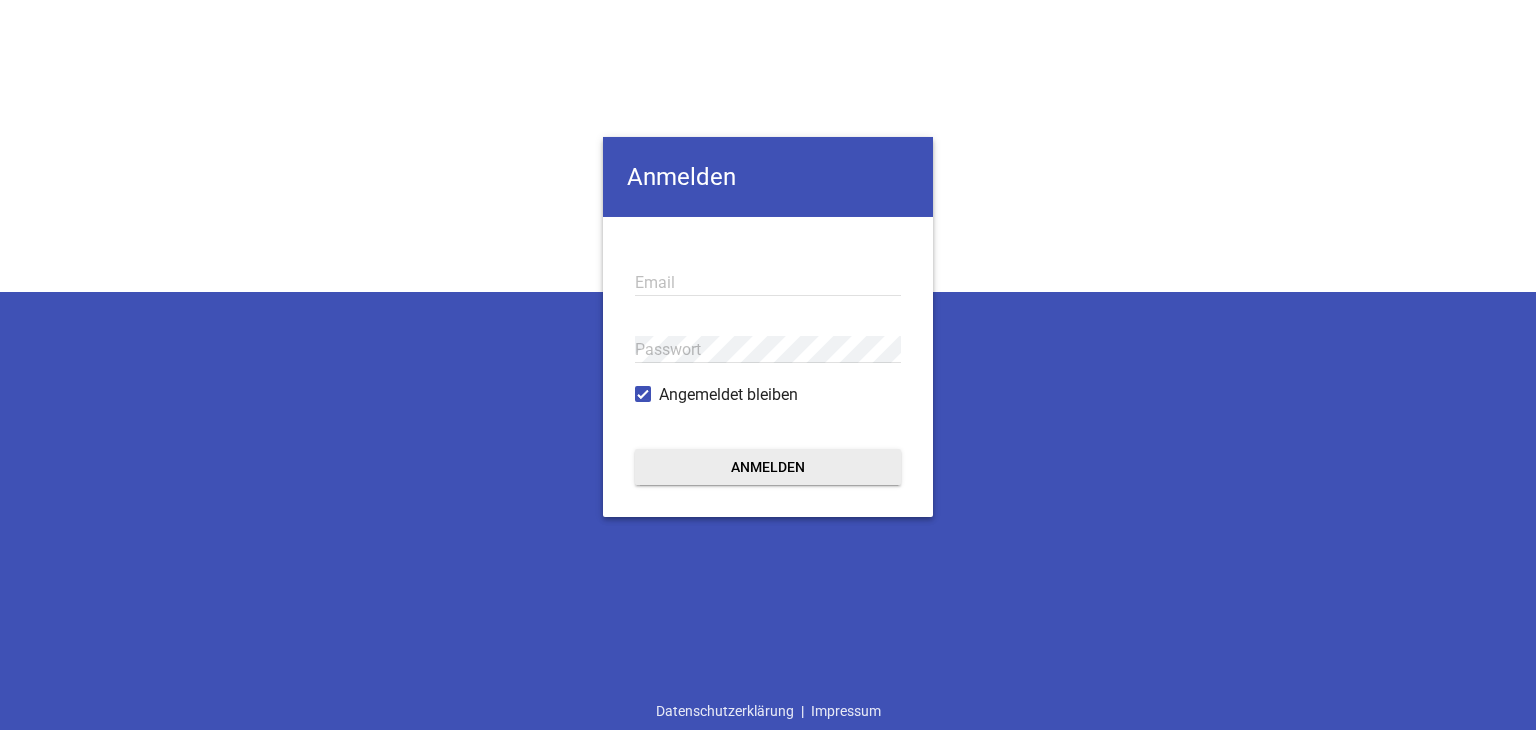 scroll, scrollTop: 0, scrollLeft: 0, axis: both 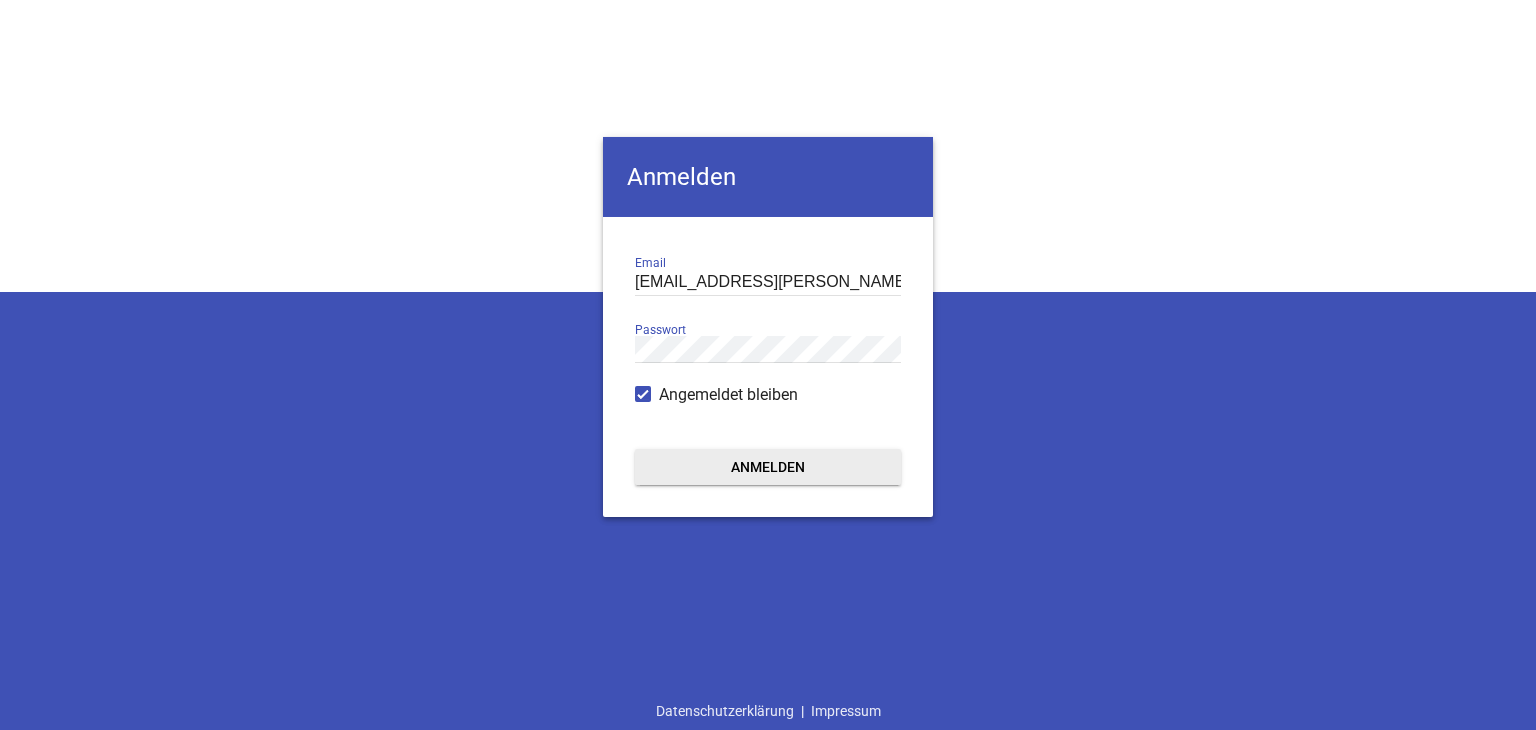 click on "Anmelden" at bounding box center (768, 467) 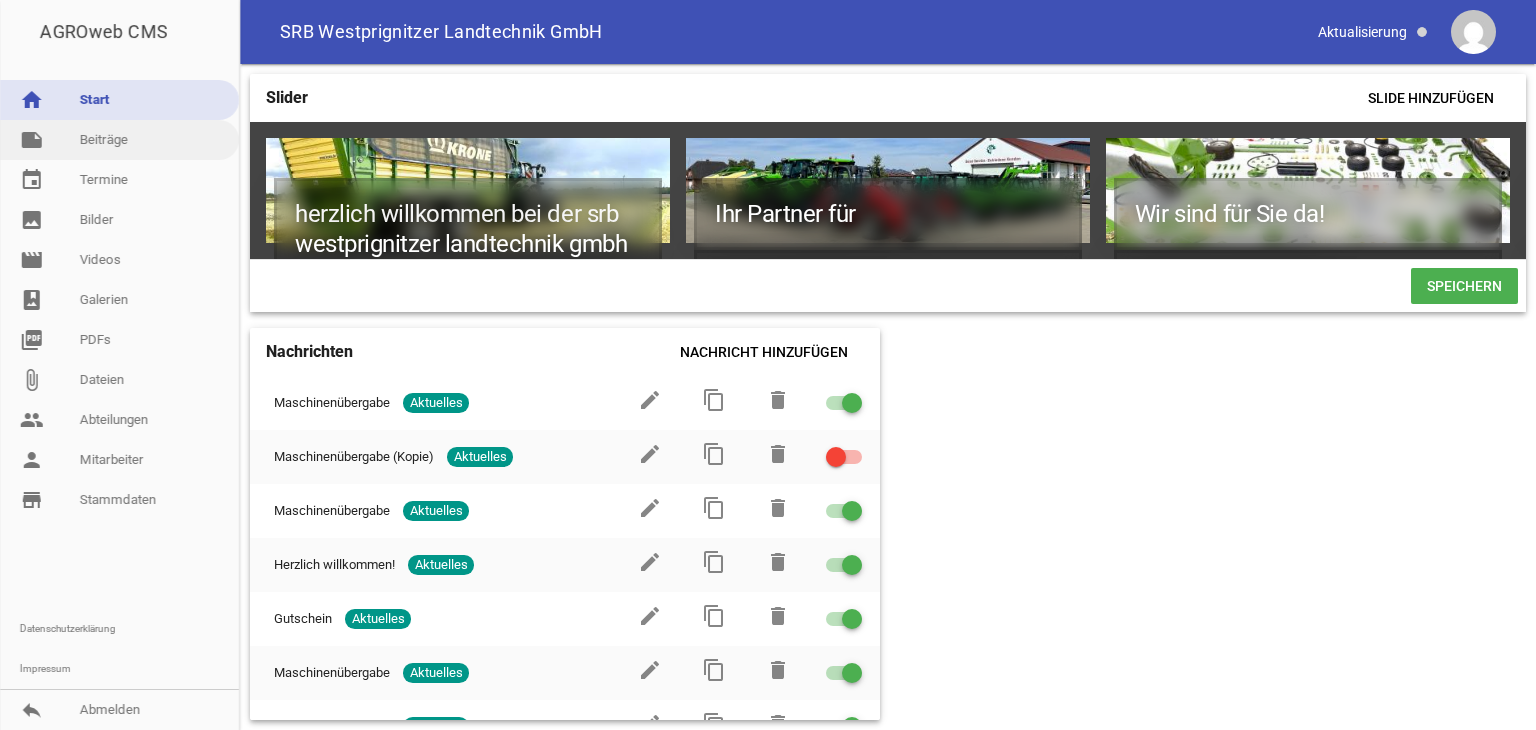 click on "note Beiträge" at bounding box center (119, 140) 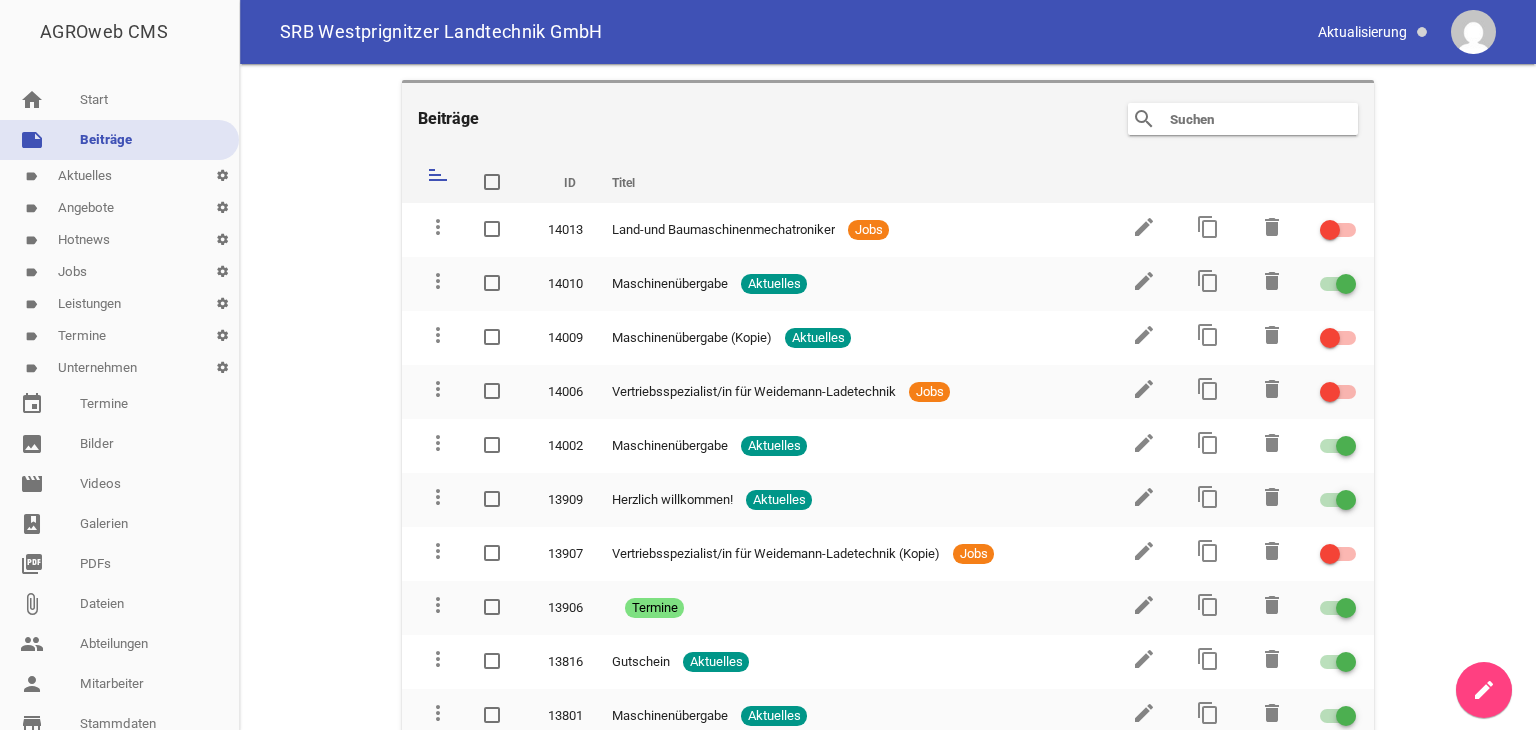 click on "label Jobs settings" at bounding box center (119, 272) 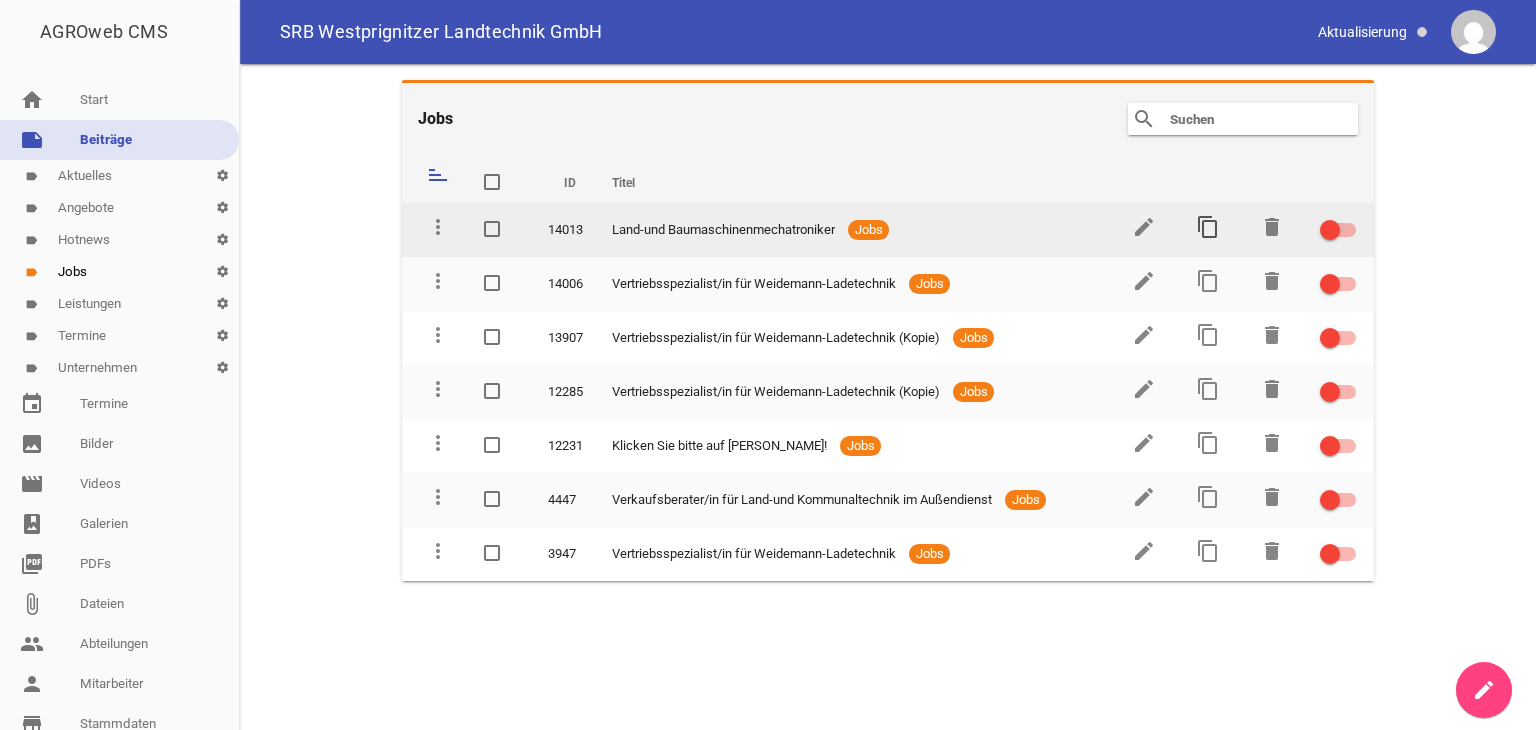 click on "content_copy" at bounding box center (1208, 227) 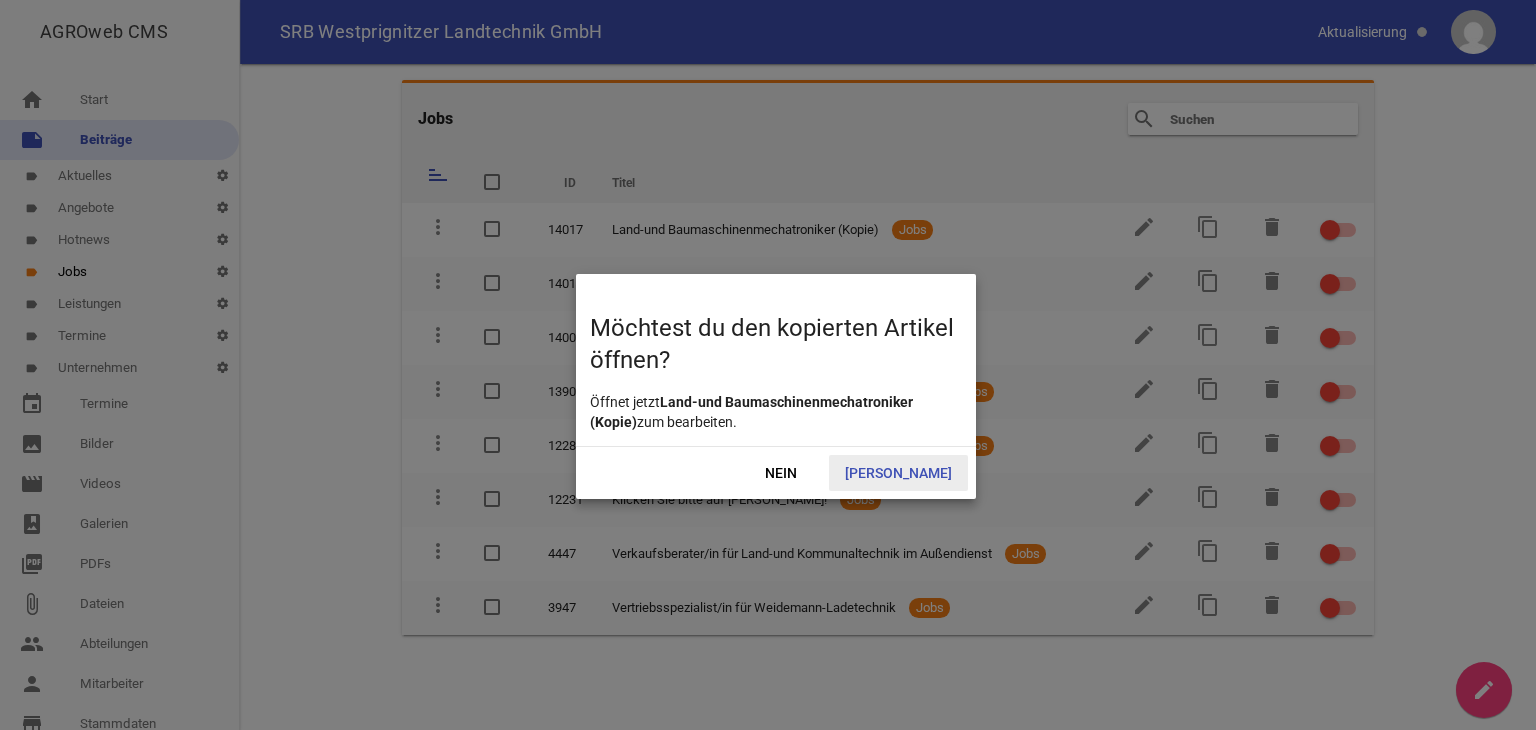 click on "Ja" at bounding box center (898, 473) 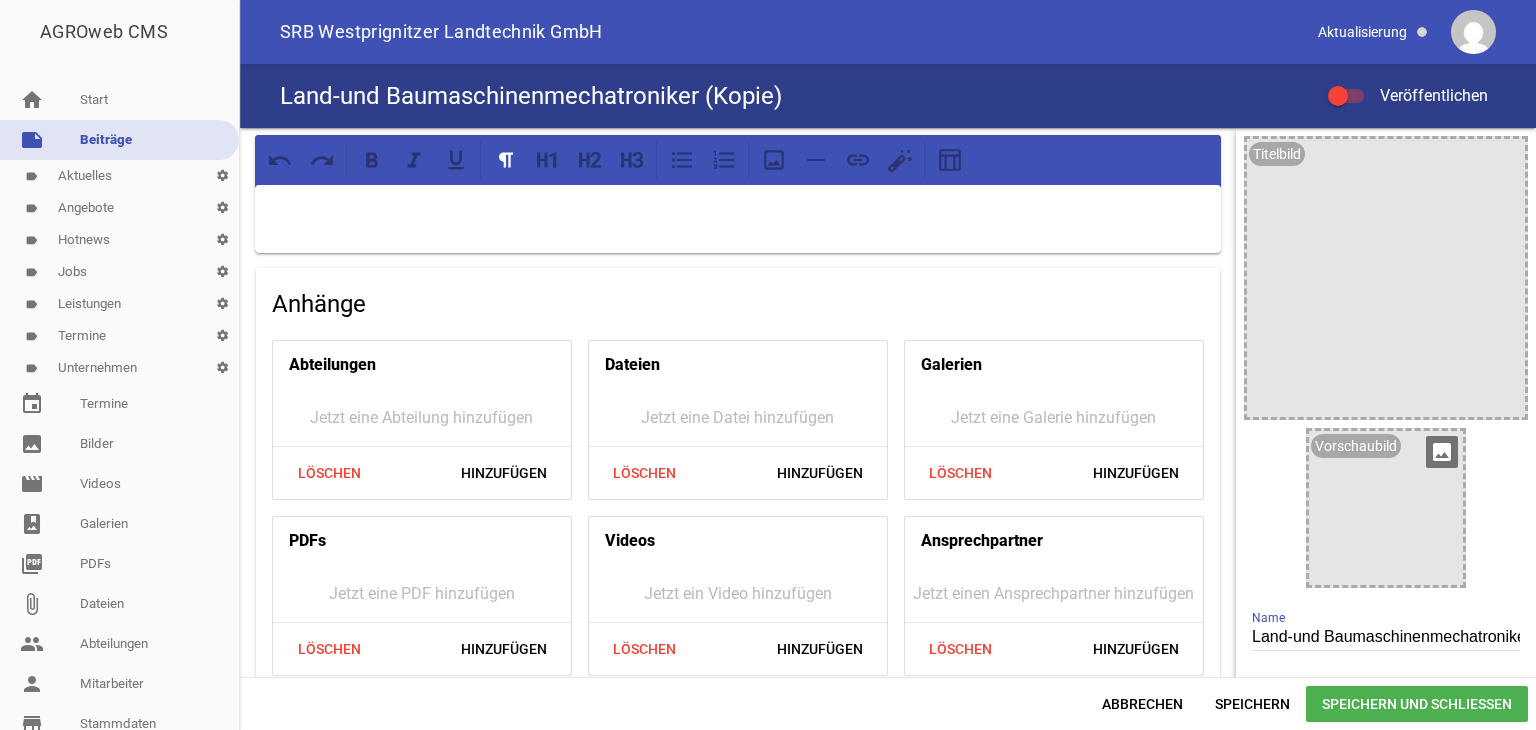 click on "image" at bounding box center (1442, 452) 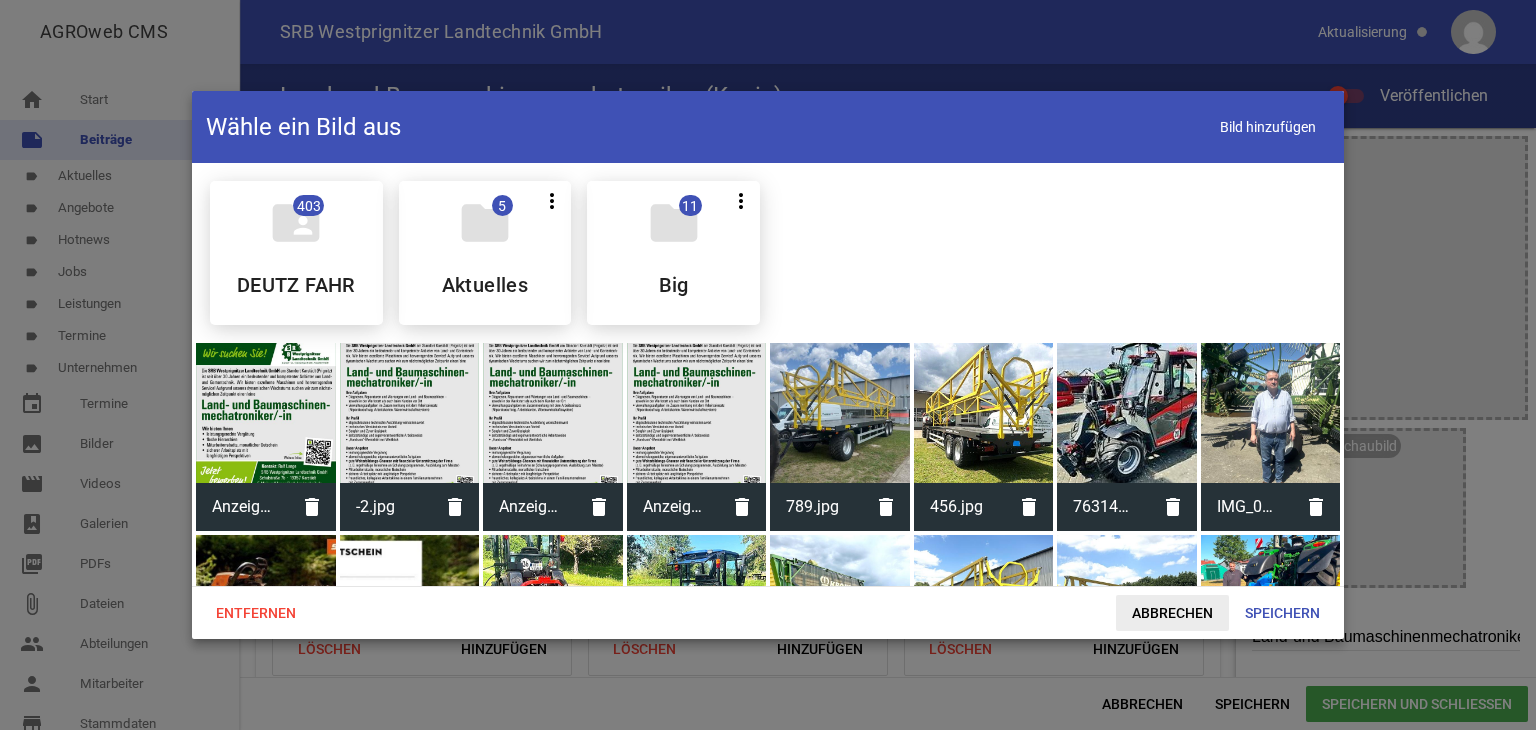 click on "Abbrechen" at bounding box center [1172, 613] 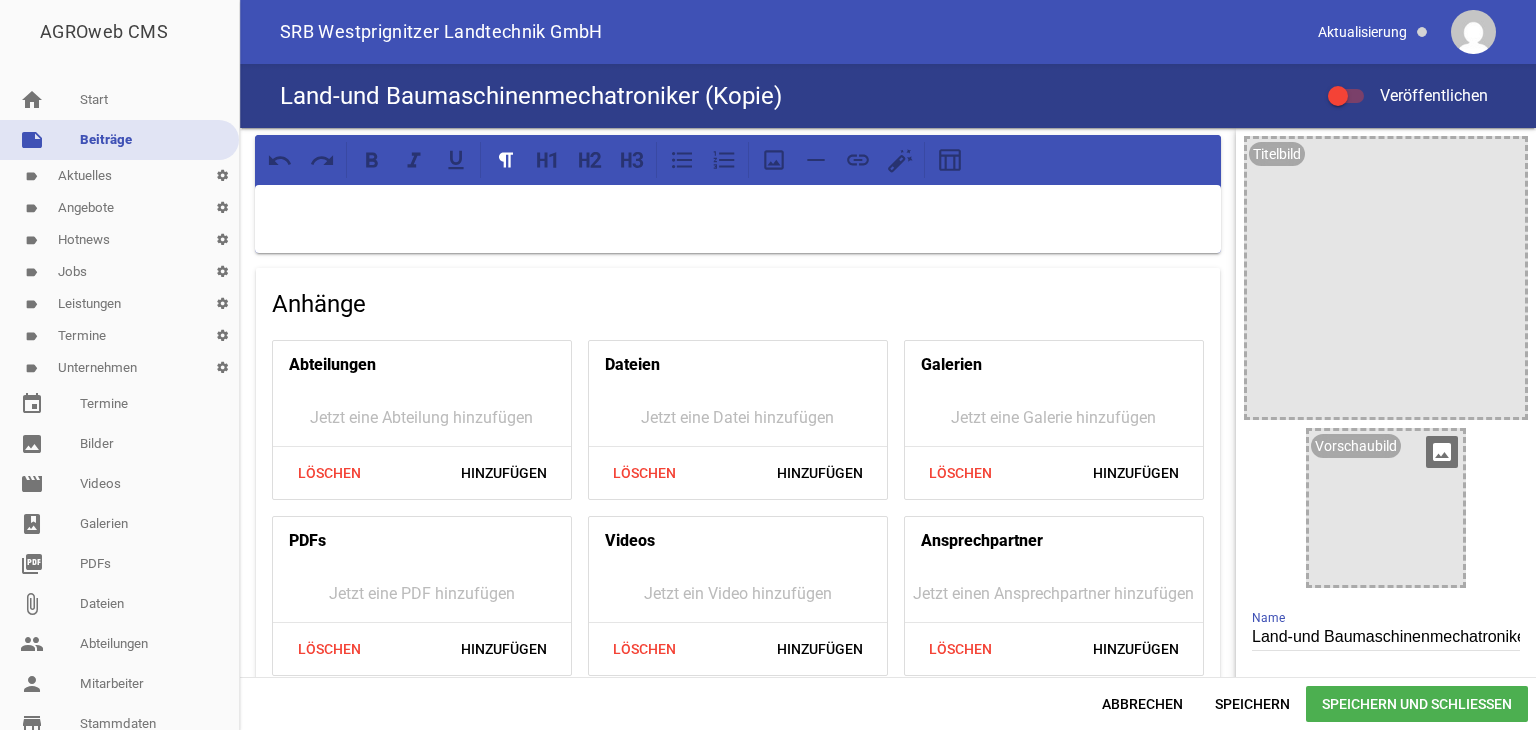 click on "image" at bounding box center [1442, 452] 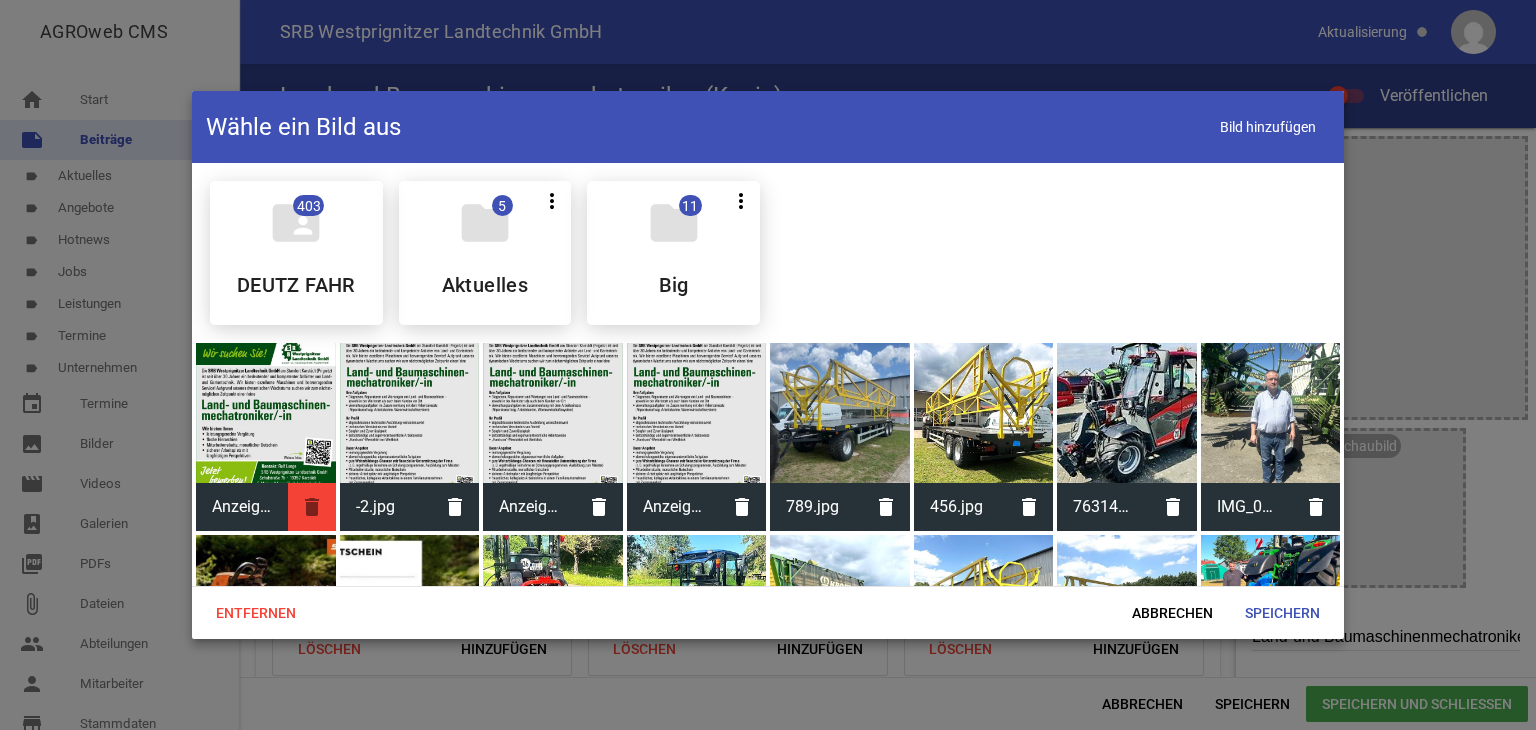 click on "delete" at bounding box center [312, 507] 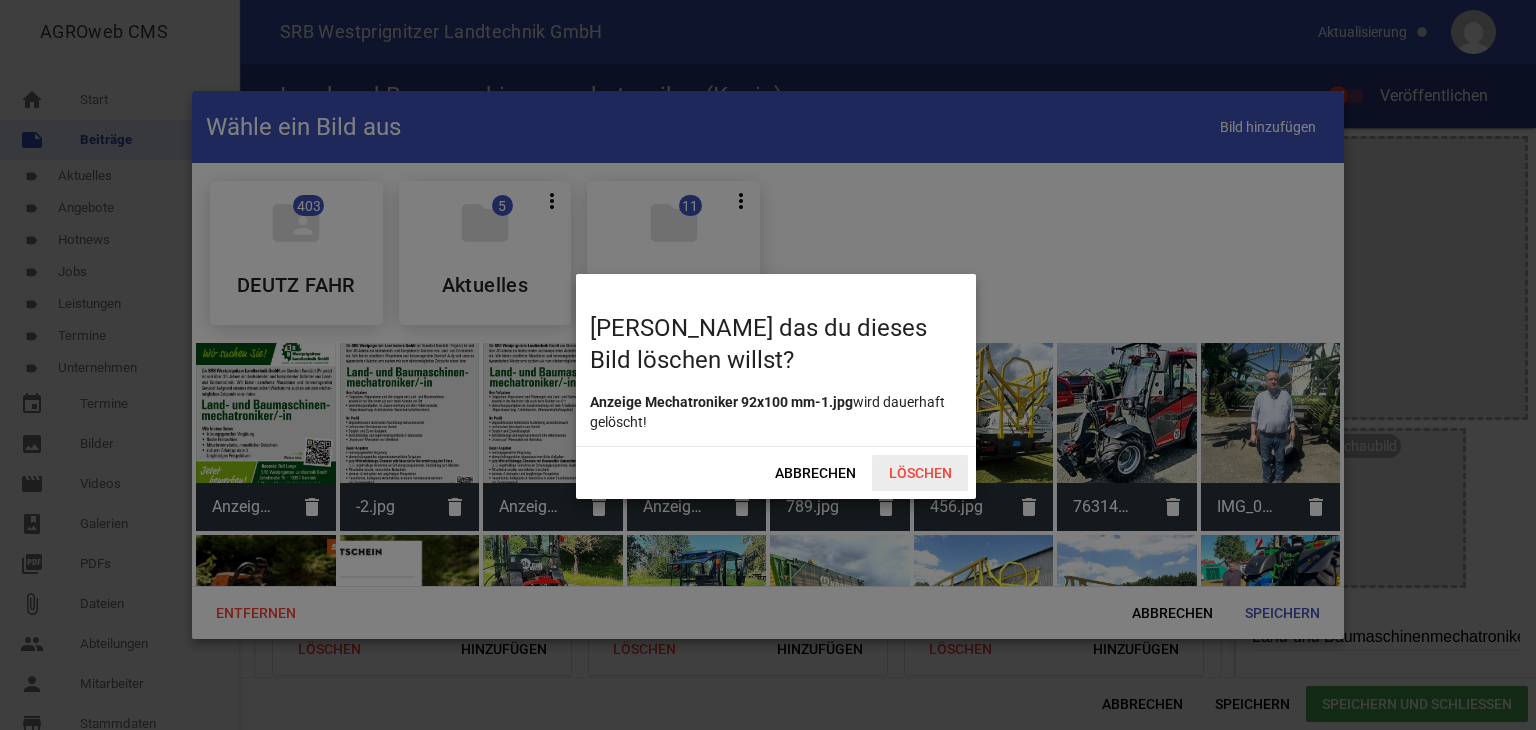 click on "Löschen" at bounding box center (920, 473) 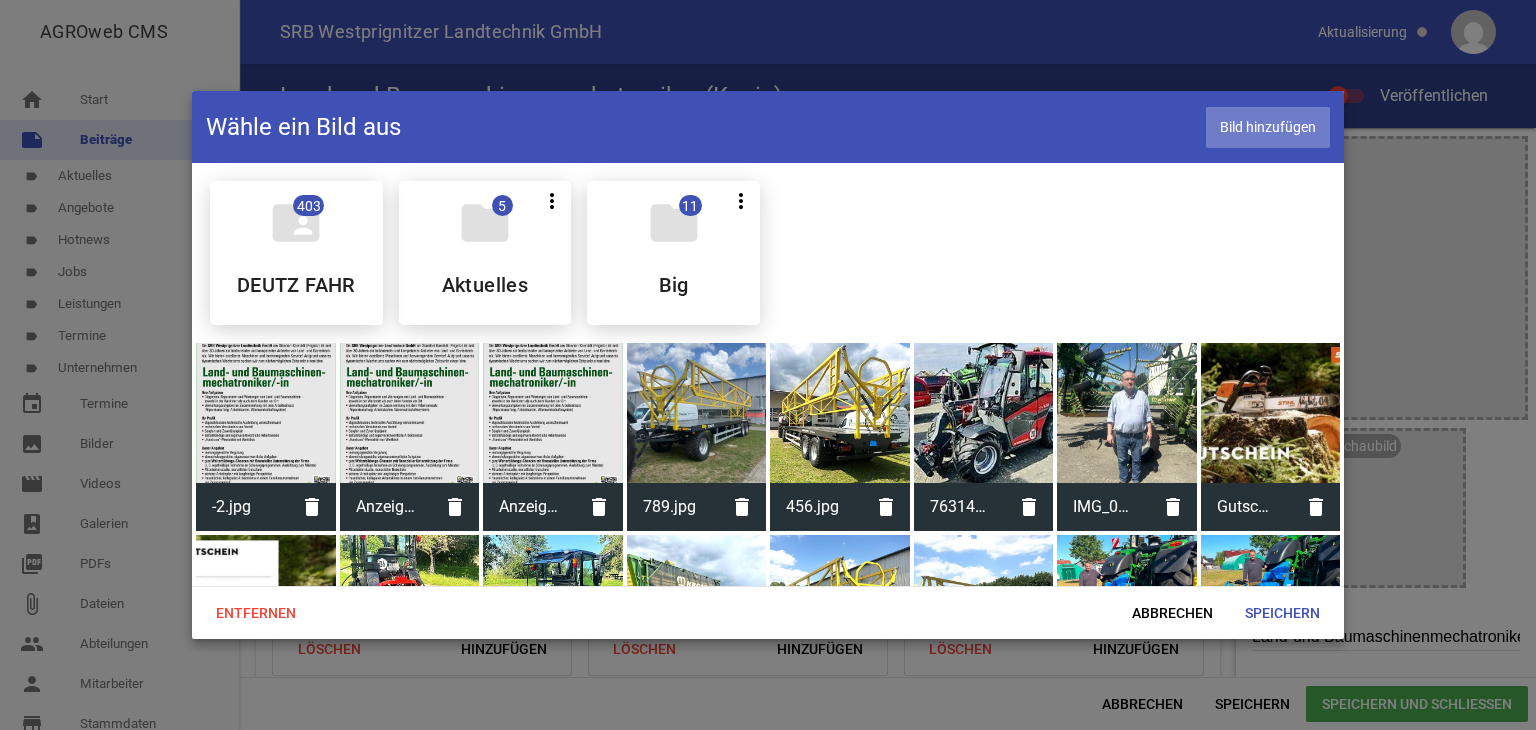 click on "Bild hinzufügen" at bounding box center [1268, 127] 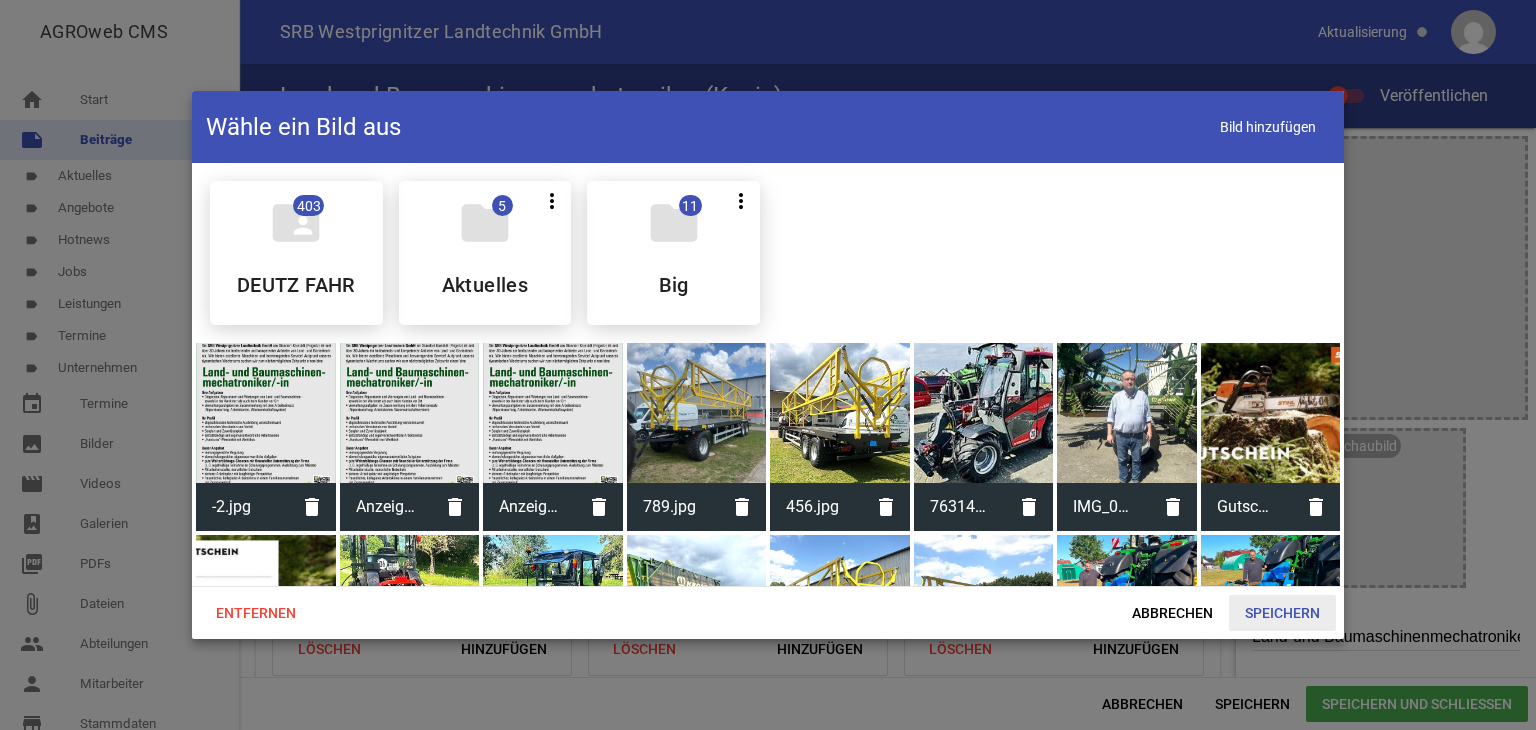 click on "Speichern" at bounding box center [1282, 613] 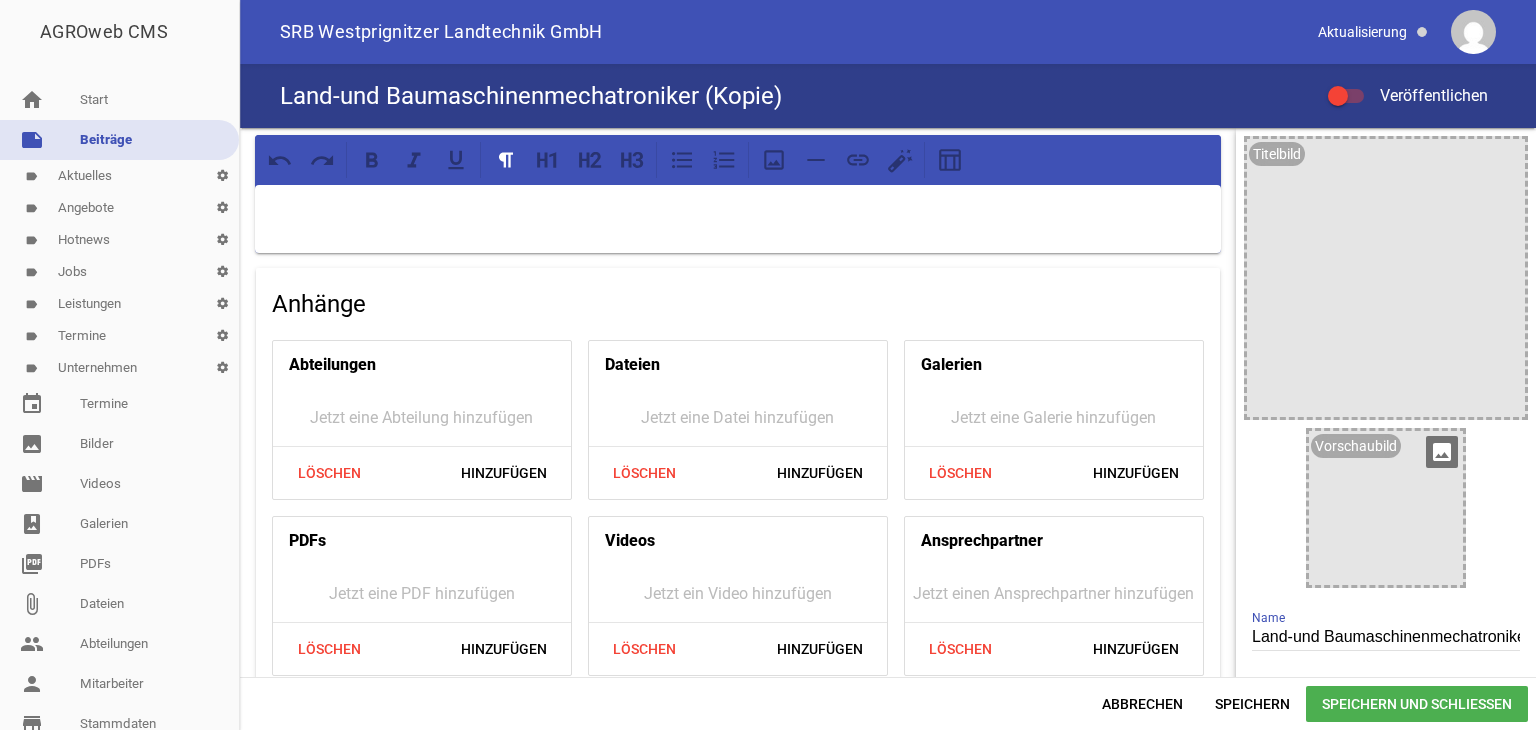 click on "image" at bounding box center (1442, 452) 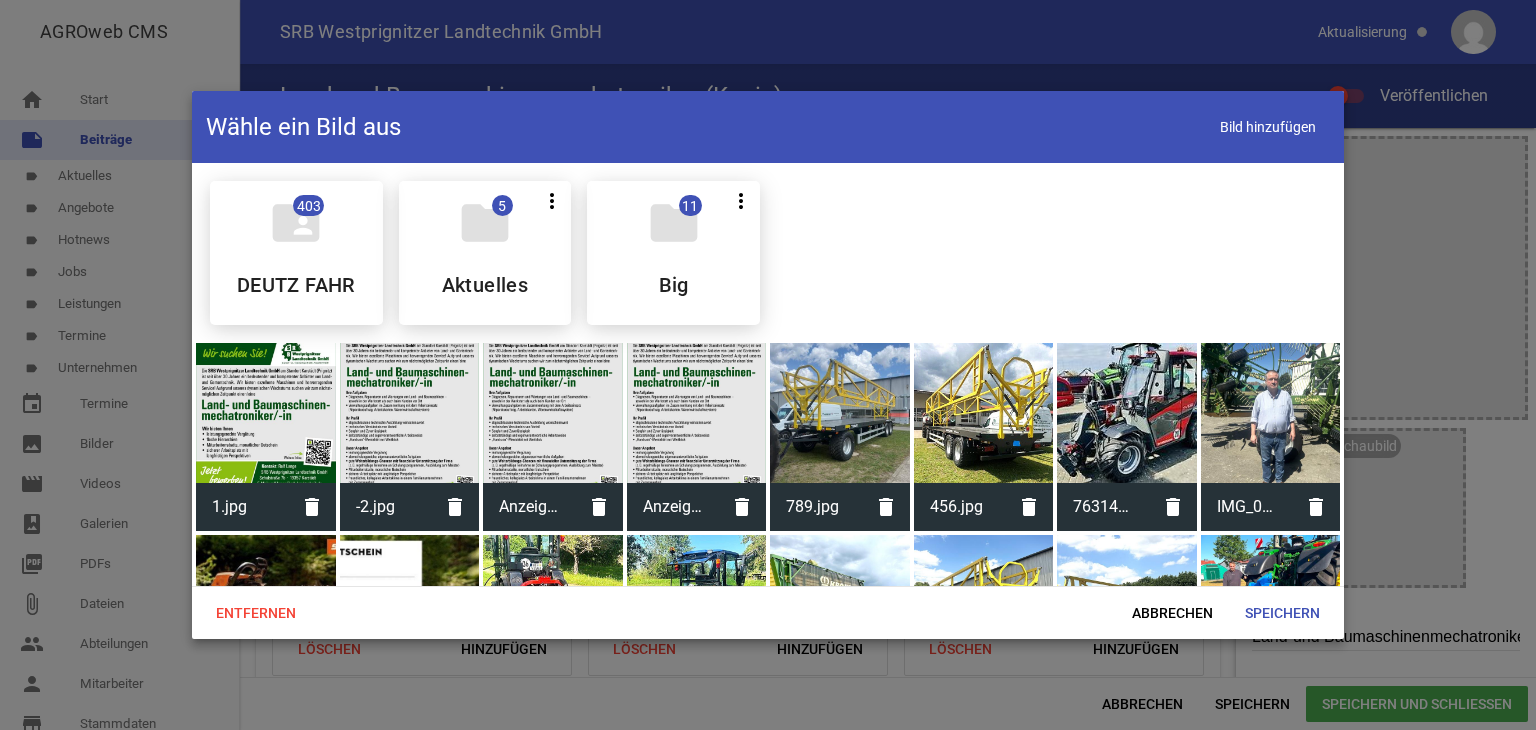 click at bounding box center [266, 413] 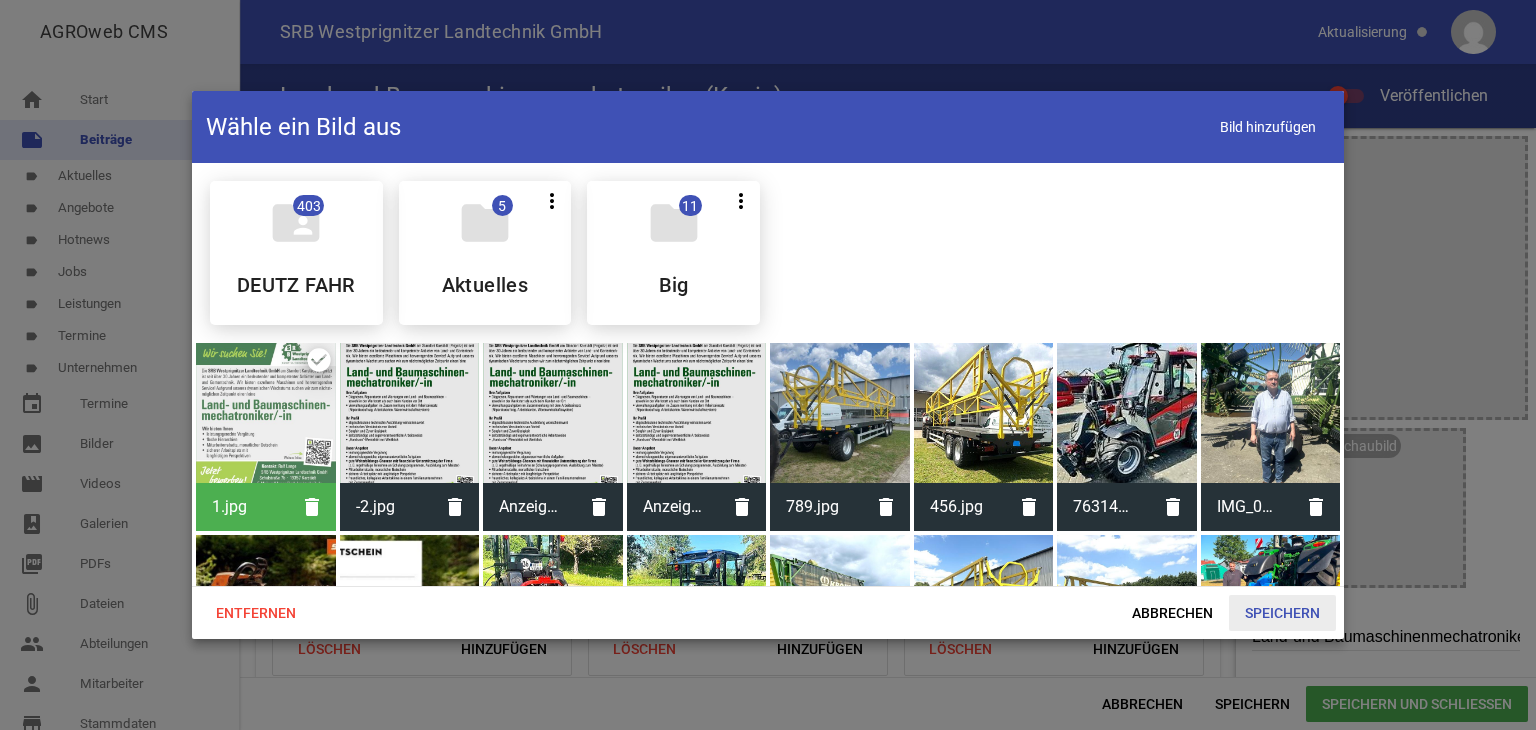 click on "Speichern" at bounding box center (1282, 613) 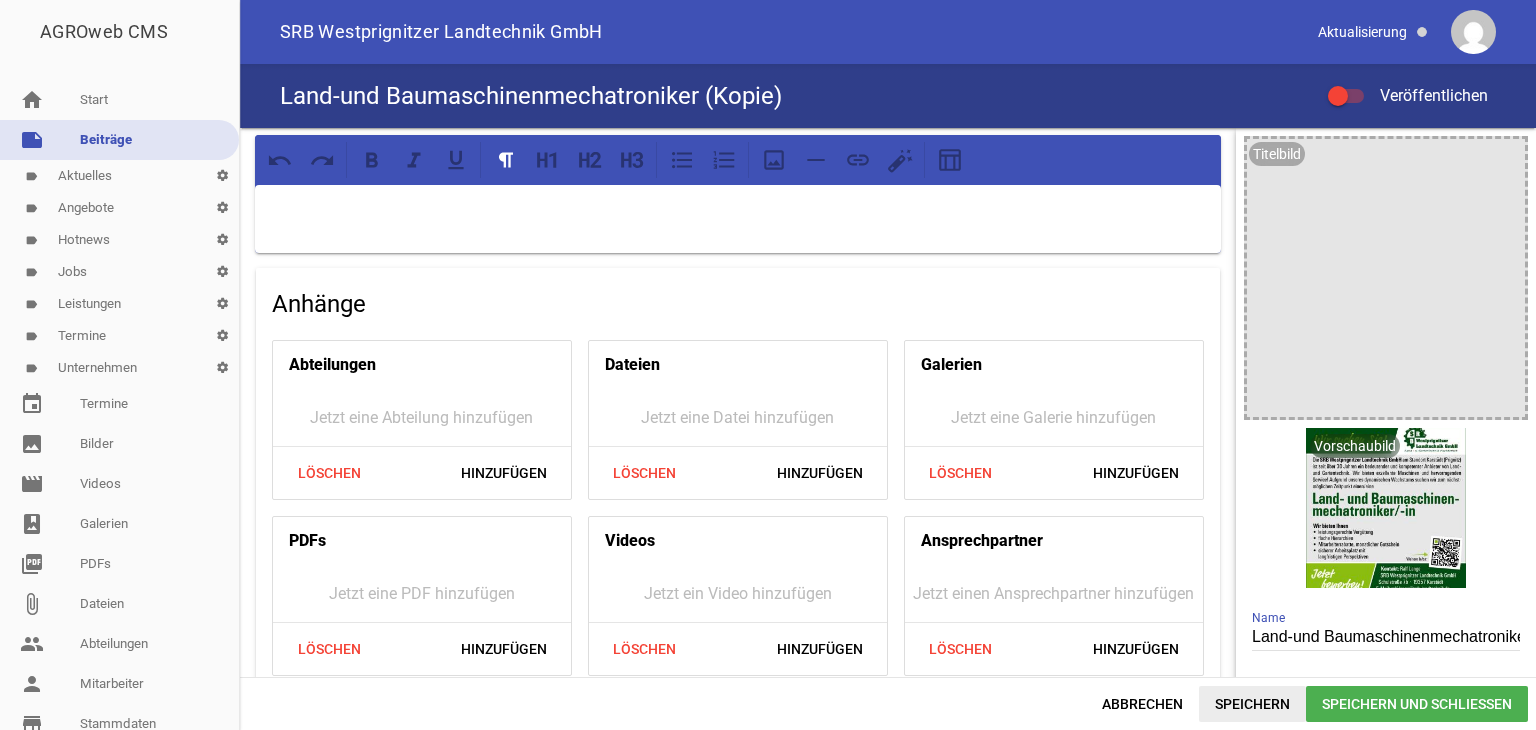 click on "Speichern" at bounding box center (1252, 704) 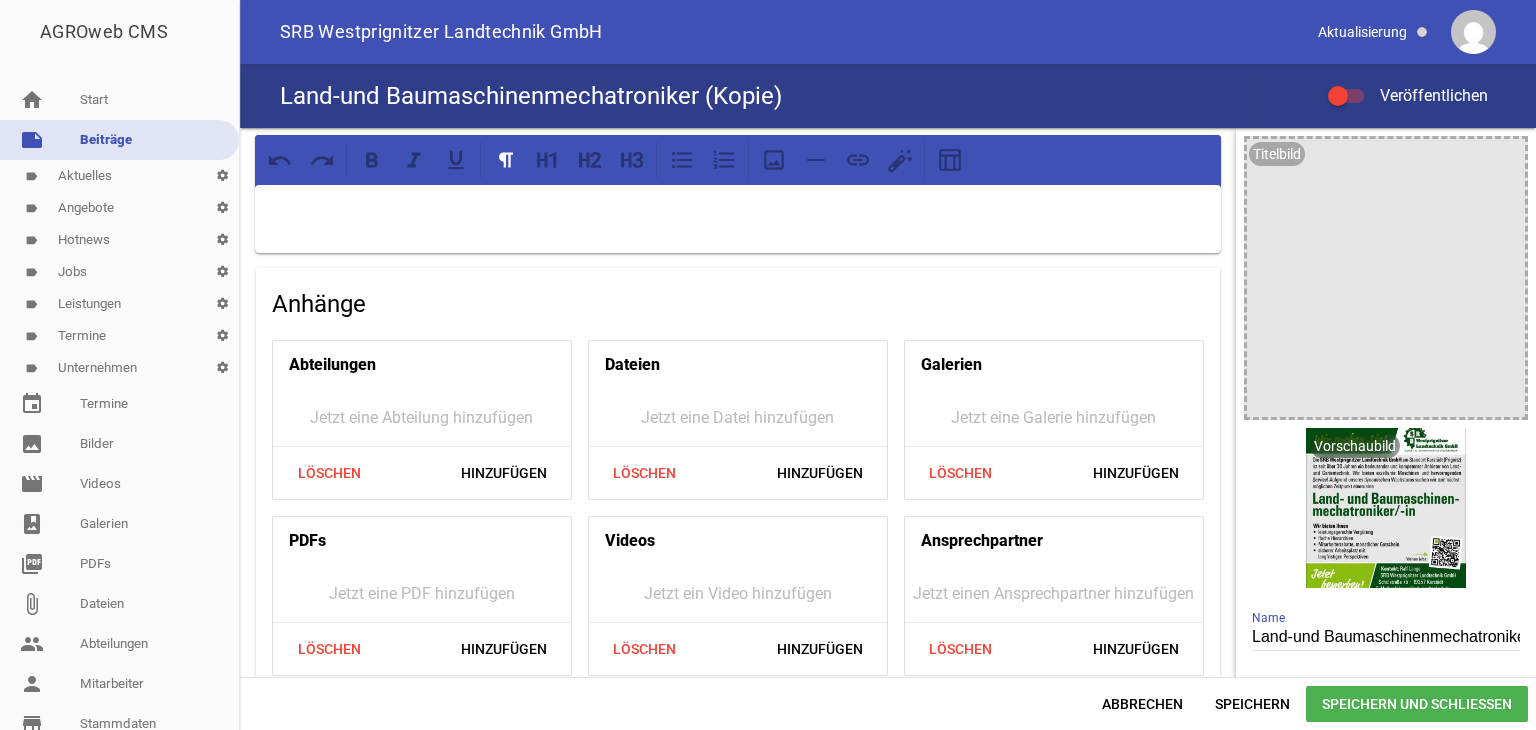 click at bounding box center (1346, 96) 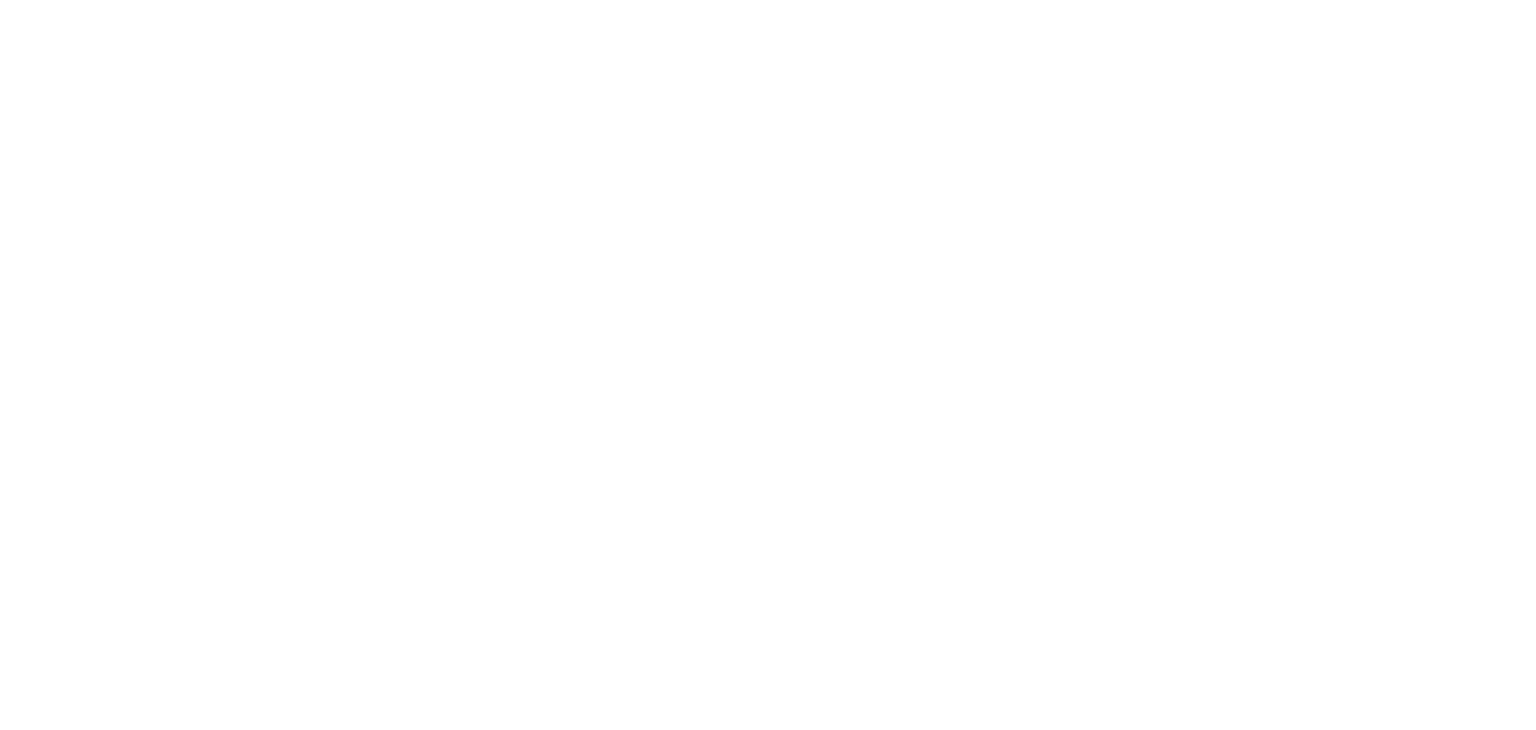 scroll, scrollTop: 0, scrollLeft: 0, axis: both 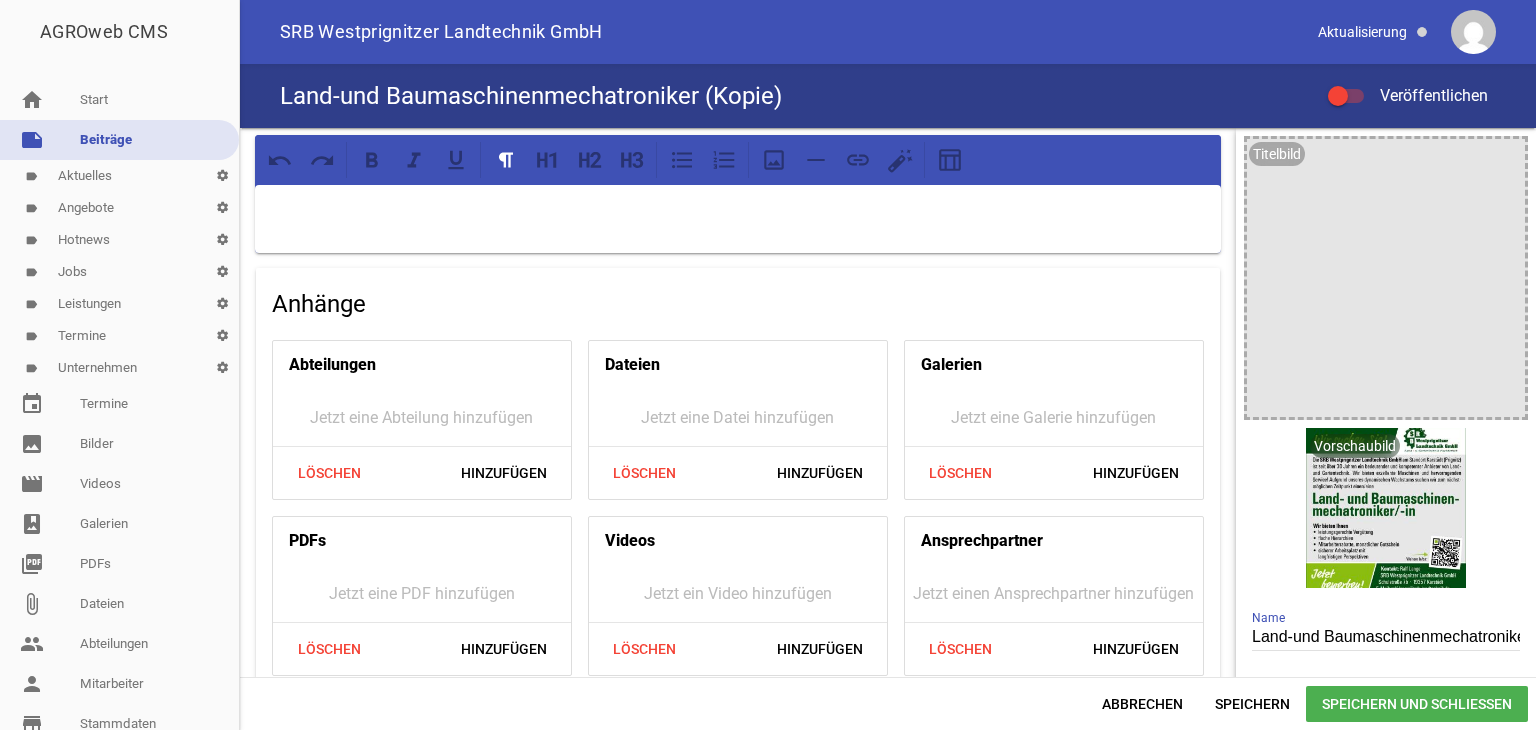 drag, startPoint x: 1355, startPoint y: 95, endPoint x: 1348, endPoint y: 121, distance: 26.925823 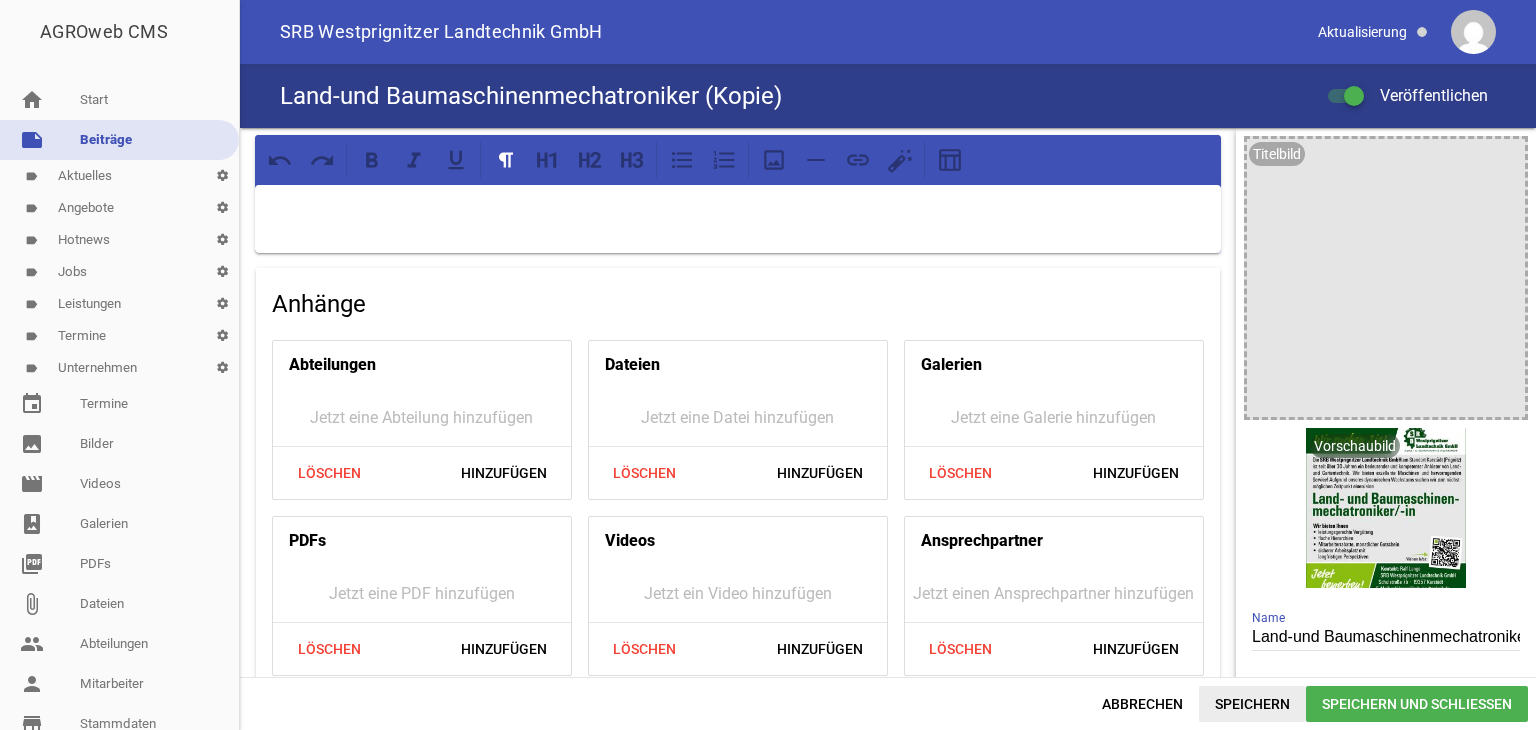 drag, startPoint x: 1250, startPoint y: 706, endPoint x: 921, endPoint y: 514, distance: 380.9265 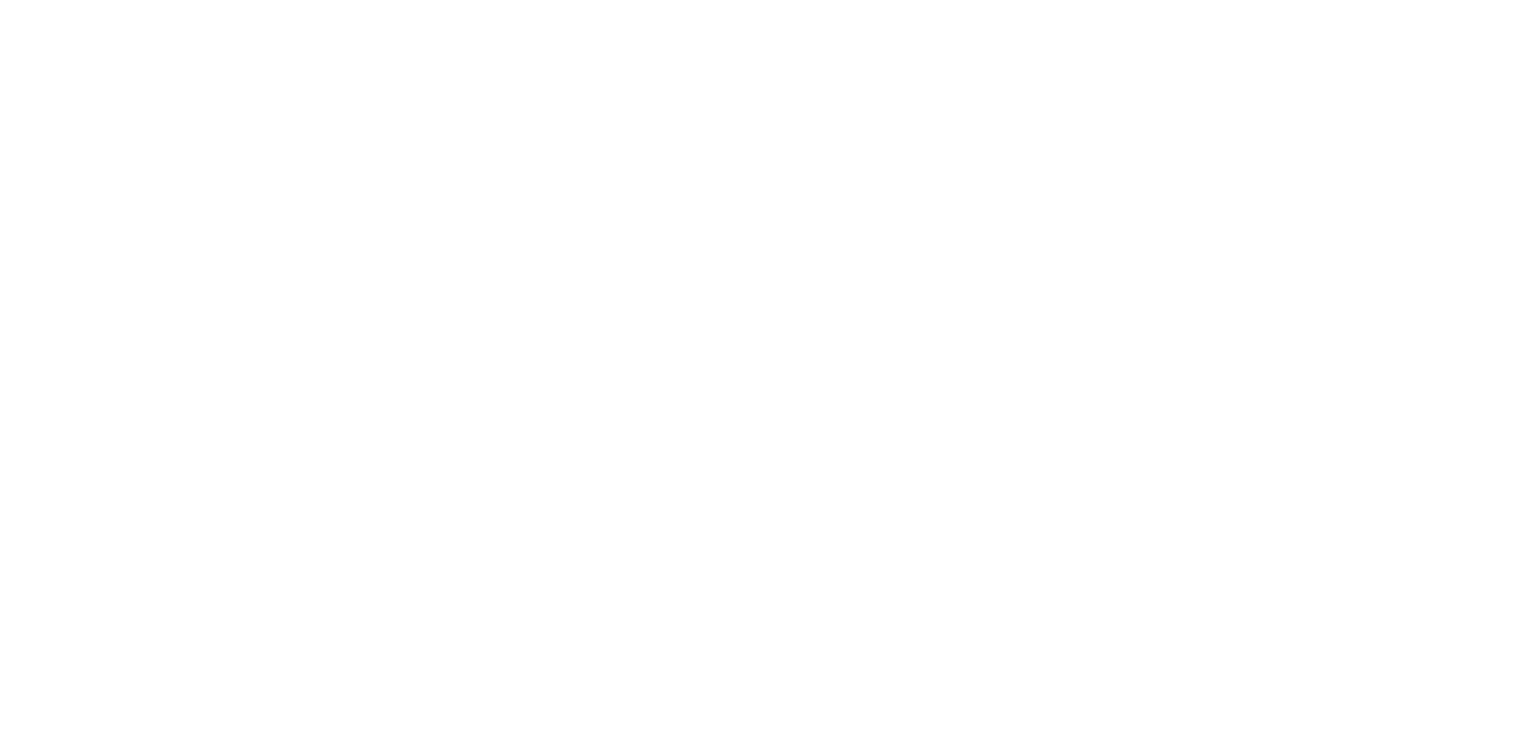 scroll, scrollTop: 0, scrollLeft: 0, axis: both 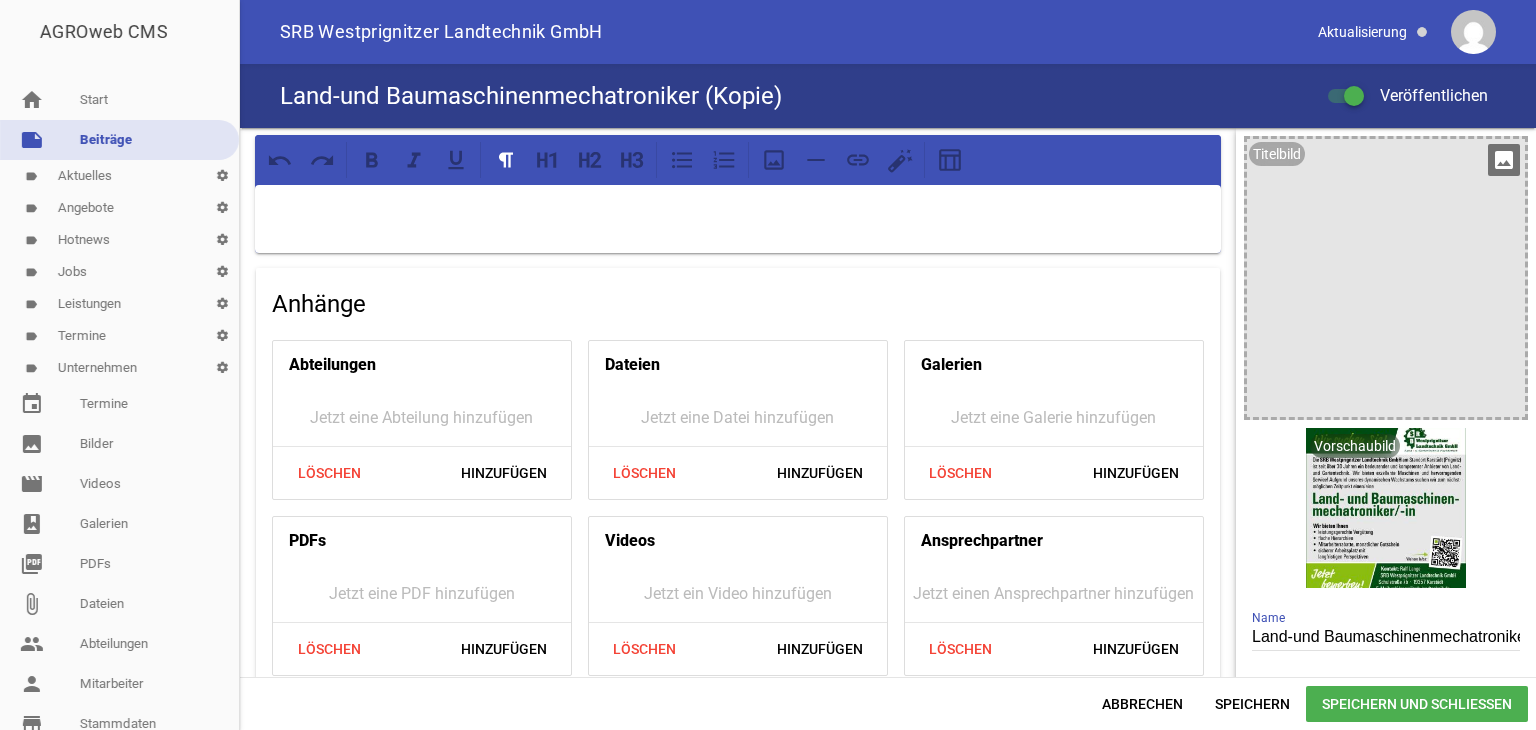 click on "image" at bounding box center (1504, 160) 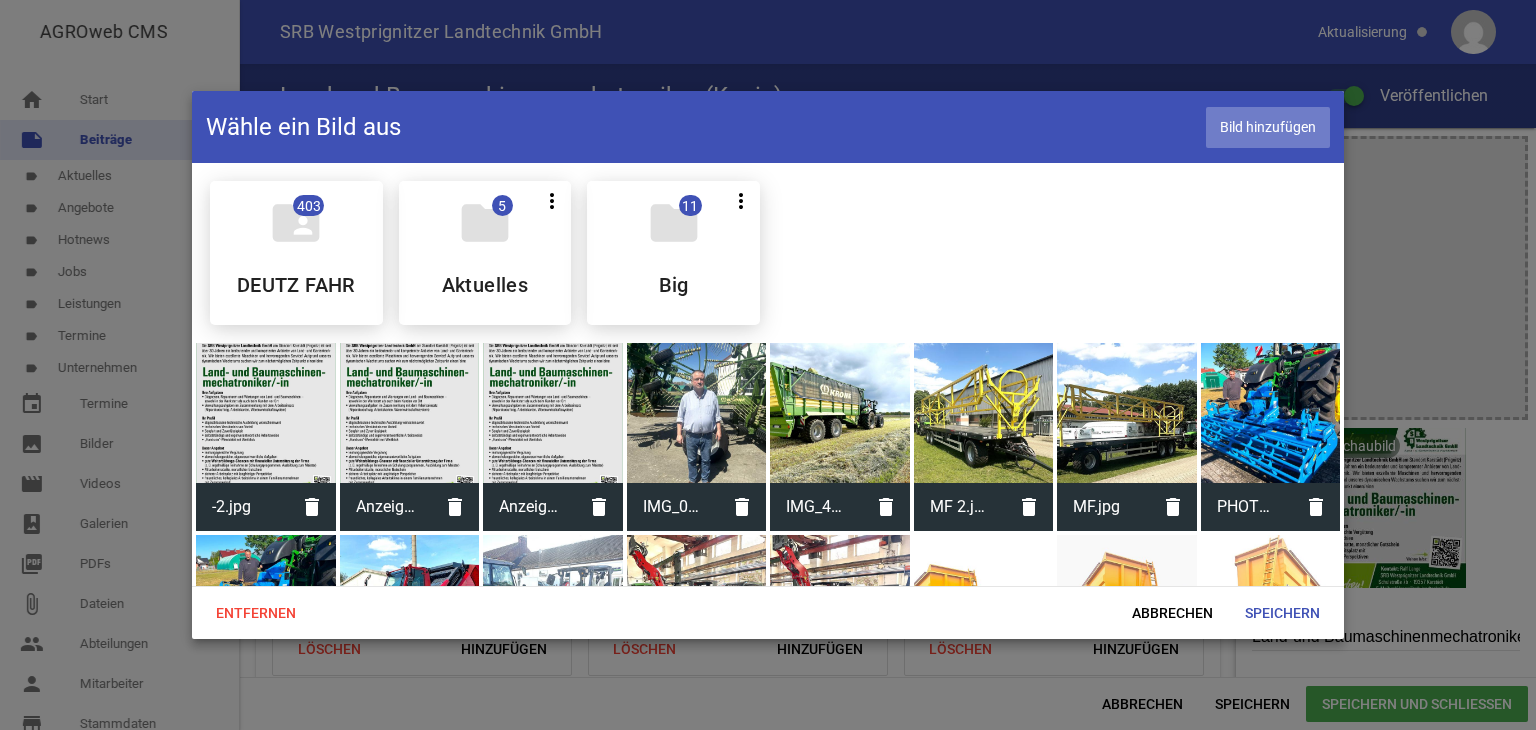 click on "Bild hinzufügen" at bounding box center [1268, 127] 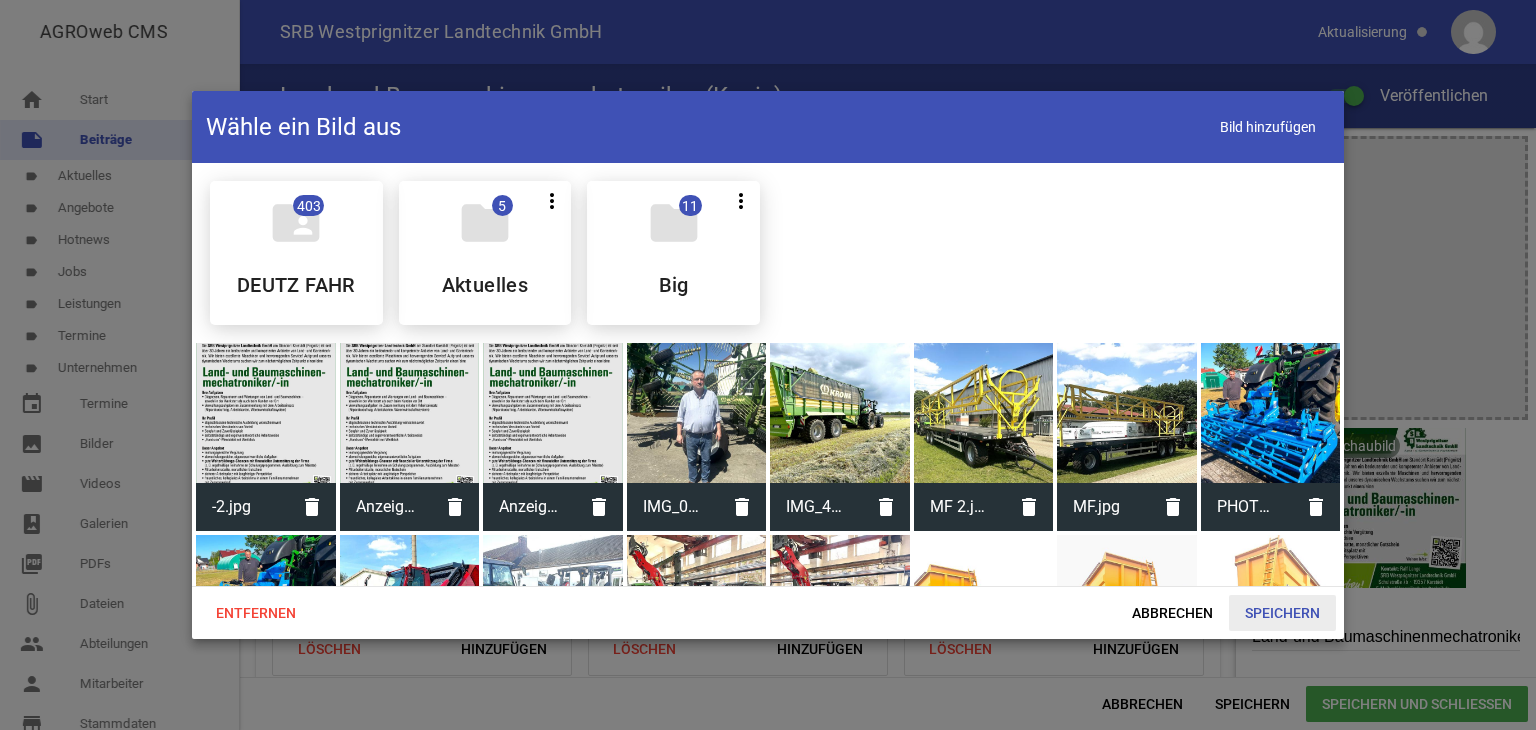 click on "Speichern" at bounding box center (1282, 613) 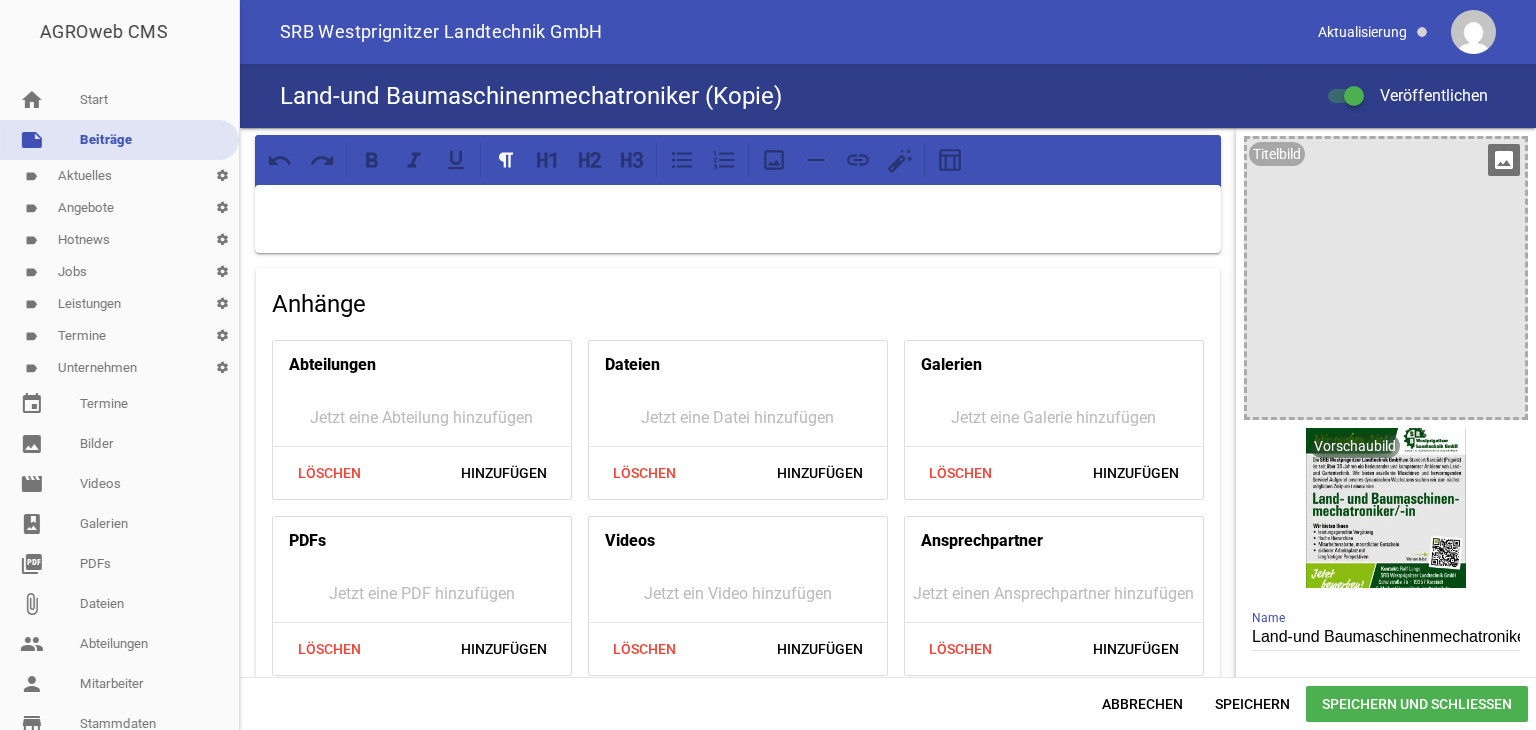 click on "image" at bounding box center [1504, 160] 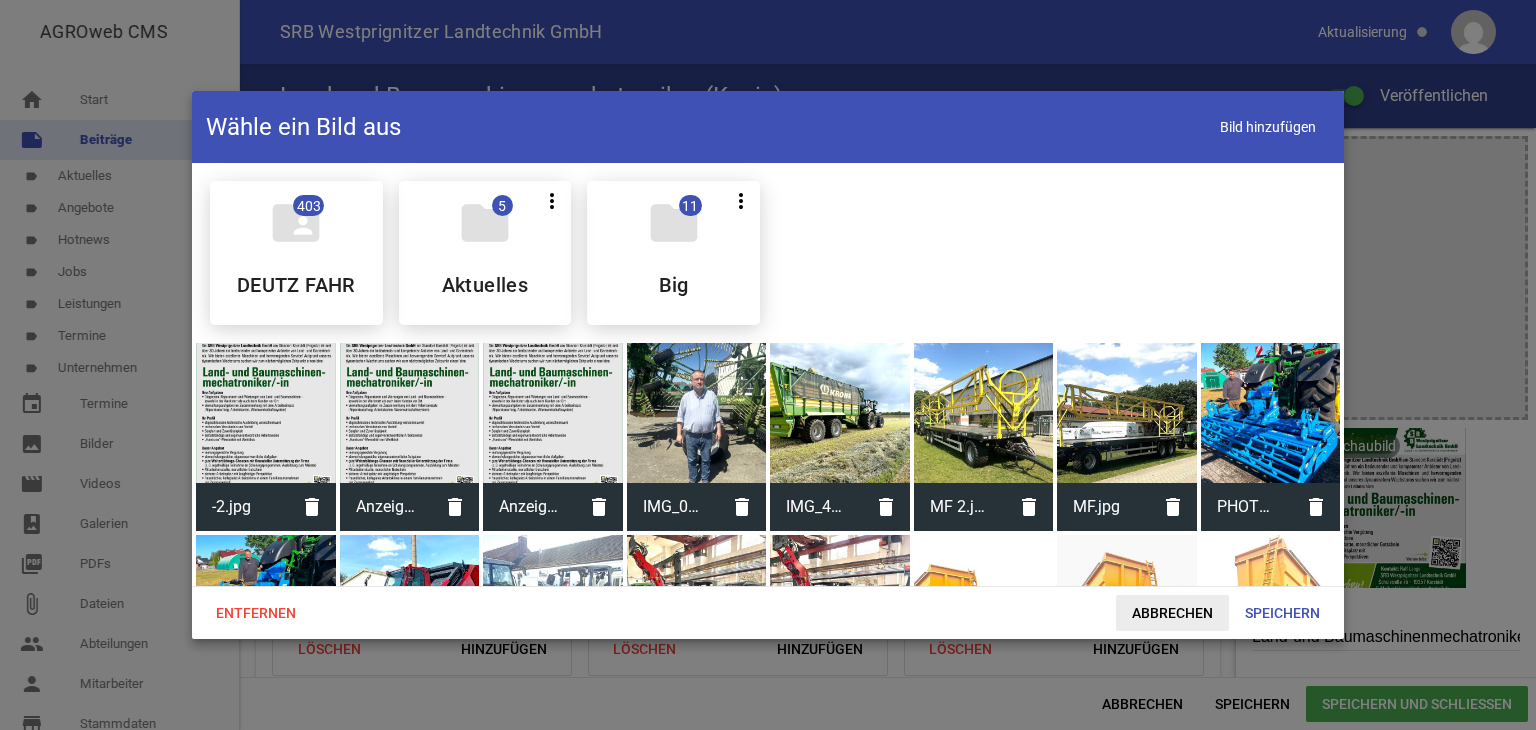 click on "Abbrechen" at bounding box center [1172, 613] 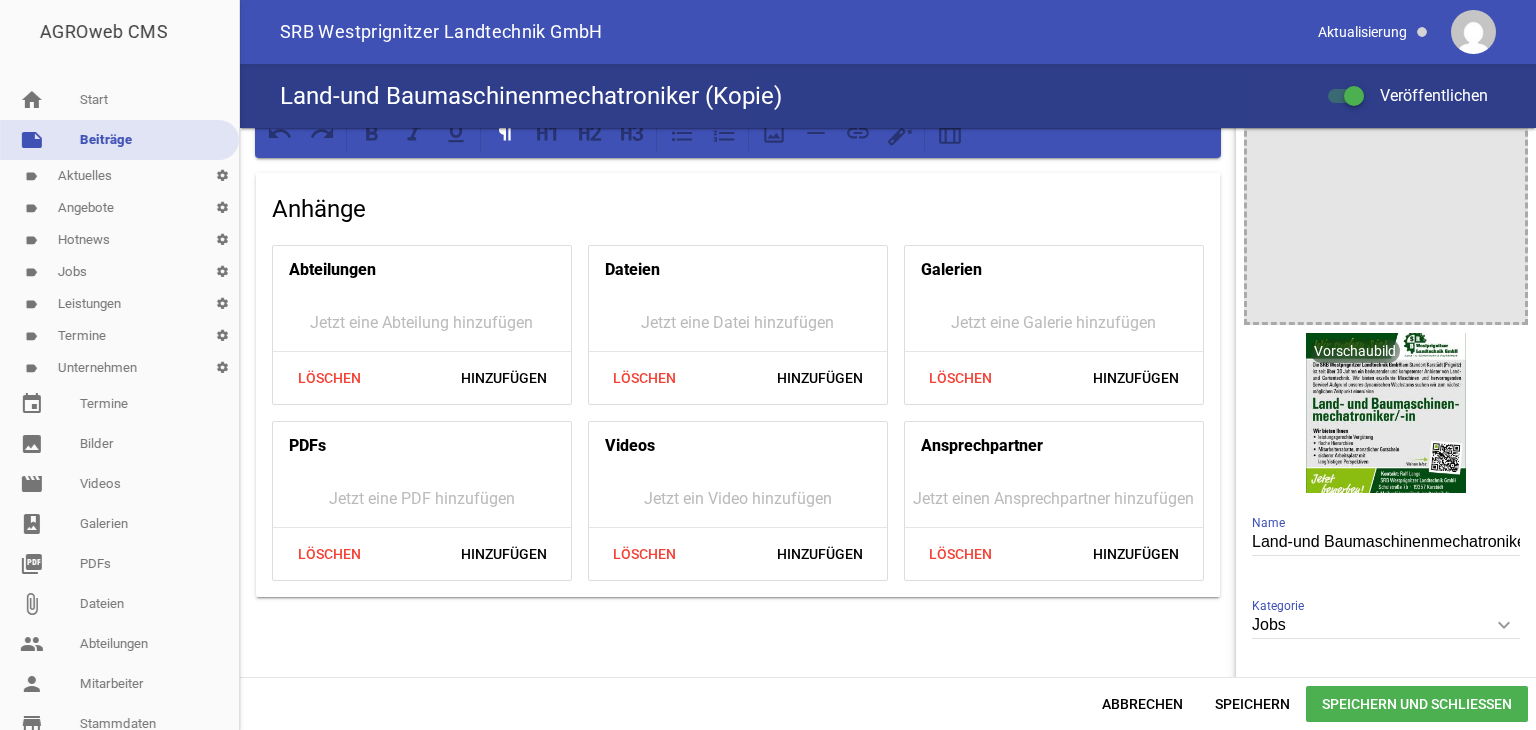 scroll, scrollTop: 0, scrollLeft: 0, axis: both 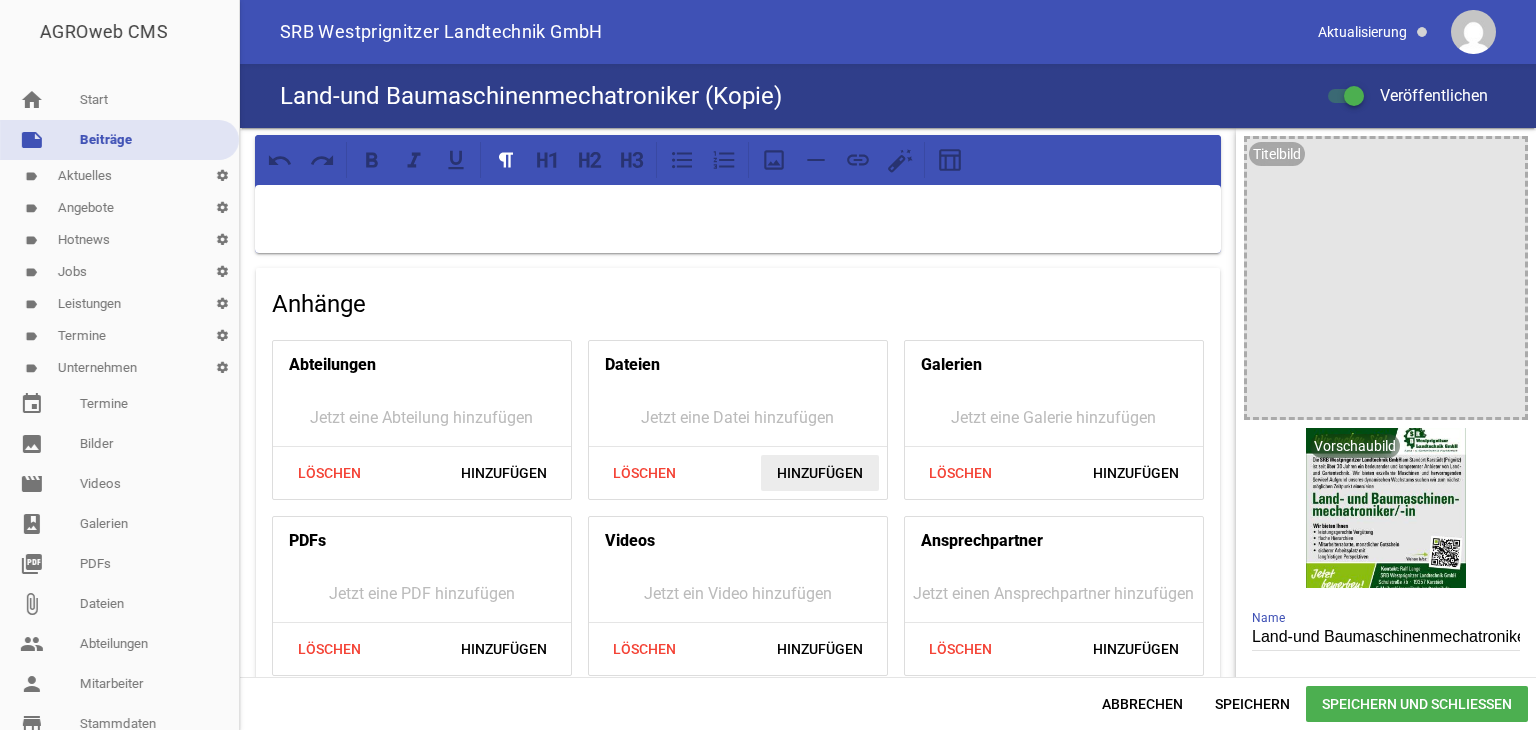 click on "Hinzufügen" at bounding box center [820, 473] 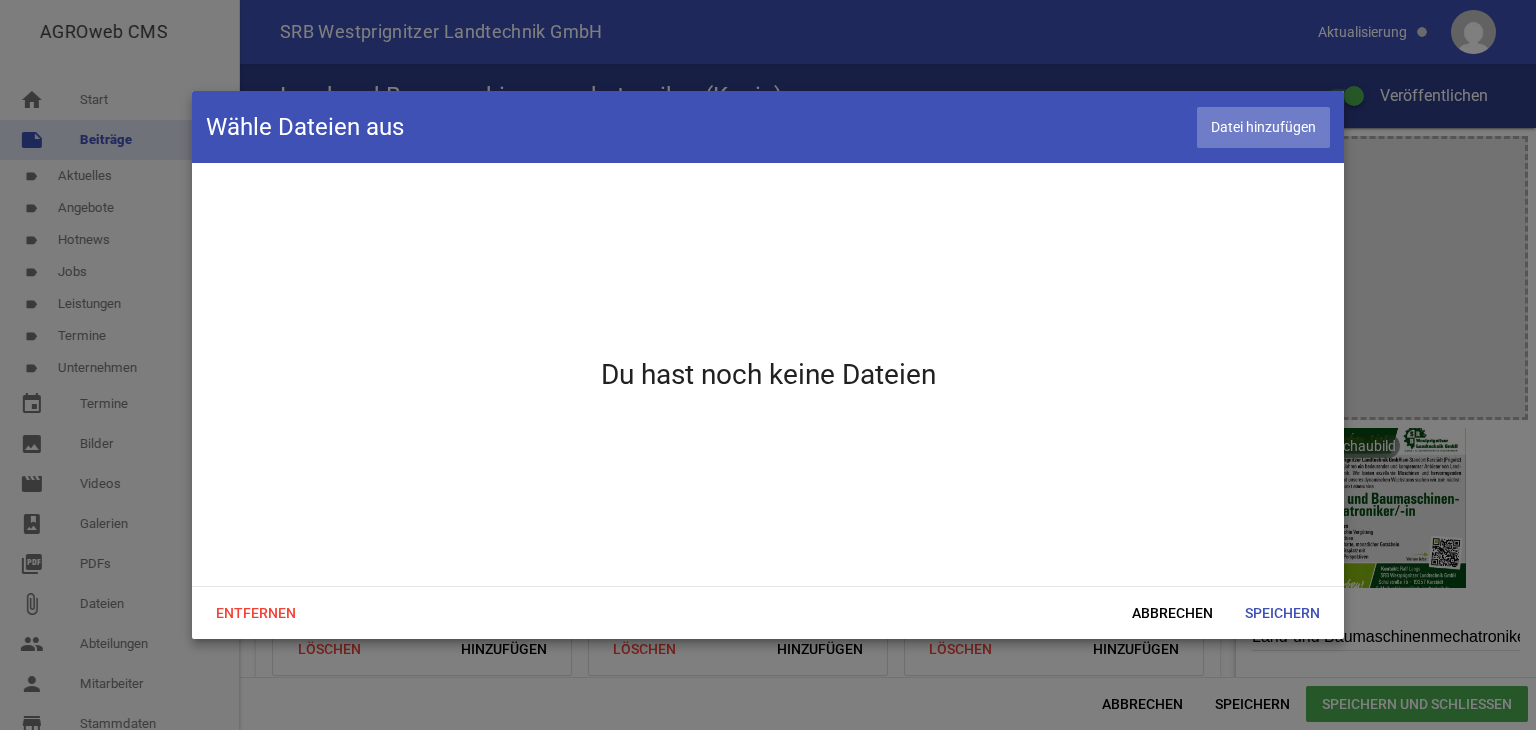 click on "Datei hinzufügen" at bounding box center [1263, 127] 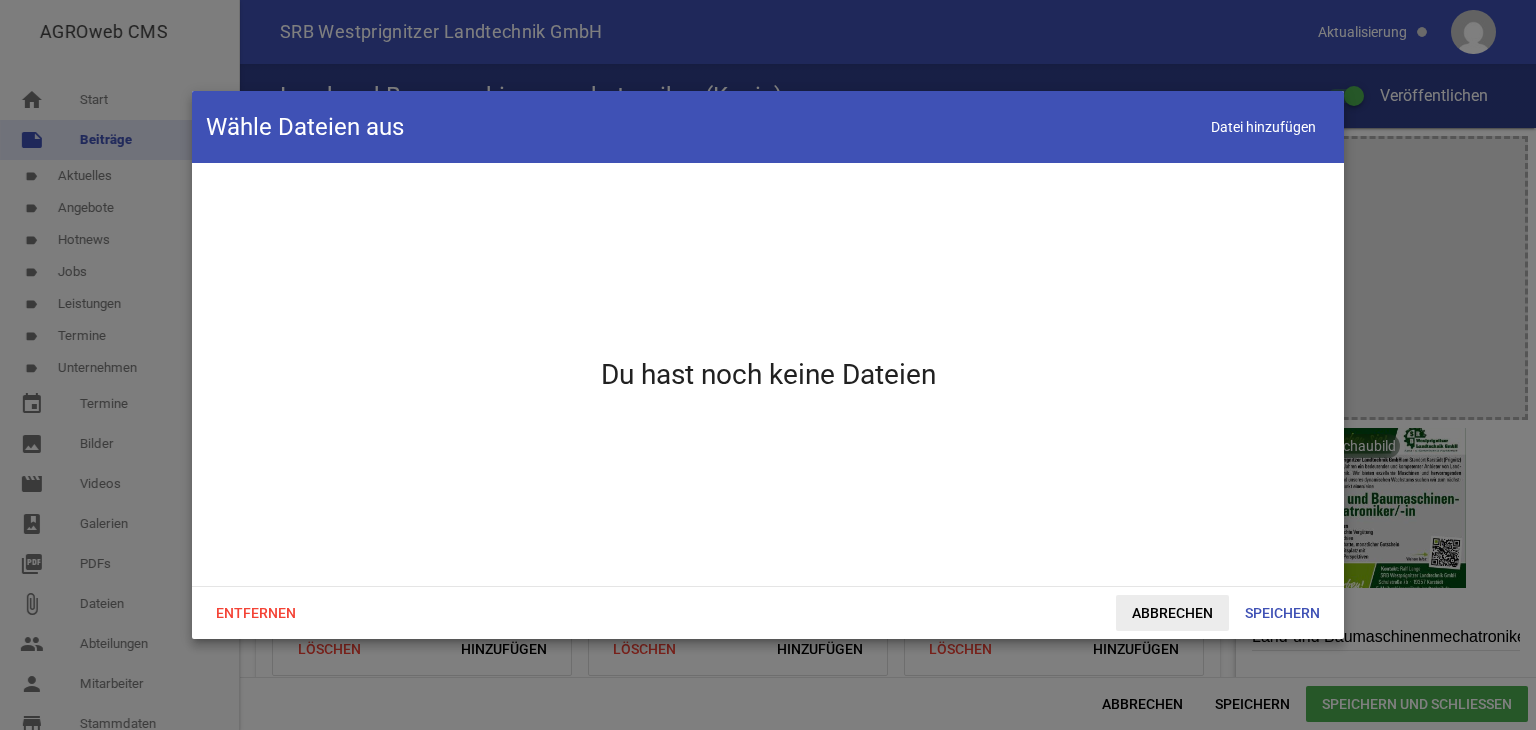 click on "Abbrechen" at bounding box center [1172, 613] 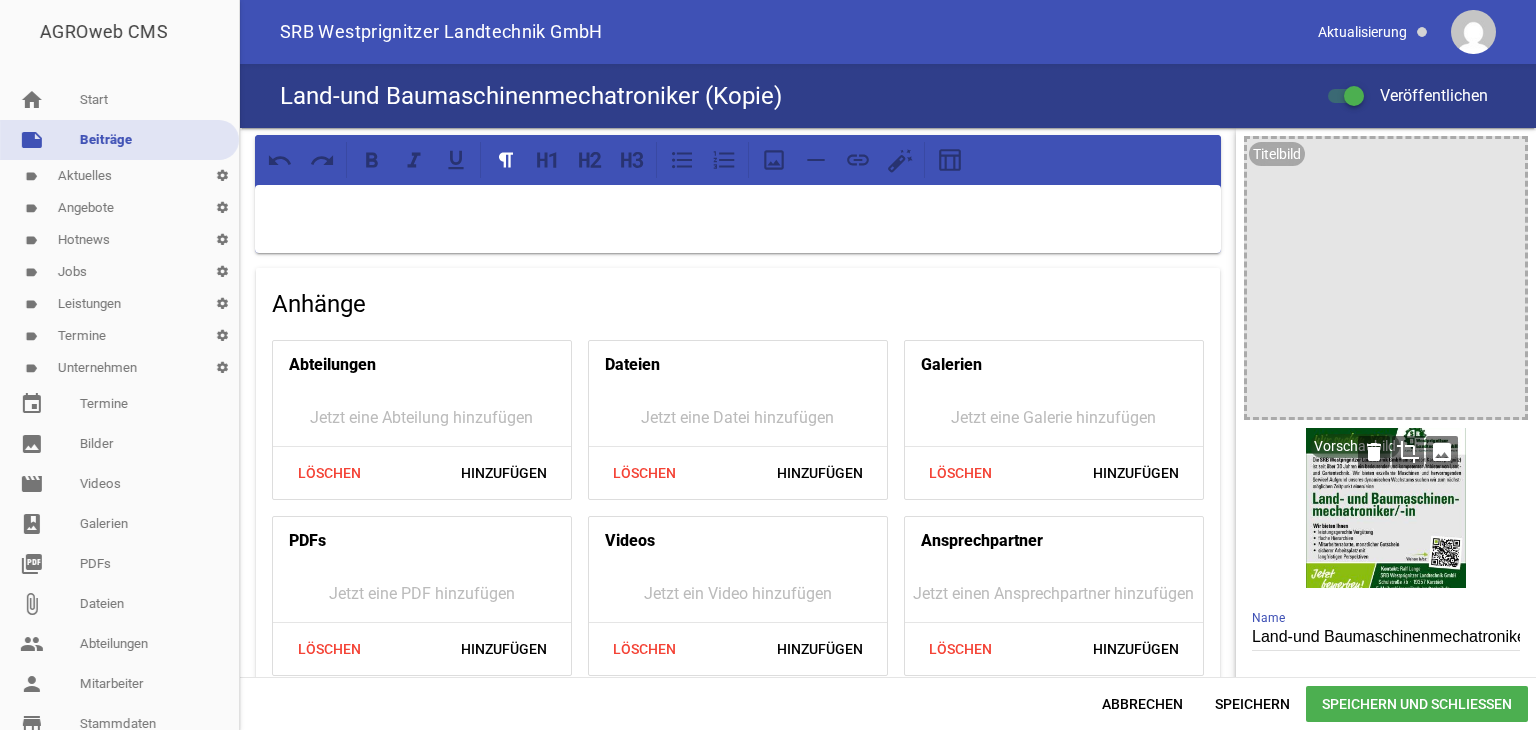 click on "crop" at bounding box center [1408, 452] 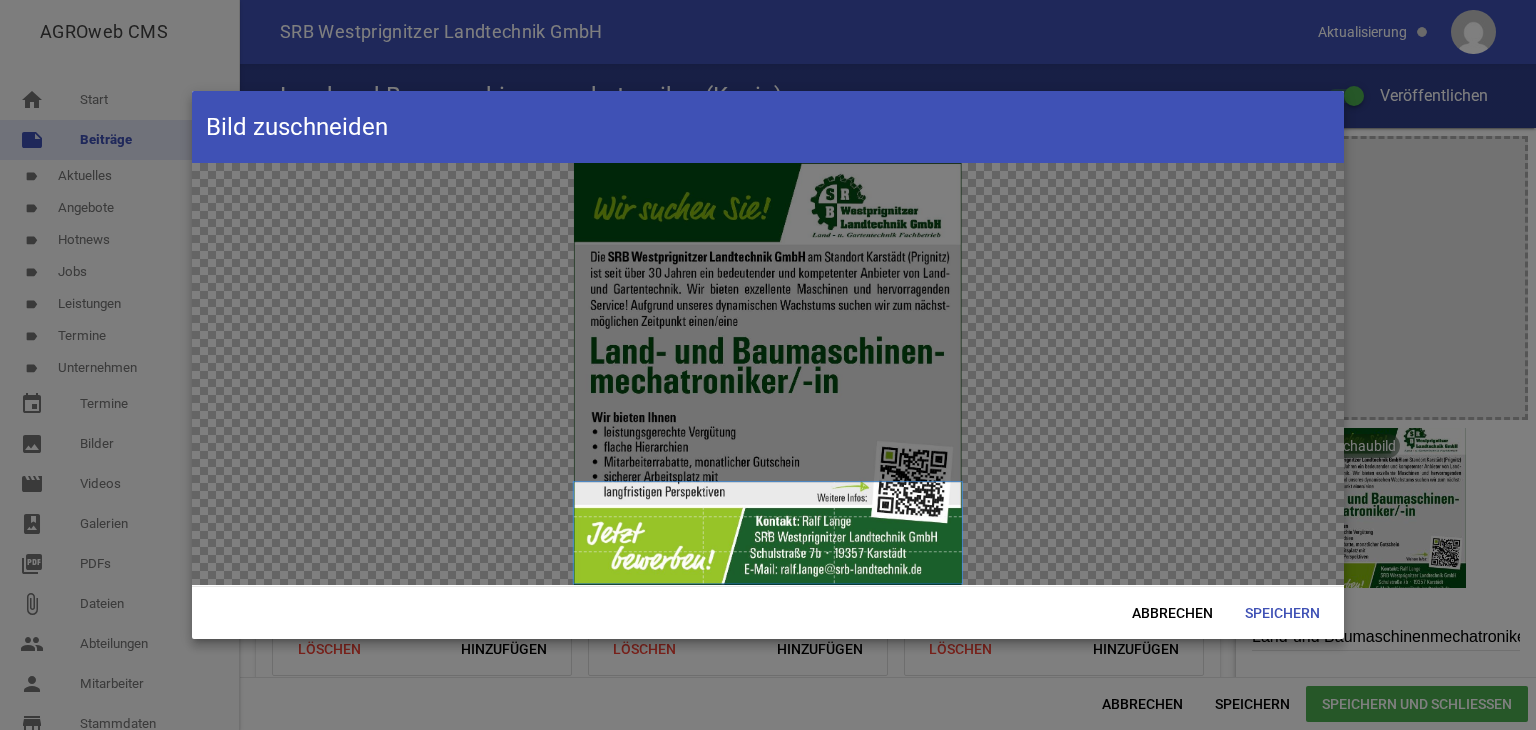 click at bounding box center (768, 533) 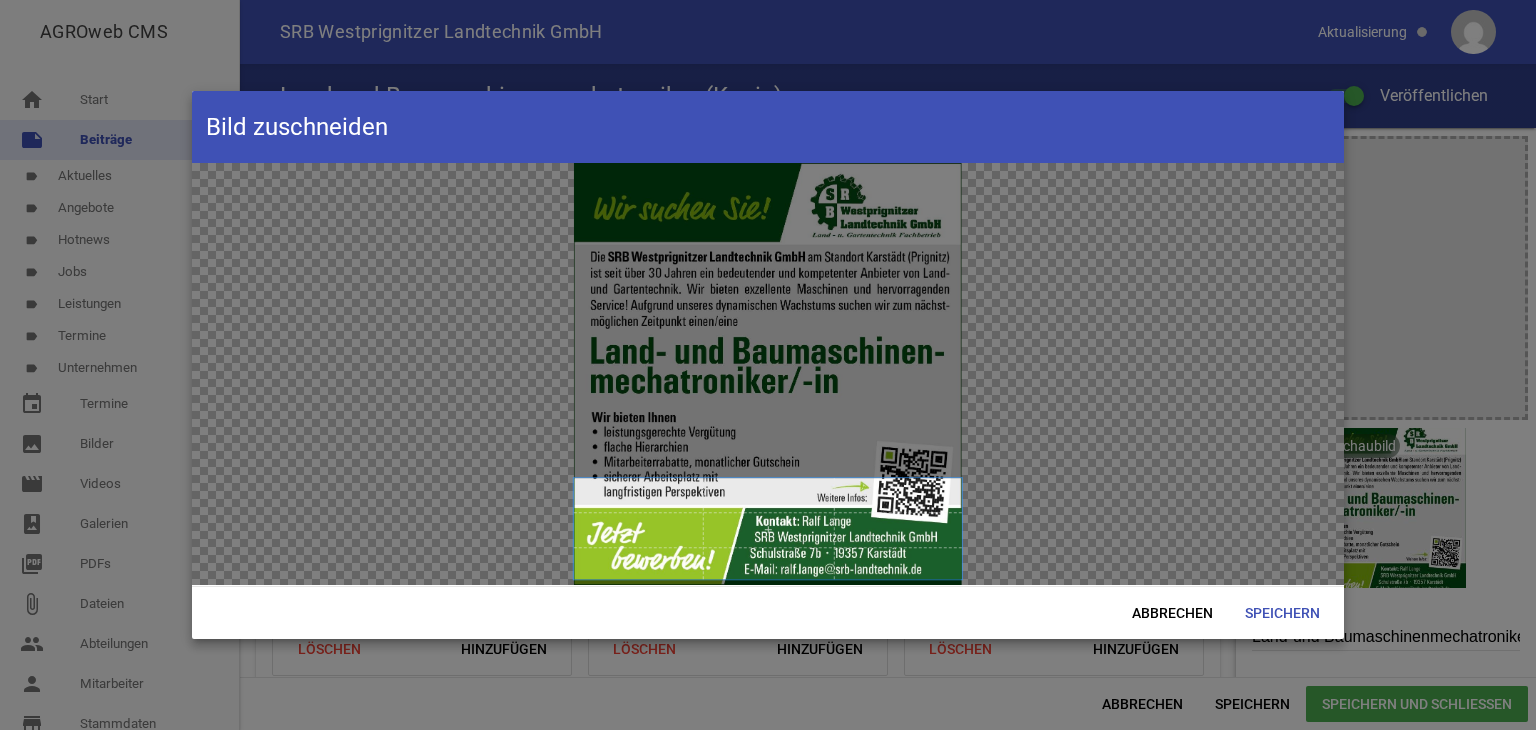 click at bounding box center (768, 529) 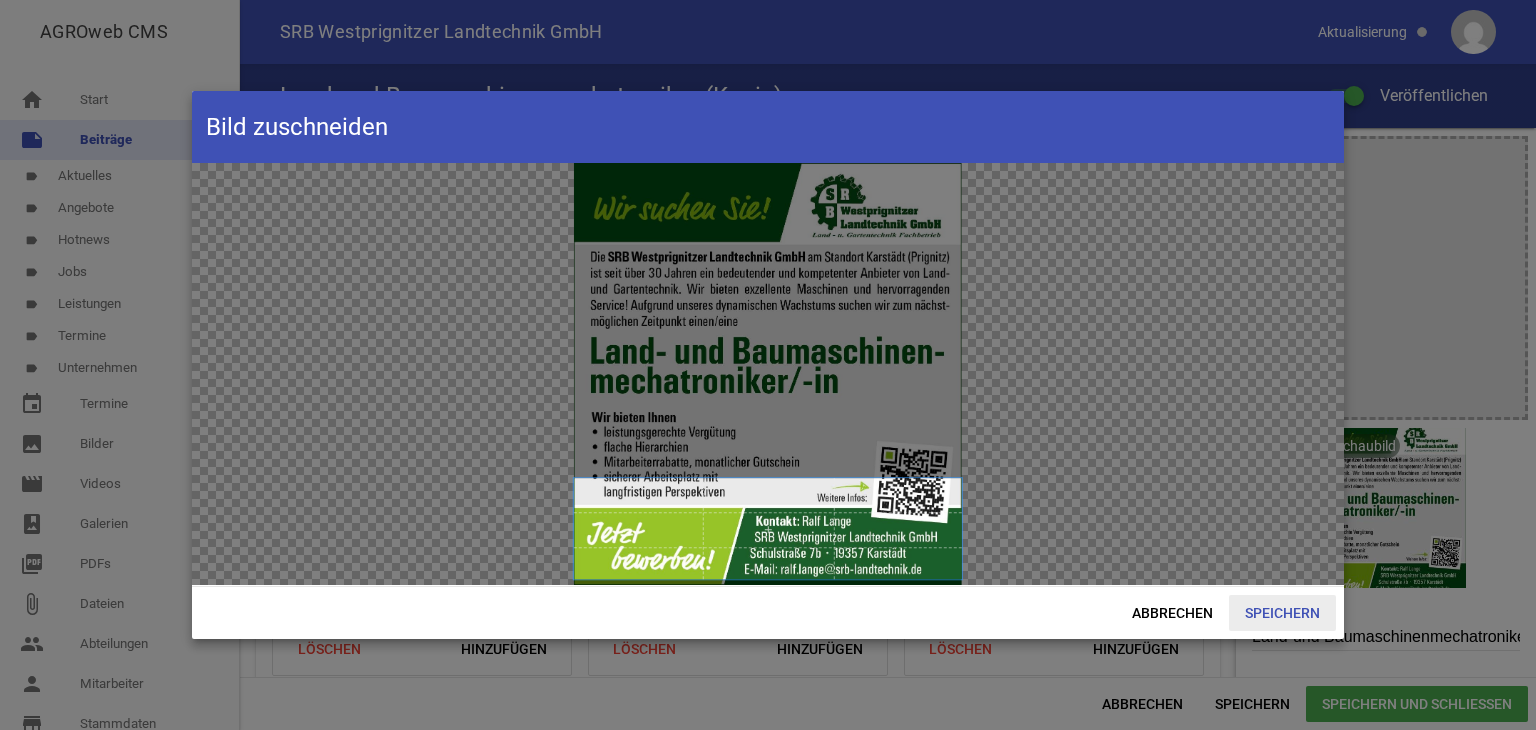 click on "Speichern" at bounding box center [1282, 613] 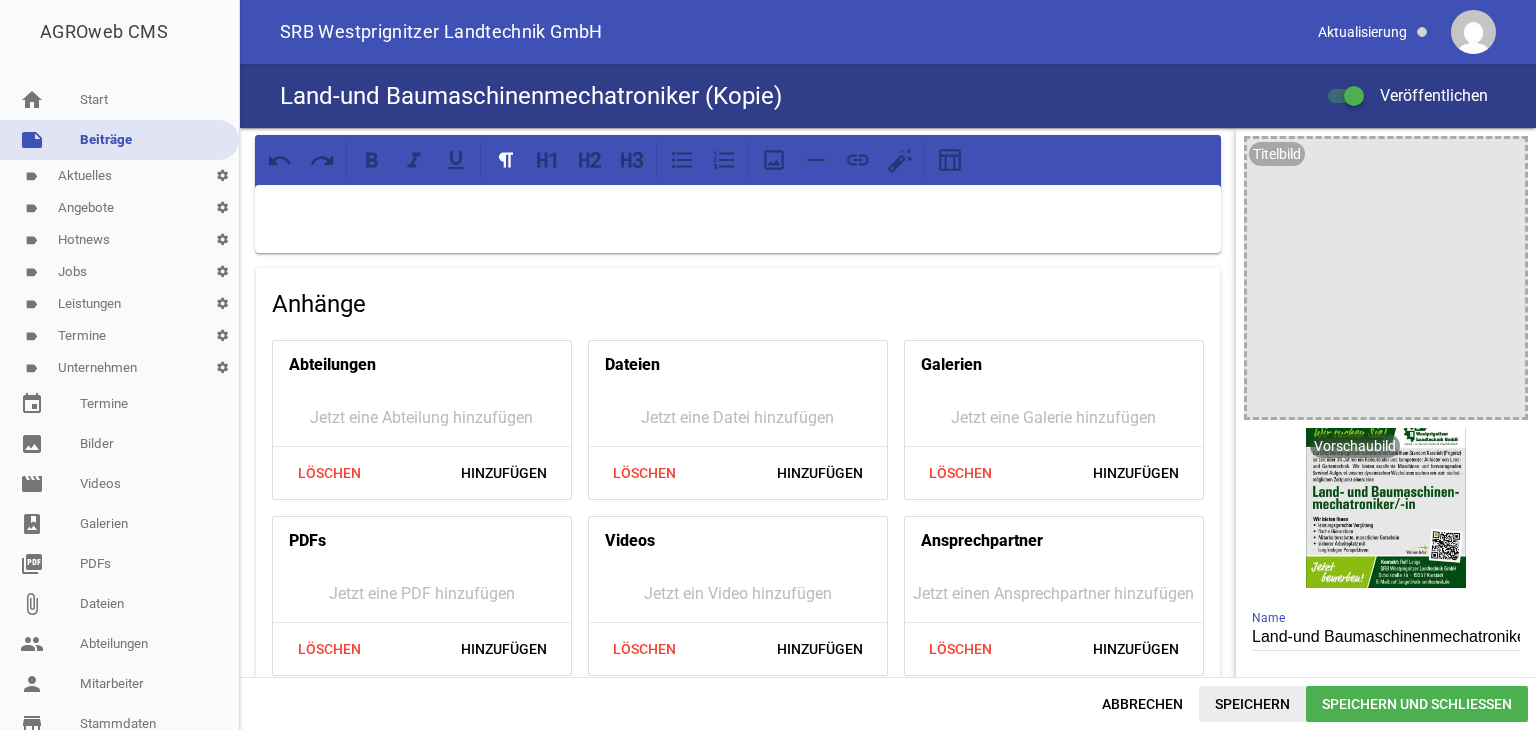 click on "Speichern" at bounding box center (1252, 704) 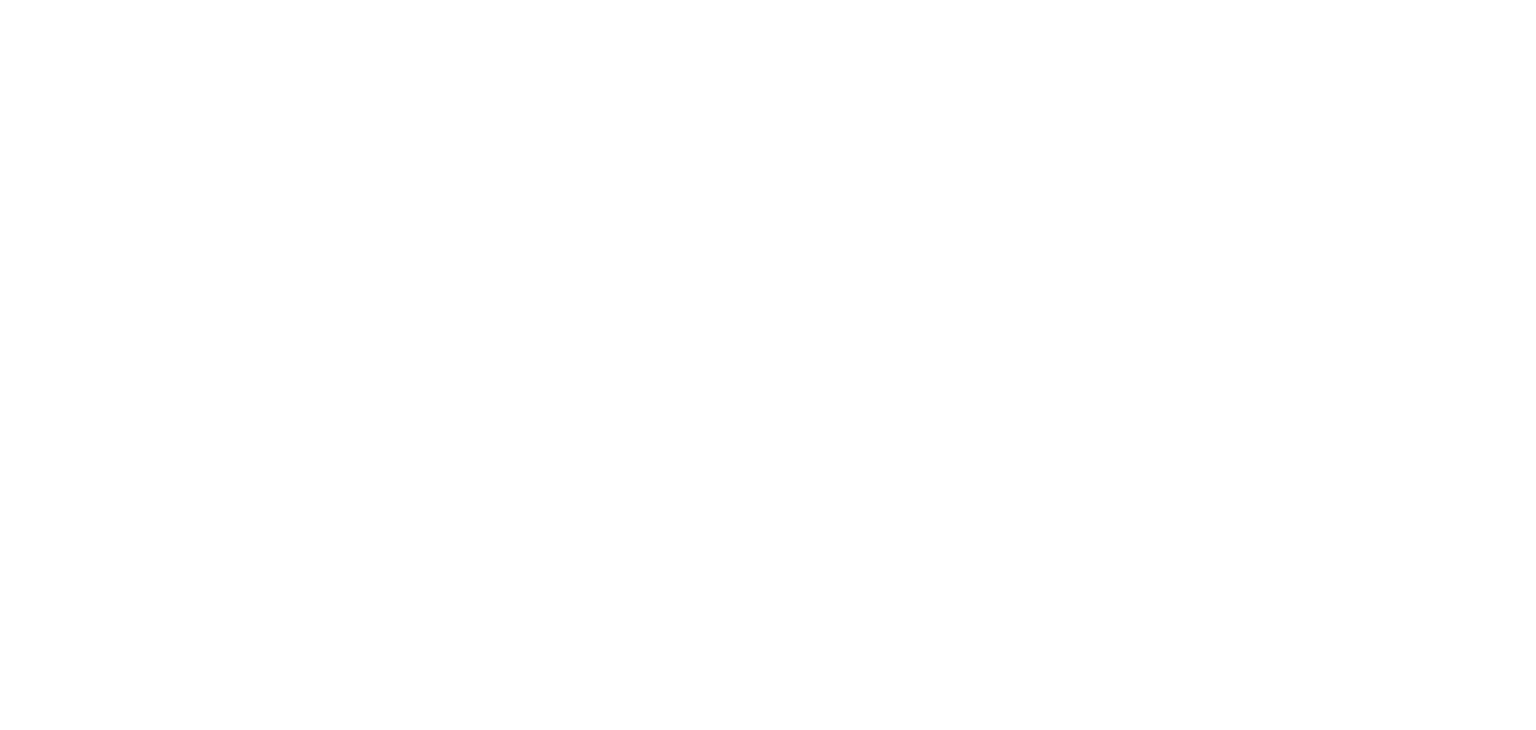 scroll, scrollTop: 0, scrollLeft: 0, axis: both 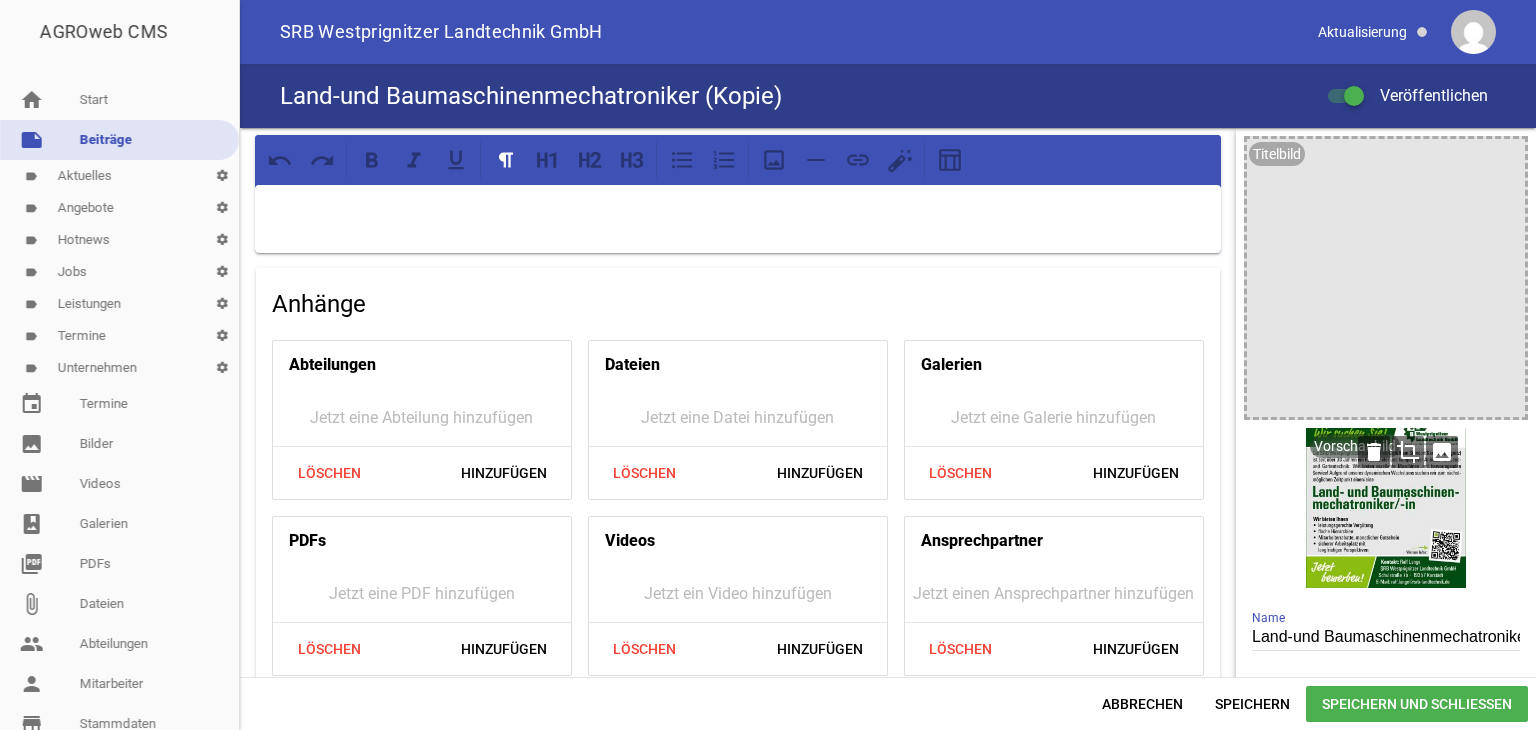 click on "crop" at bounding box center (1408, 452) 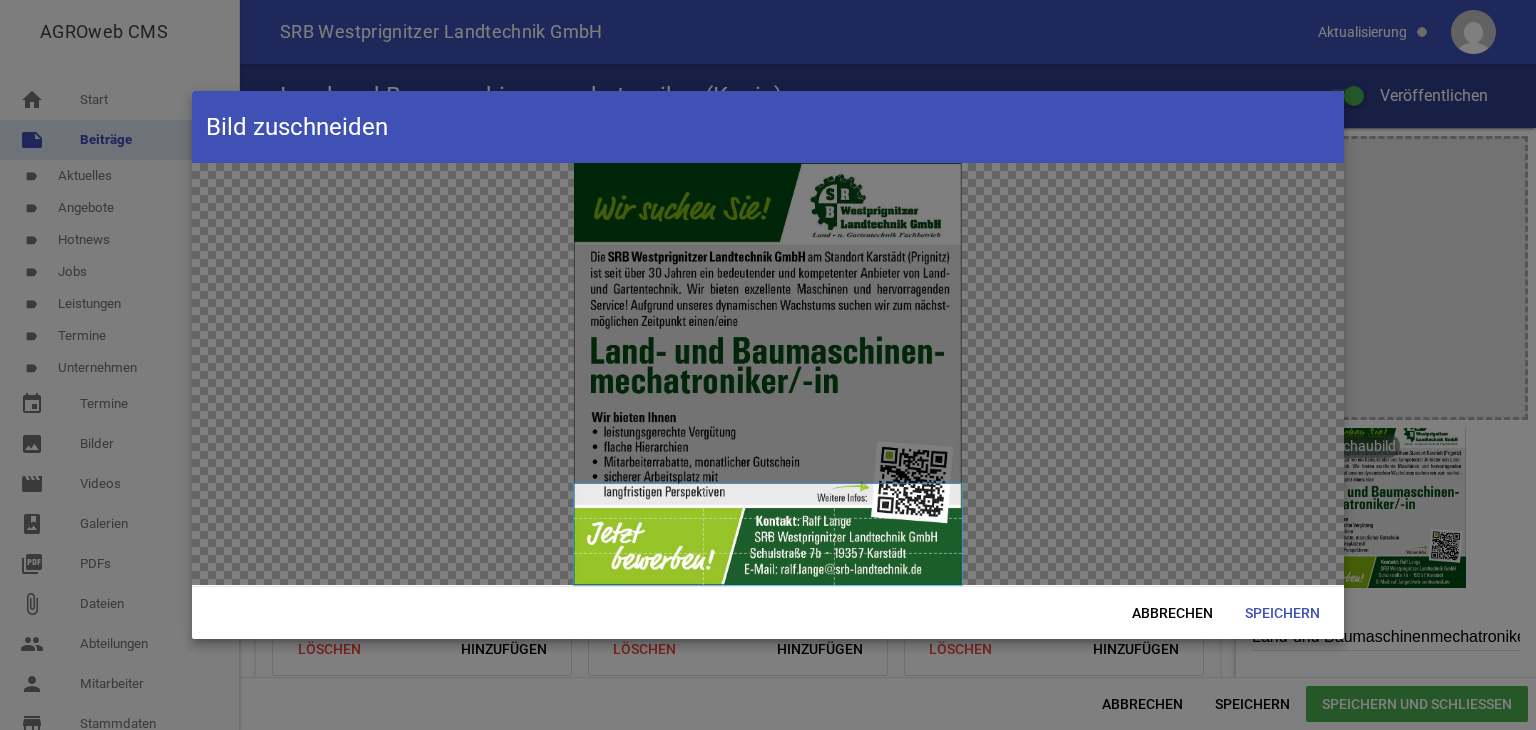 click at bounding box center (768, 534) 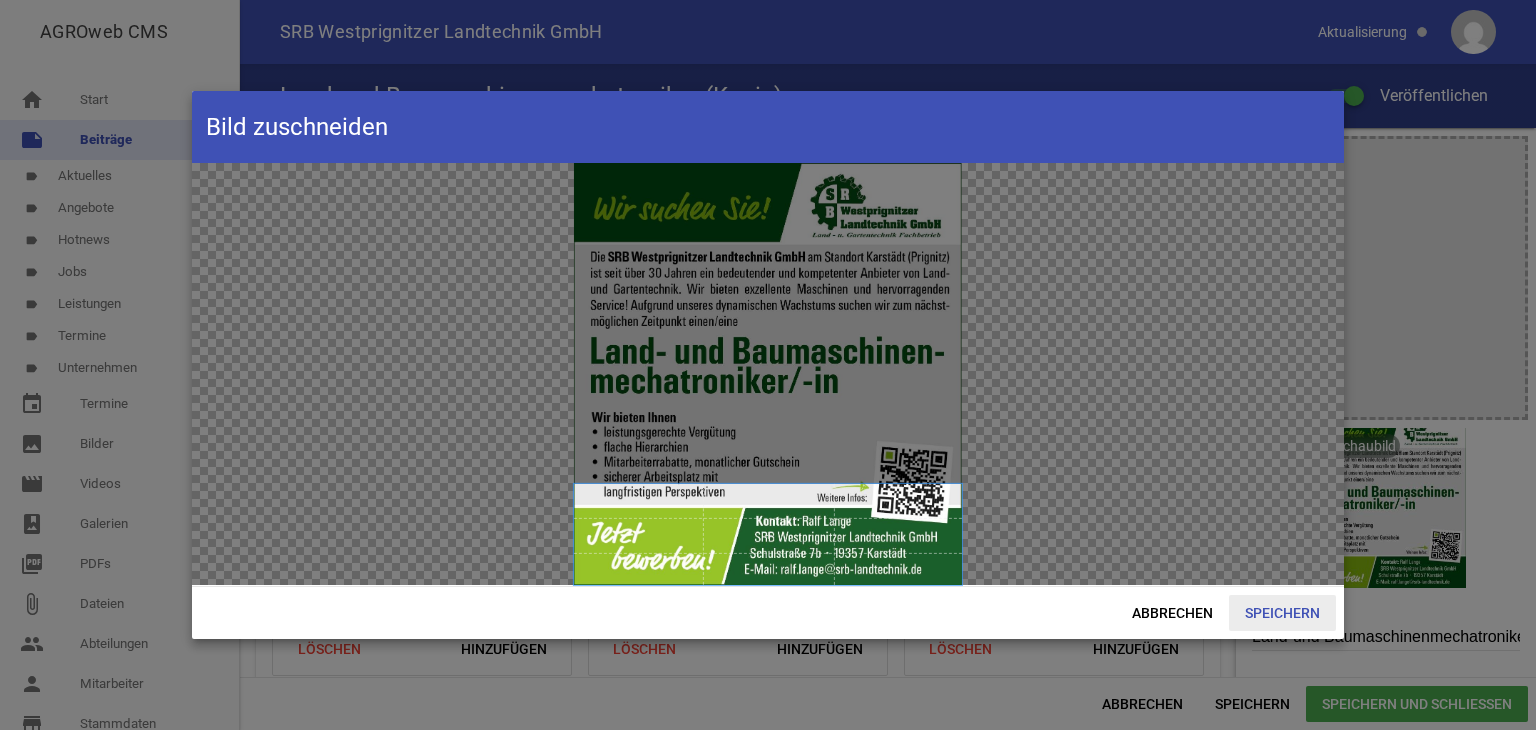 click on "Speichern" at bounding box center [1282, 613] 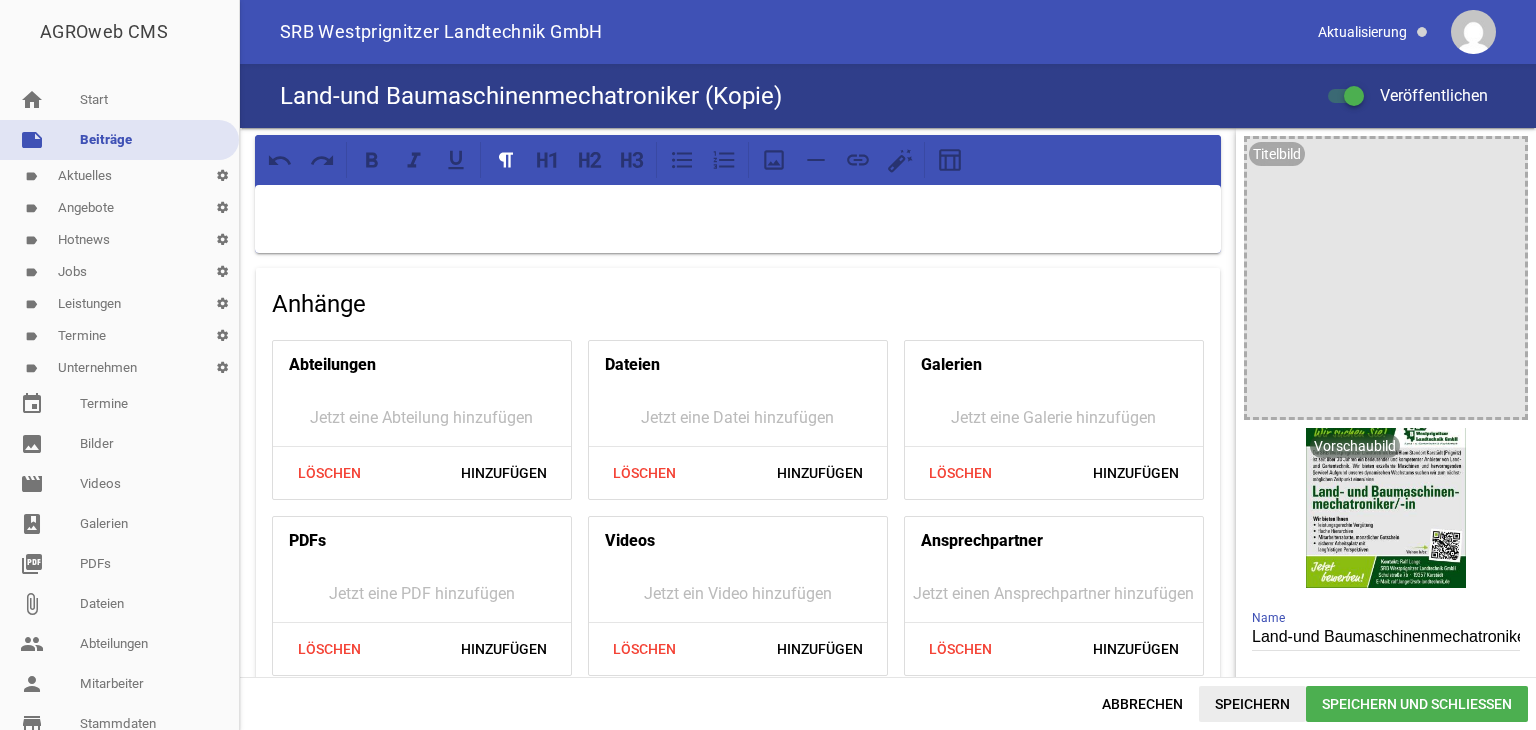 click on "Speichern" at bounding box center (1252, 704) 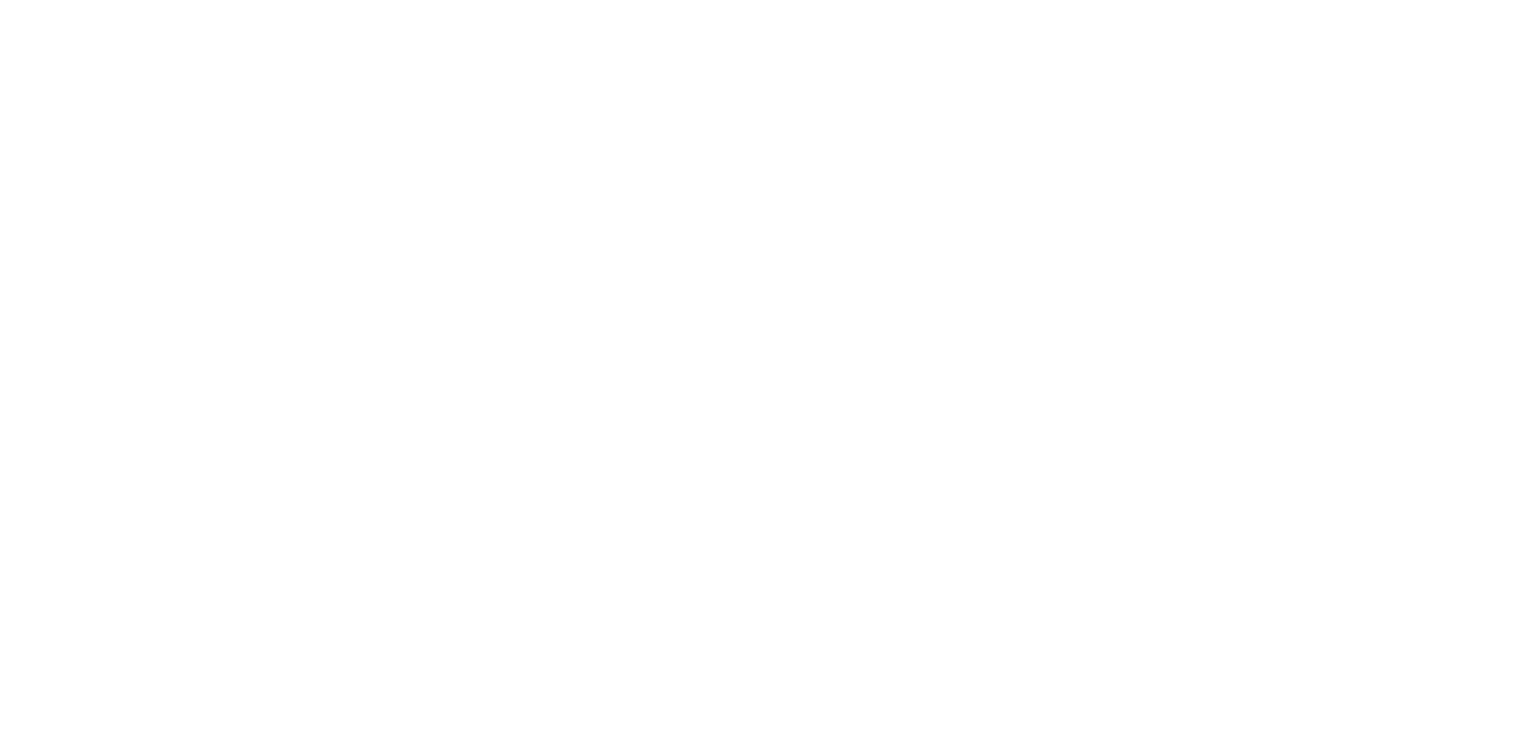 scroll, scrollTop: 0, scrollLeft: 0, axis: both 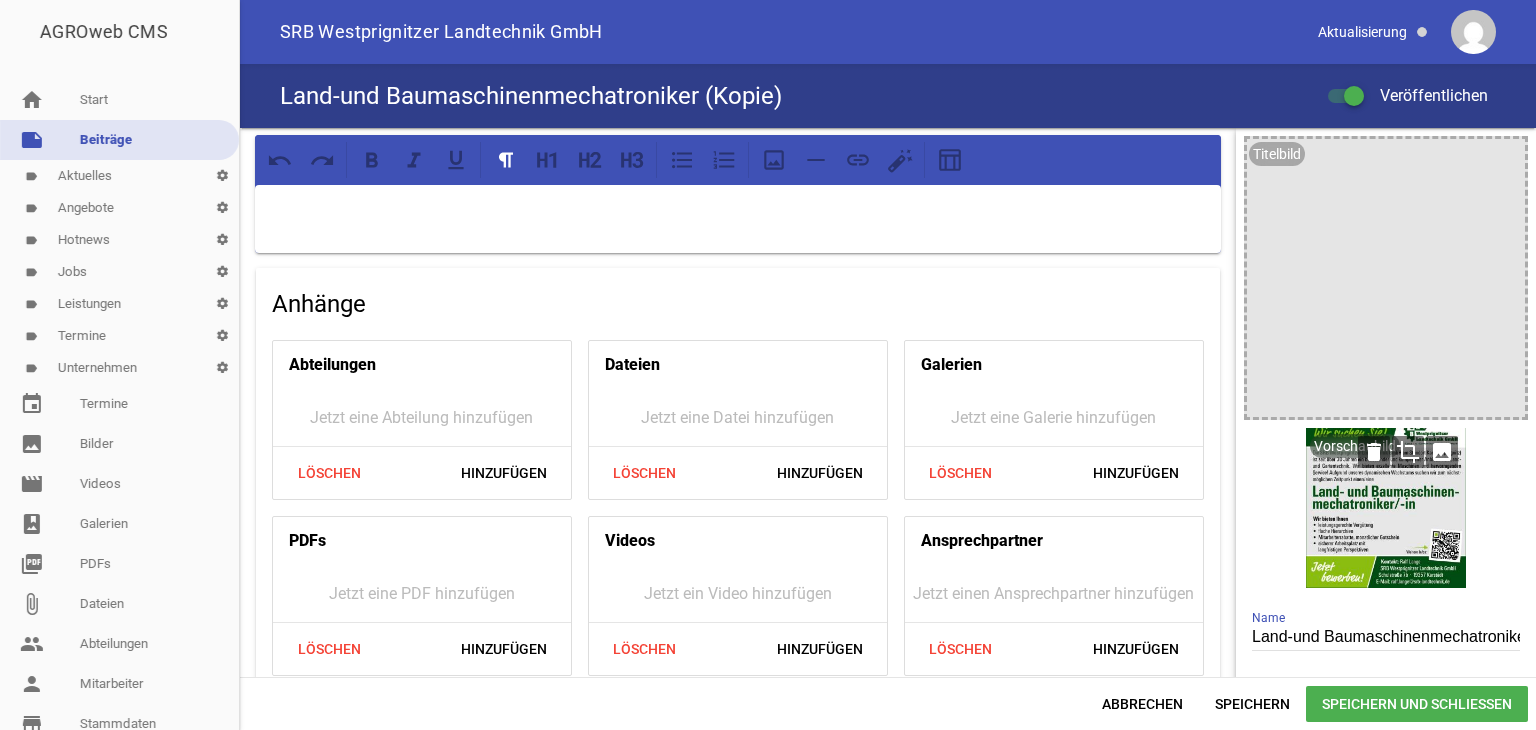 click on "crop" at bounding box center [1408, 452] 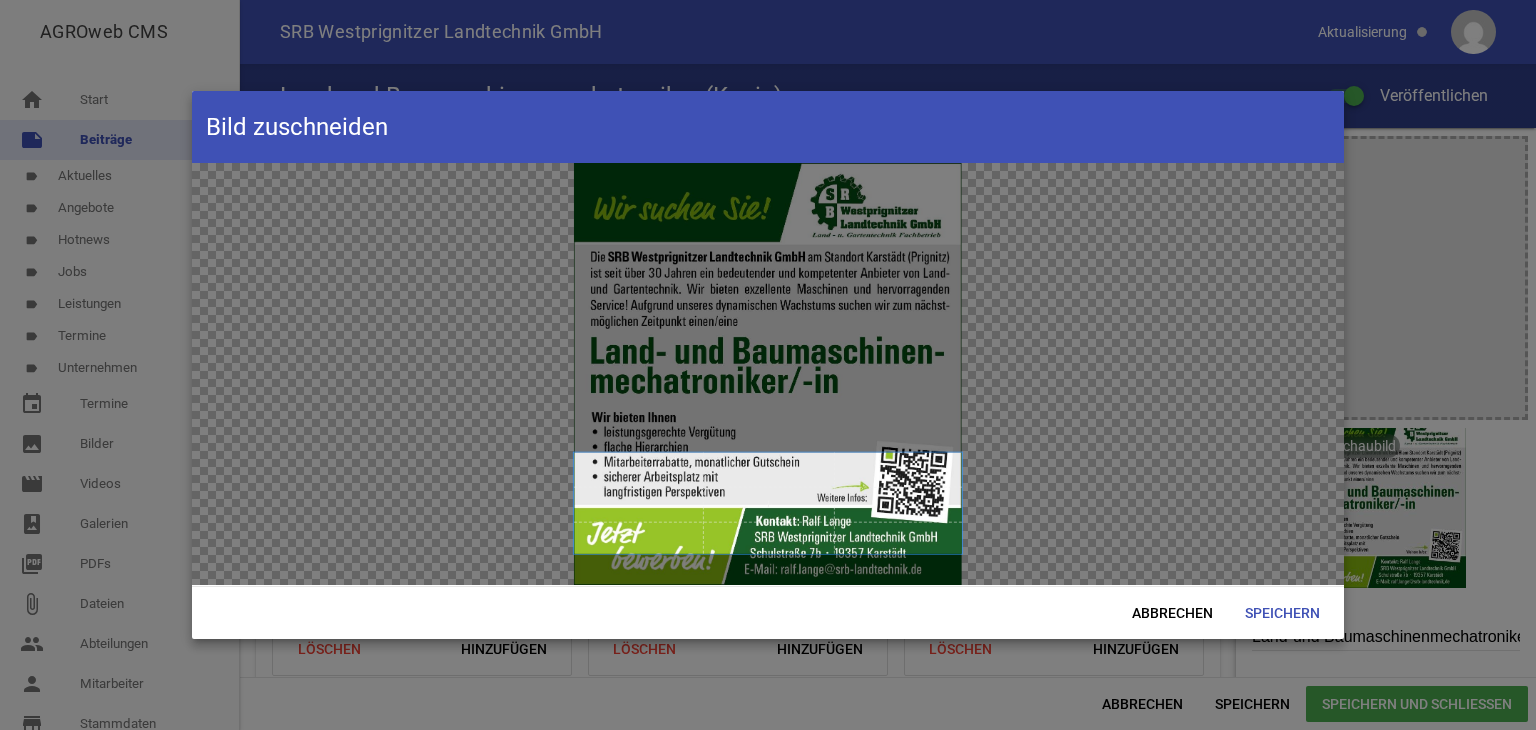 click at bounding box center (768, 503) 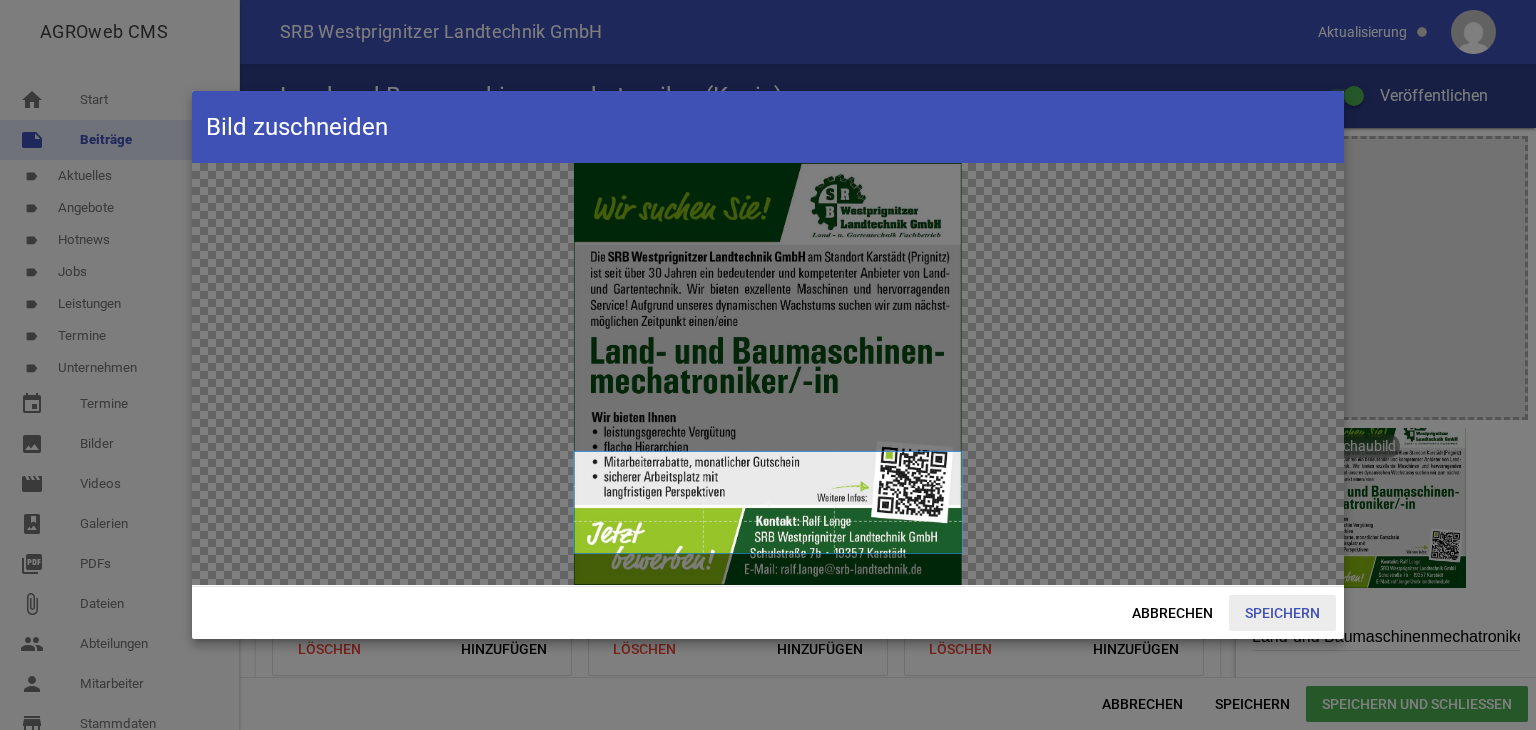 click on "Speichern" at bounding box center [1282, 613] 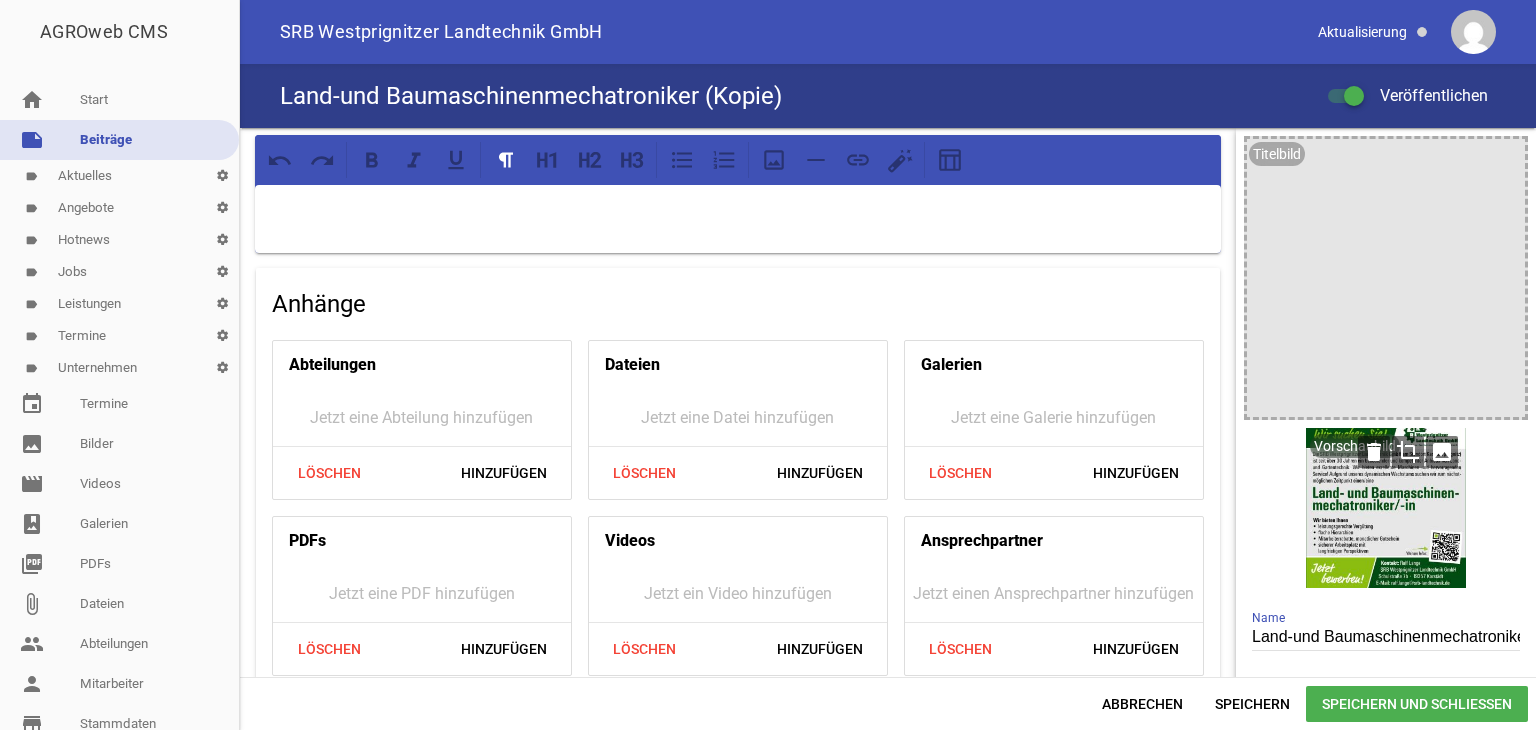 click on "crop" at bounding box center [1408, 452] 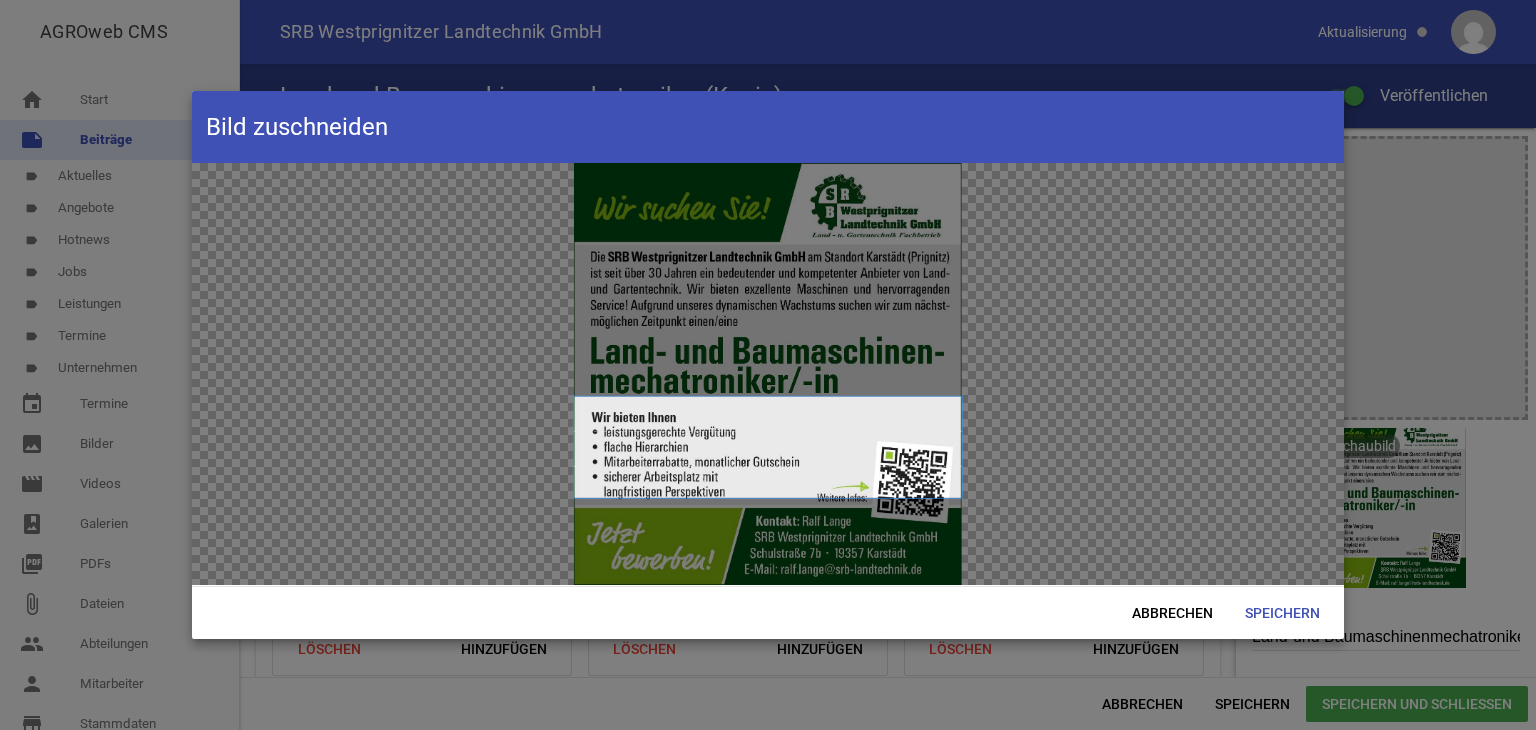 click at bounding box center [768, 447] 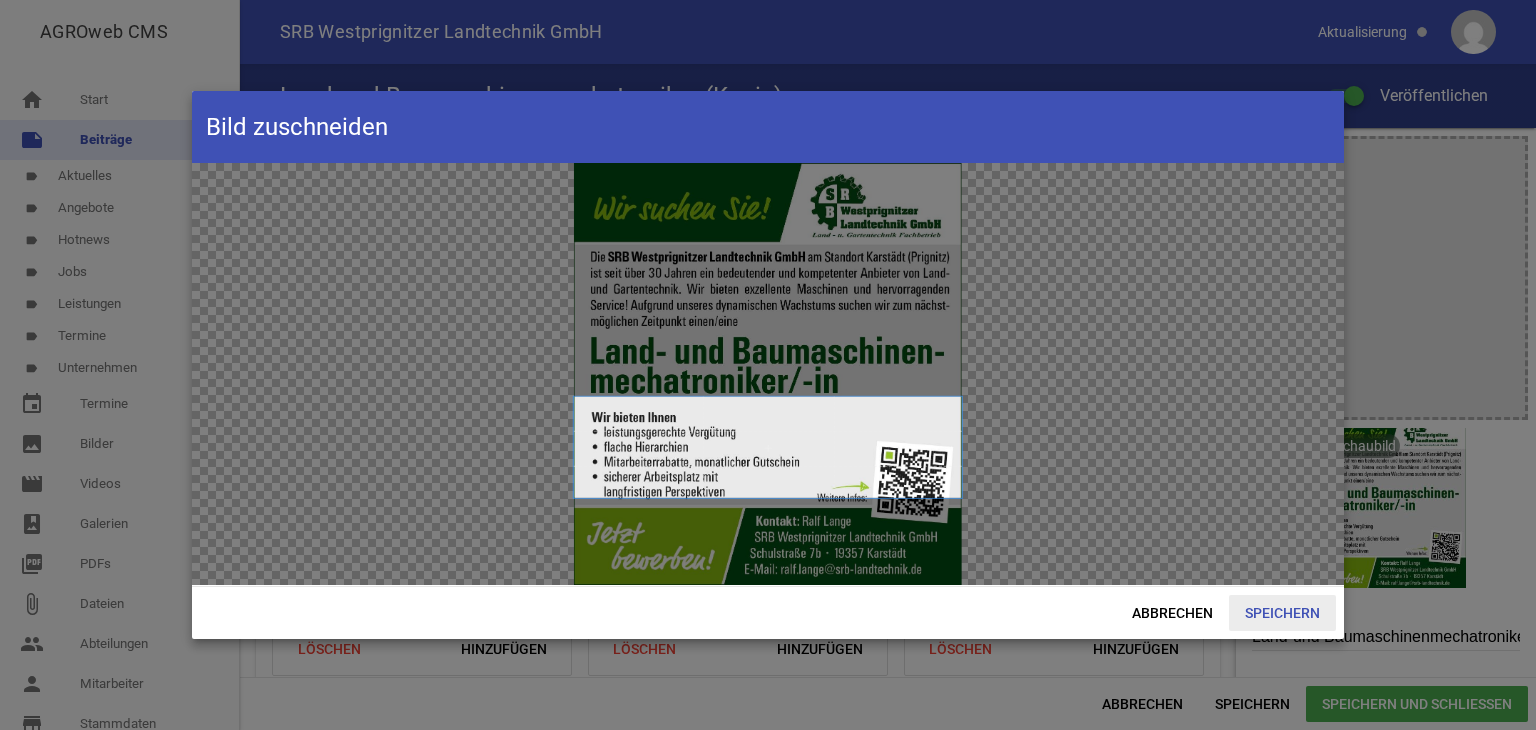 click on "Speichern" at bounding box center [1282, 613] 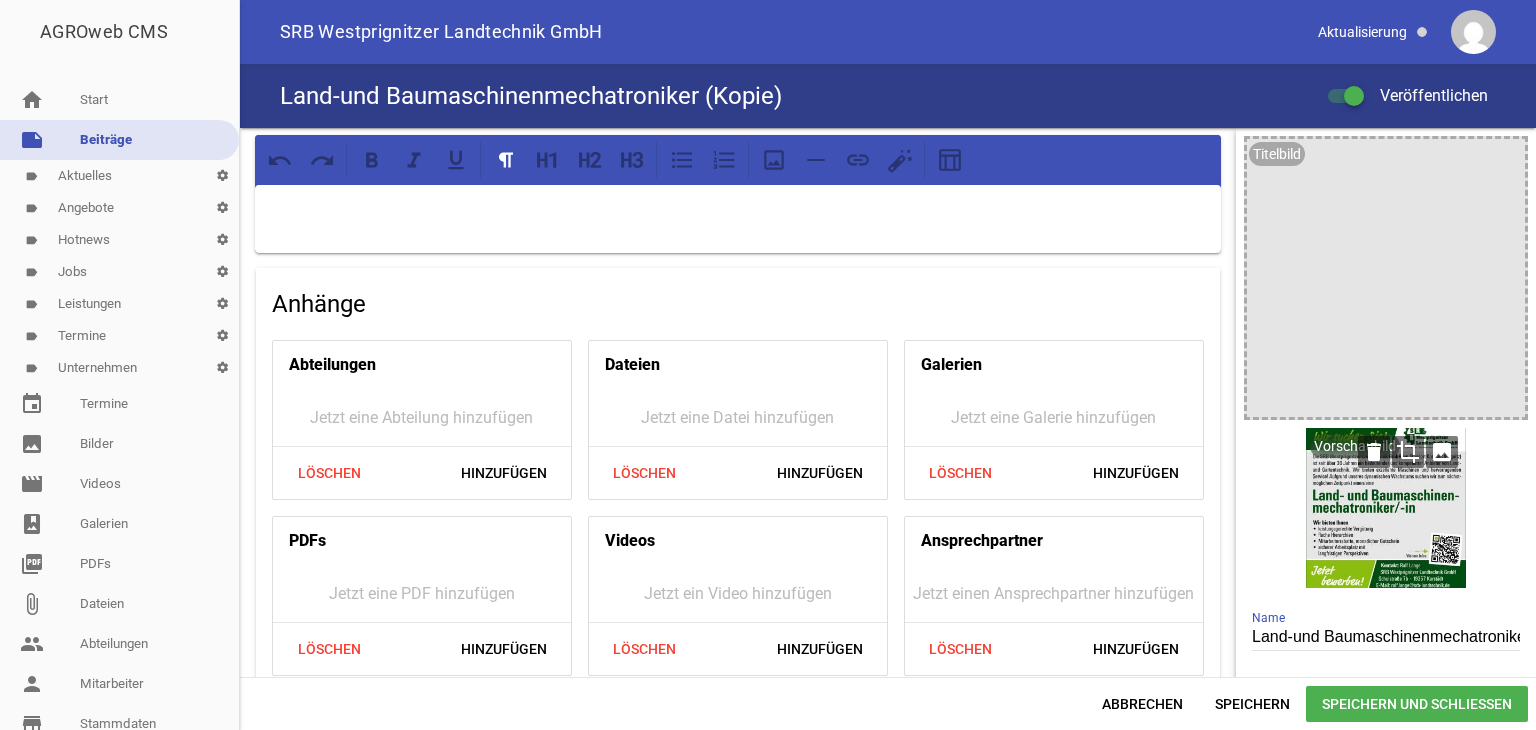 click on "crop" at bounding box center (1408, 452) 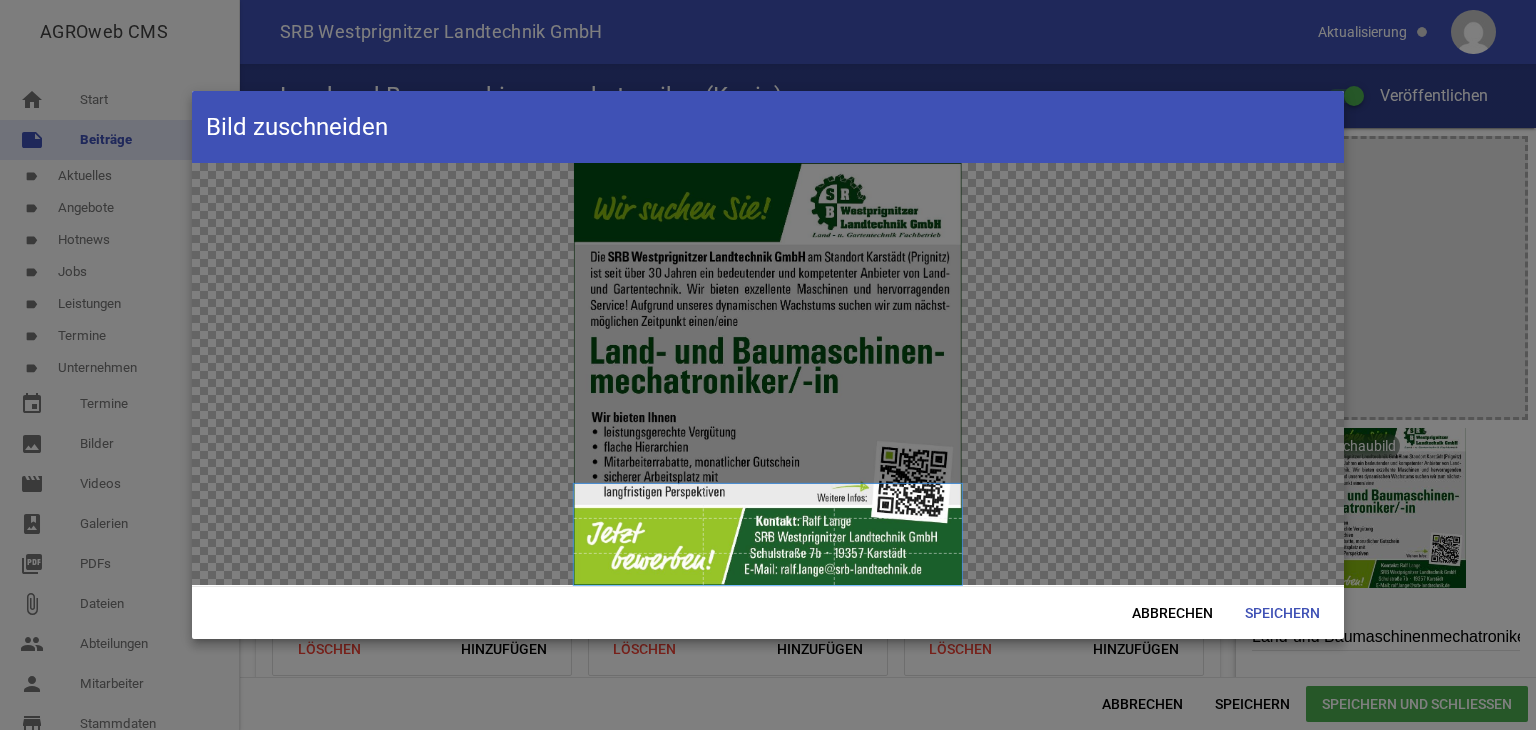 click on "Bild zuschneiden         Abbrechen   Speichern" at bounding box center (768, 365) 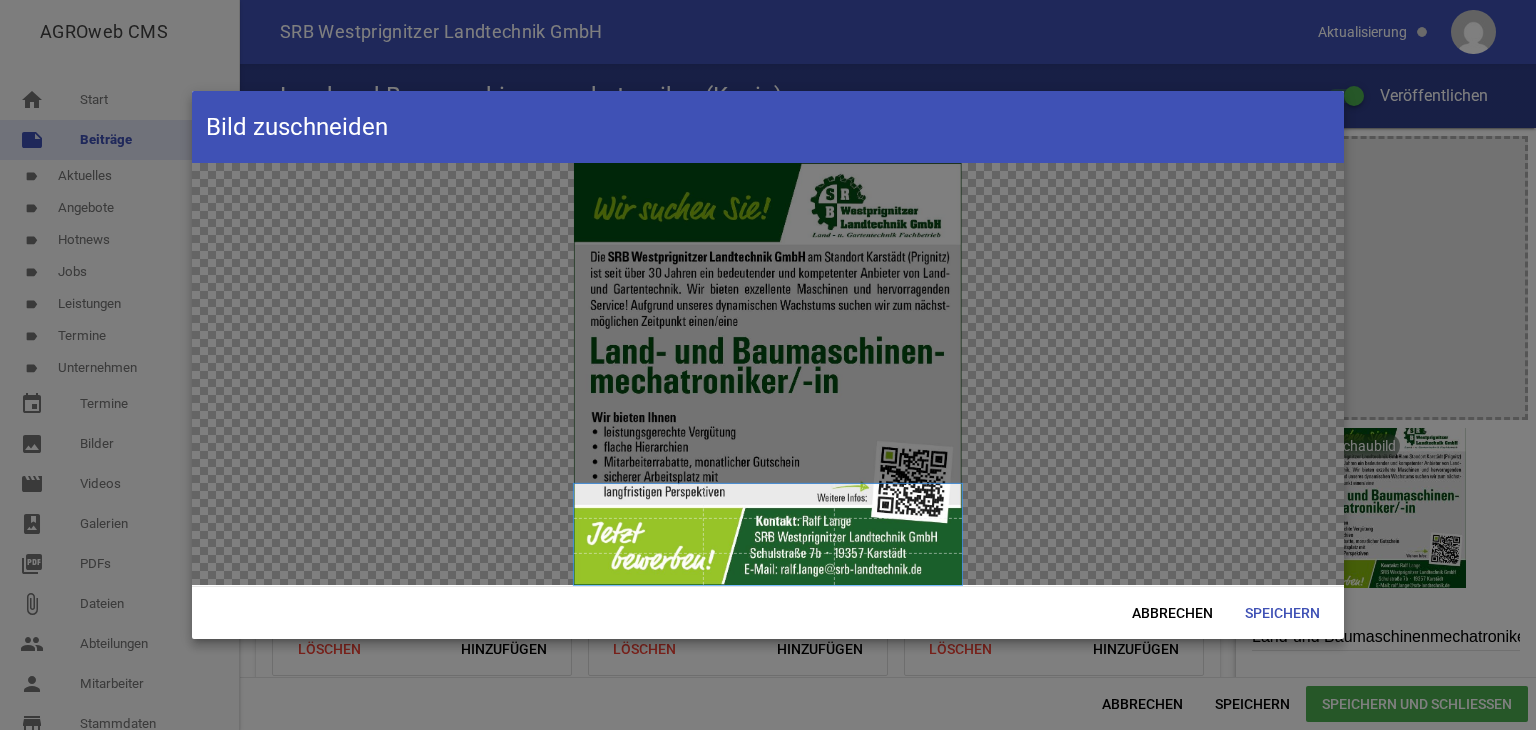 click on "Bild zuschneiden         Abbrechen   Speichern" at bounding box center [768, 365] 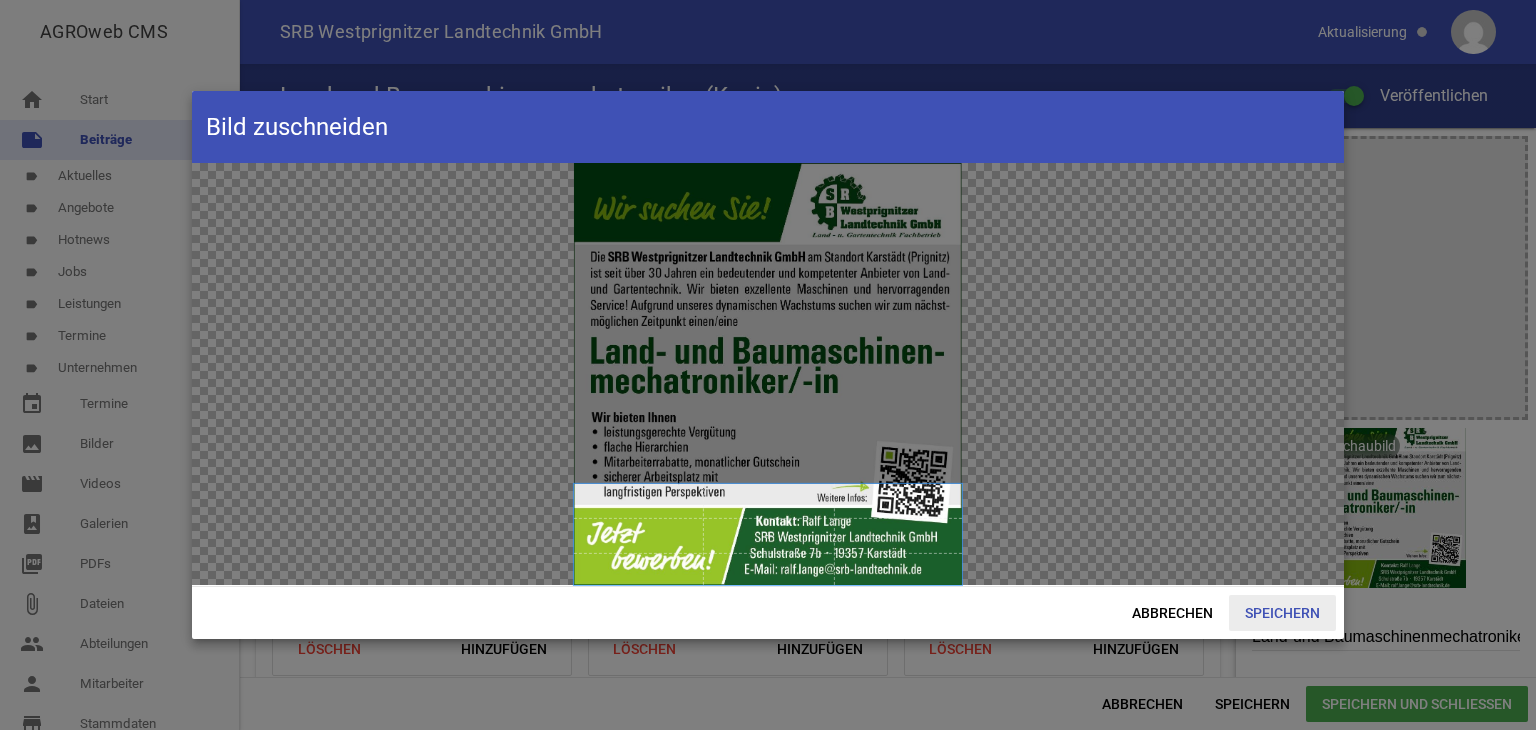 click on "Speichern" at bounding box center (1282, 613) 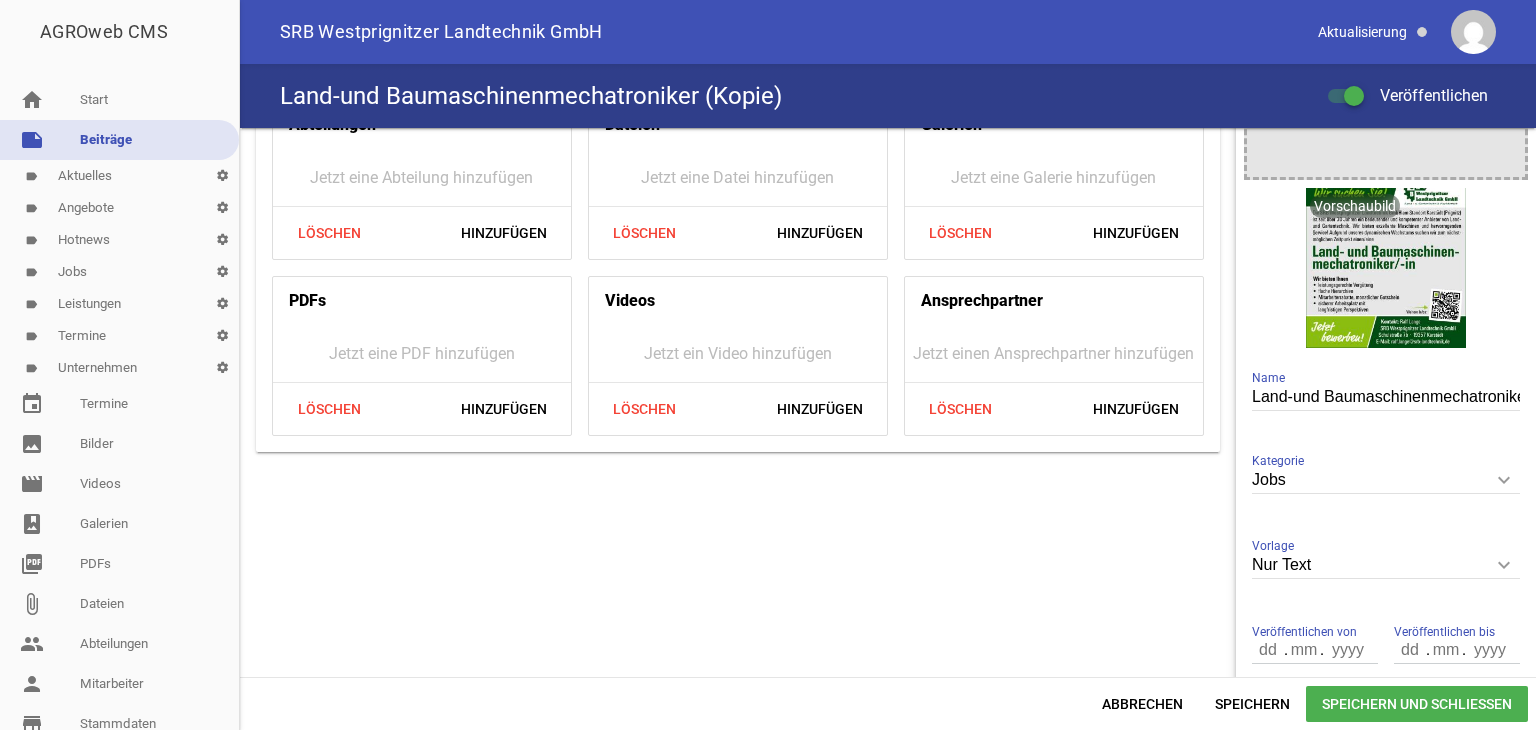 scroll, scrollTop: 300, scrollLeft: 0, axis: vertical 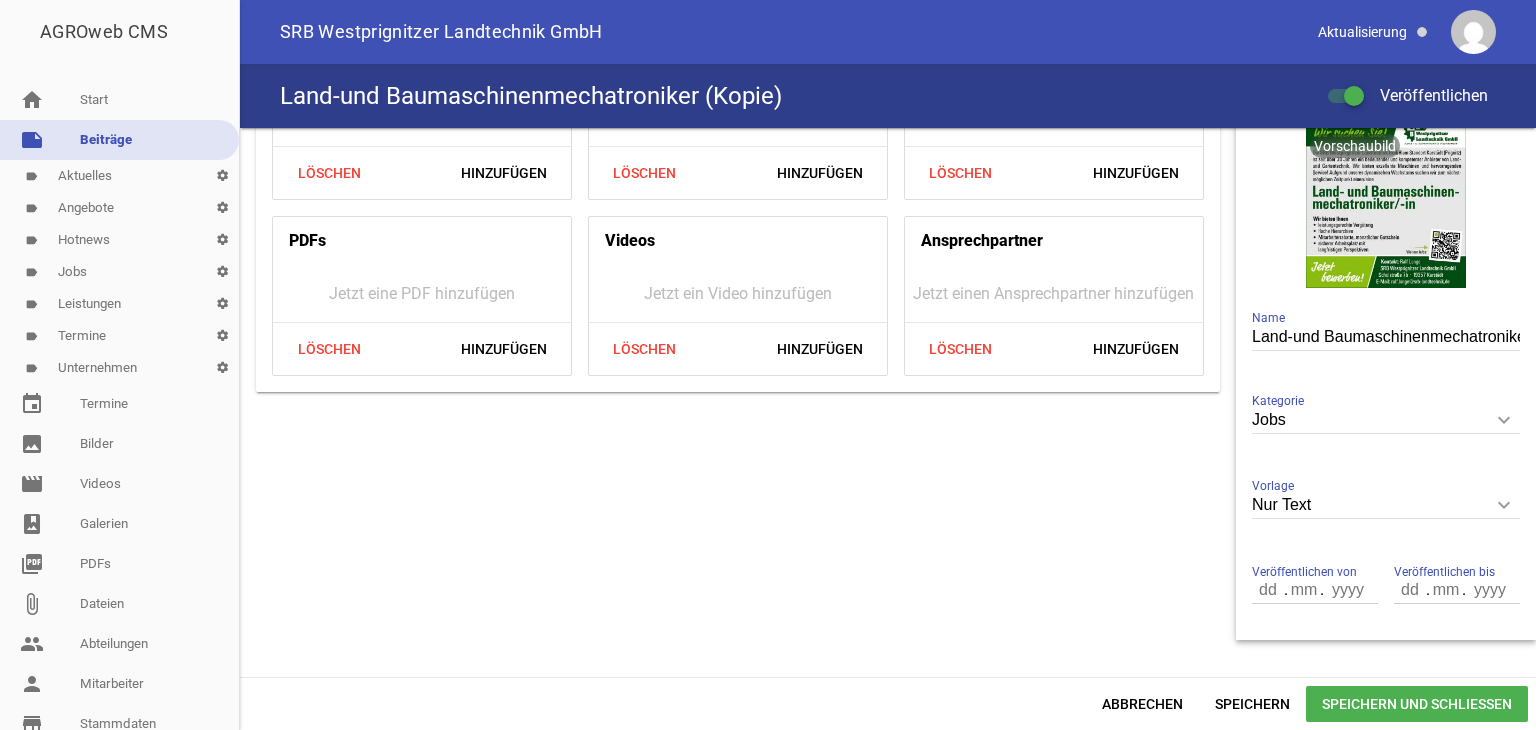 click on "keyboard_arrow_down" at bounding box center (1504, 505) 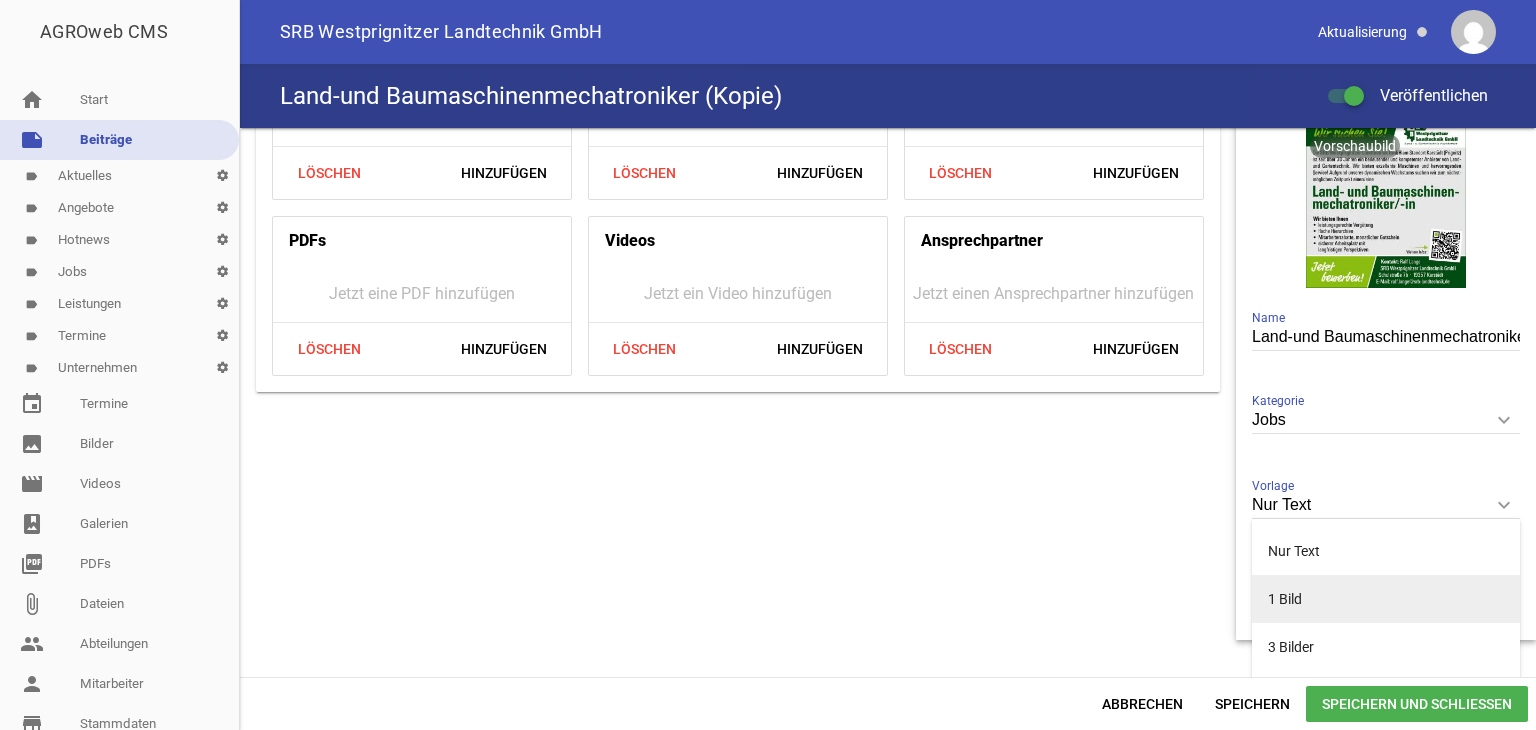 click on "1 Bild" at bounding box center (1386, 599) 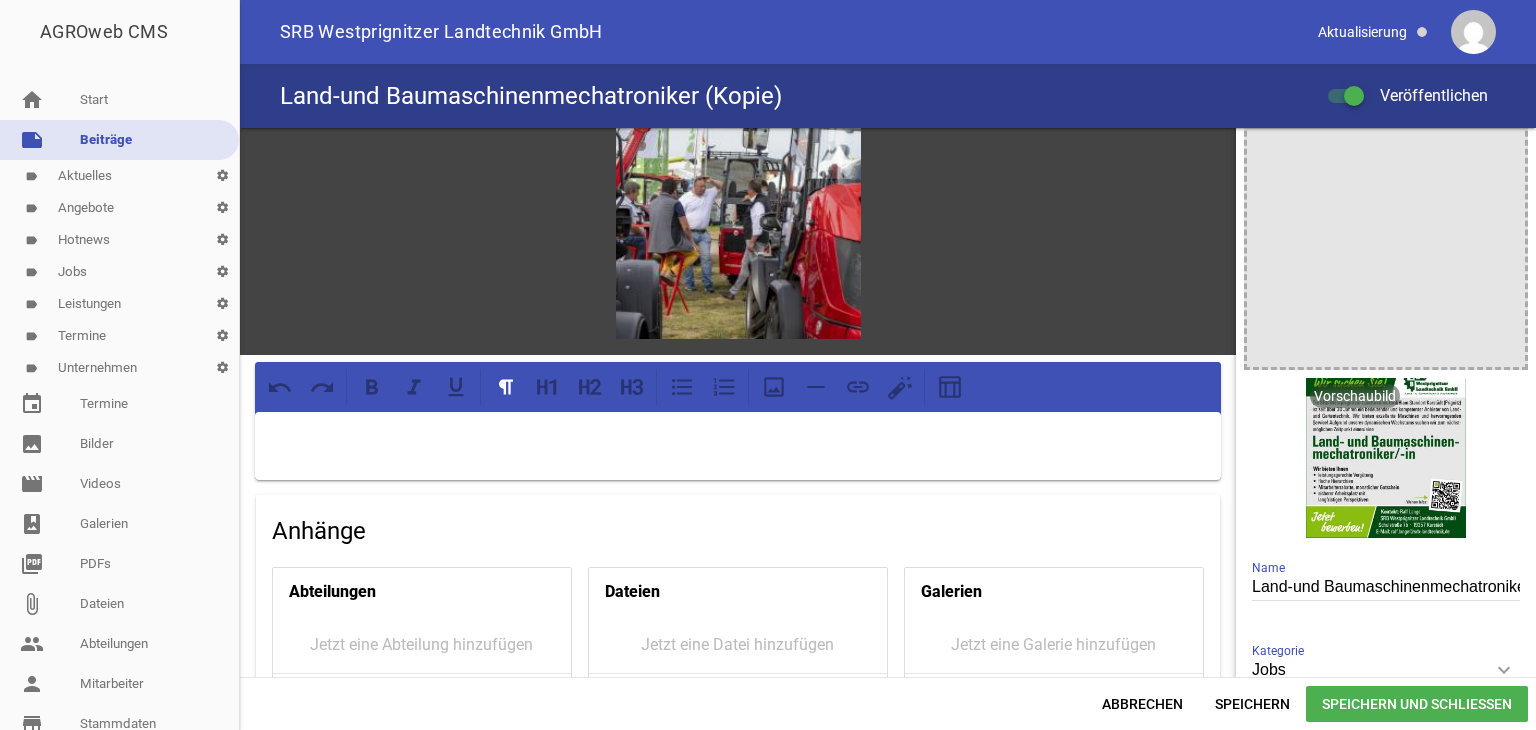 scroll, scrollTop: 0, scrollLeft: 0, axis: both 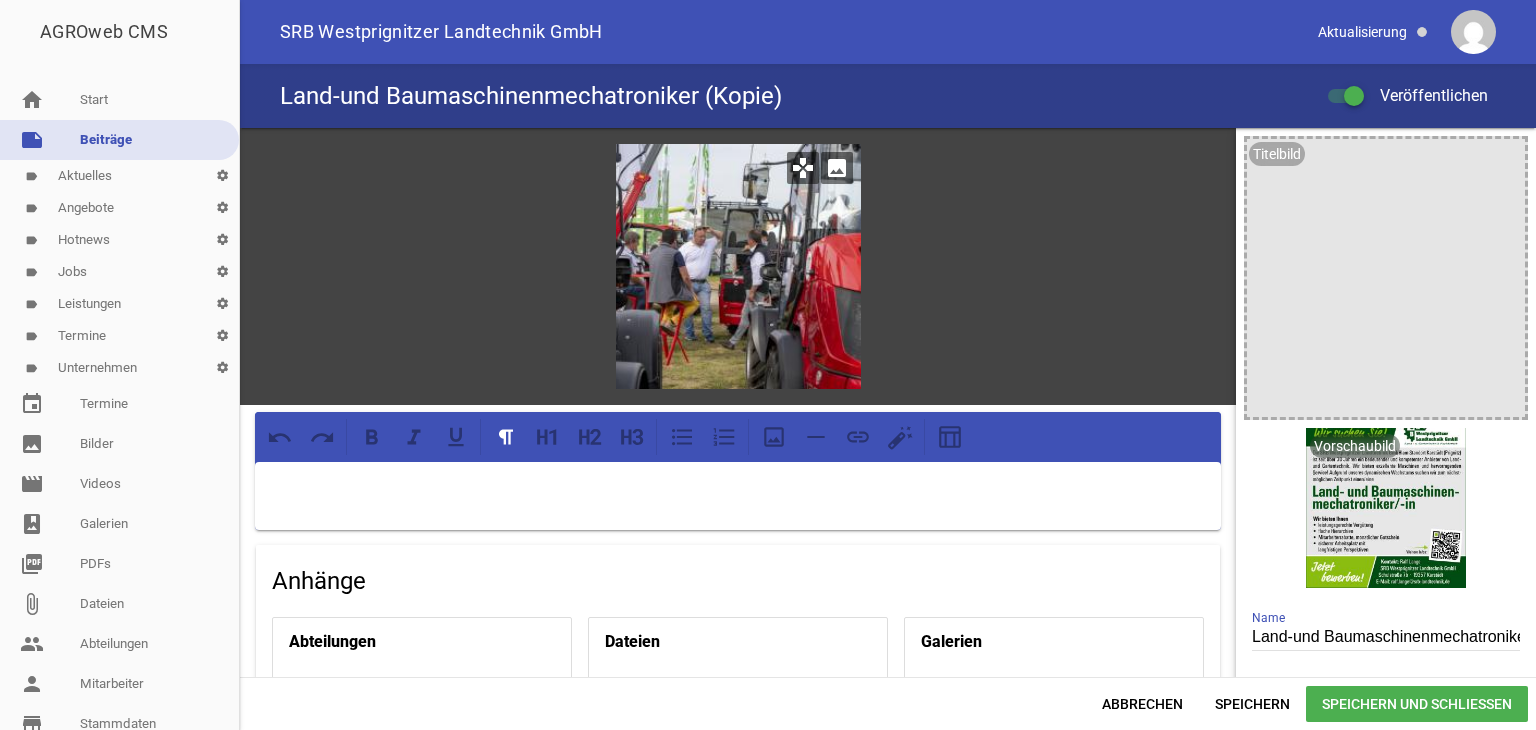 click on "image" at bounding box center (837, 168) 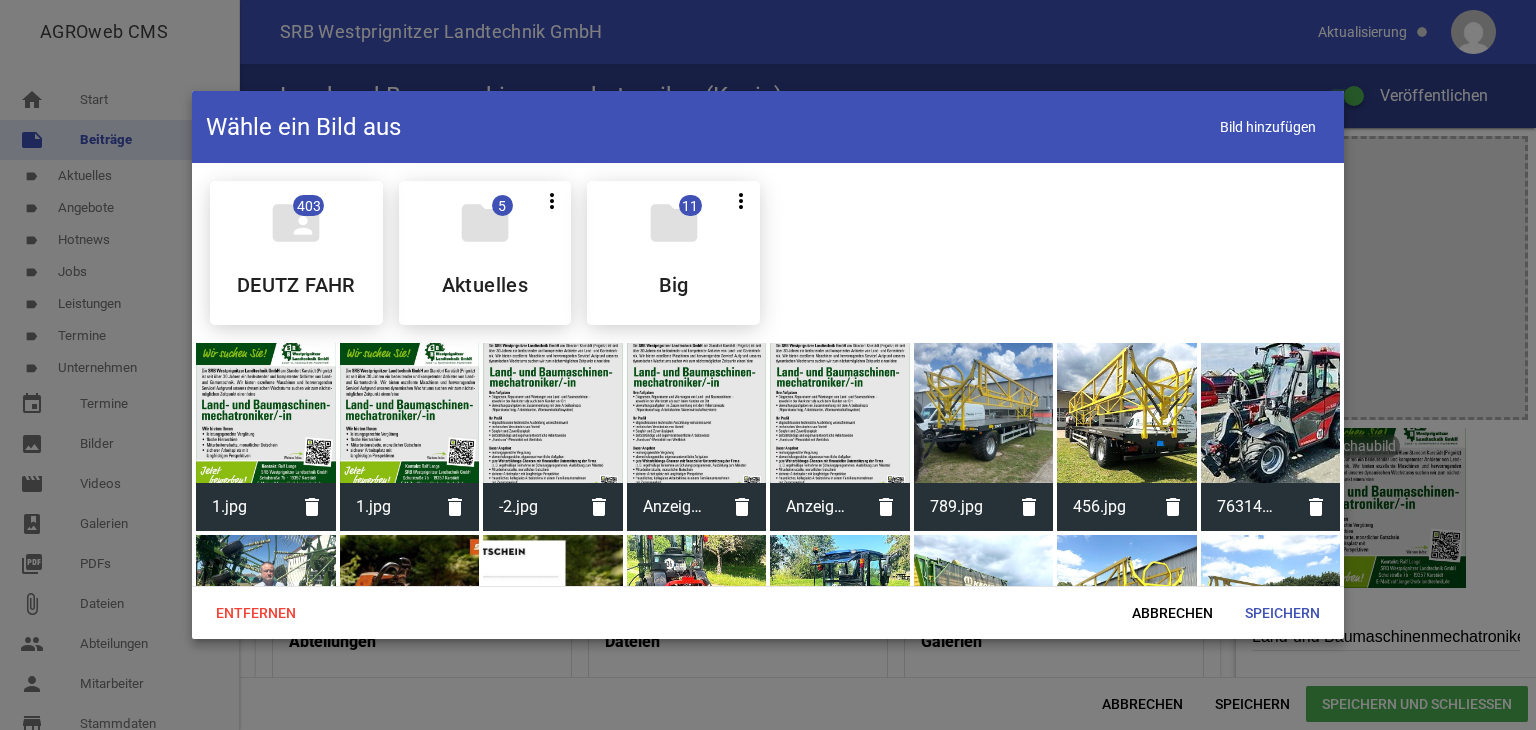 click at bounding box center [266, 413] 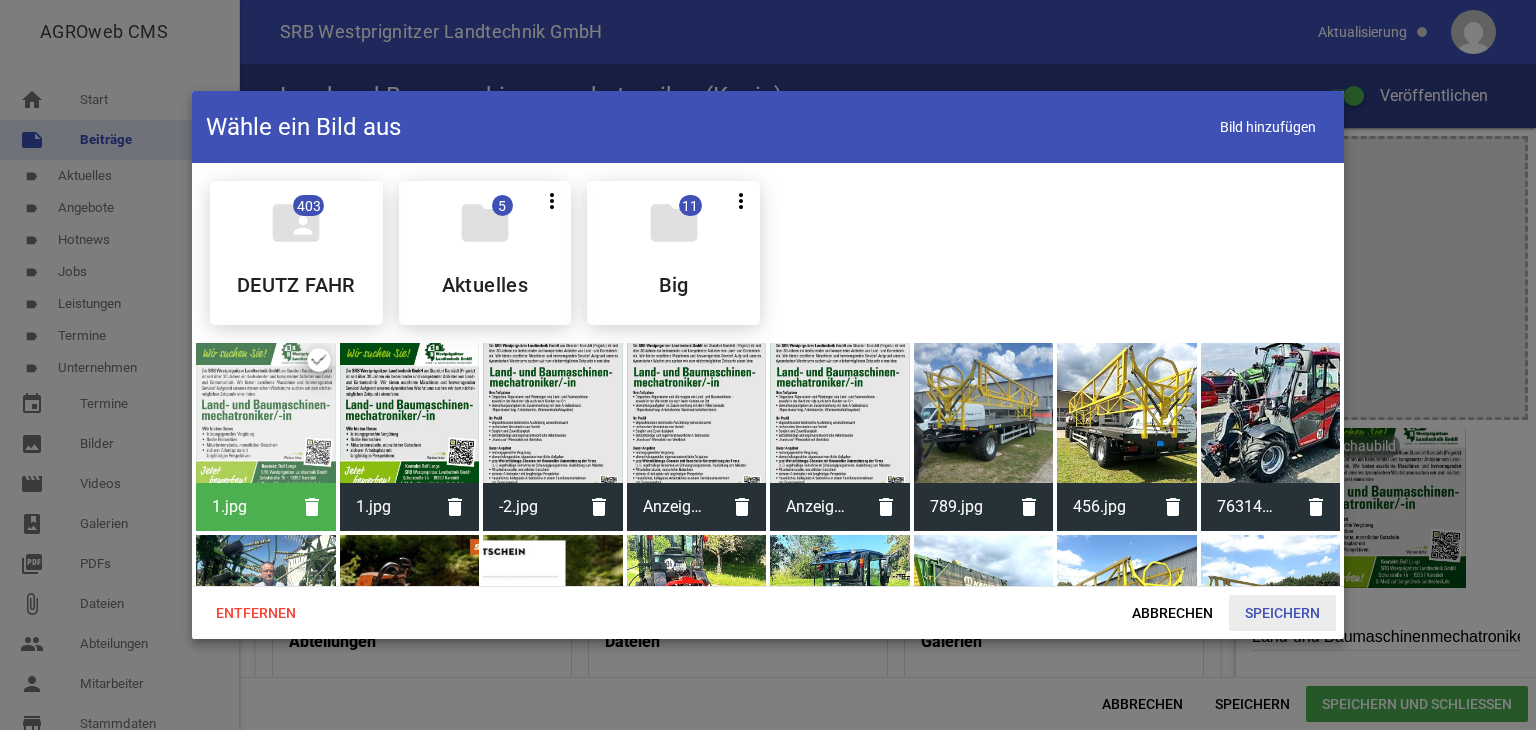 click on "Speichern" at bounding box center [1282, 613] 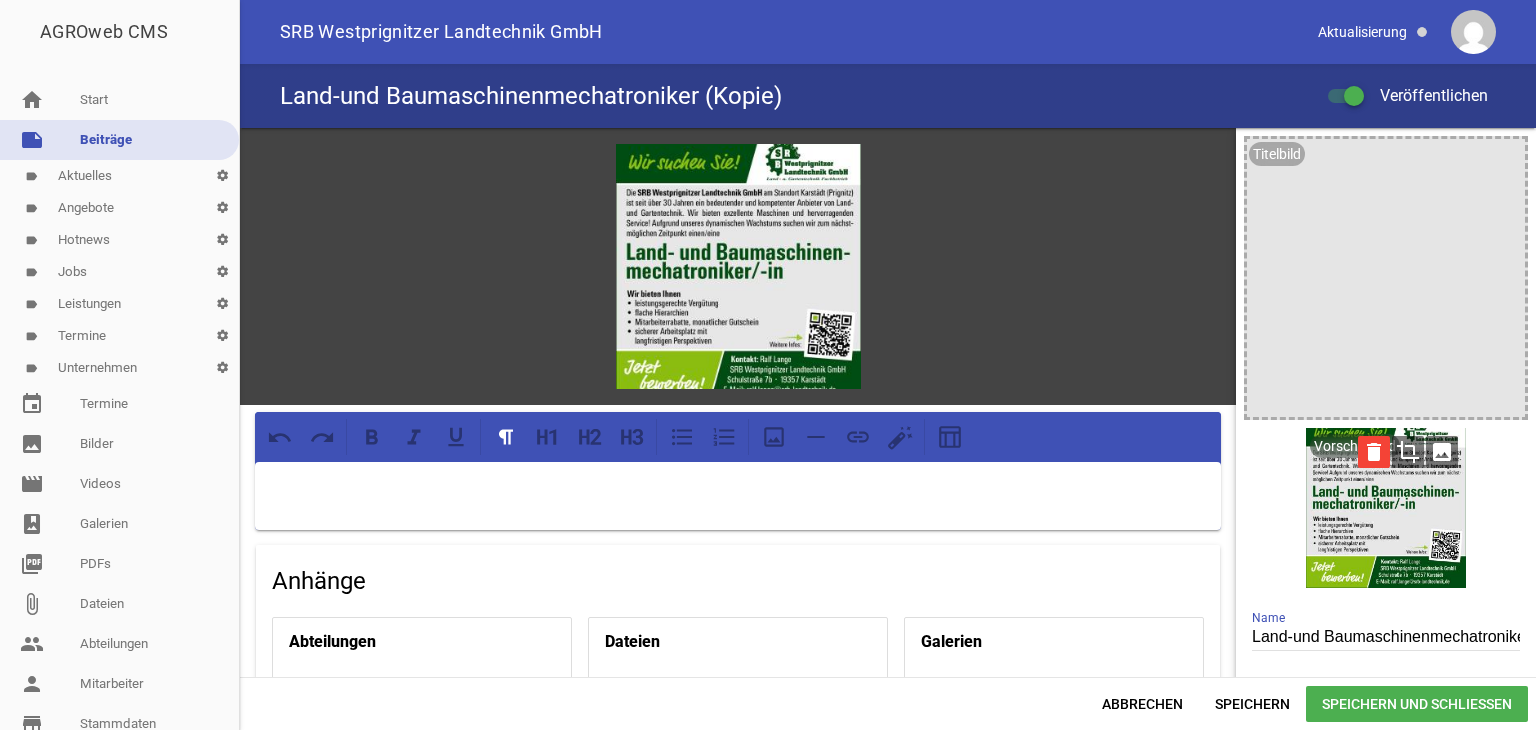 click on "delete" at bounding box center [1374, 452] 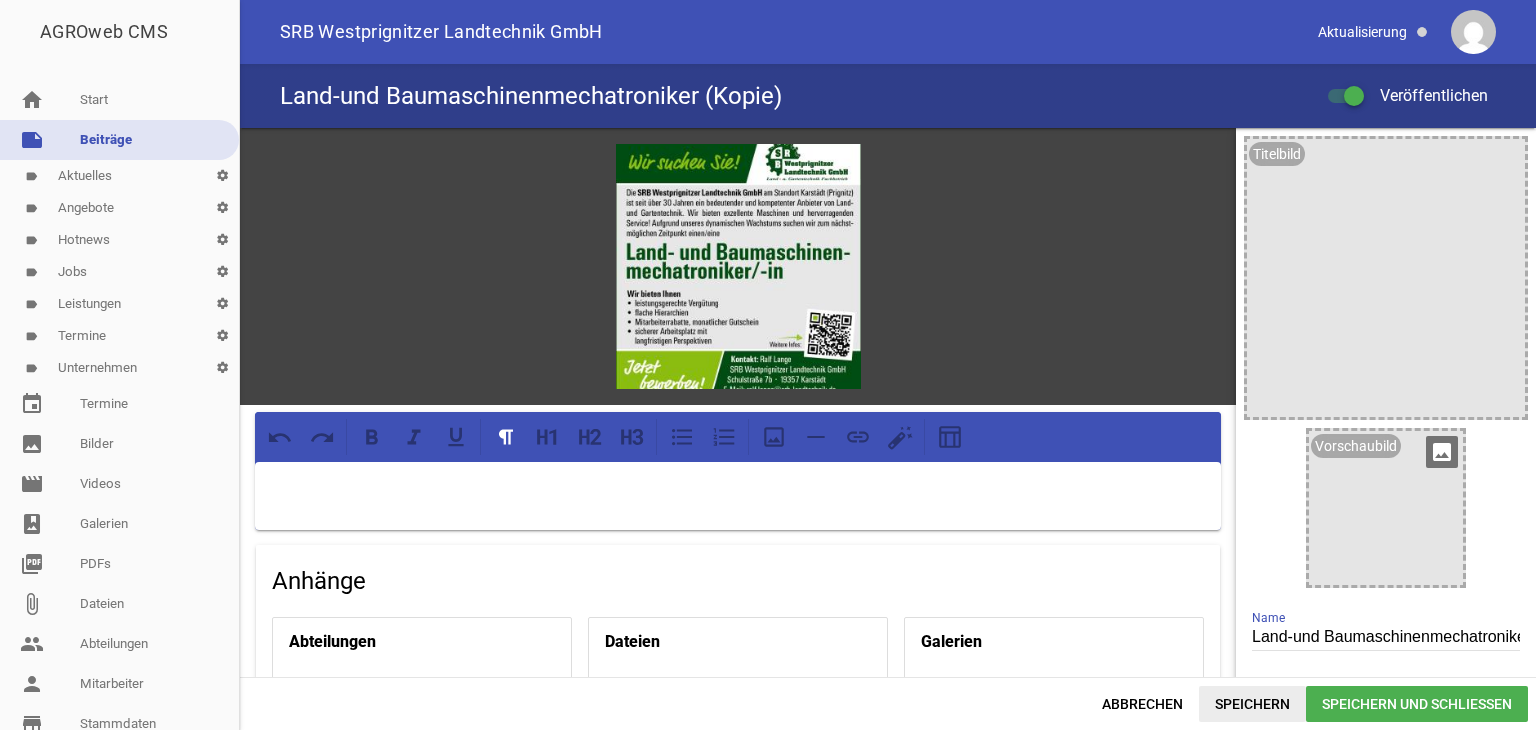 click on "Speichern" at bounding box center [1252, 704] 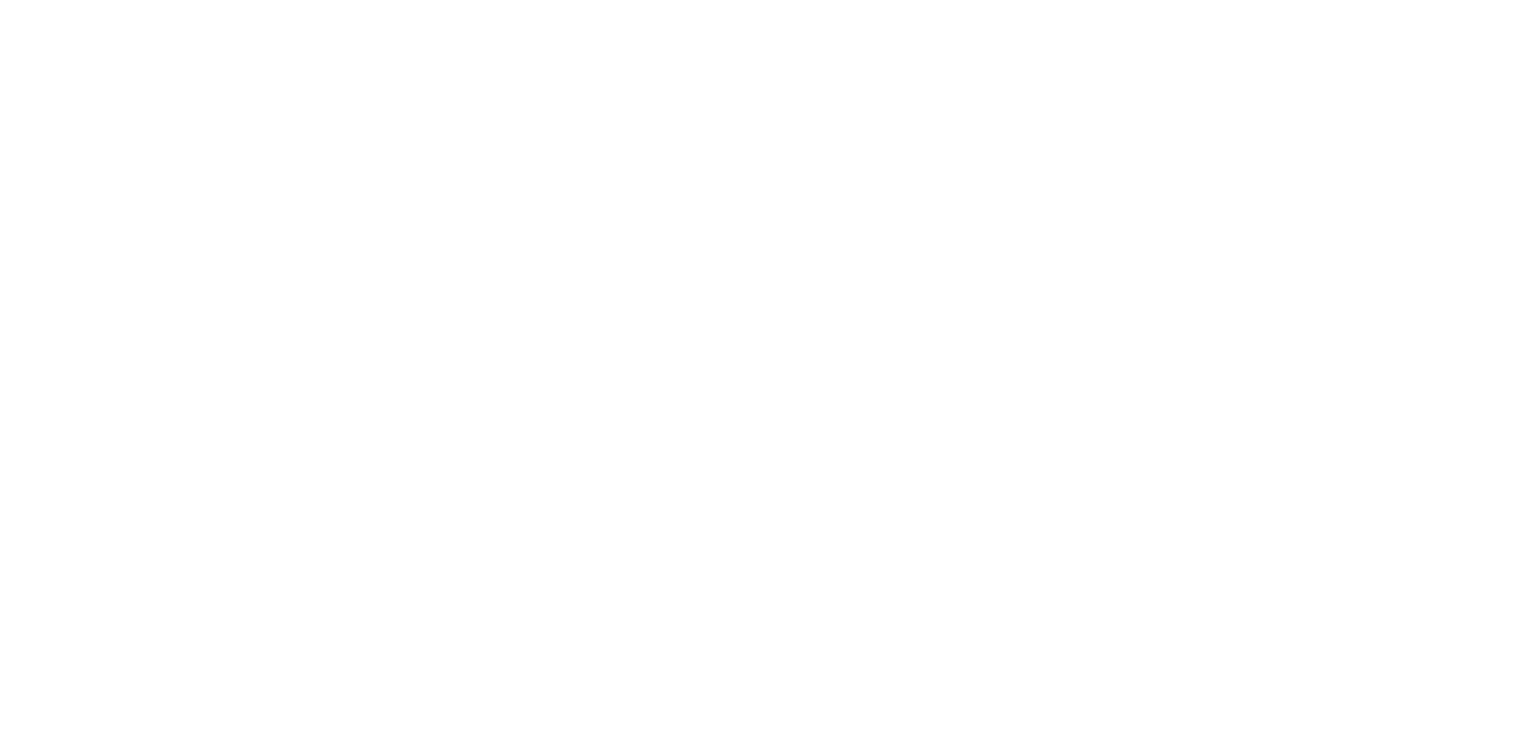scroll, scrollTop: 0, scrollLeft: 0, axis: both 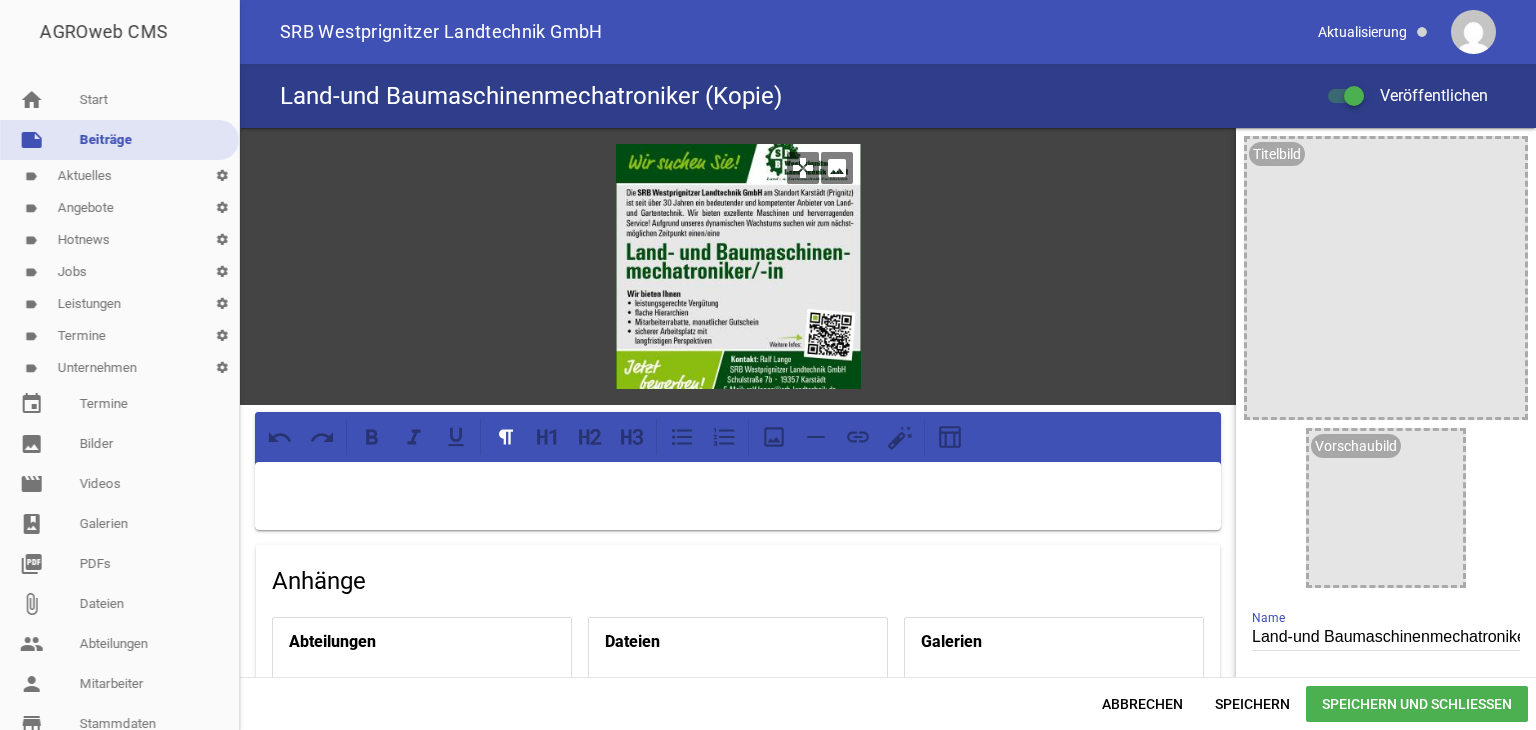 click on "image" at bounding box center (837, 168) 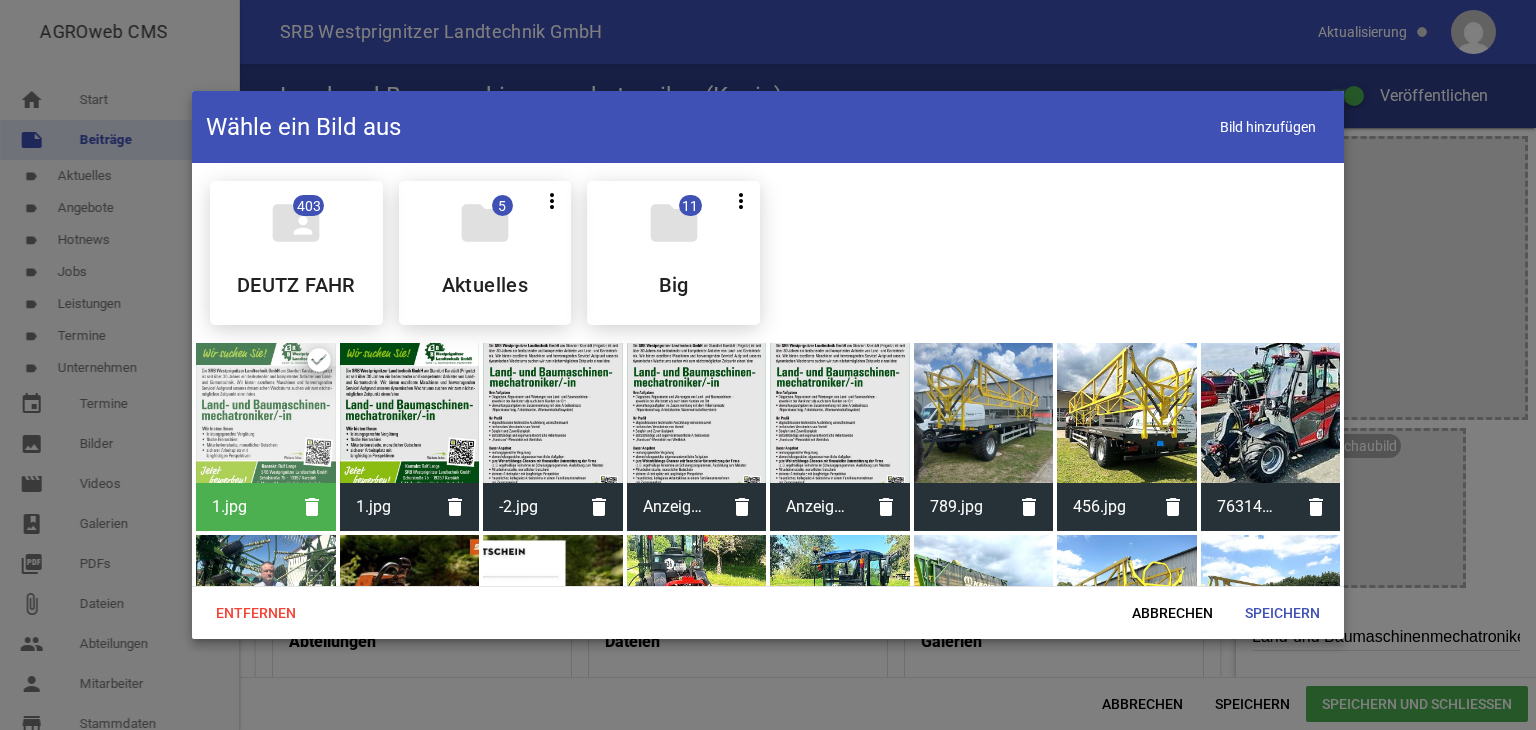 click at bounding box center (553, 413) 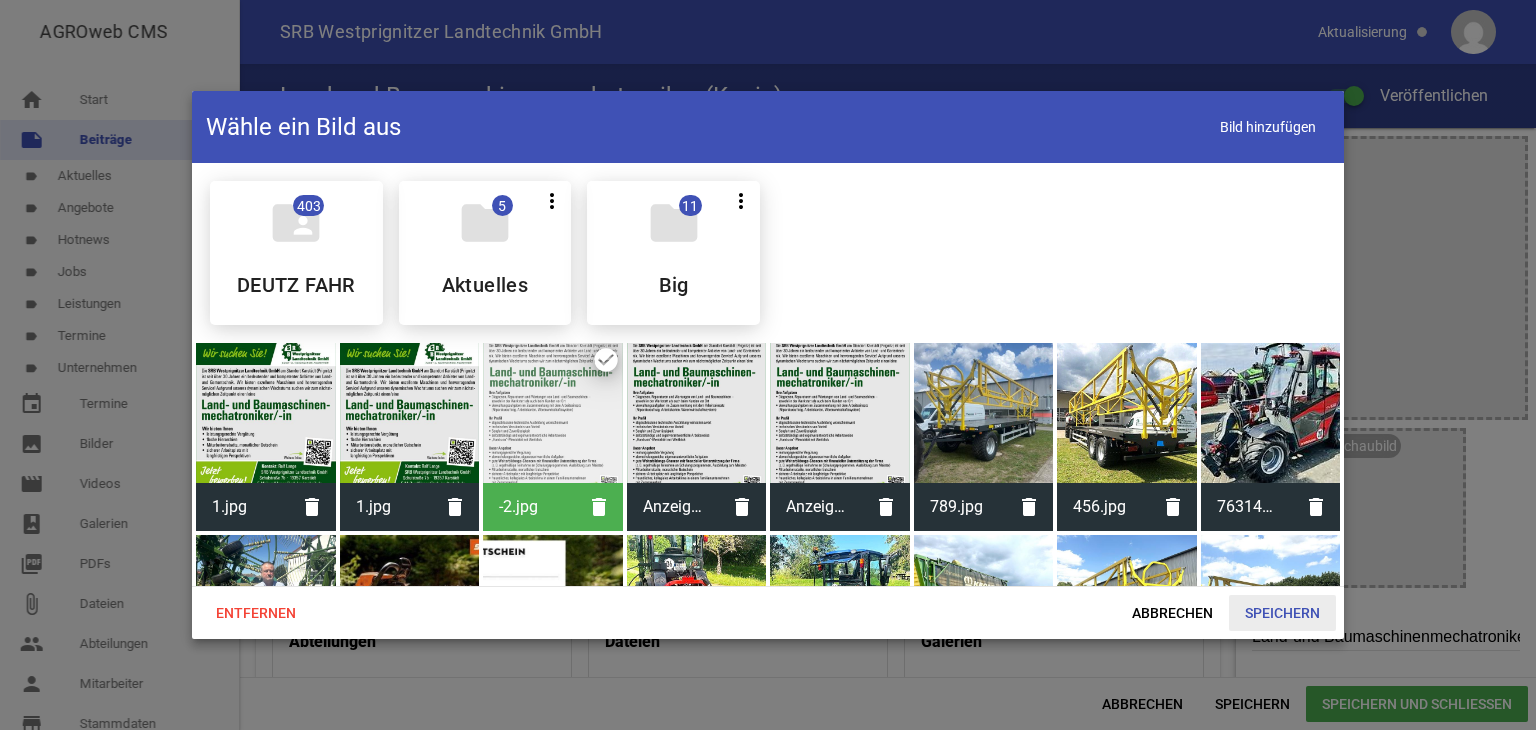 click on "Speichern" at bounding box center [1282, 613] 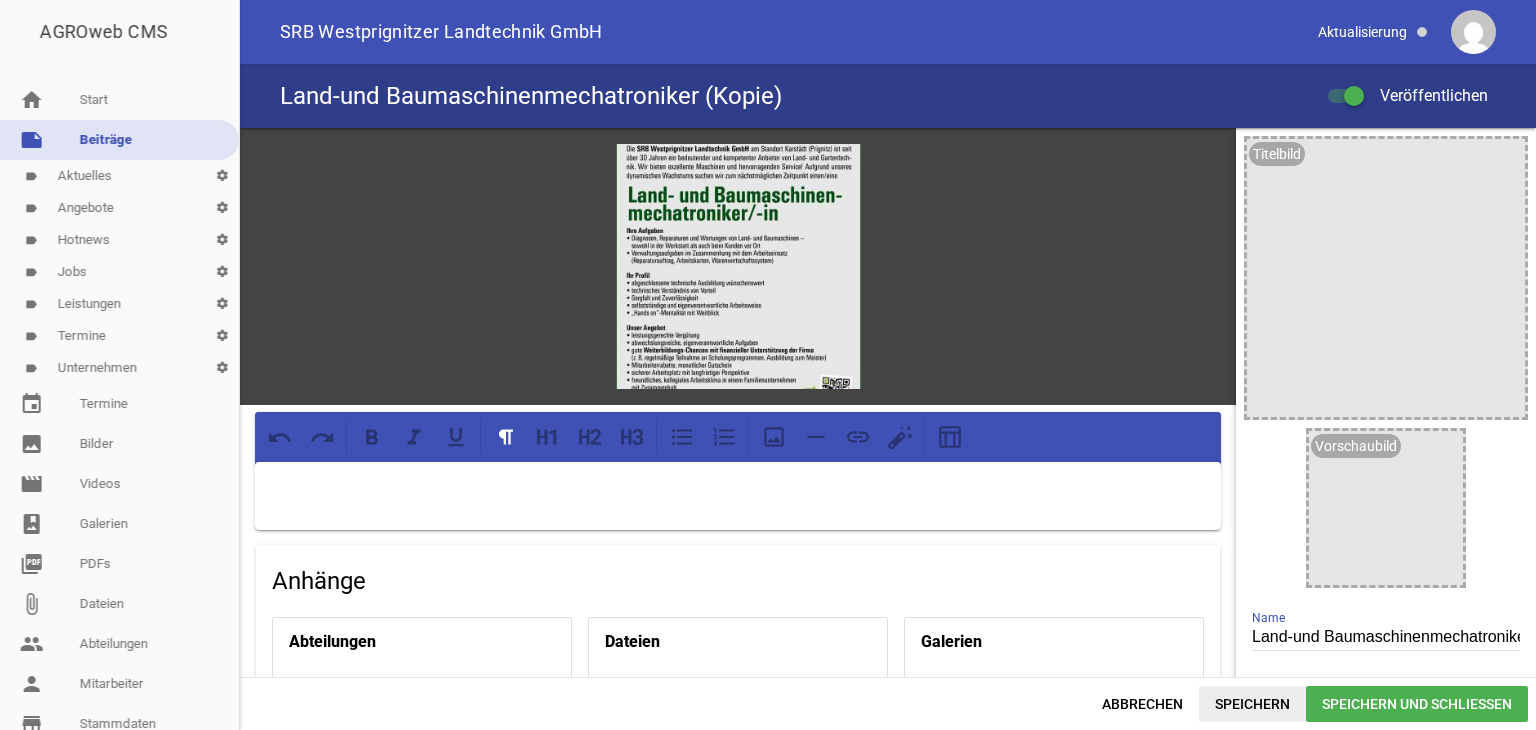 click on "Speichern" at bounding box center [1252, 704] 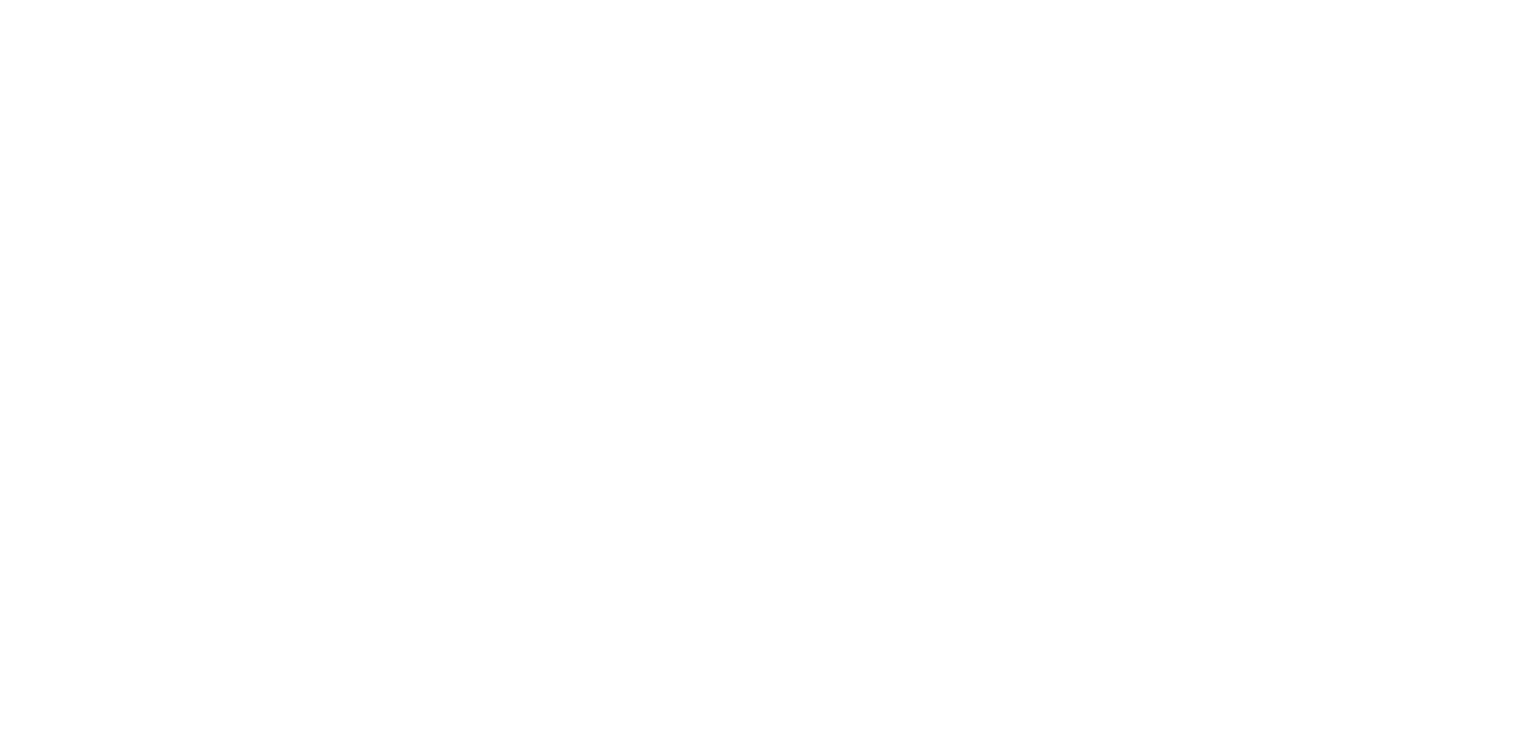 scroll, scrollTop: 0, scrollLeft: 0, axis: both 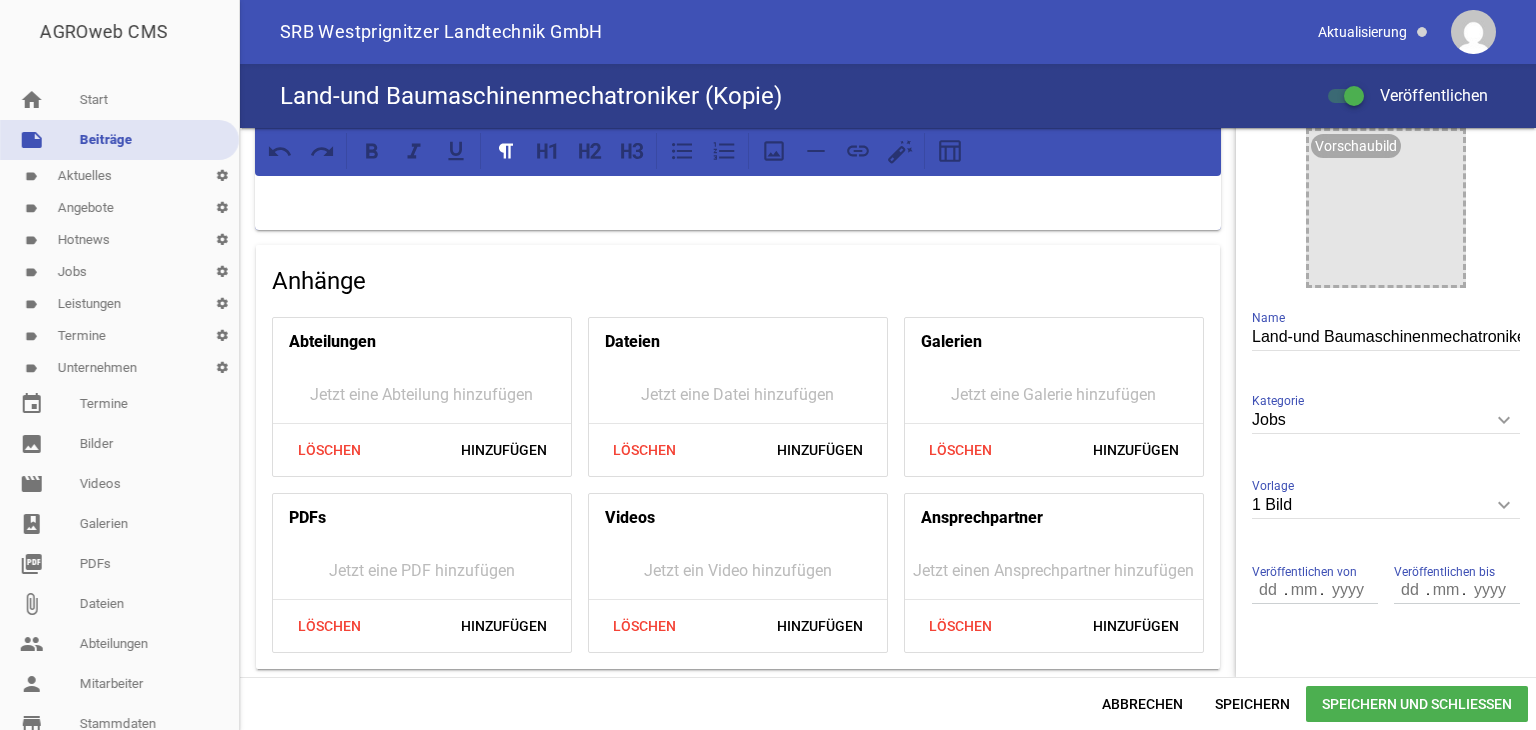 click on "keyboard_arrow_down" at bounding box center [1504, 505] 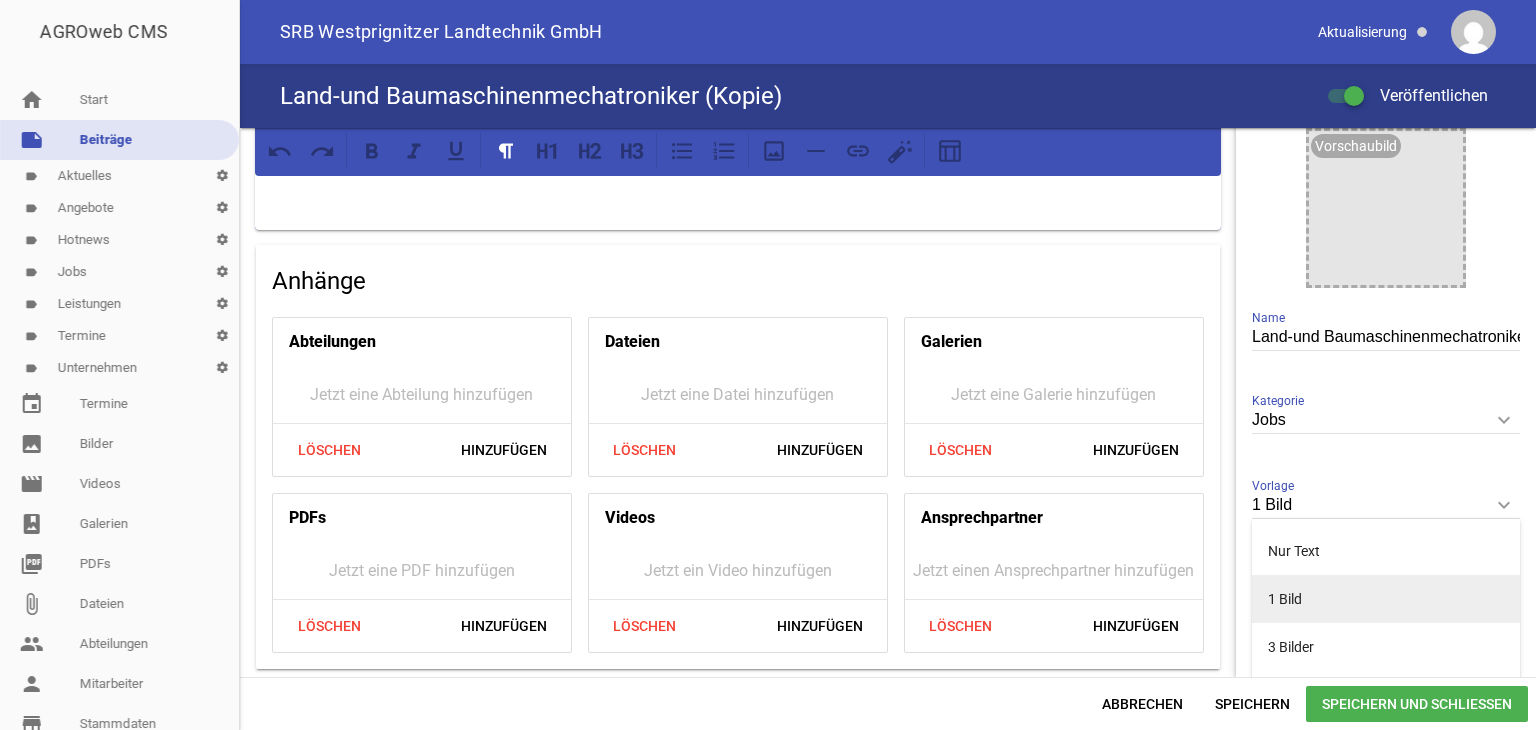 click on "1 Bild" at bounding box center [1386, 599] 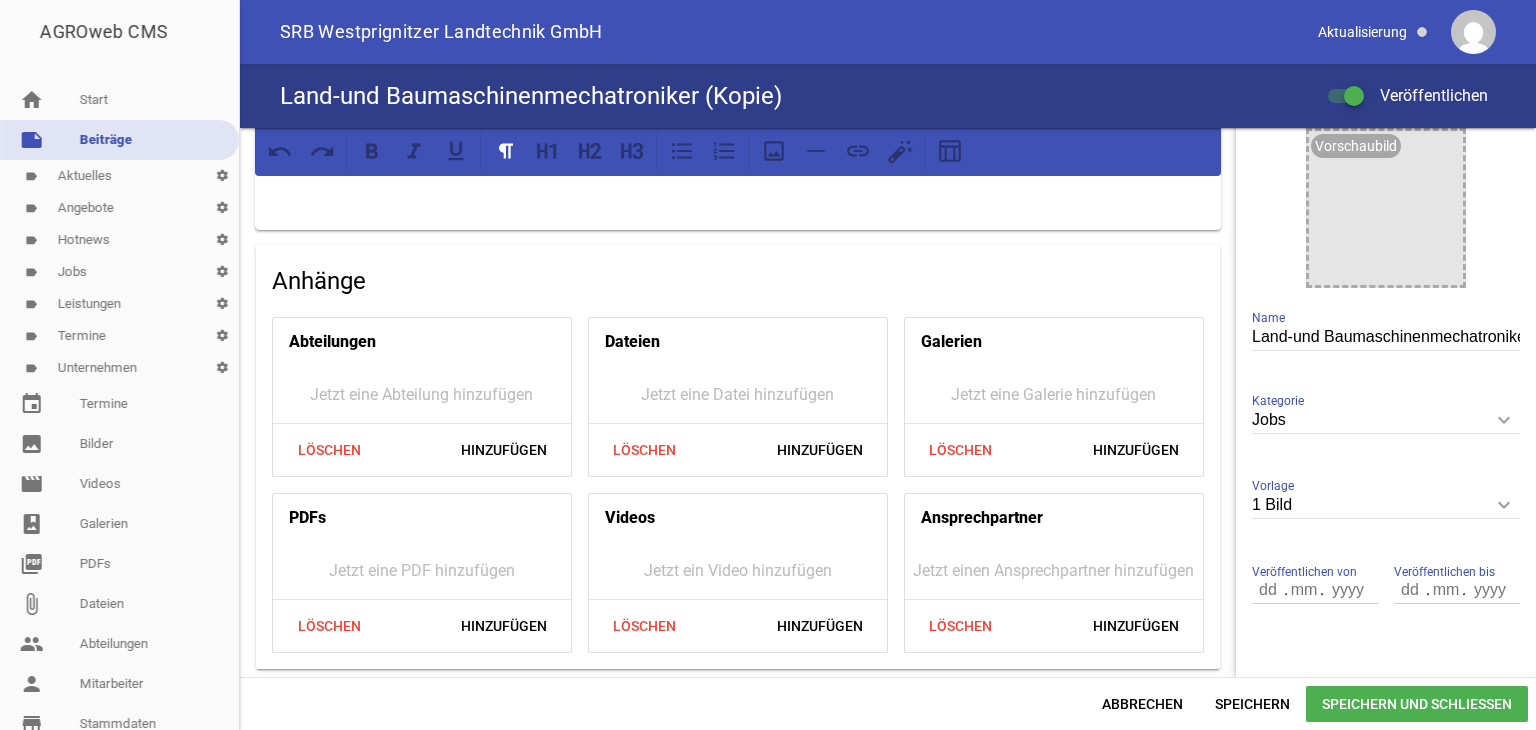 drag, startPoint x: 1501, startPoint y: 510, endPoint x: 1402, endPoint y: 545, distance: 105.00476 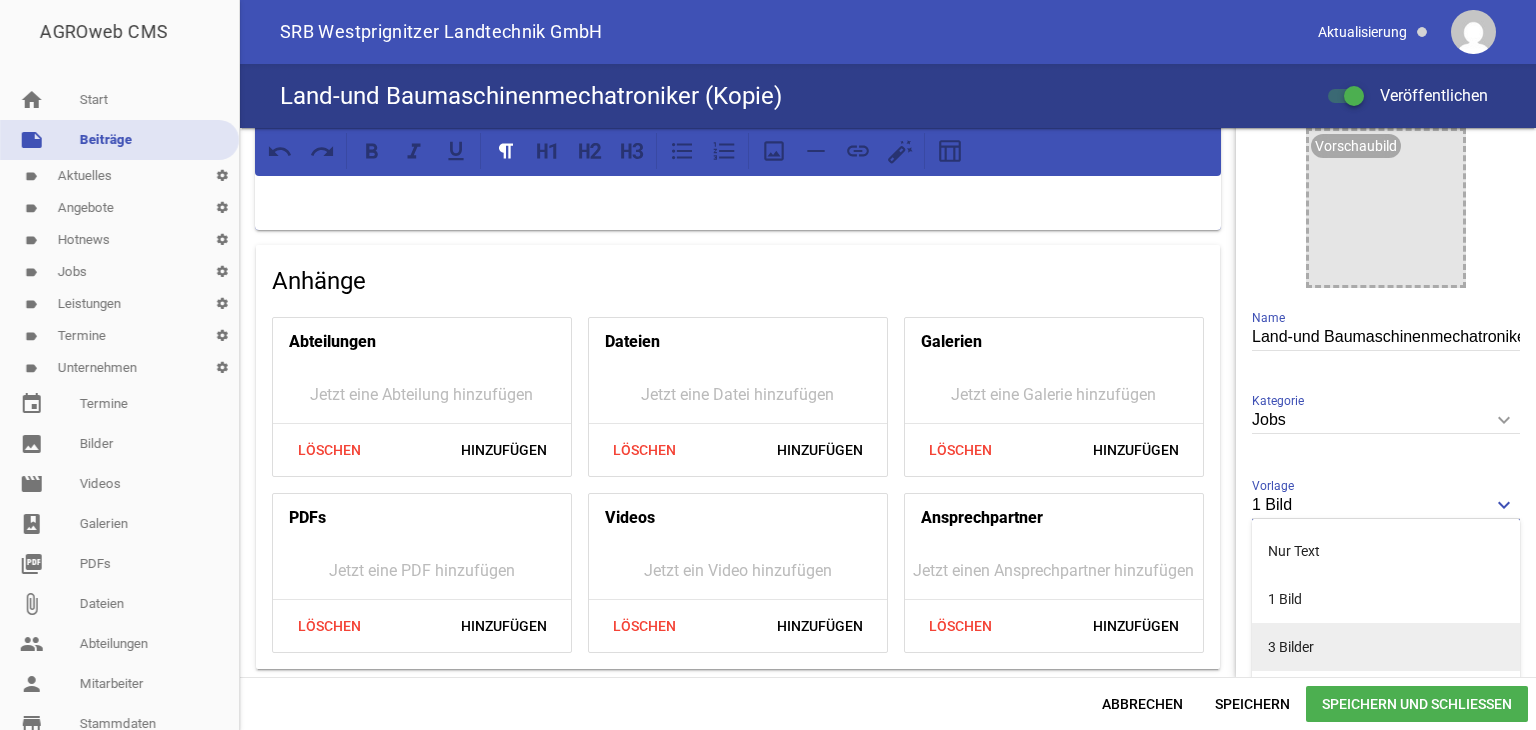 click on "3 Bilder" at bounding box center (1386, 647) 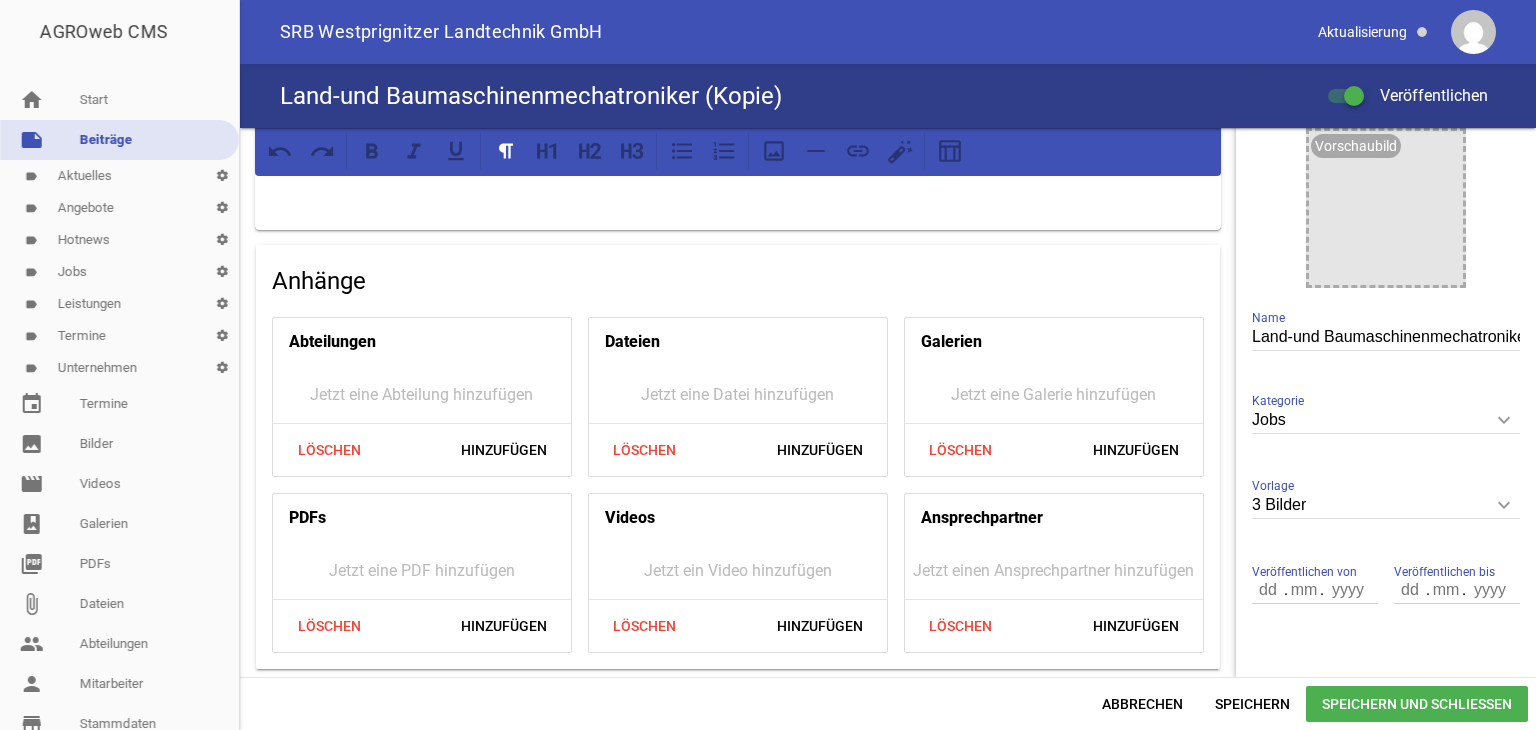 scroll, scrollTop: 0, scrollLeft: 0, axis: both 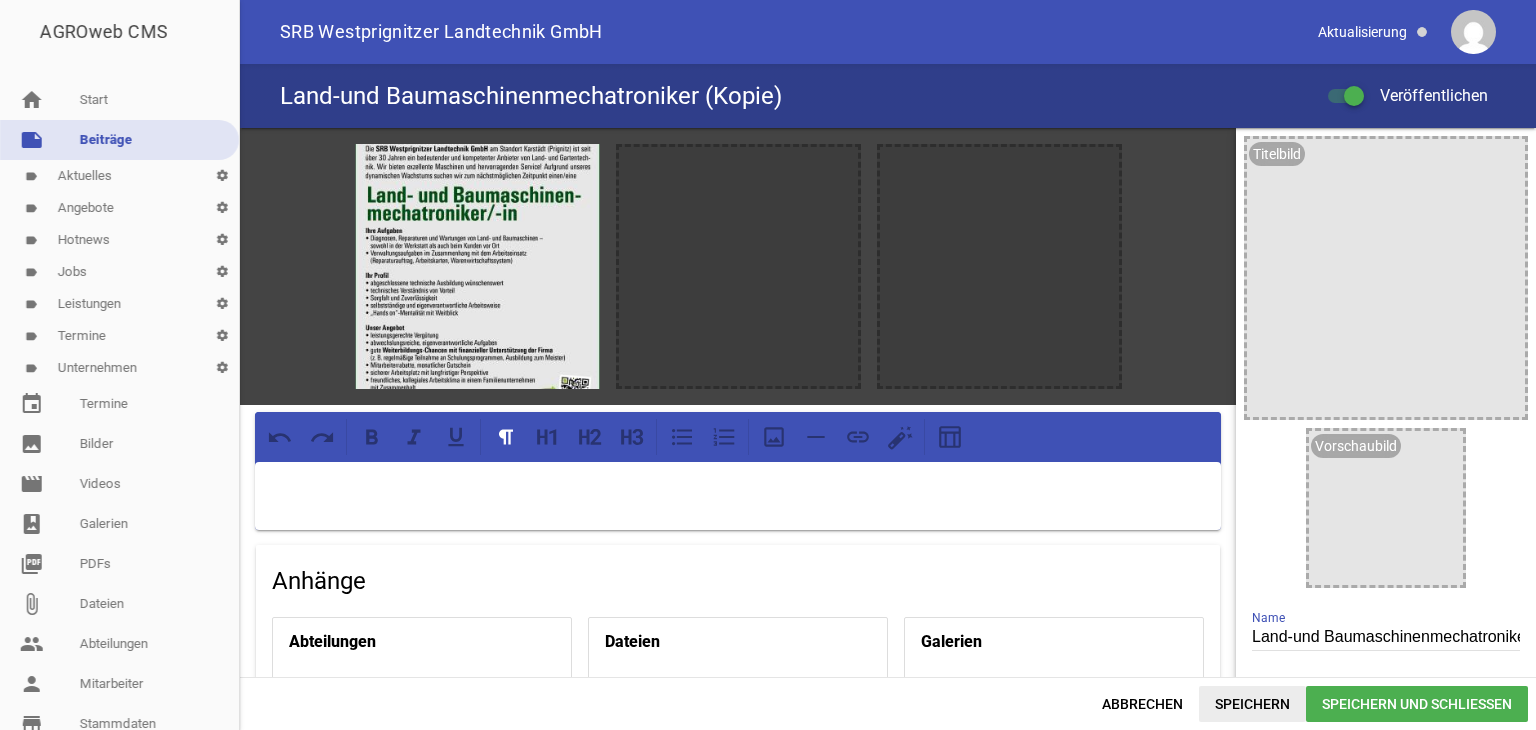 click on "Speichern" at bounding box center [1252, 704] 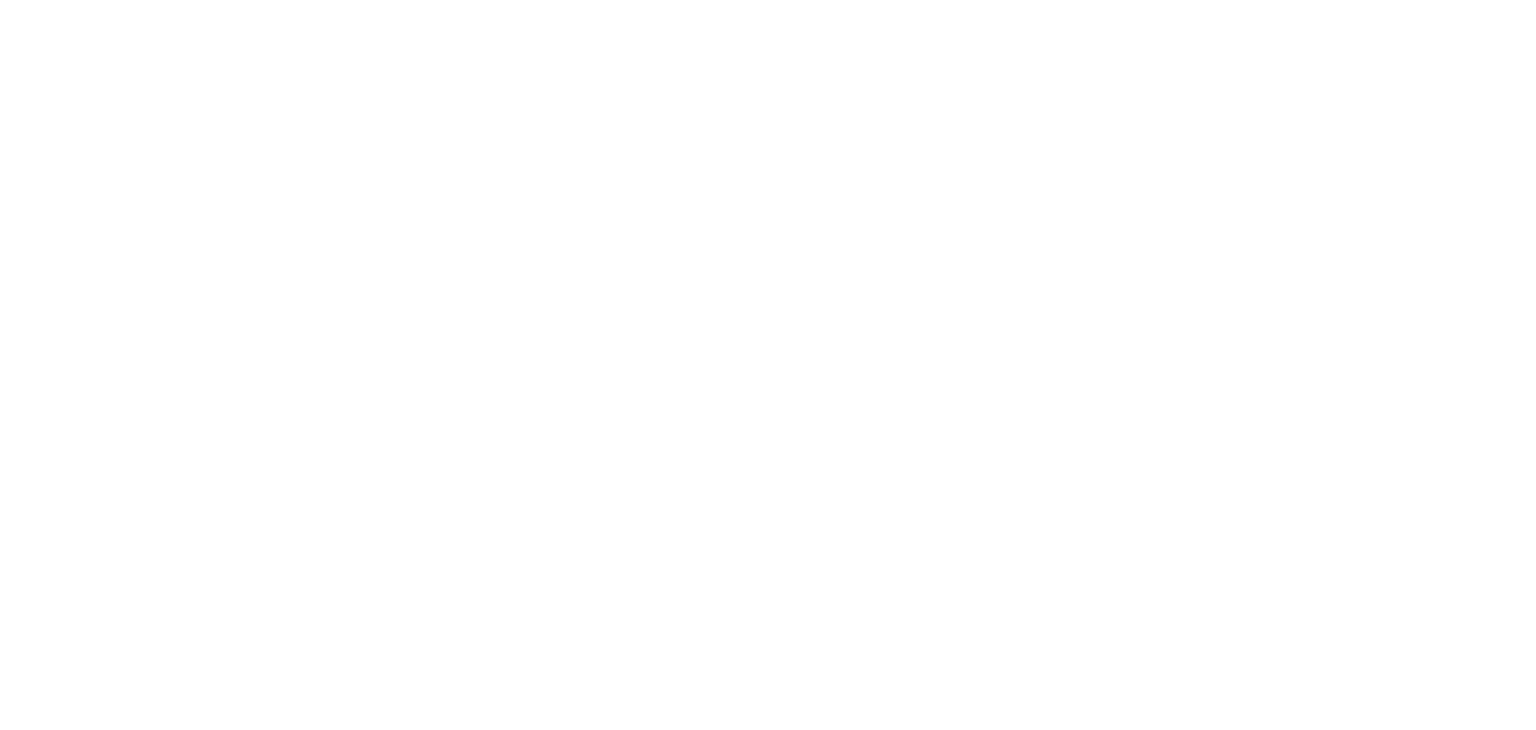 scroll, scrollTop: 0, scrollLeft: 0, axis: both 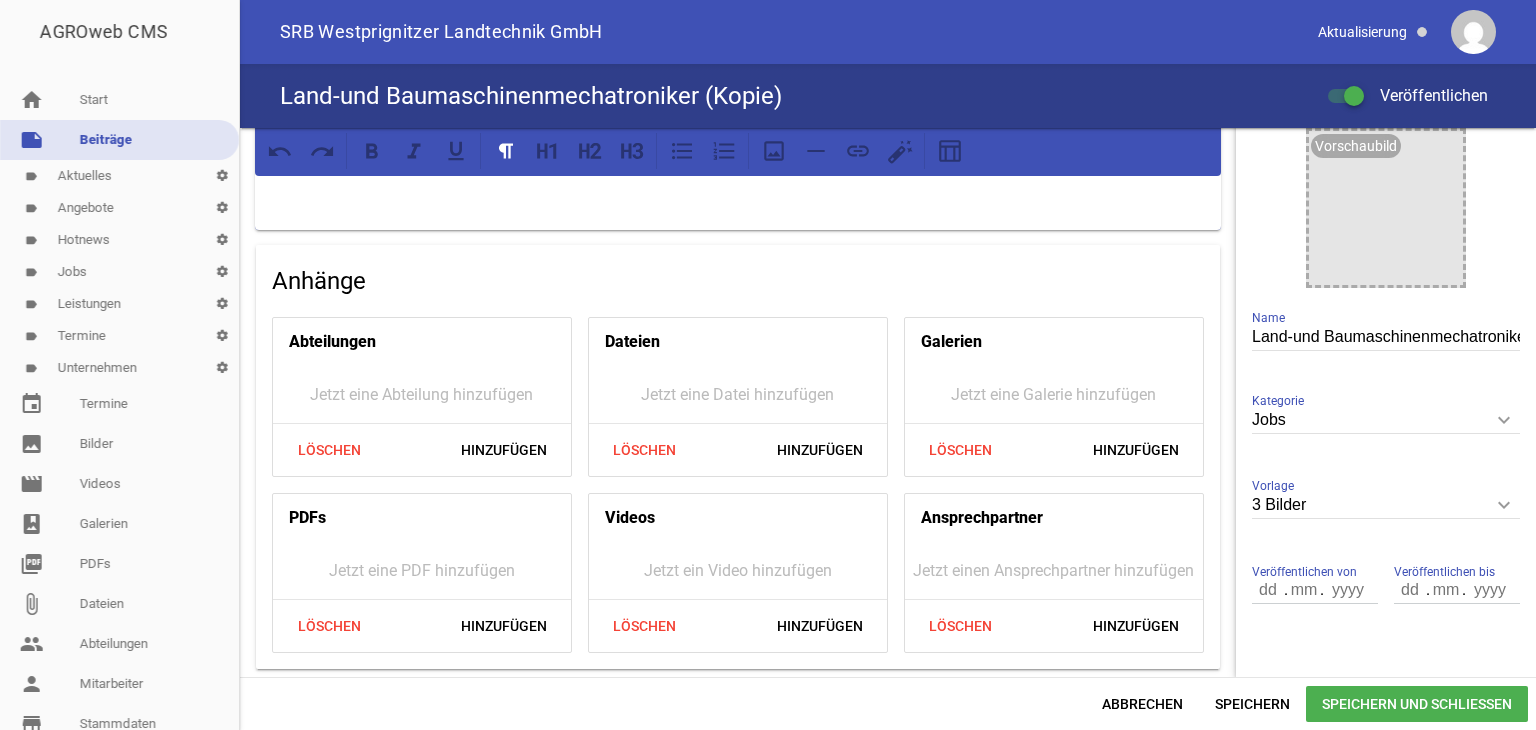click on "keyboard_arrow_down" at bounding box center [1504, 505] 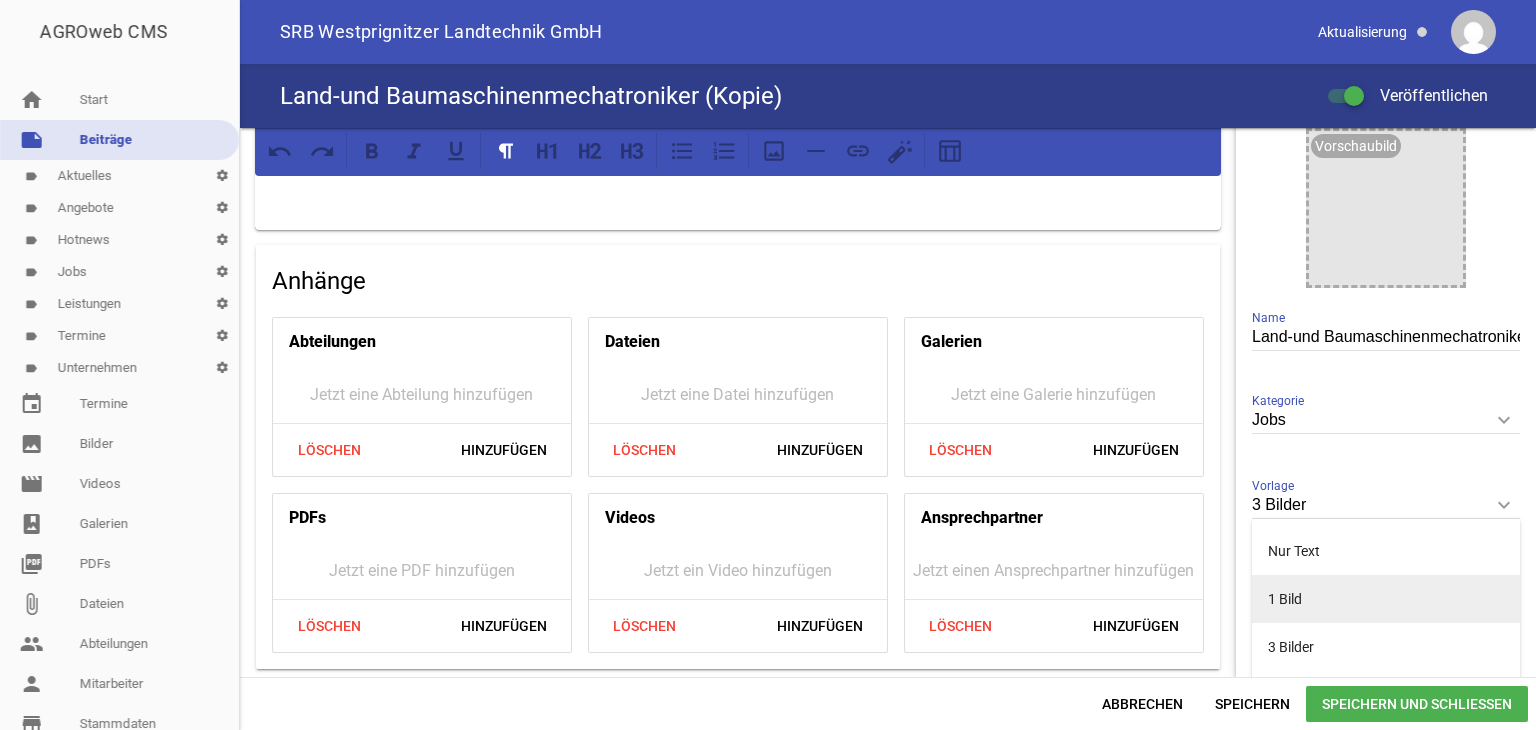 click on "1 Bild" at bounding box center [1386, 599] 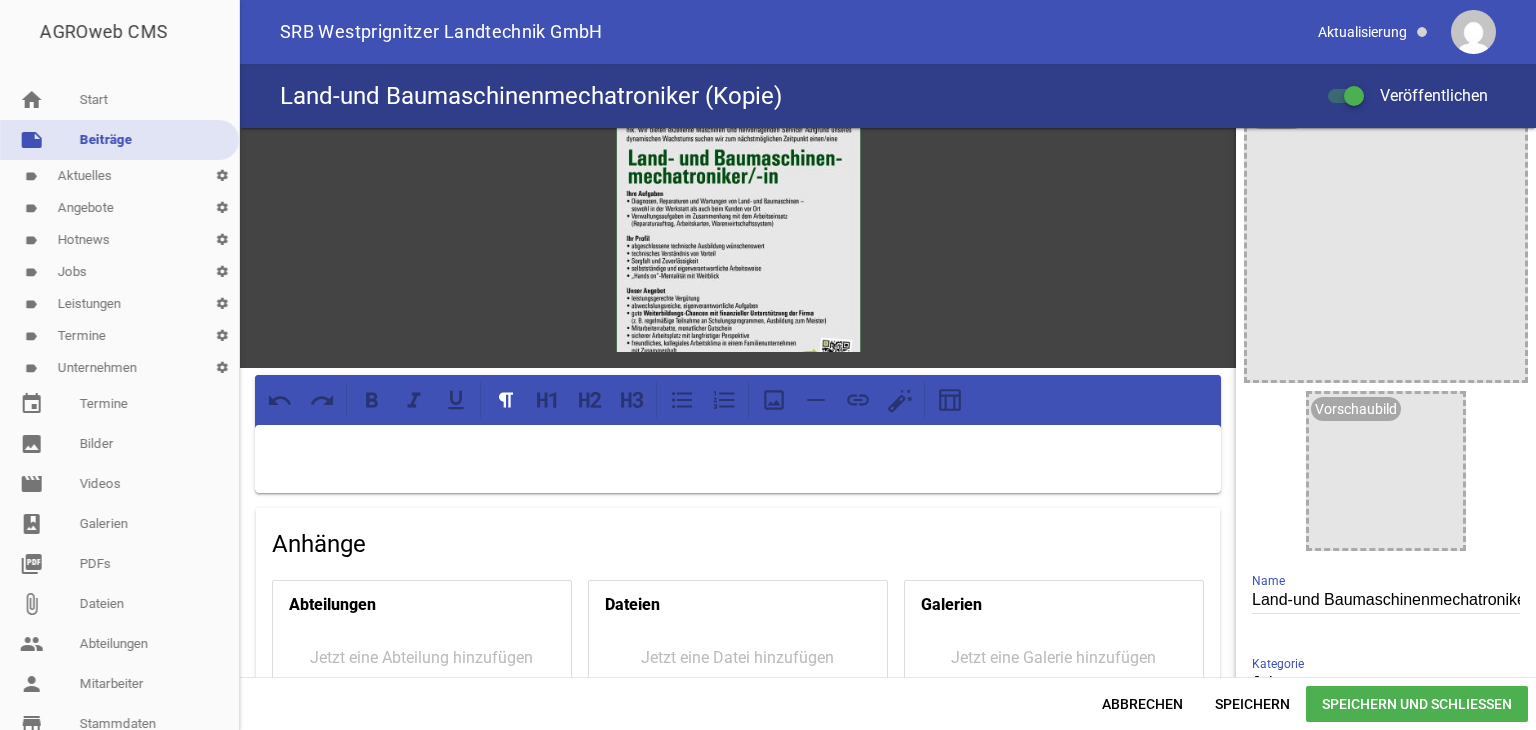 scroll, scrollTop: 0, scrollLeft: 0, axis: both 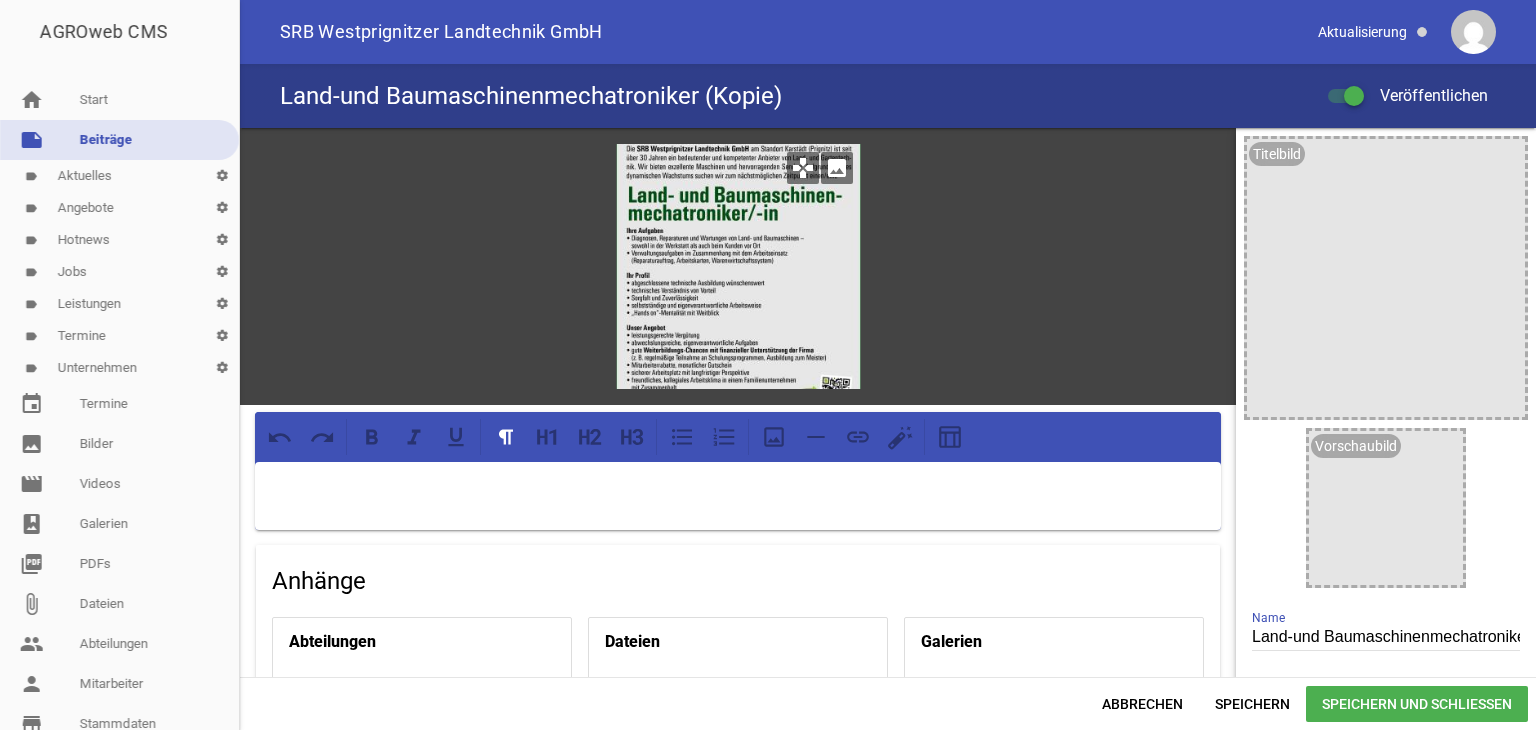 click on "image" at bounding box center [837, 168] 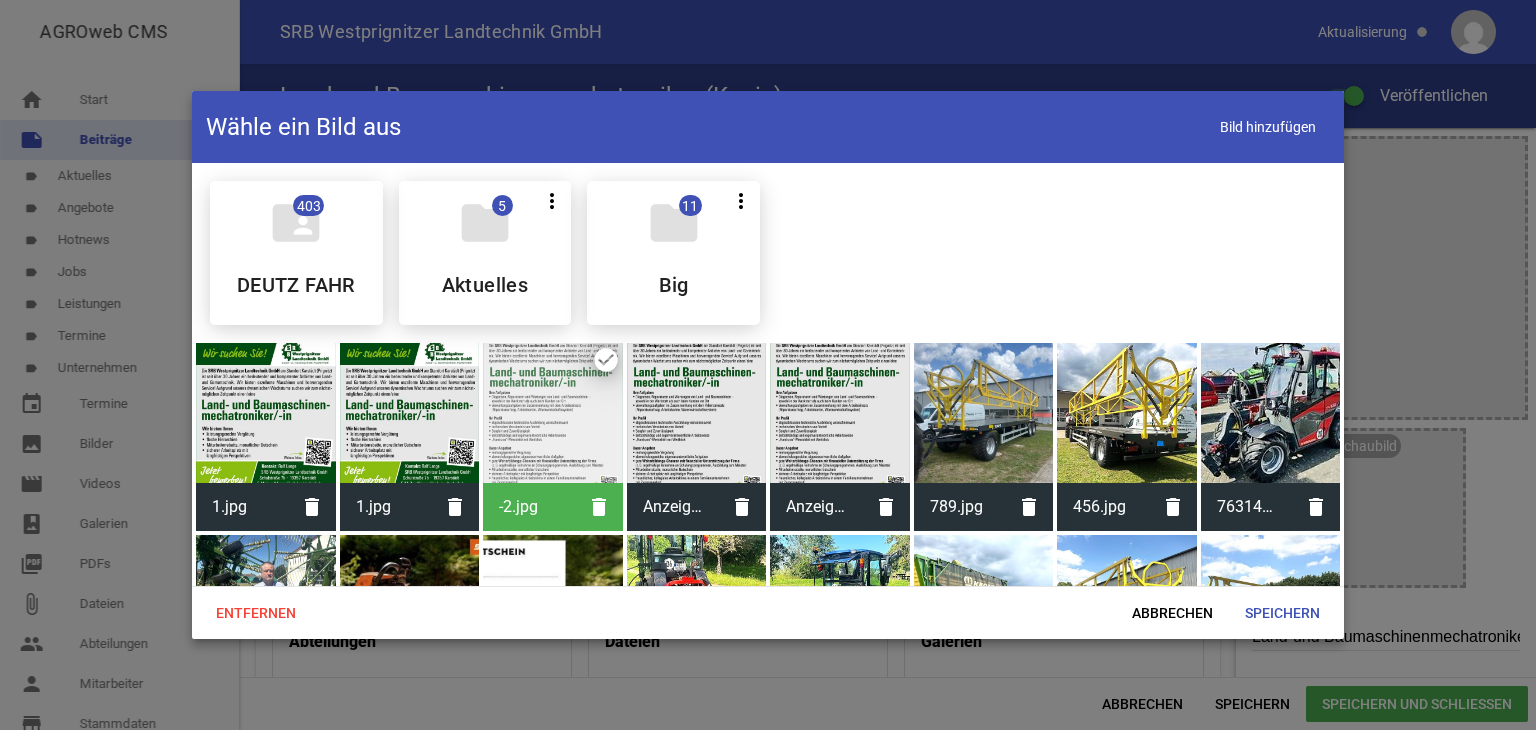 click at bounding box center [266, 413] 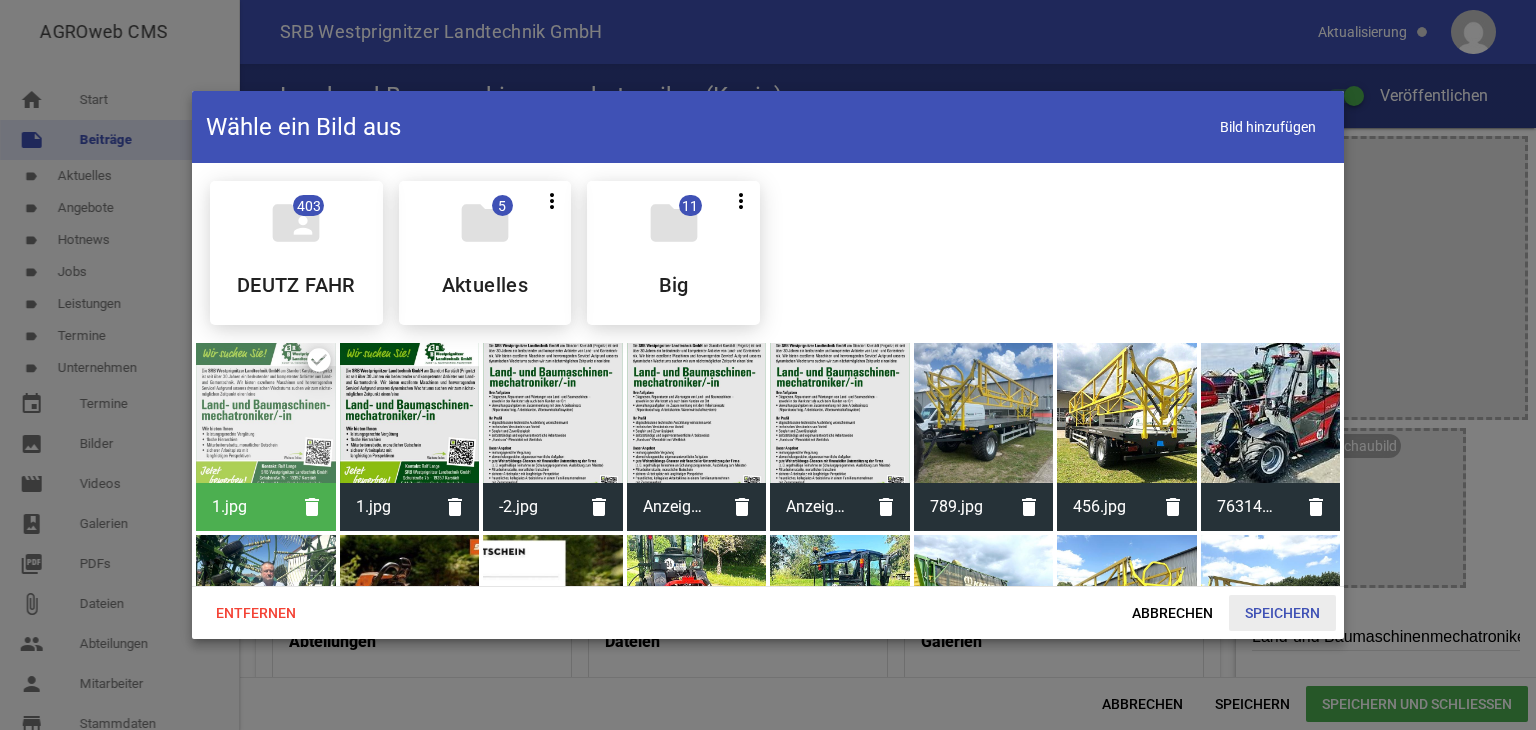 click on "Speichern" at bounding box center (1282, 613) 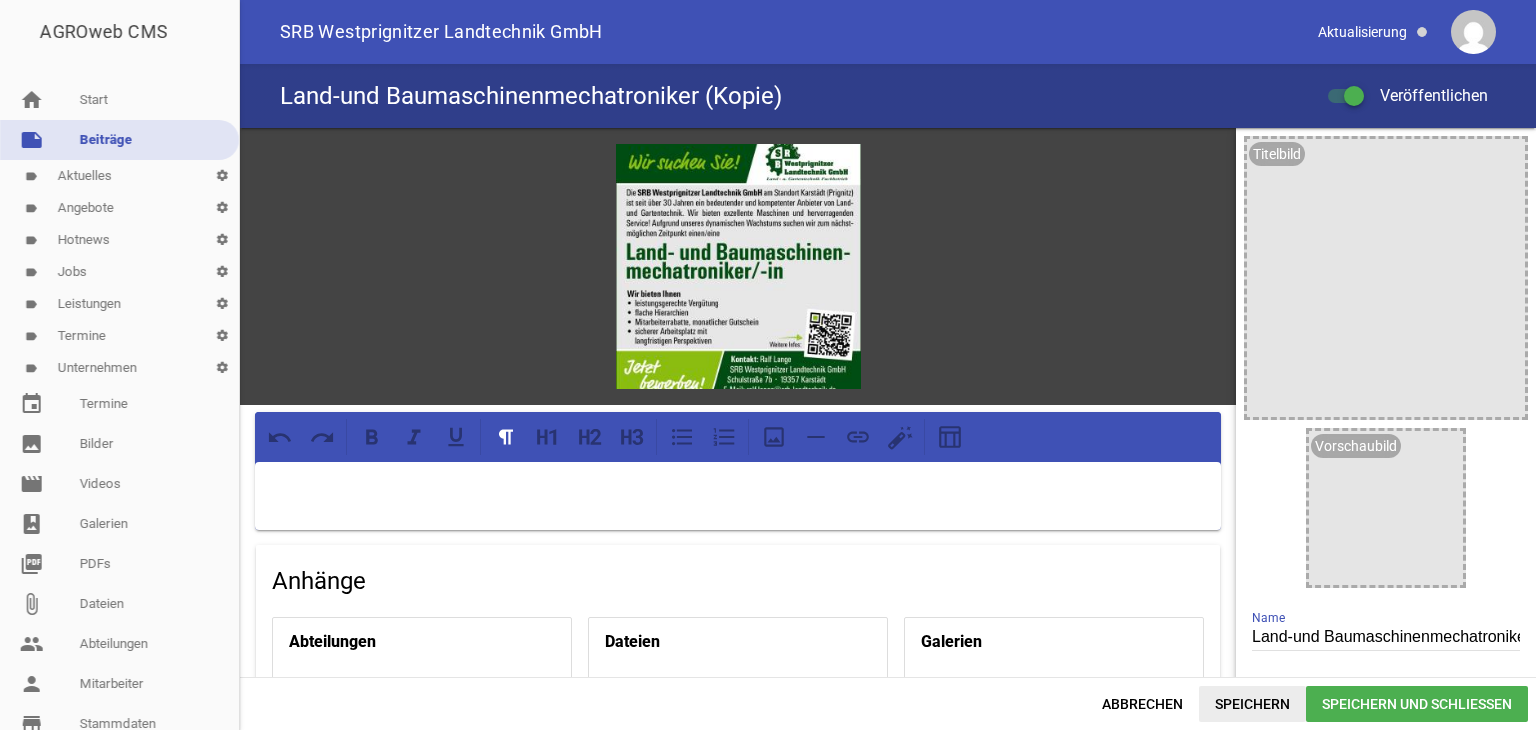 click on "Speichern" at bounding box center [1252, 704] 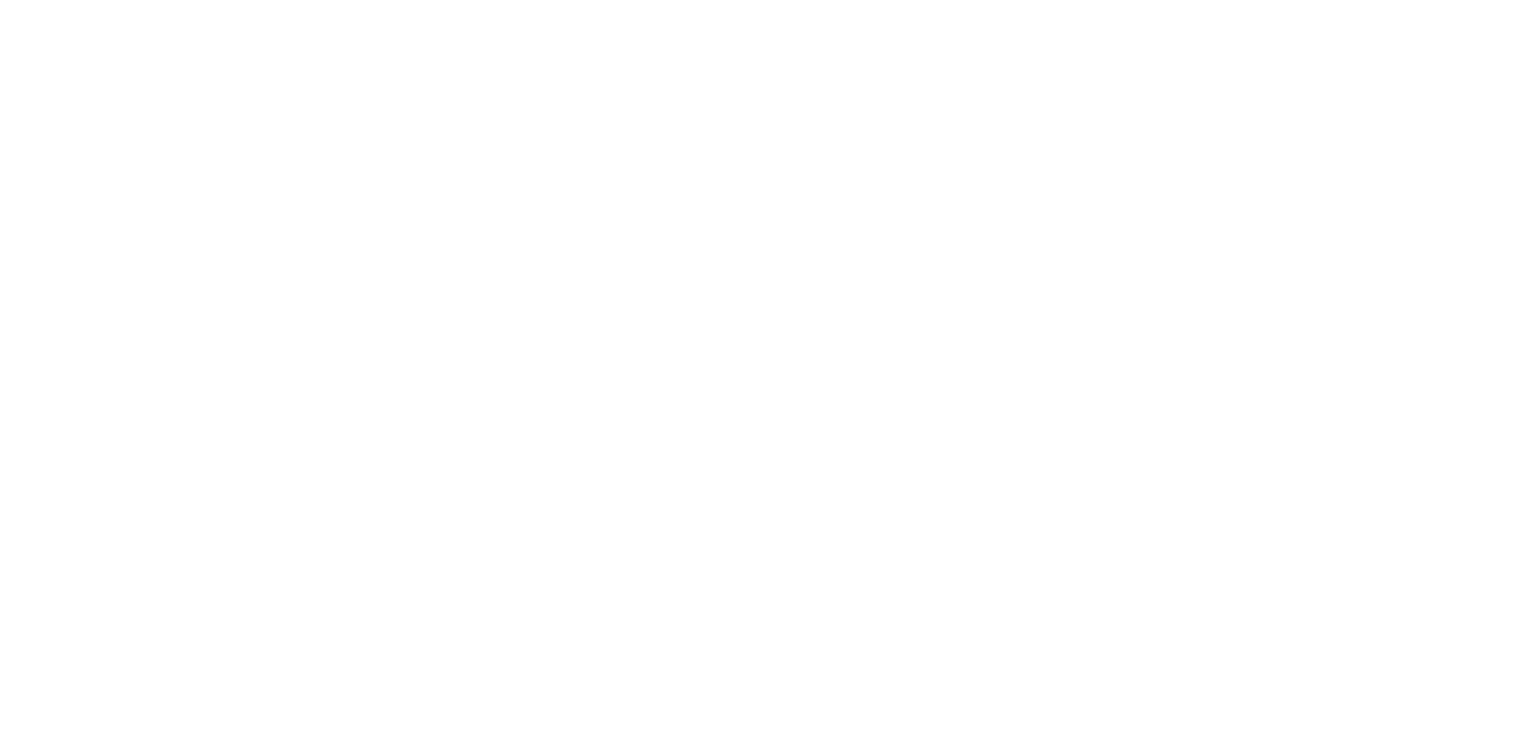scroll, scrollTop: 0, scrollLeft: 0, axis: both 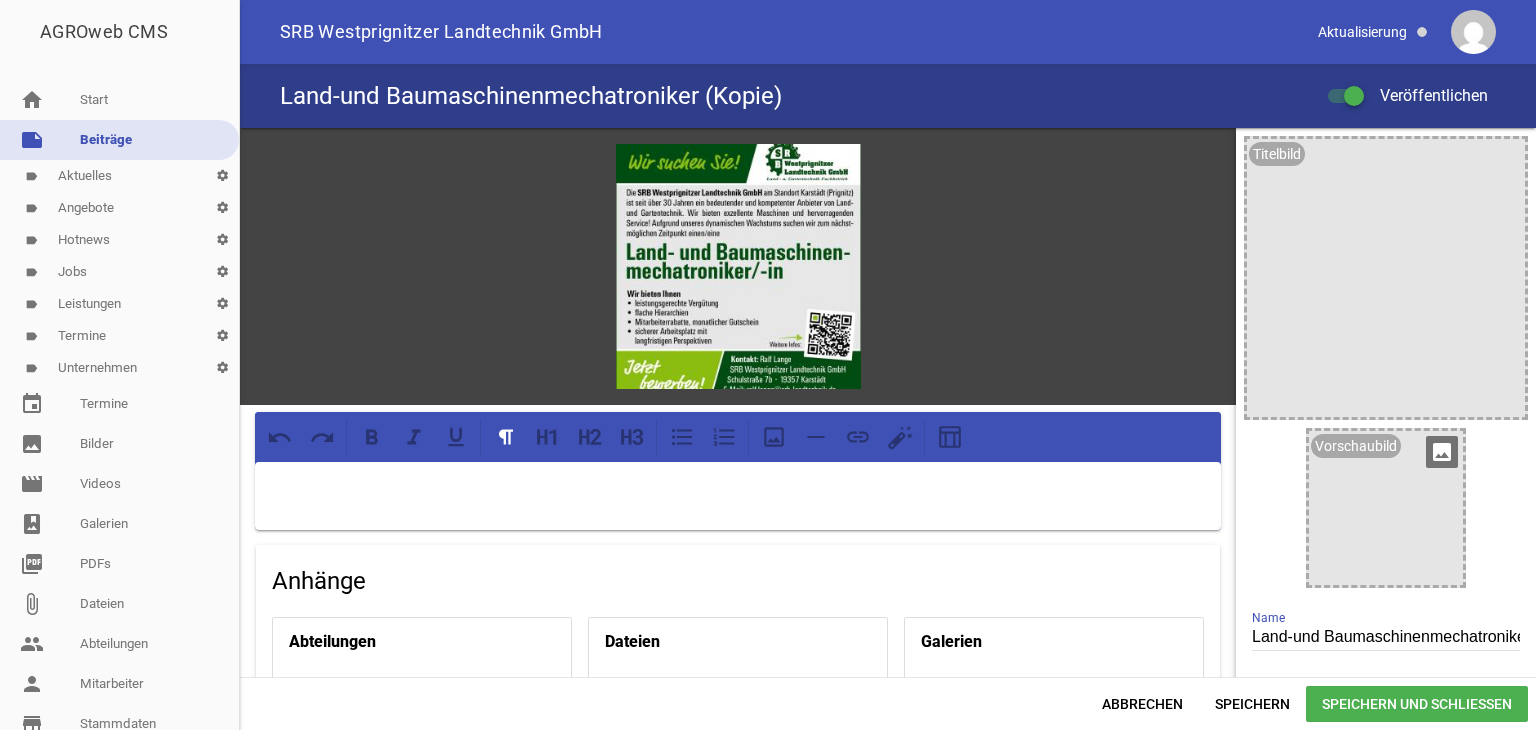 click on "image" at bounding box center [1442, 452] 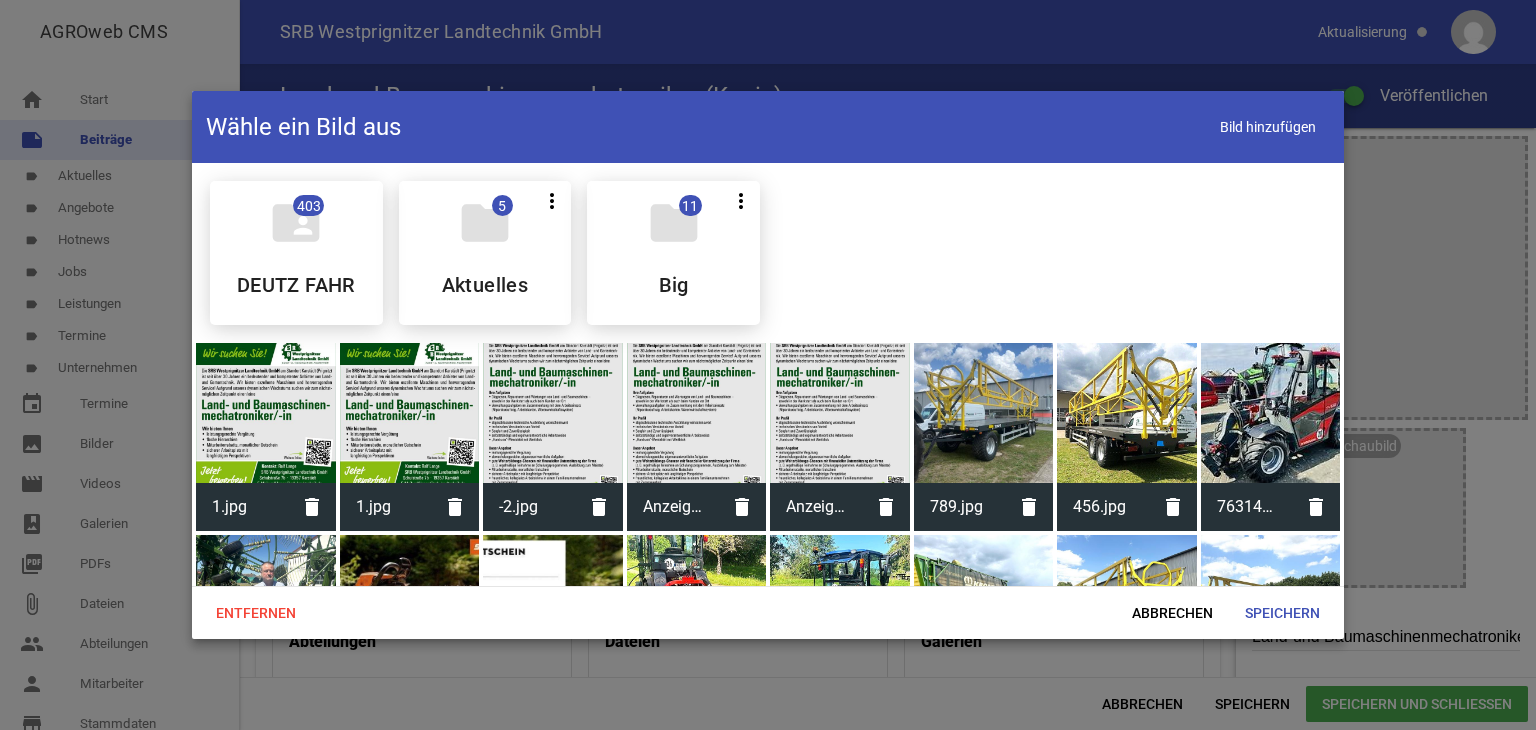 click at bounding box center (553, 413) 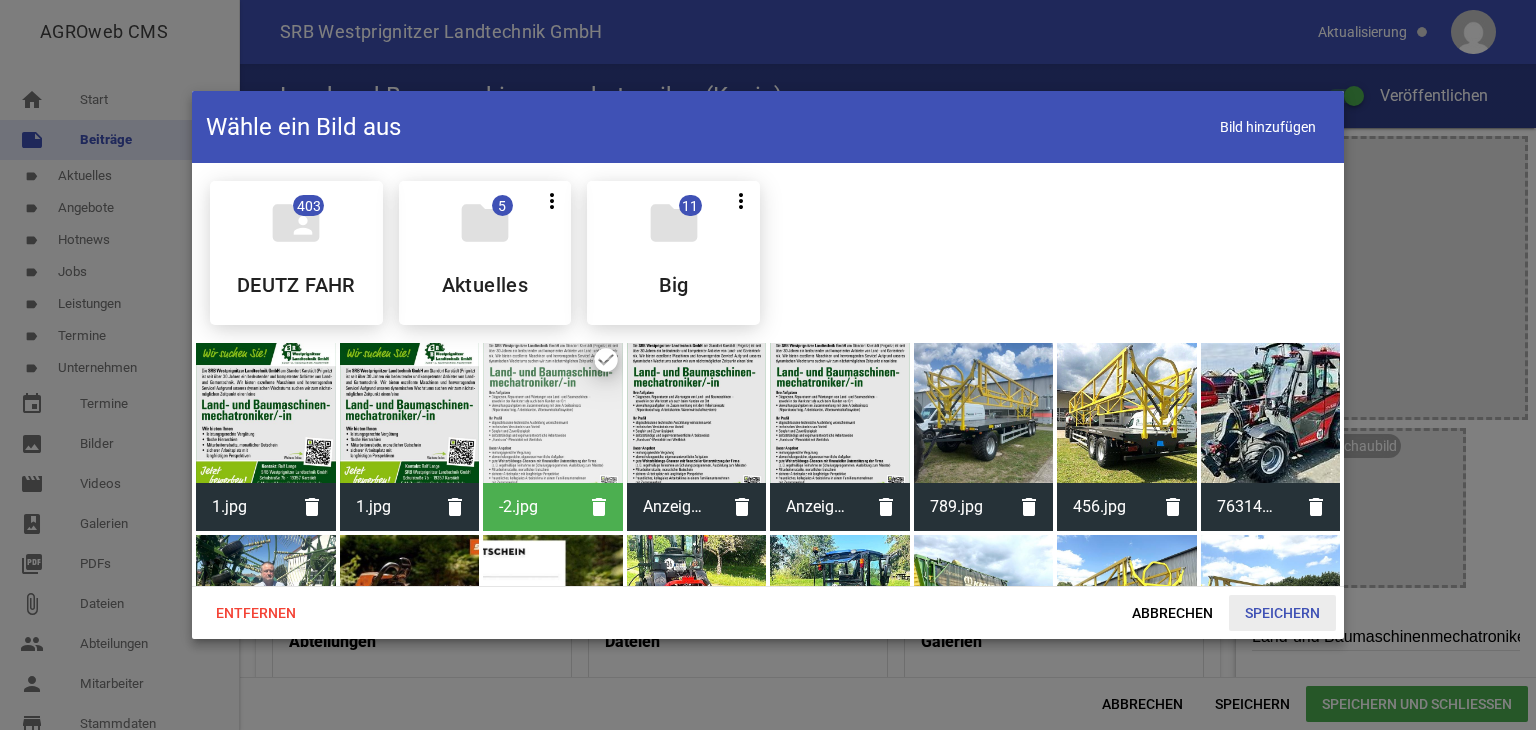 click on "Speichern" at bounding box center [1282, 613] 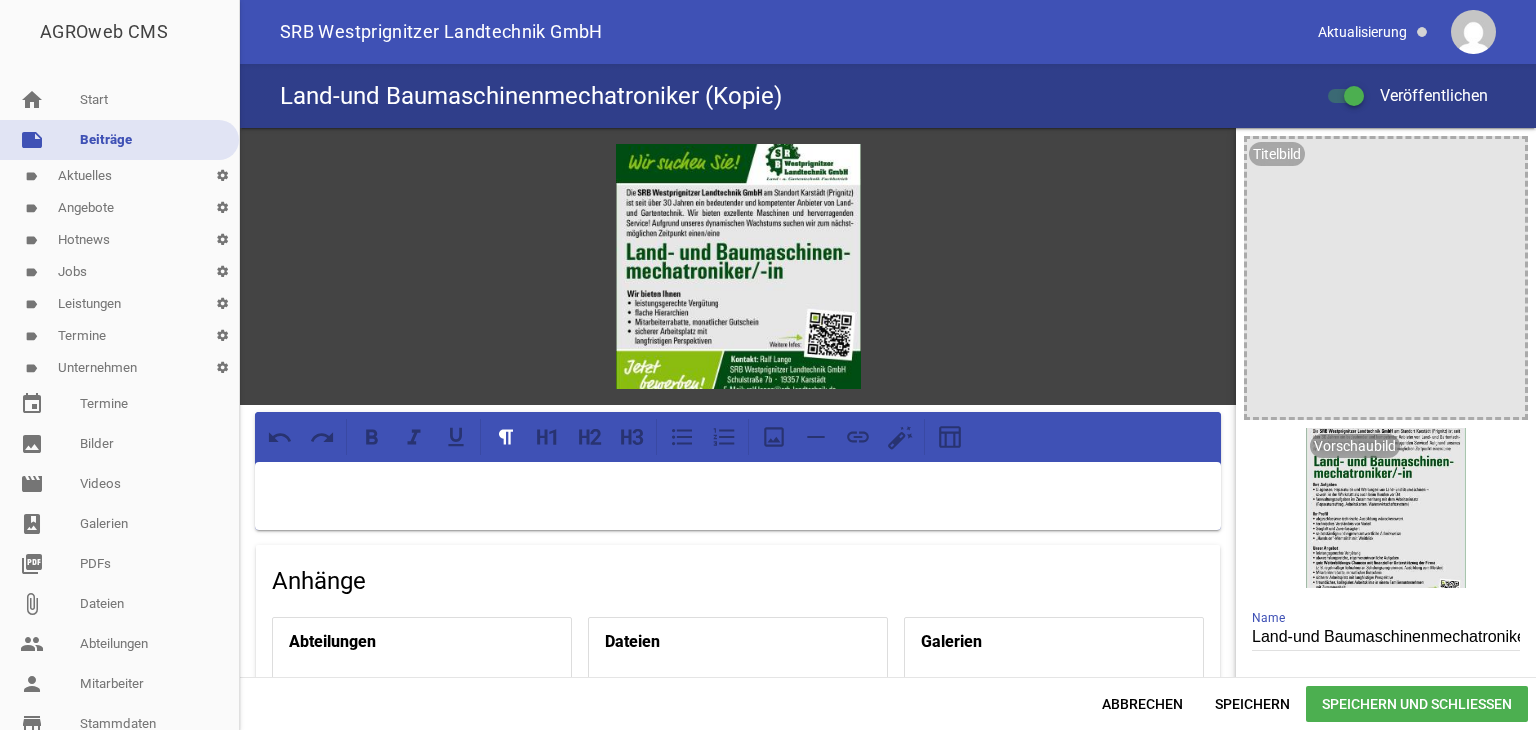 click on "Speichern" at bounding box center [1252, 704] 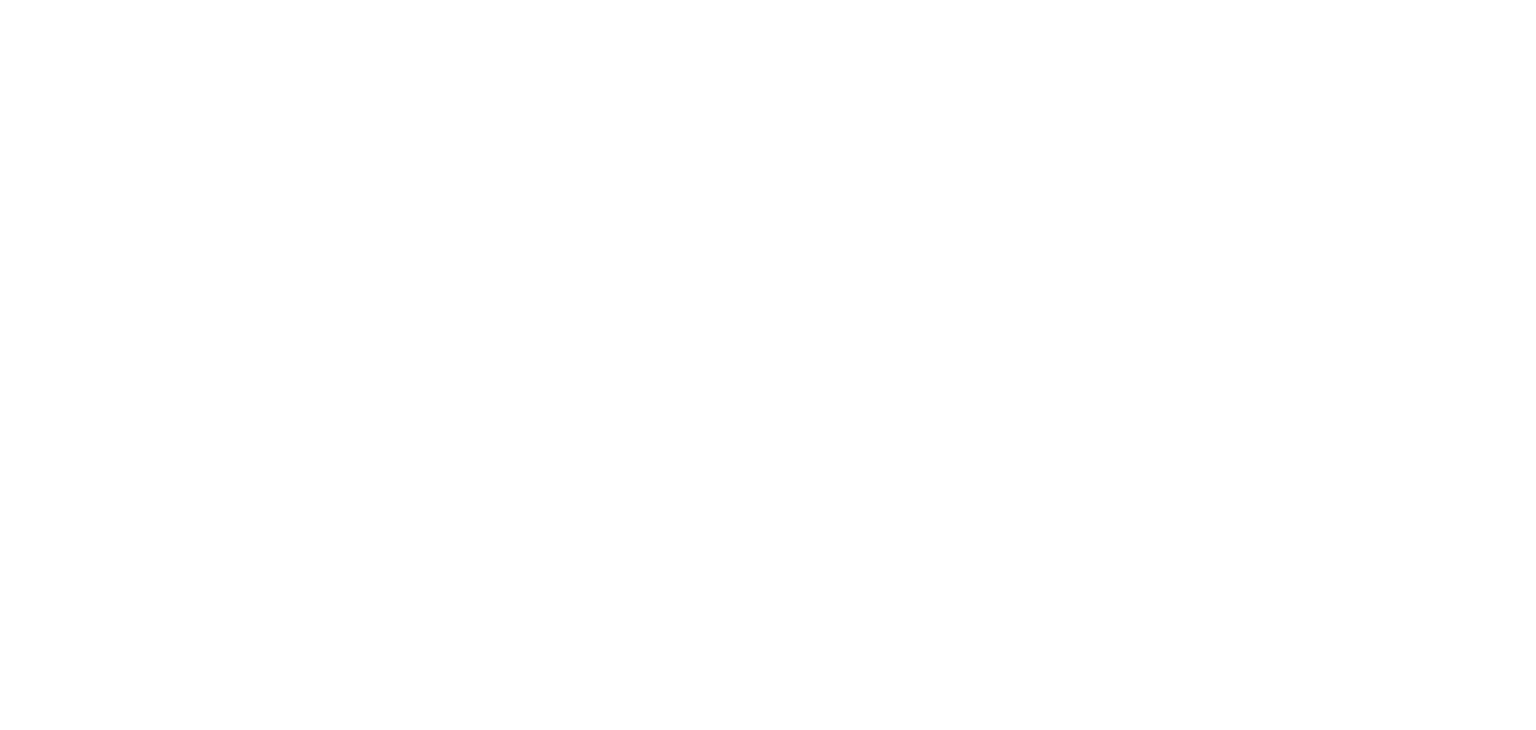 scroll, scrollTop: 0, scrollLeft: 0, axis: both 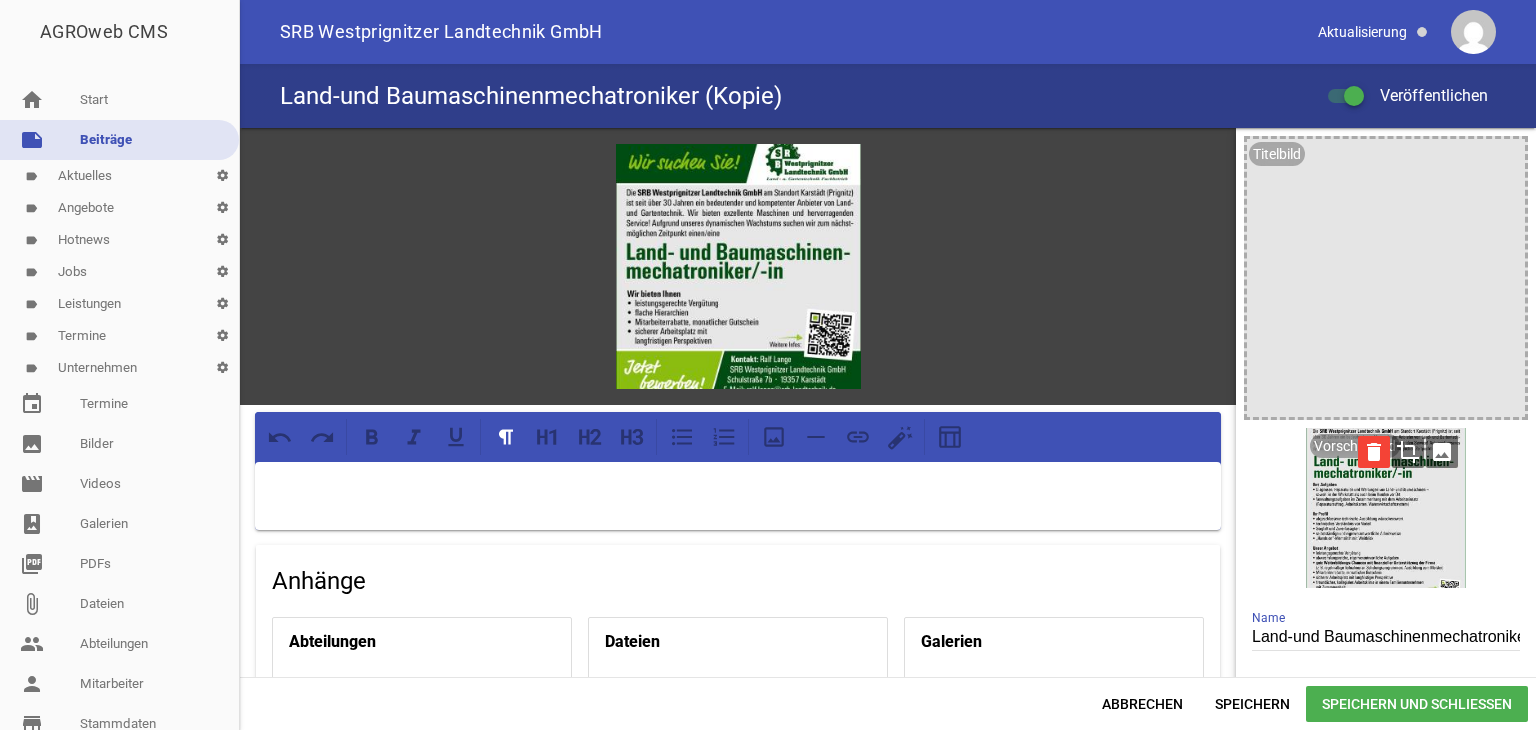 click on "delete" at bounding box center (1374, 452) 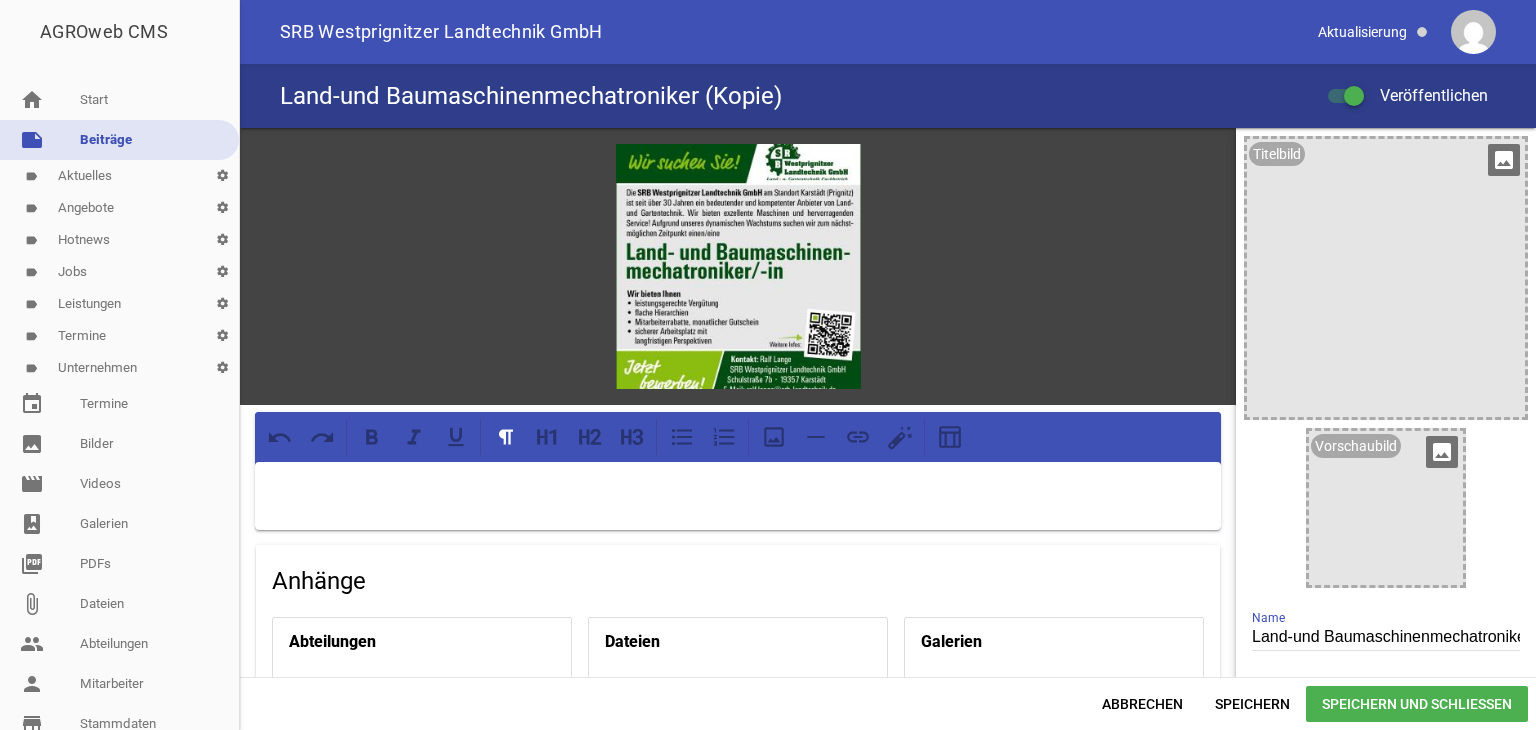 click on "image" at bounding box center [1504, 160] 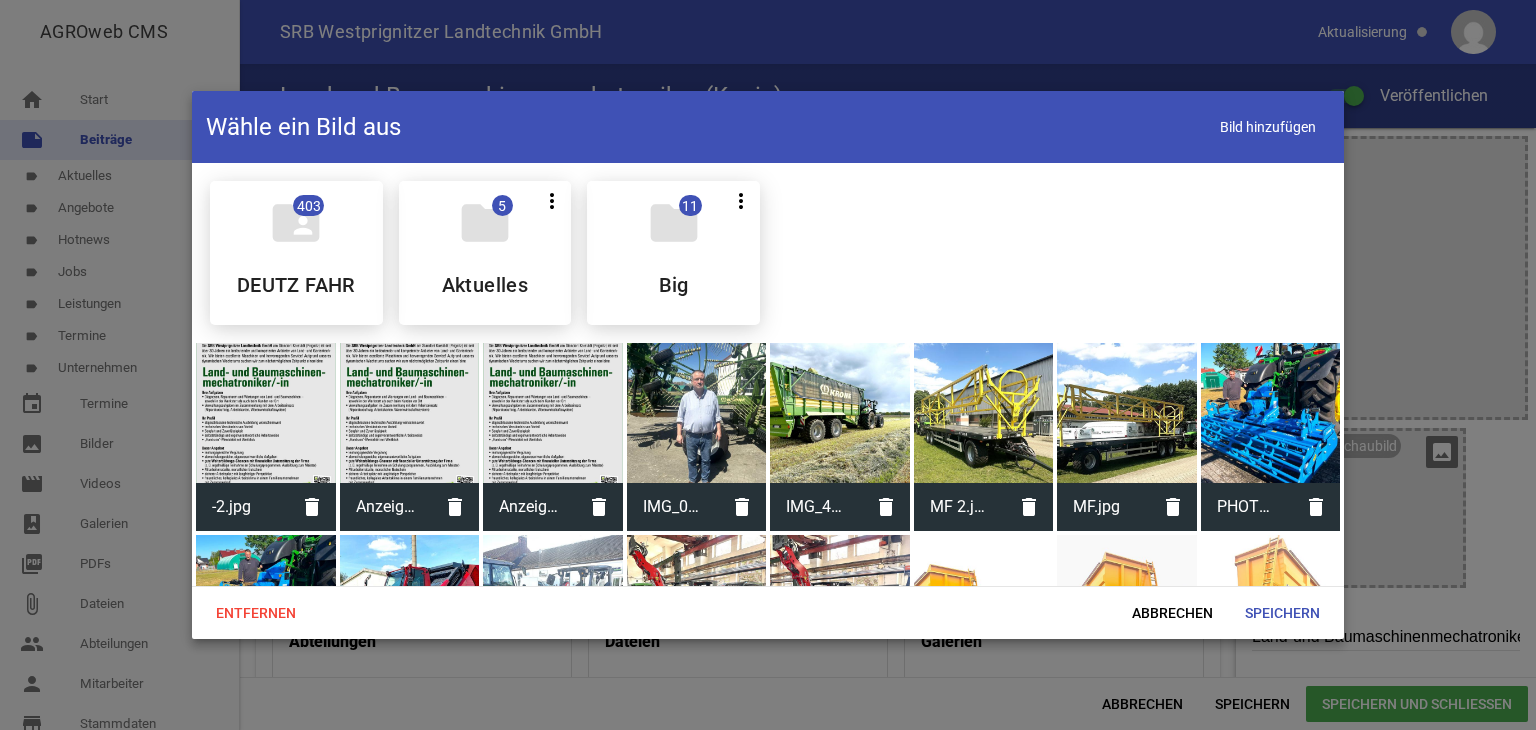 click at bounding box center (553, 413) 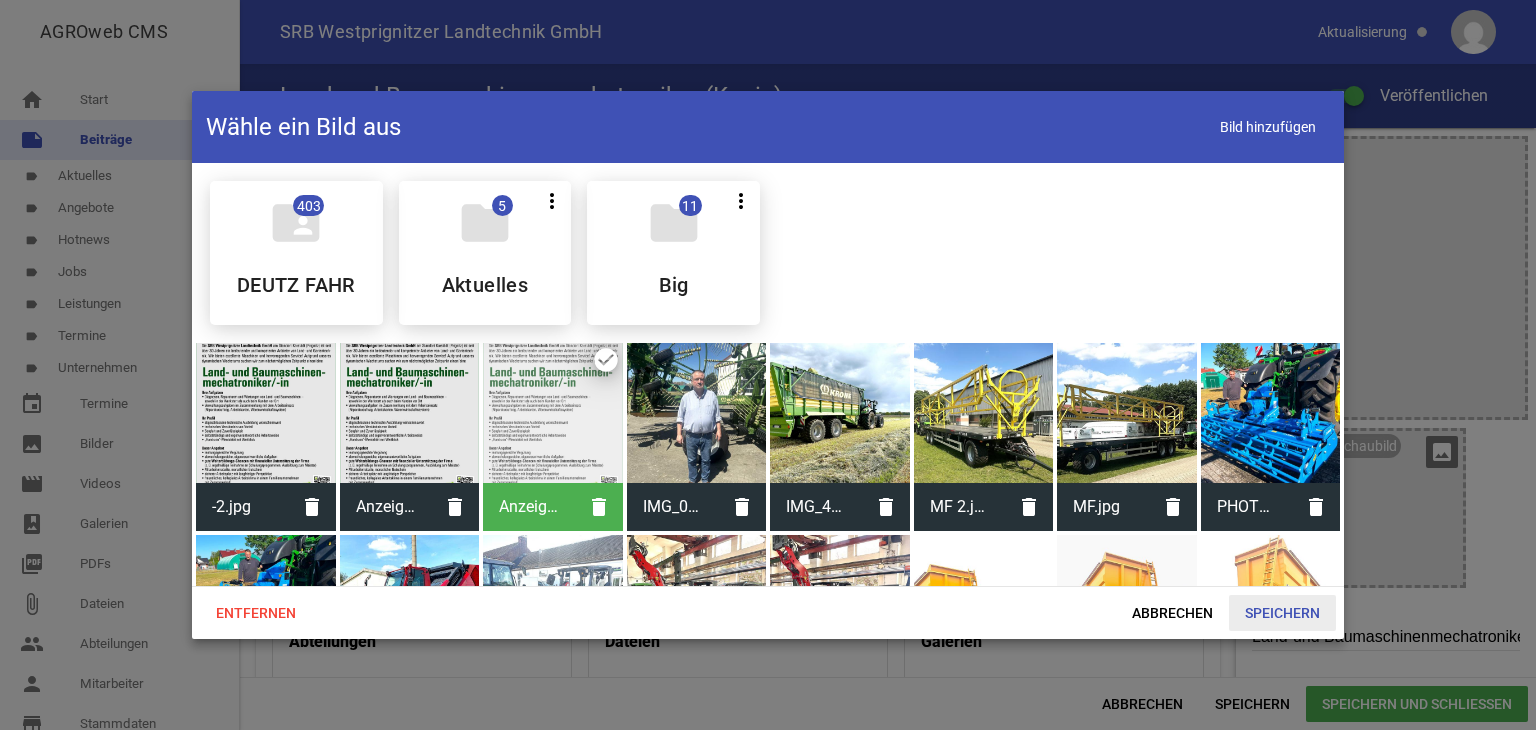 click on "Speichern" at bounding box center (1282, 613) 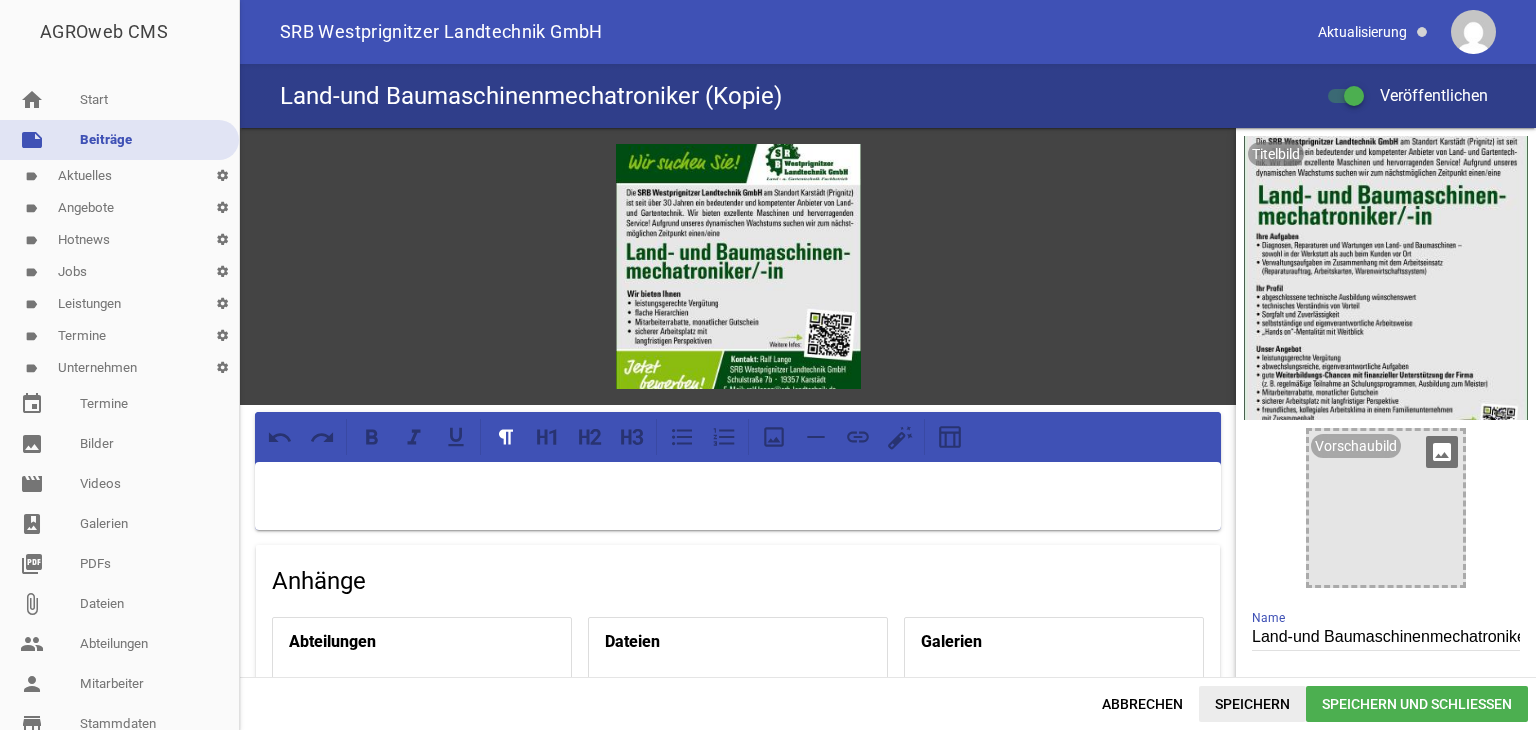 click on "Speichern" at bounding box center (1252, 704) 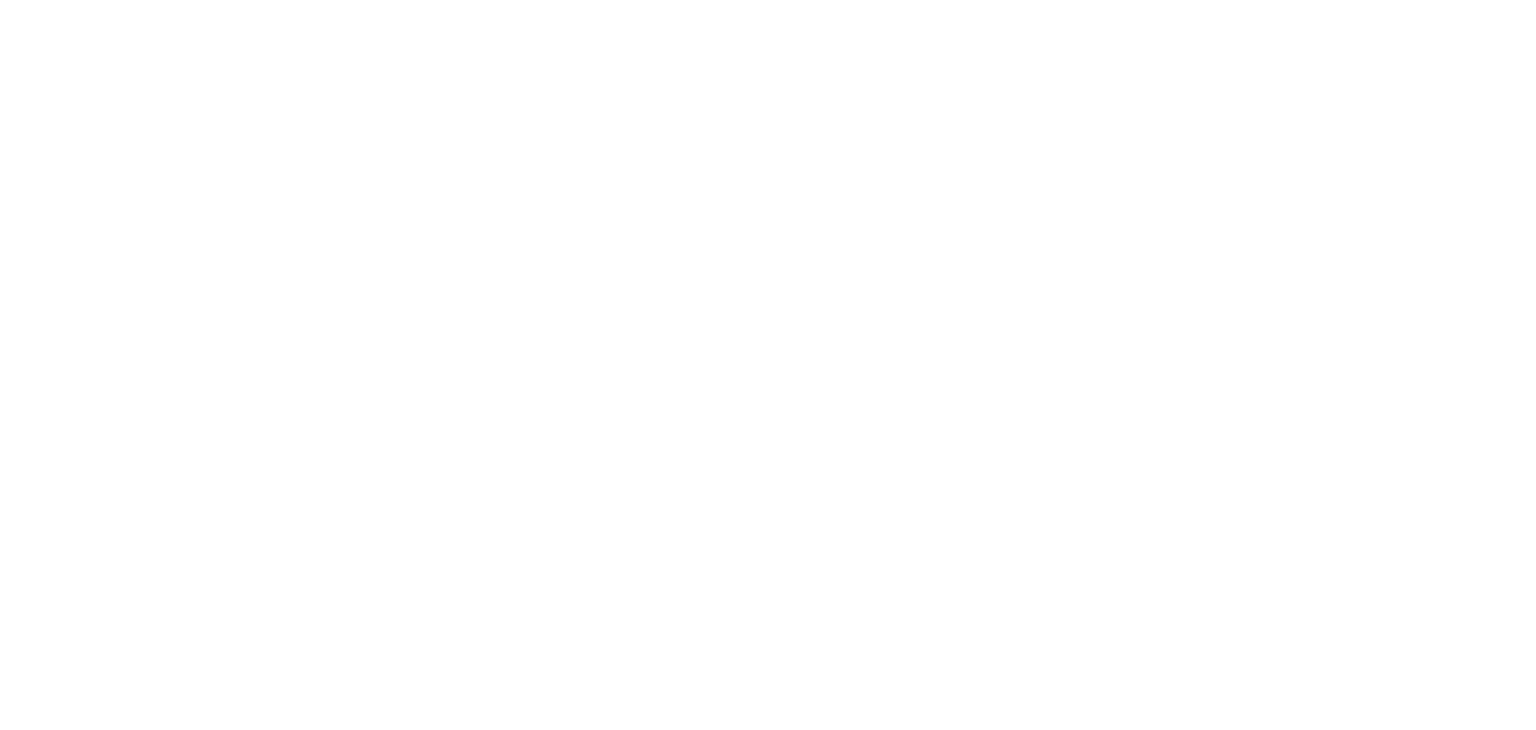 scroll, scrollTop: 0, scrollLeft: 0, axis: both 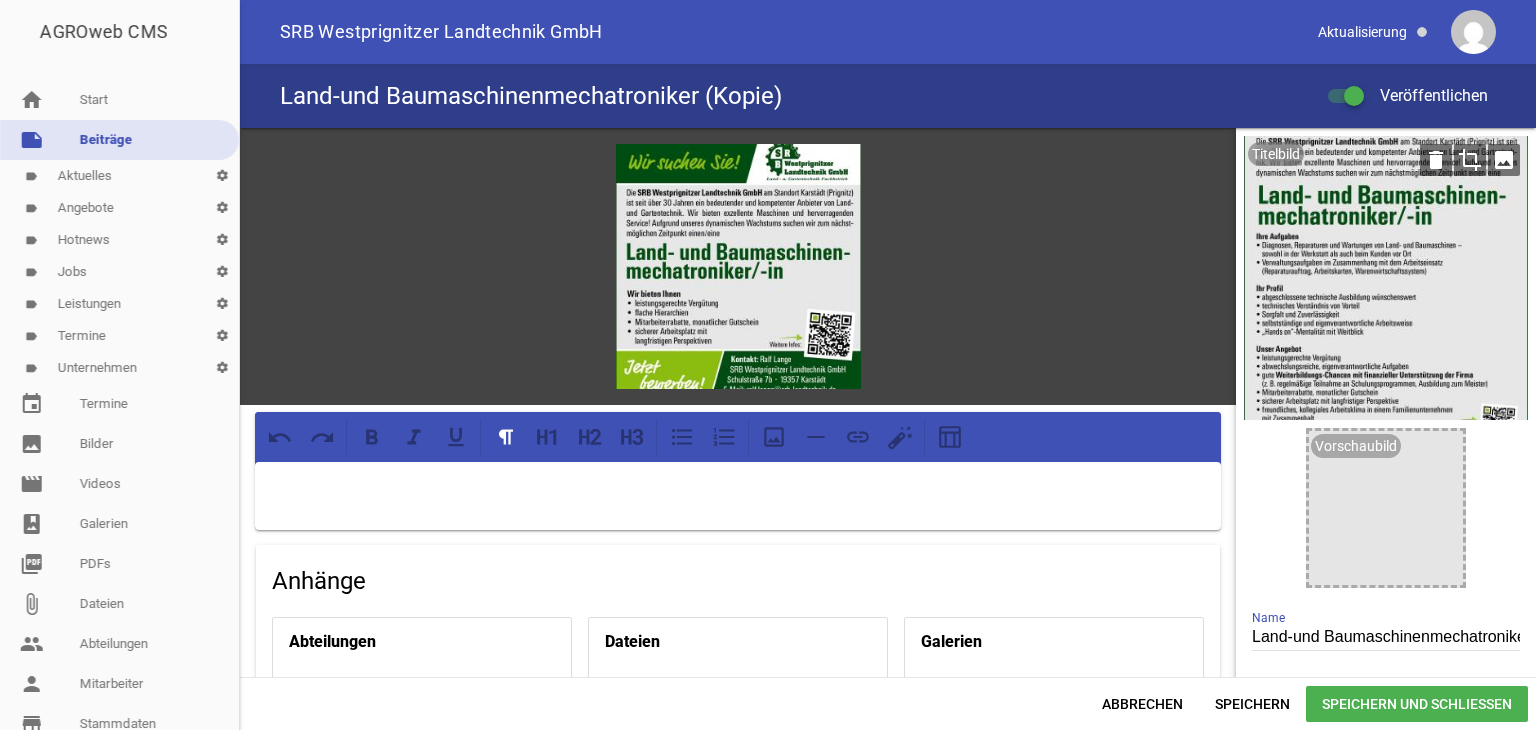 click on "image" at bounding box center (1504, 160) 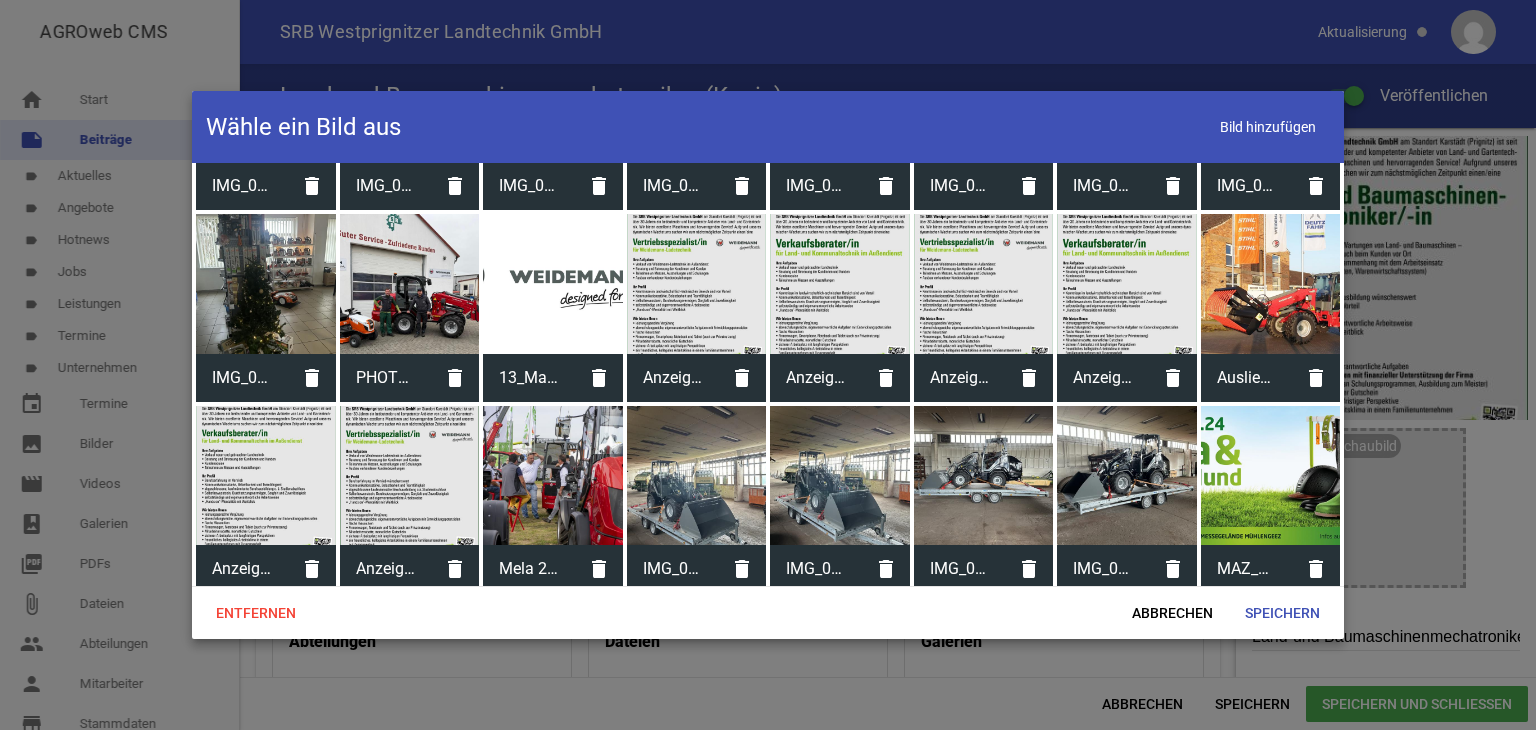 scroll, scrollTop: 2100, scrollLeft: 0, axis: vertical 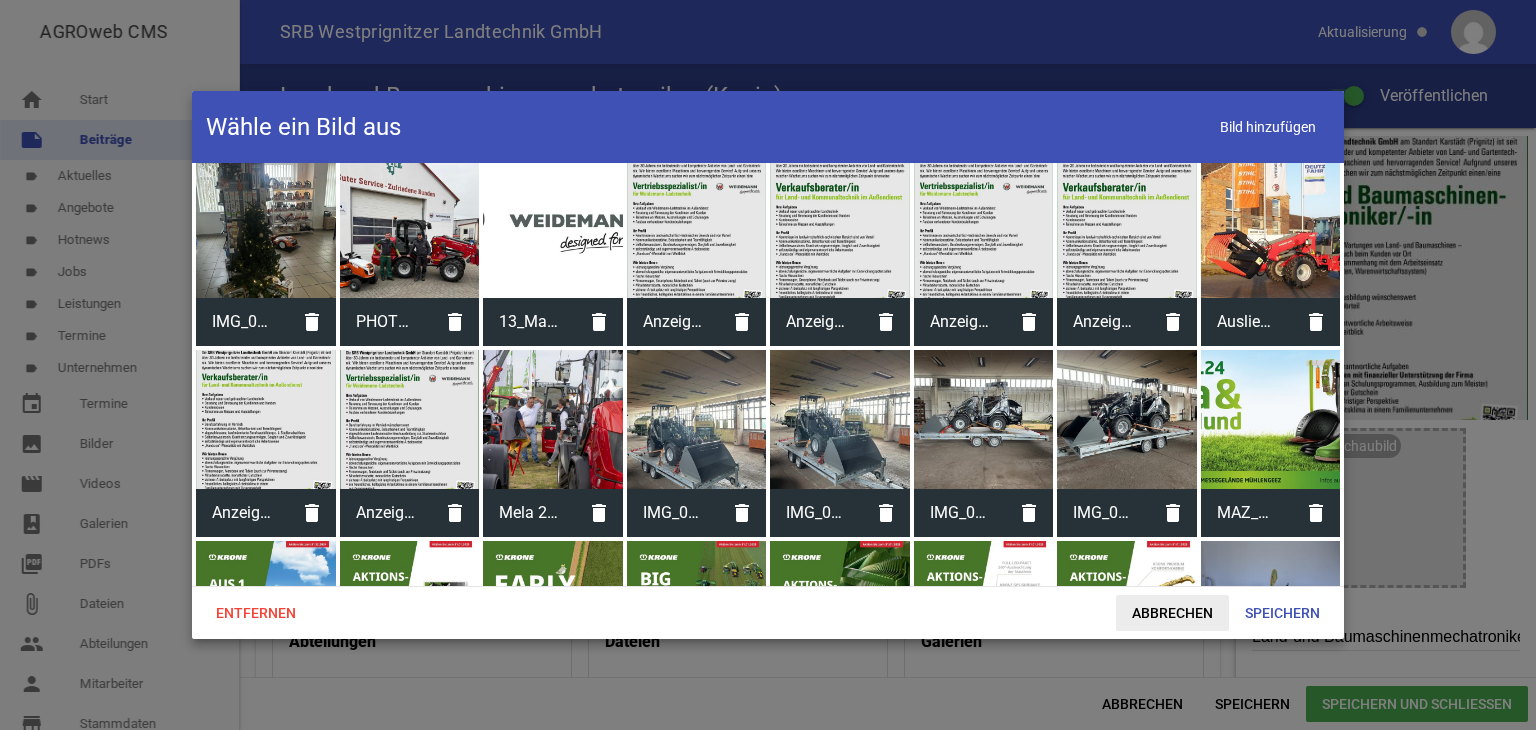 click on "Abbrechen" at bounding box center (1172, 613) 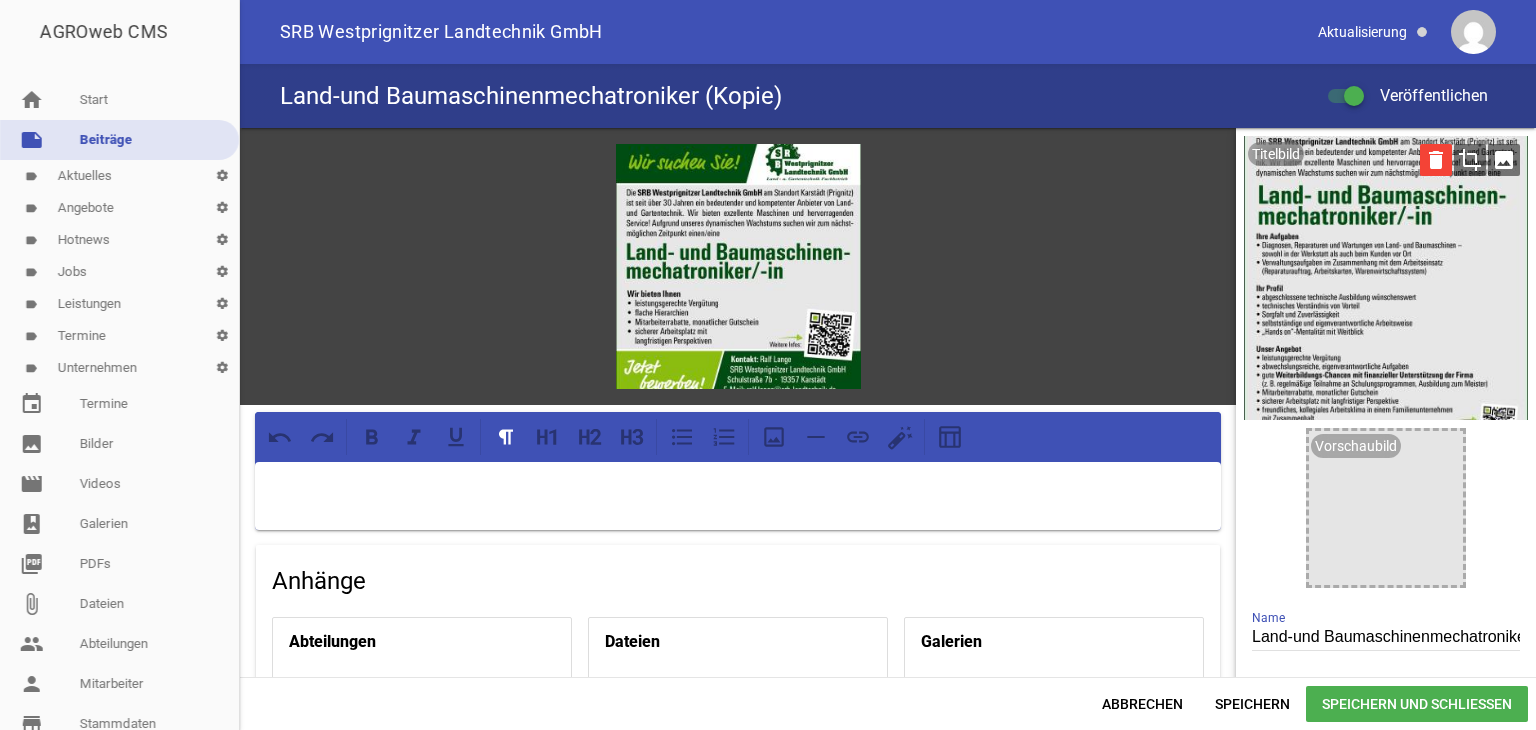click on "delete" at bounding box center [1436, 160] 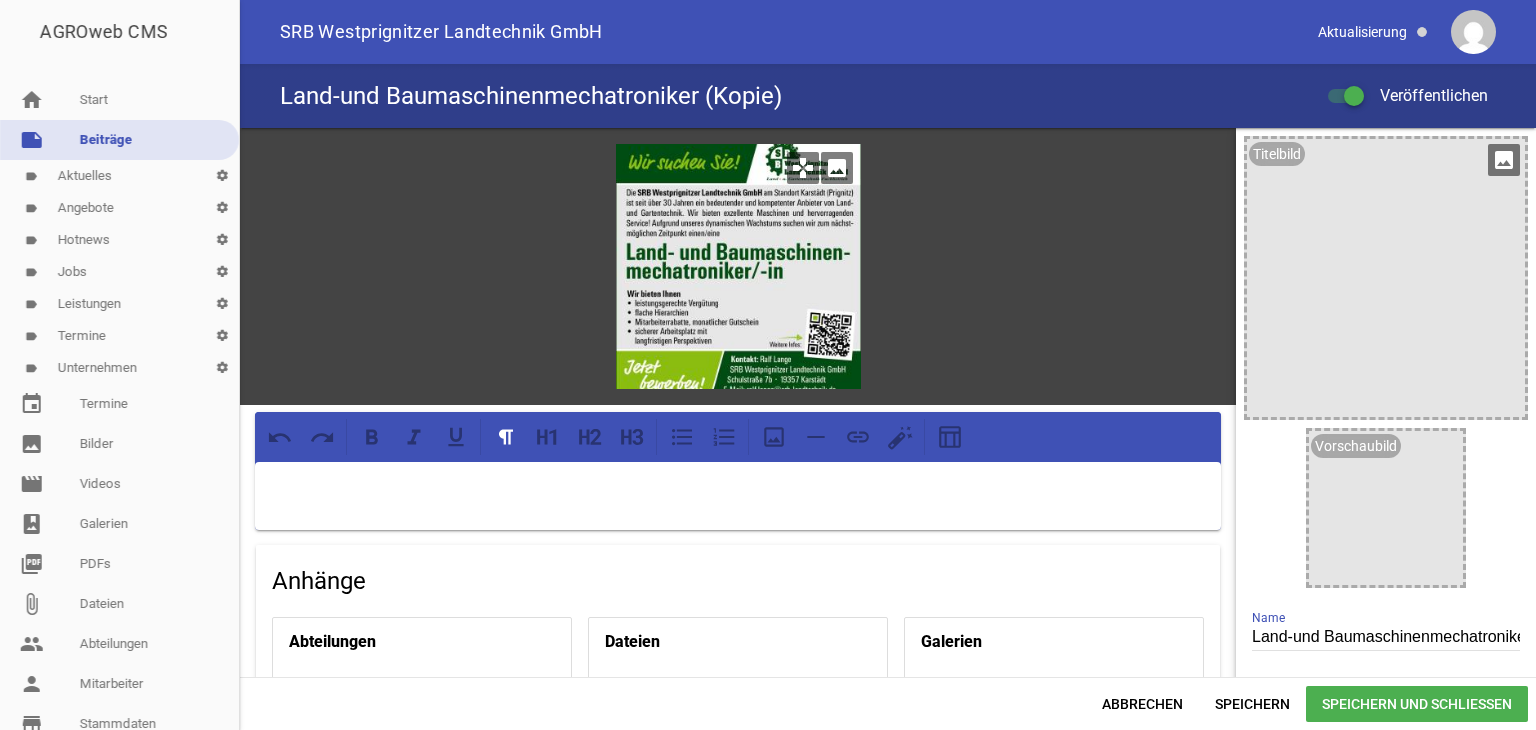 click on "games" at bounding box center [803, 168] 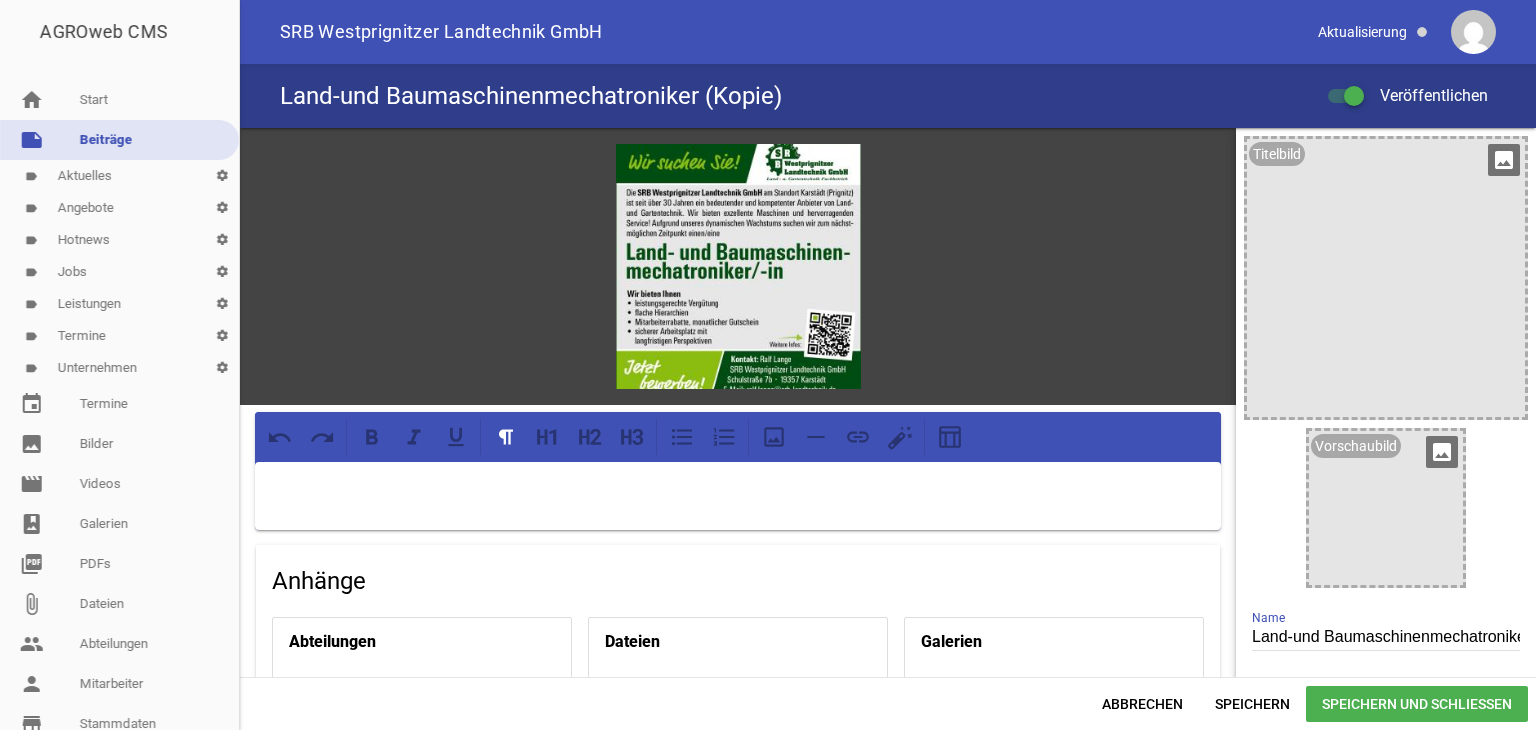 click on "image" at bounding box center [1442, 452] 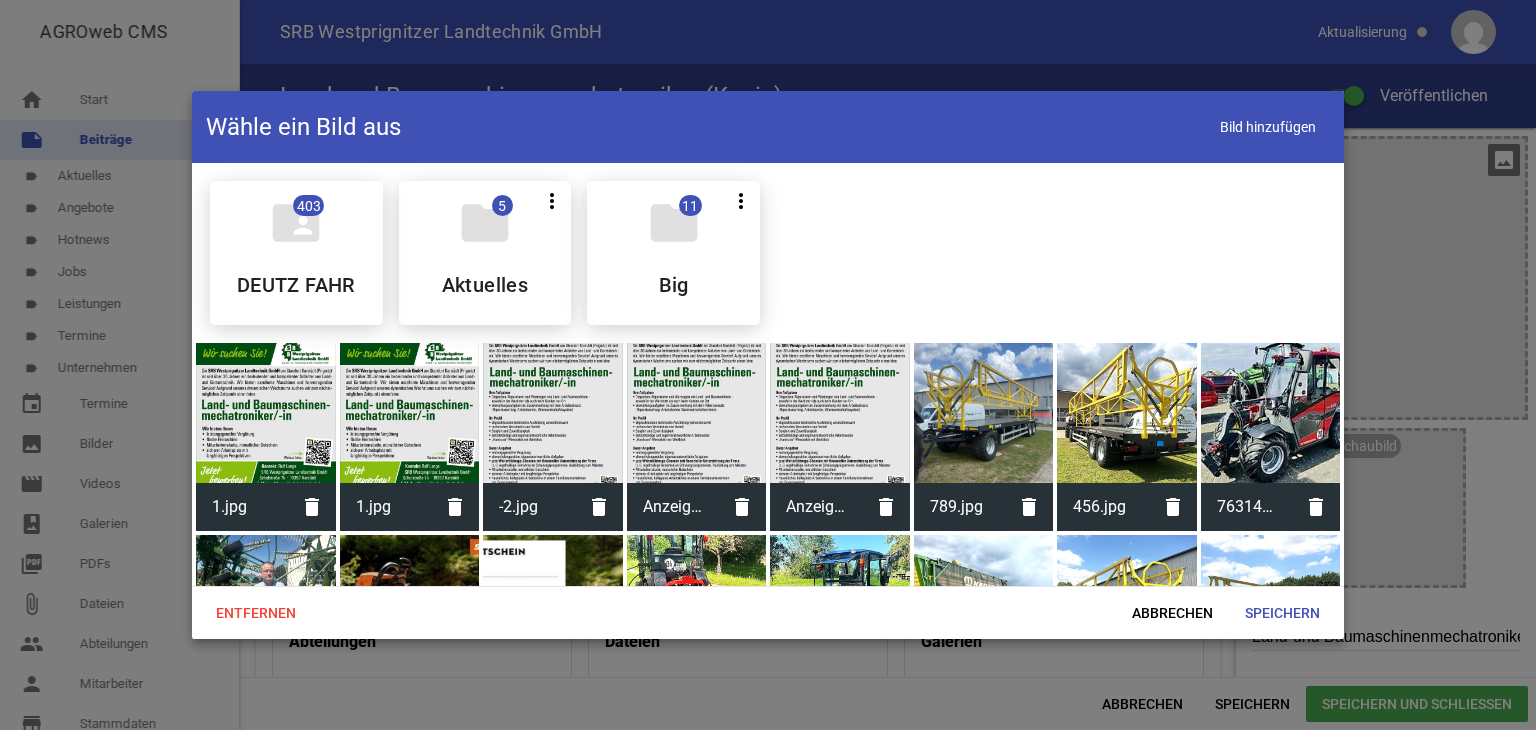 click at bounding box center (553, 413) 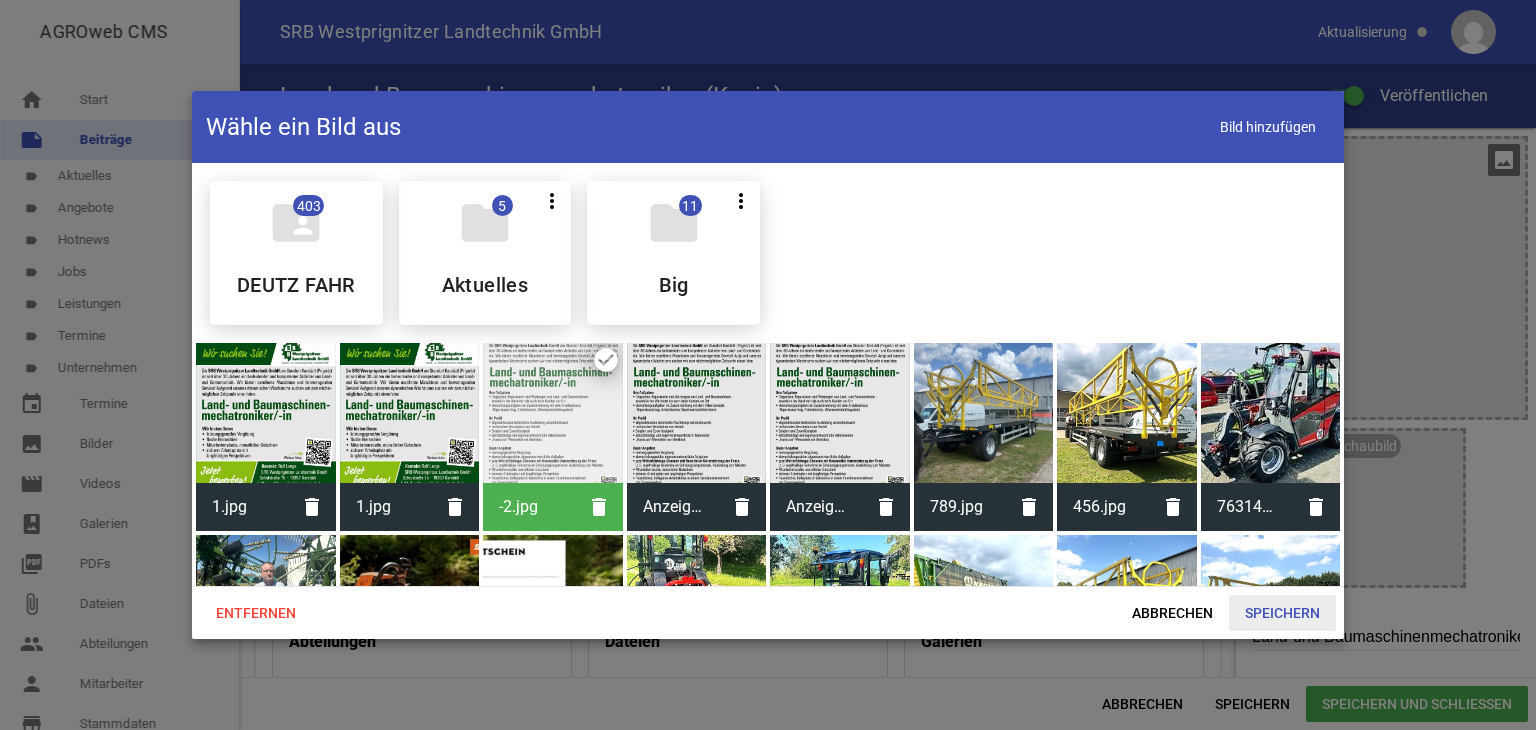 click on "Speichern" at bounding box center [1282, 613] 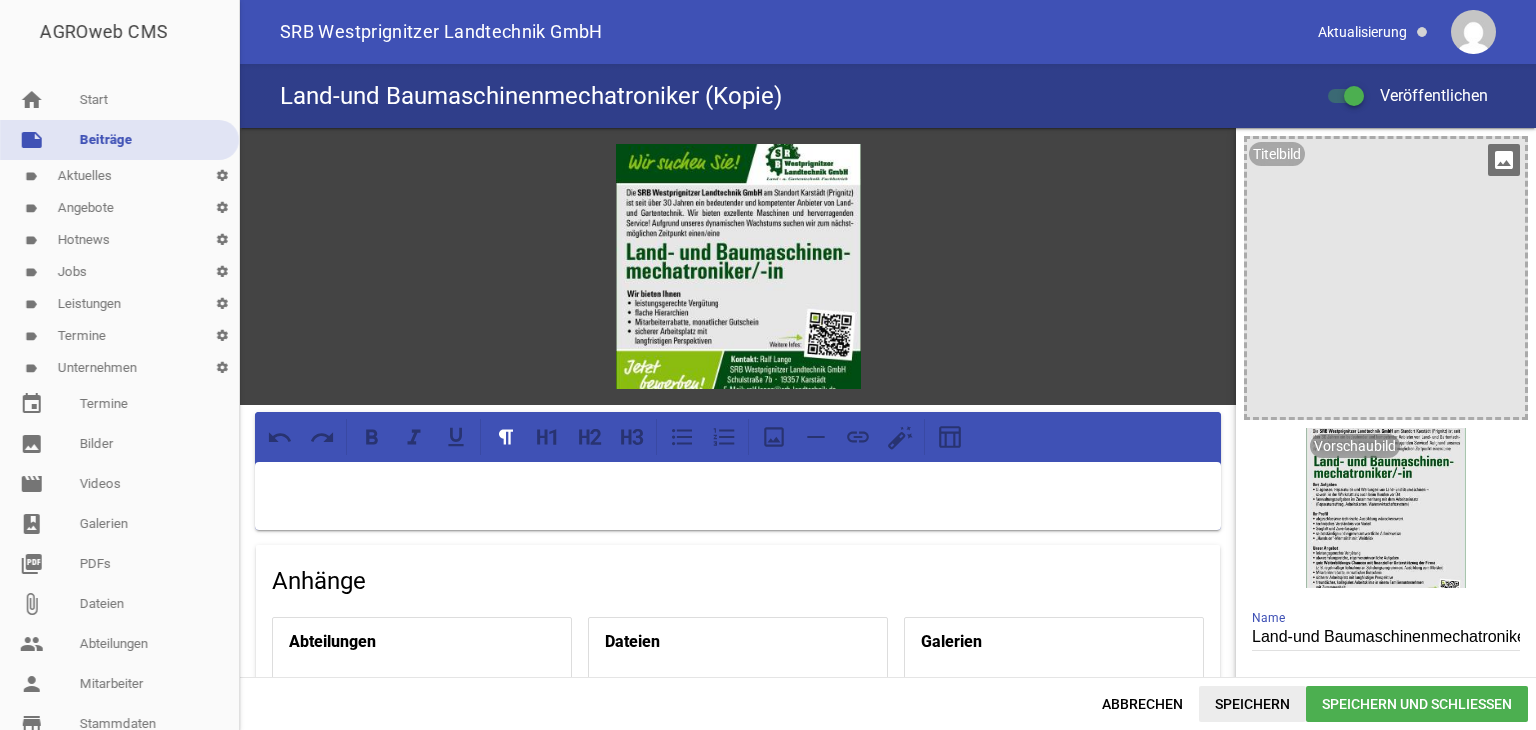 click on "Speichern" at bounding box center [1252, 704] 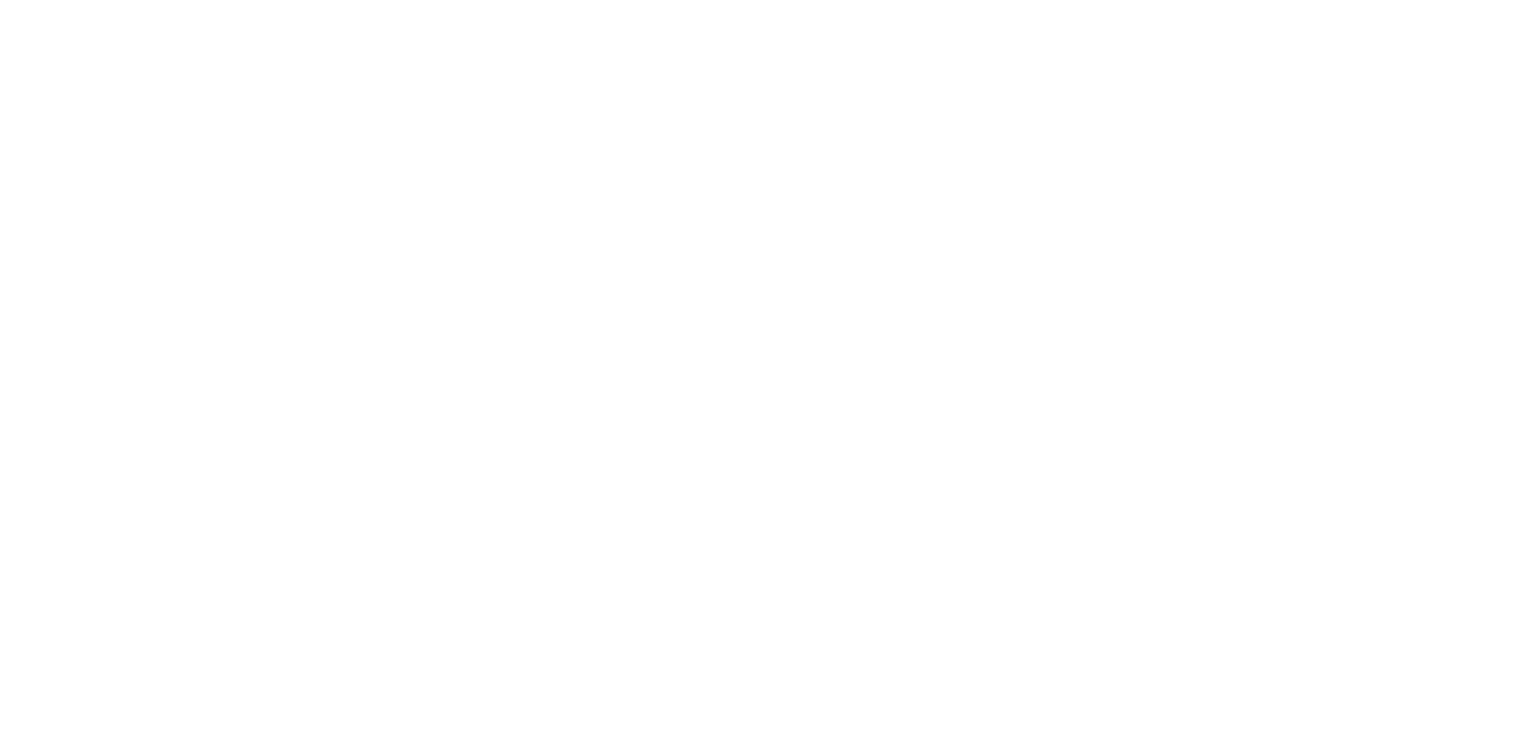 scroll, scrollTop: 0, scrollLeft: 0, axis: both 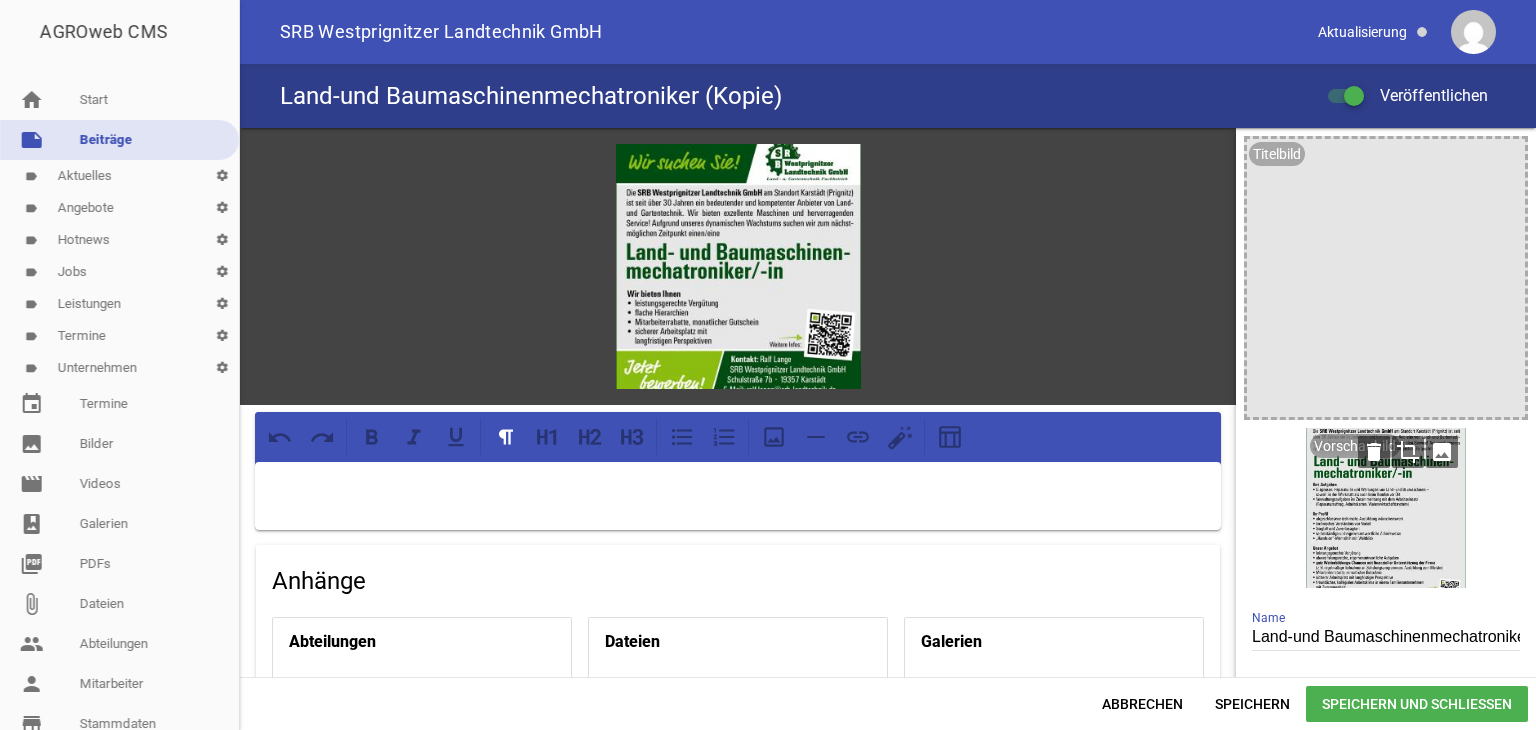 click on "image" at bounding box center (1442, 452) 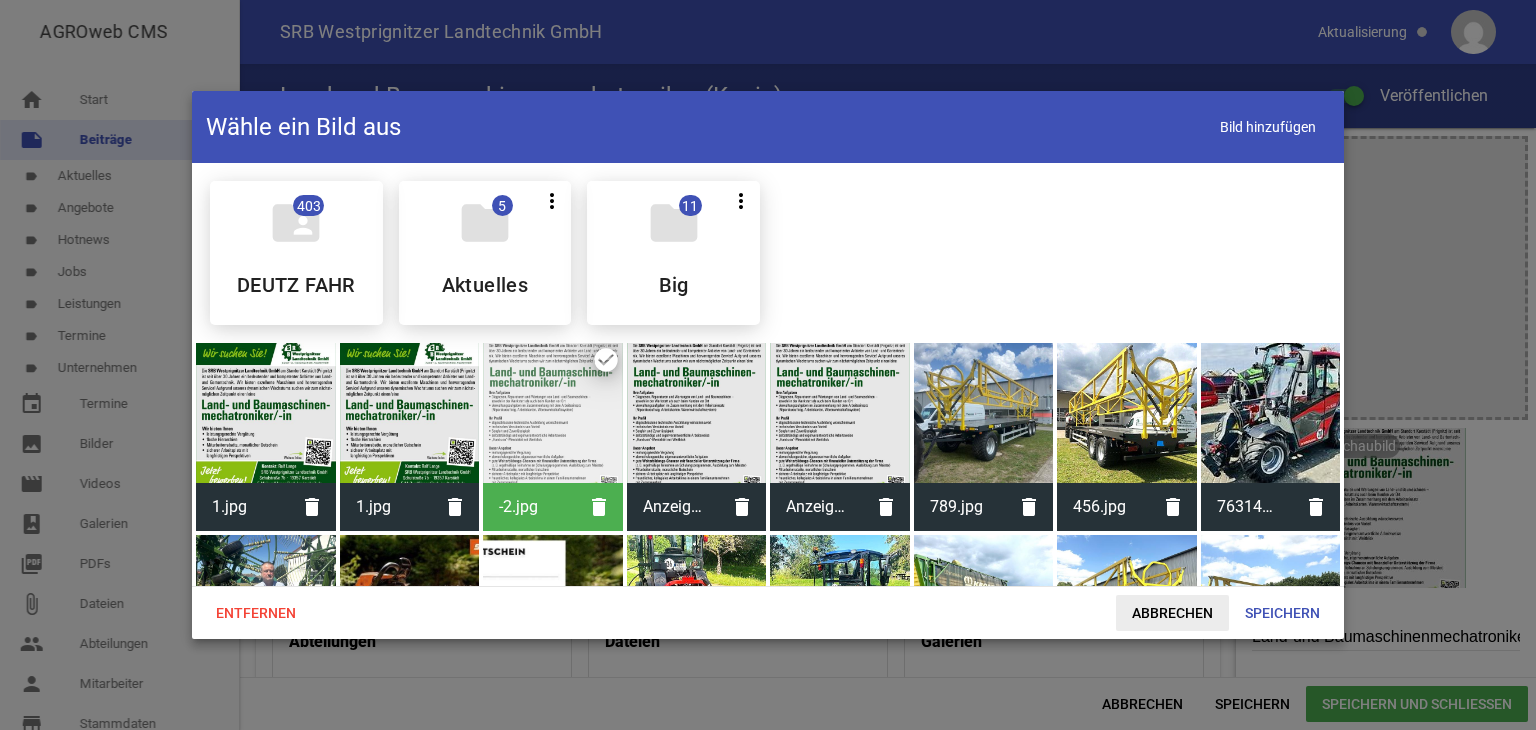 click on "Abbrechen" at bounding box center (1172, 613) 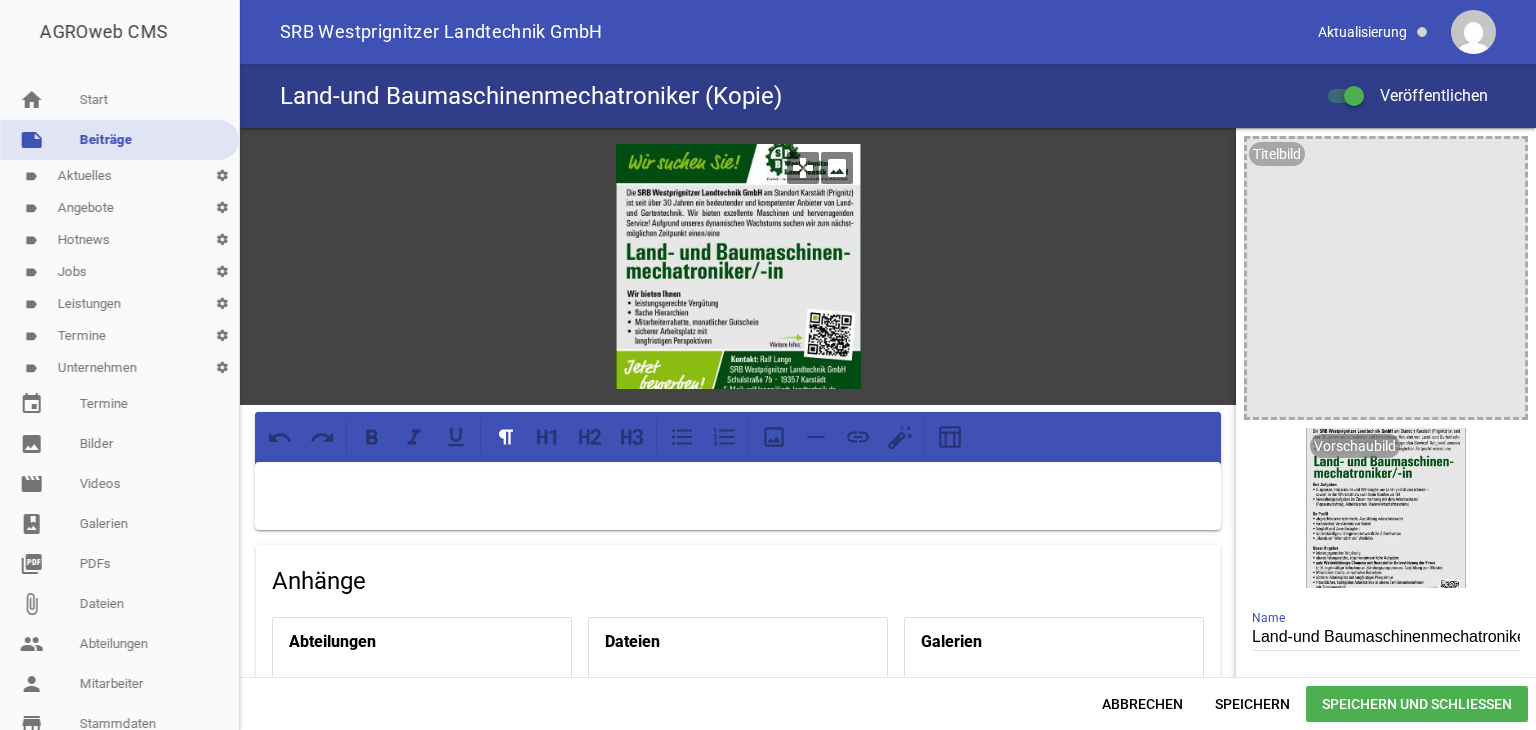 click on "image" at bounding box center [837, 168] 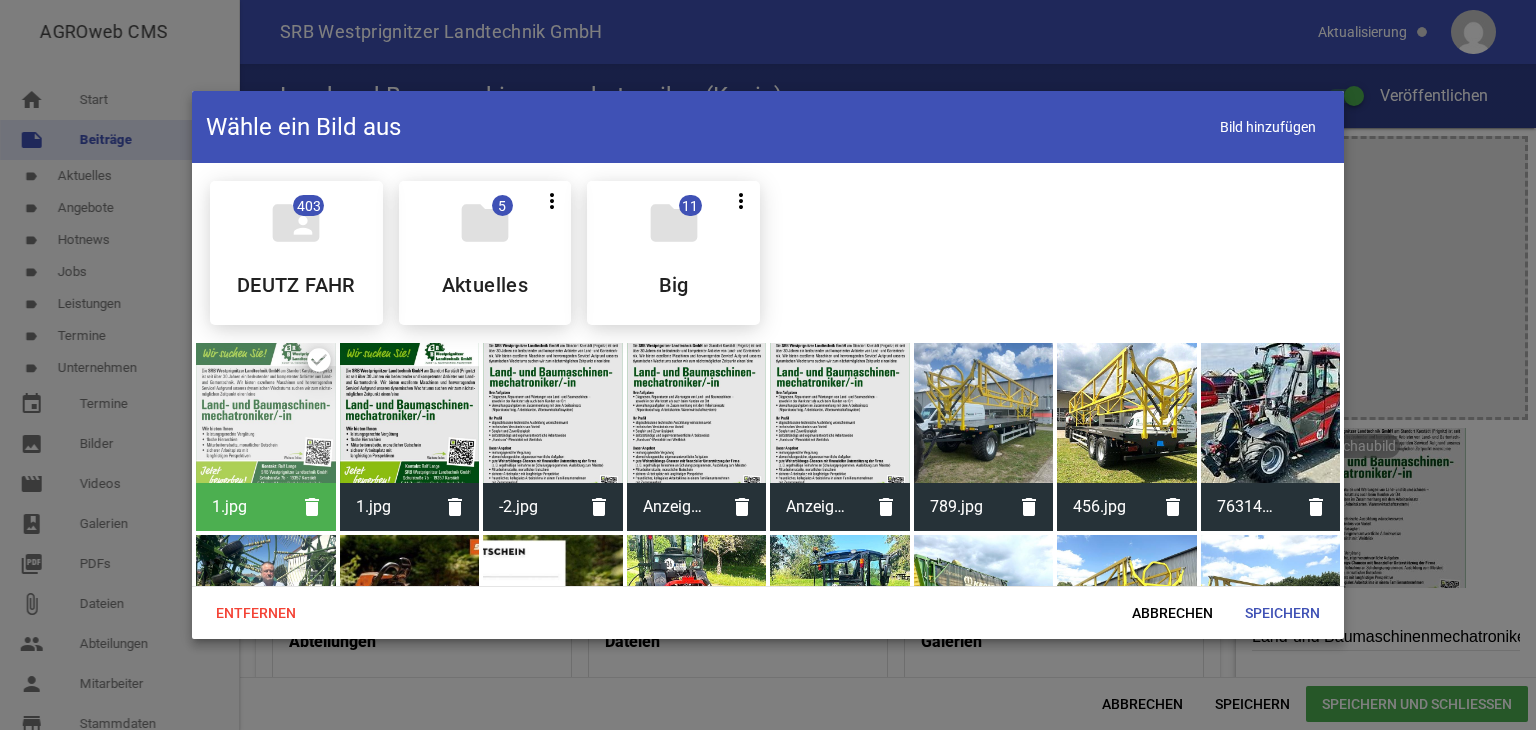 click at bounding box center [553, 413] 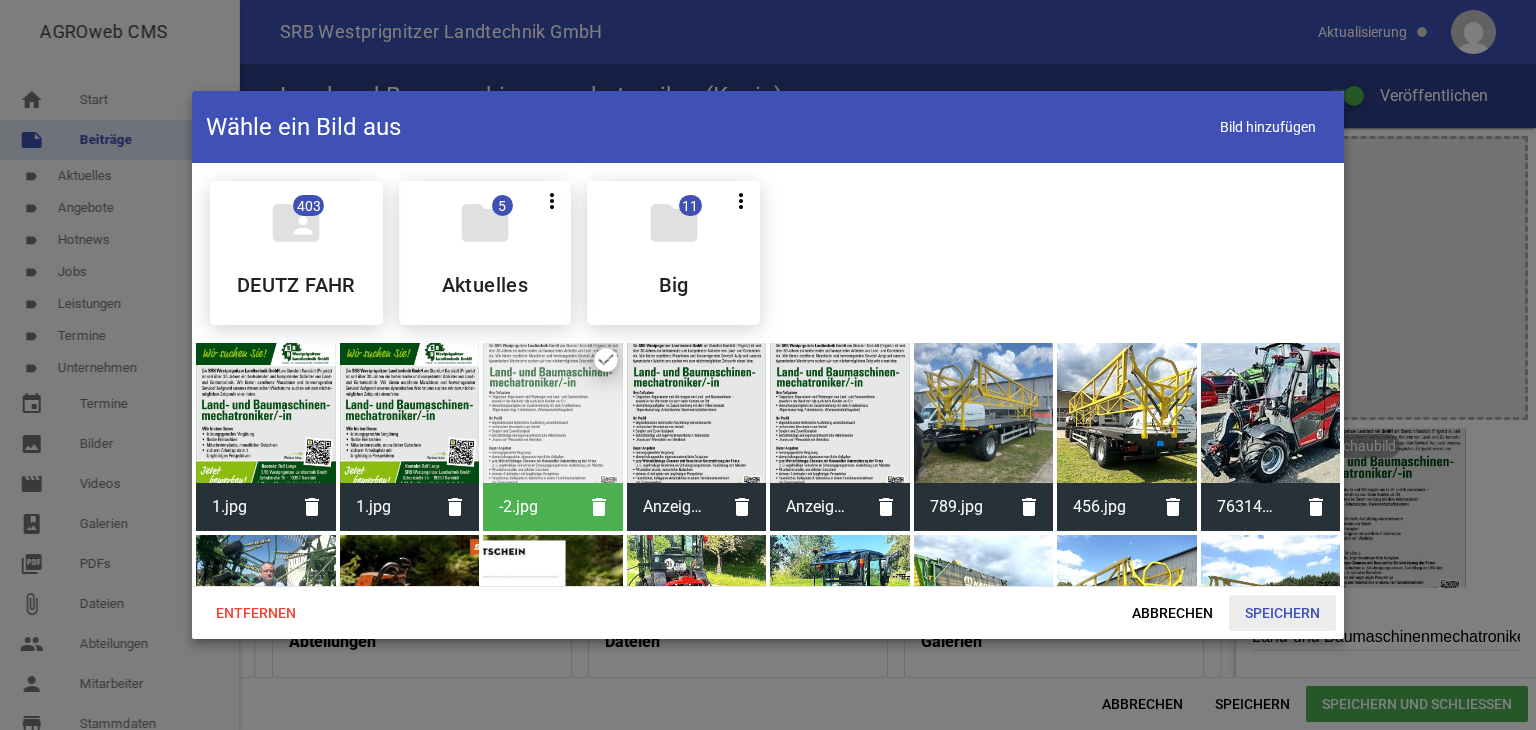 click on "Speichern" at bounding box center [1282, 613] 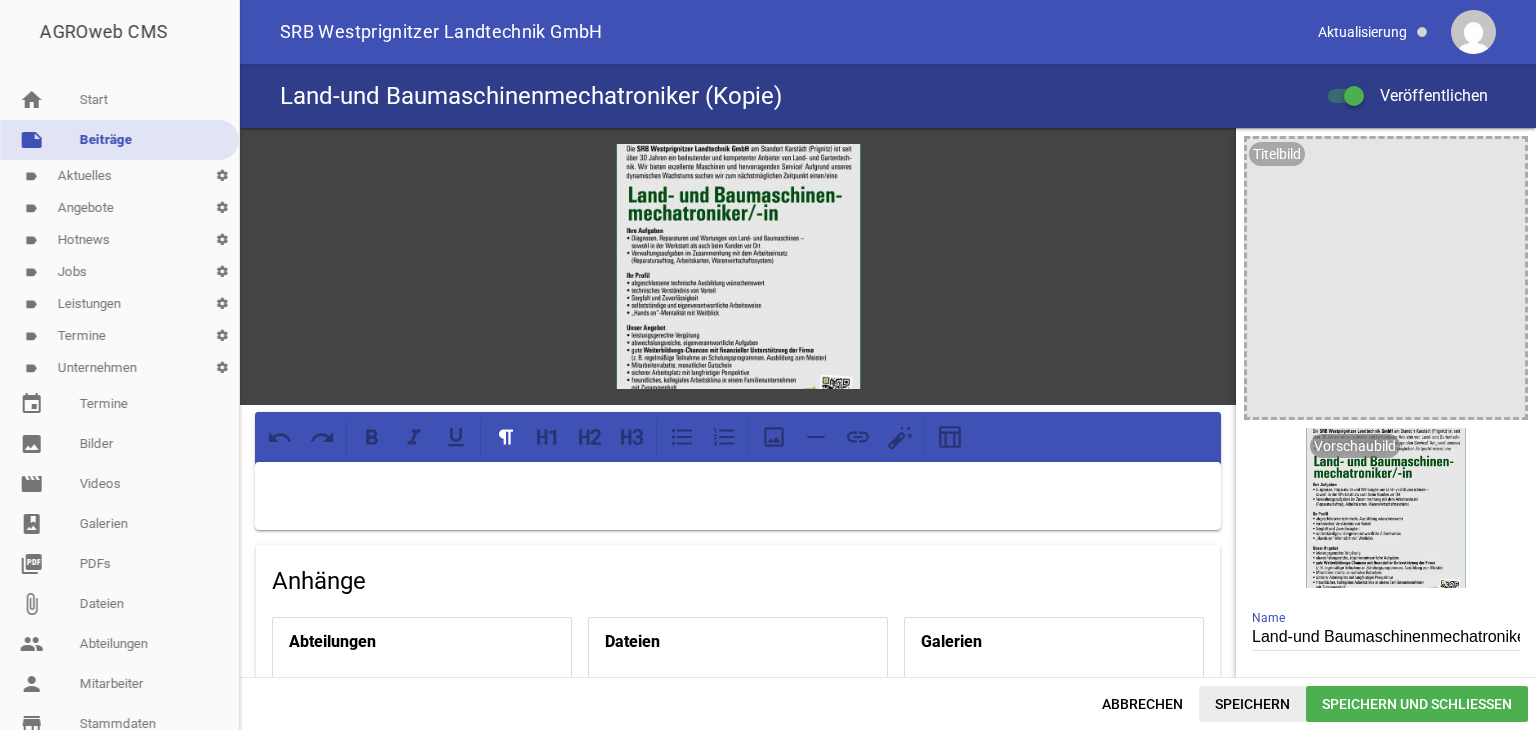 click on "Speichern" at bounding box center (1252, 704) 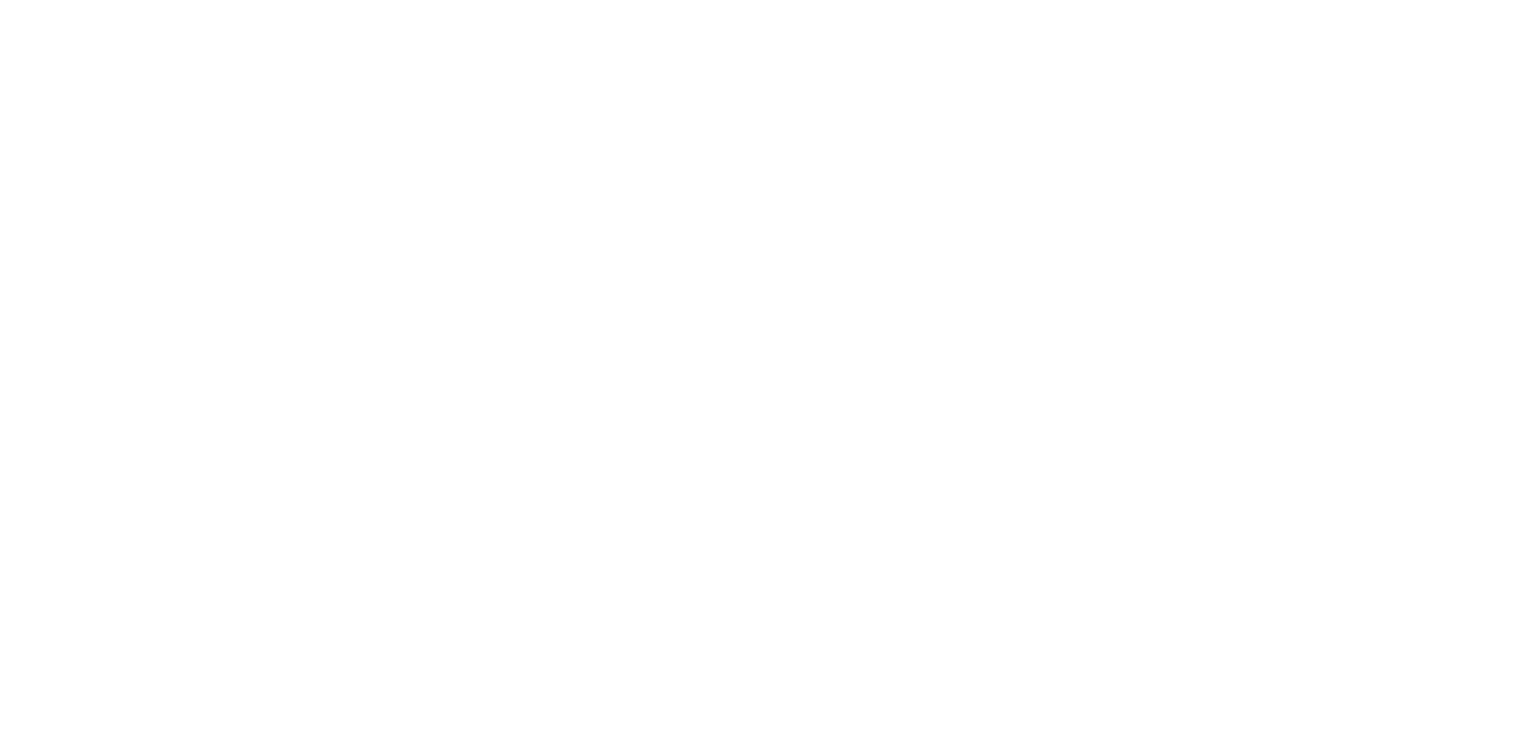 scroll, scrollTop: 0, scrollLeft: 0, axis: both 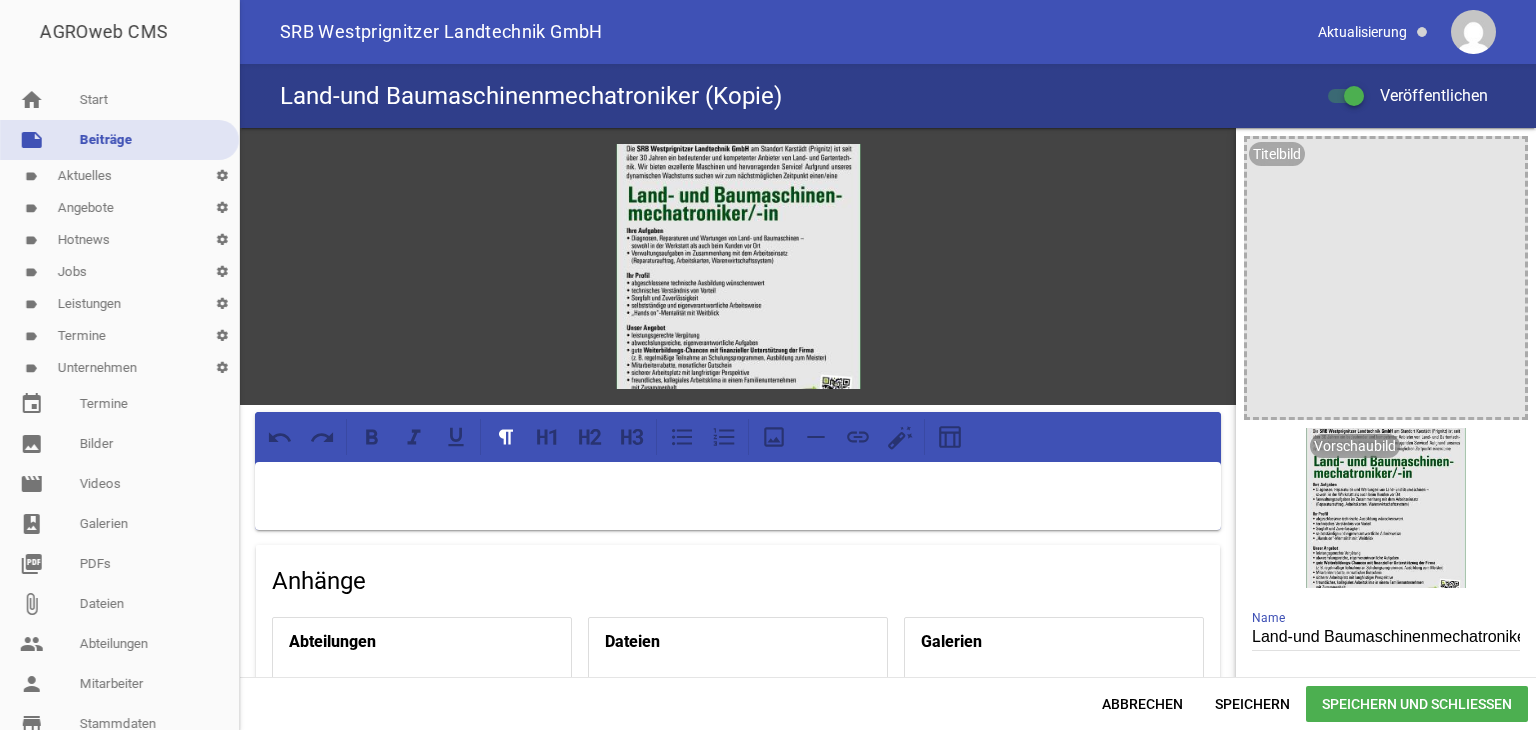 click on "Land-und Baumaschinenmechatroniker (Kopie)" at bounding box center [1386, 637] 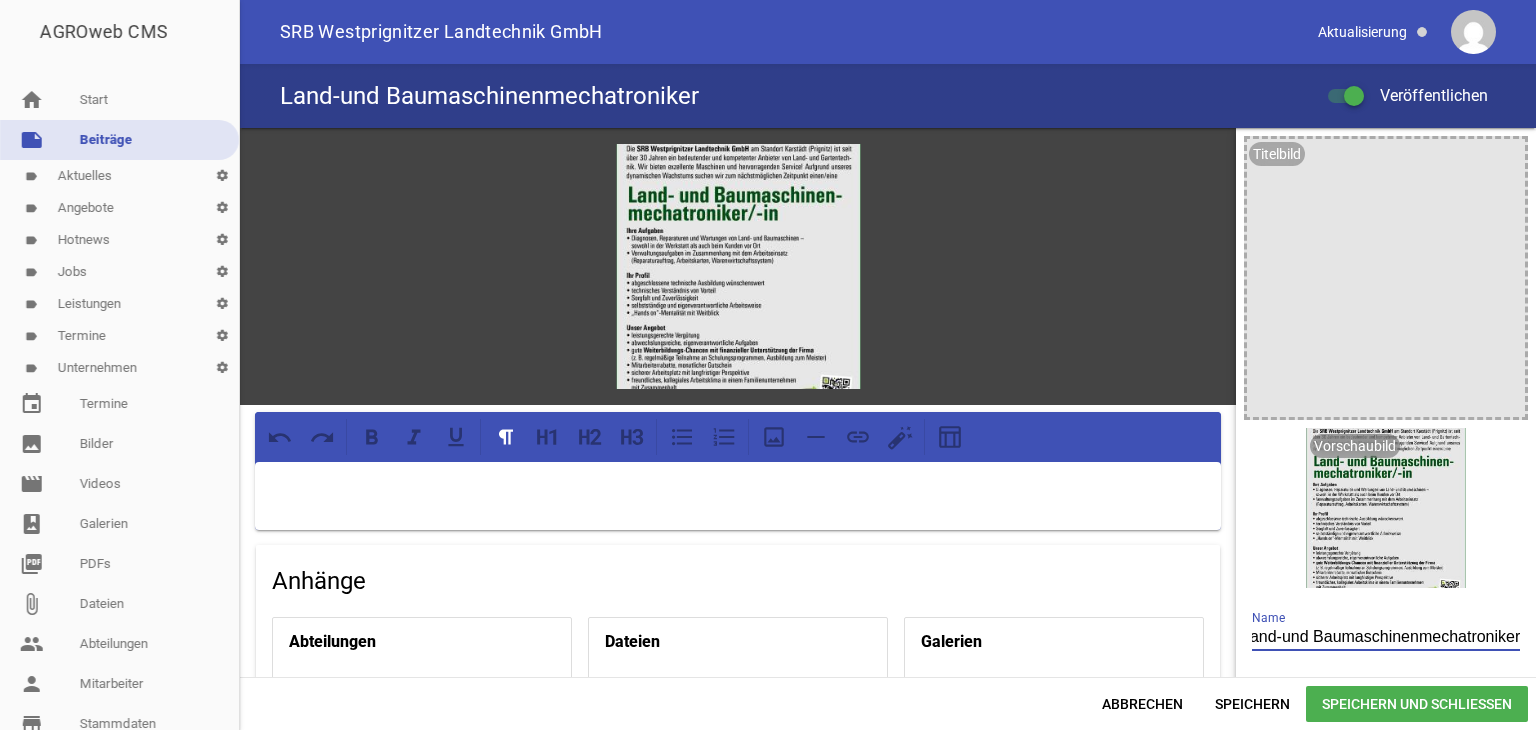 scroll, scrollTop: 0, scrollLeft: 16, axis: horizontal 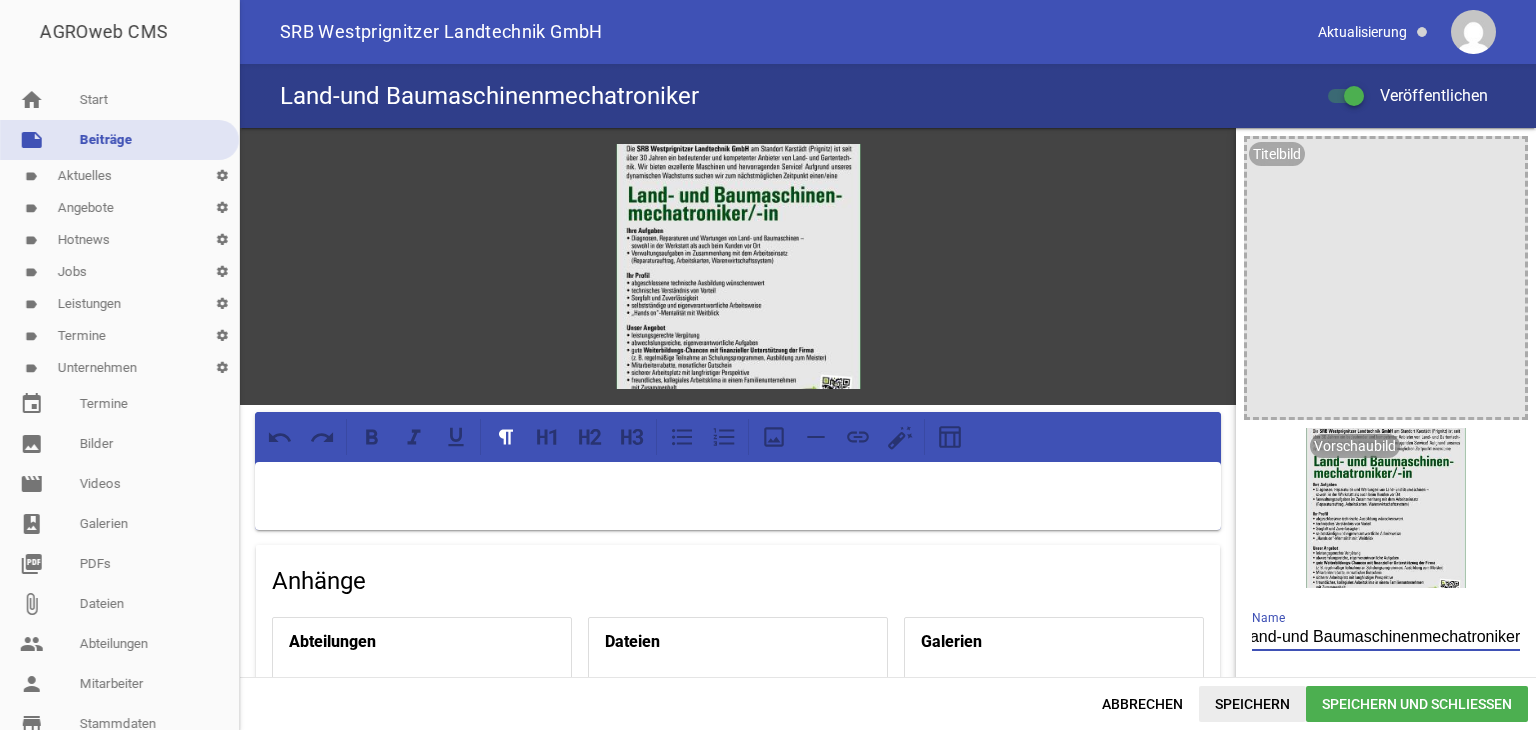 type on "Land-und Baumaschinenmechatroniker" 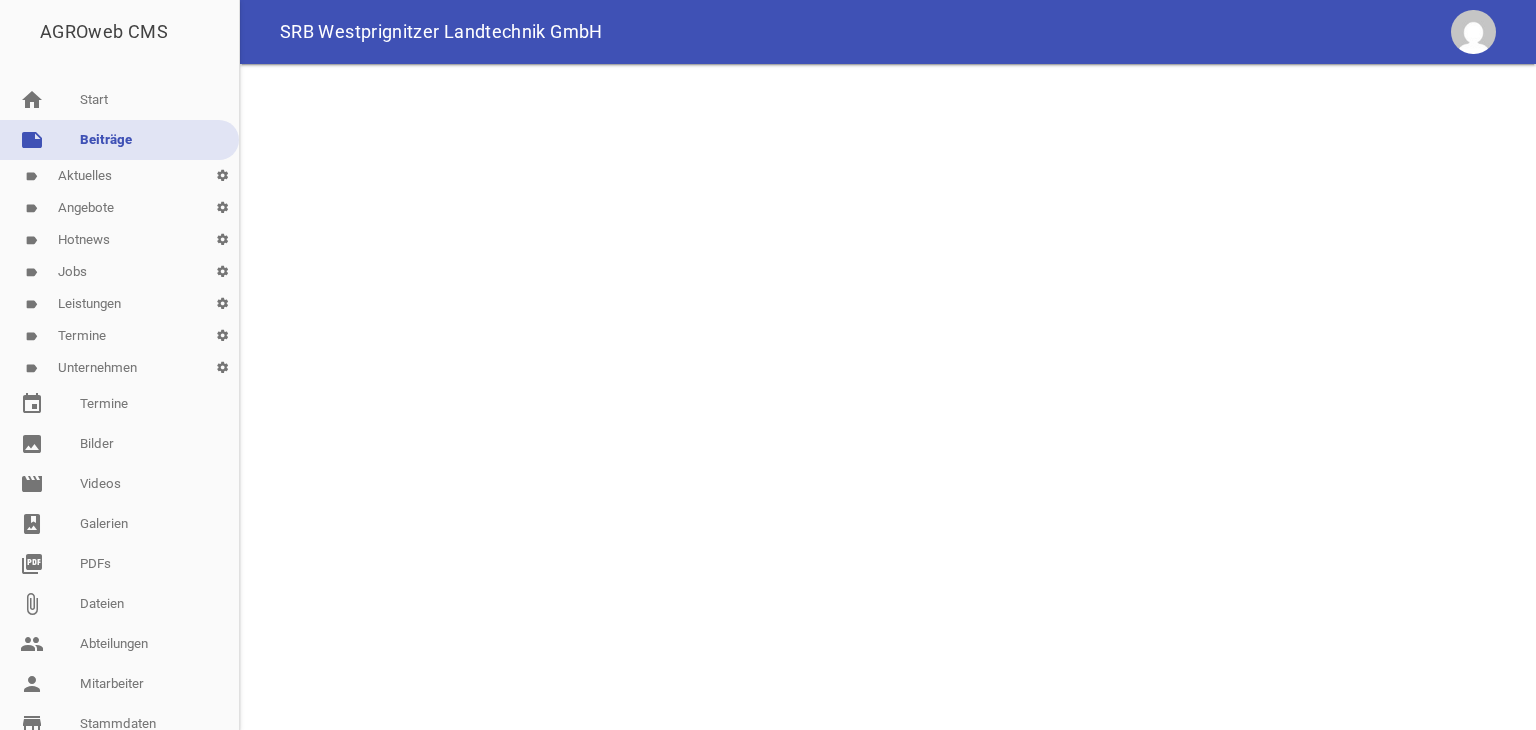 scroll, scrollTop: 0, scrollLeft: 0, axis: both 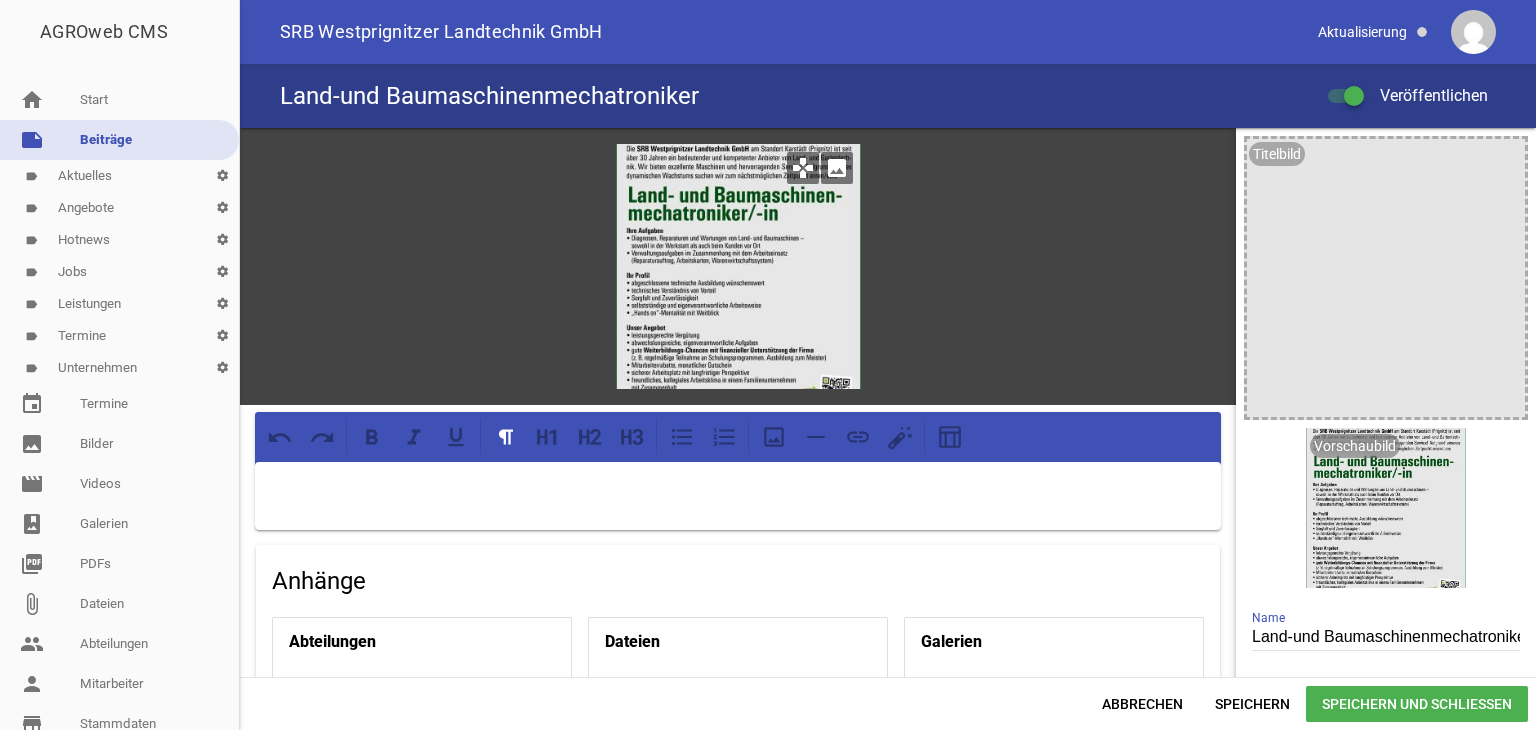 click on "image" at bounding box center [837, 168] 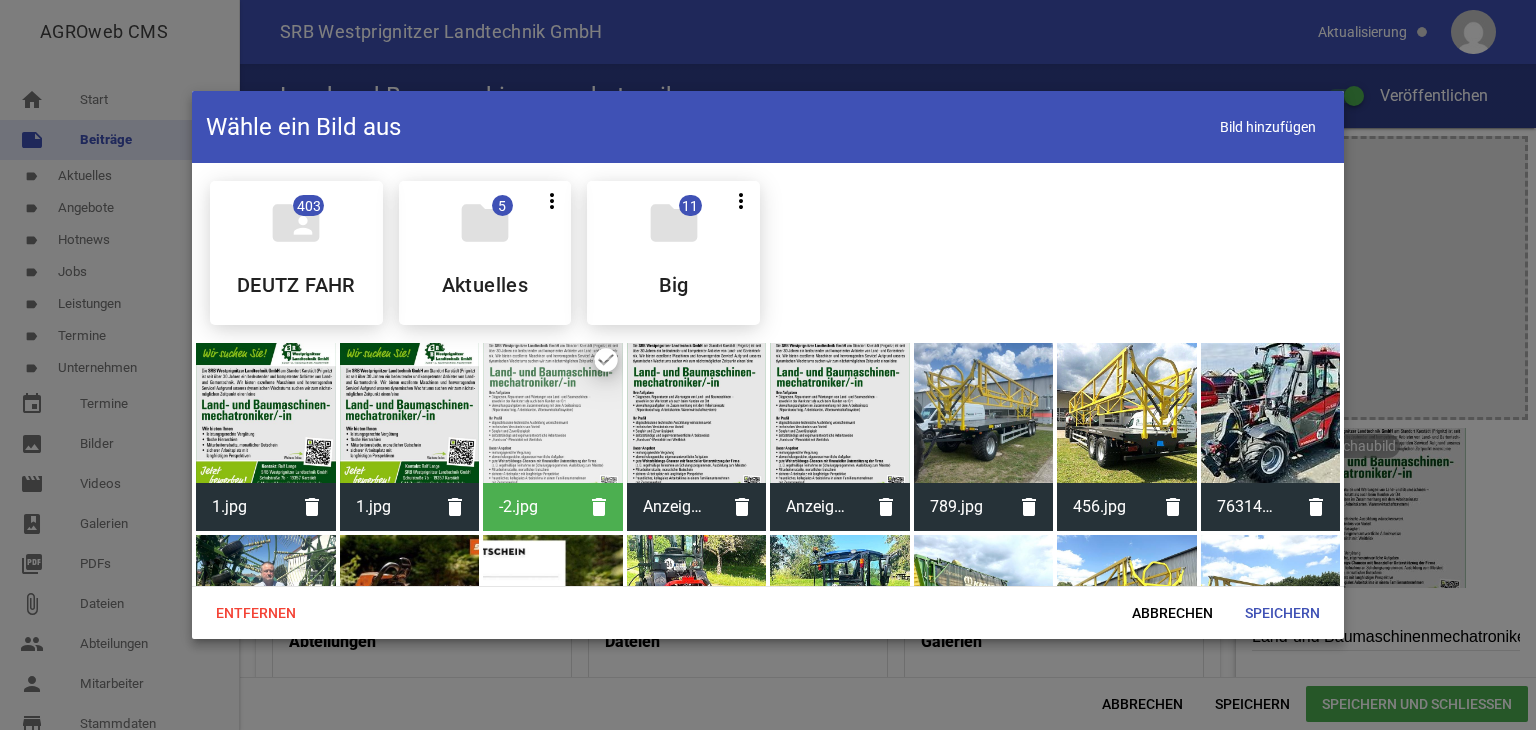 click at bounding box center (266, 413) 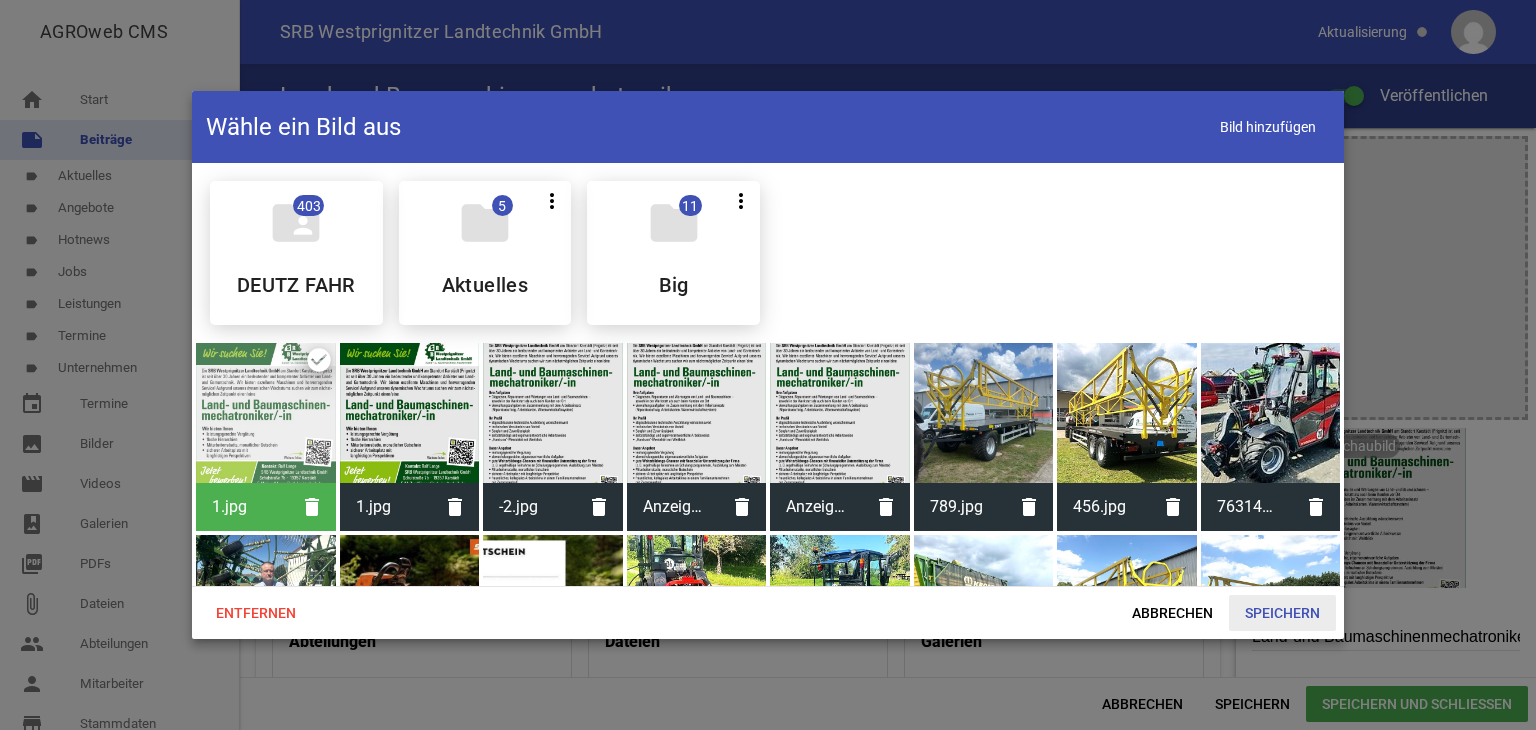 click on "Speichern" at bounding box center (1282, 613) 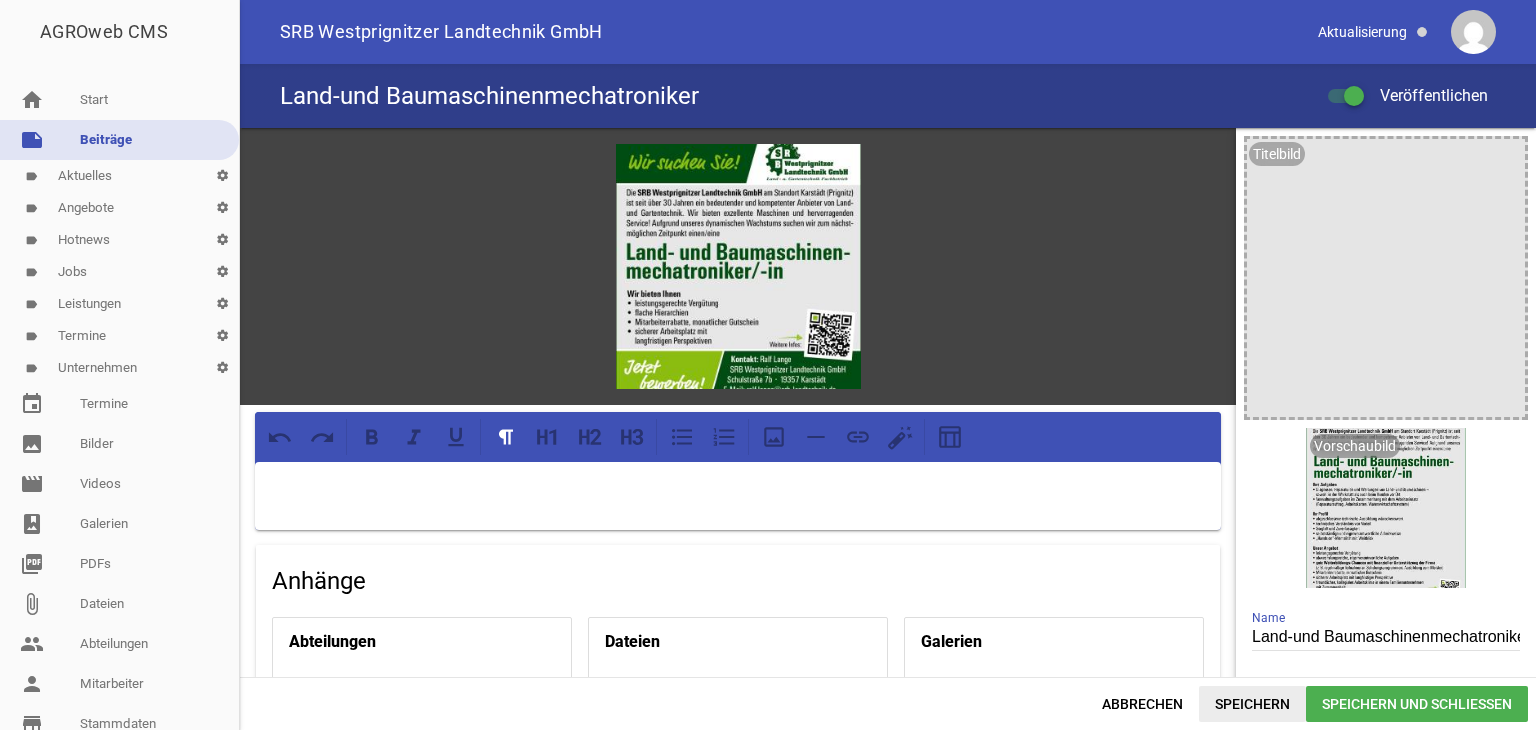 click on "Speichern" at bounding box center (1252, 704) 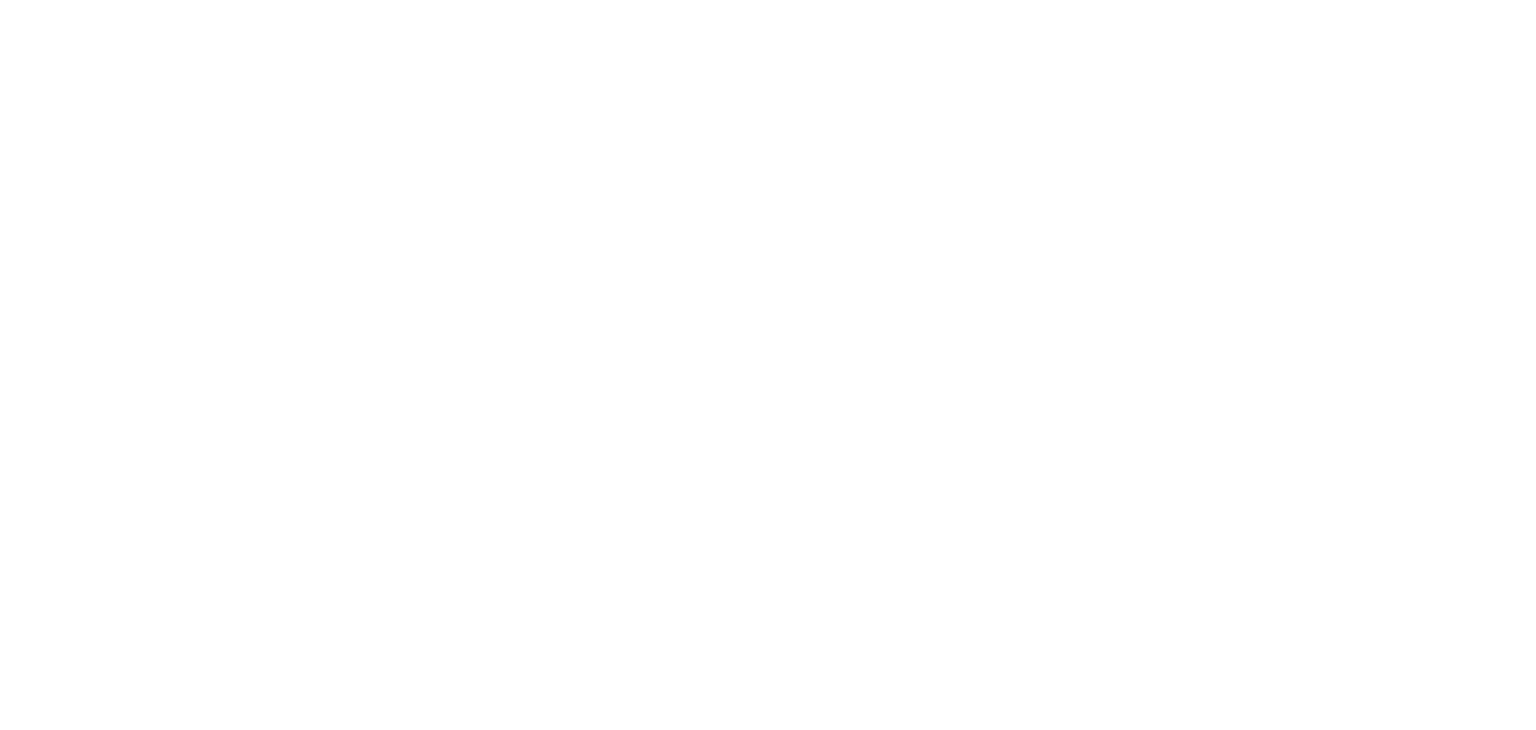 scroll, scrollTop: 0, scrollLeft: 0, axis: both 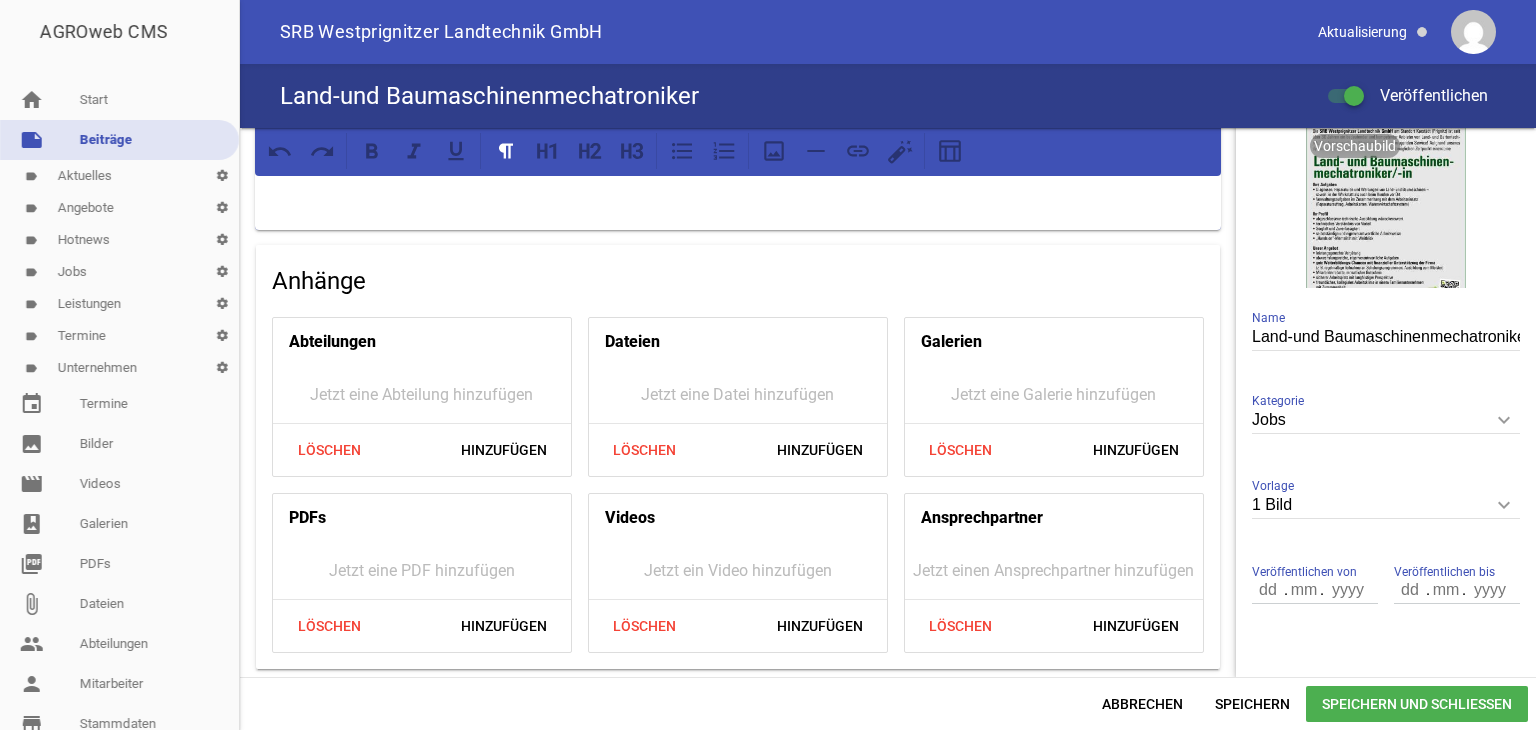 click on "keyboard_arrow_down" at bounding box center (1504, 505) 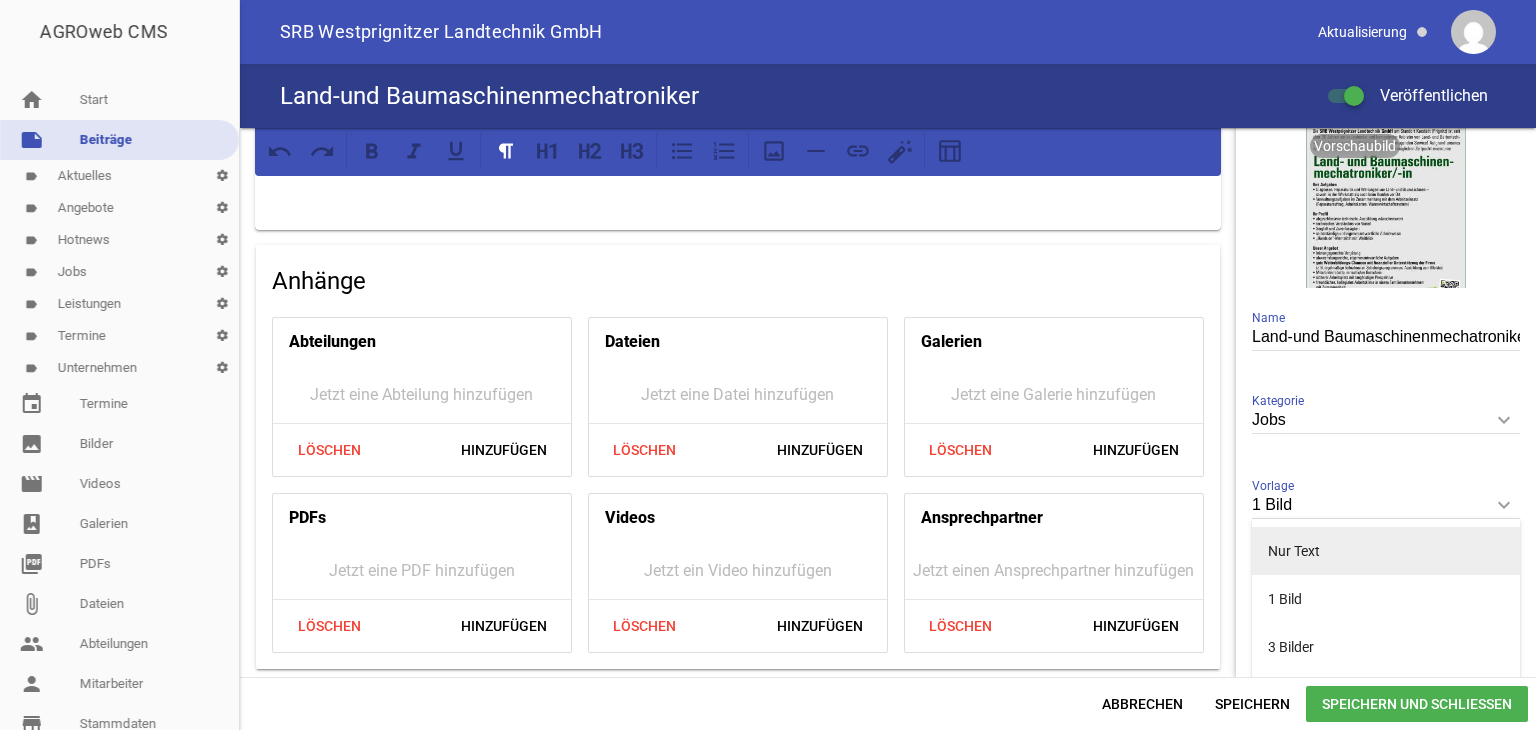 click on "Nur Text" at bounding box center [1386, 551] 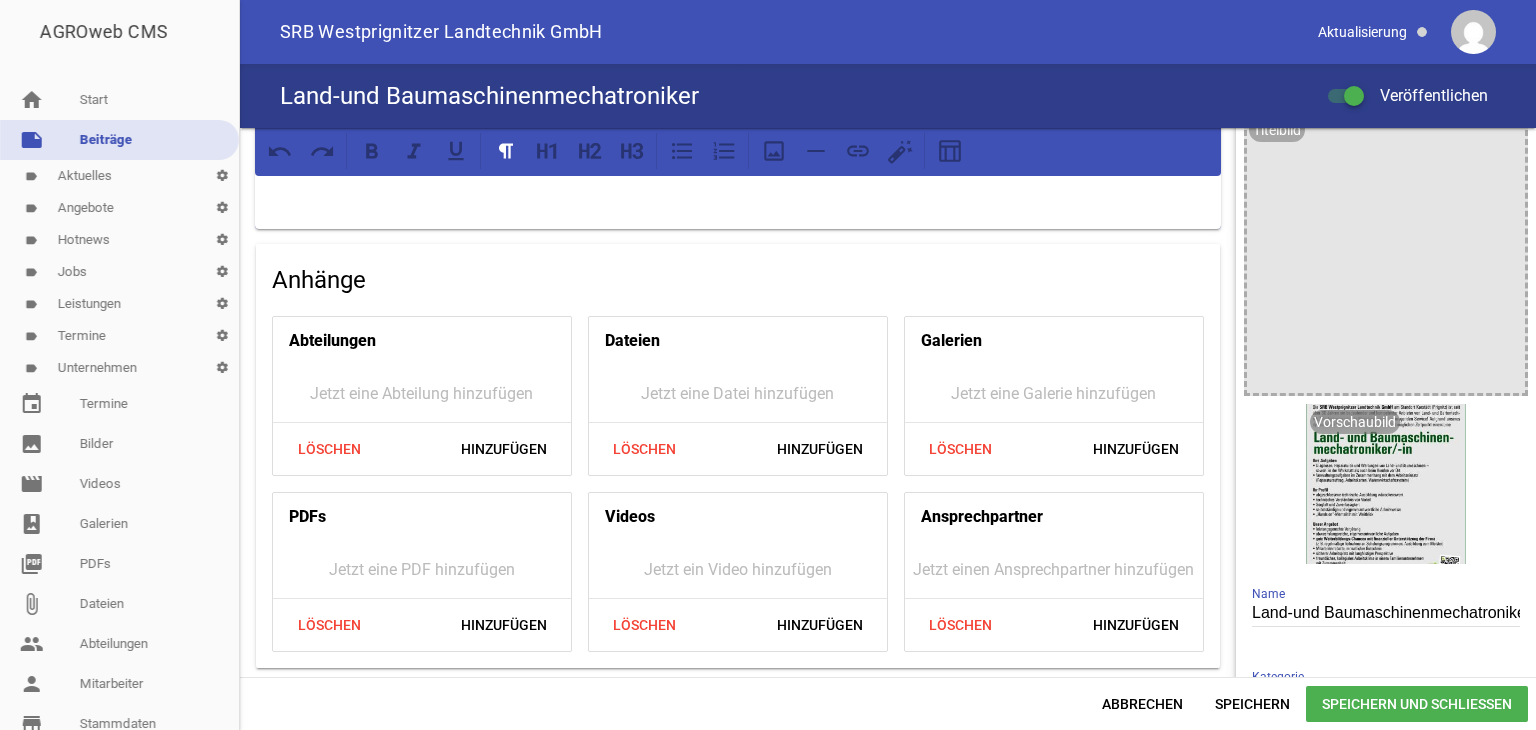 scroll, scrollTop: 0, scrollLeft: 0, axis: both 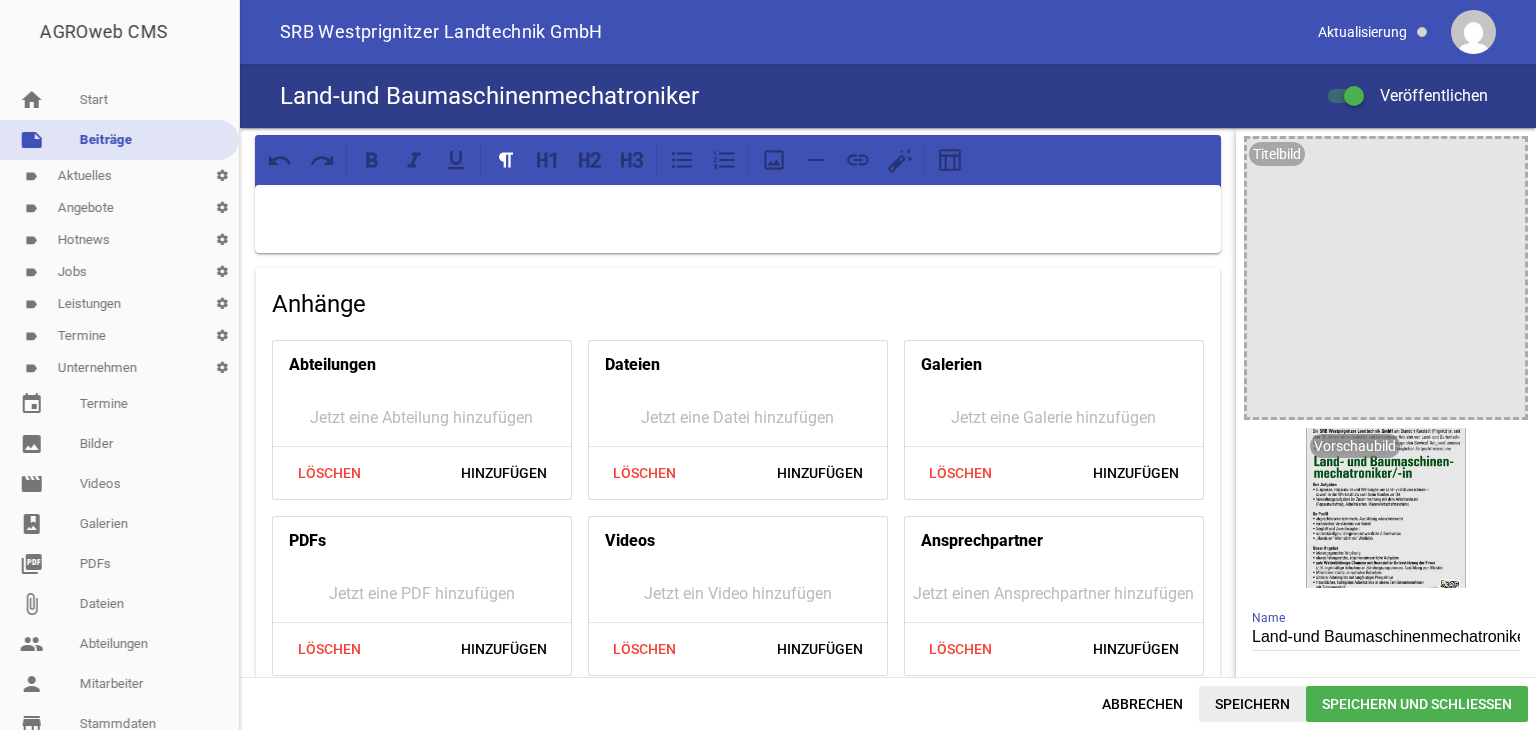 click on "Speichern" at bounding box center [1252, 704] 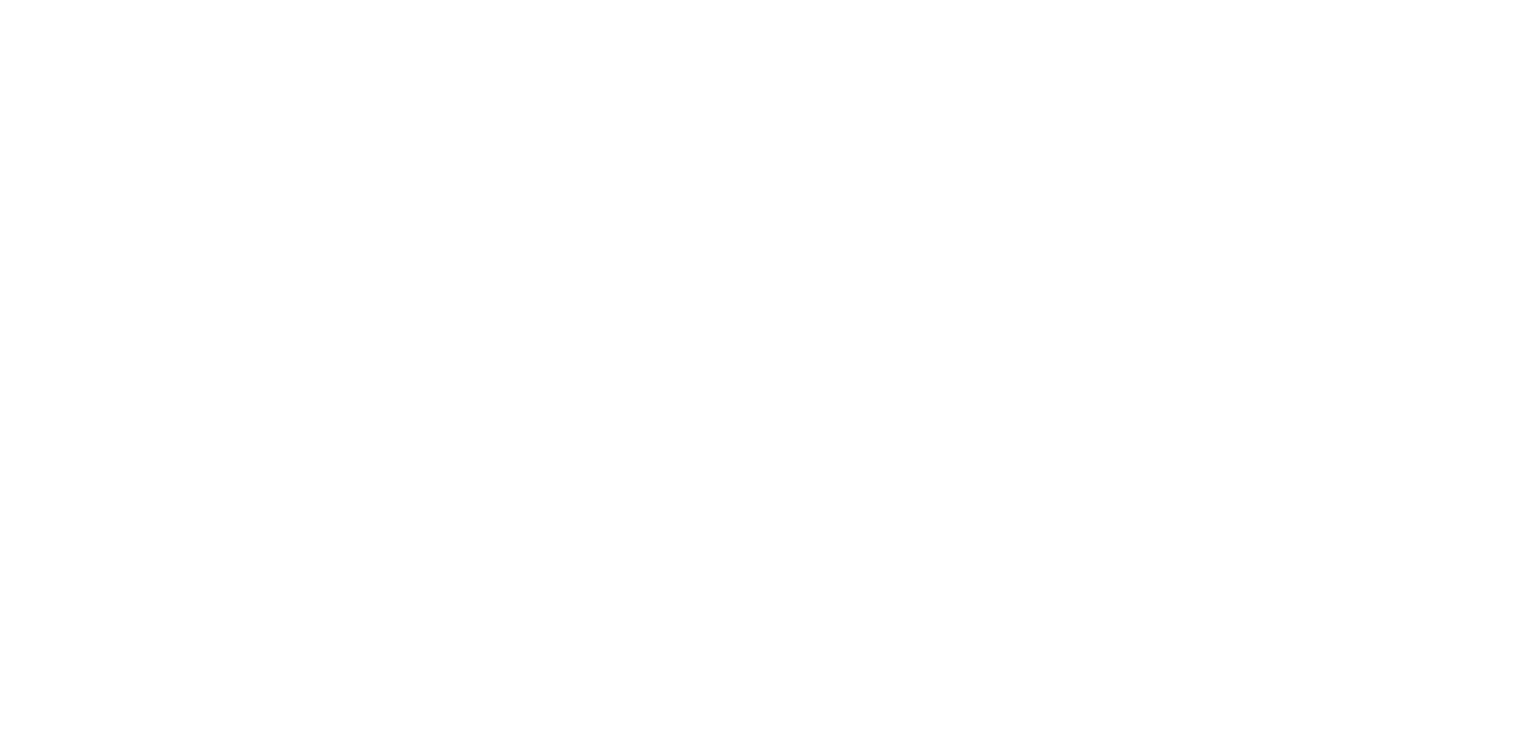 scroll, scrollTop: 0, scrollLeft: 0, axis: both 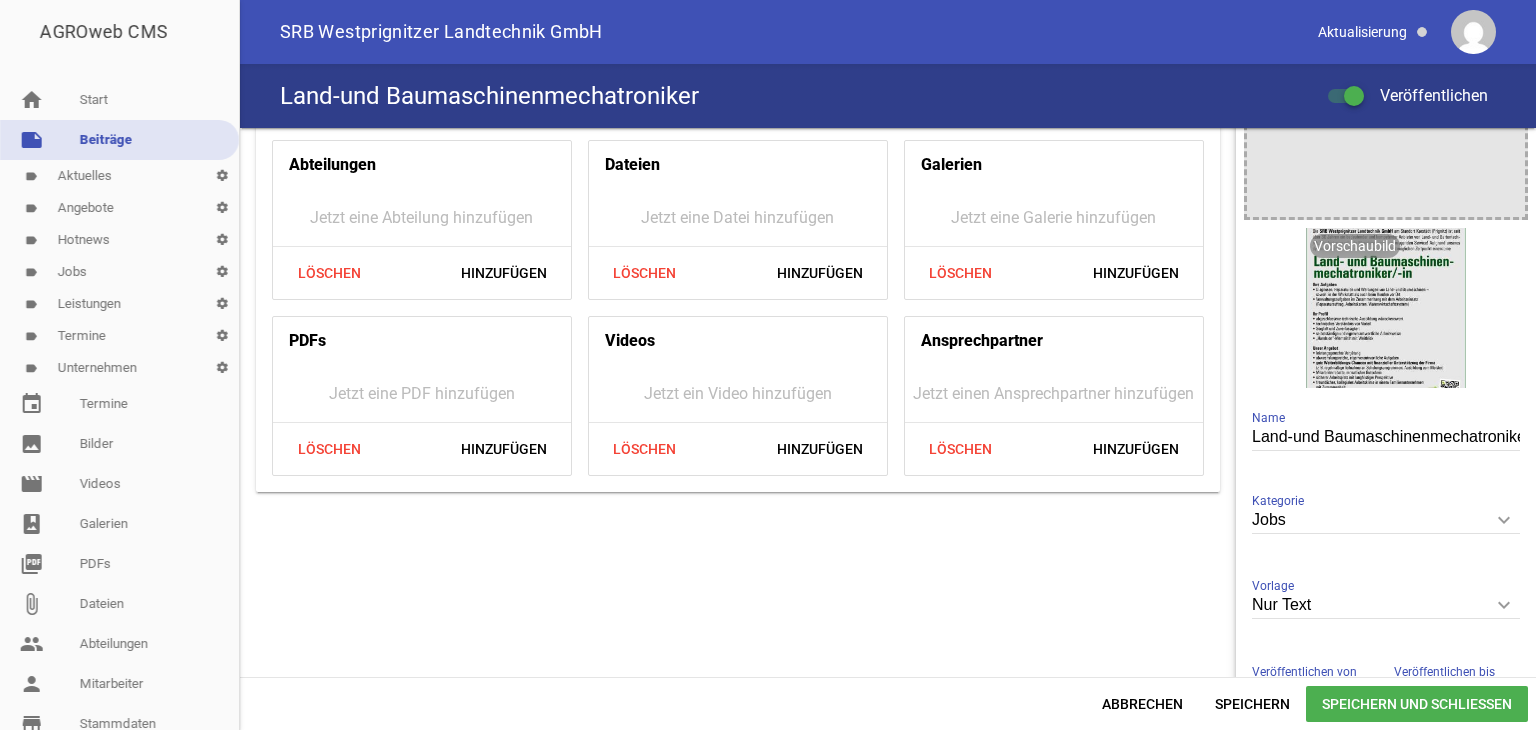 click on "keyboard_arrow_down" at bounding box center (1504, 605) 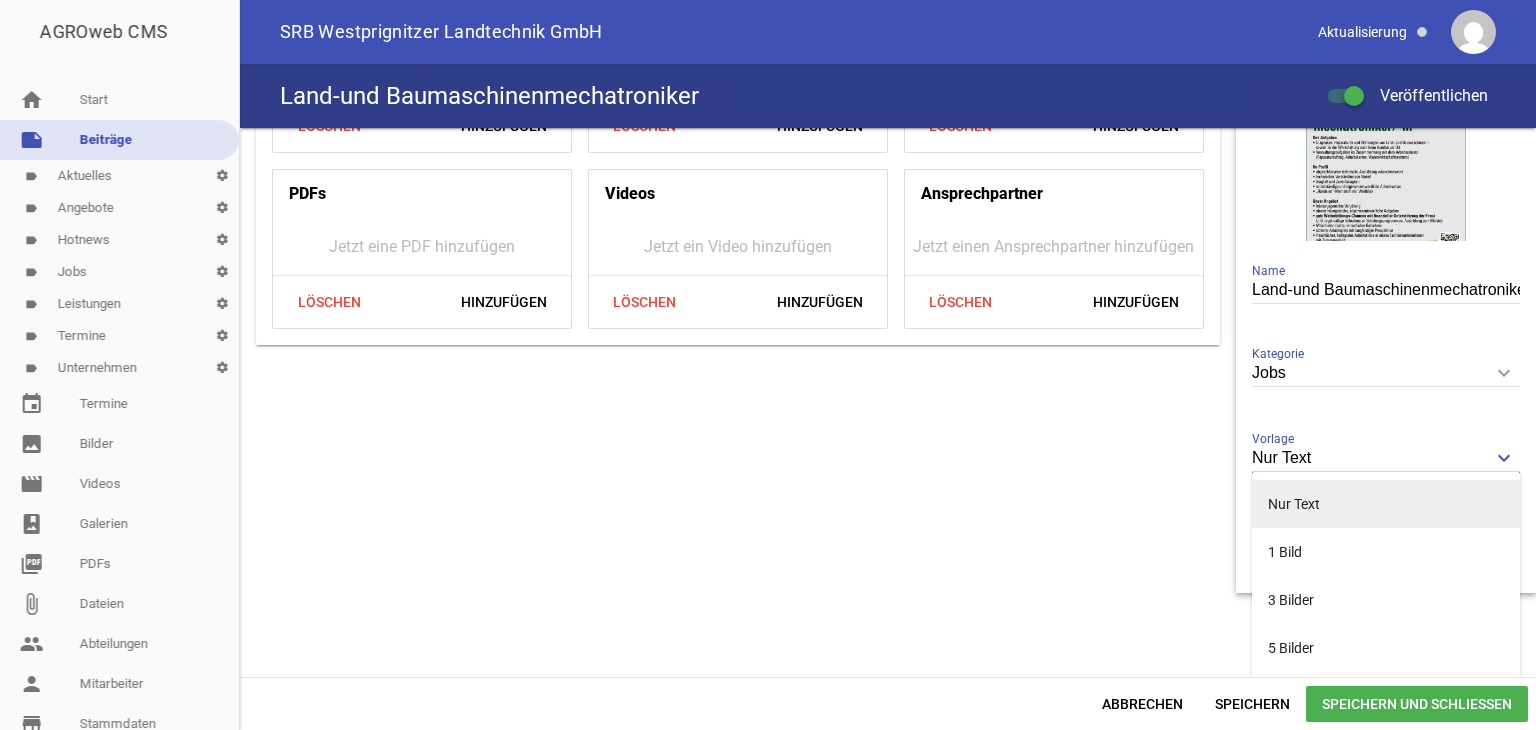 scroll, scrollTop: 350, scrollLeft: 0, axis: vertical 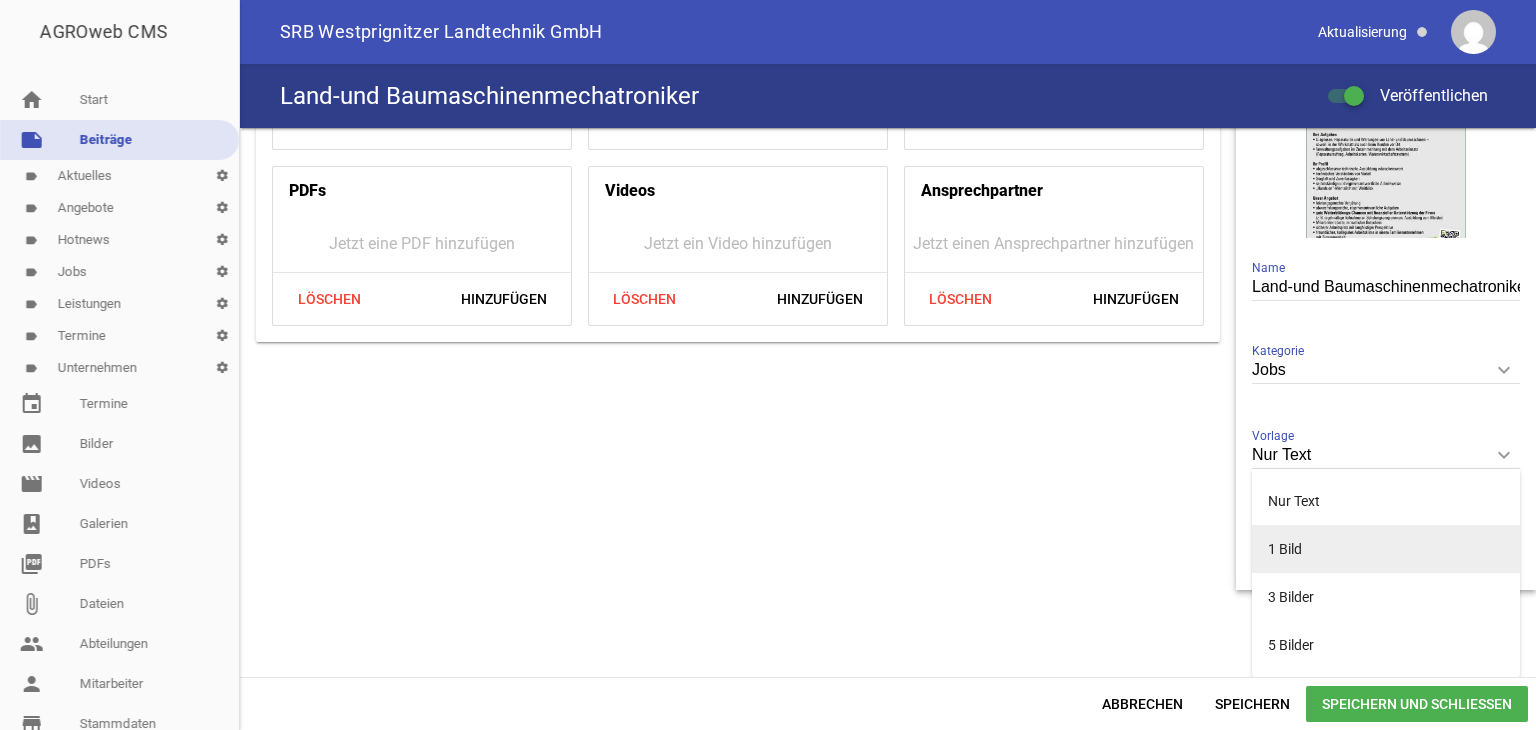 click on "1 Bild" at bounding box center (1386, 549) 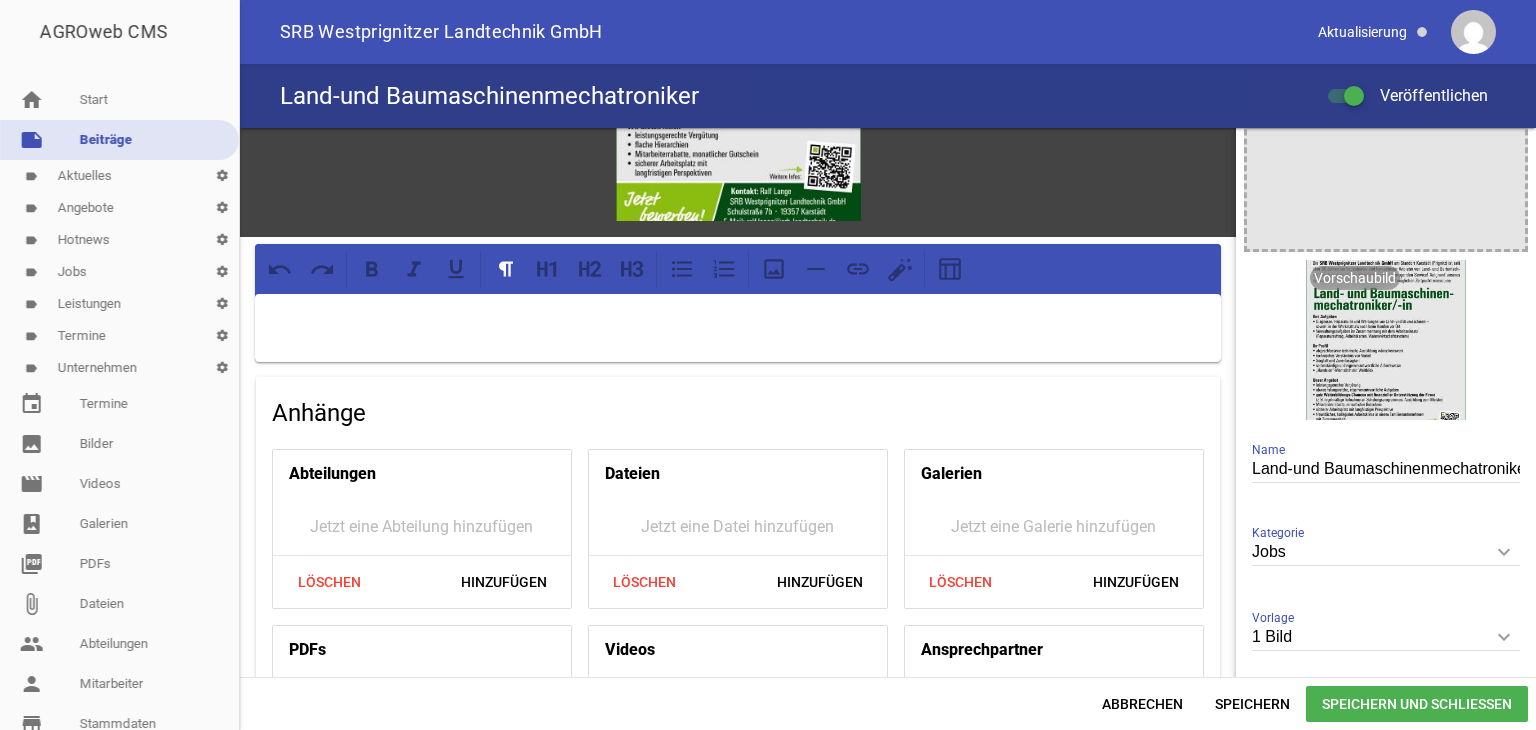 scroll, scrollTop: 0, scrollLeft: 0, axis: both 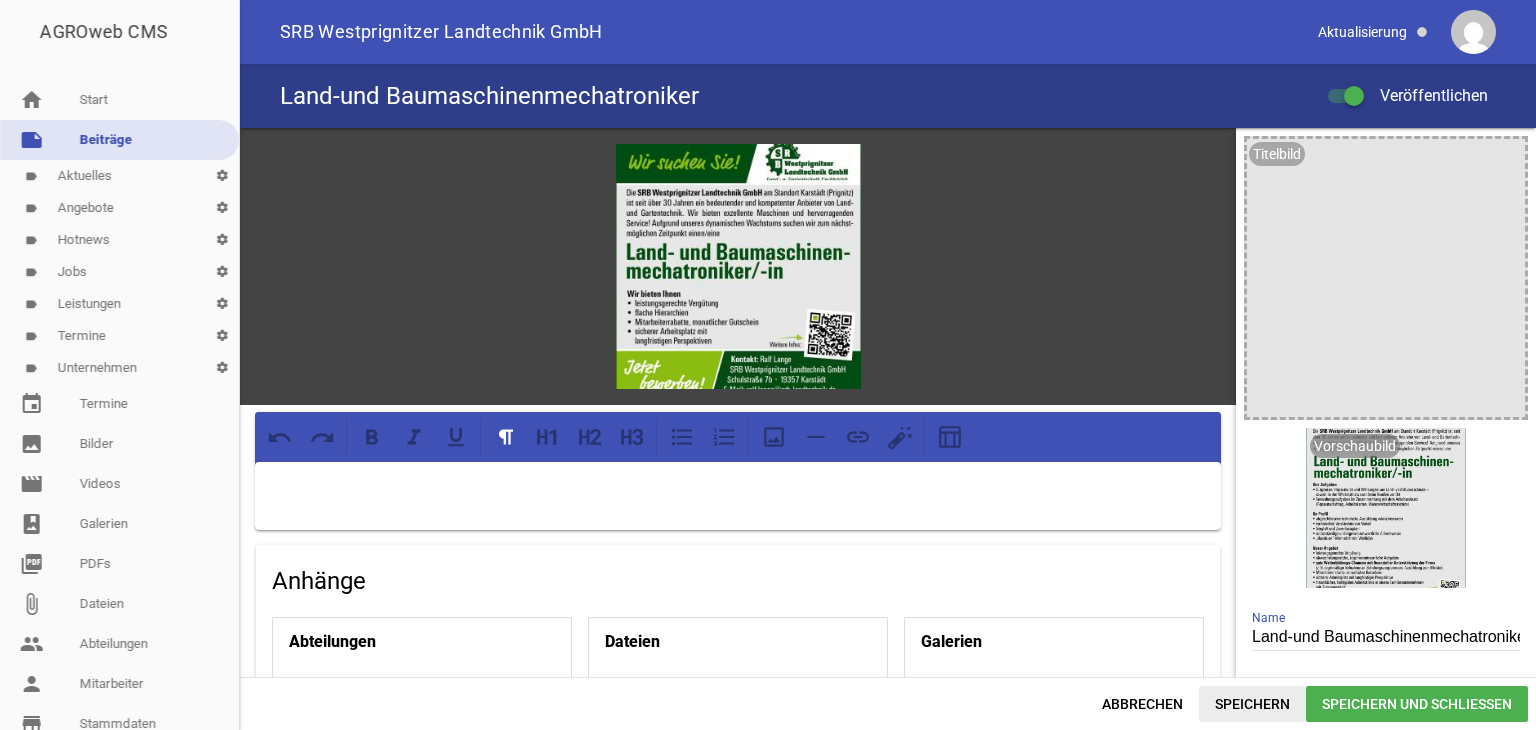 click on "Speichern" at bounding box center [1252, 704] 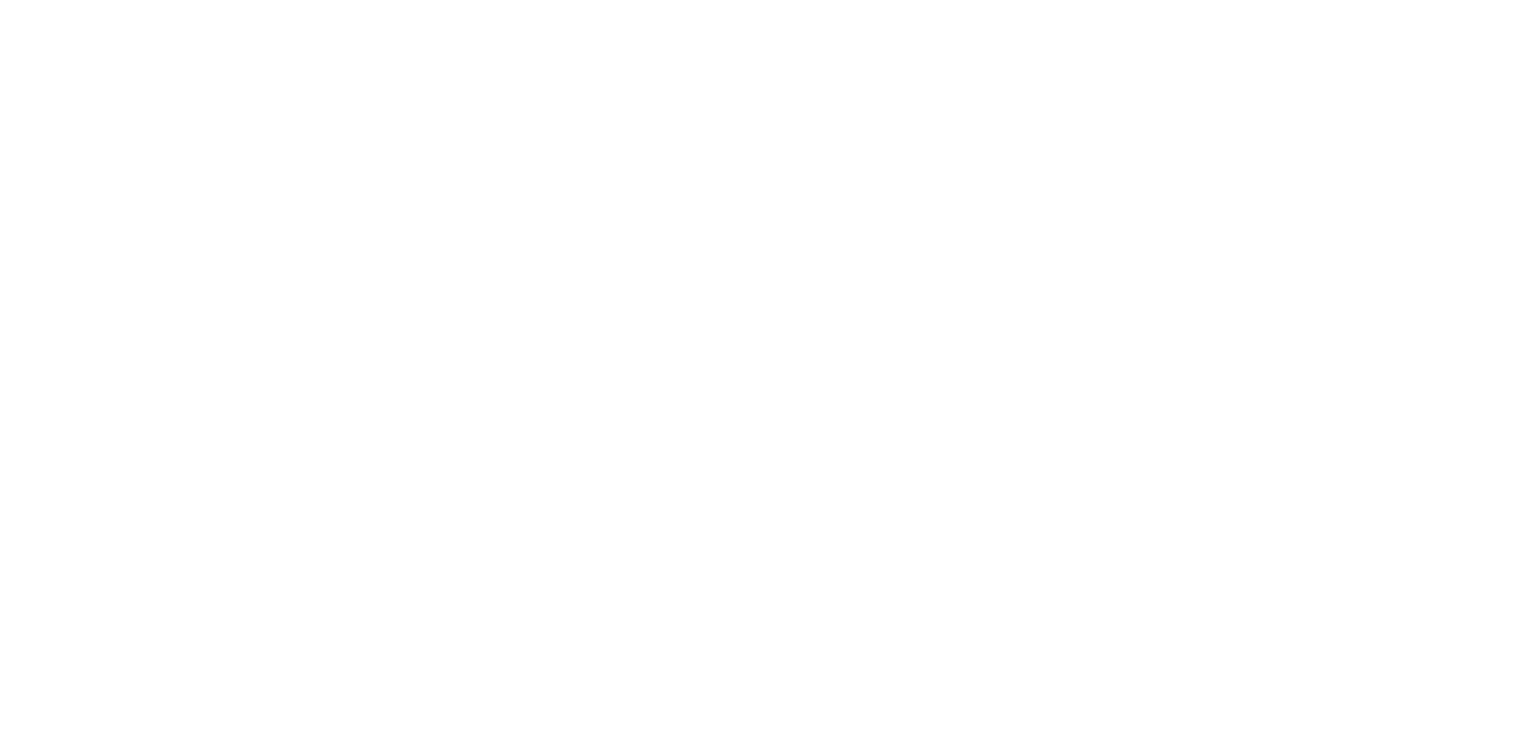 scroll, scrollTop: 0, scrollLeft: 0, axis: both 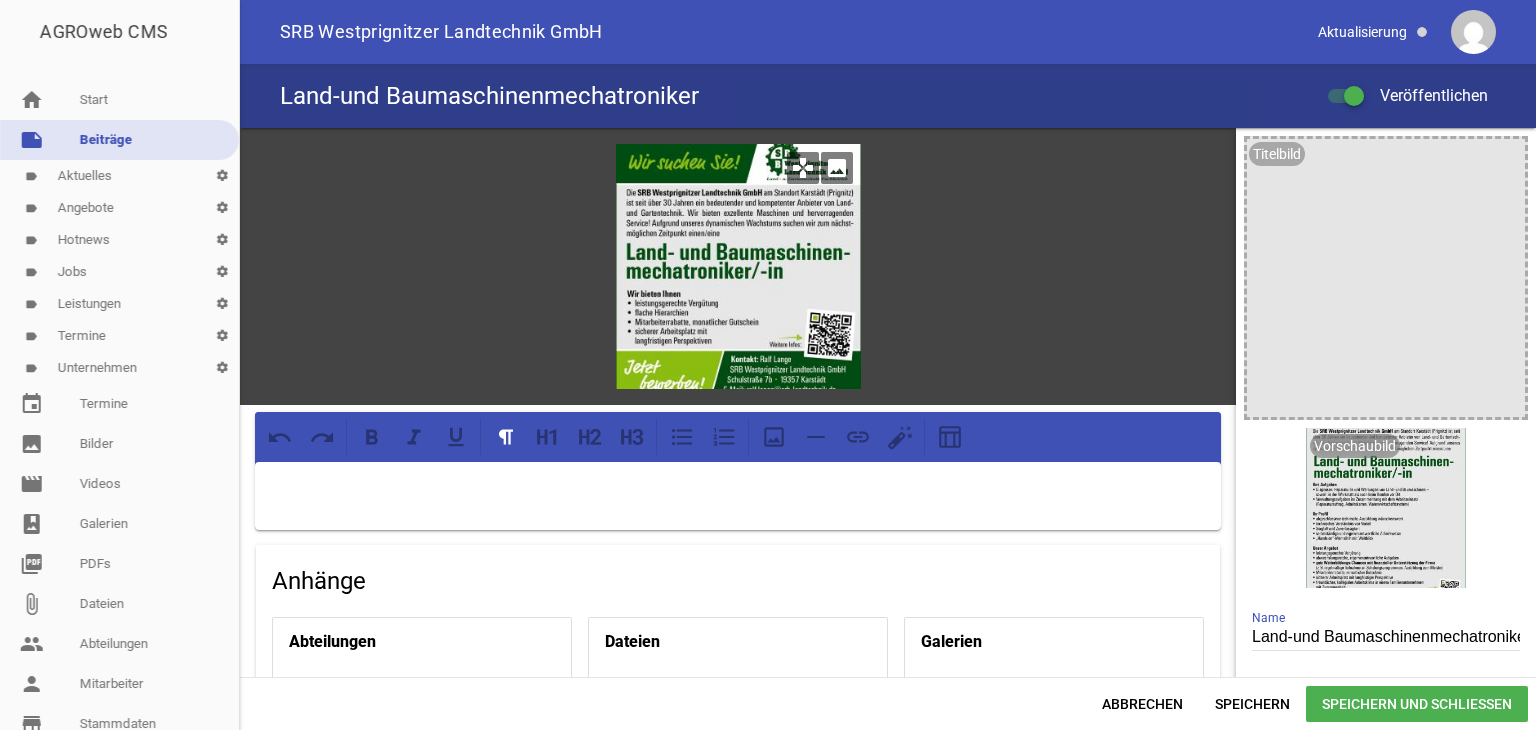 click on "image" at bounding box center (837, 168) 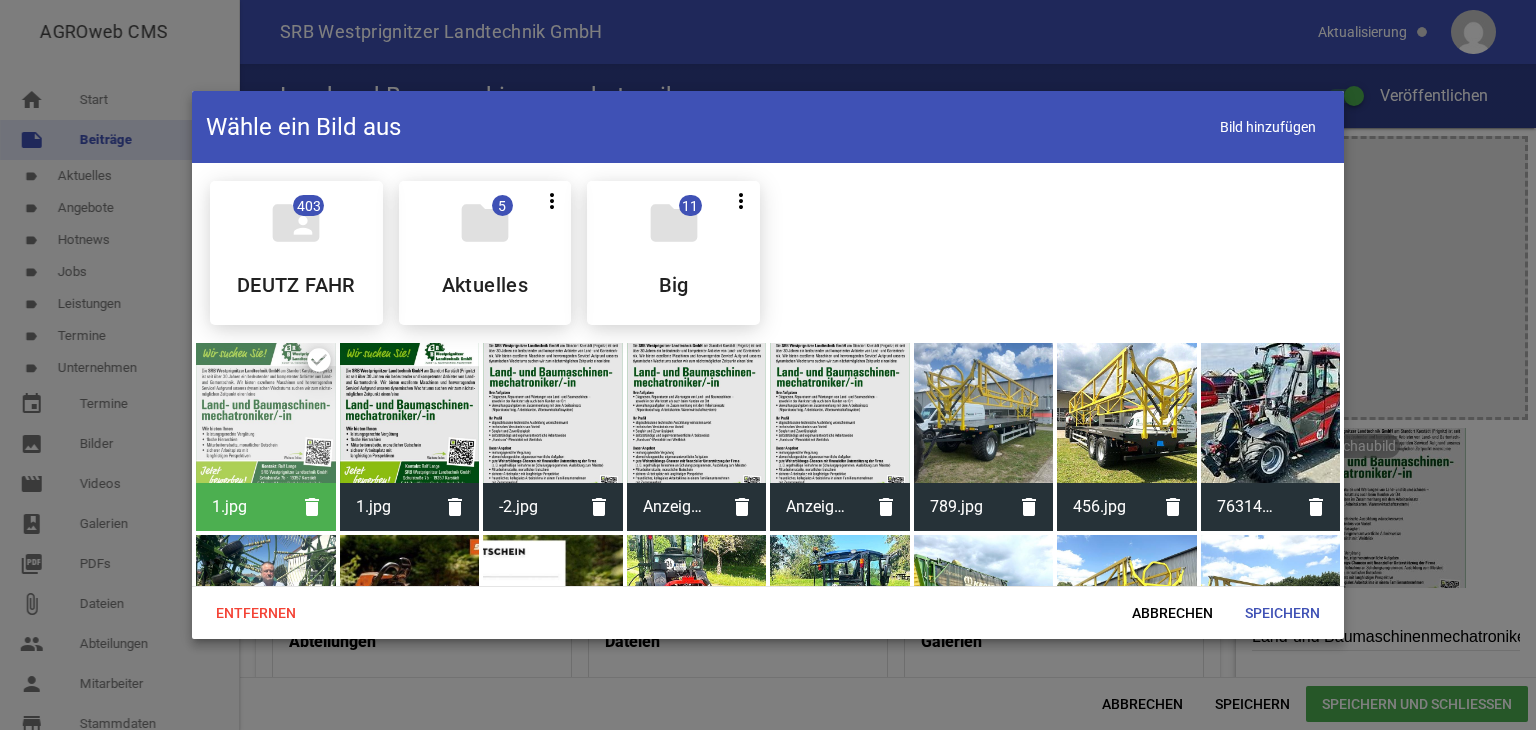 click at bounding box center (553, 413) 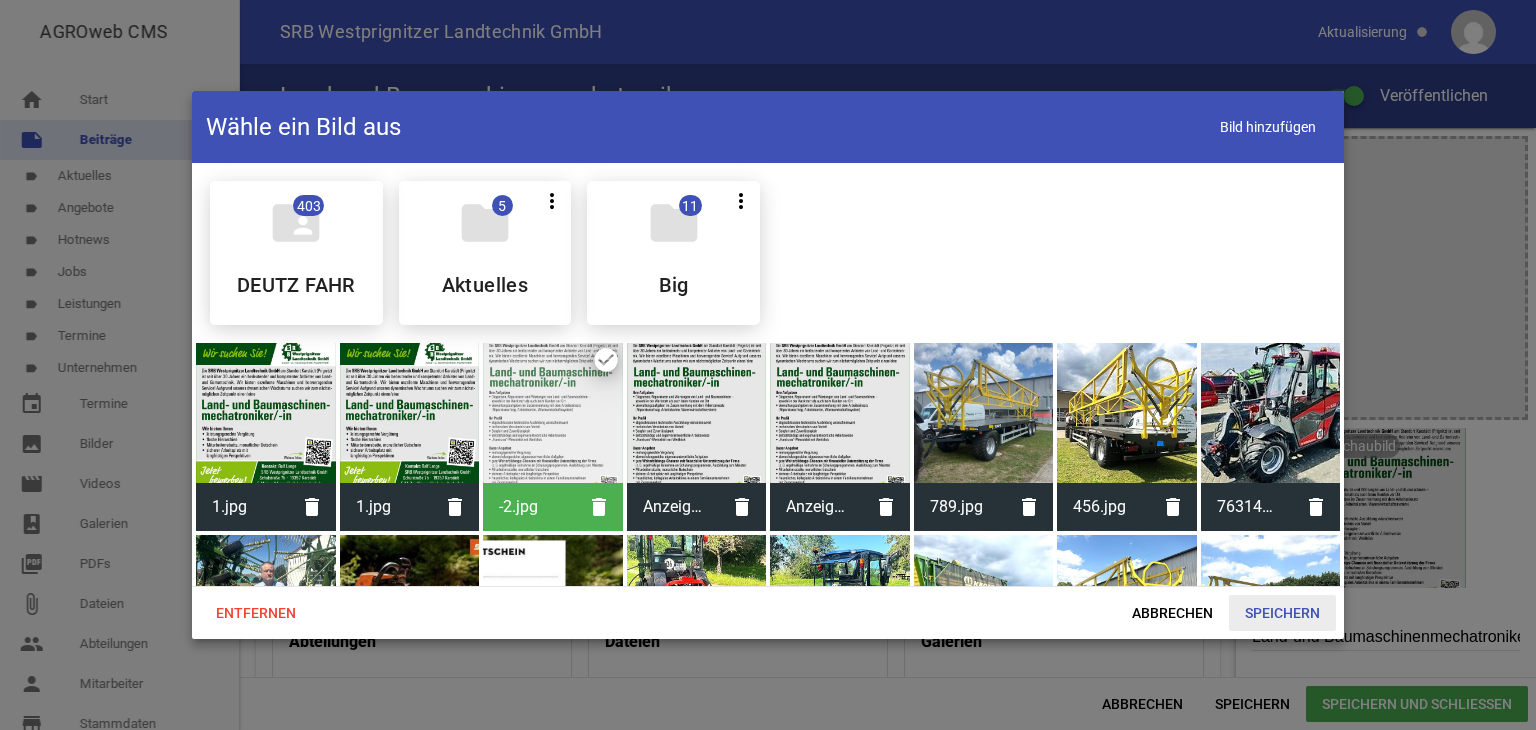 click on "Speichern" at bounding box center [1282, 613] 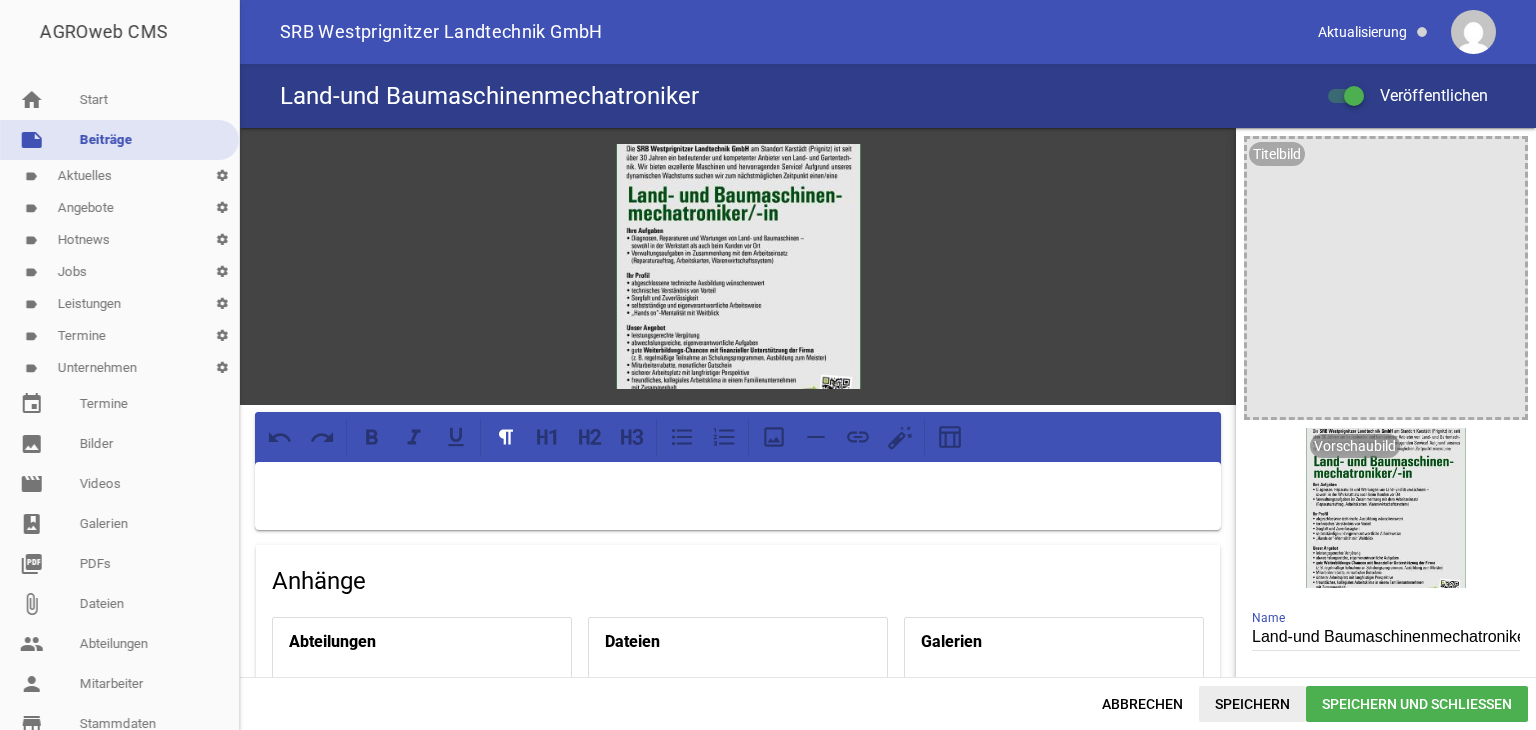click on "Speichern" at bounding box center [1252, 704] 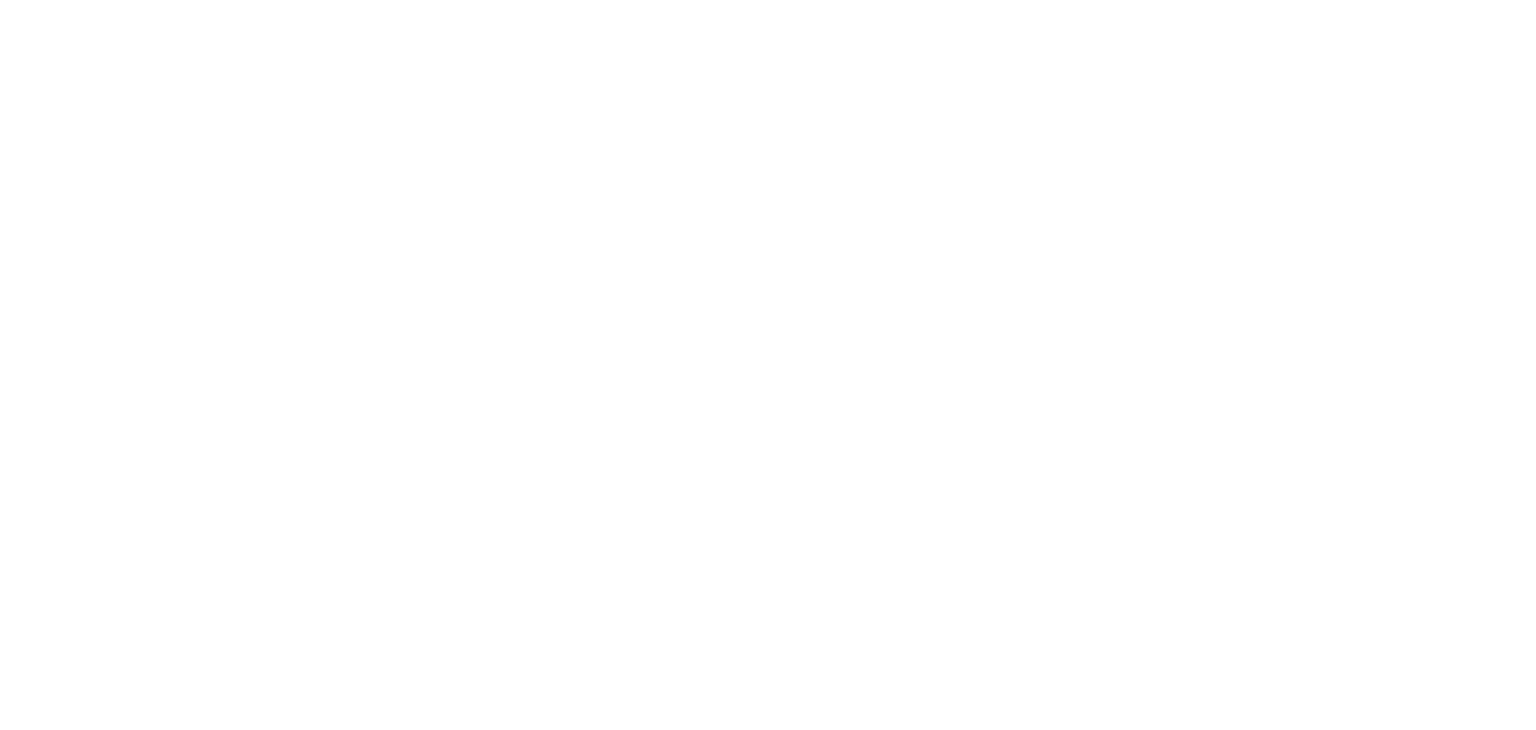 scroll, scrollTop: 0, scrollLeft: 0, axis: both 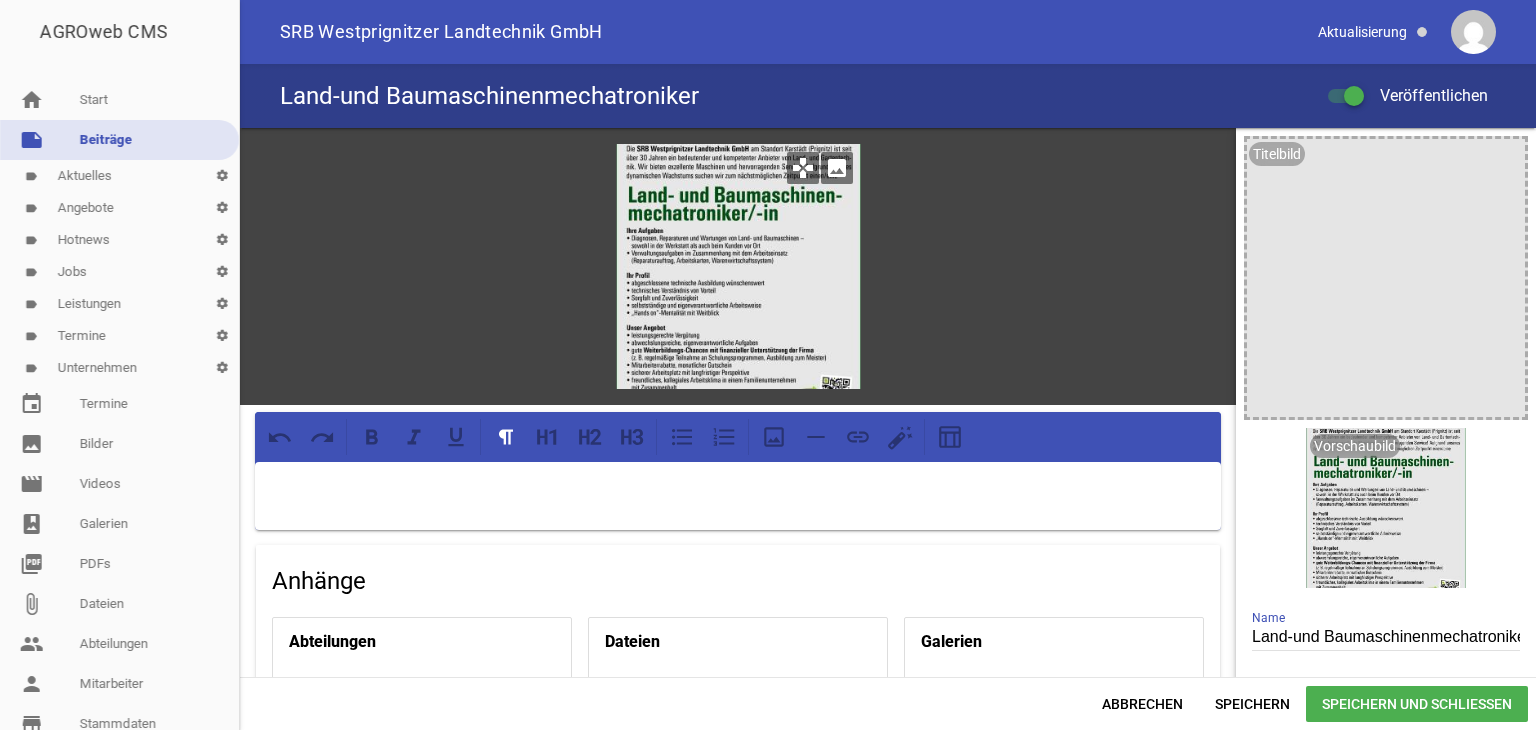 click on "image" at bounding box center (837, 168) 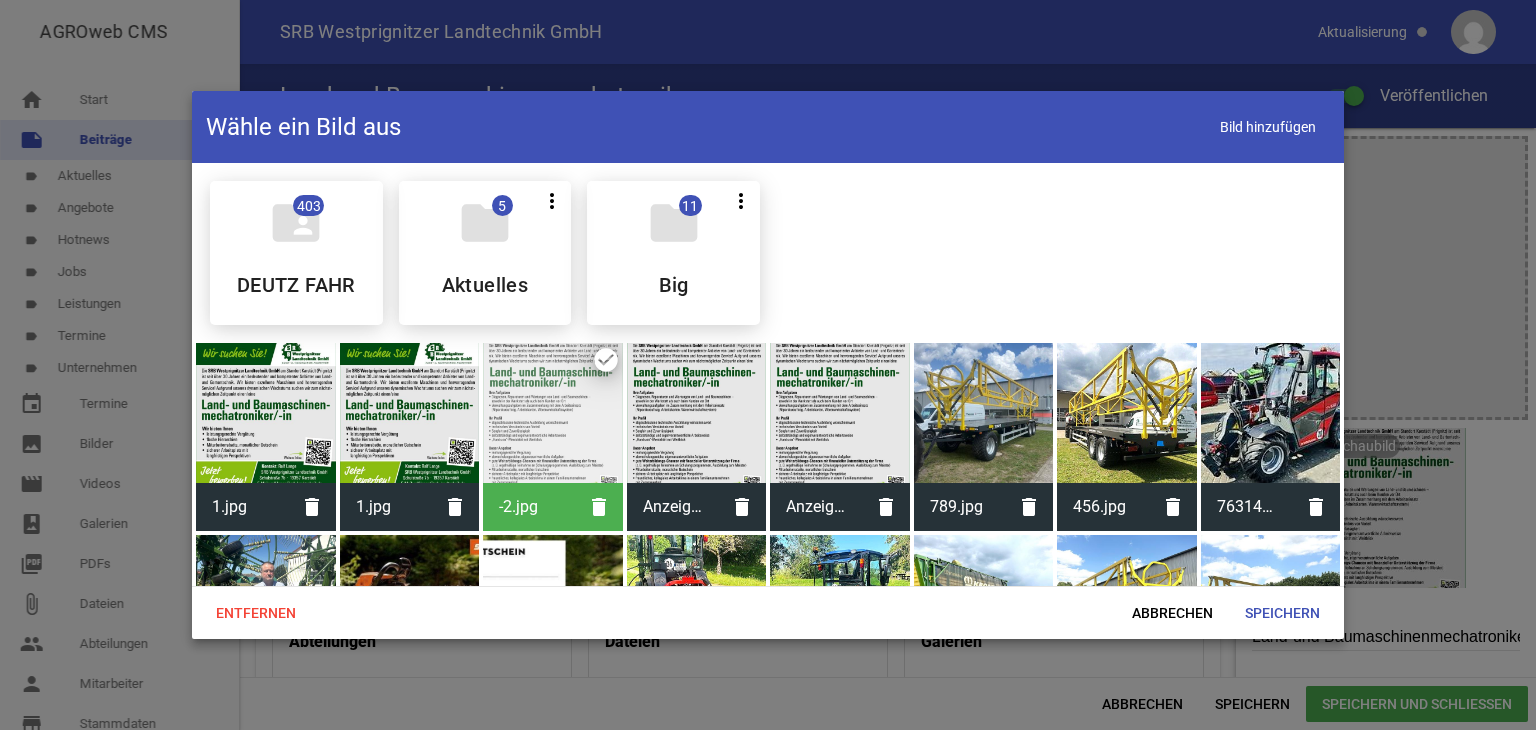 click at bounding box center [266, 413] 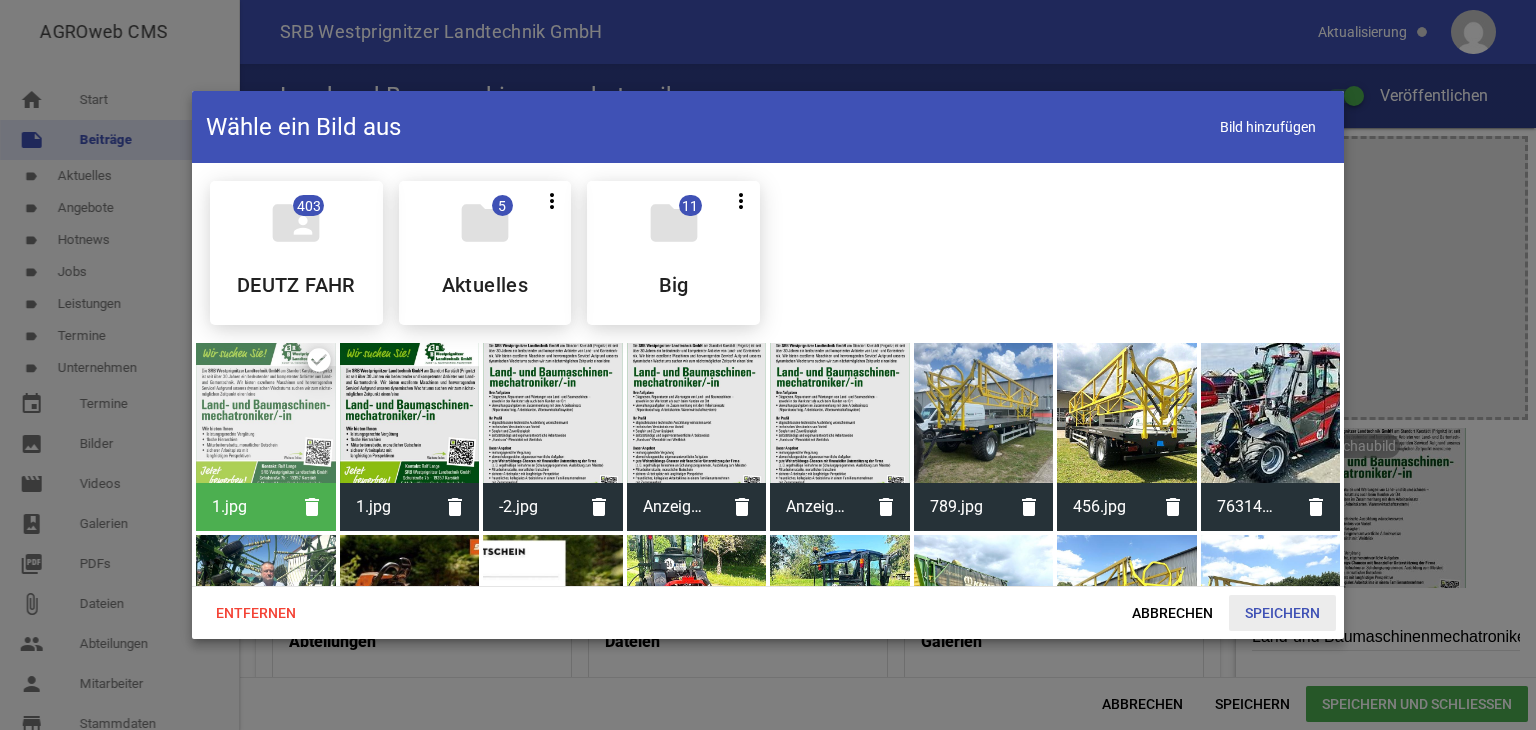 click on "Speichern" at bounding box center [1282, 613] 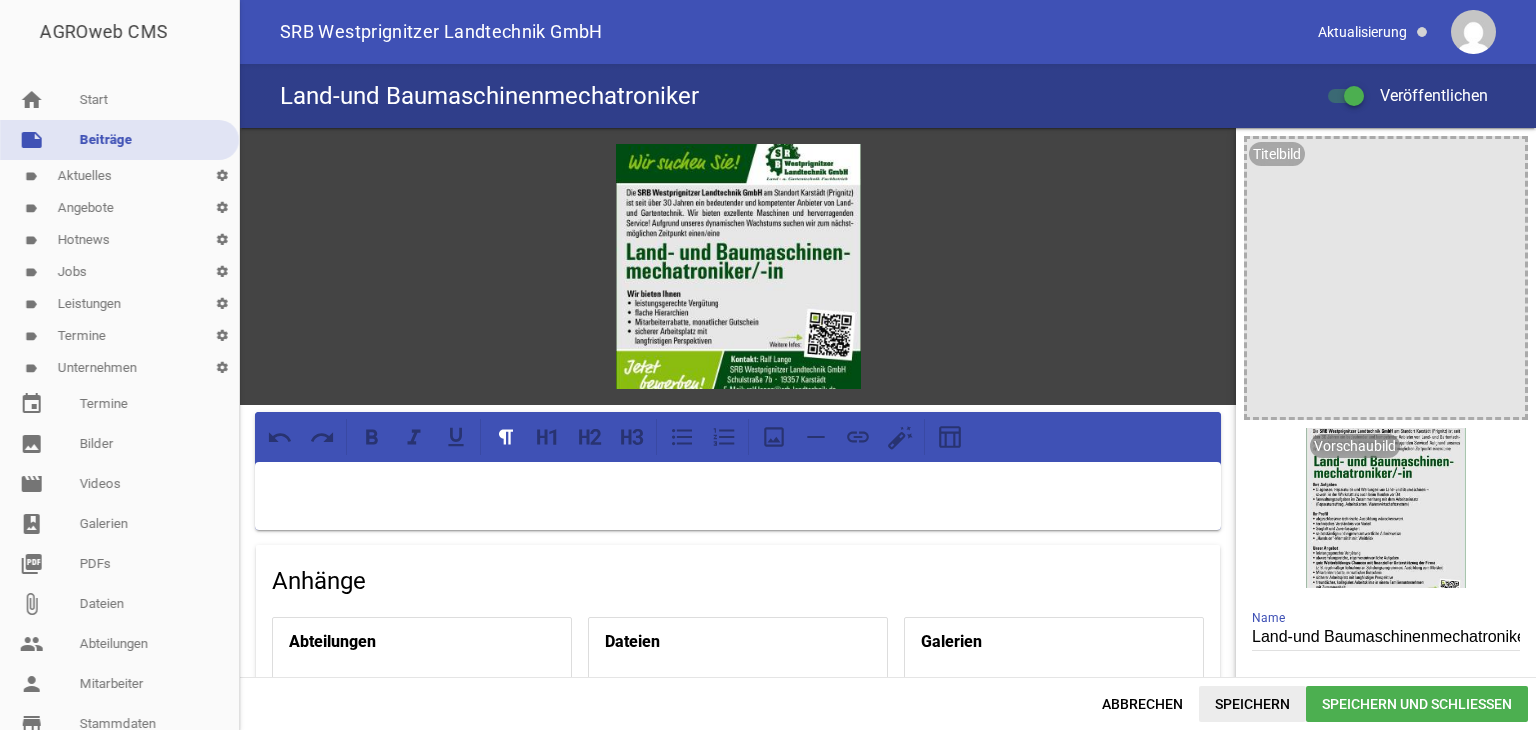 click on "Speichern" at bounding box center [1252, 704] 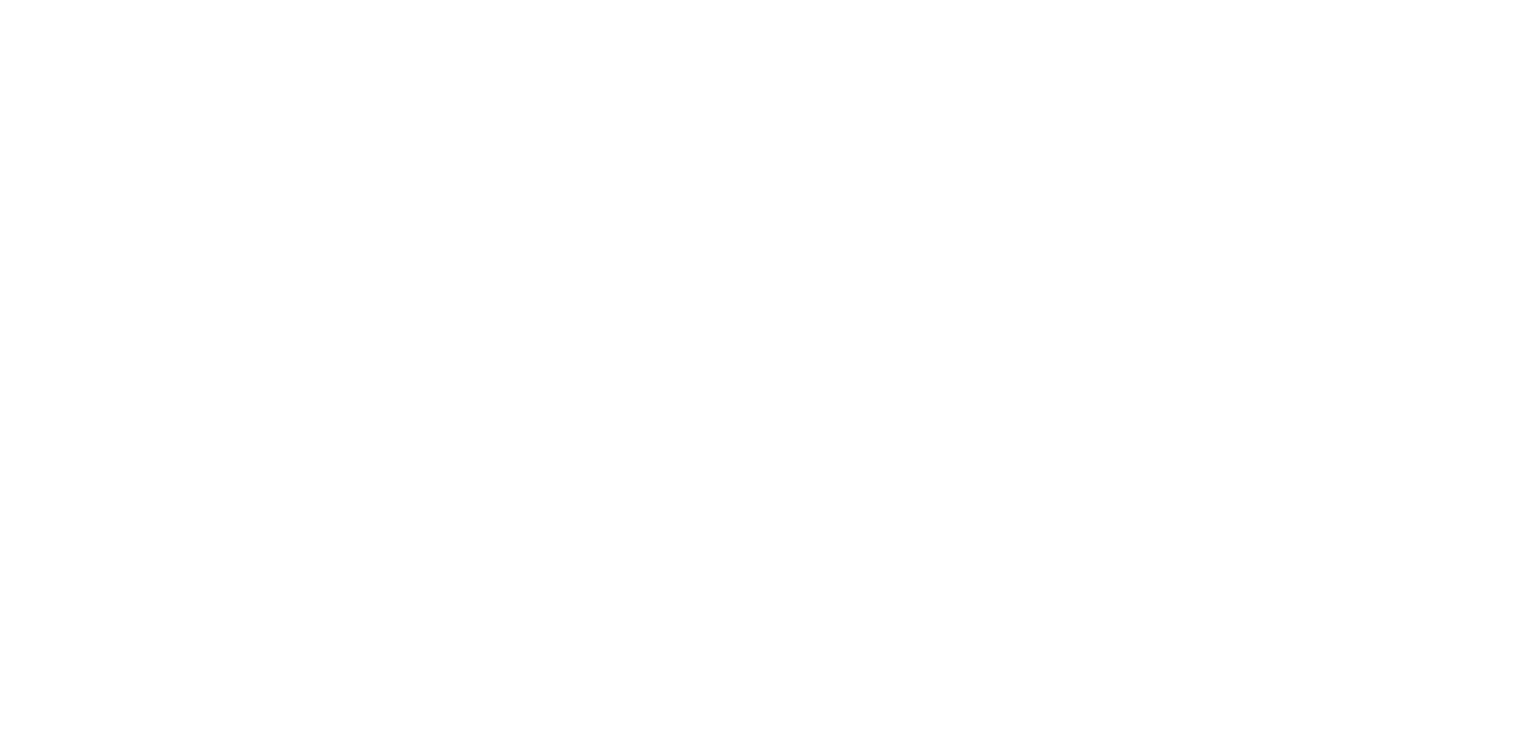 scroll, scrollTop: 0, scrollLeft: 0, axis: both 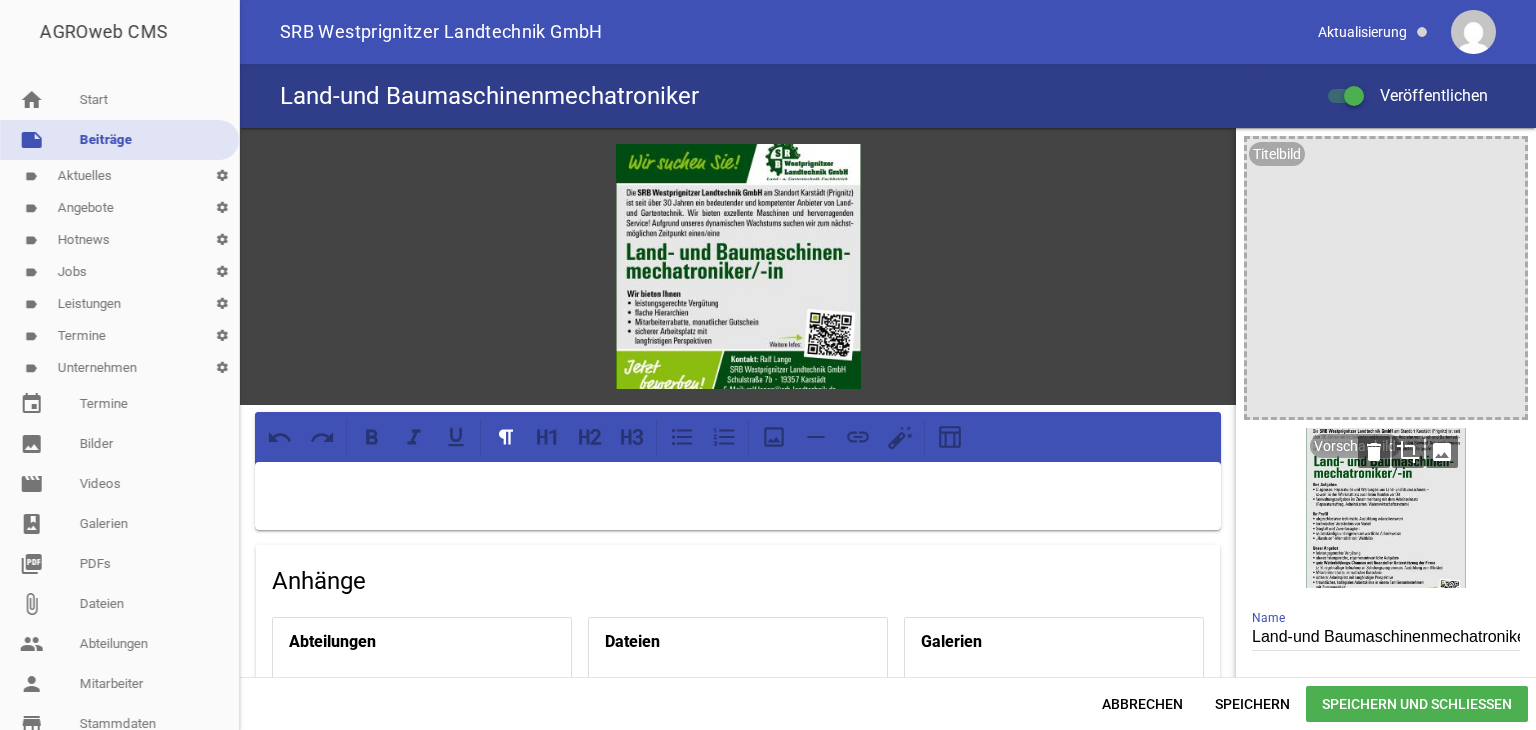 click on "image" at bounding box center [1442, 452] 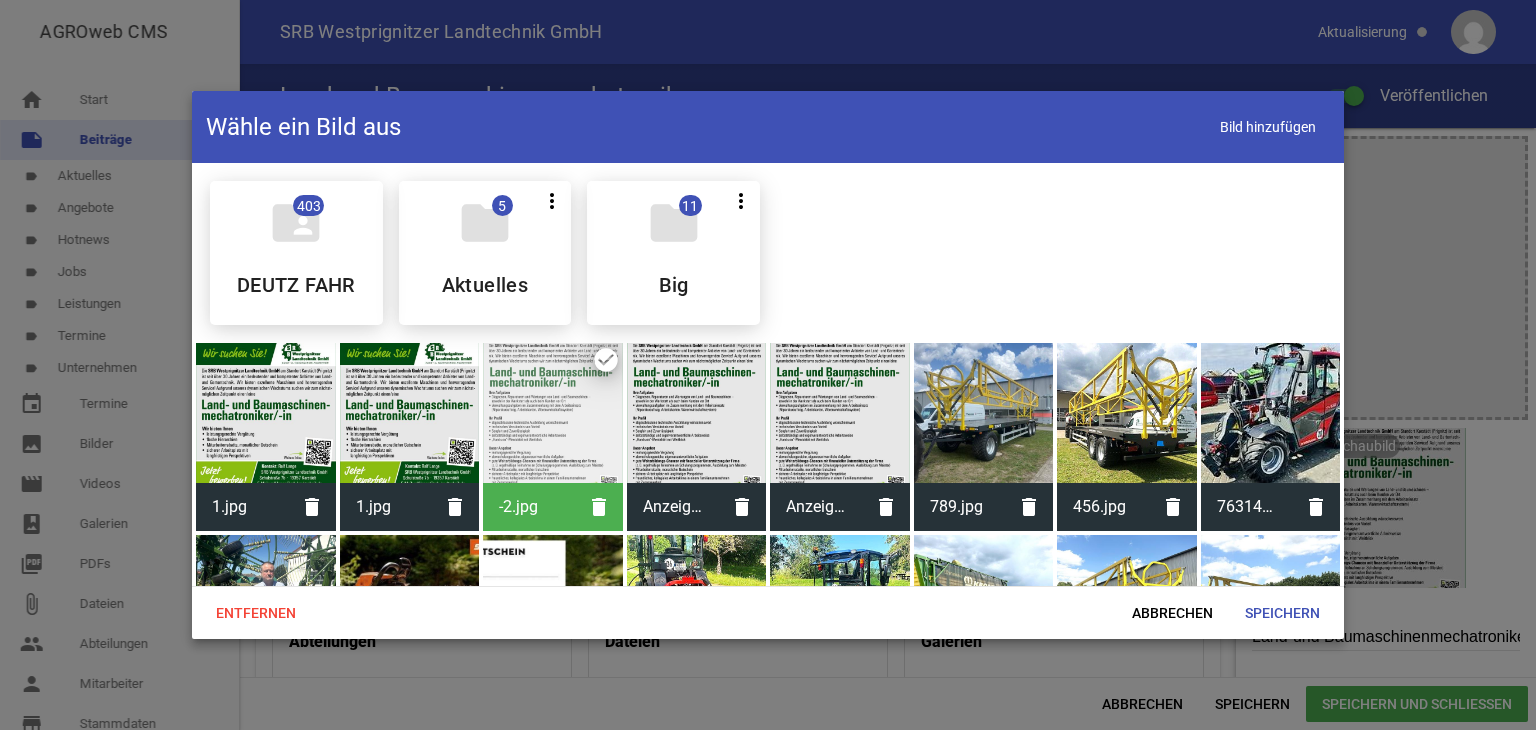 click at bounding box center [266, 413] 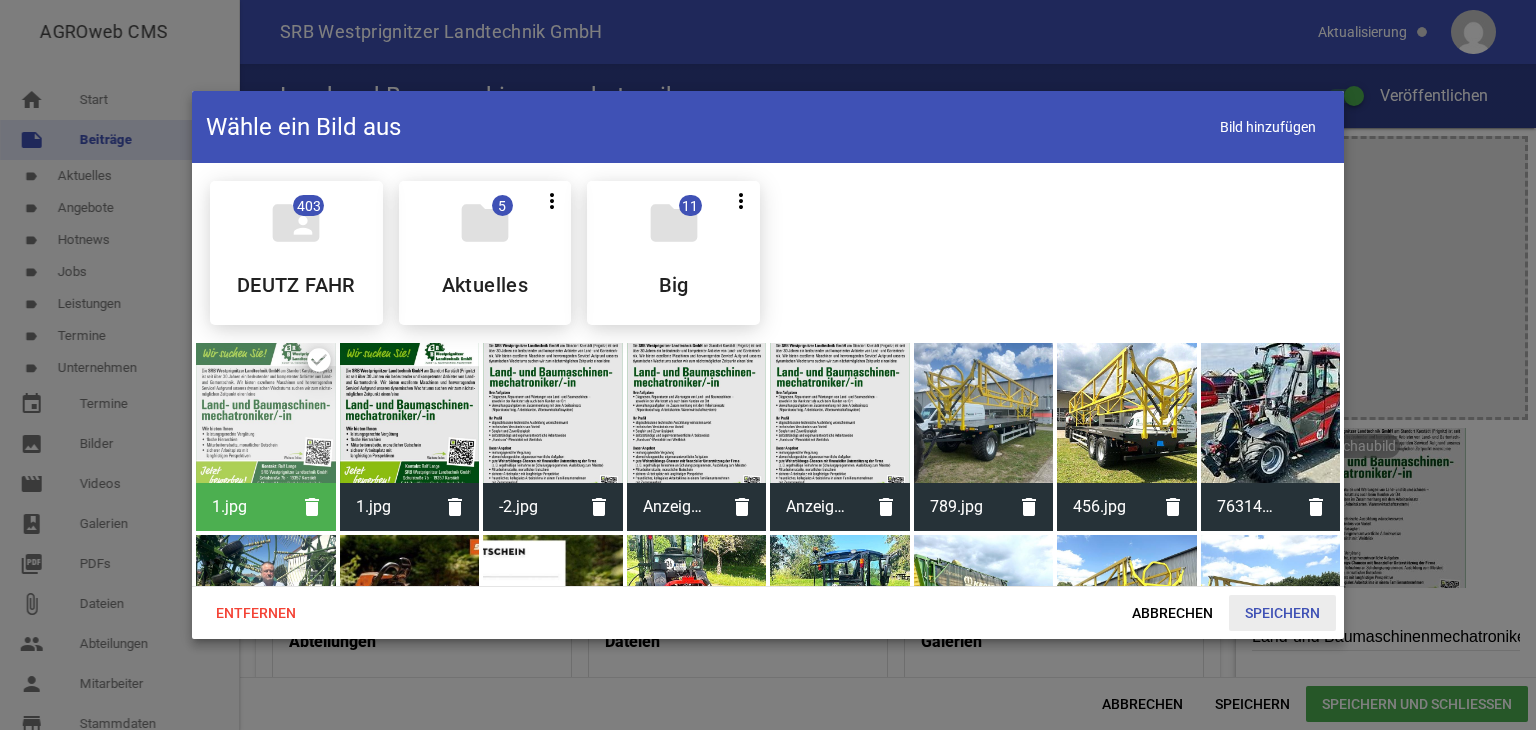 click on "Speichern" at bounding box center (1282, 613) 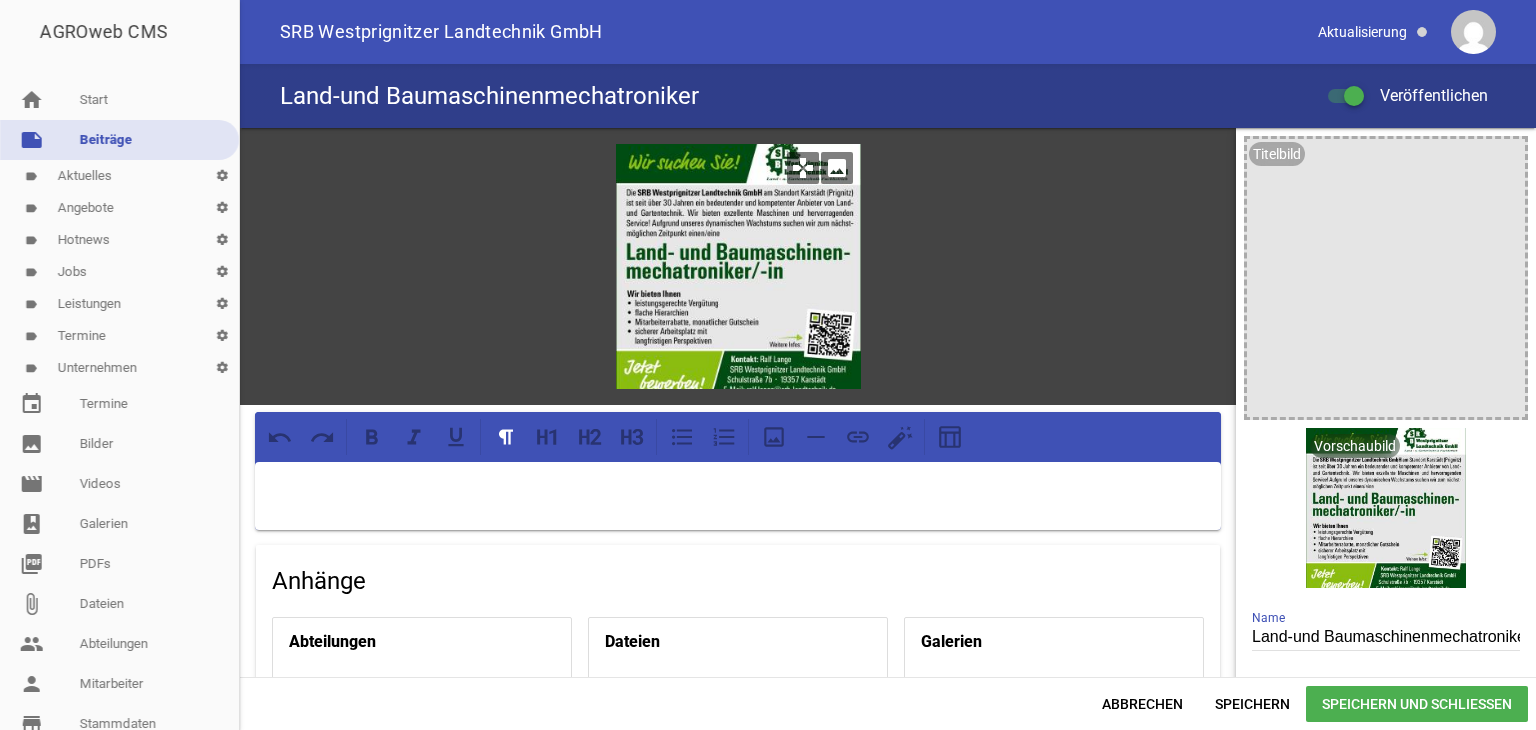 click on "image" at bounding box center [837, 168] 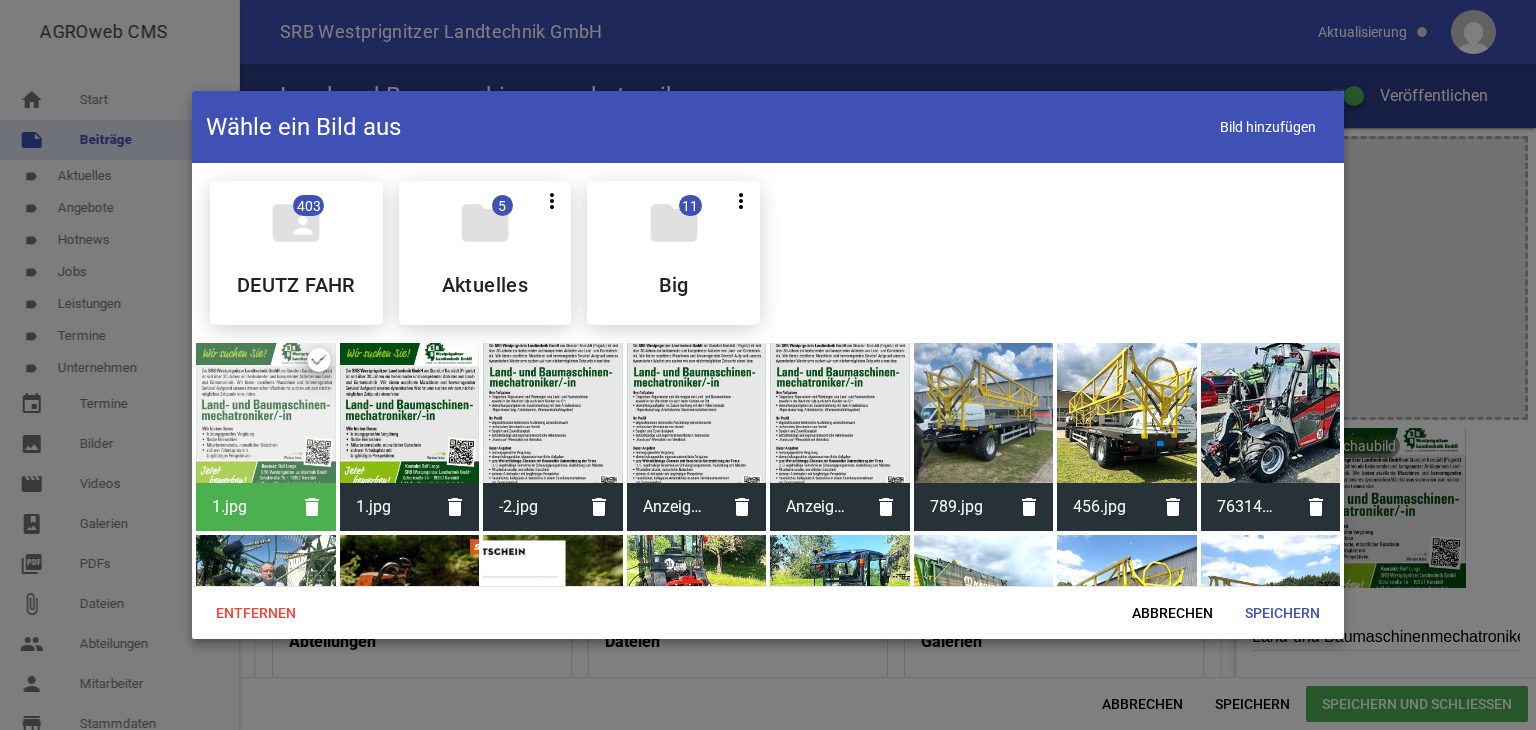 click at bounding box center (553, 413) 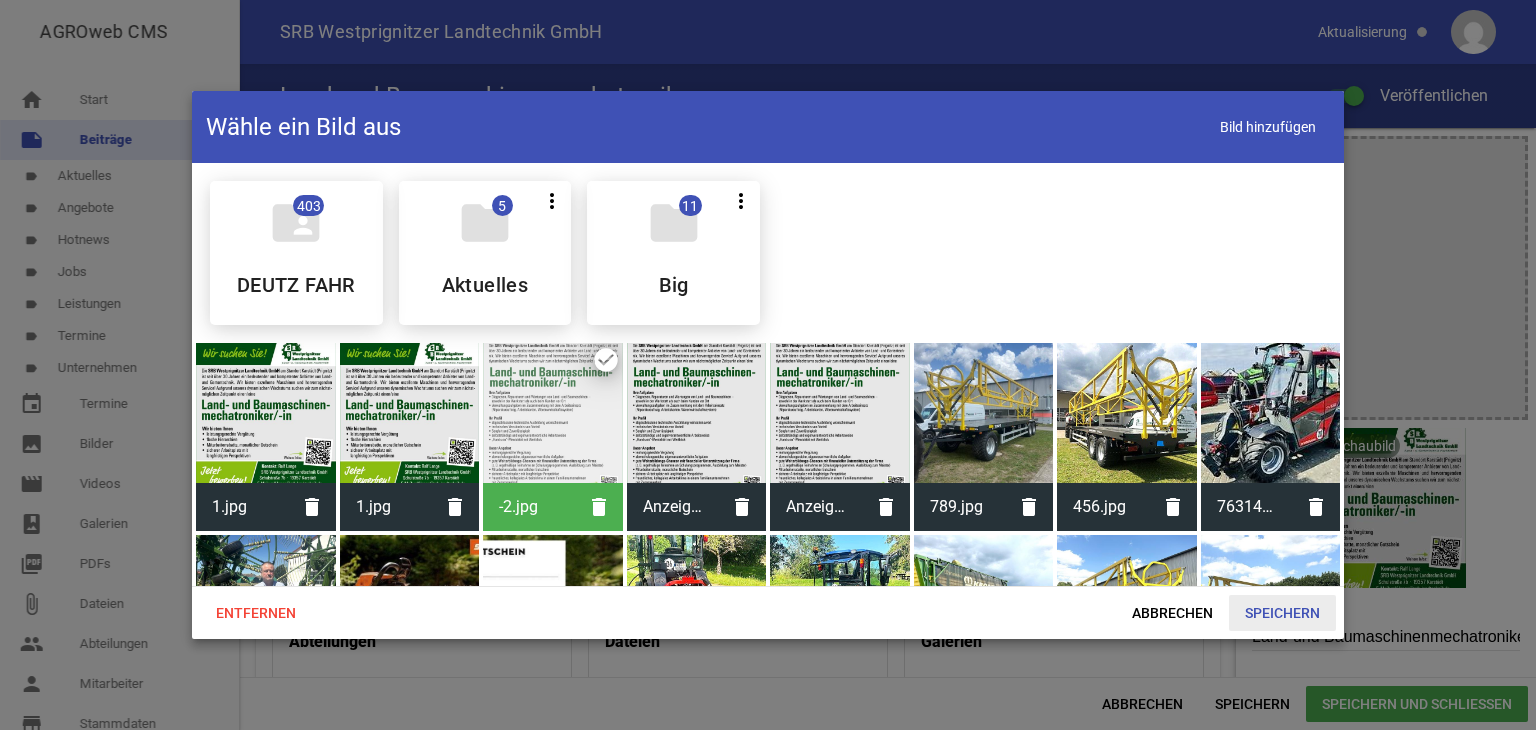 click on "Speichern" at bounding box center [1282, 613] 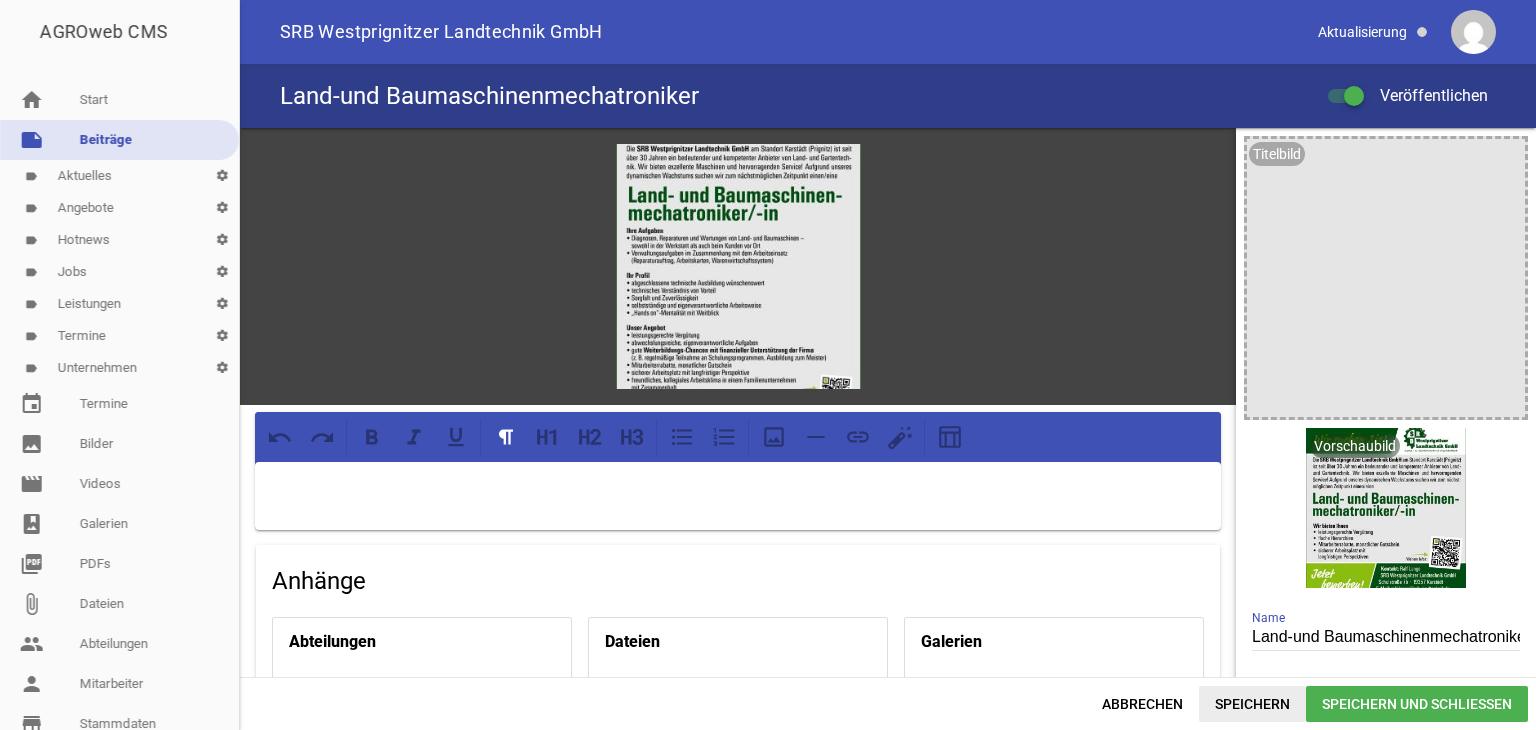 click on "Speichern" at bounding box center [1252, 704] 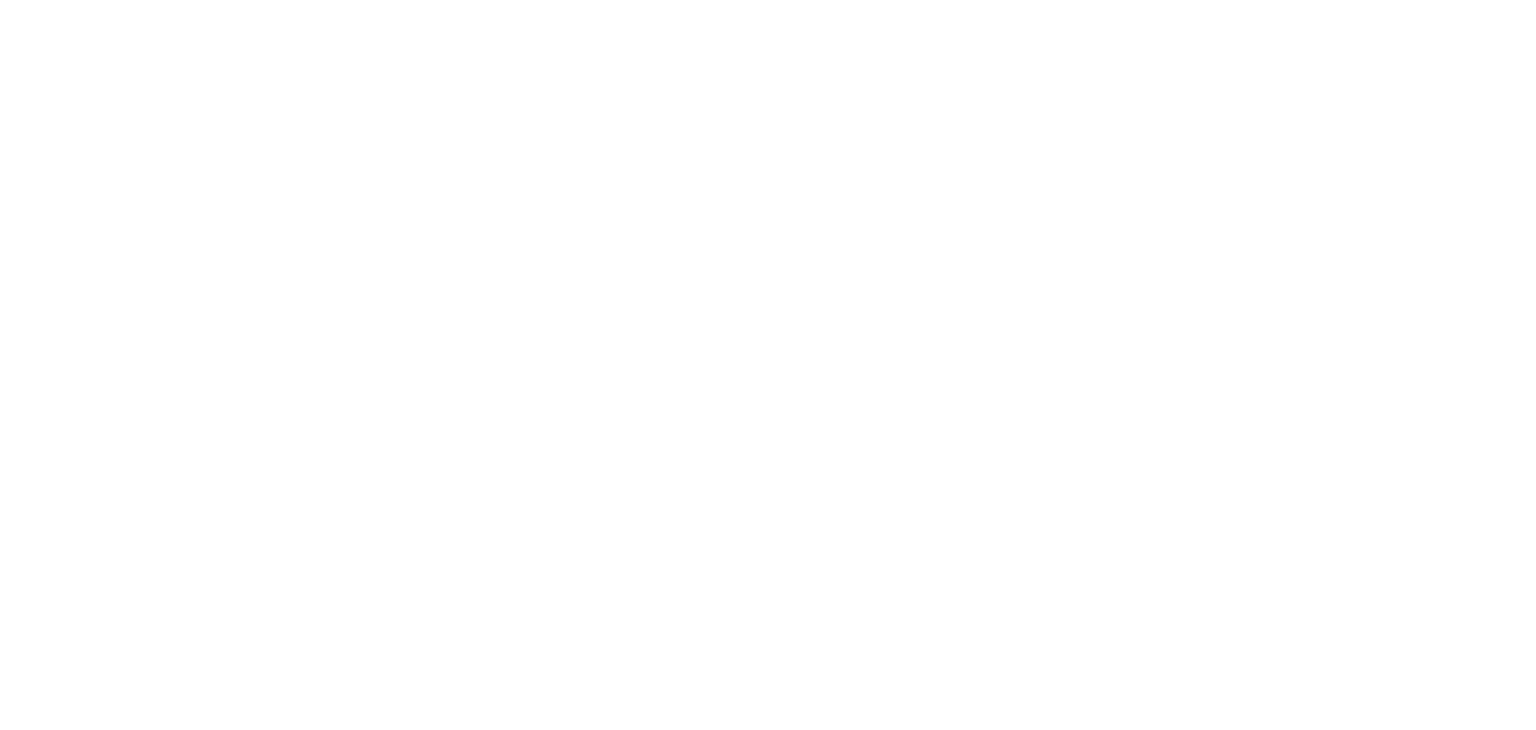 scroll, scrollTop: 0, scrollLeft: 0, axis: both 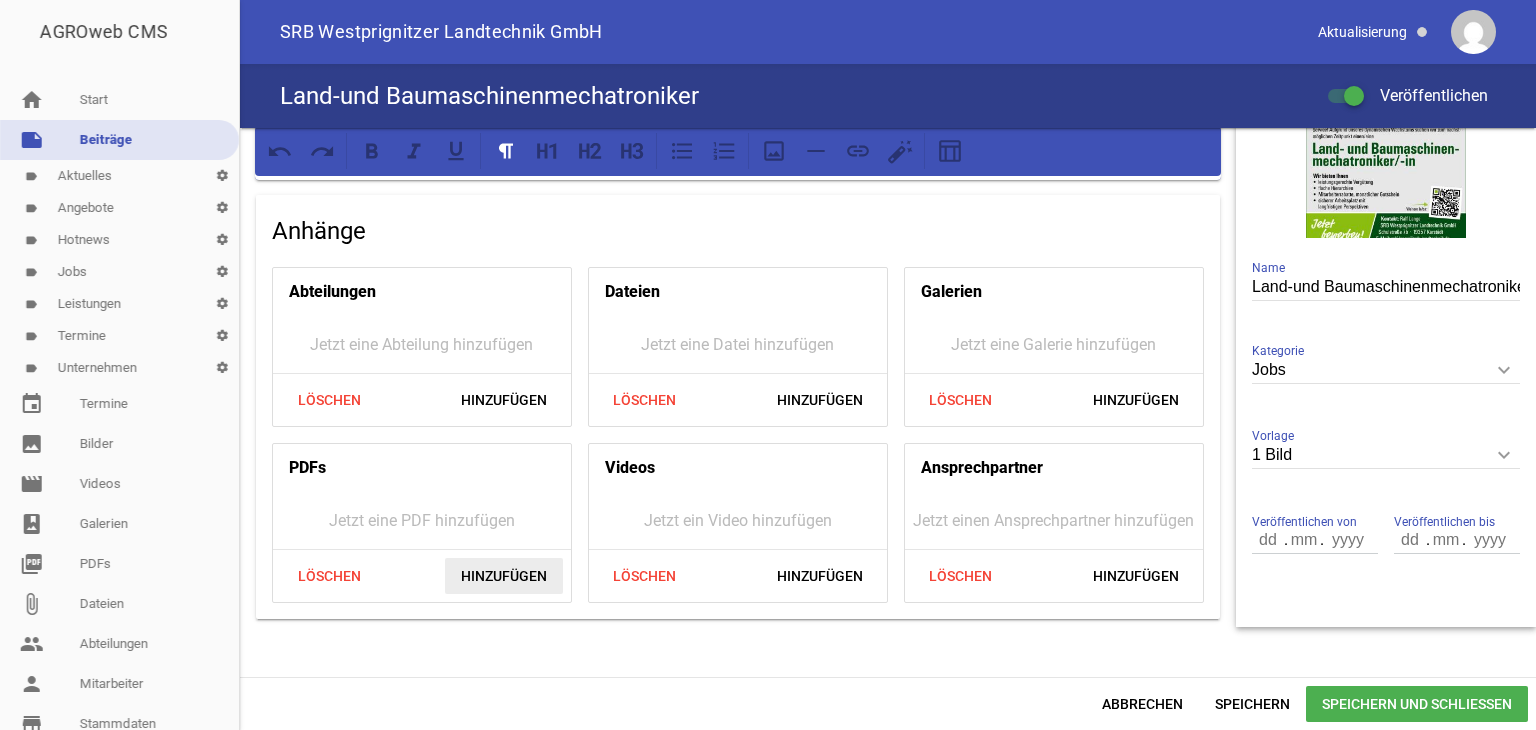 click on "Hinzufügen" at bounding box center (504, 576) 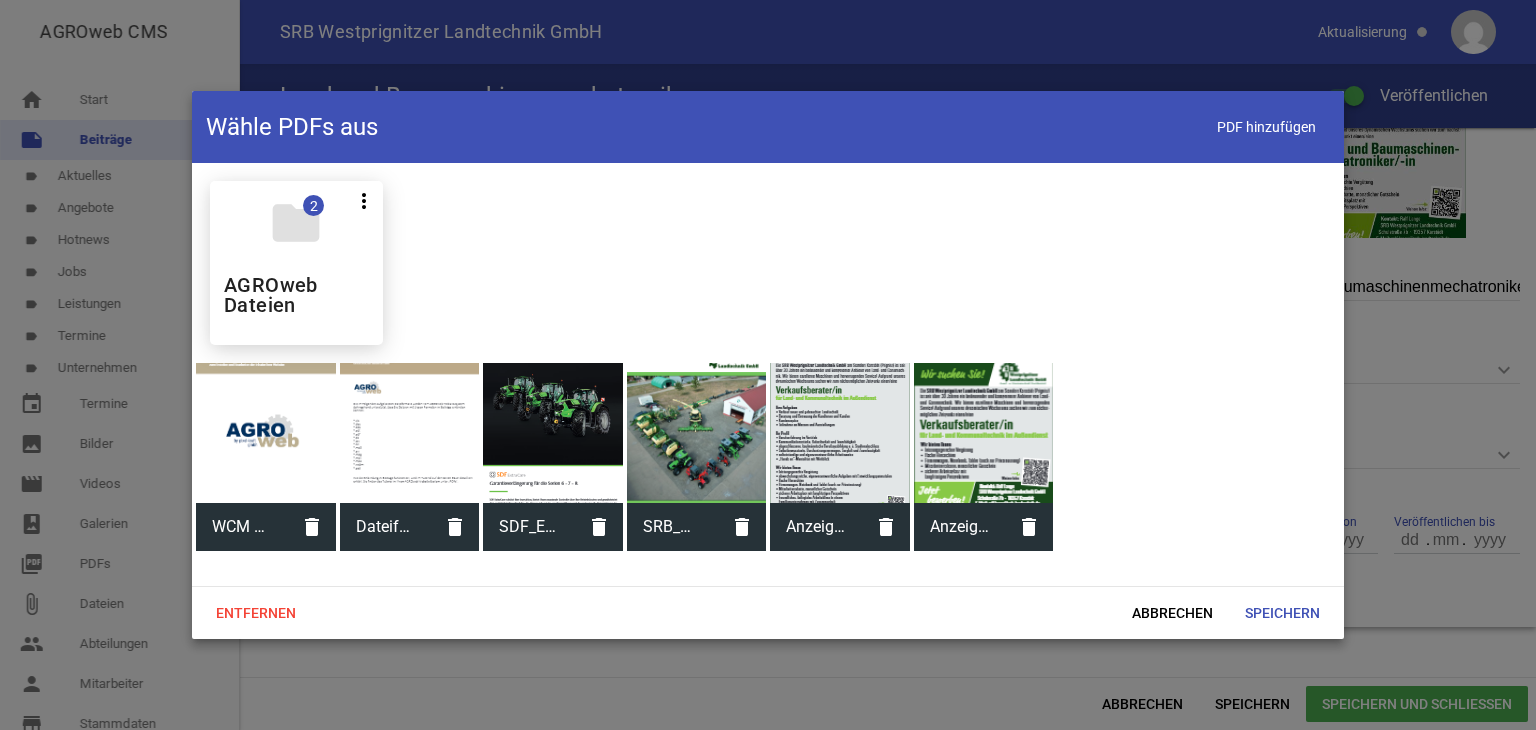 click at bounding box center (984, 433) 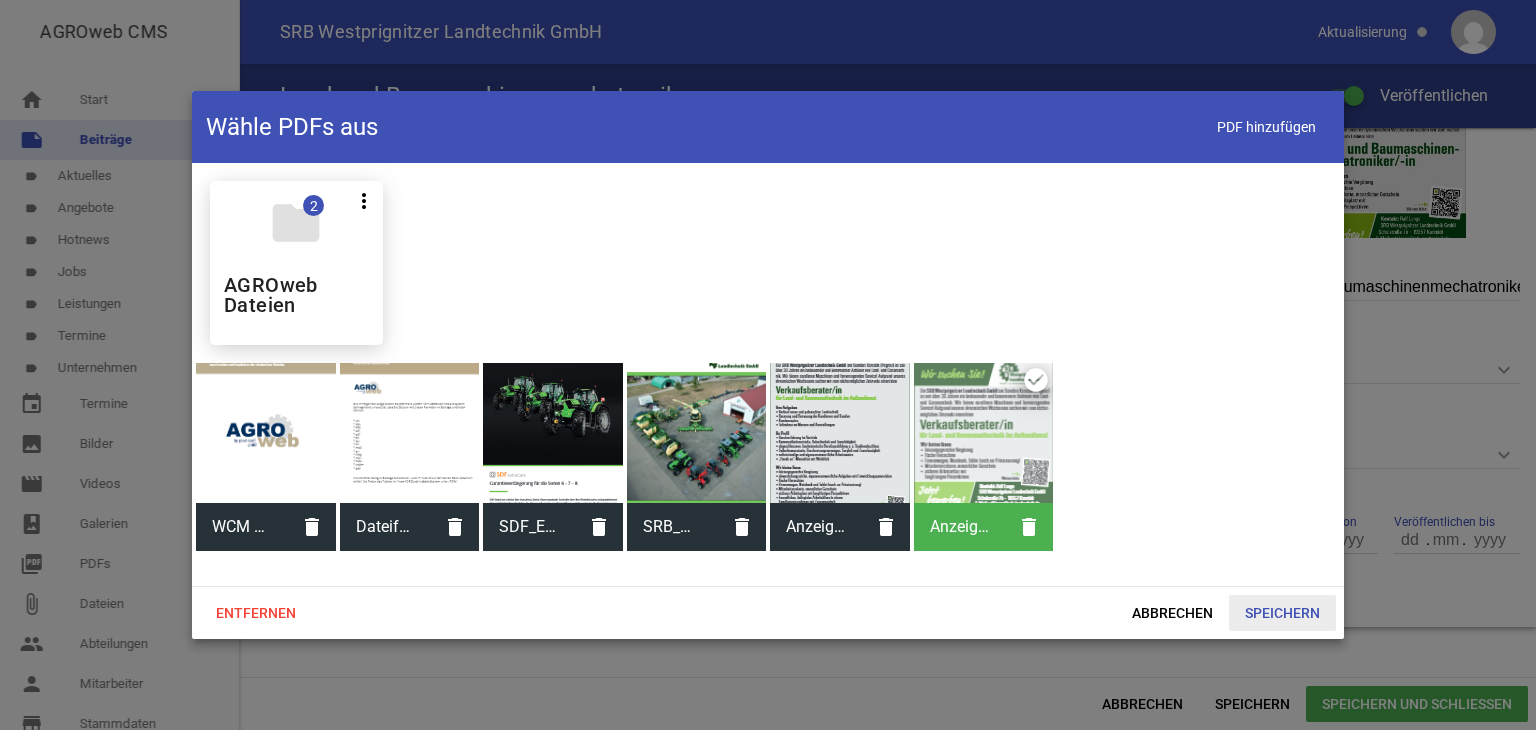 click on "Speichern" at bounding box center [1282, 613] 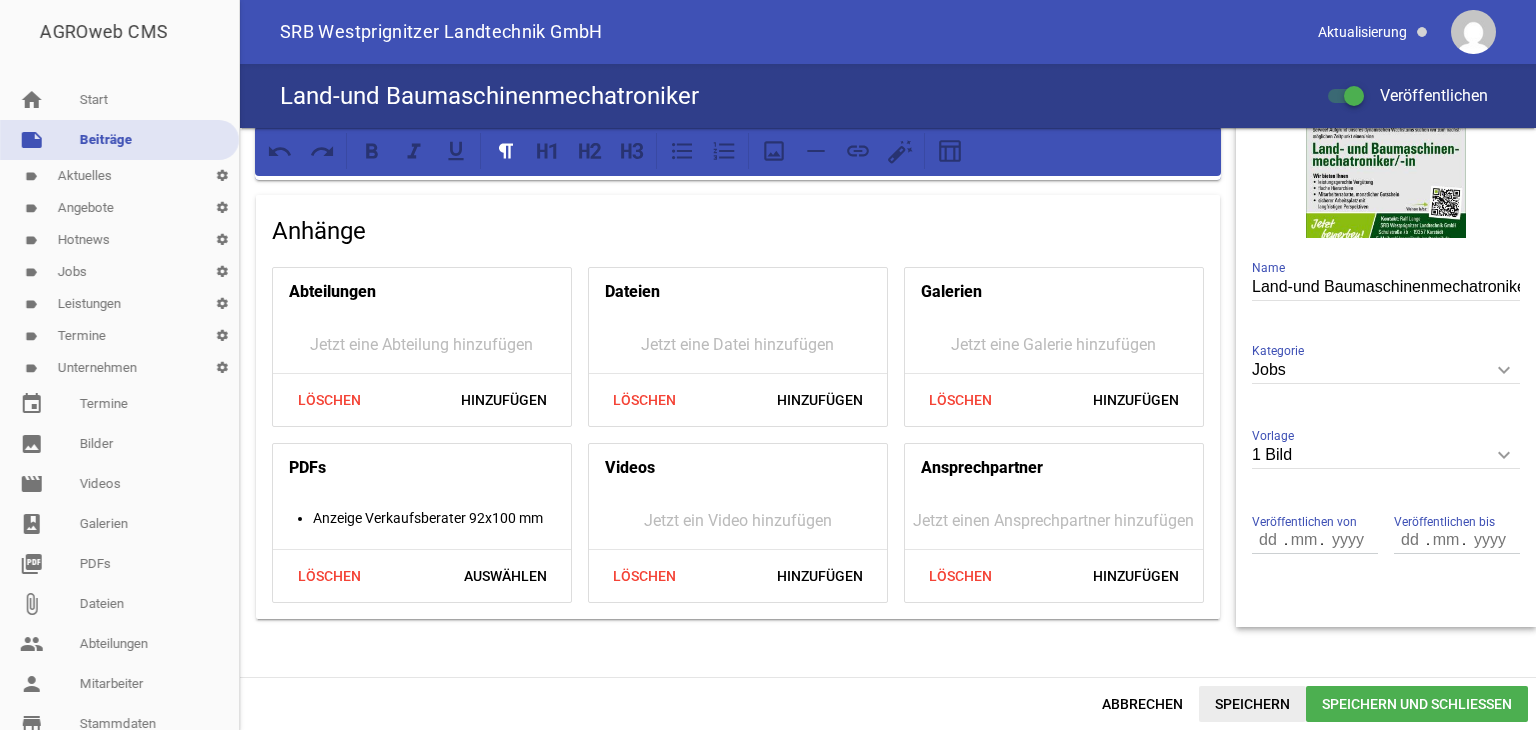 click on "Speichern" at bounding box center (1252, 704) 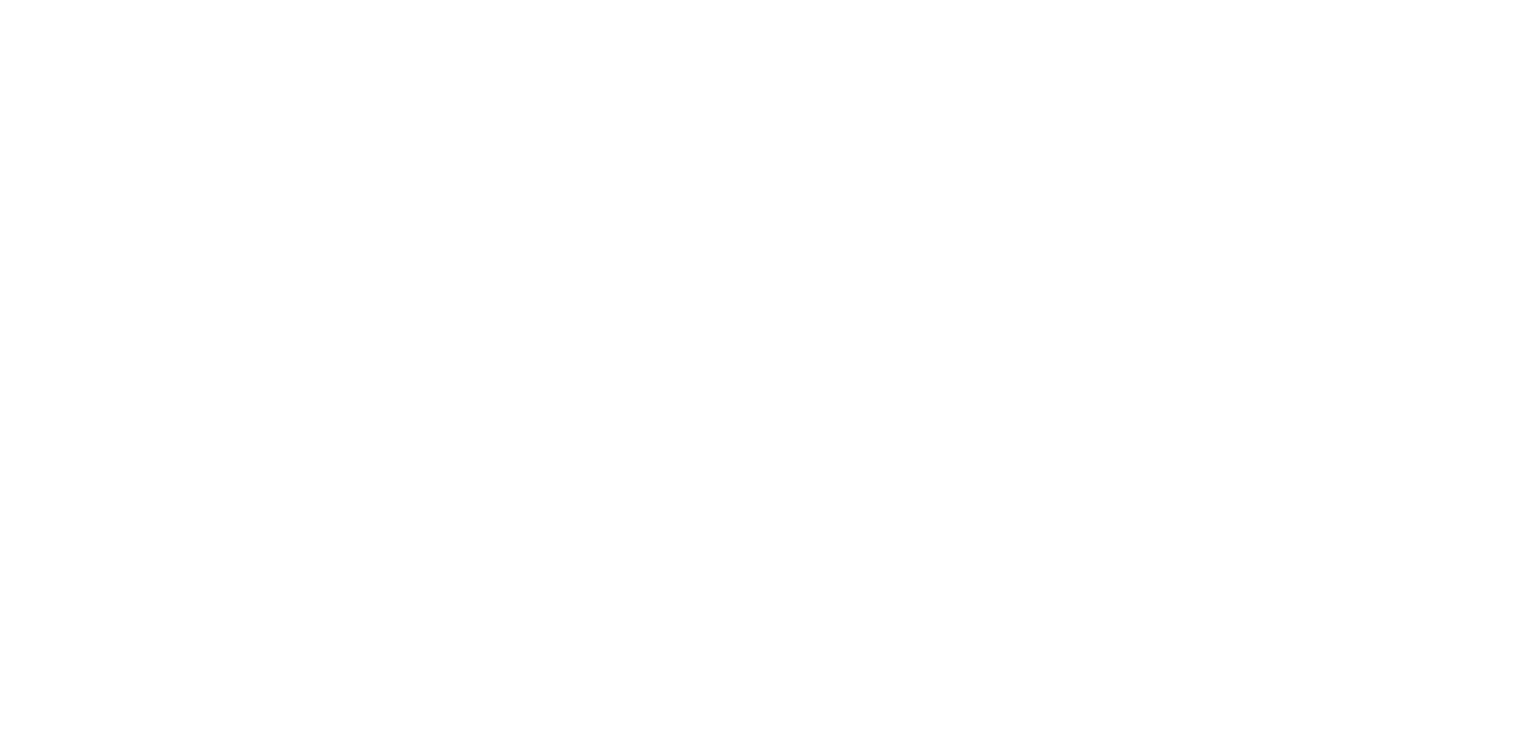 scroll, scrollTop: 0, scrollLeft: 0, axis: both 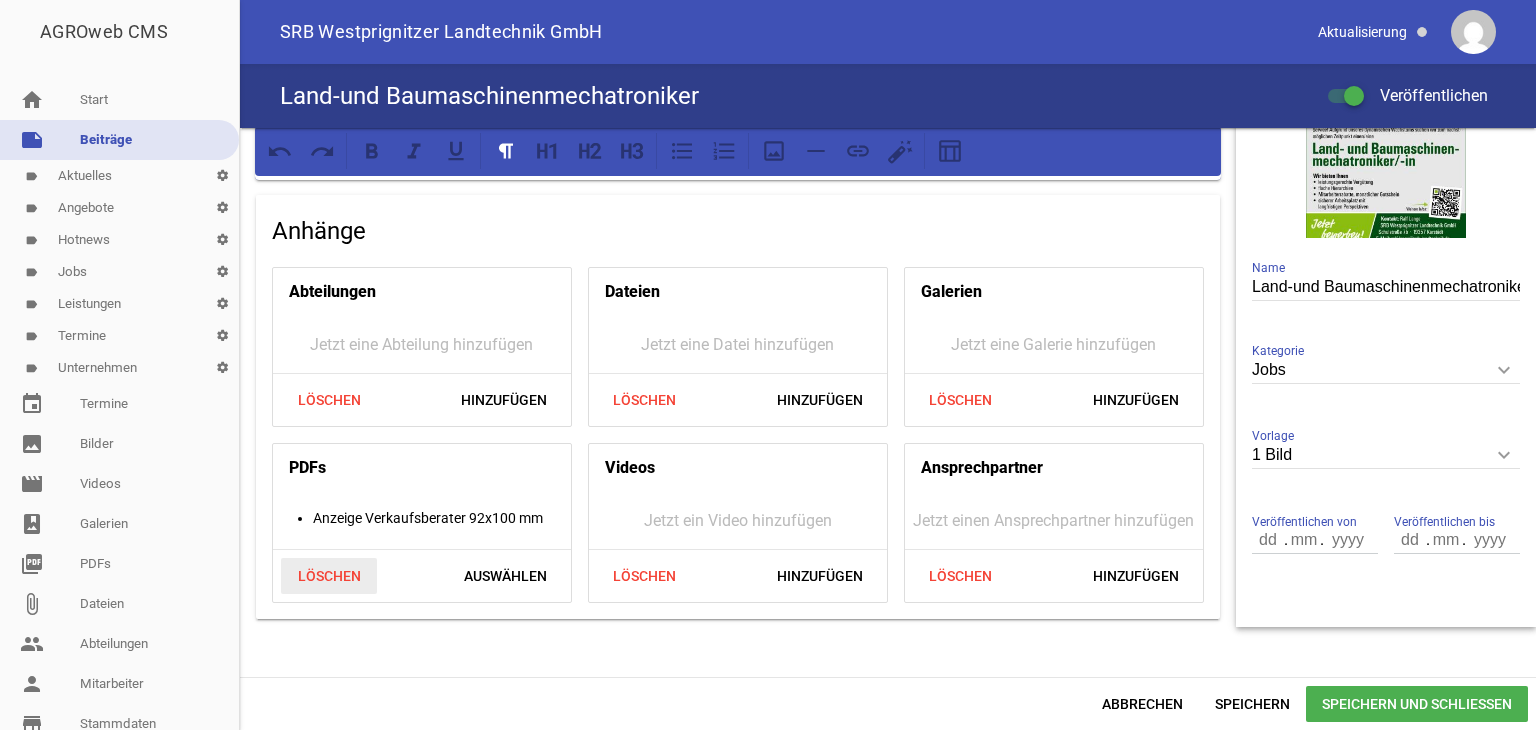 click on "Löschen" at bounding box center (329, 576) 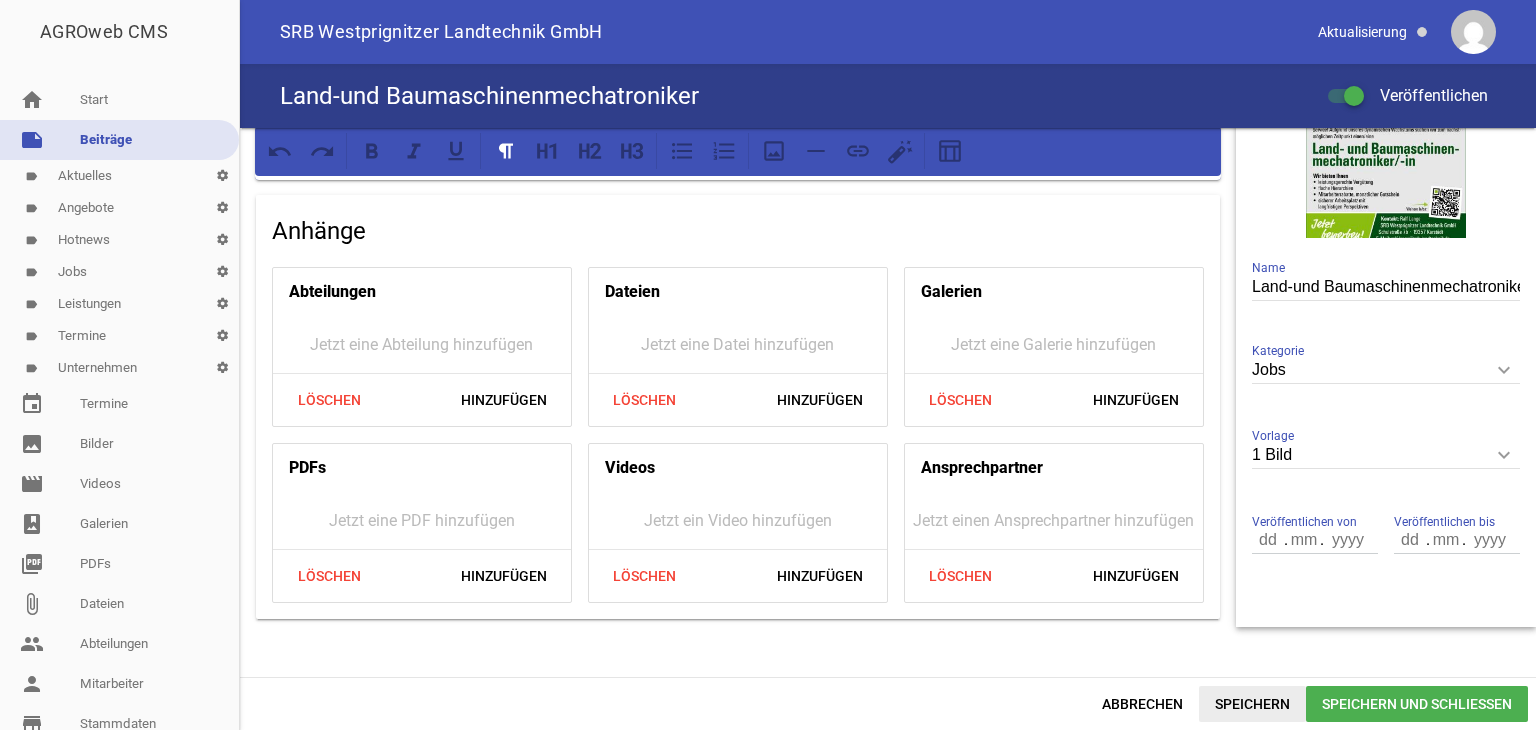 click on "Speichern" at bounding box center (1252, 704) 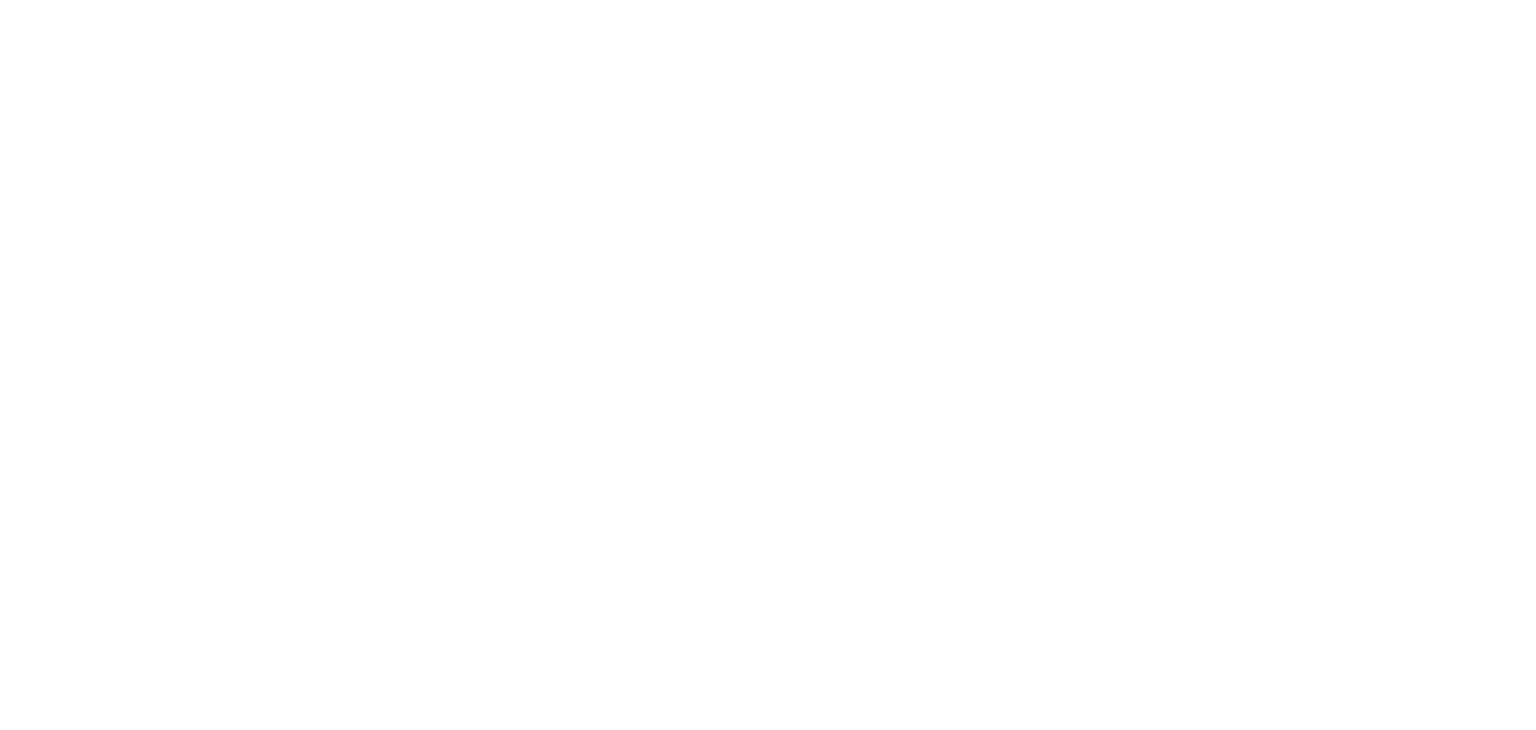 scroll, scrollTop: 0, scrollLeft: 0, axis: both 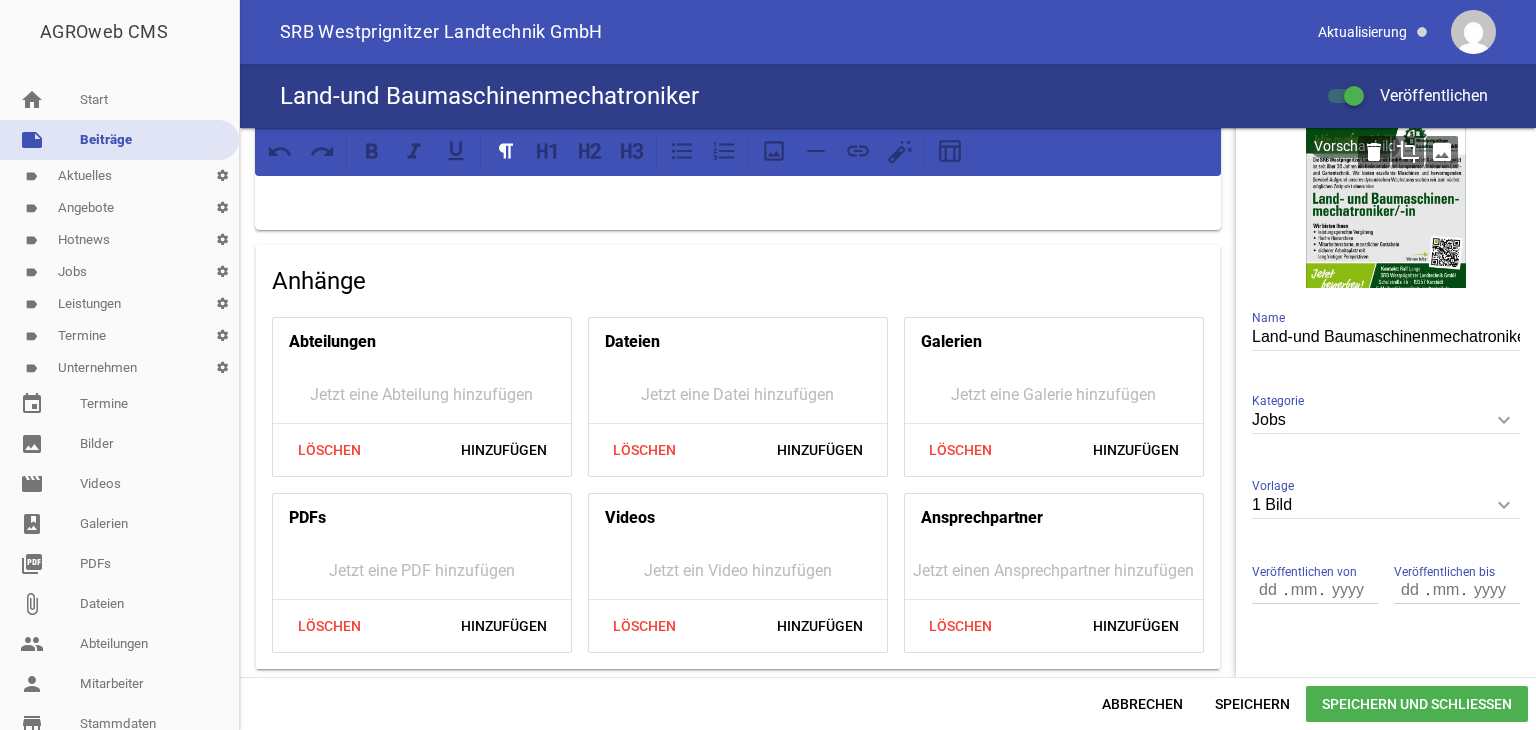 click on "crop" at bounding box center [1408, 152] 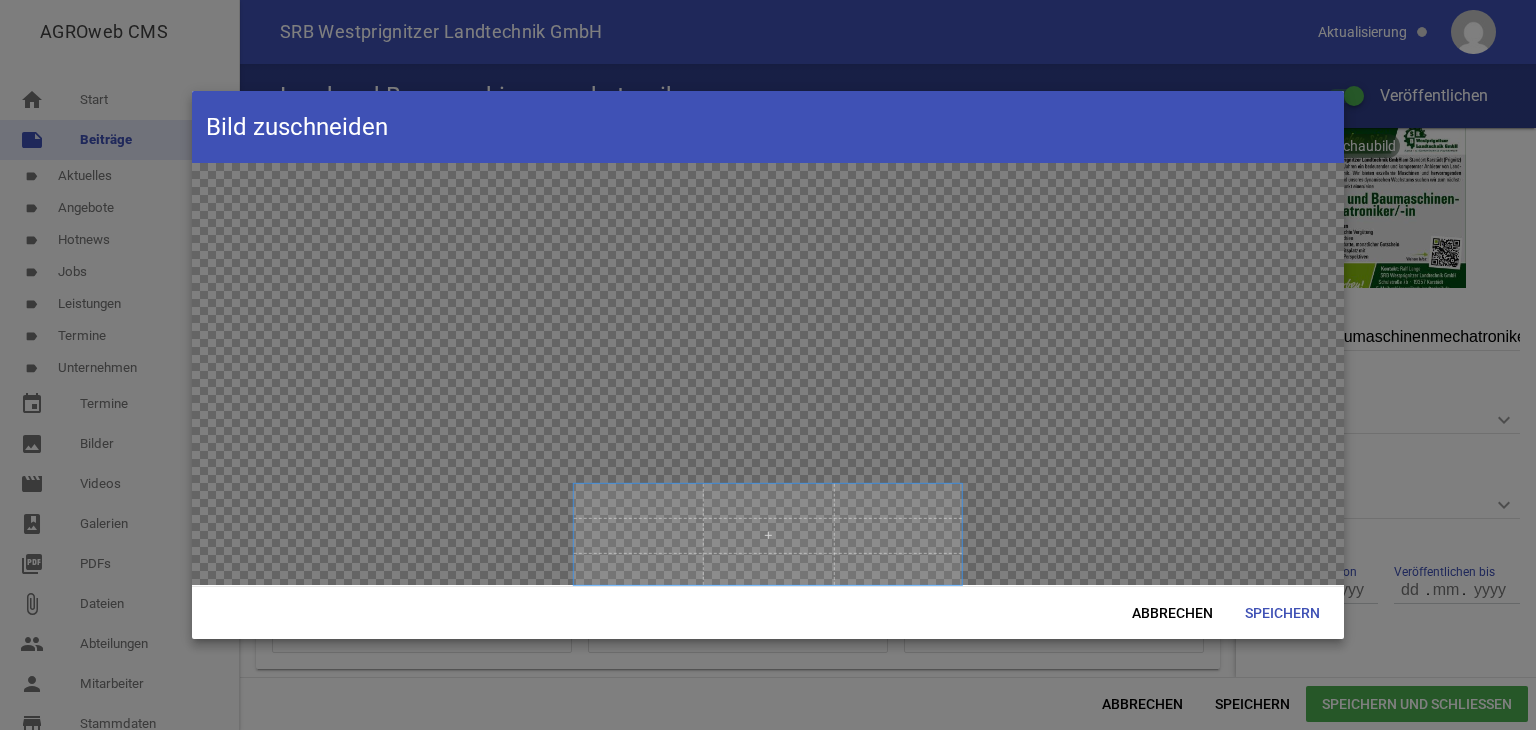 click on "Bild zuschneiden         Abbrechen   Speichern" at bounding box center [768, 365] 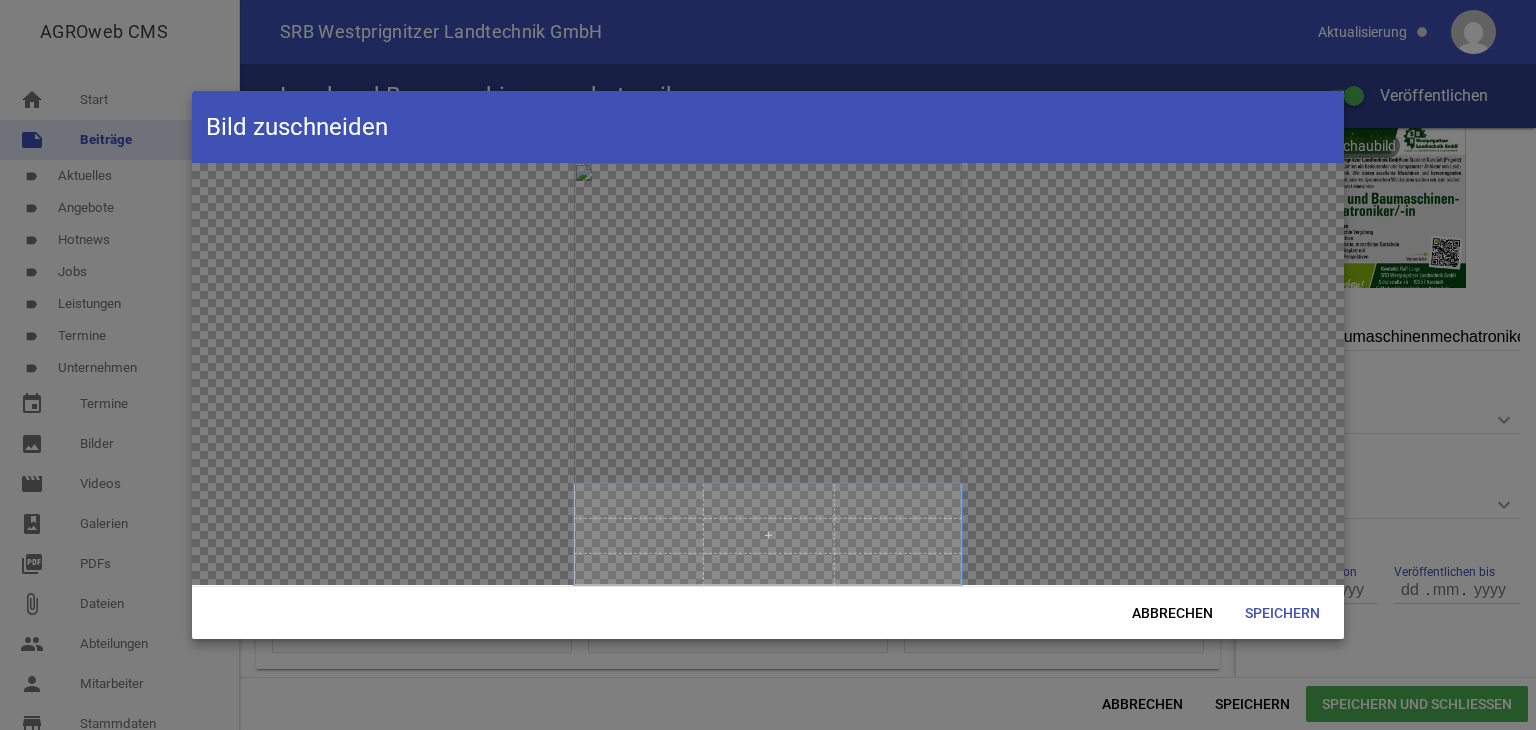 click at bounding box center (768, 534) 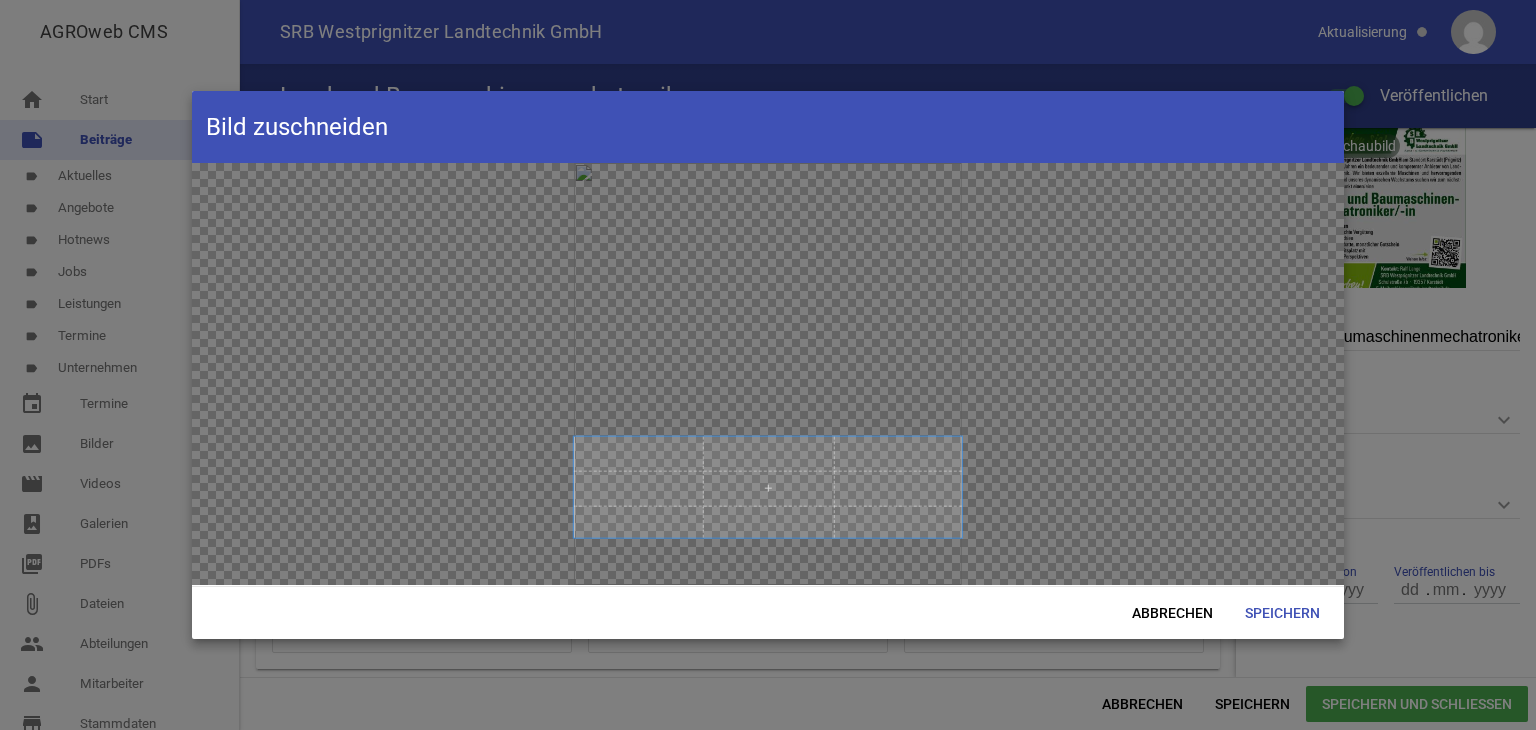 click at bounding box center (768, 487) 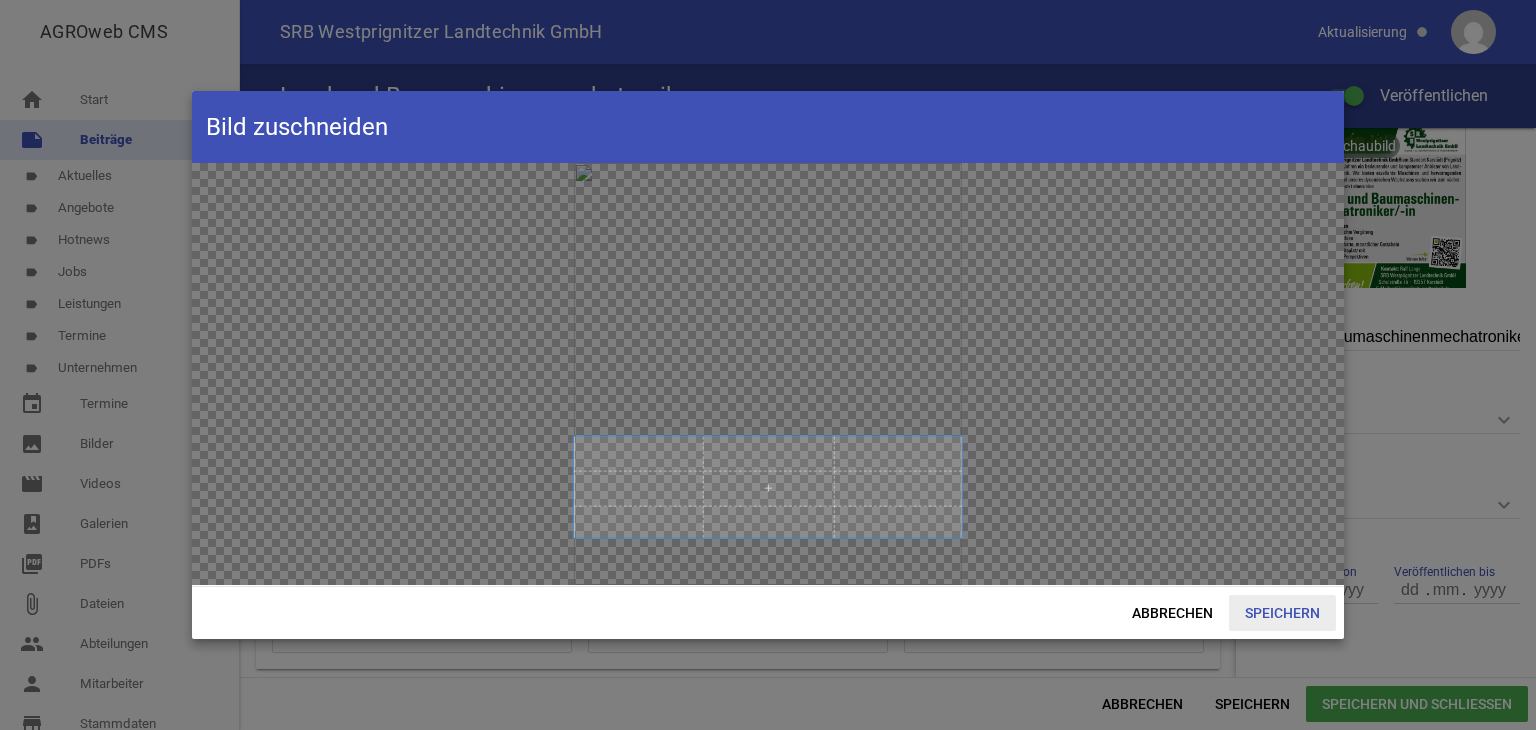 click on "Speichern" at bounding box center [1282, 613] 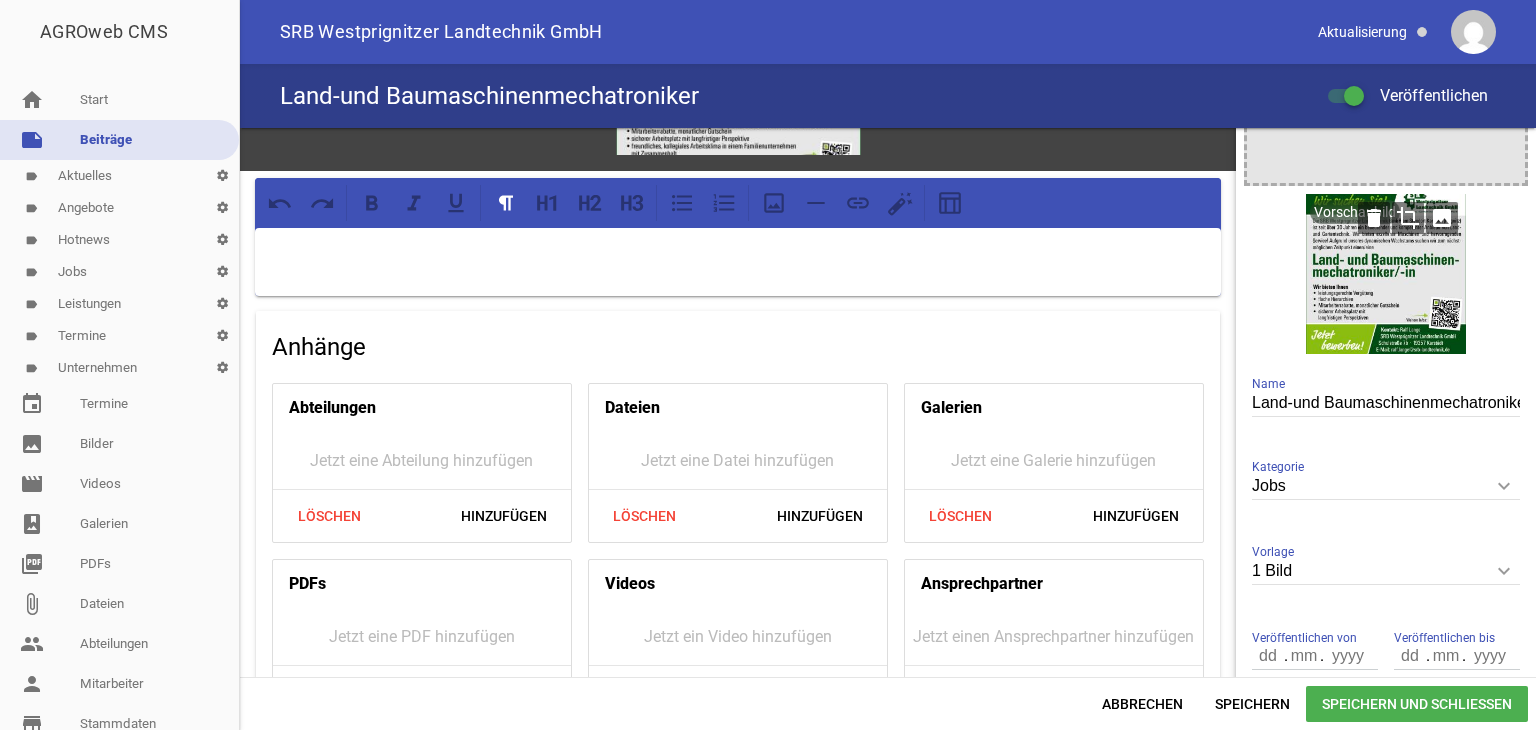 scroll, scrollTop: 200, scrollLeft: 0, axis: vertical 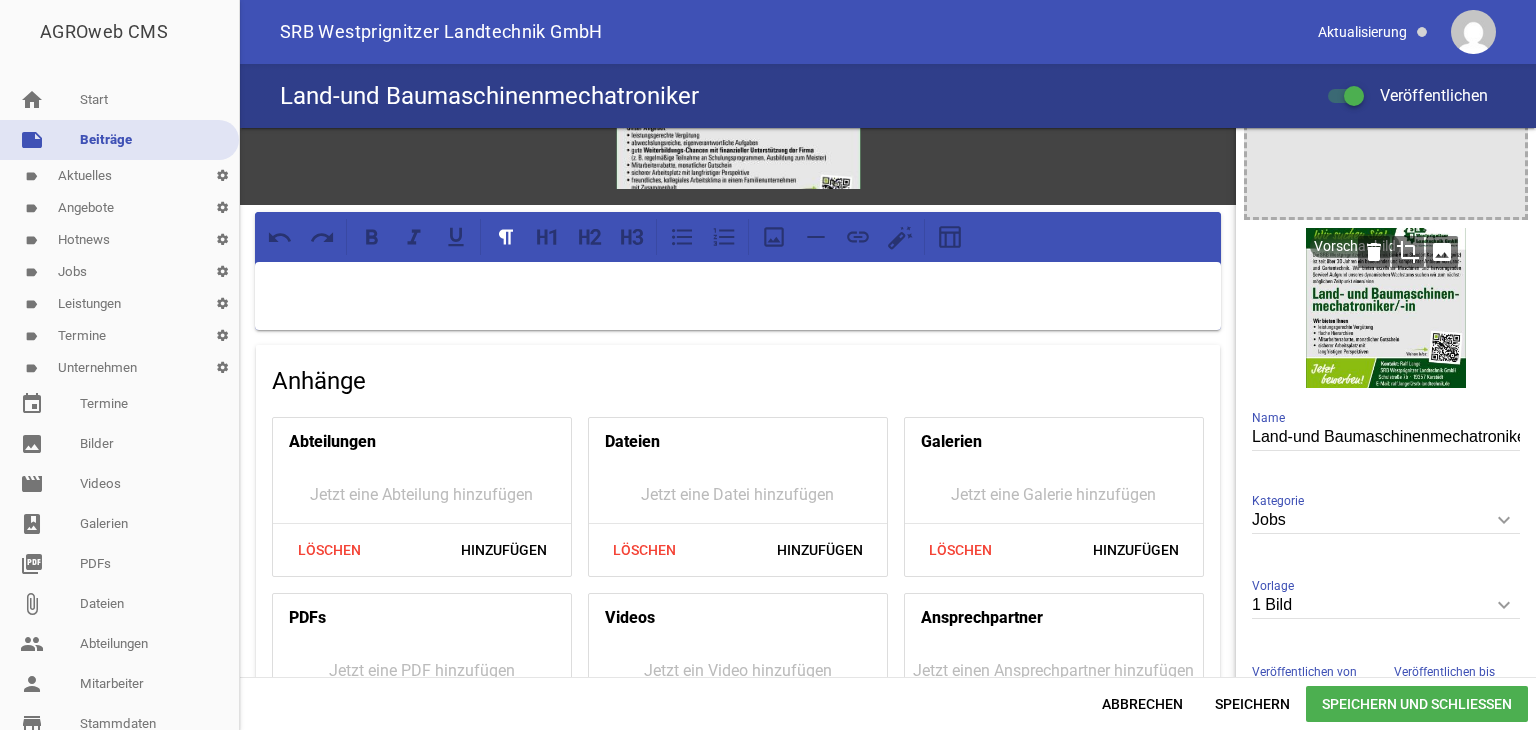click on "crop" at bounding box center (1408, 252) 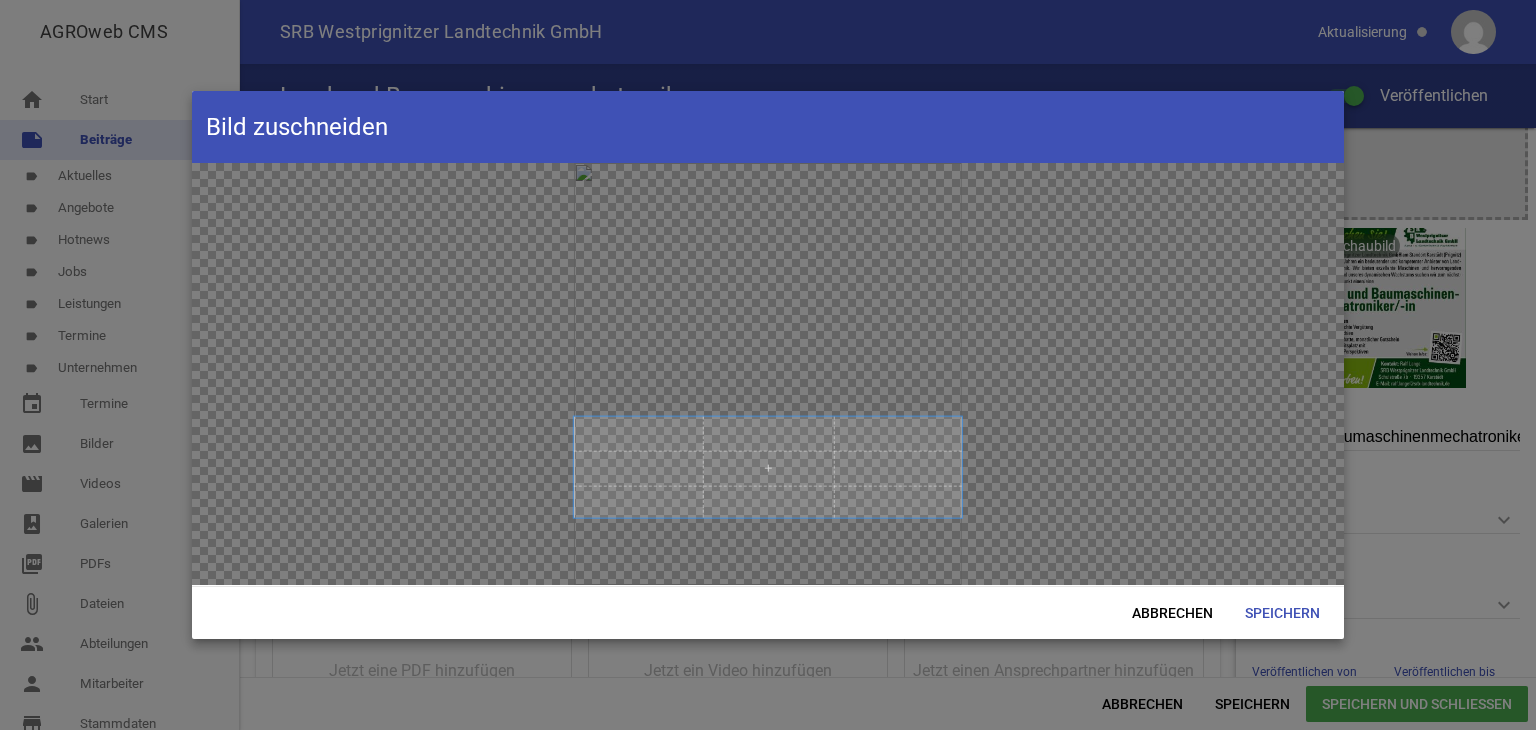 click at bounding box center [768, 467] 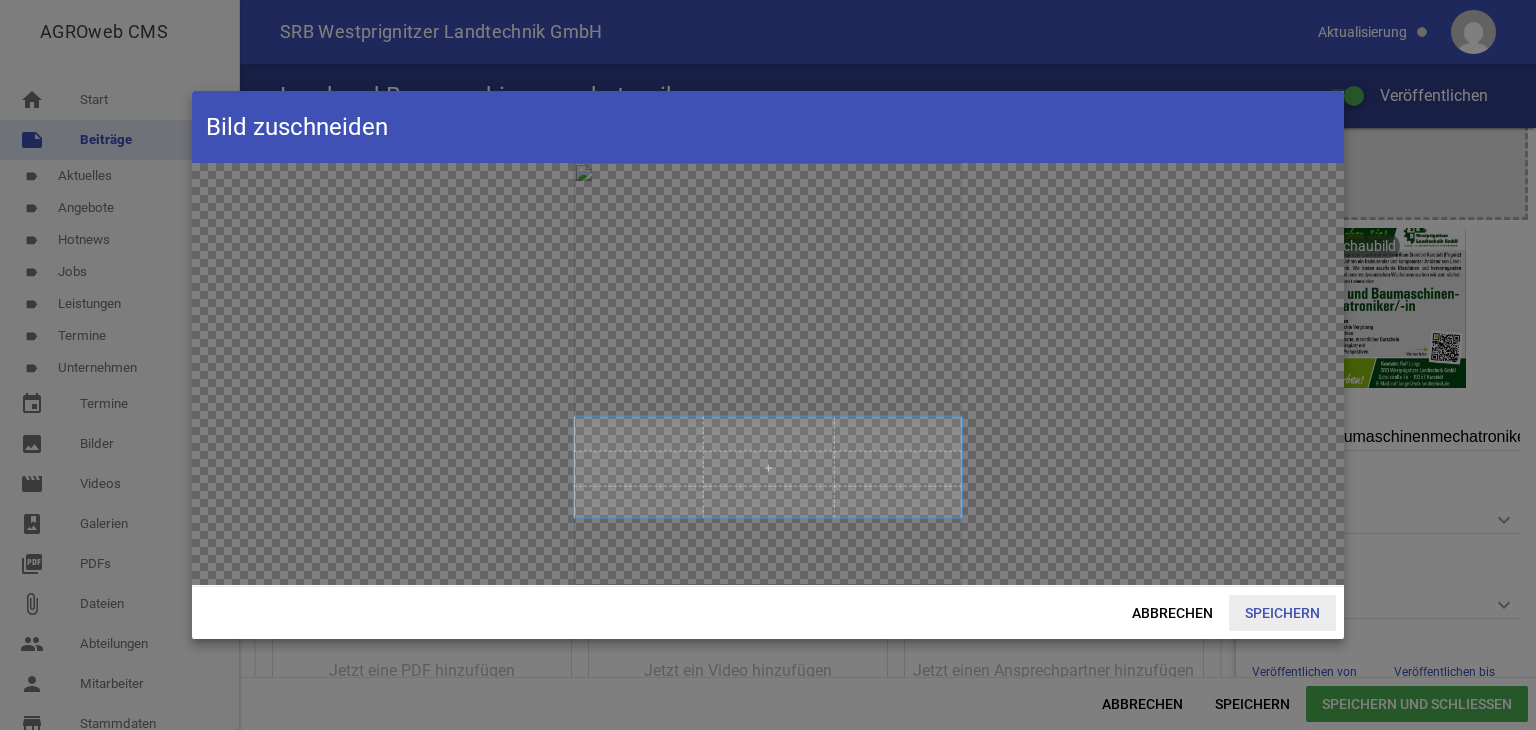 click on "Speichern" at bounding box center [1282, 613] 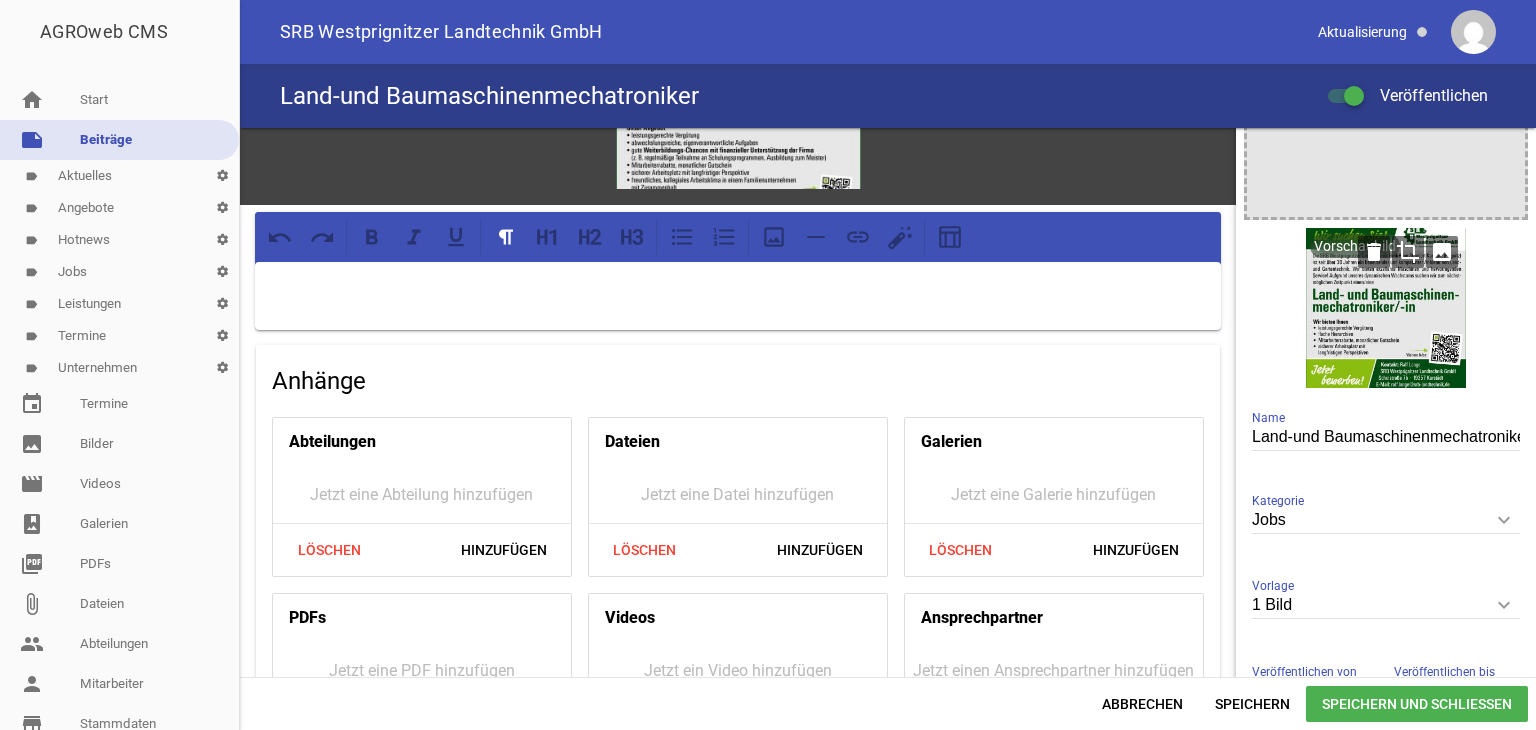 click on "crop" at bounding box center (1408, 252) 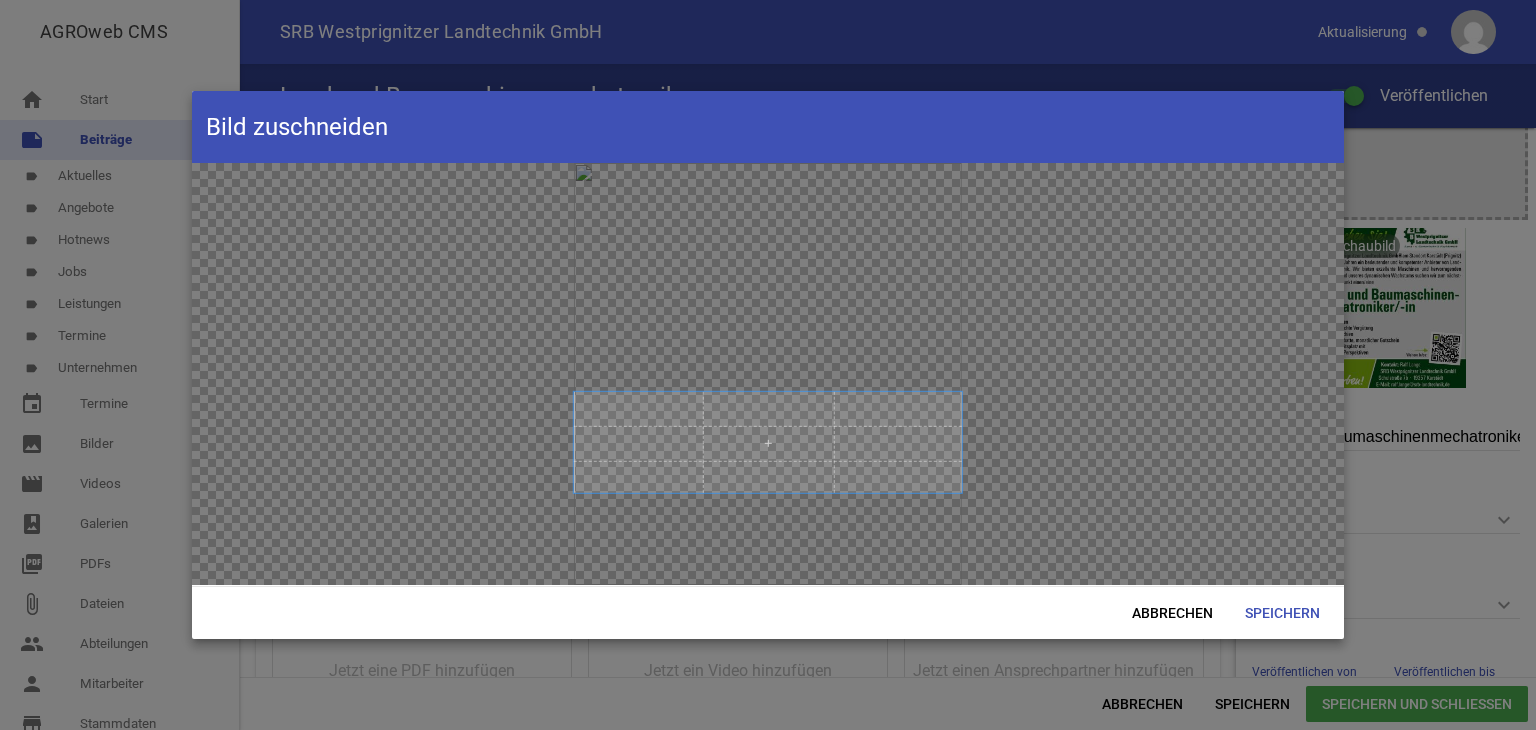 click at bounding box center (768, 442) 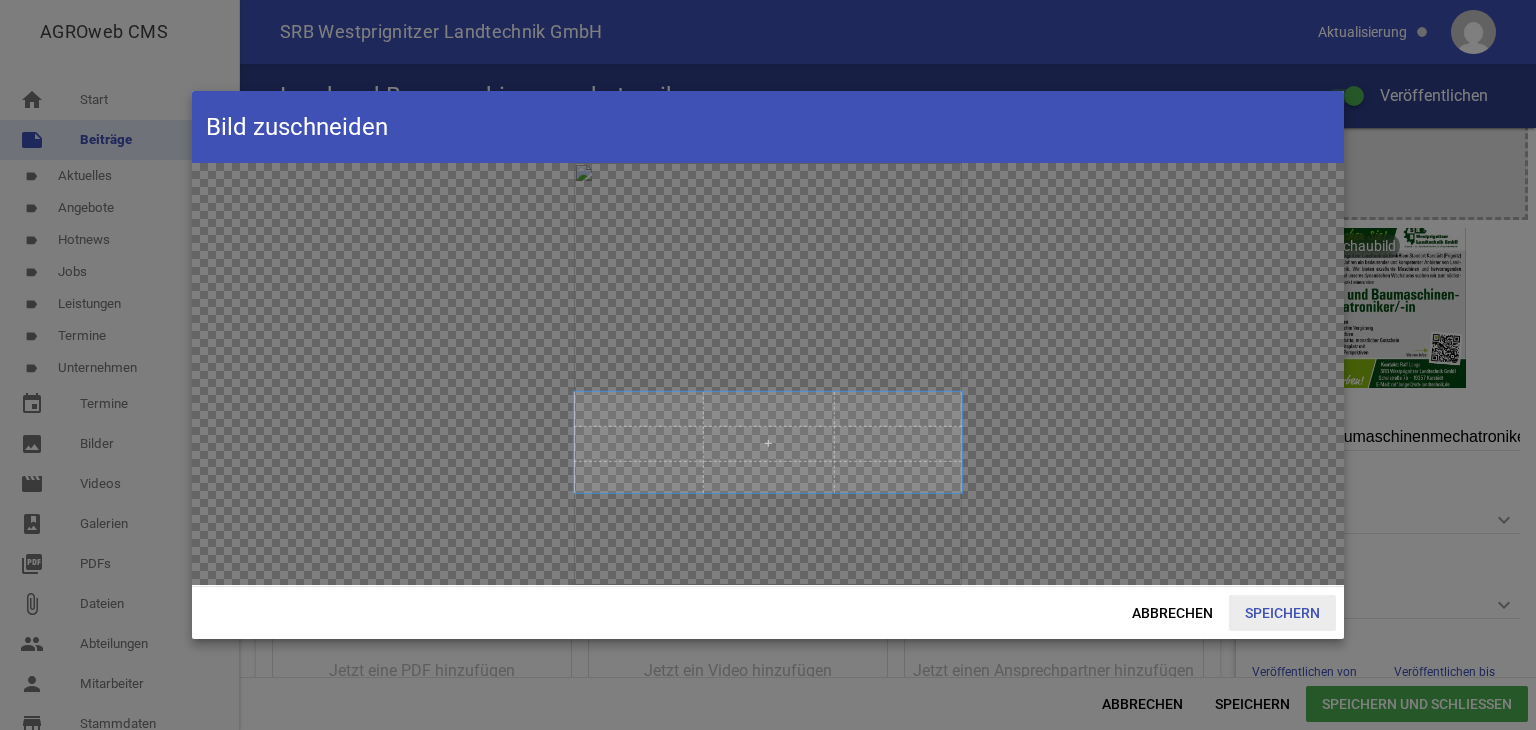 click on "Speichern" at bounding box center (1282, 613) 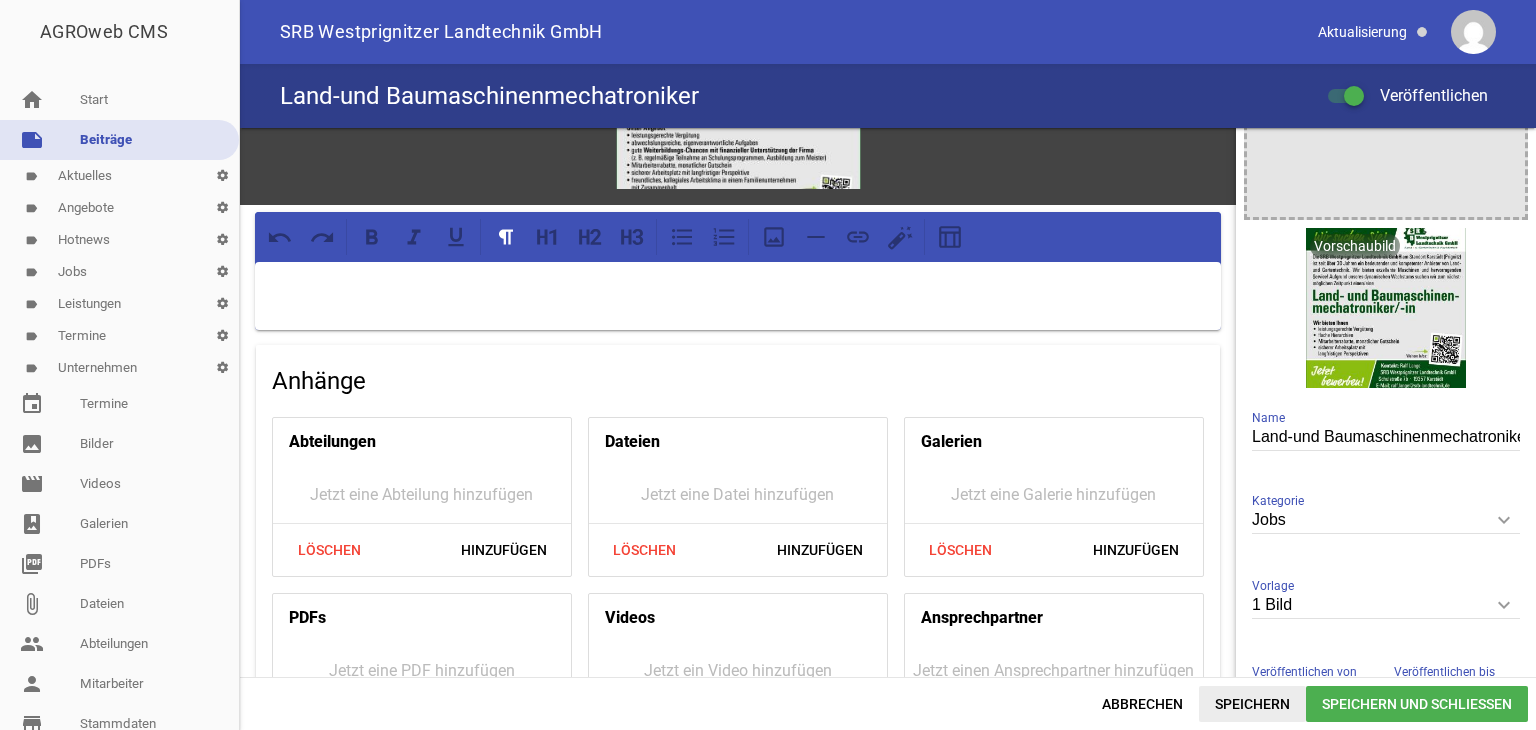 click on "Speichern" at bounding box center [1252, 704] 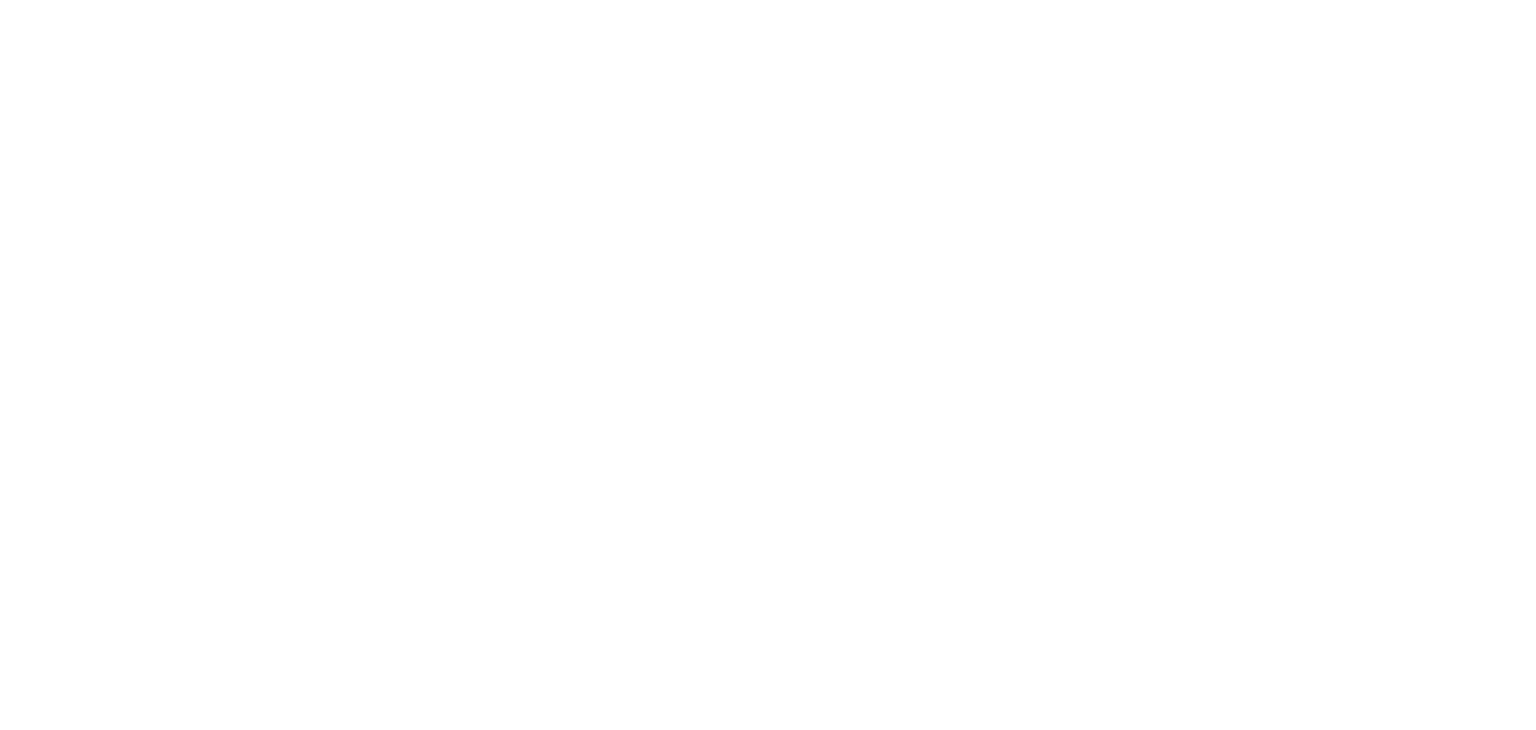 scroll, scrollTop: 0, scrollLeft: 0, axis: both 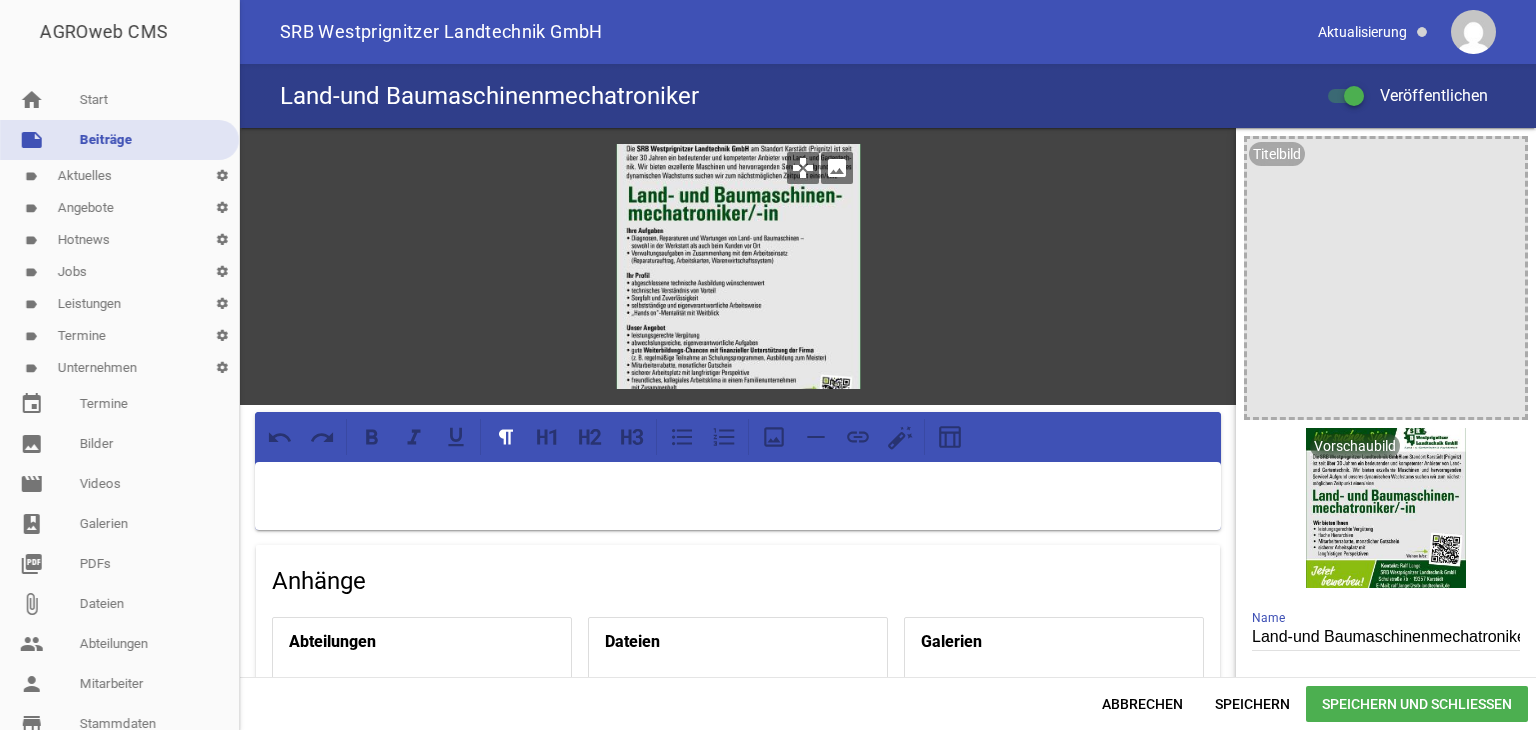 click on "games" at bounding box center [803, 168] 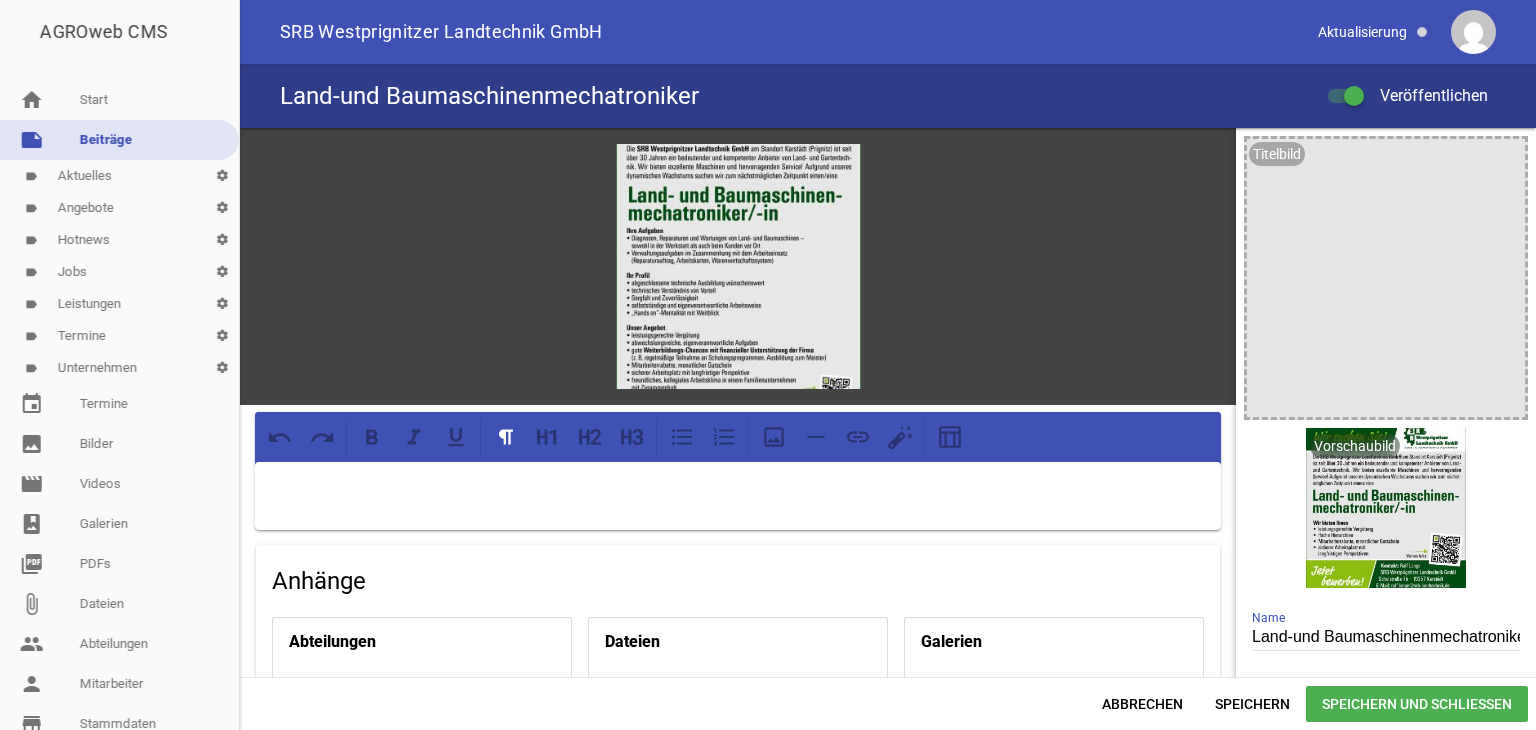 drag, startPoint x: 792, startPoint y: 168, endPoint x: 475, endPoint y: 249, distance: 327.18497 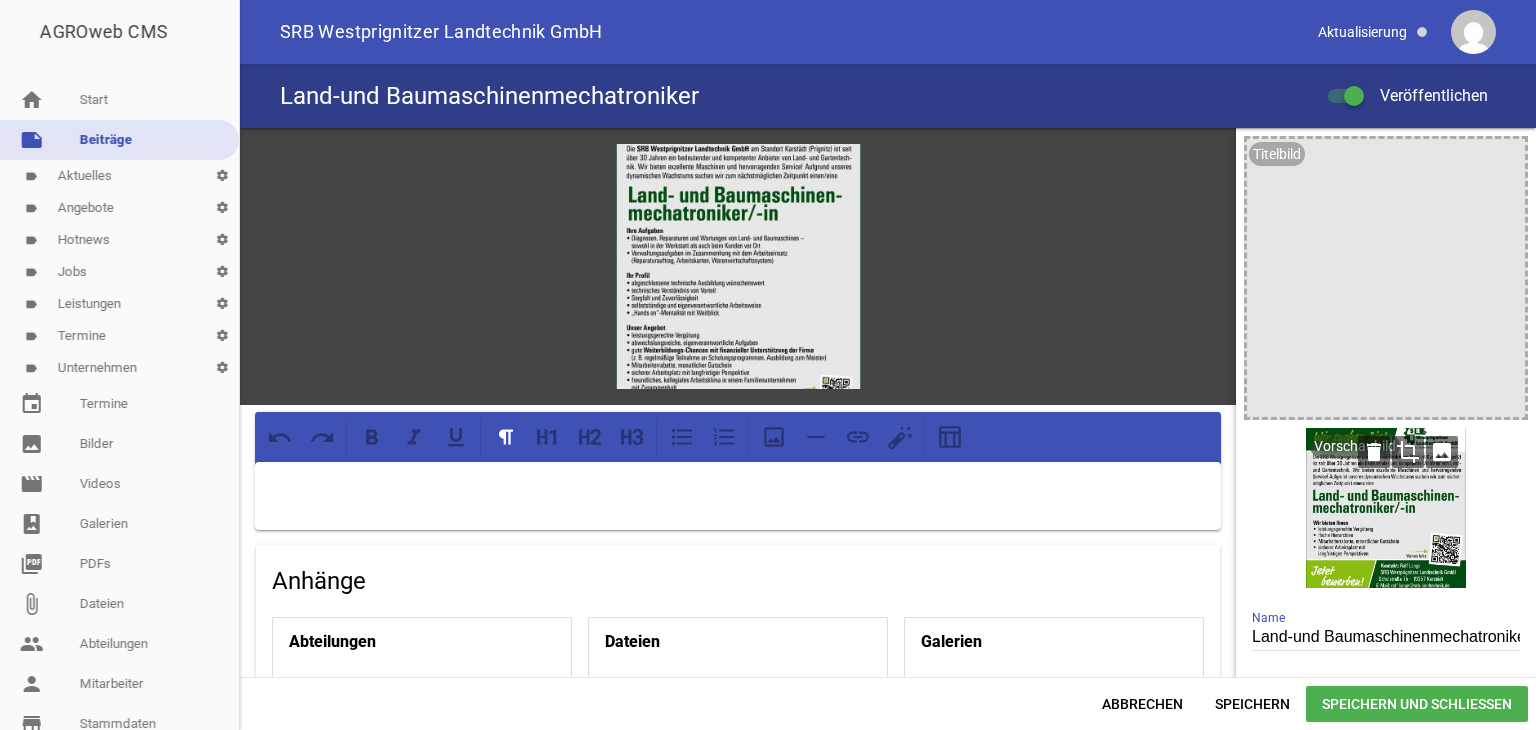 click on "crop" at bounding box center (1408, 452) 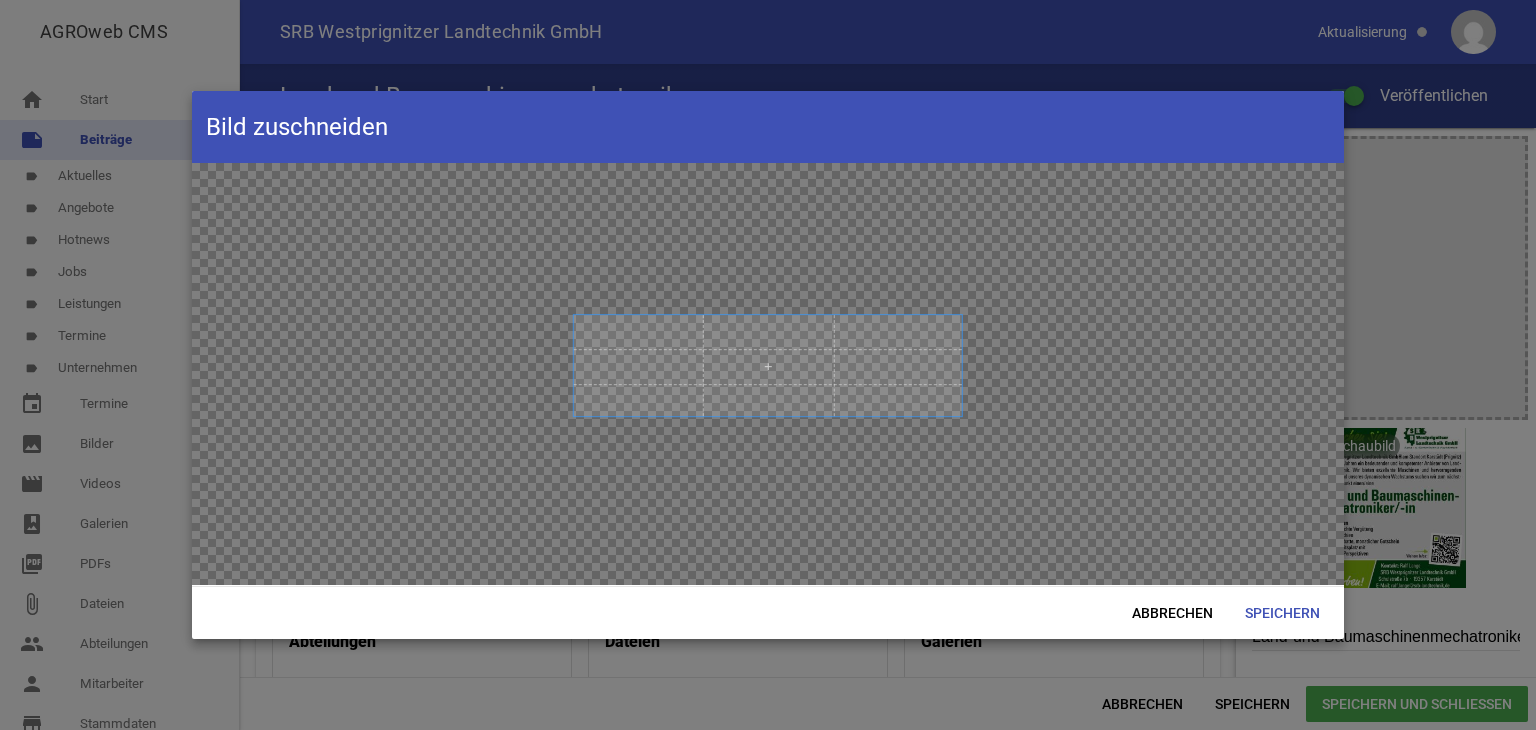 click at bounding box center (768, 365) 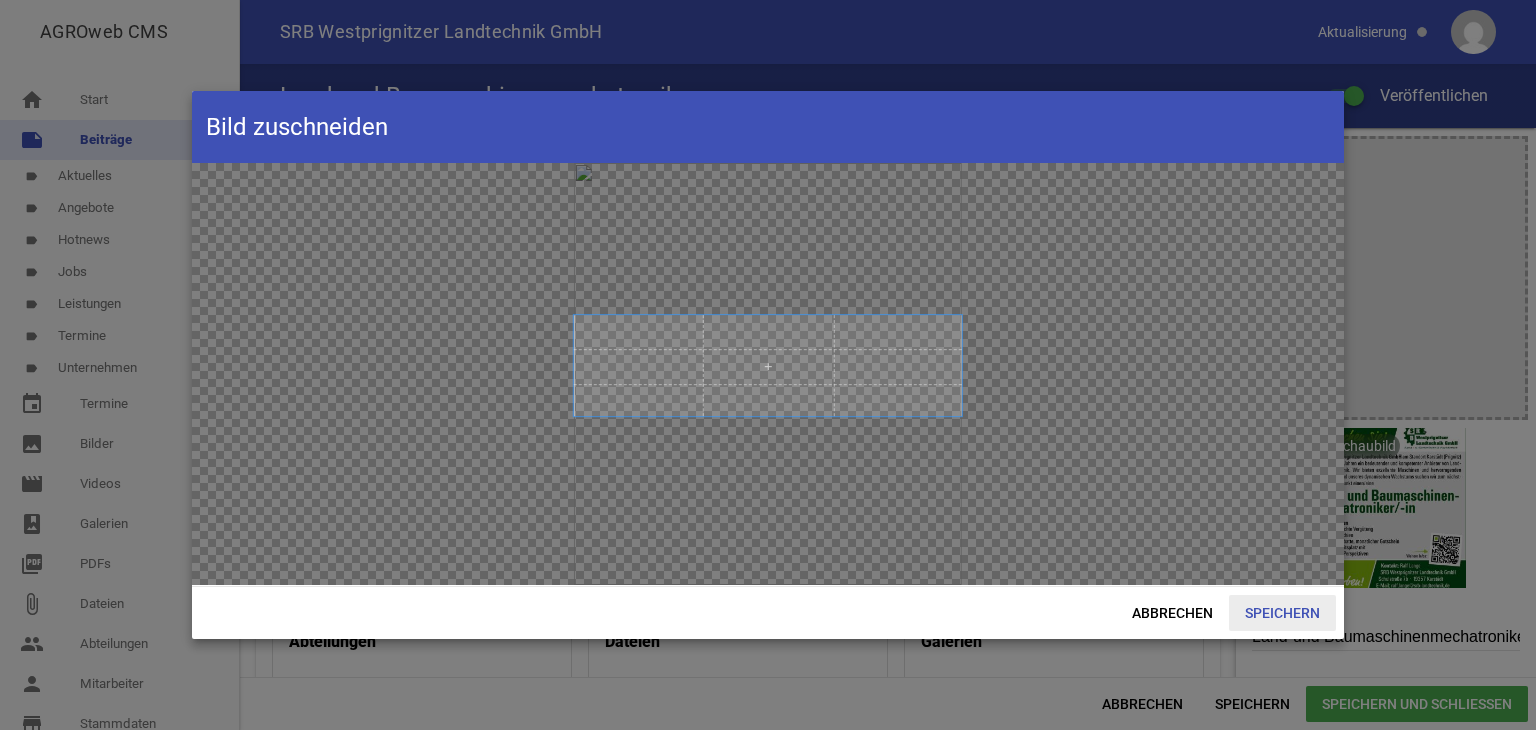 click on "Speichern" at bounding box center [1282, 613] 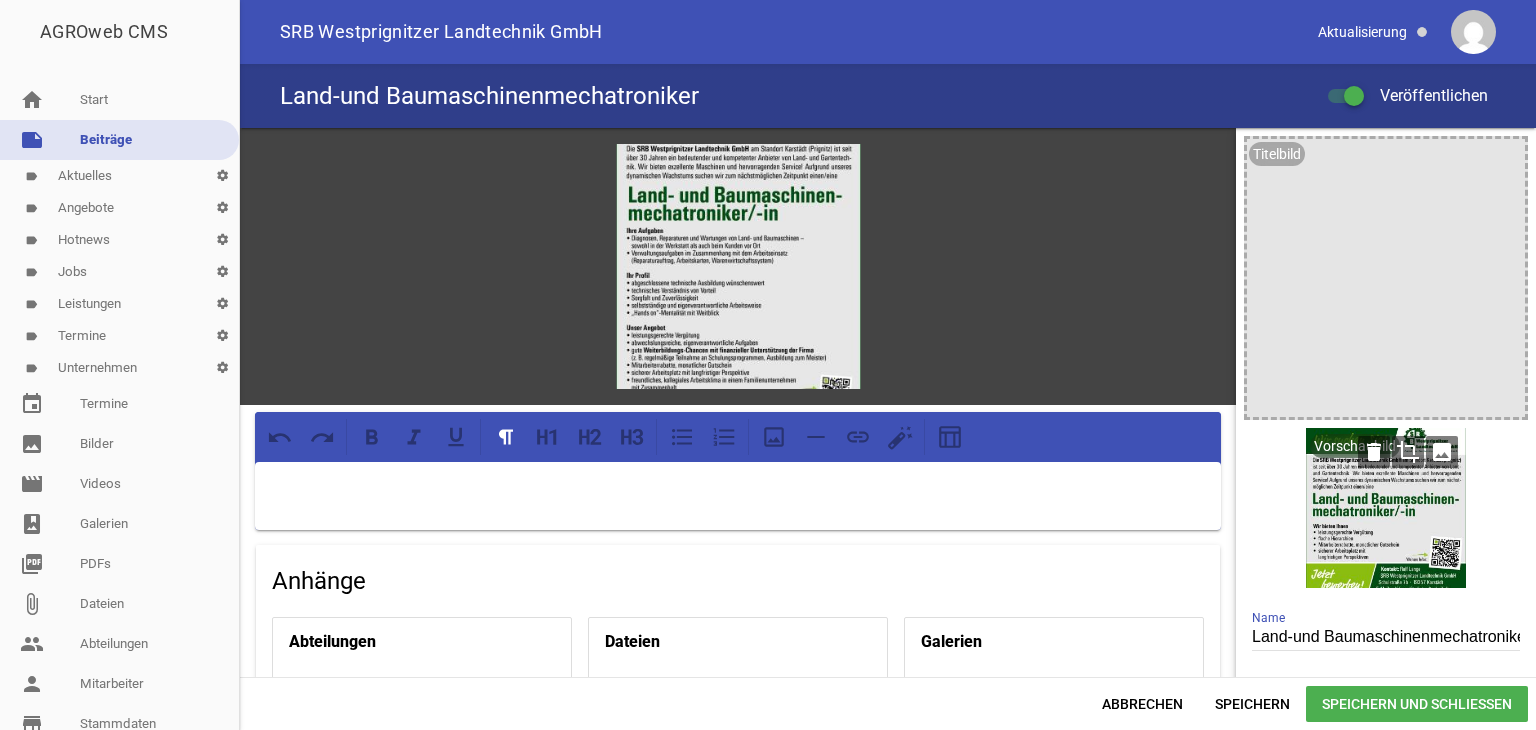 click on "crop" at bounding box center (1408, 452) 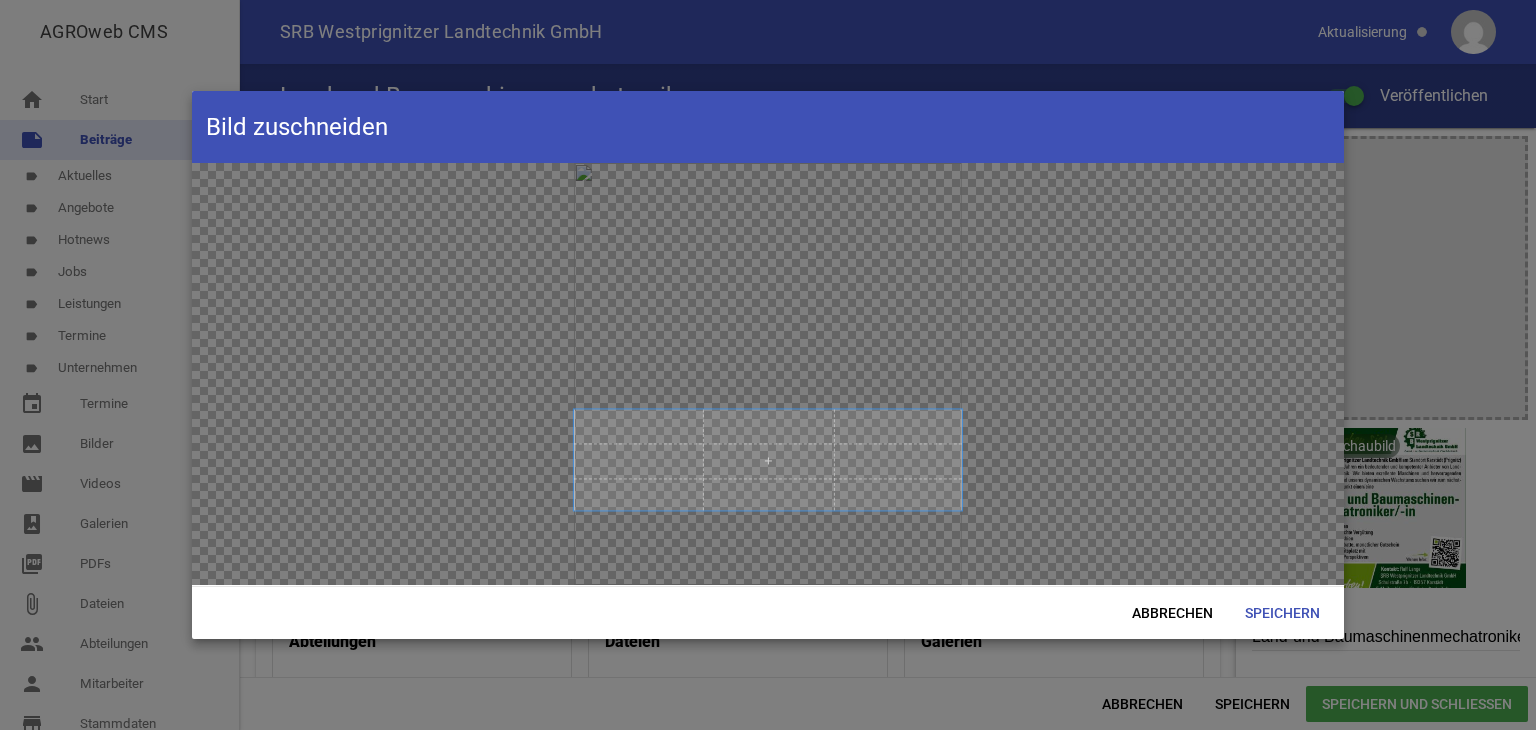 click at bounding box center [768, 460] 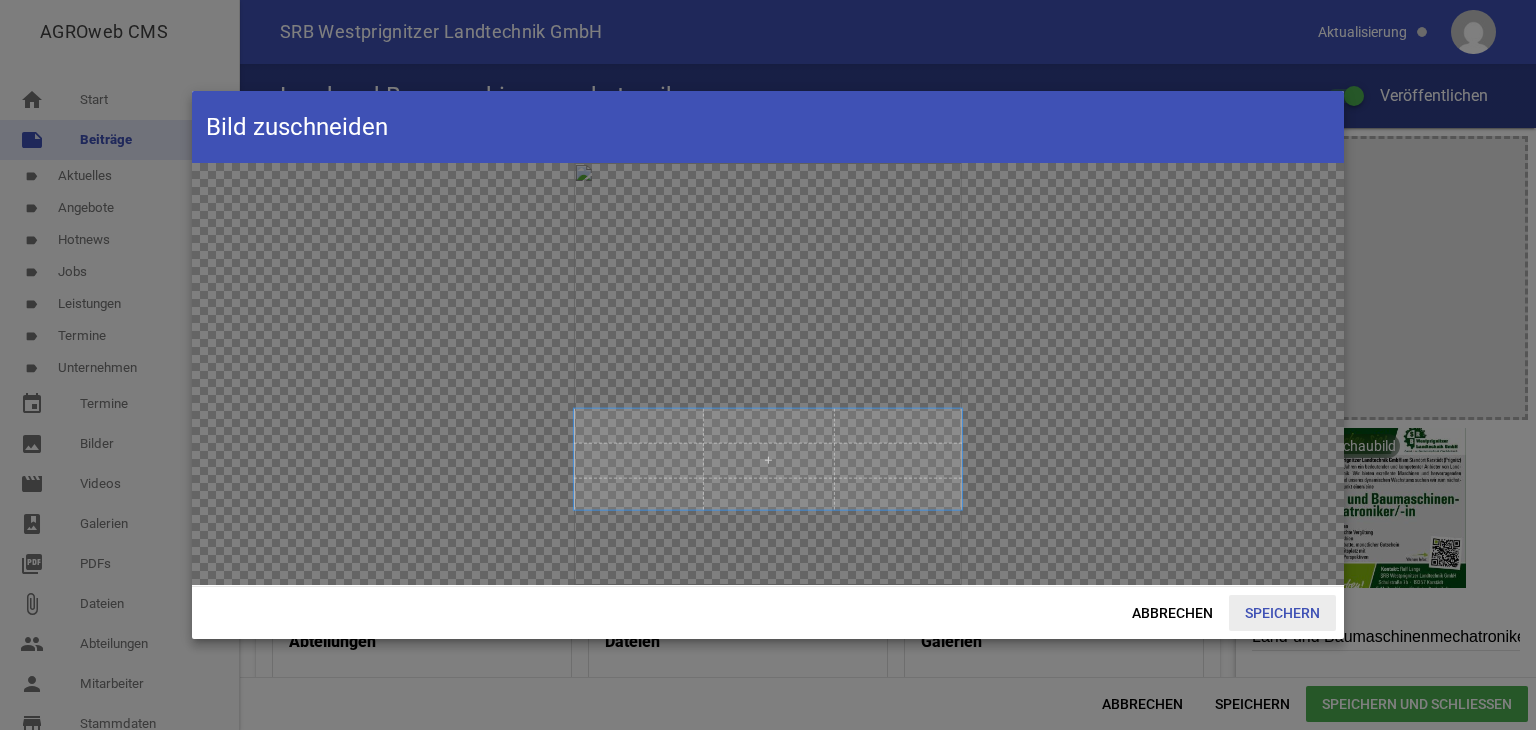 click on "Speichern" at bounding box center (1282, 613) 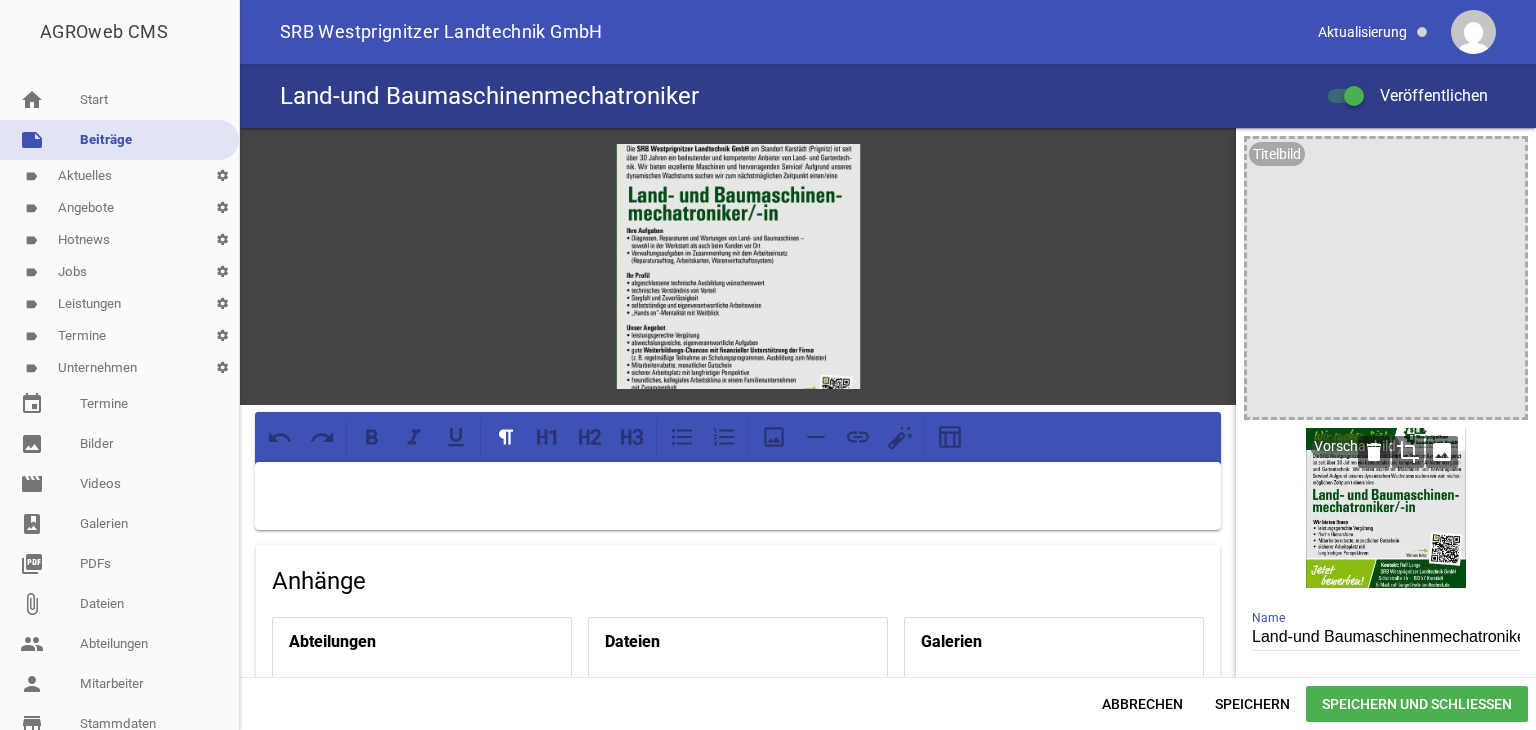 click on "crop" at bounding box center (1408, 452) 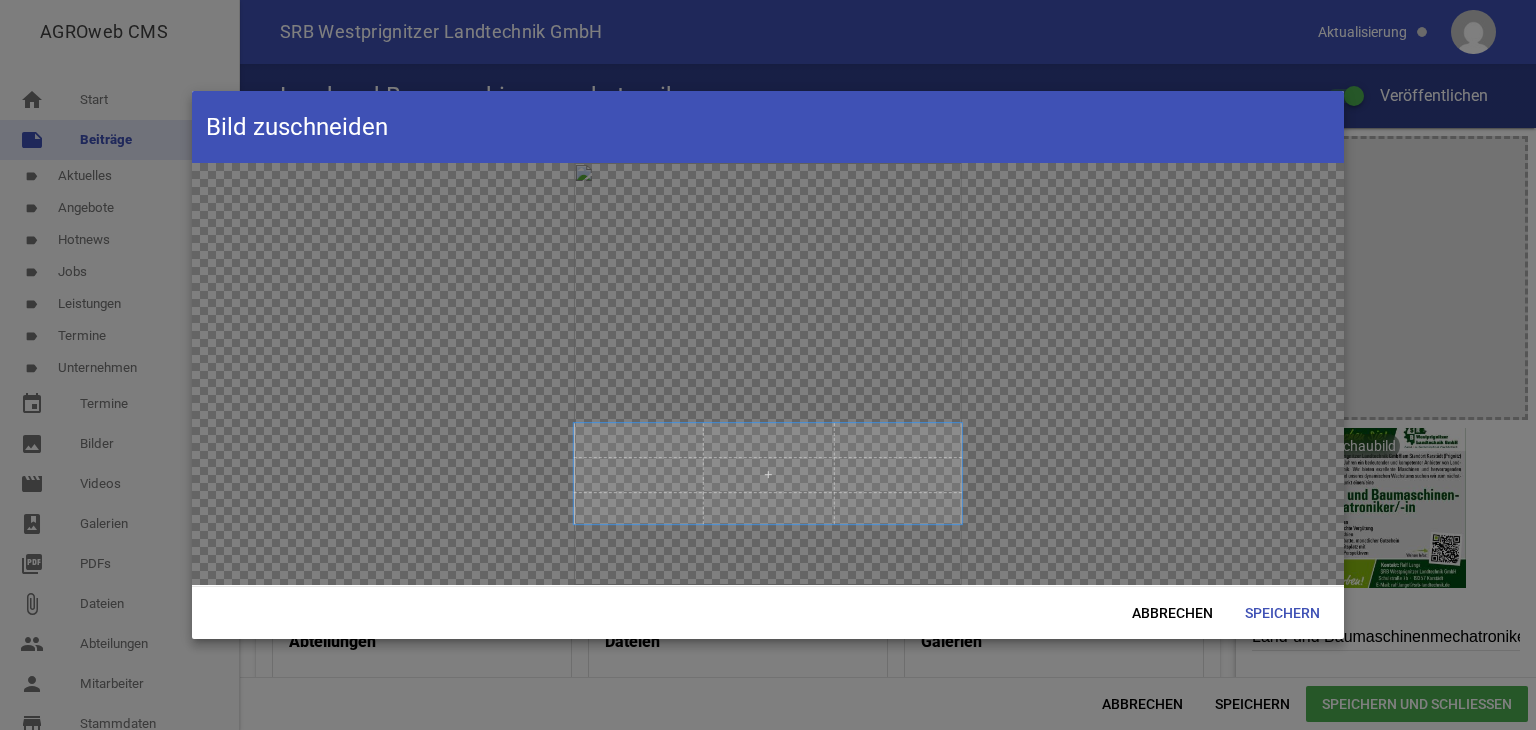 click at bounding box center (768, 473) 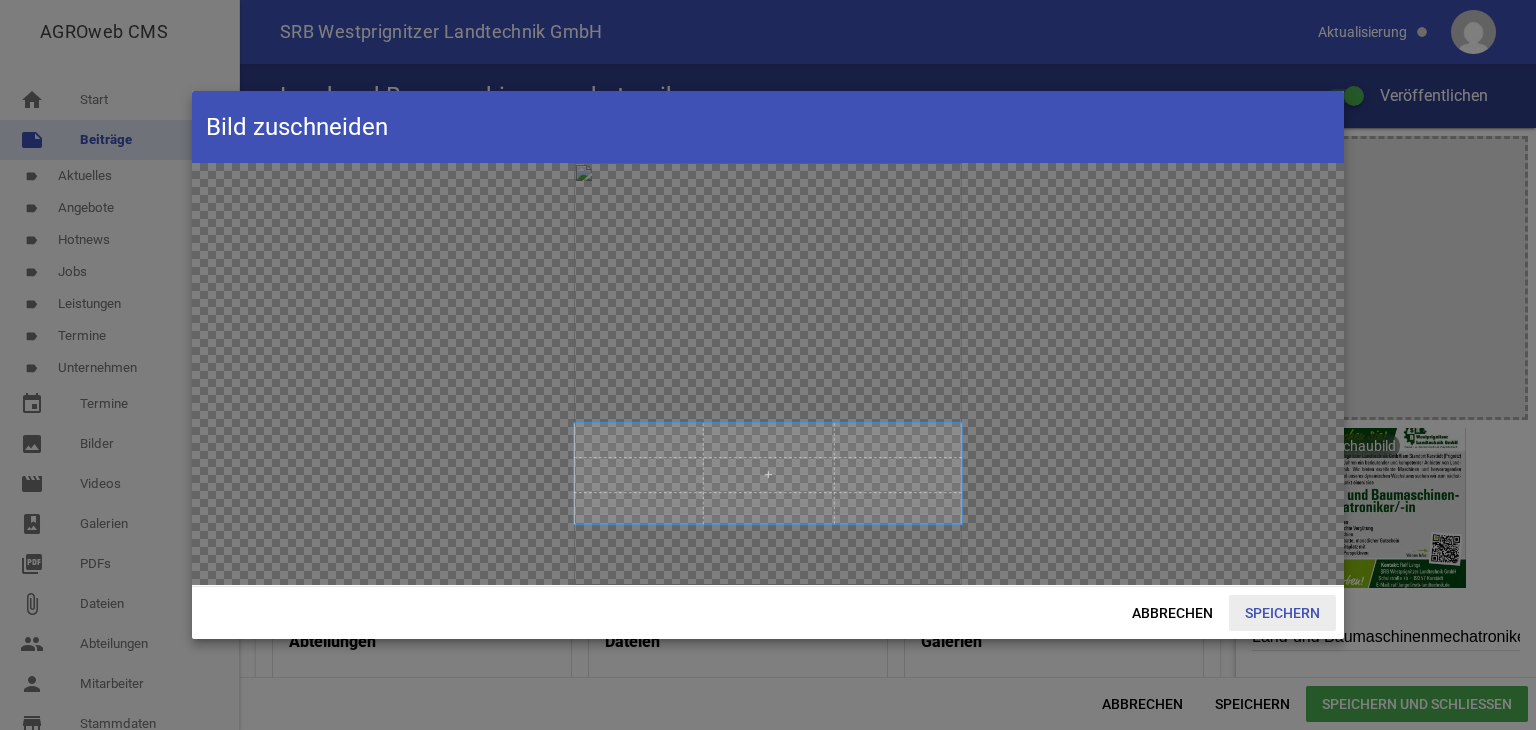 click on "Speichern" at bounding box center [1282, 613] 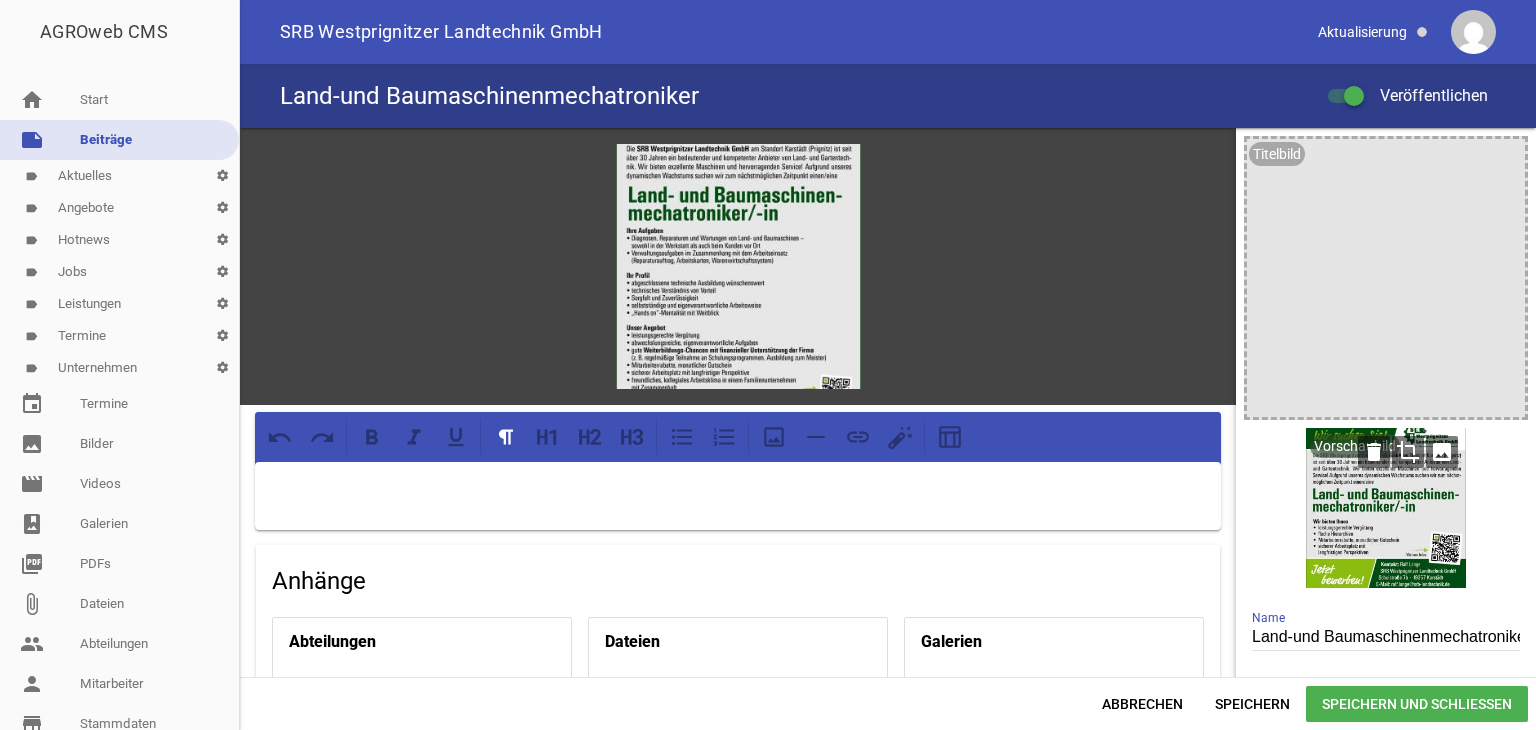 click on "crop" at bounding box center [1408, 452] 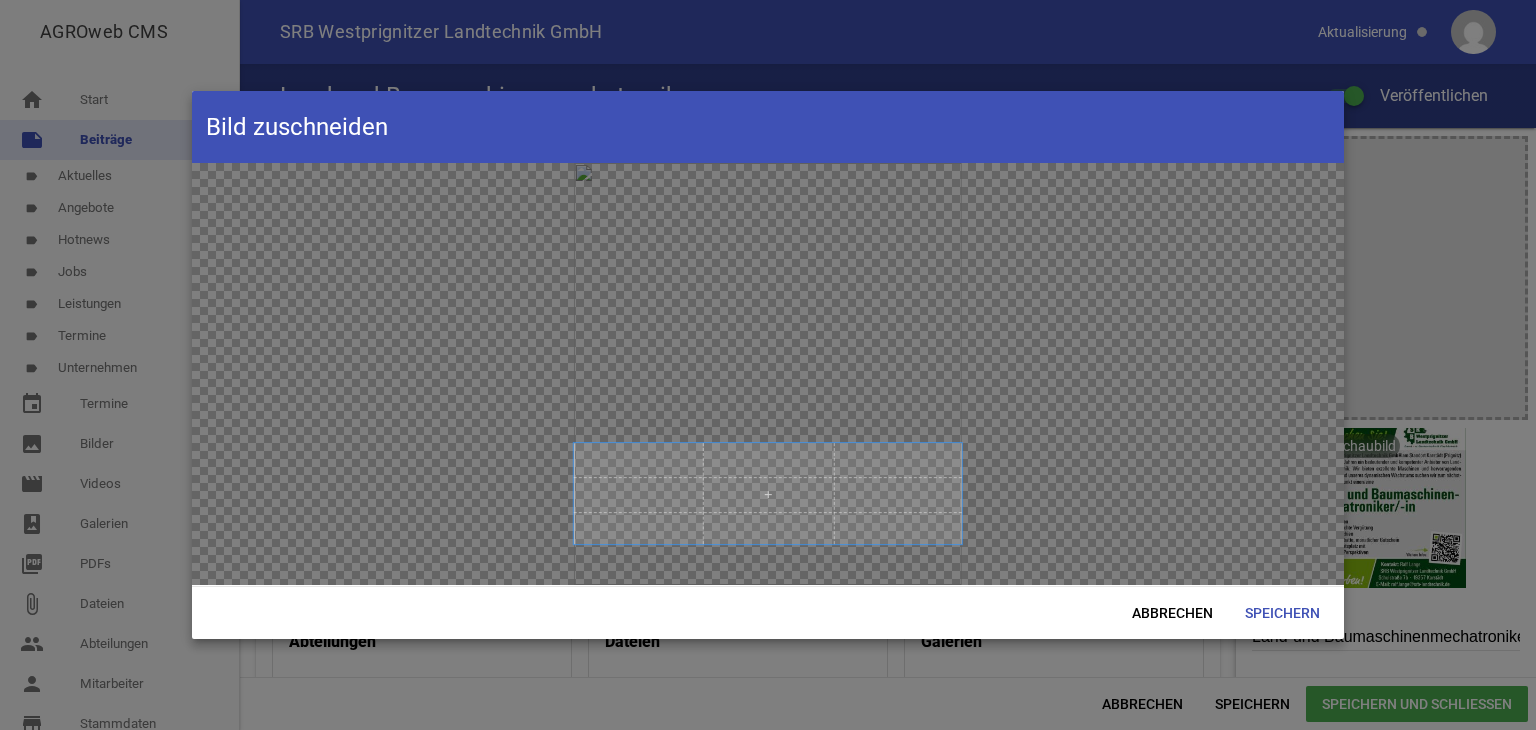 click at bounding box center (768, 493) 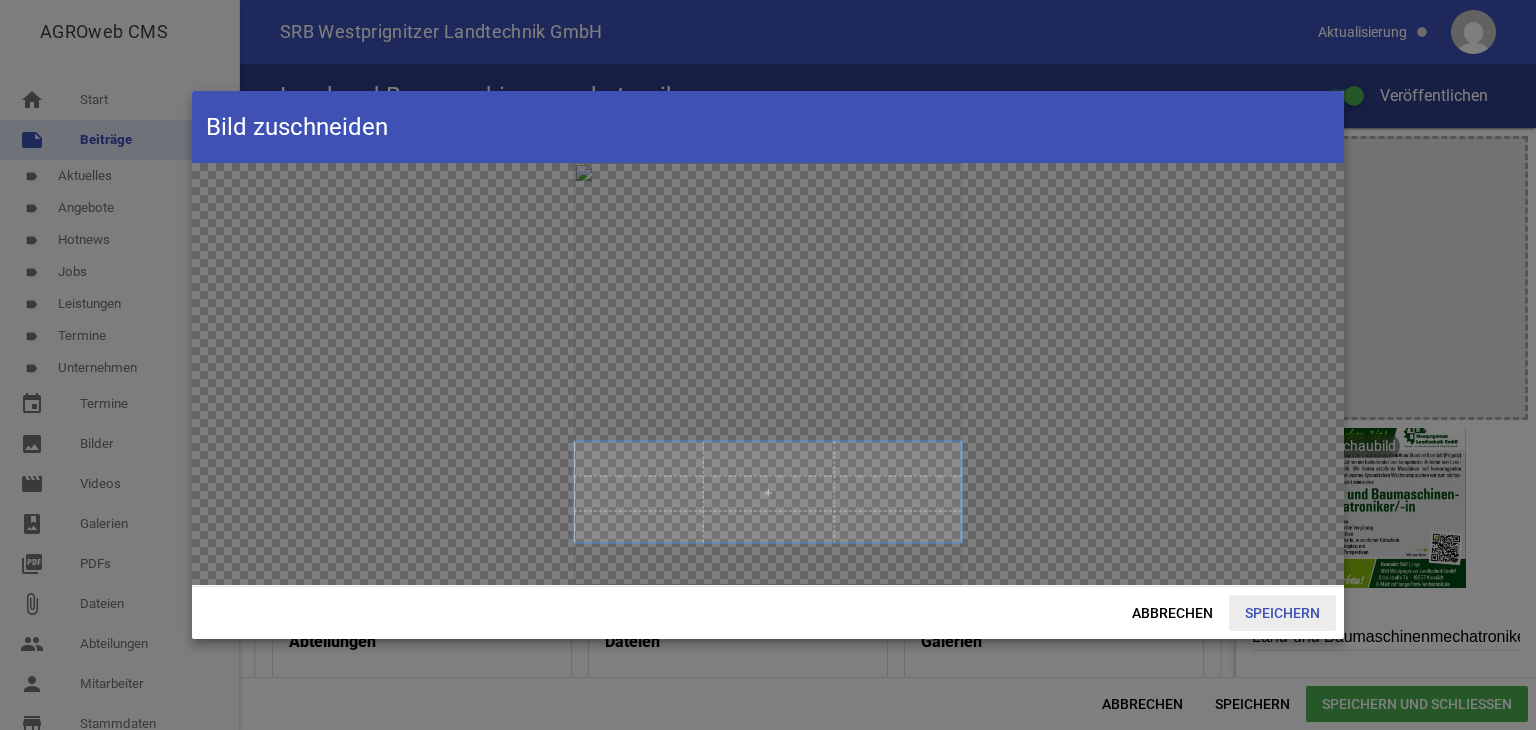 click on "Speichern" at bounding box center (1282, 613) 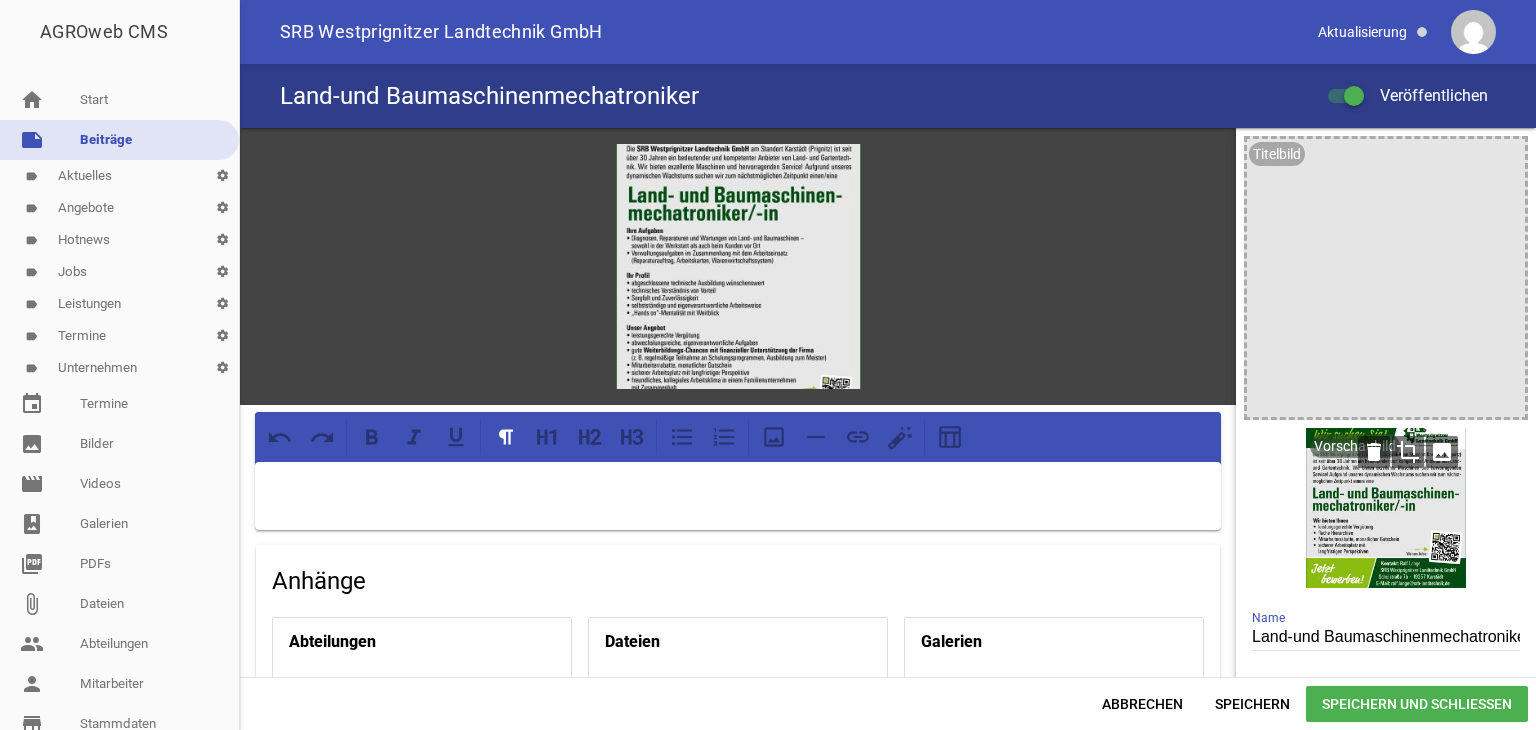 click on "crop" at bounding box center [1408, 452] 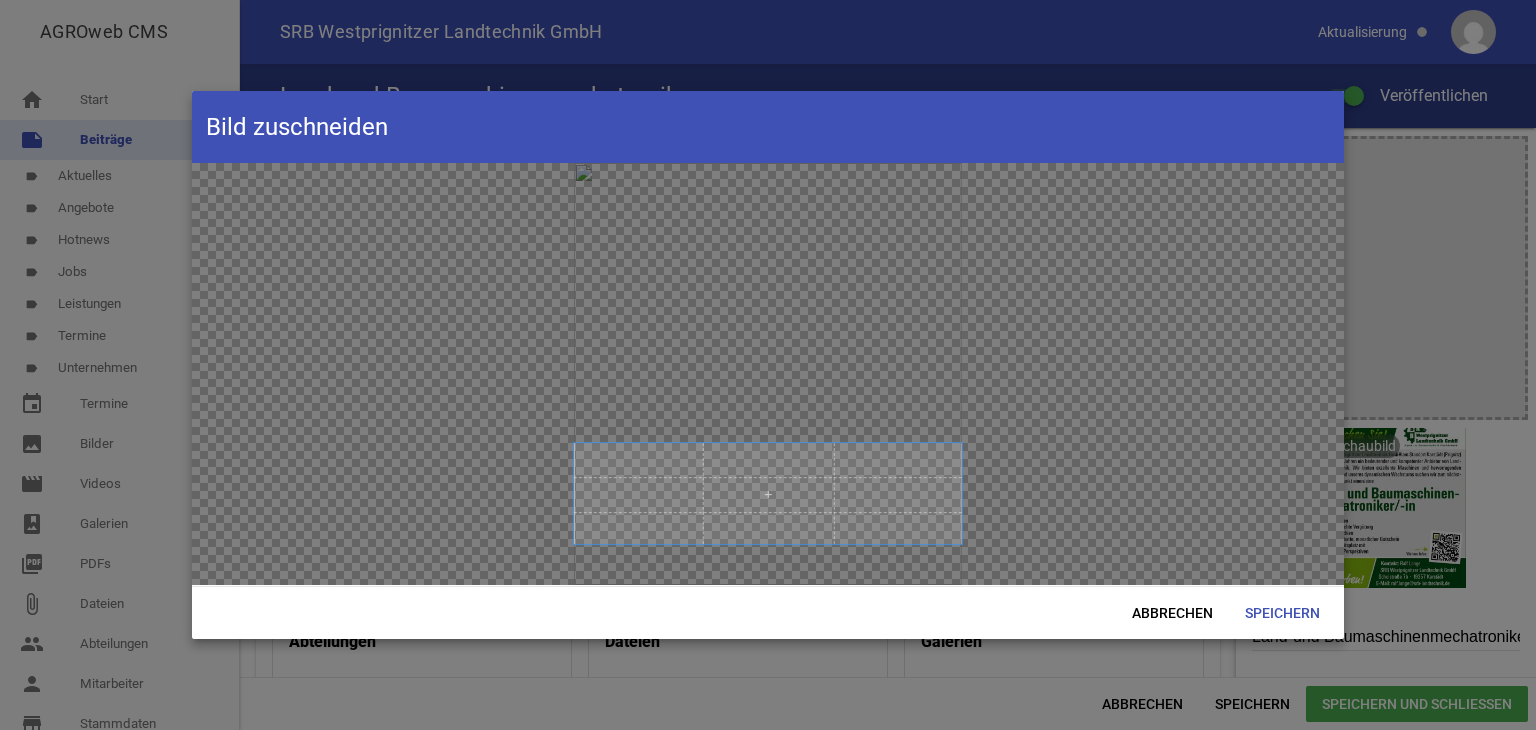 click at bounding box center [768, 374] 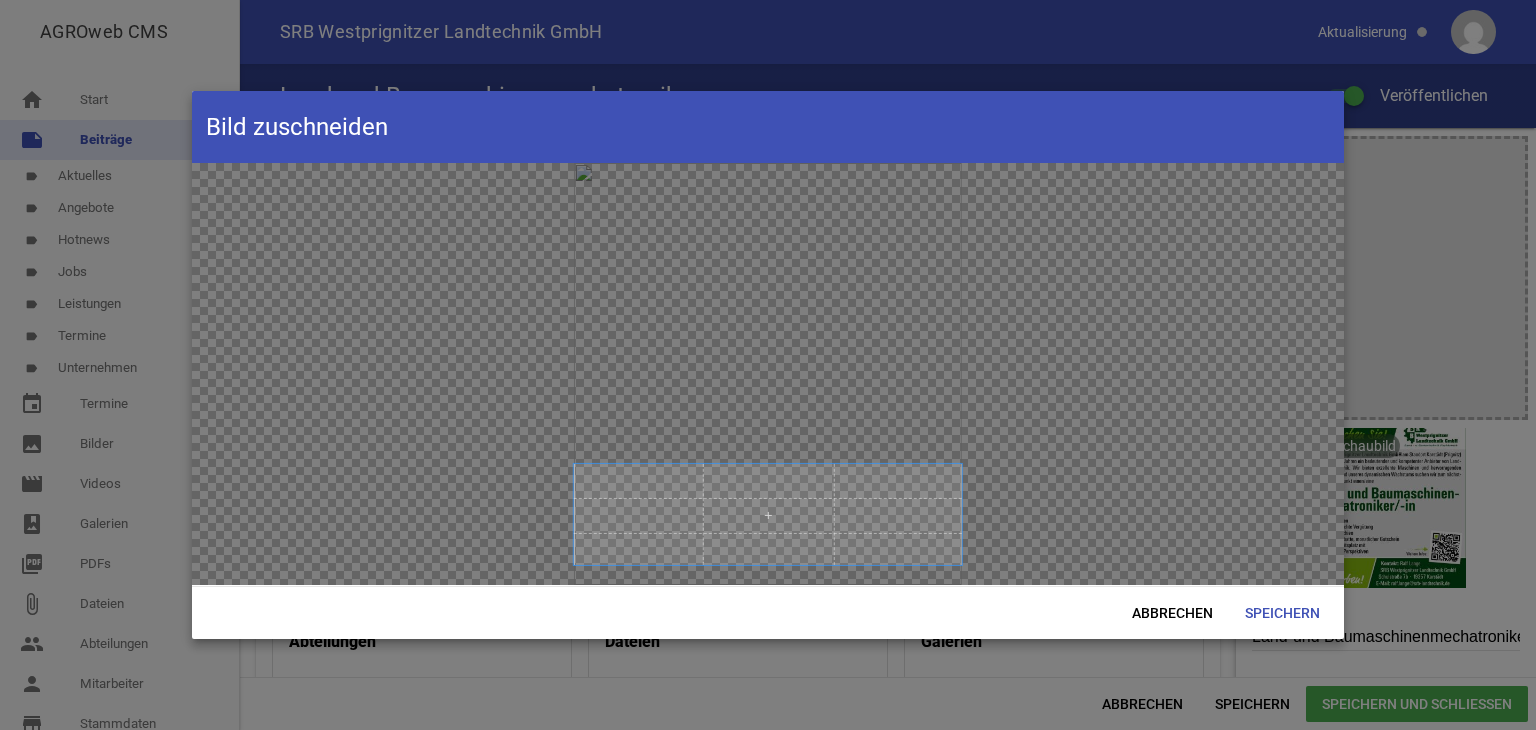 click at bounding box center (768, 514) 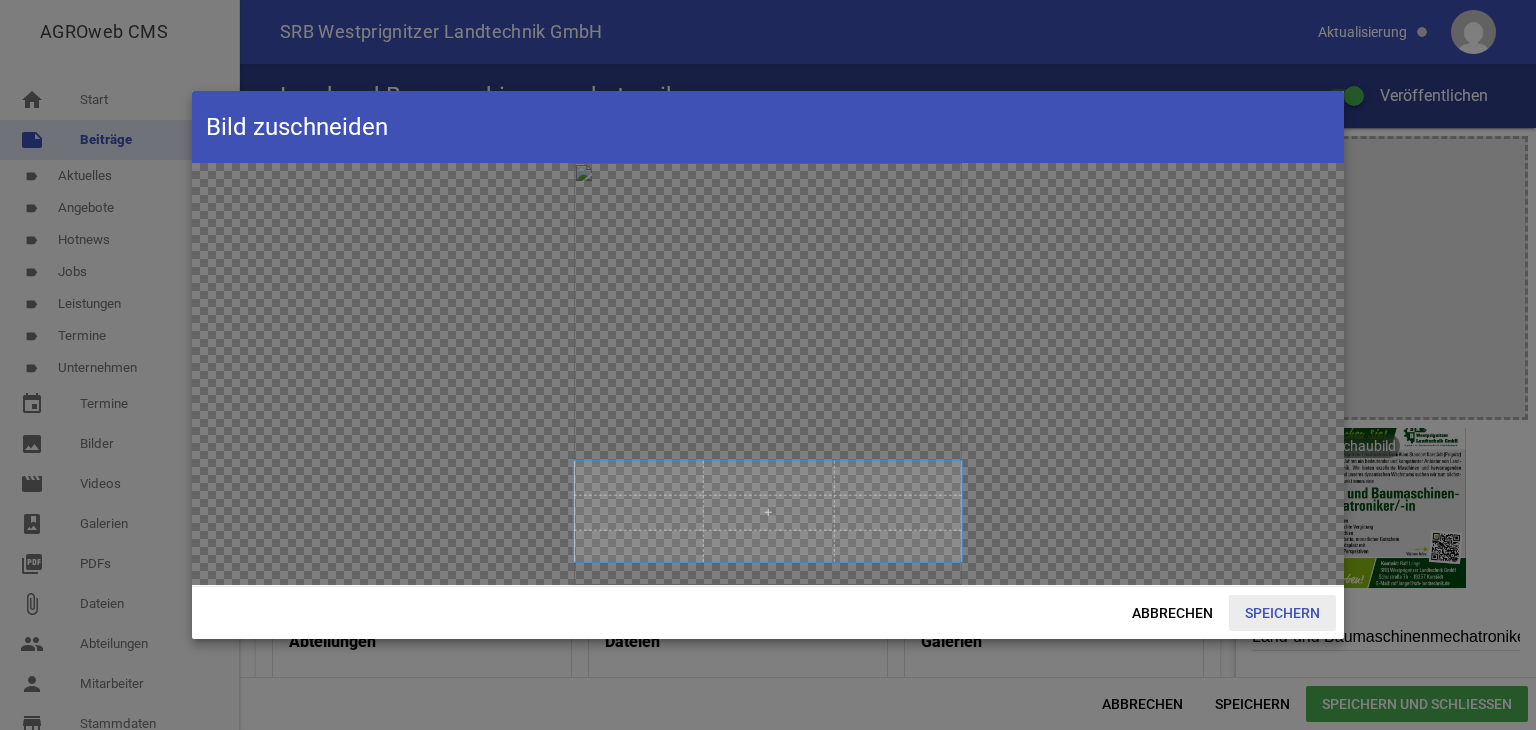 click on "Speichern" at bounding box center [1282, 613] 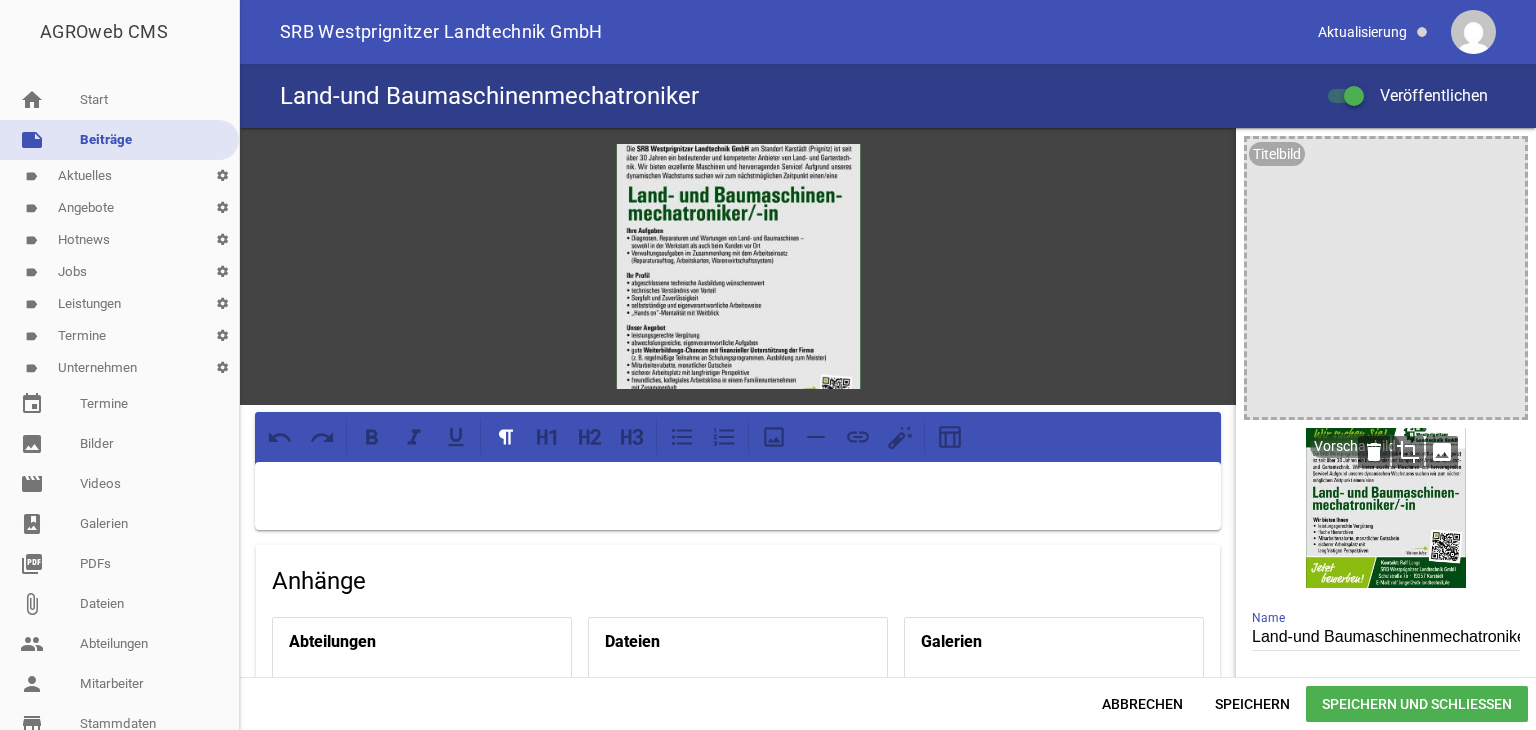 click on "crop" at bounding box center [1408, 452] 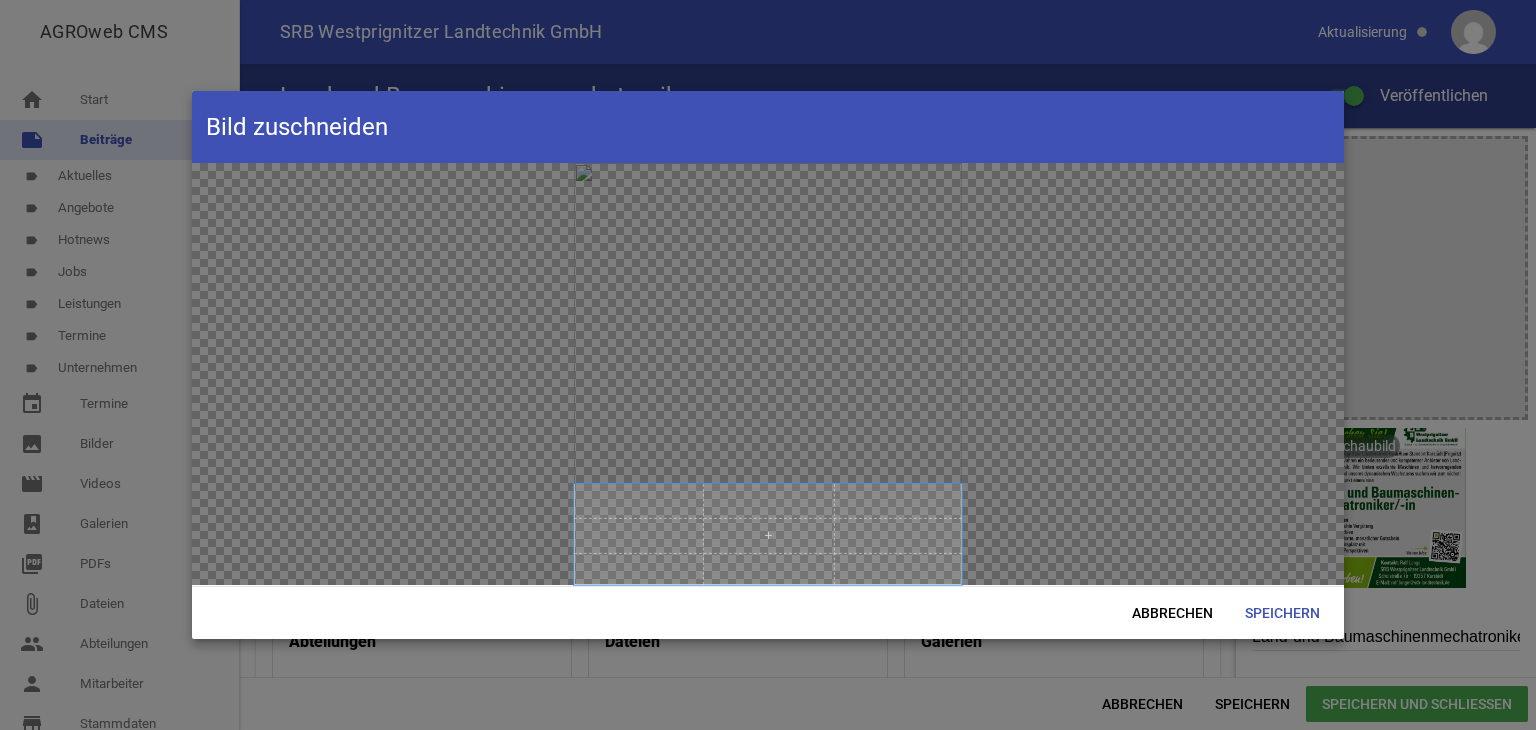 click on "Bild zuschneiden         Abbrechen   Speichern" at bounding box center (768, 365) 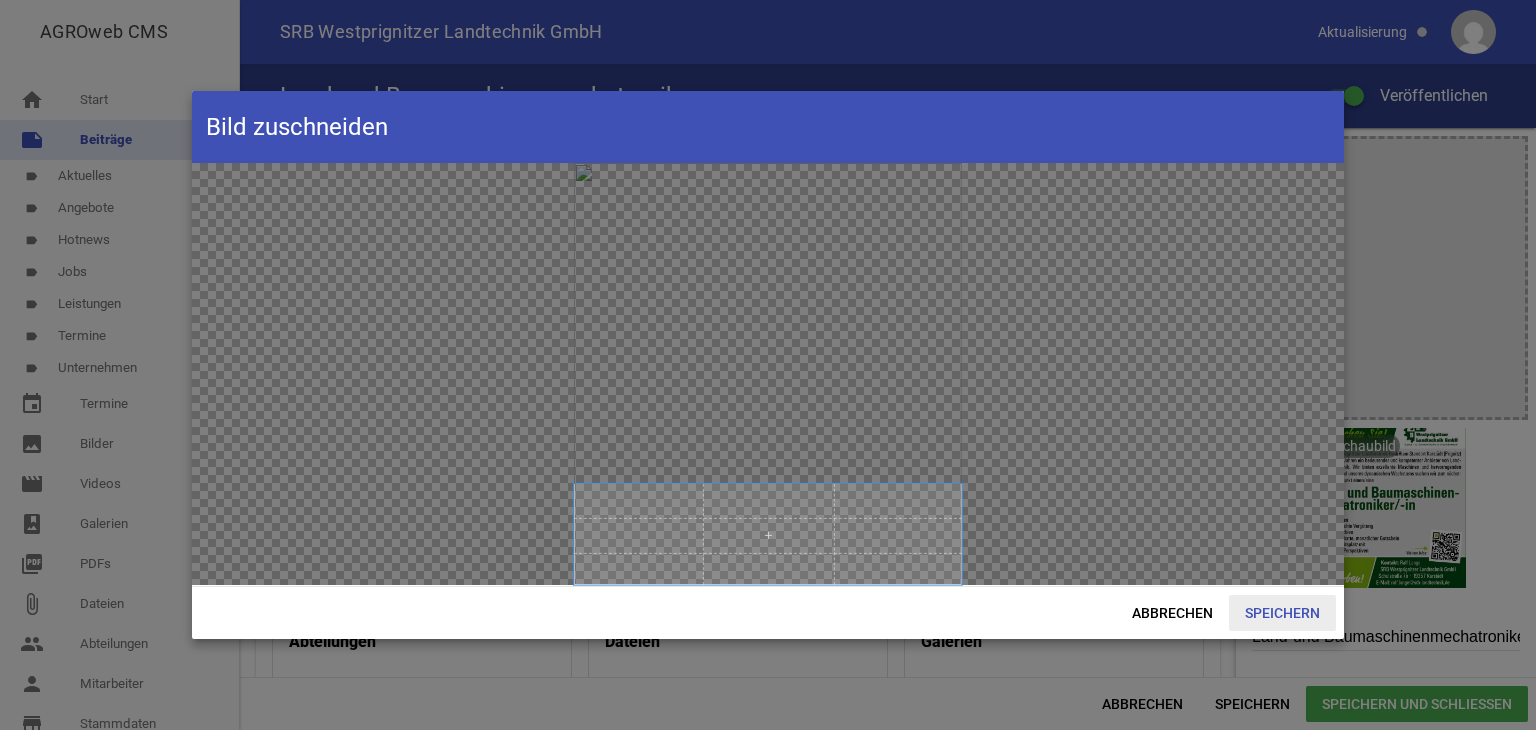 click on "Speichern" at bounding box center (1282, 613) 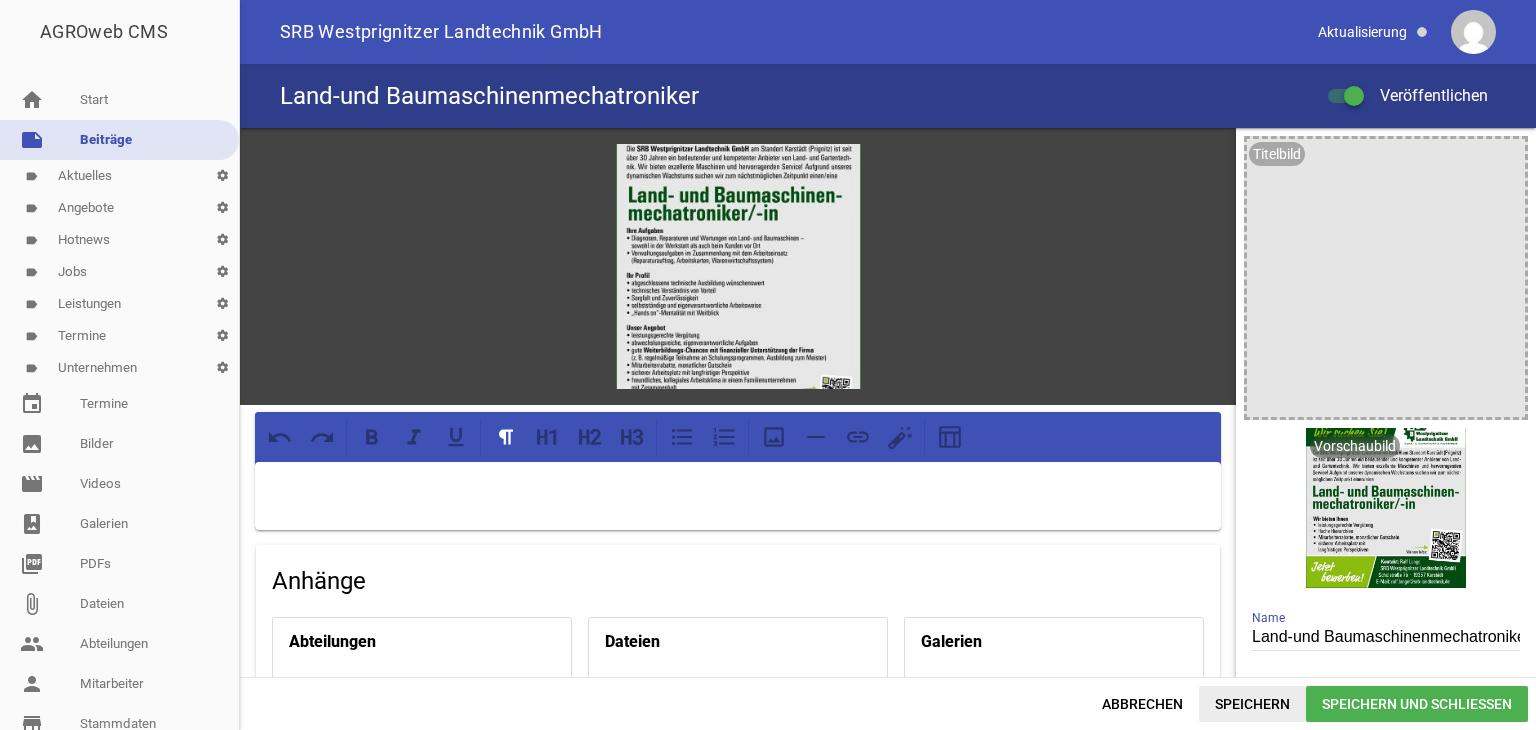 click on "Speichern" at bounding box center (1252, 704) 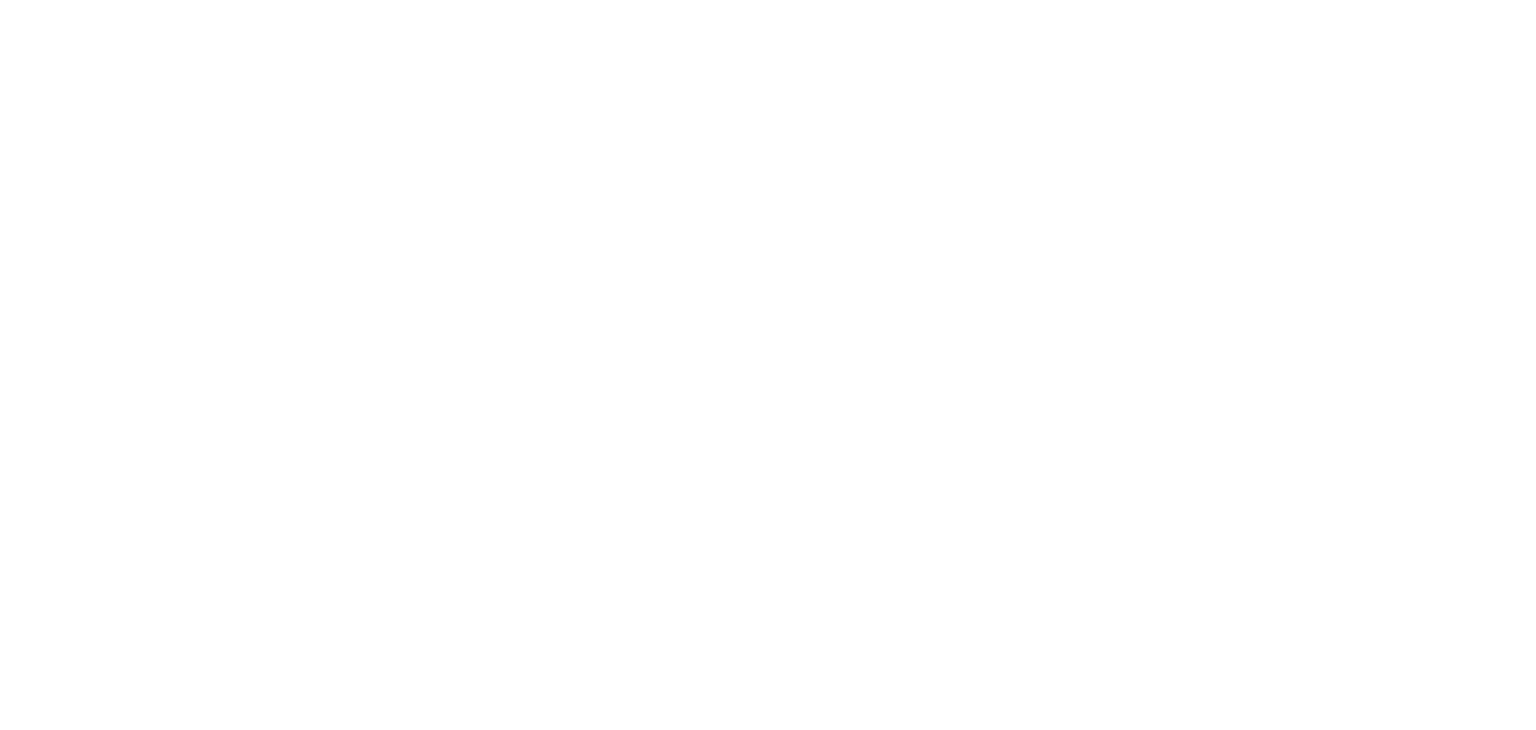 scroll, scrollTop: 0, scrollLeft: 0, axis: both 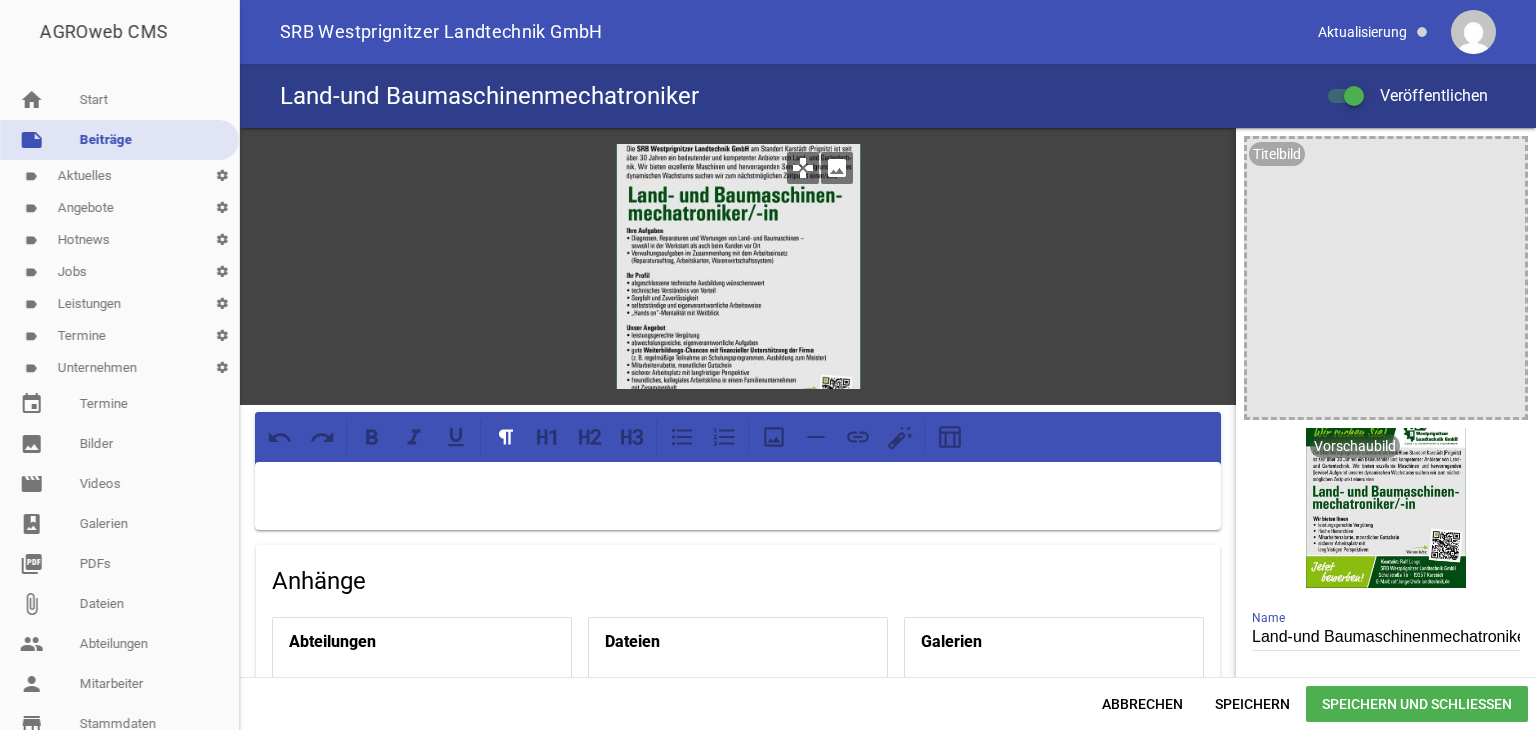 click on "games" at bounding box center [803, 168] 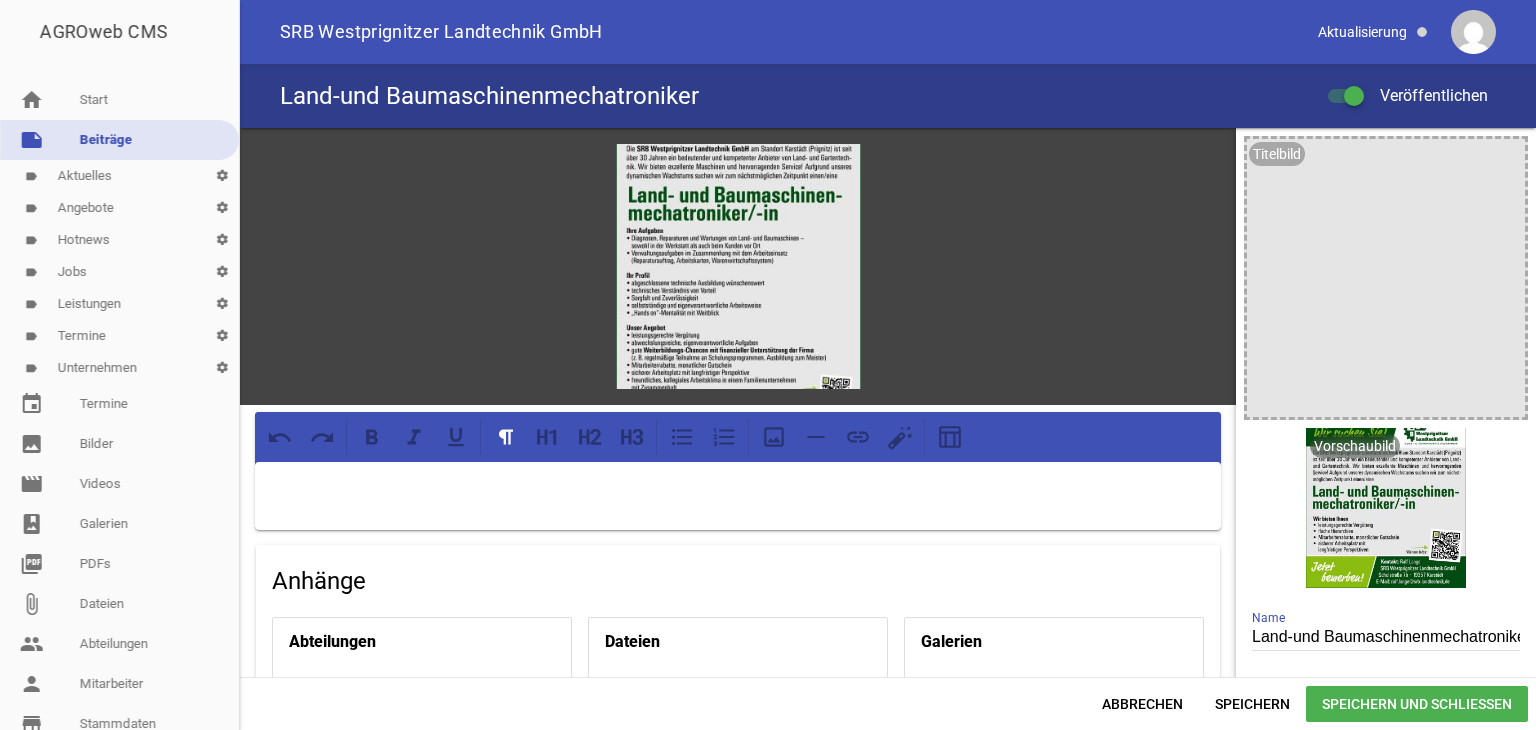 click on "games     image" at bounding box center (738, 266) 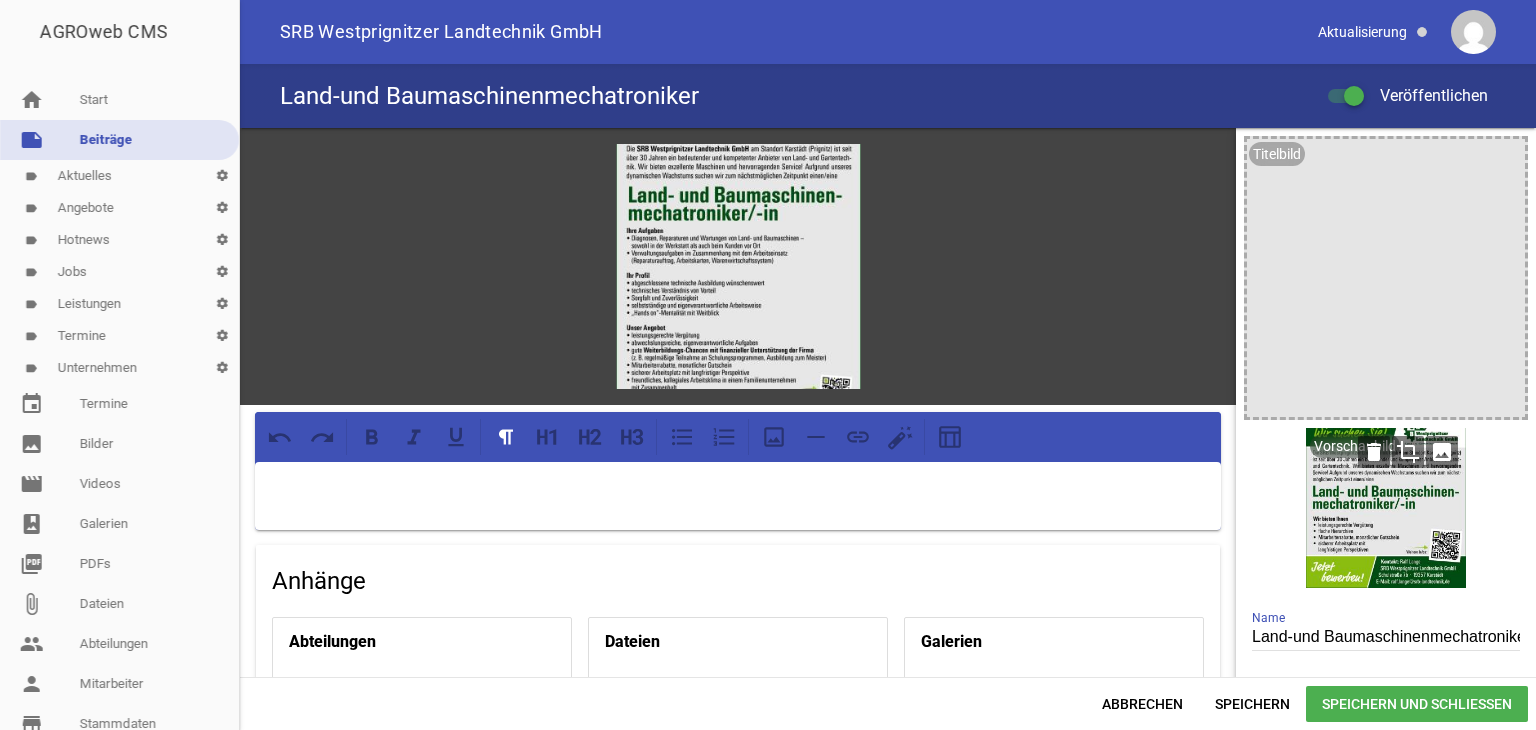 click on "image" at bounding box center [1442, 452] 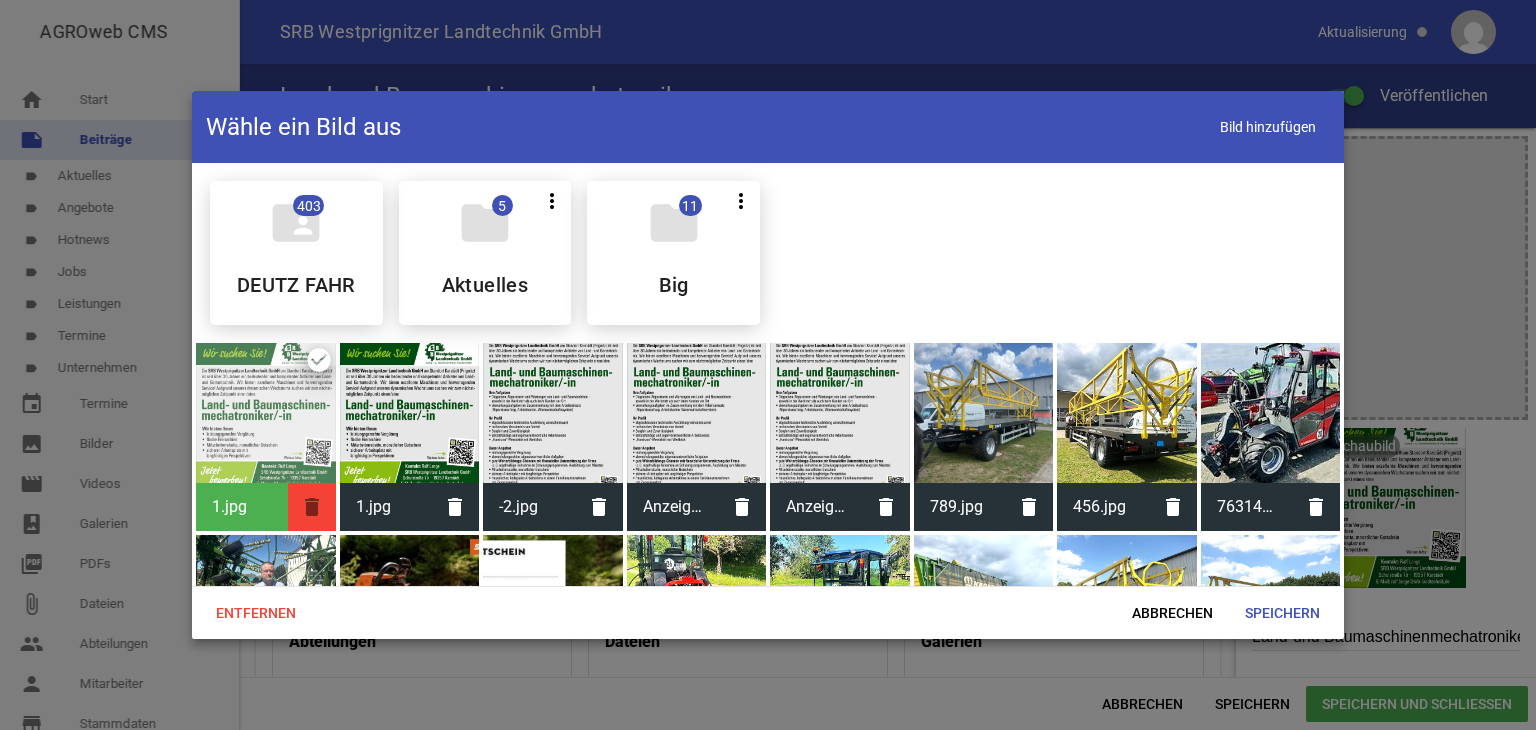 click on "delete" at bounding box center (312, 507) 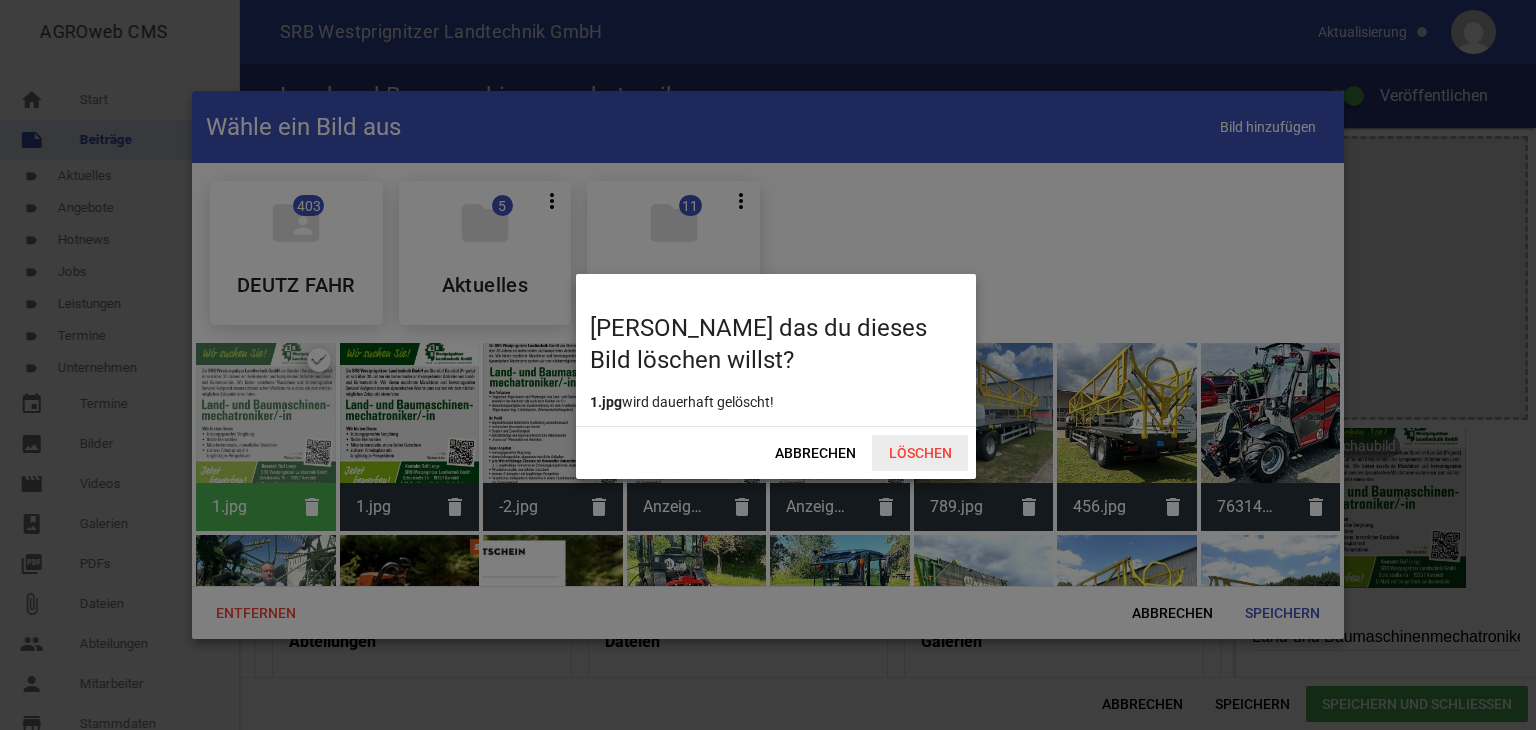 click on "Löschen" at bounding box center [920, 453] 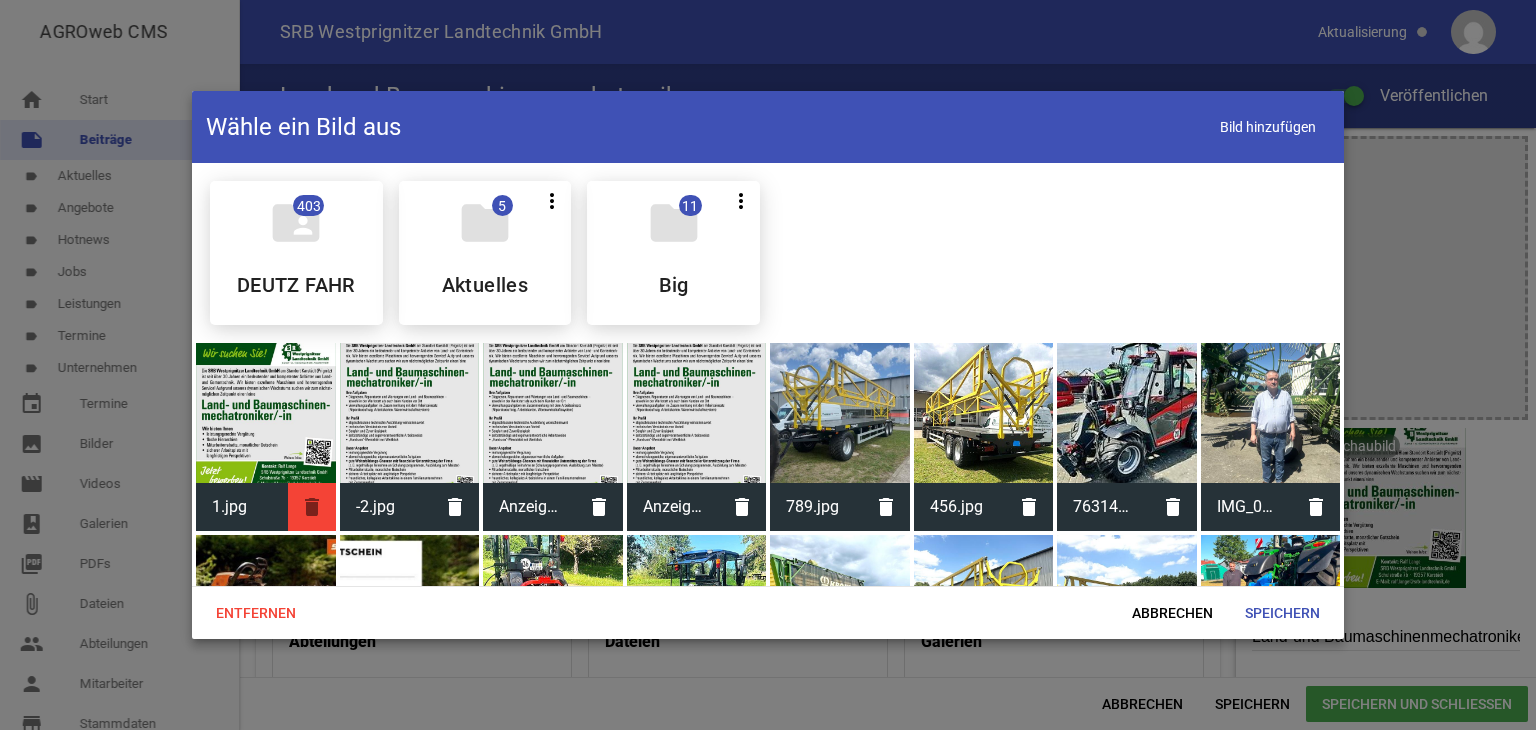 click on "delete" at bounding box center [312, 507] 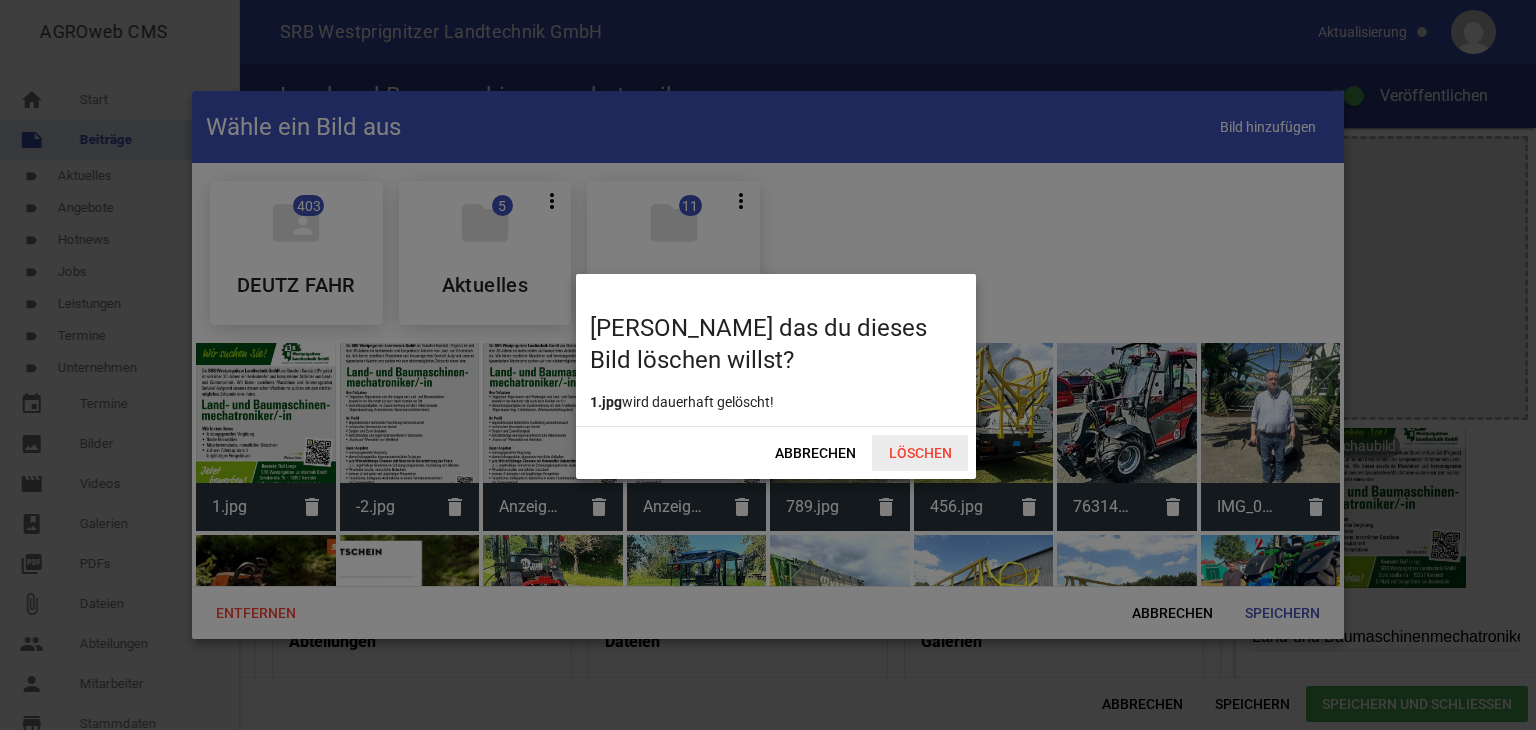 click on "Löschen" at bounding box center [920, 453] 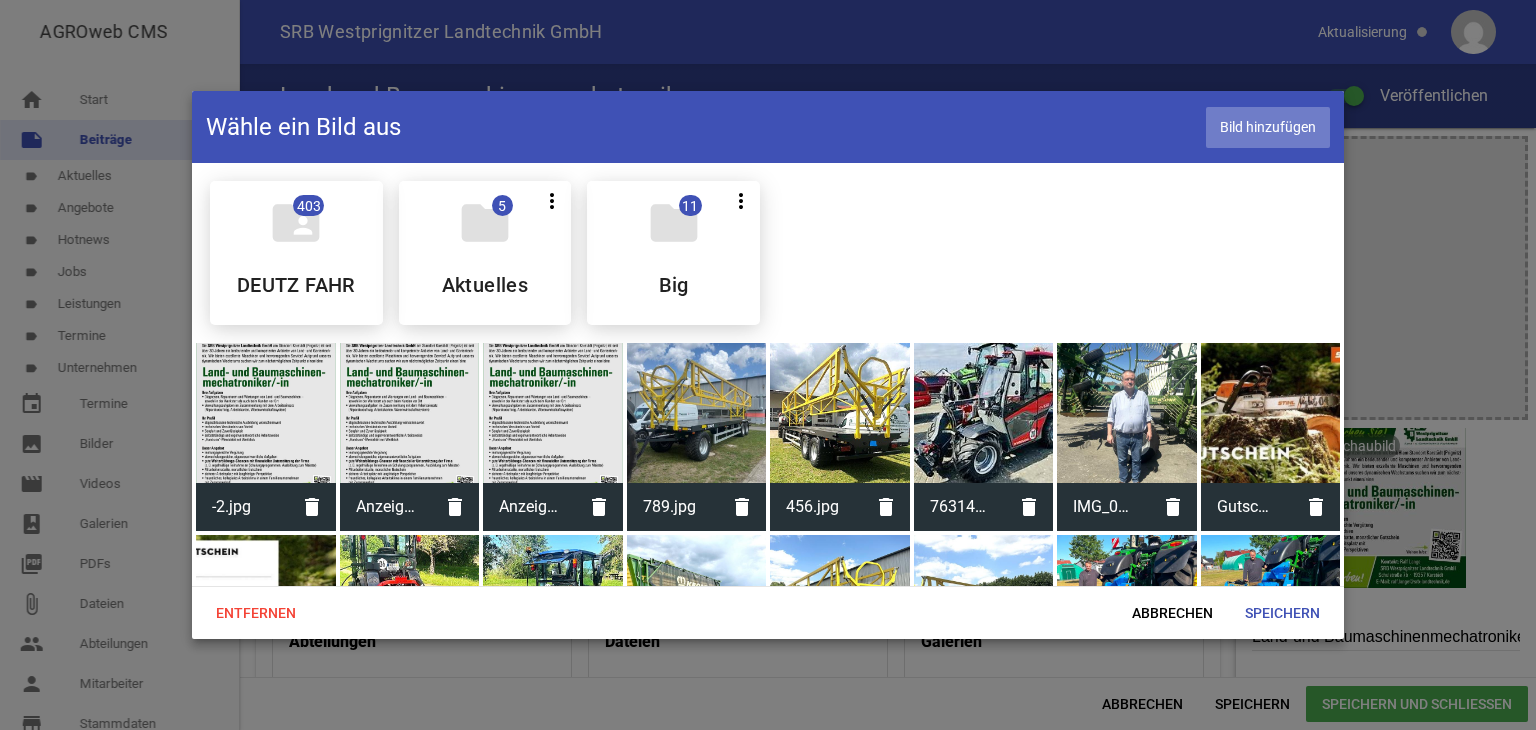 click on "Bild hinzufügen" at bounding box center [1268, 127] 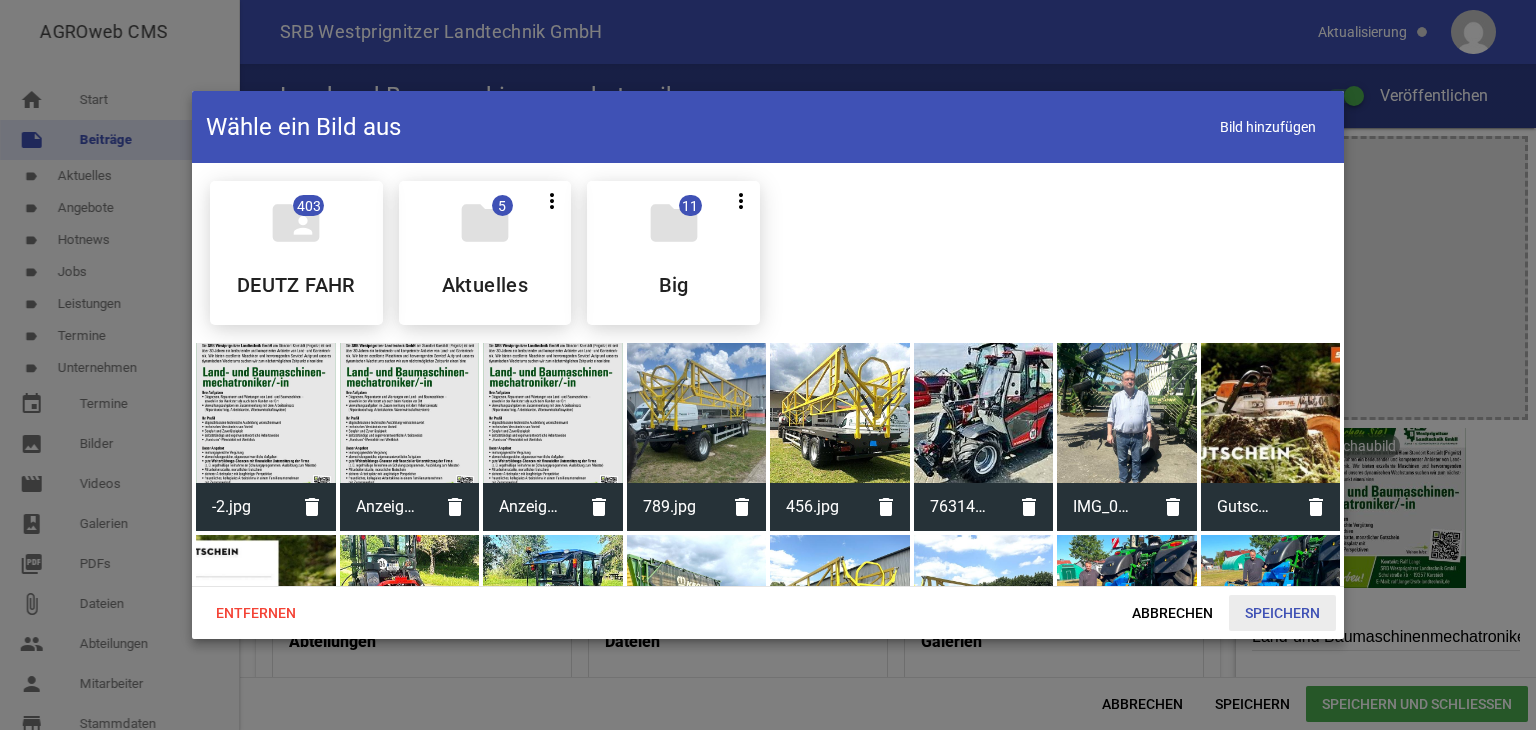 click on "Speichern" at bounding box center (1282, 613) 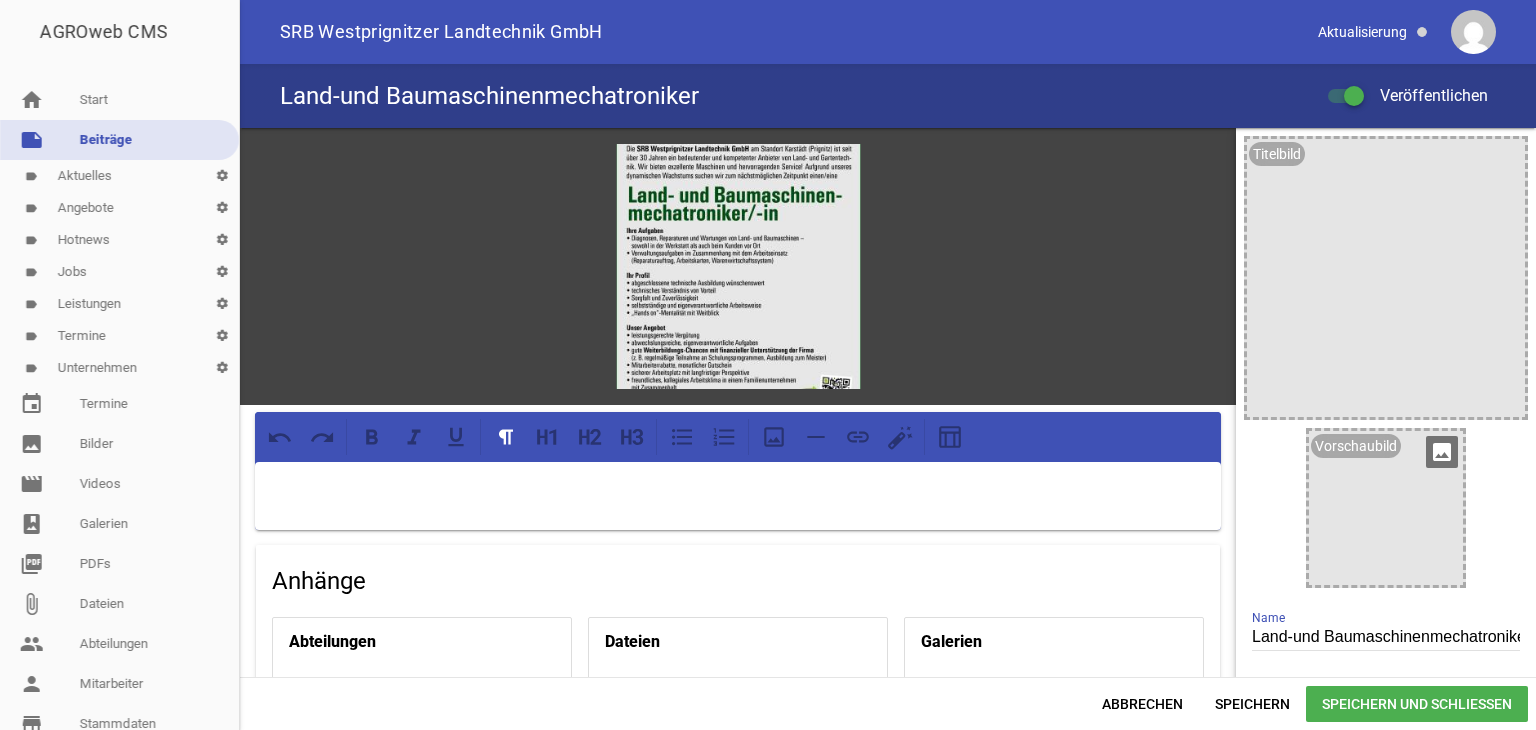 click on "image" at bounding box center (1442, 452) 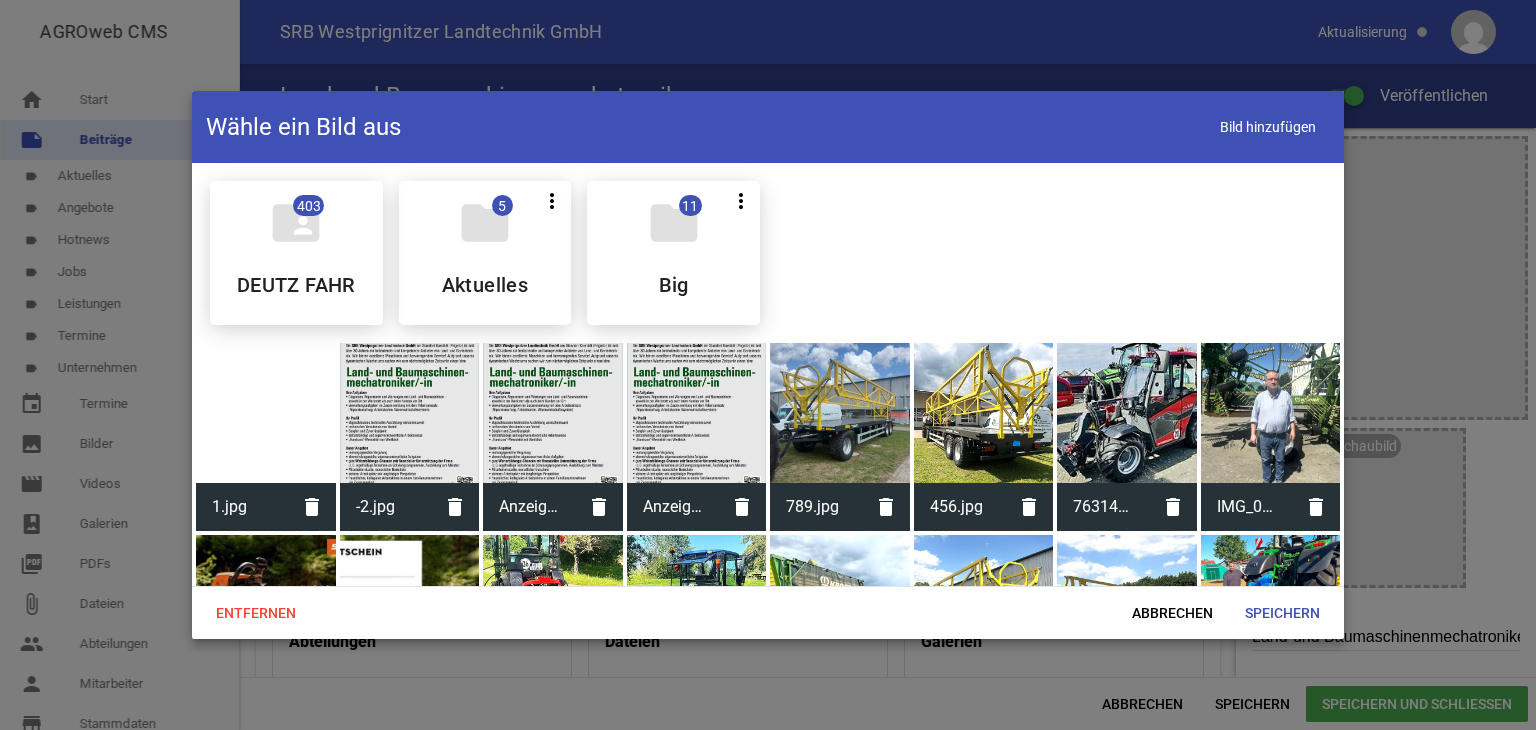 click at bounding box center (266, 413) 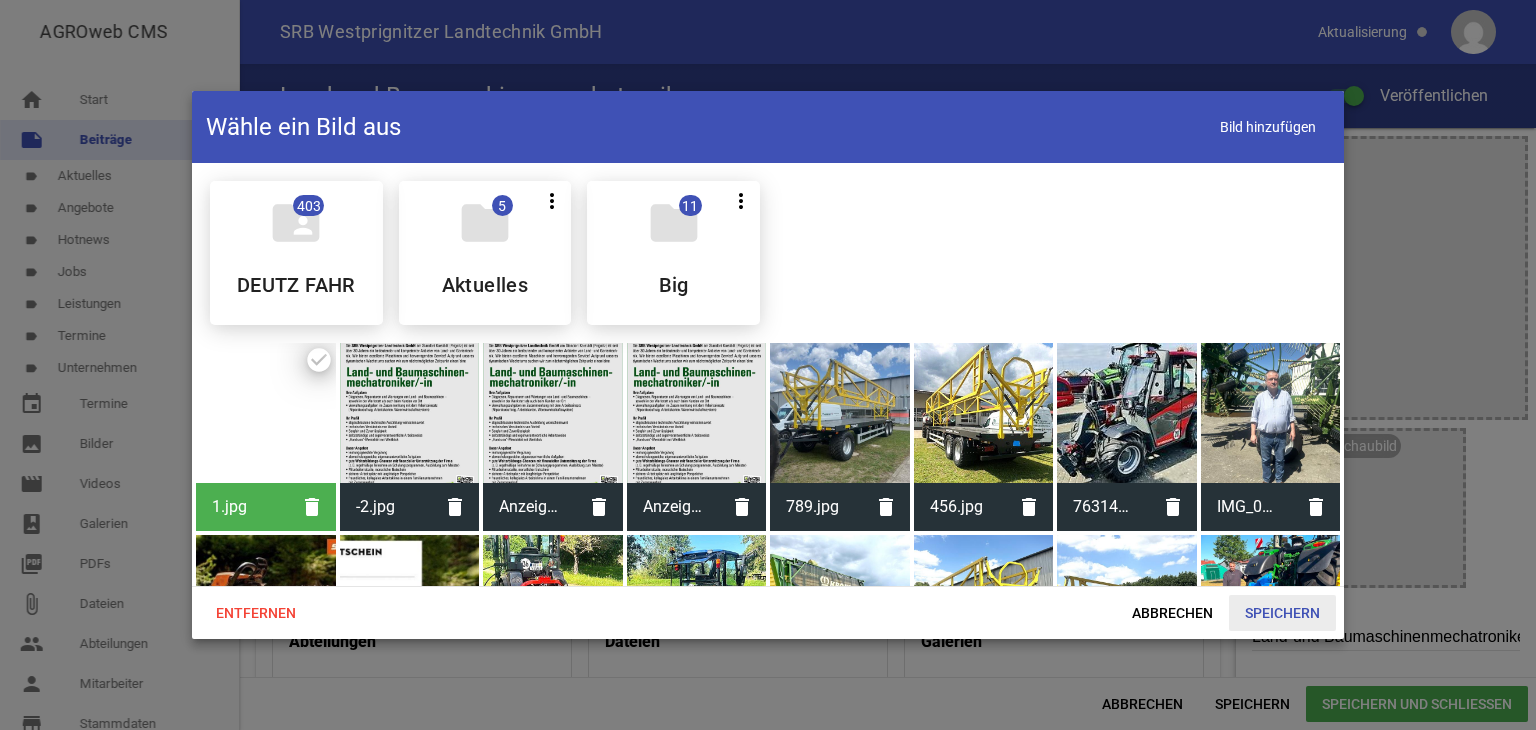 click on "Speichern" at bounding box center (1282, 613) 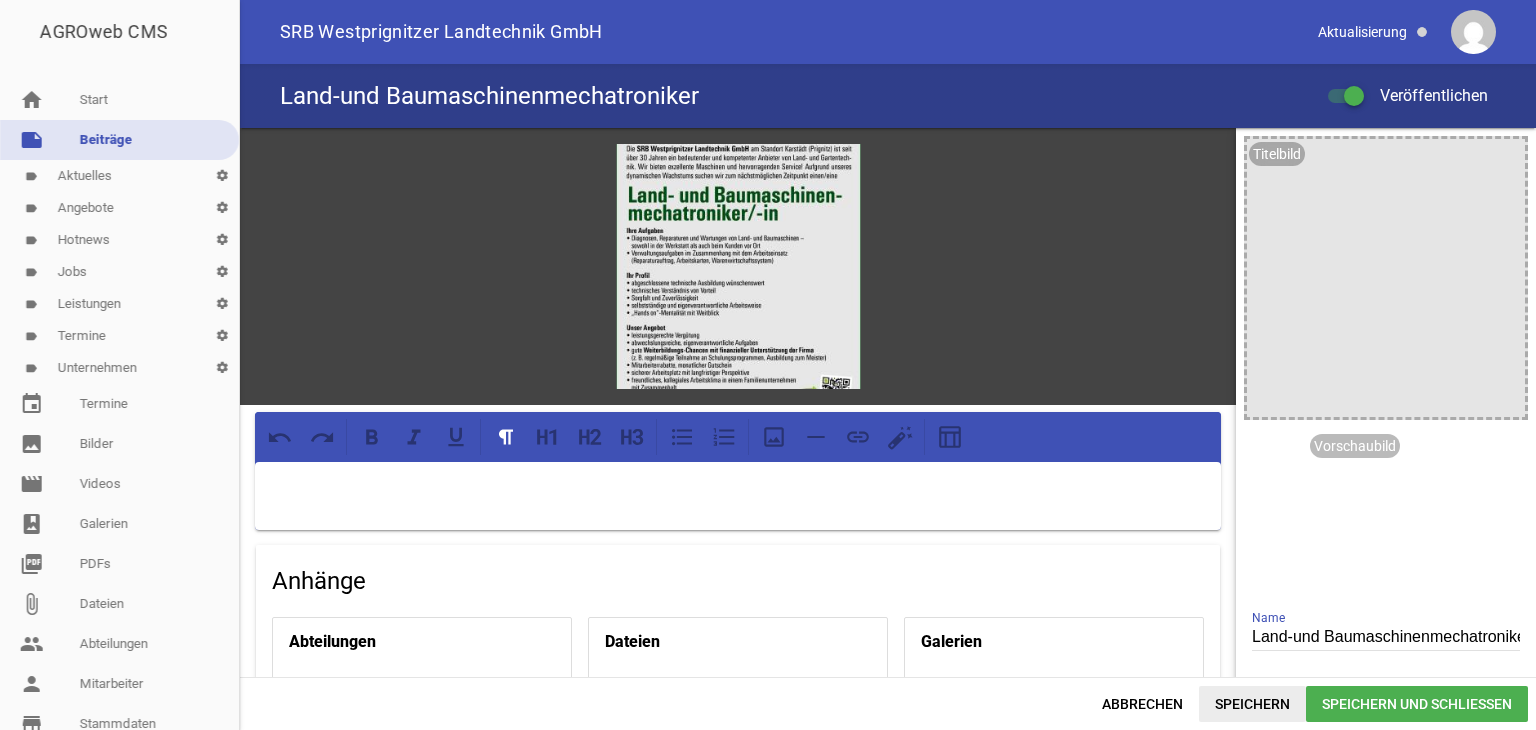 click on "Speichern" at bounding box center [1252, 704] 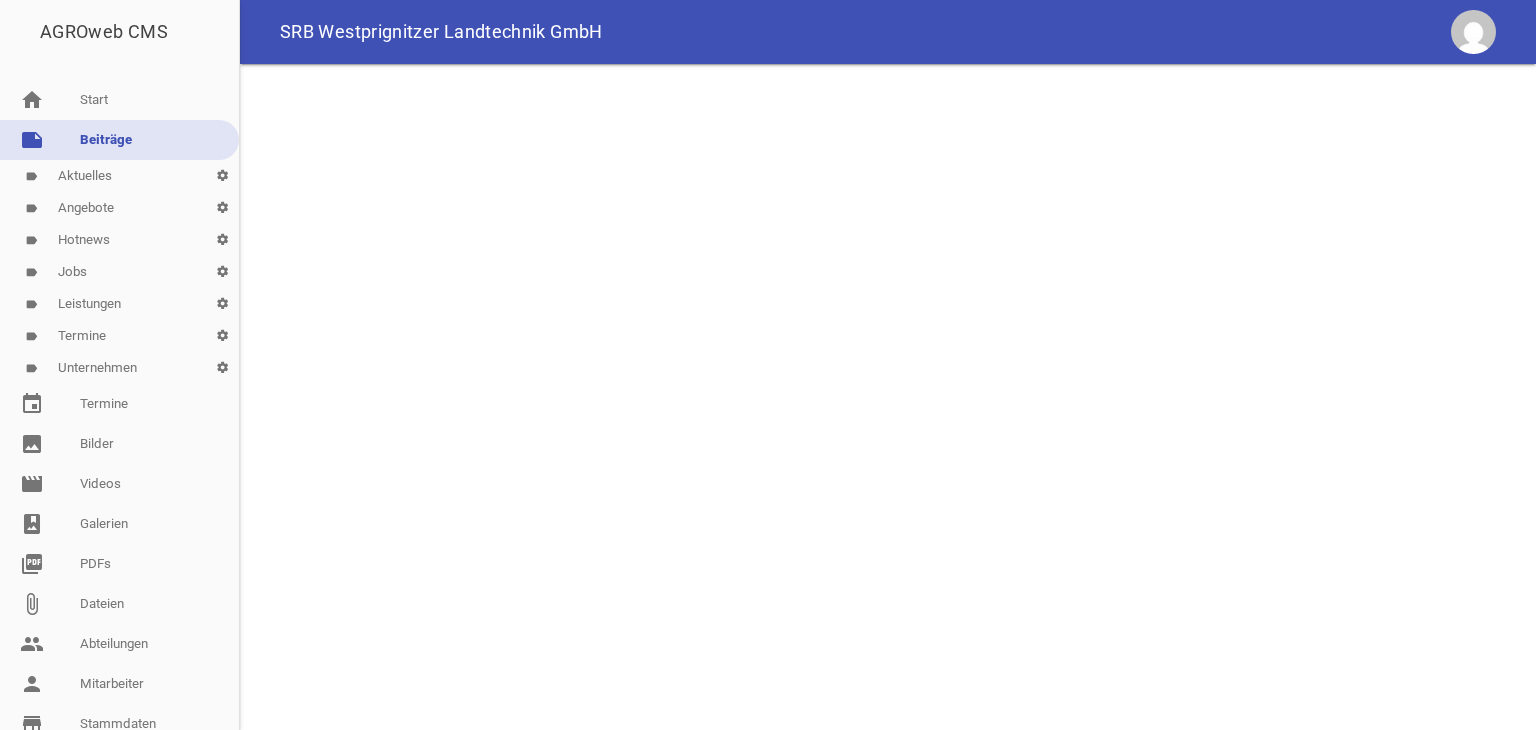 scroll, scrollTop: 0, scrollLeft: 0, axis: both 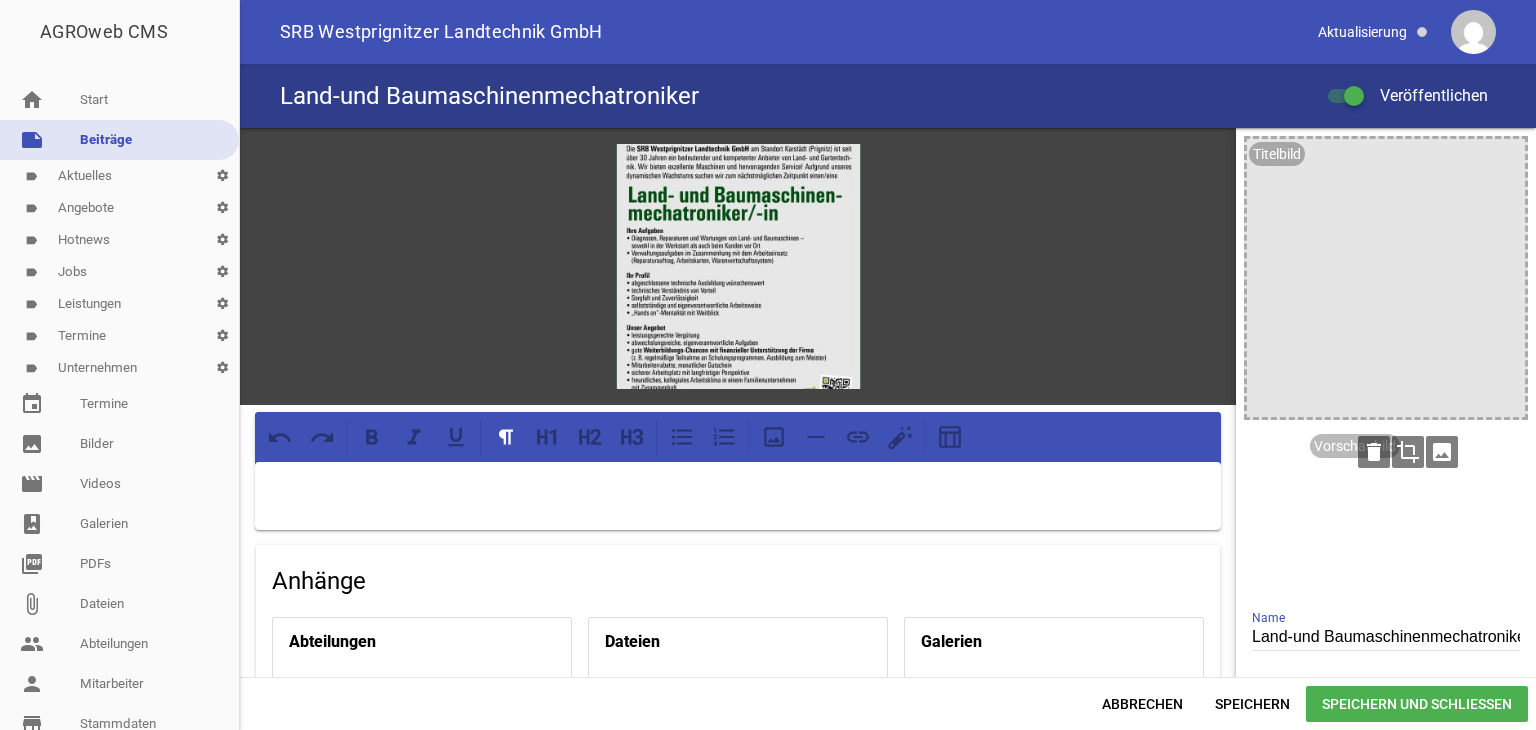 click on "crop" at bounding box center [1408, 452] 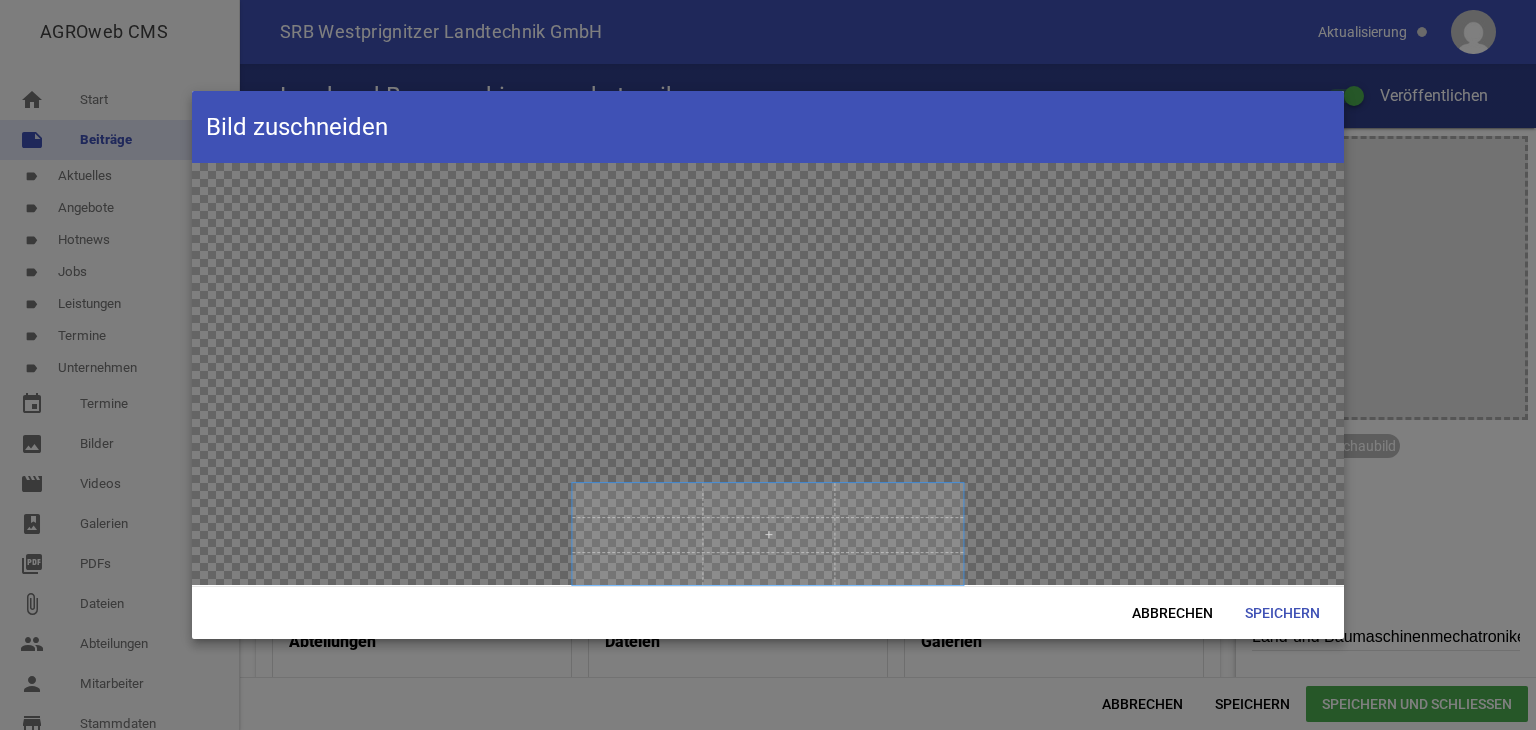 click on "Bild zuschneiden         Abbrechen   Speichern" at bounding box center [768, 365] 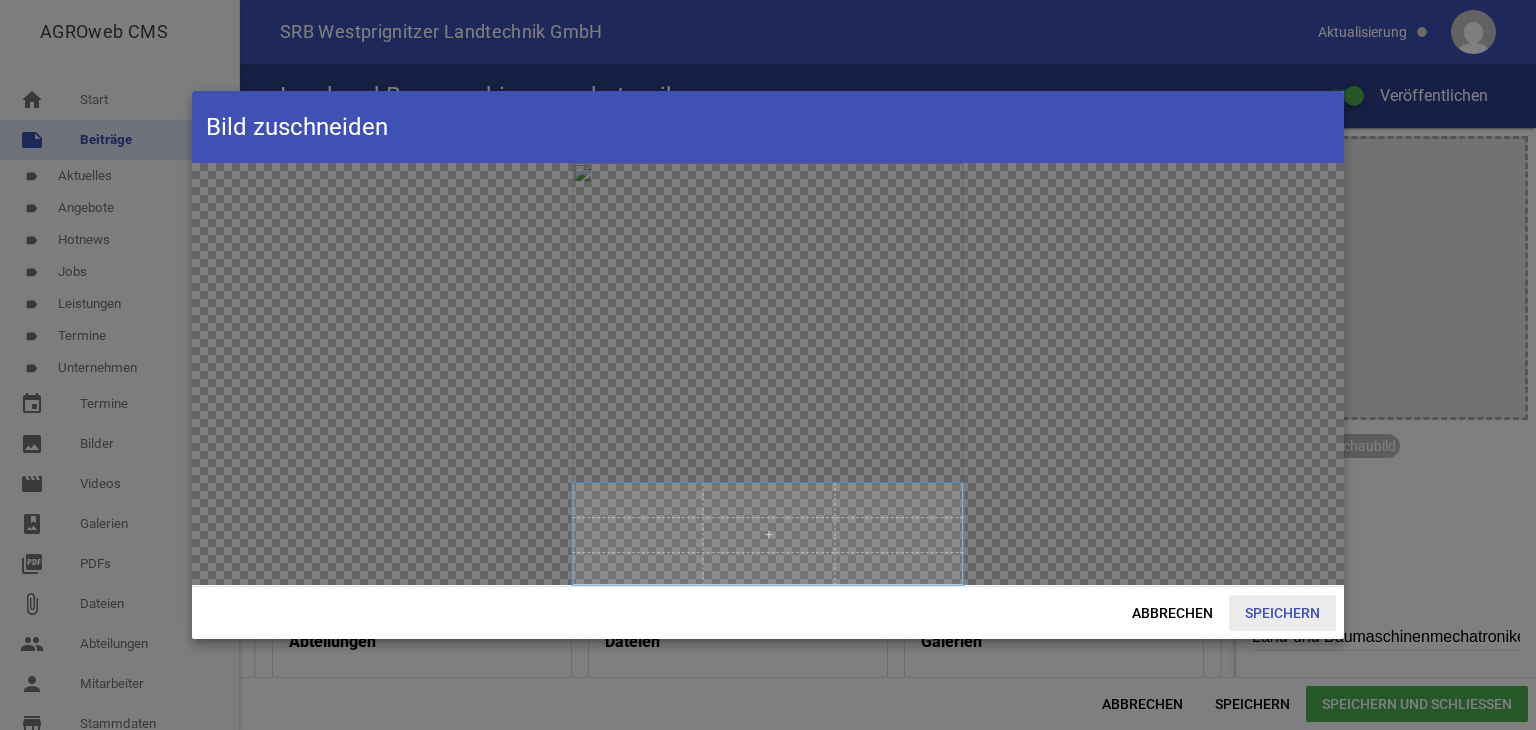 click on "Speichern" at bounding box center [1282, 613] 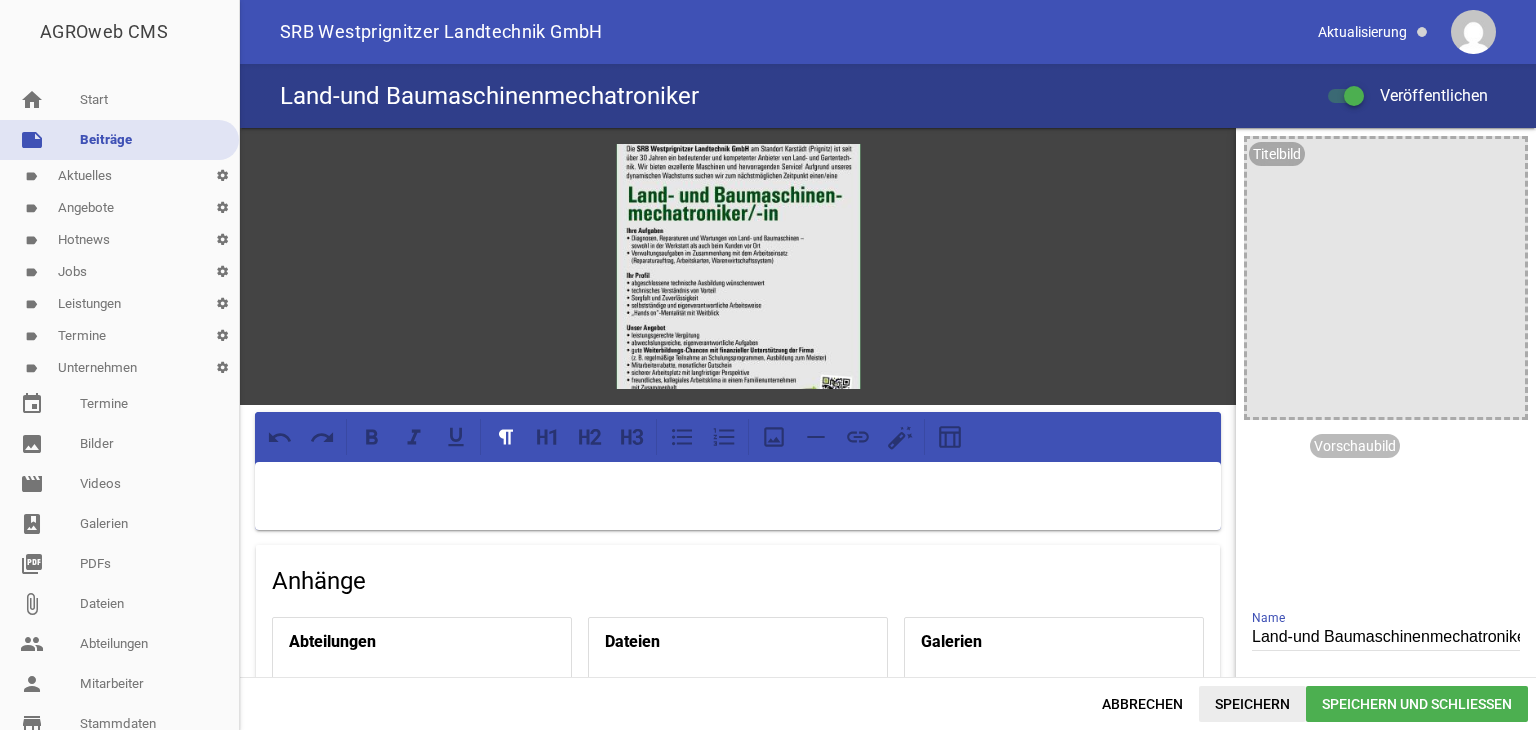 click on "Speichern" at bounding box center (1252, 704) 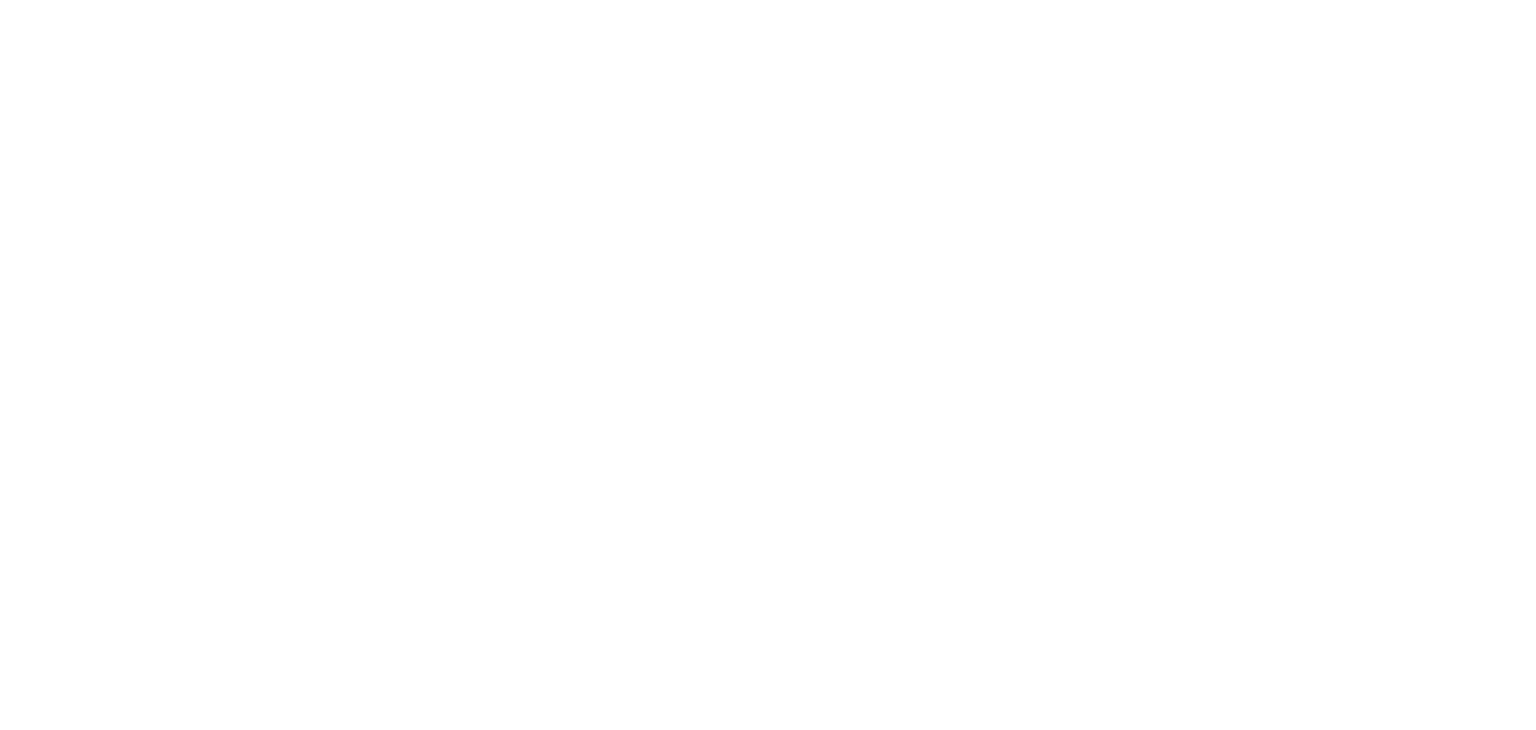 scroll, scrollTop: 0, scrollLeft: 0, axis: both 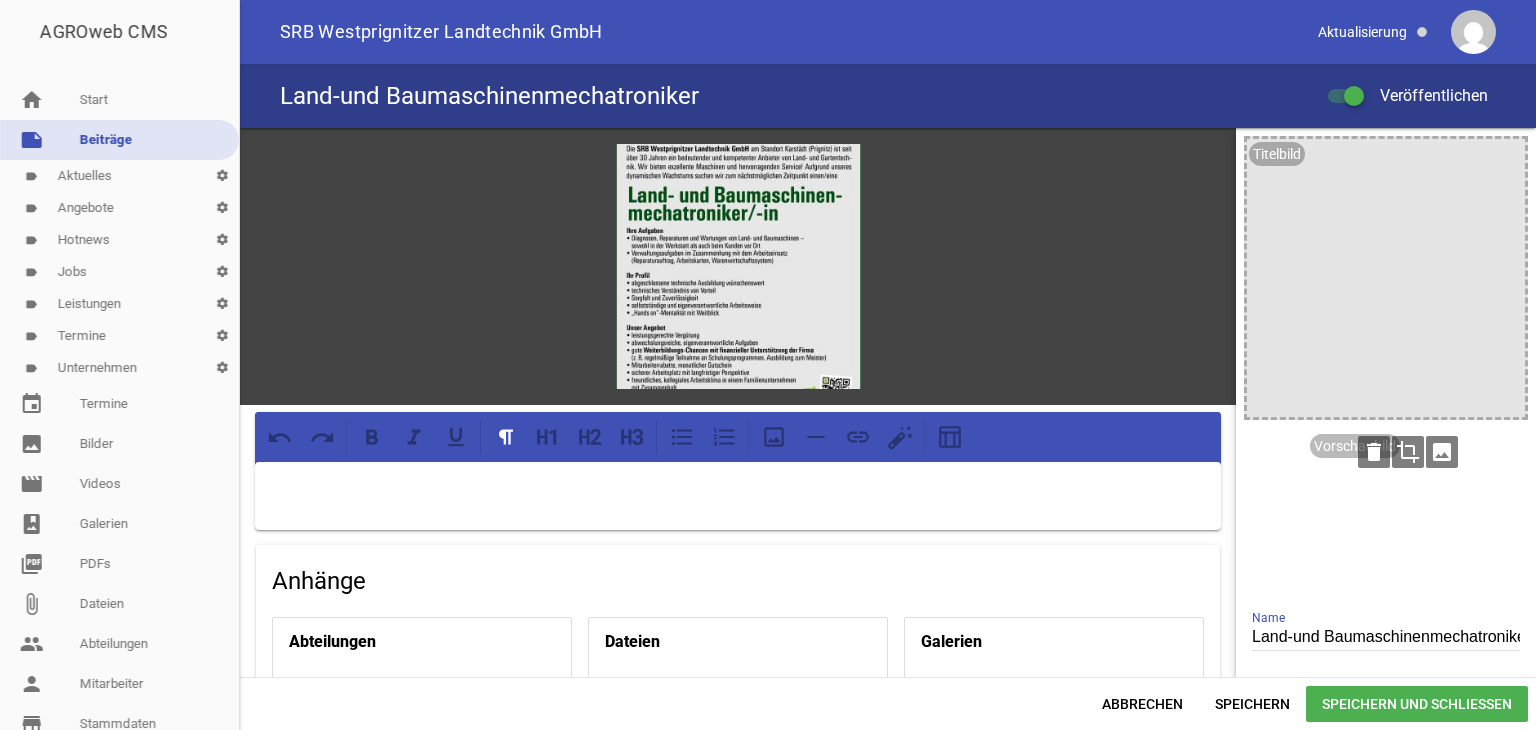 click on "image" at bounding box center (1442, 452) 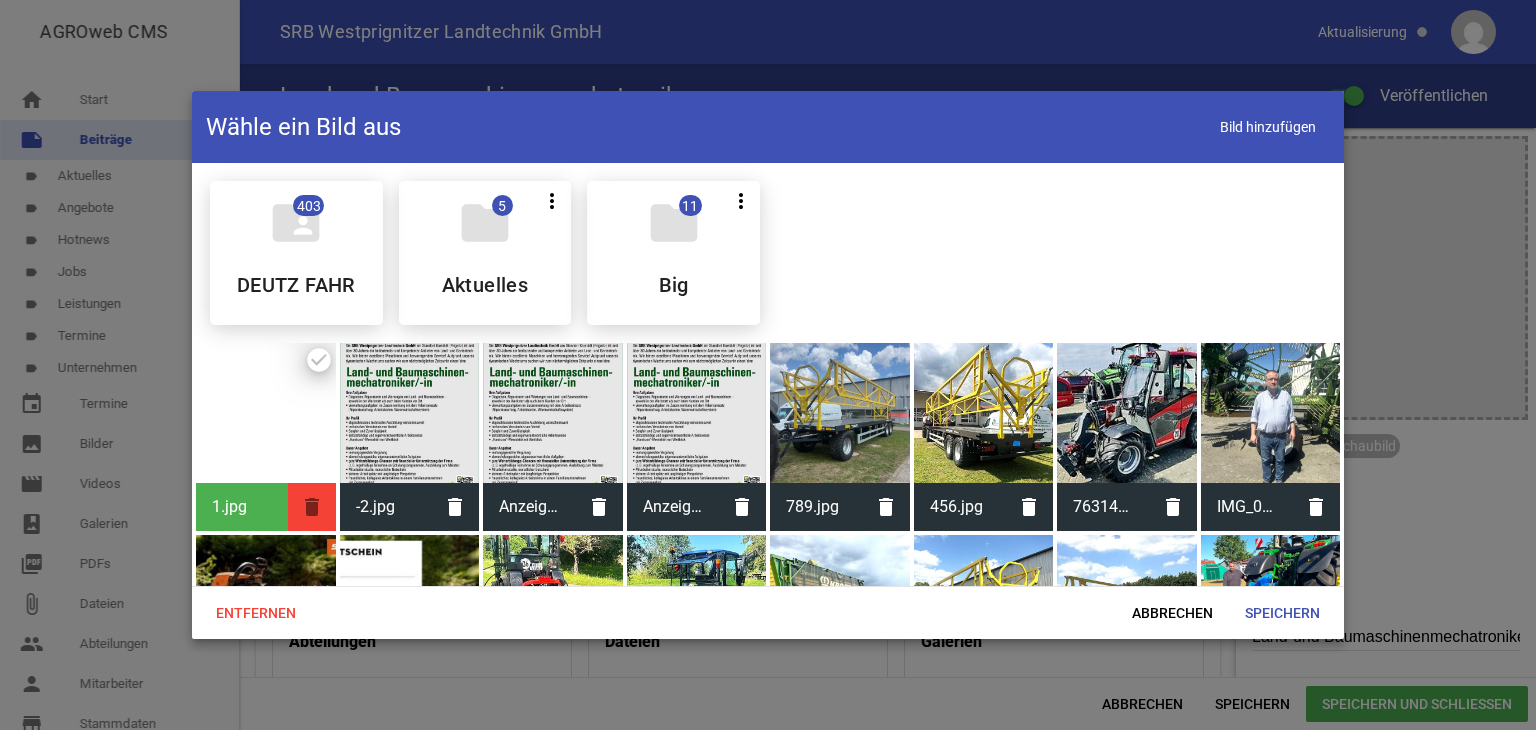 click on "delete" at bounding box center (312, 507) 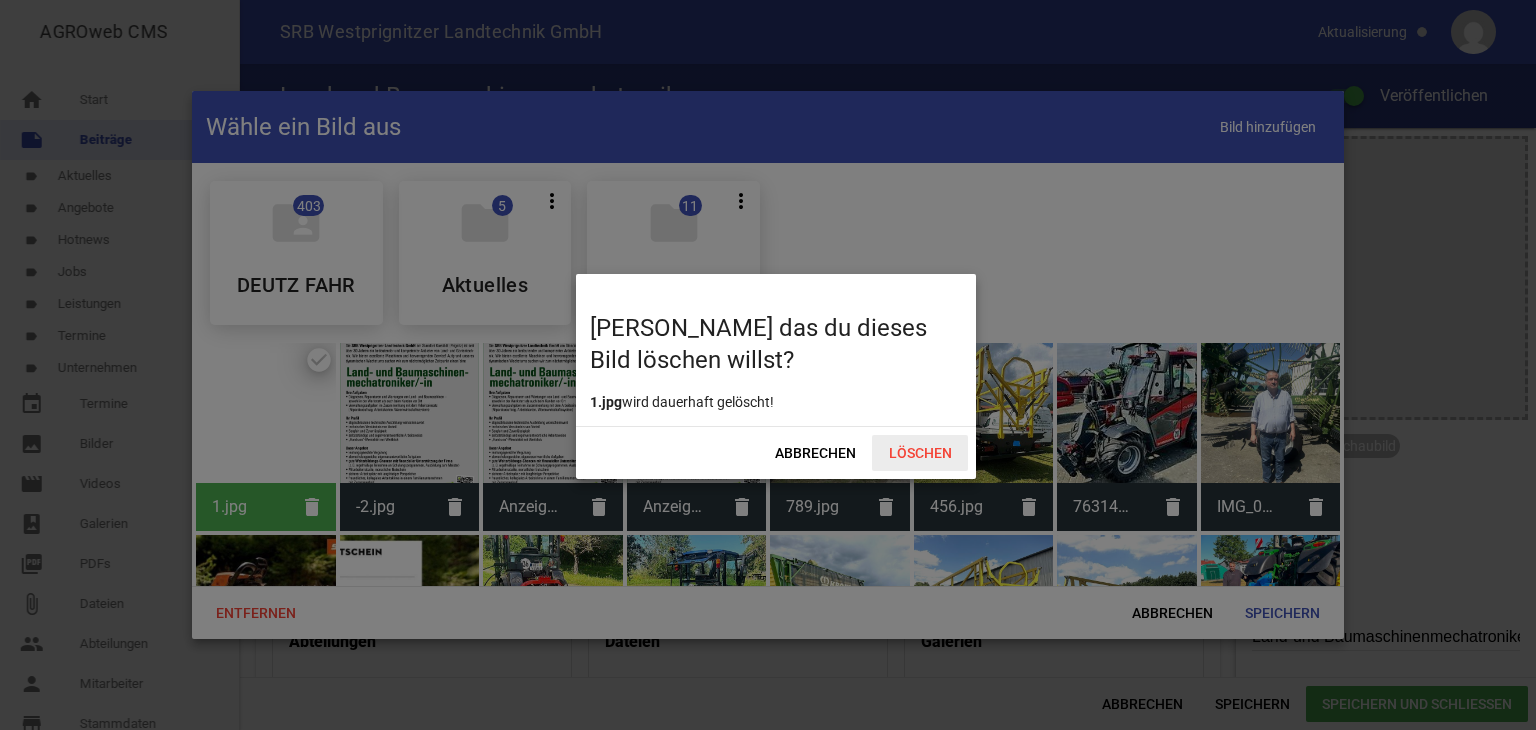 click on "Löschen" at bounding box center [920, 453] 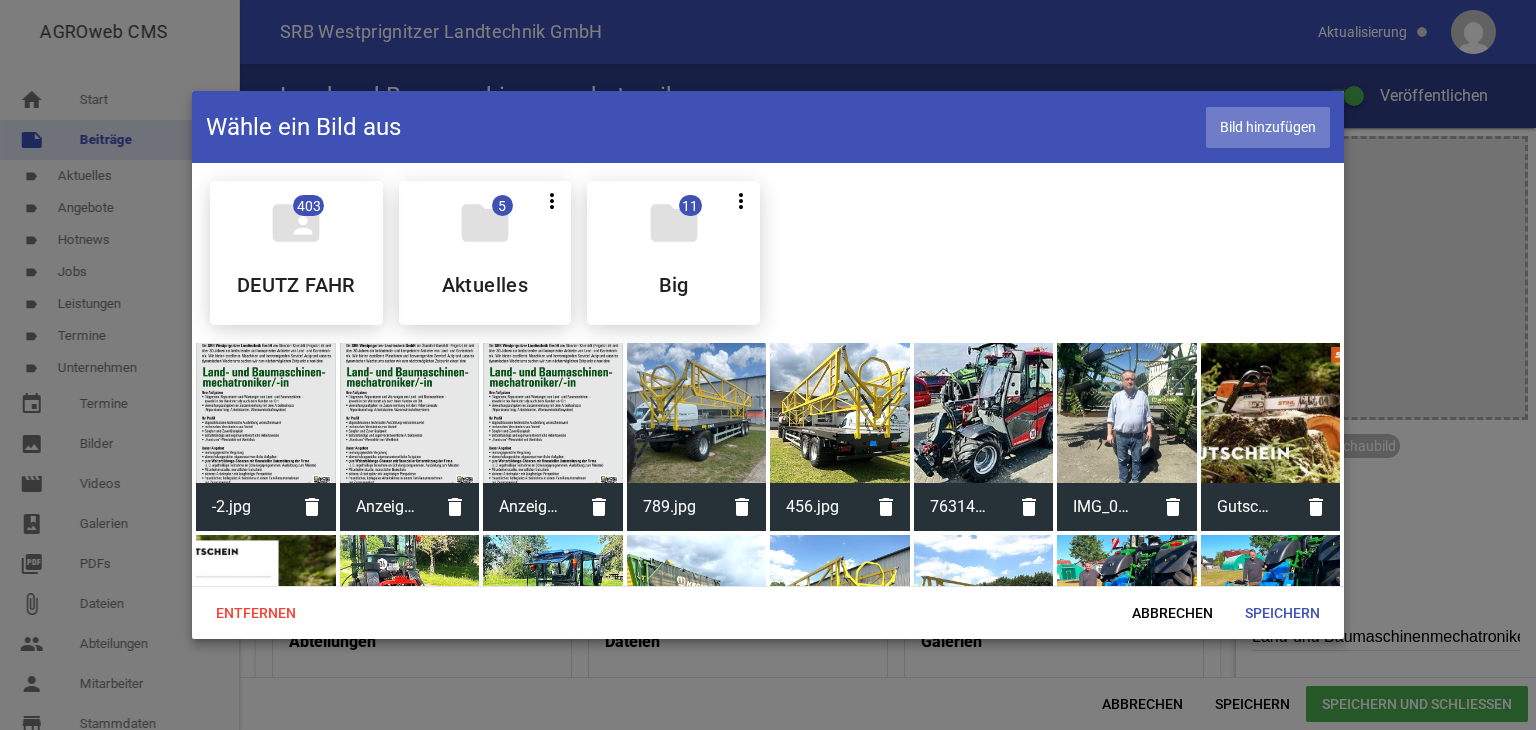 click on "Bild hinzufügen" at bounding box center [1268, 127] 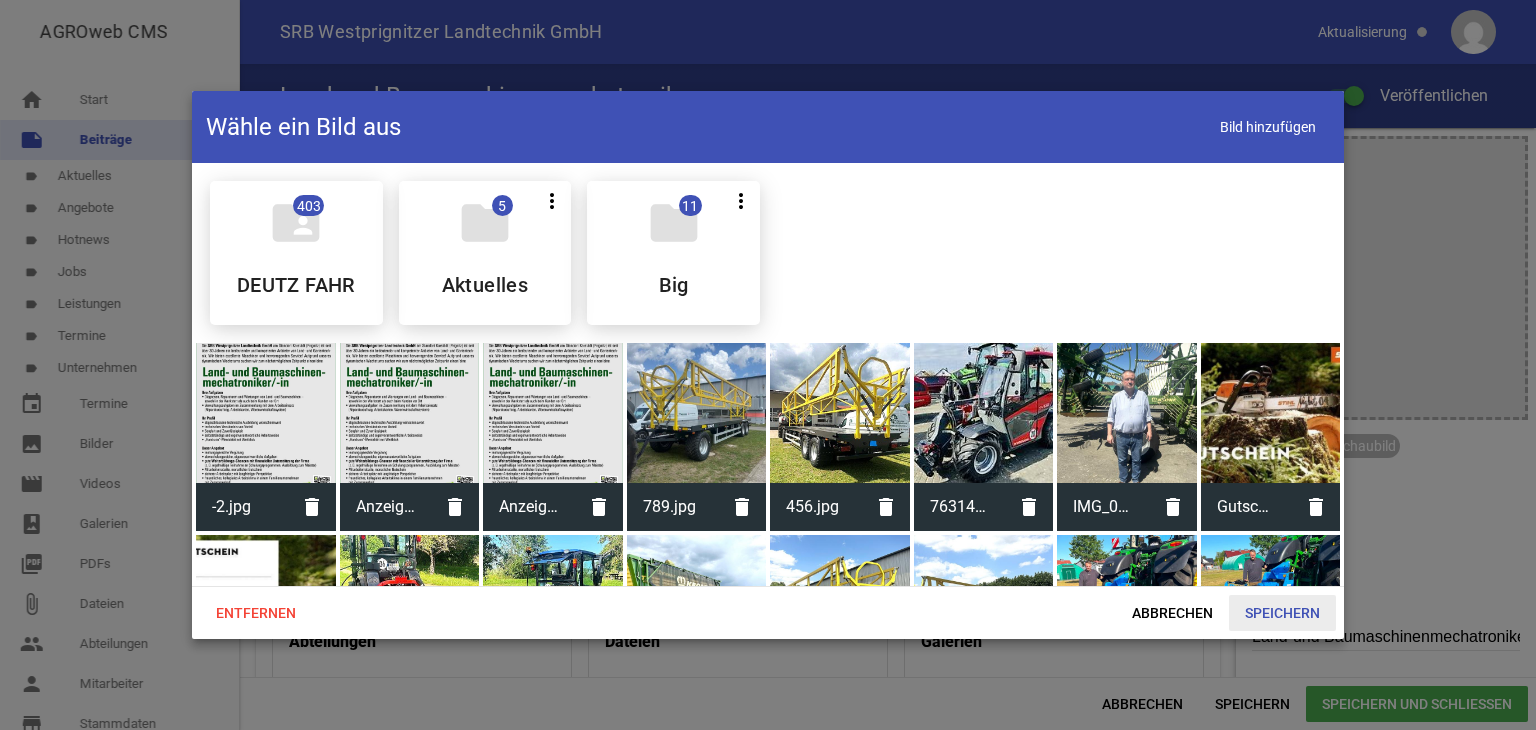 click on "Speichern" at bounding box center [1282, 613] 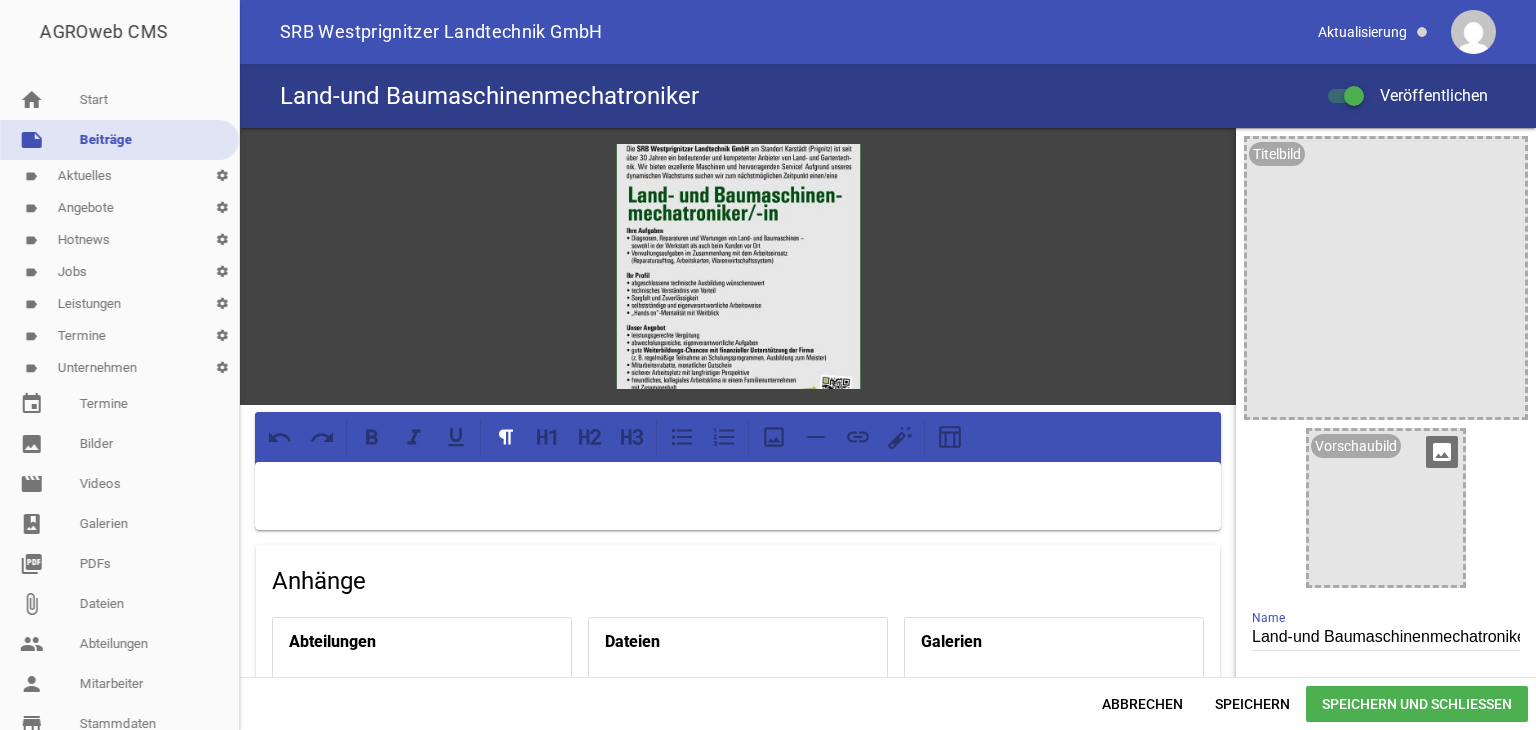 click on "image" at bounding box center [1442, 452] 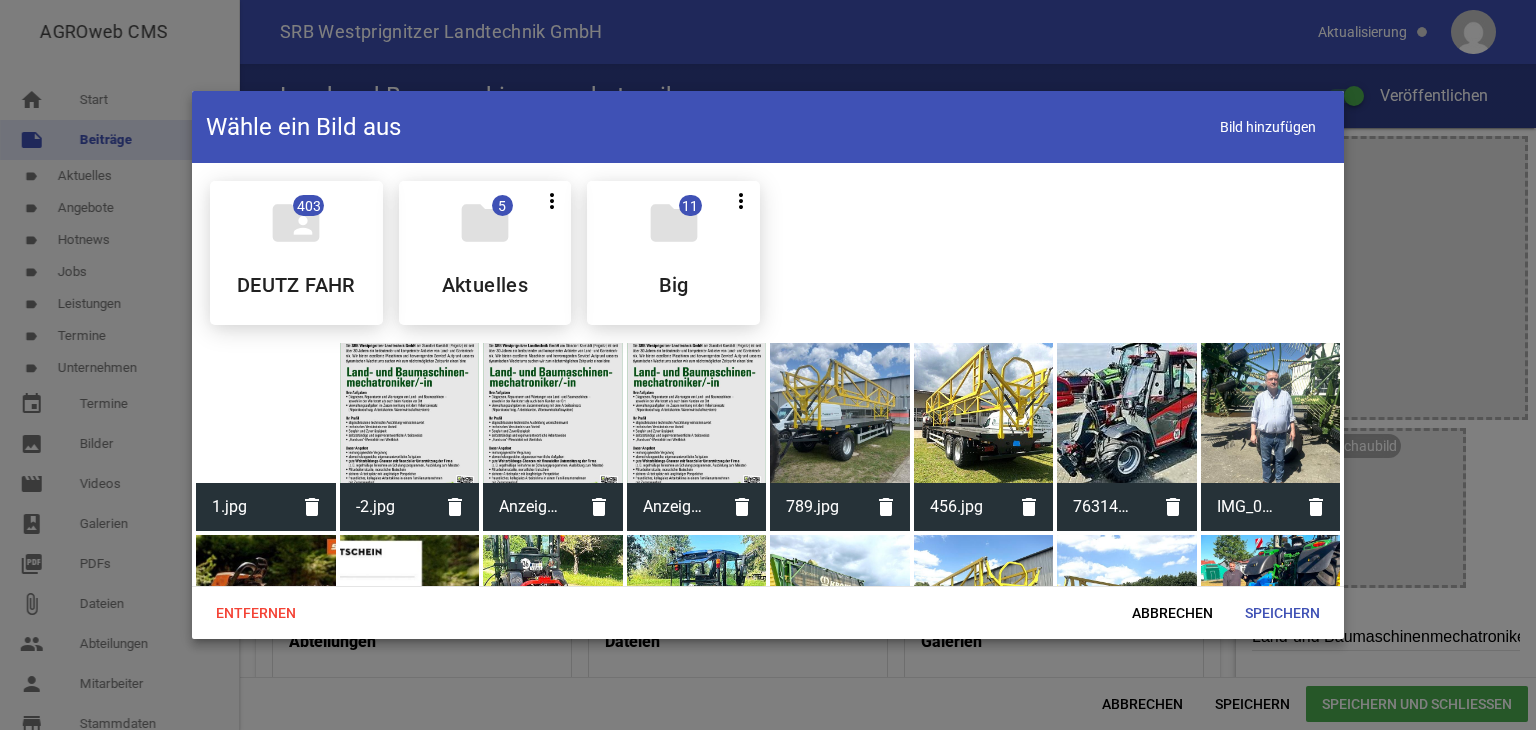 click at bounding box center (266, 413) 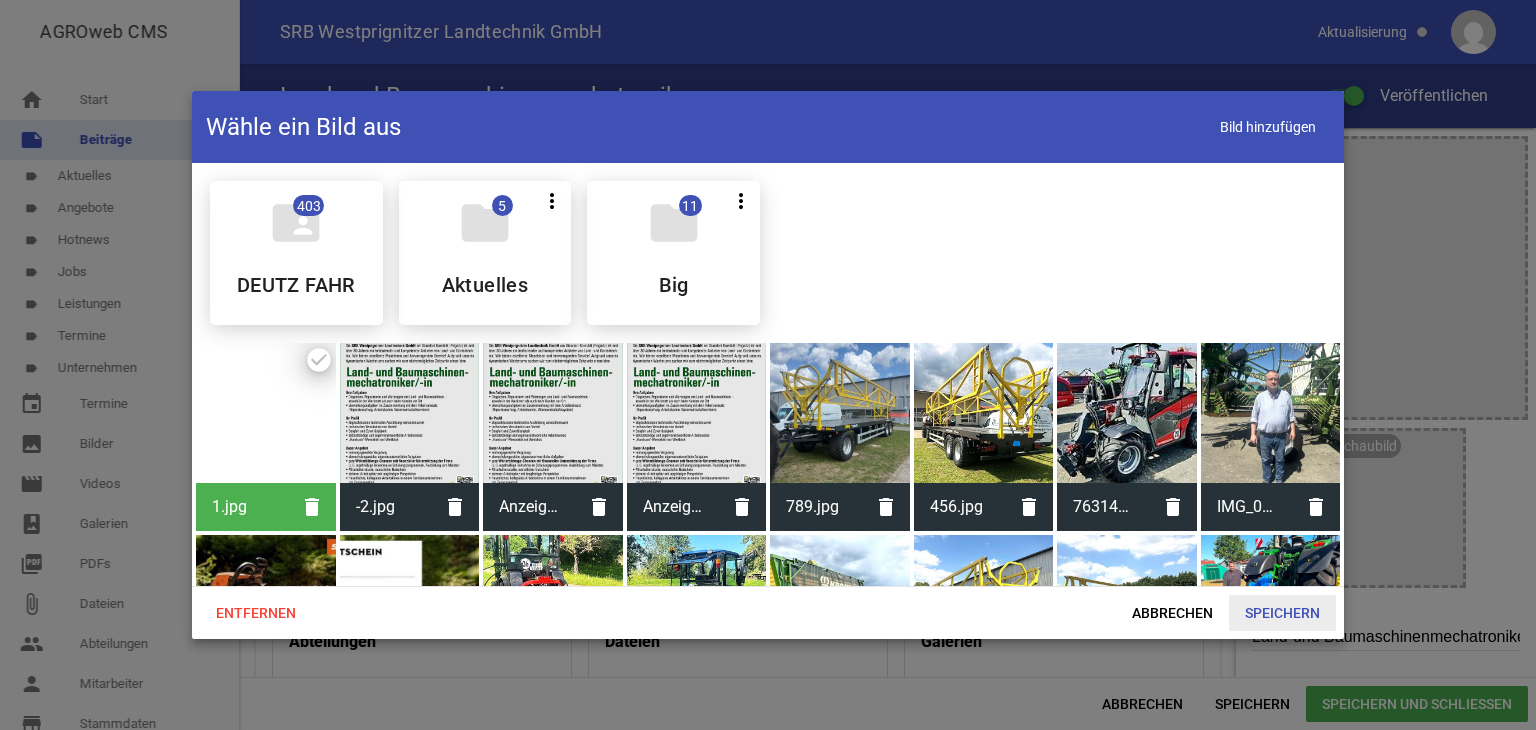 click on "Speichern" at bounding box center [1282, 613] 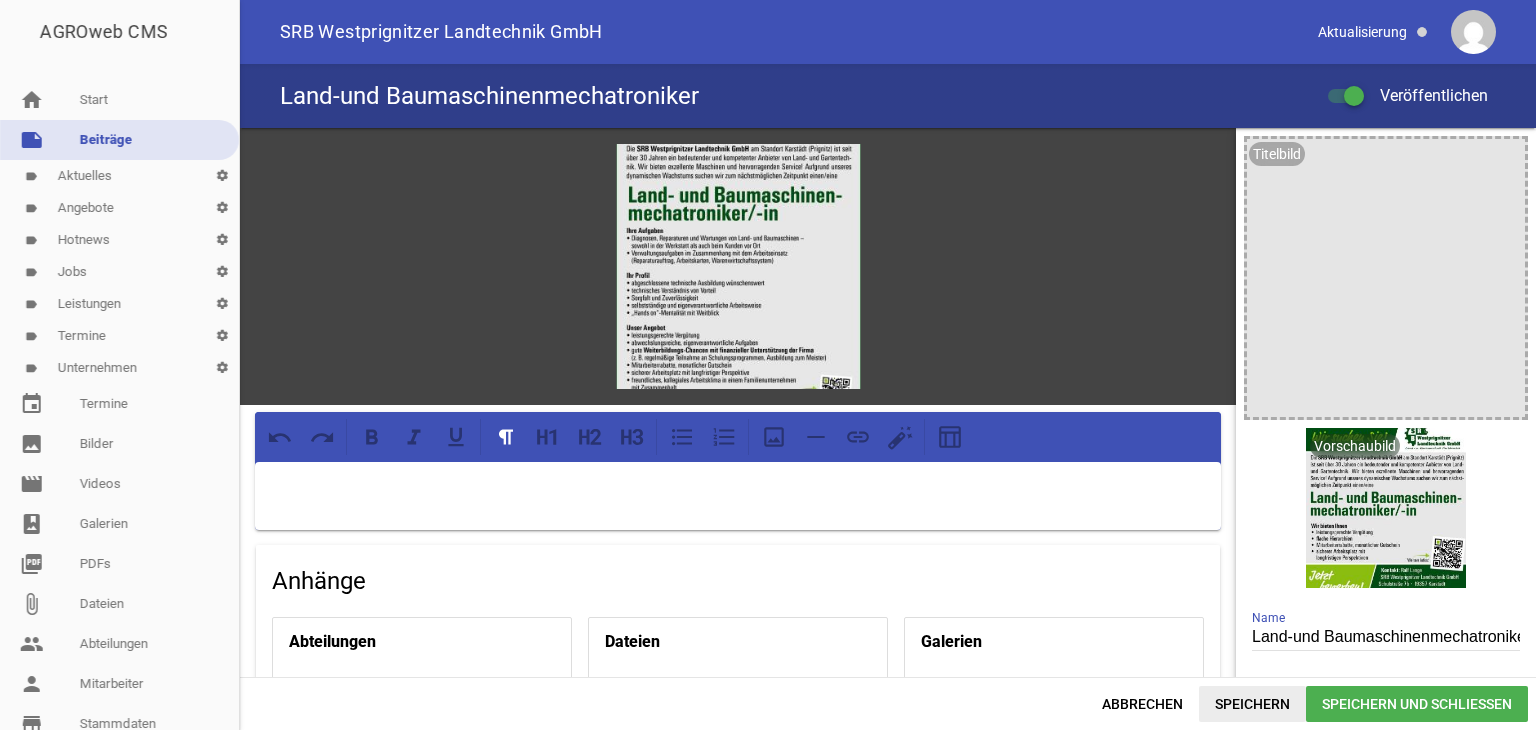 click on "Speichern" at bounding box center (1252, 704) 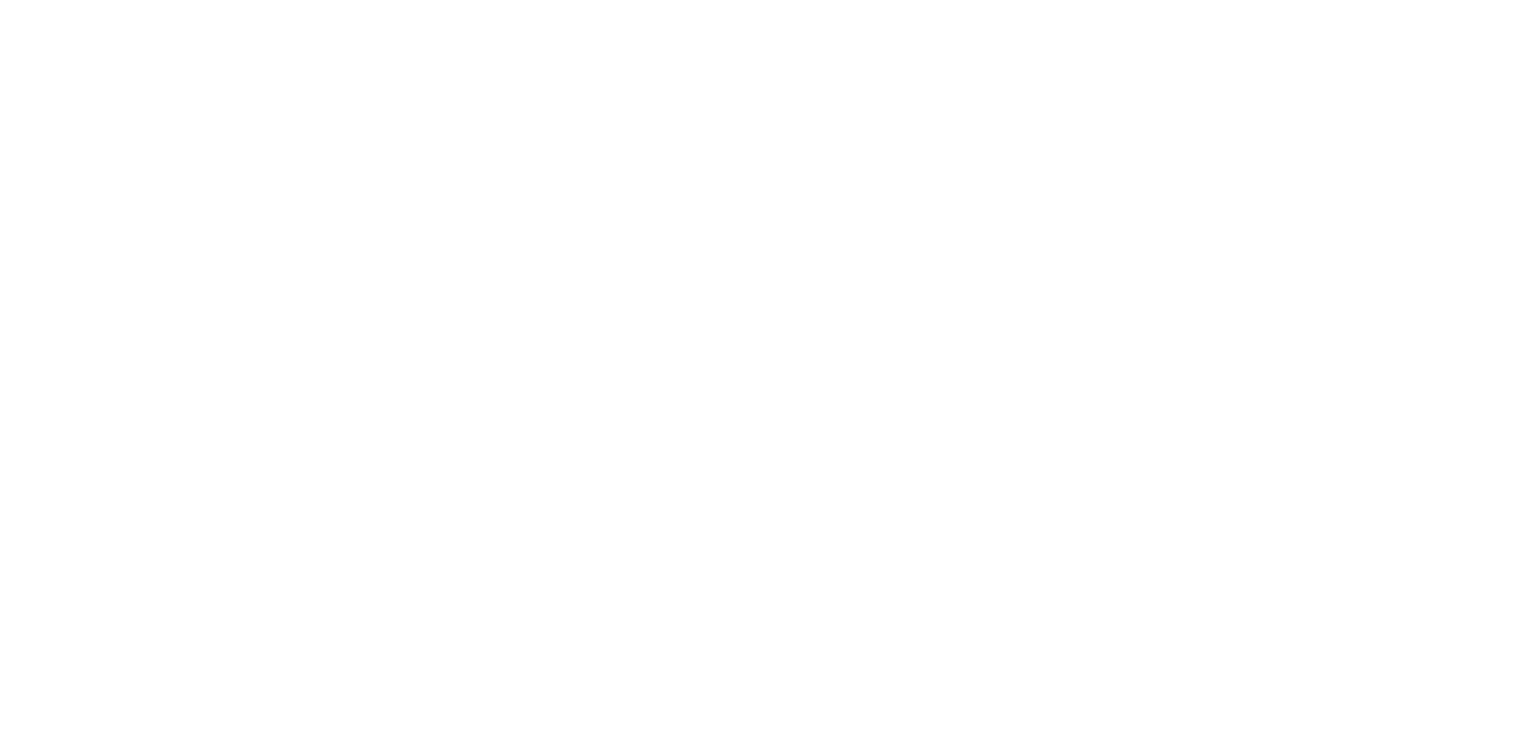 scroll, scrollTop: 0, scrollLeft: 0, axis: both 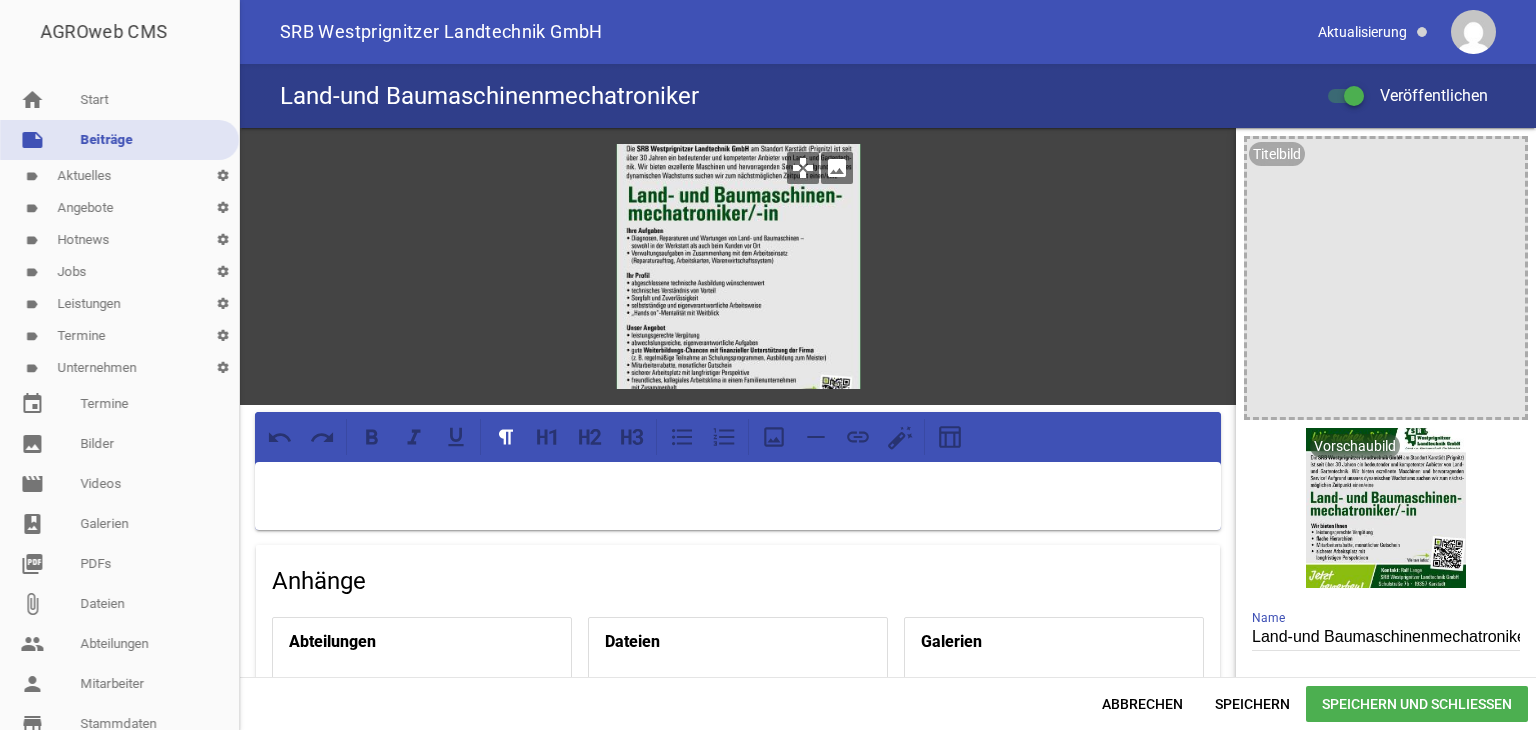 click on "image" at bounding box center [837, 168] 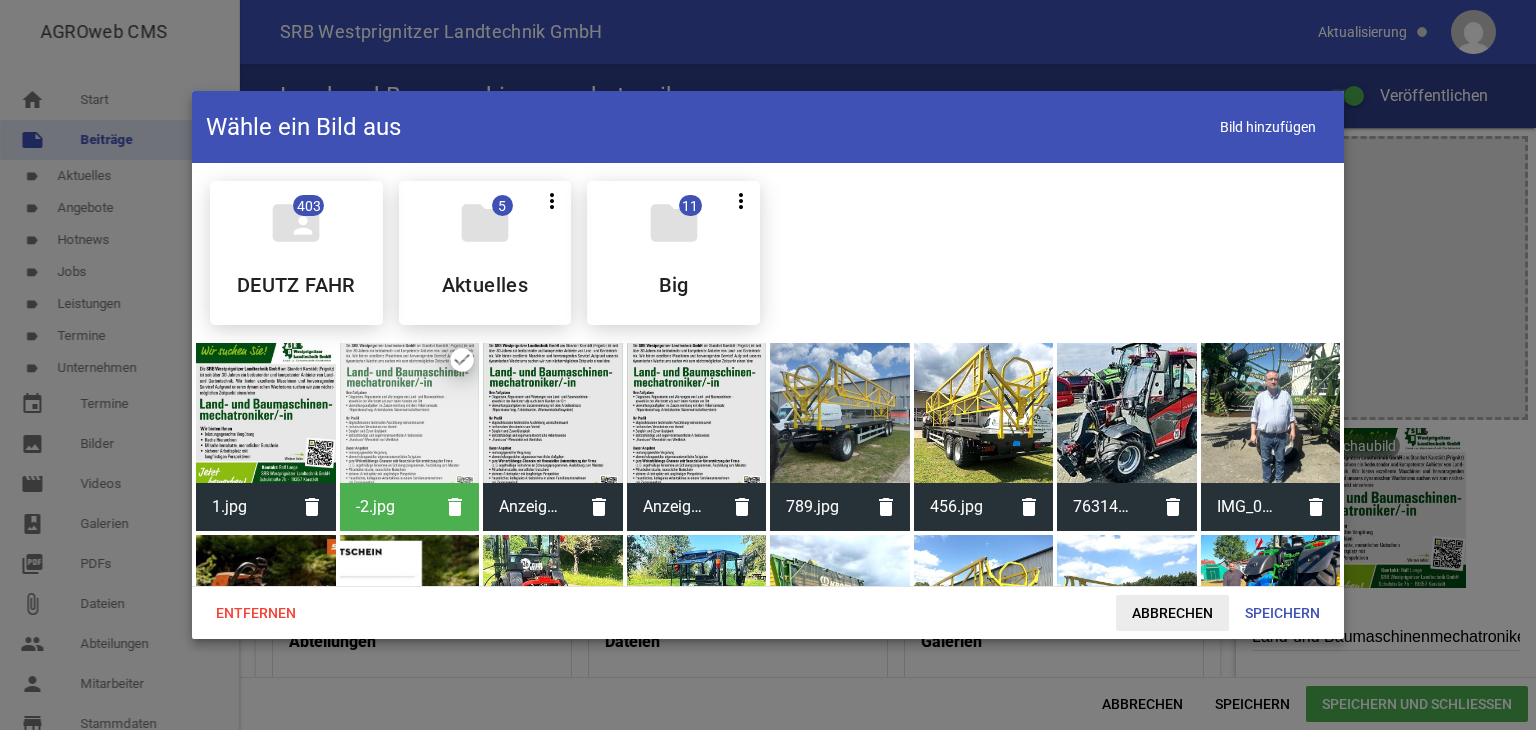click on "Abbrechen" at bounding box center (1172, 613) 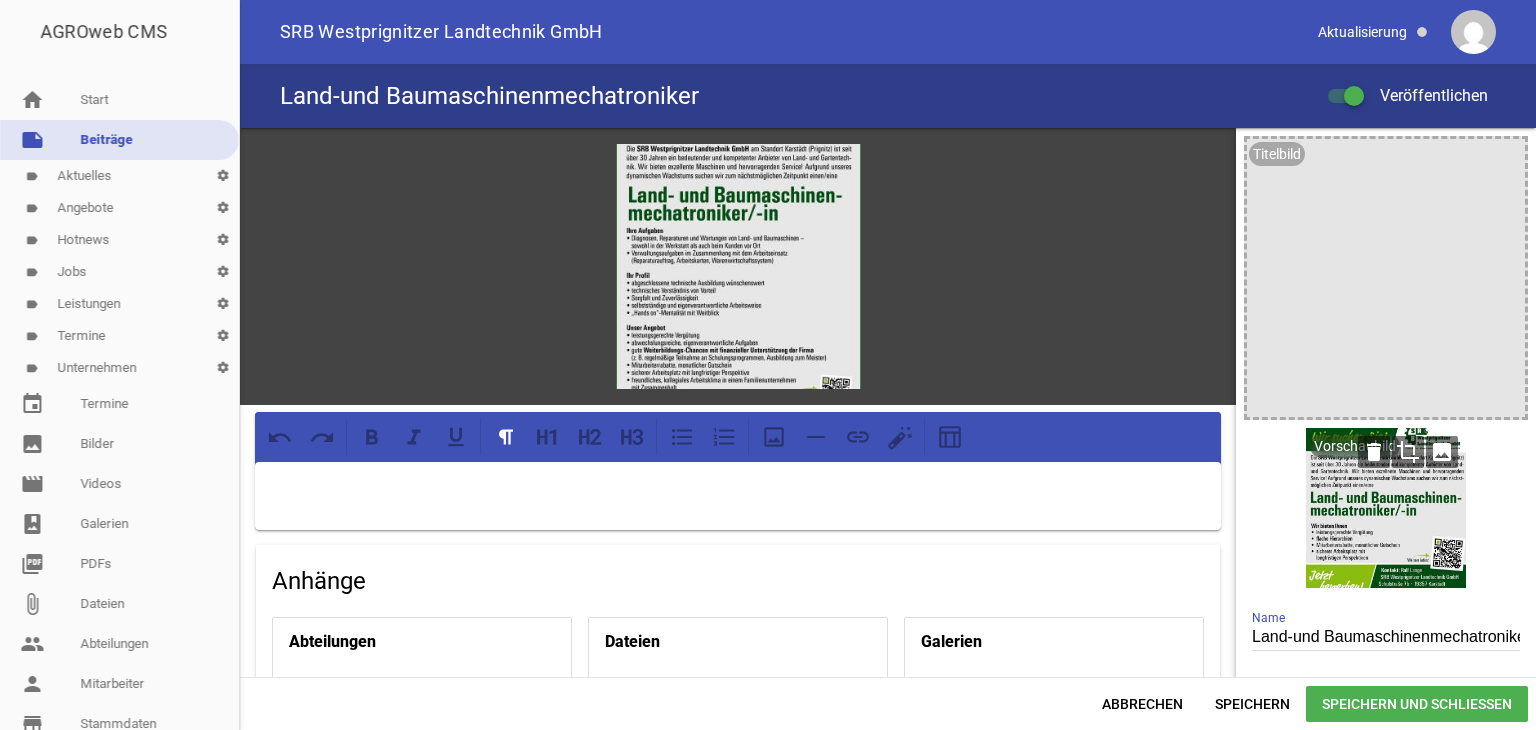 click on "image" at bounding box center [1442, 452] 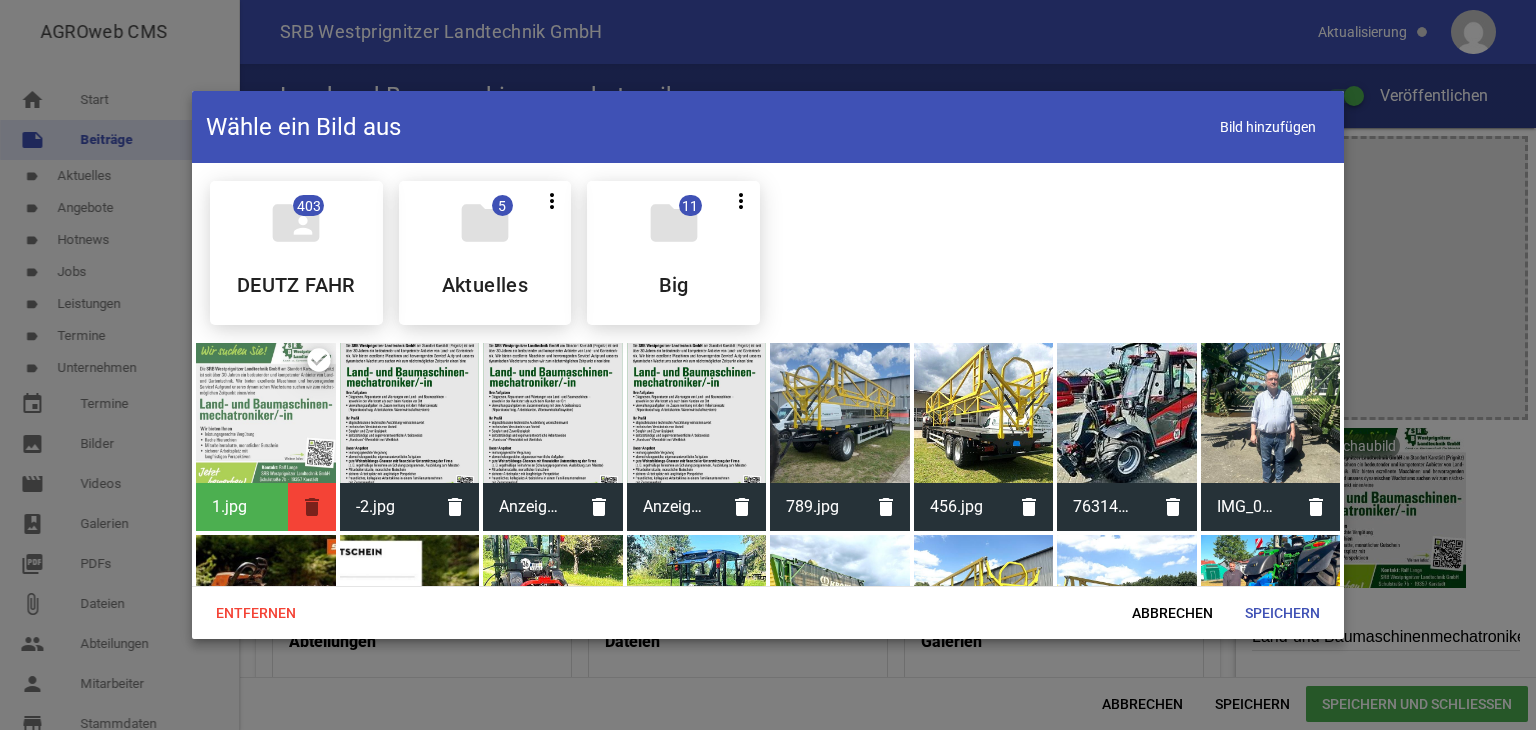 click on "delete" at bounding box center (312, 507) 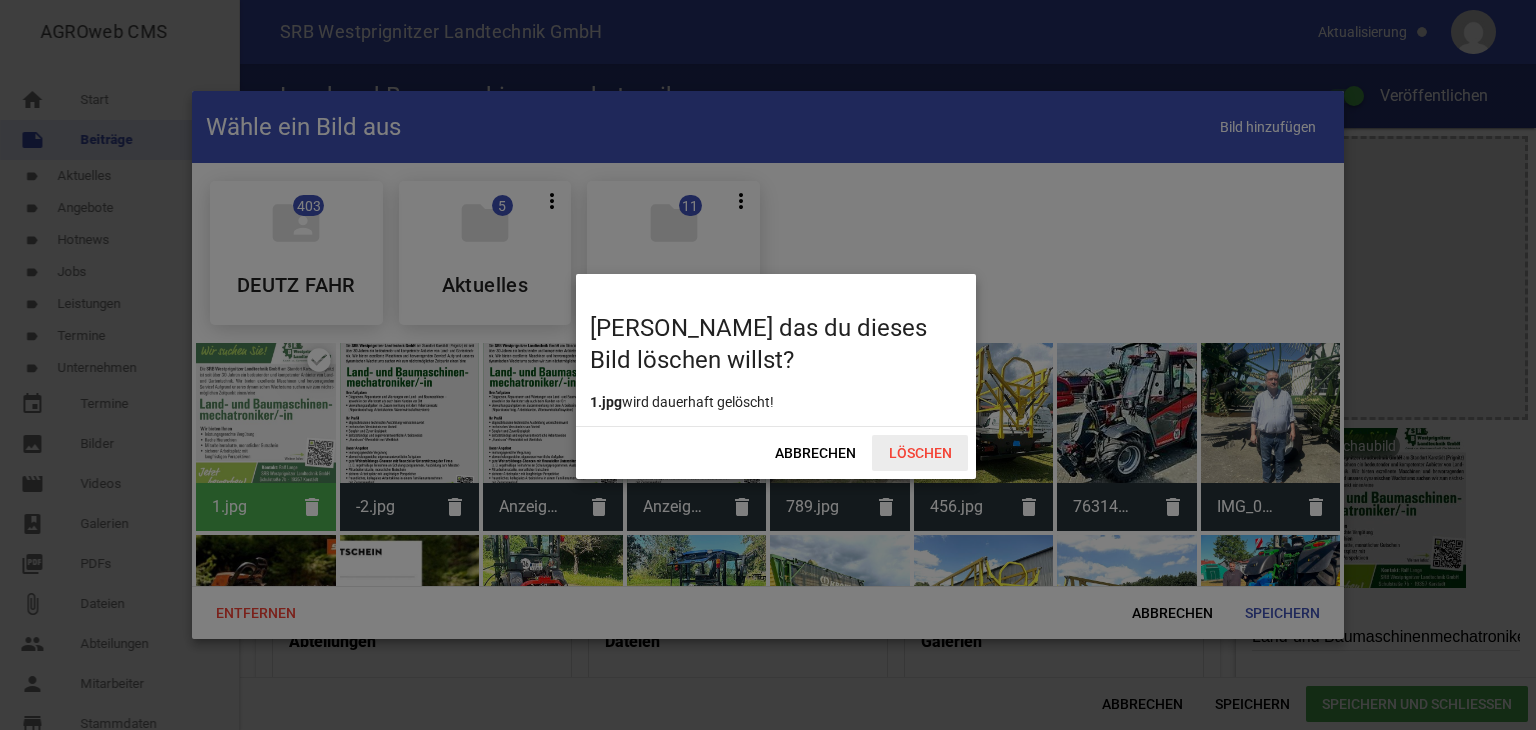 click on "Löschen" at bounding box center [920, 453] 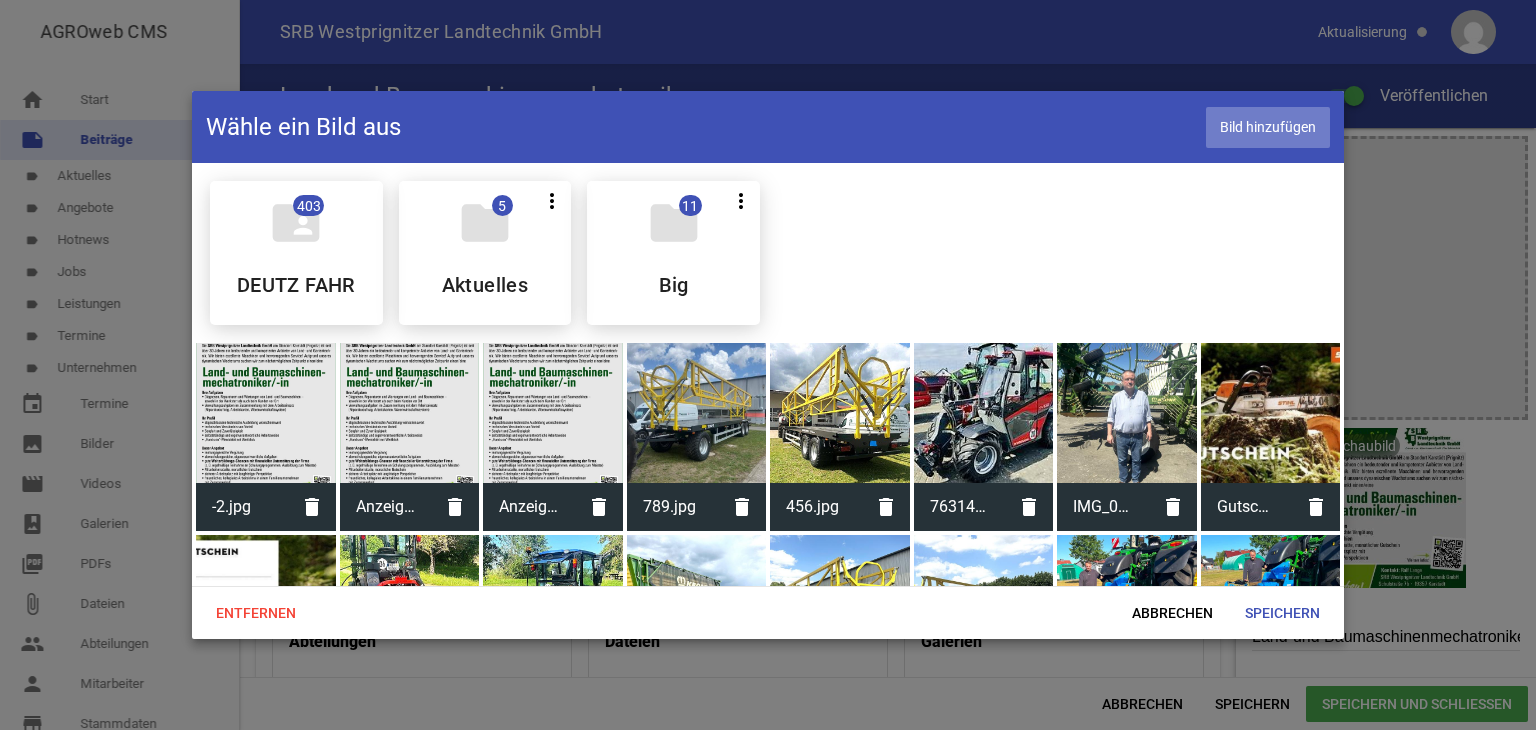 click on "Bild hinzufügen" at bounding box center (1268, 127) 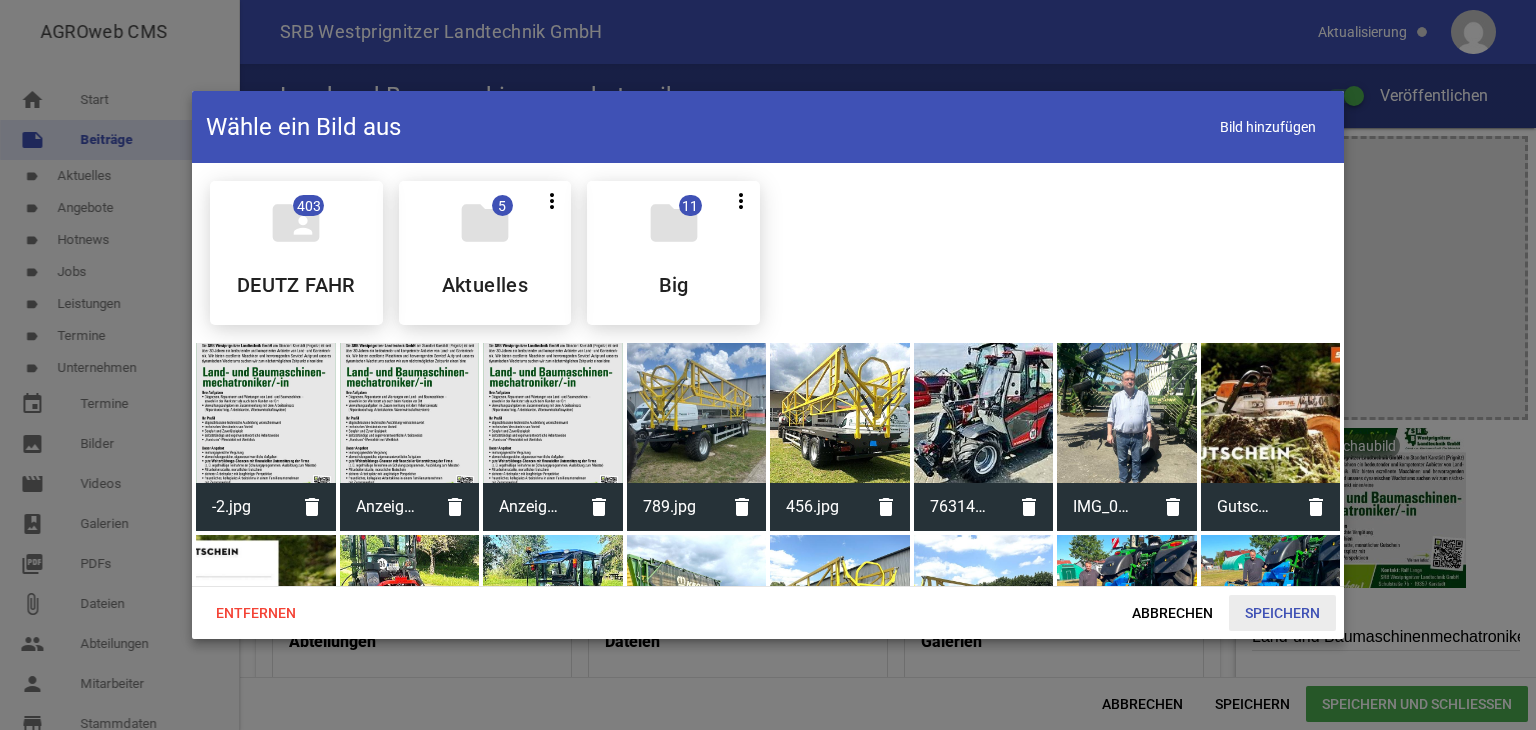 click on "Speichern" at bounding box center (1282, 613) 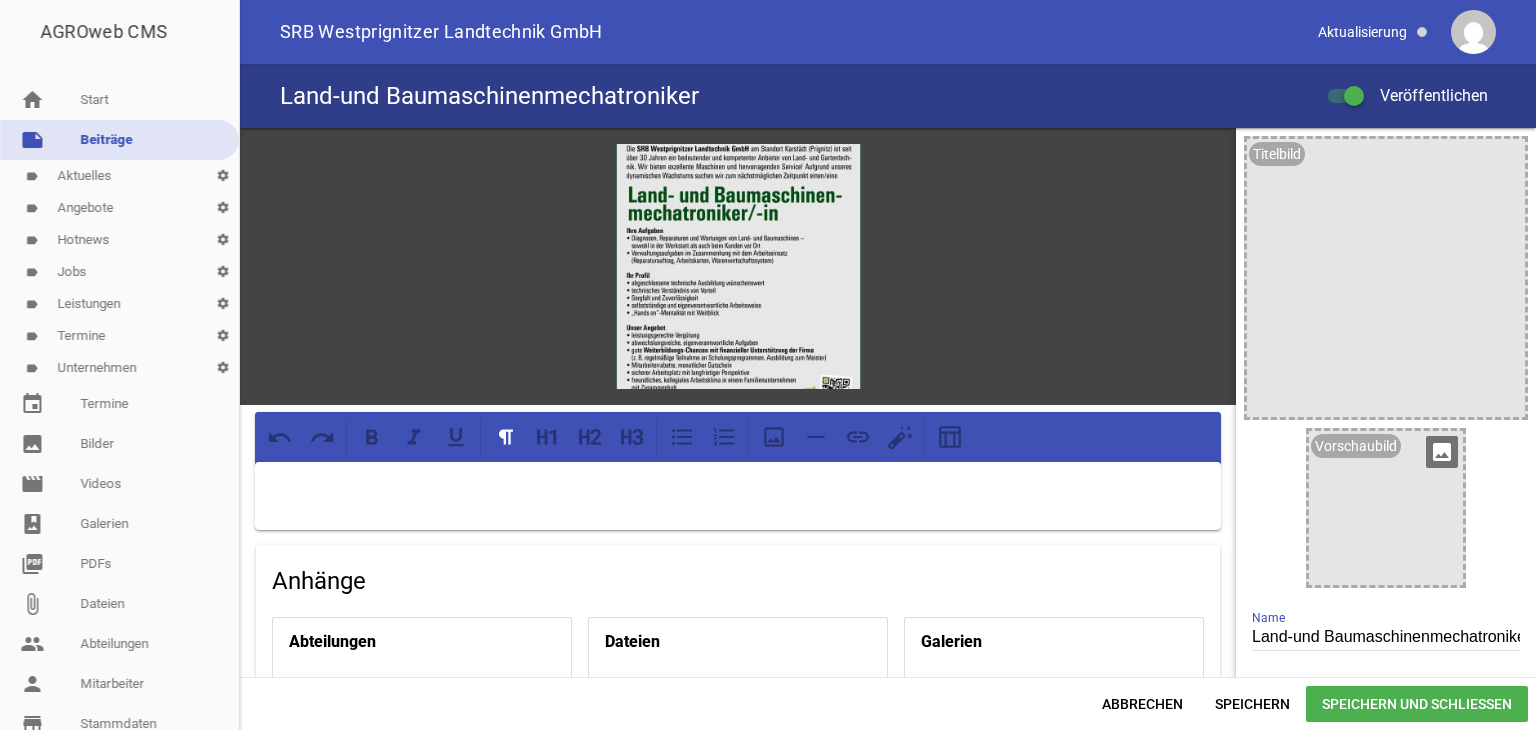 click on "image" at bounding box center [1442, 452] 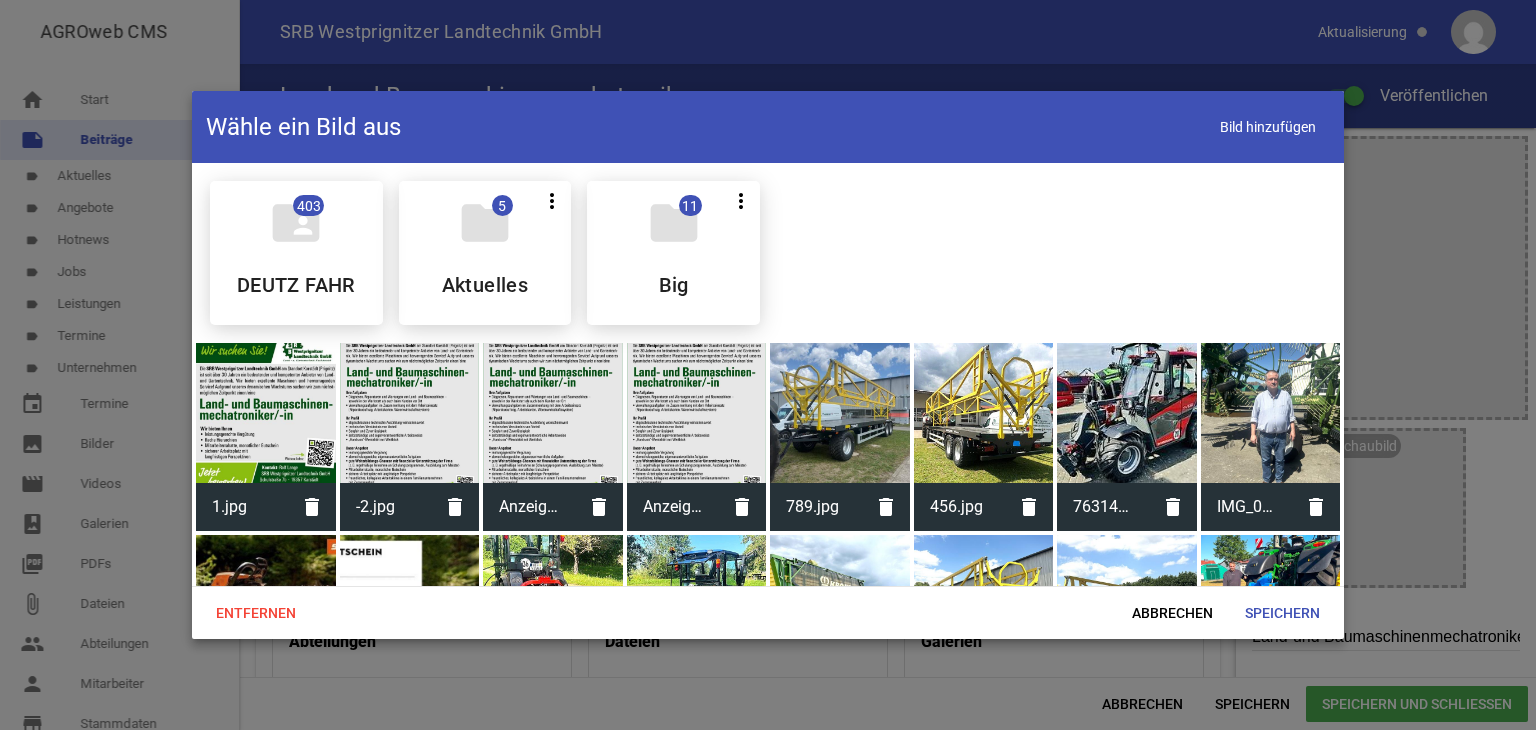 click at bounding box center [266, 413] 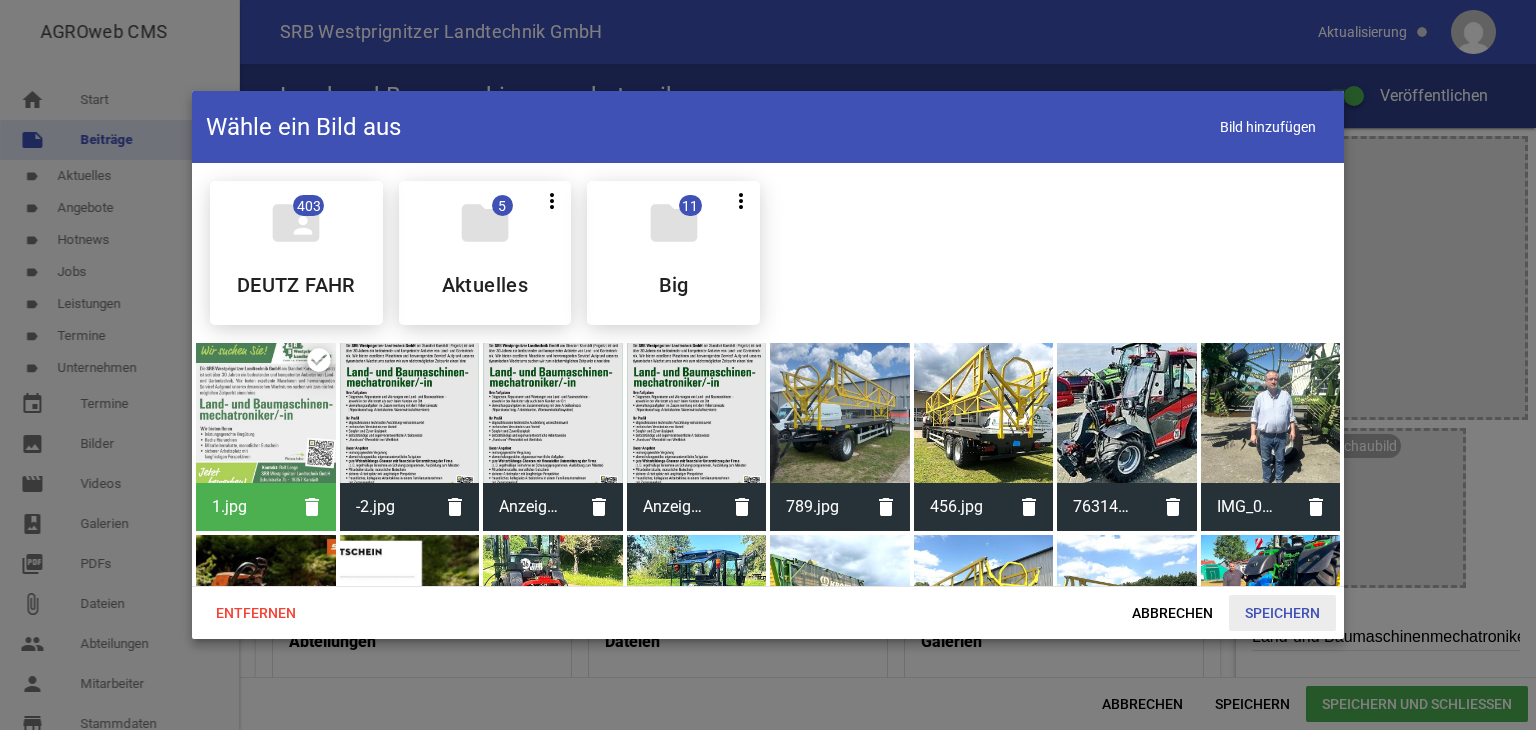 click on "Speichern" at bounding box center (1282, 613) 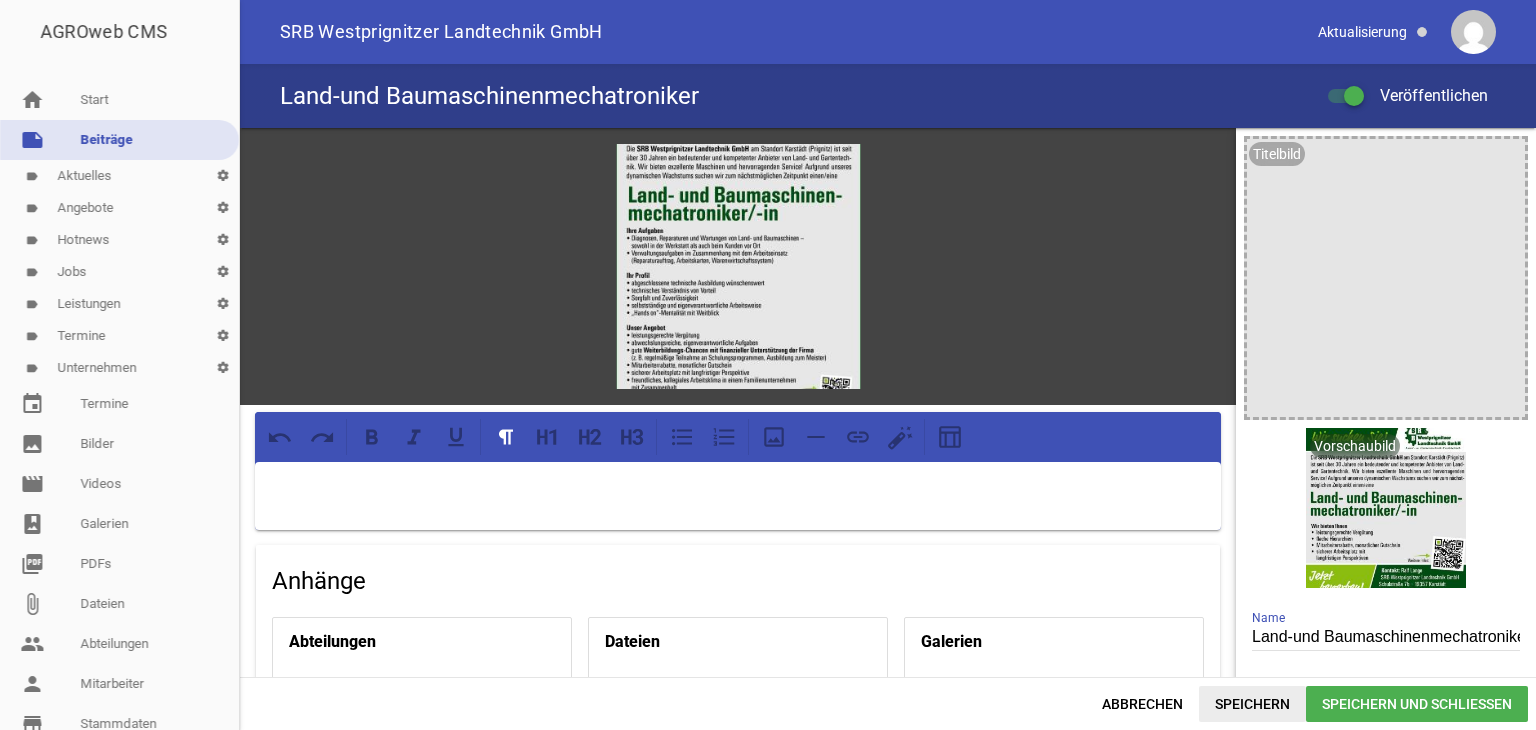 click on "Speichern" at bounding box center [1252, 704] 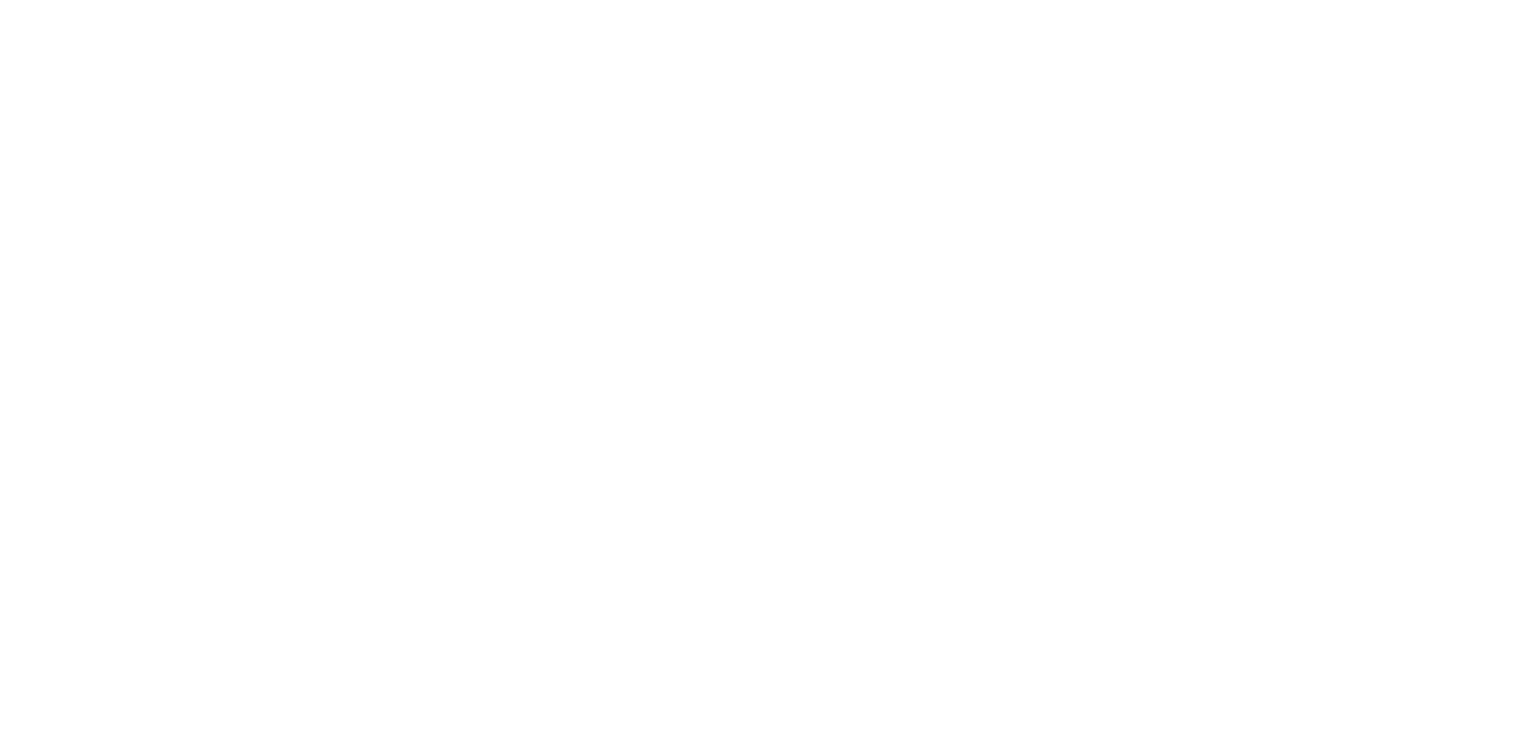scroll, scrollTop: 0, scrollLeft: 0, axis: both 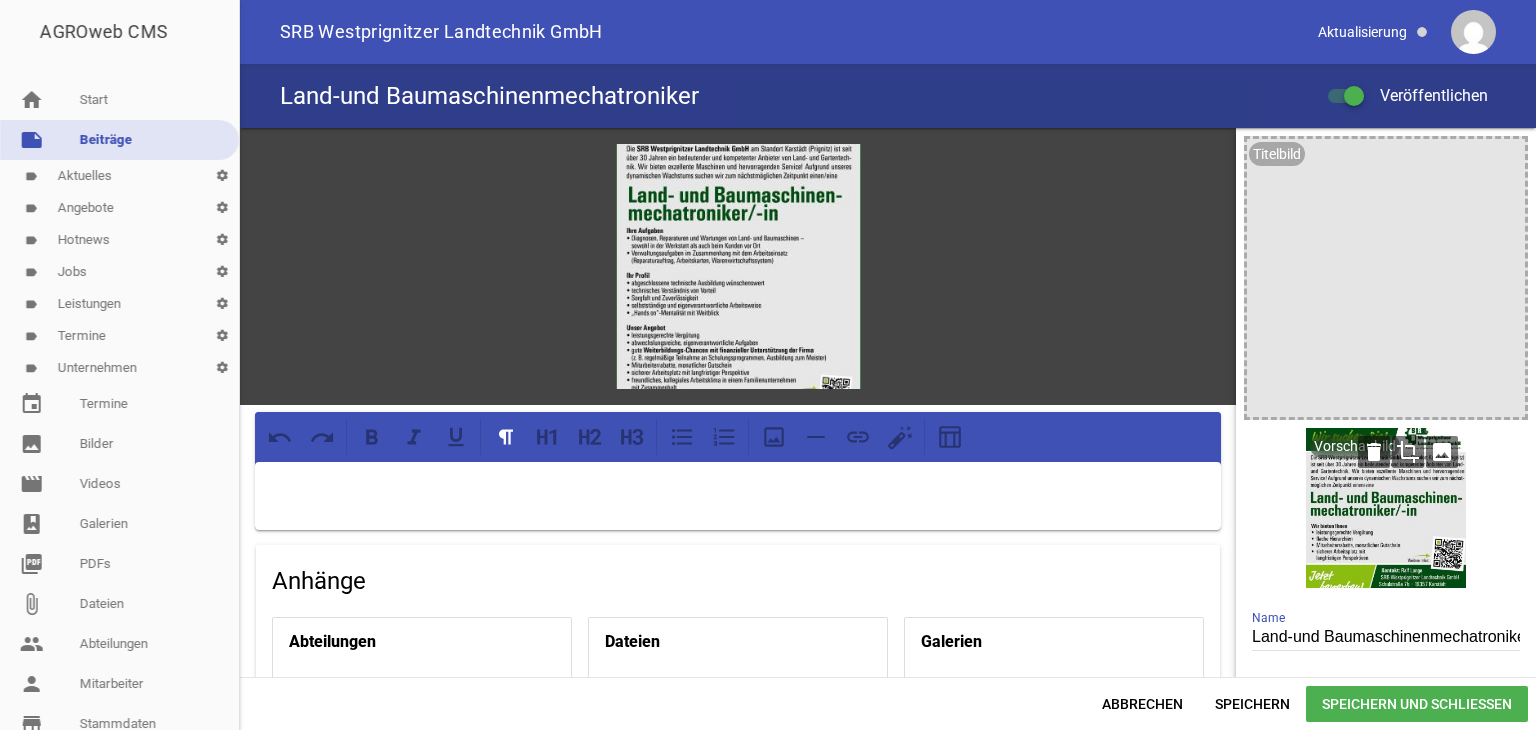 click on "crop" at bounding box center (1408, 452) 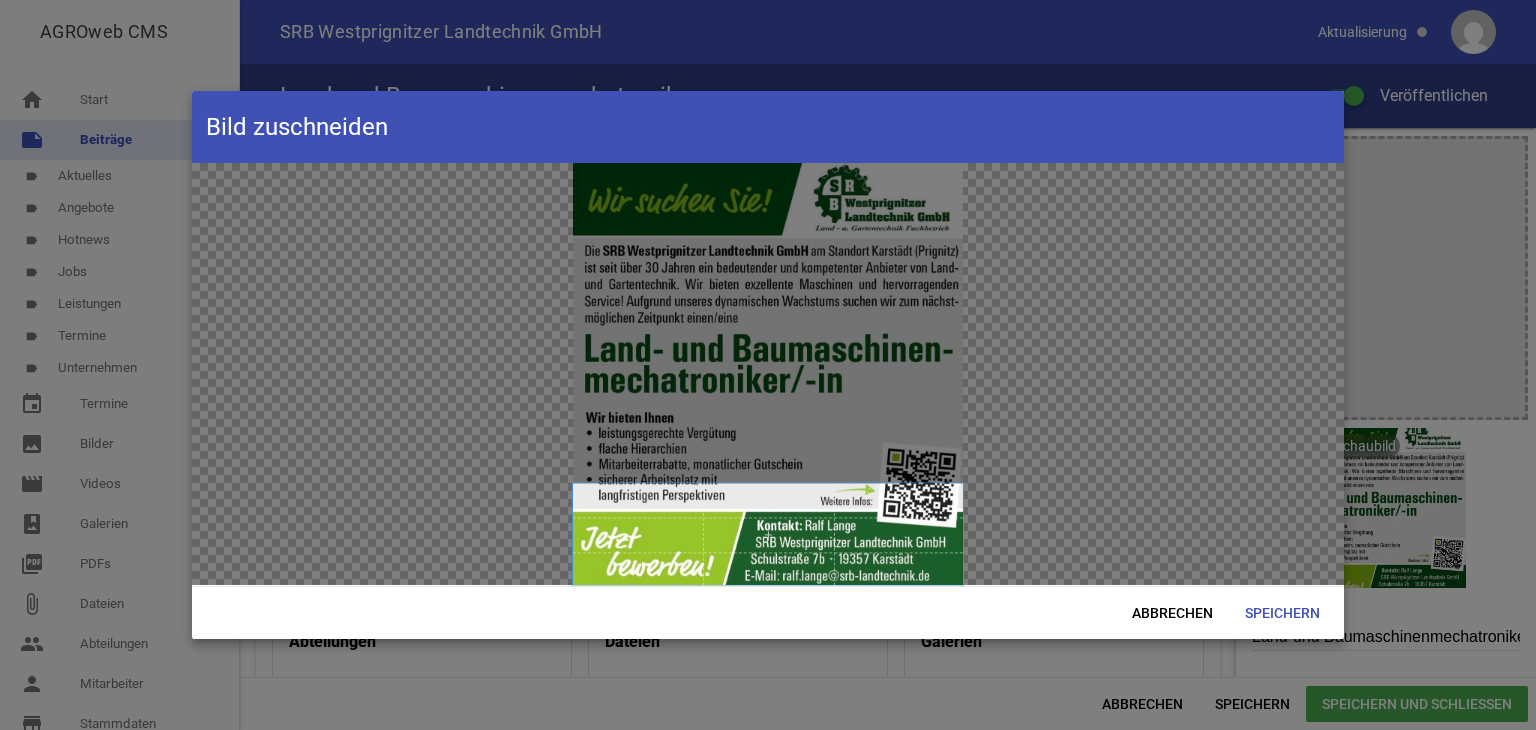 click on "AGROweb CMS
home Start
note Beiträge
label Aktuelles settings label Angebote settings label Hotnews settings label Jobs settings label Leistungen settings label Termine settings label Unternehmen settings   event Termine
image Bilder
movie Videos
photo_album Galerien
picture_as_pdf PDFs
attach_file Dateien
people Abteilungen
person Mitarbeiter
store_mall_directory Stammdaten
Datenschutzerklärung   Impressum   reply  Abmelden
 SRB Westprignitzer Landtechnik GmbH         Land-und Baumaschinenmechatroniker         Veröffentlichen       games     image" at bounding box center [768, 365] 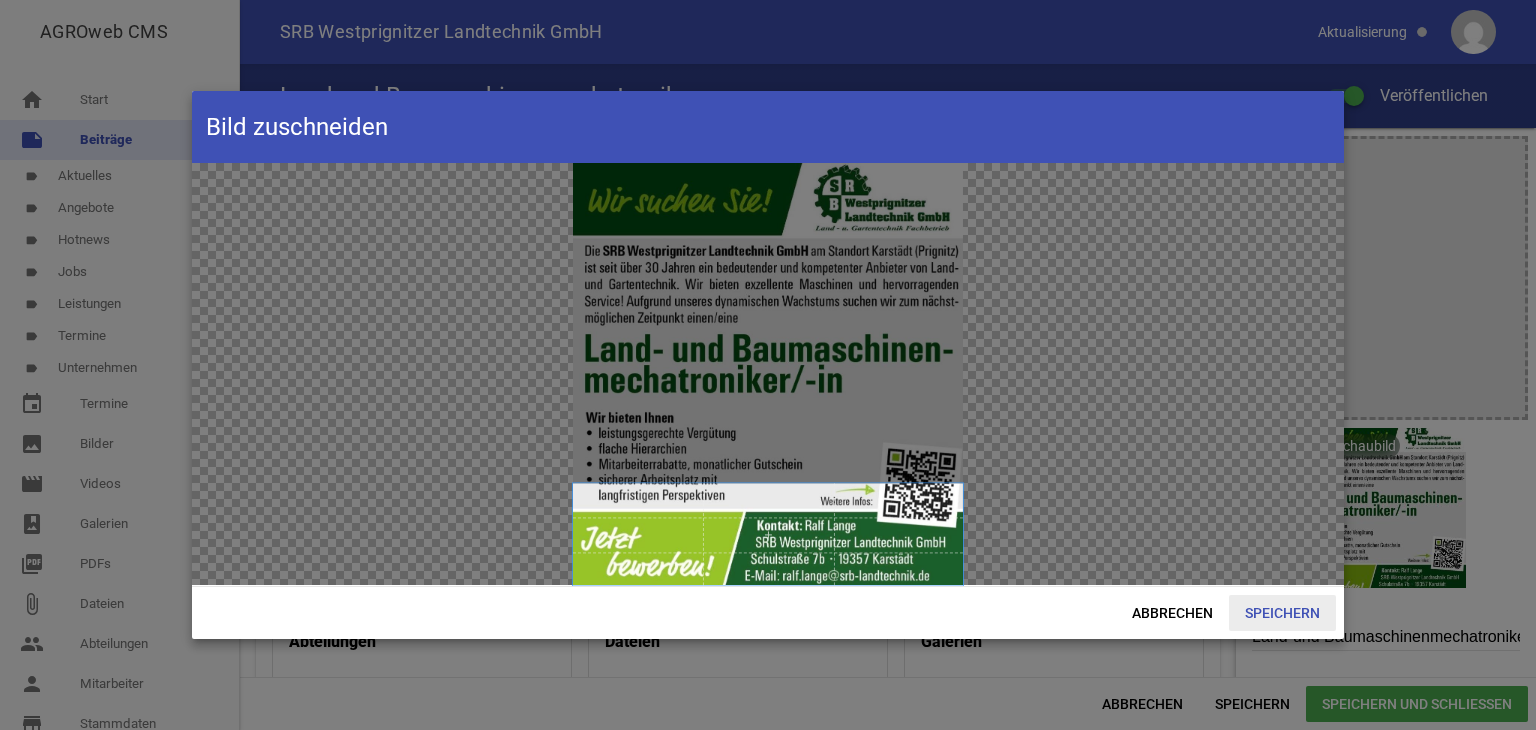 click on "Speichern" at bounding box center [1282, 613] 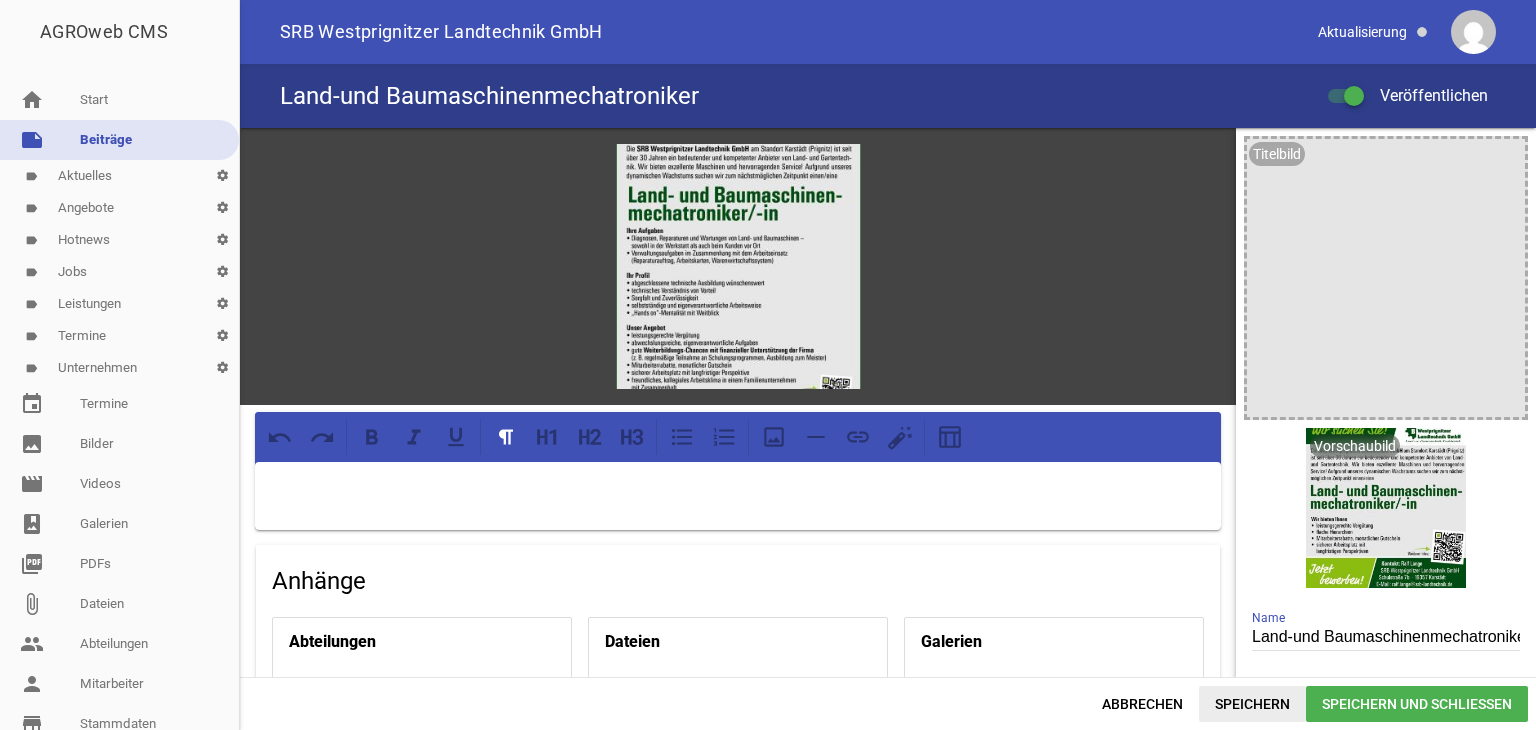 click on "Speichern" at bounding box center [1252, 704] 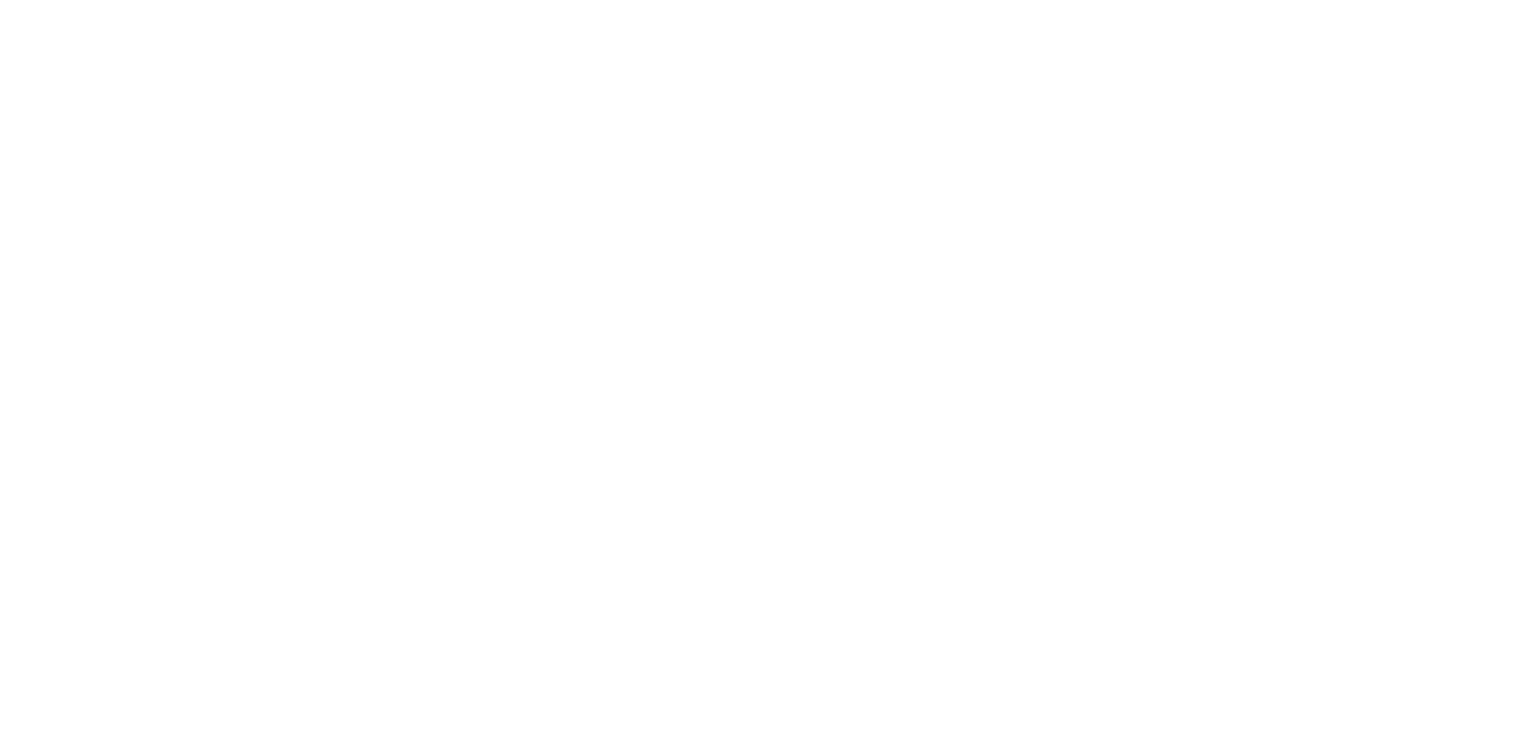 scroll, scrollTop: 0, scrollLeft: 0, axis: both 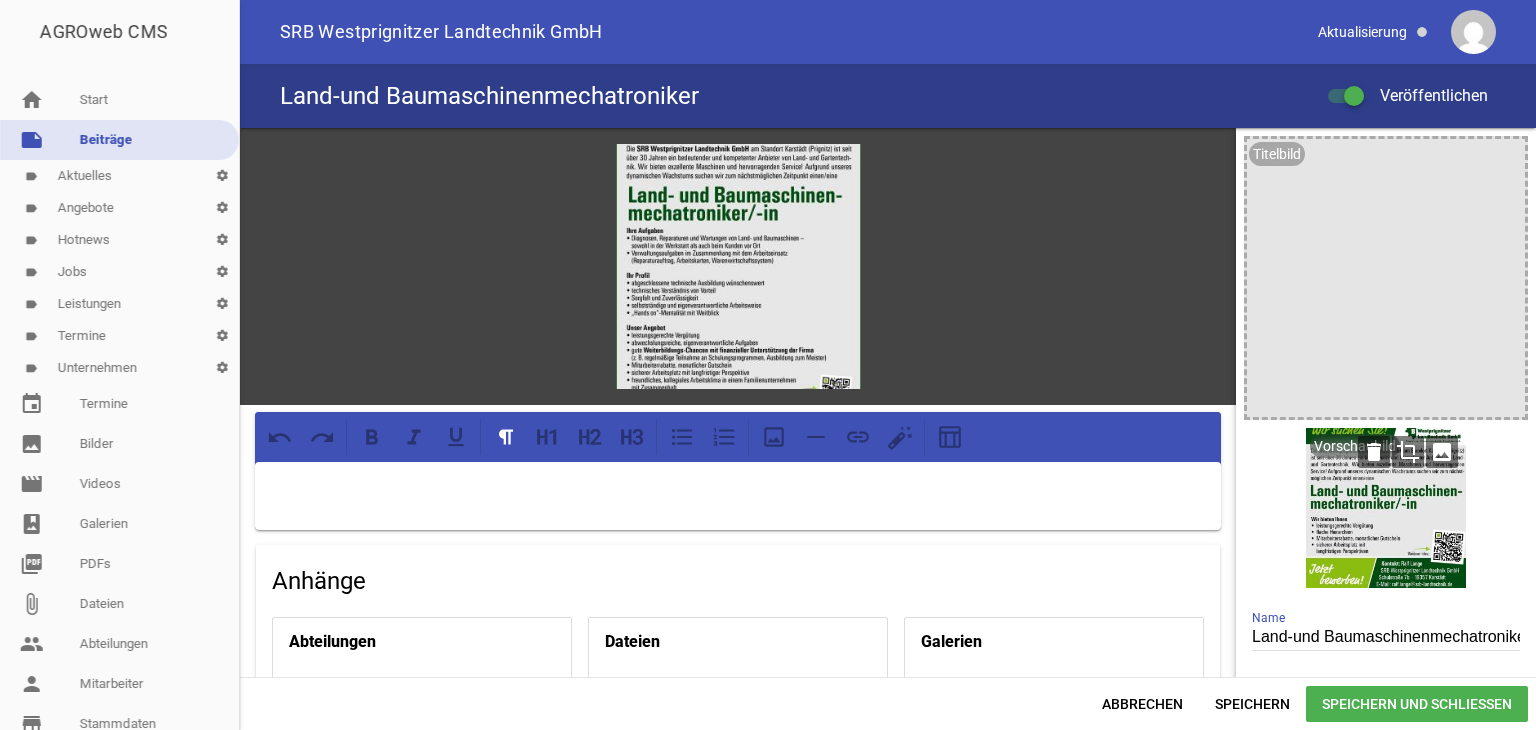 click at bounding box center (1386, 508) 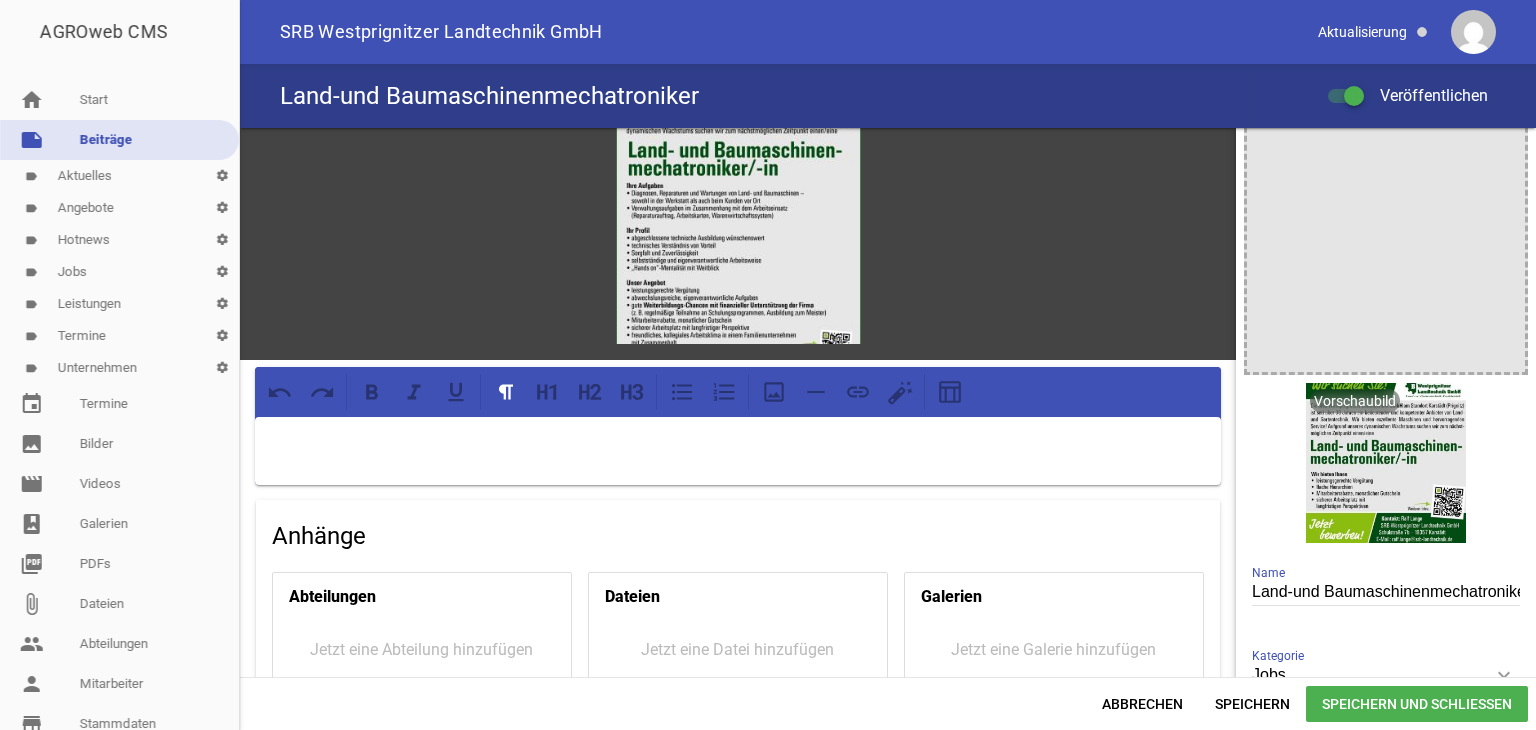 scroll, scrollTop: 0, scrollLeft: 0, axis: both 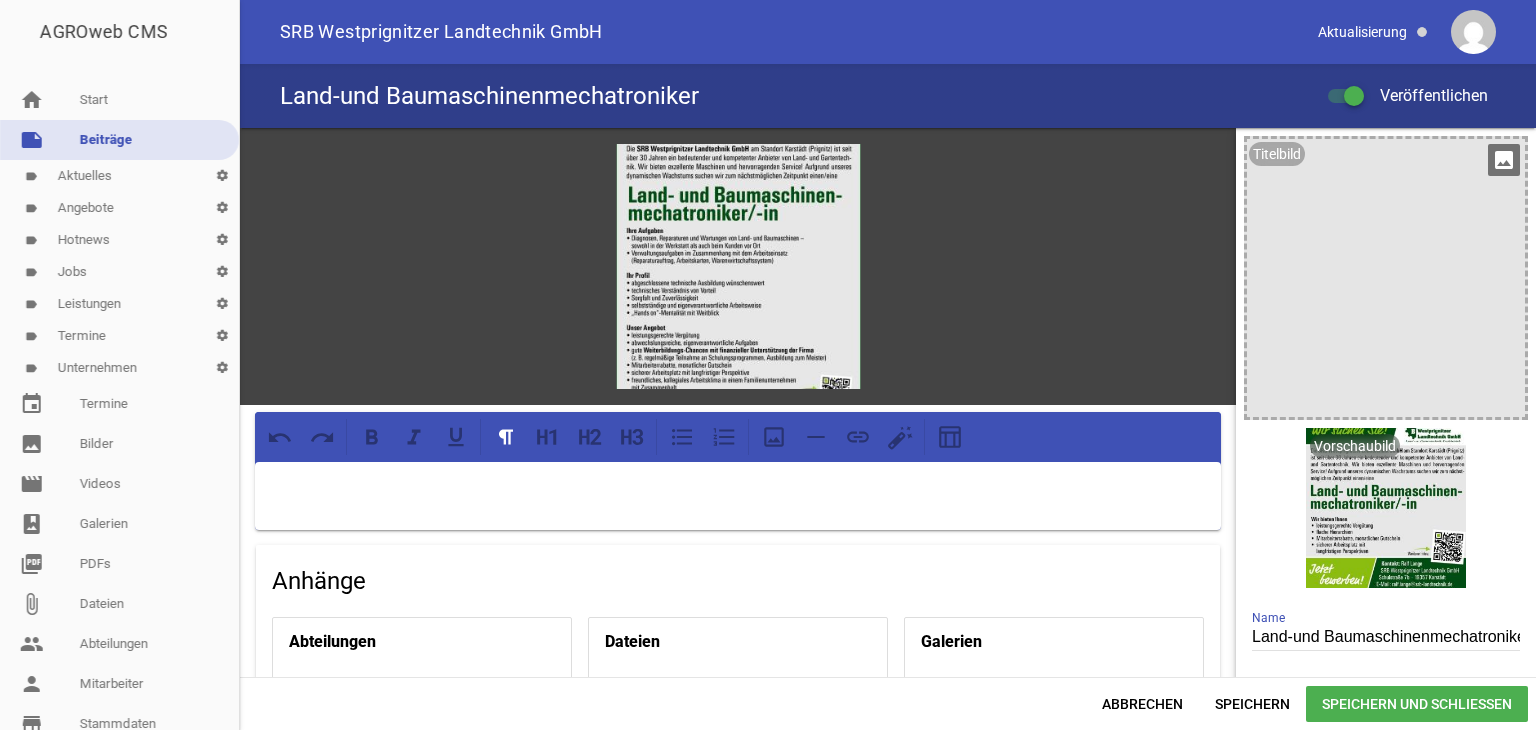 click on "image" at bounding box center [1504, 160] 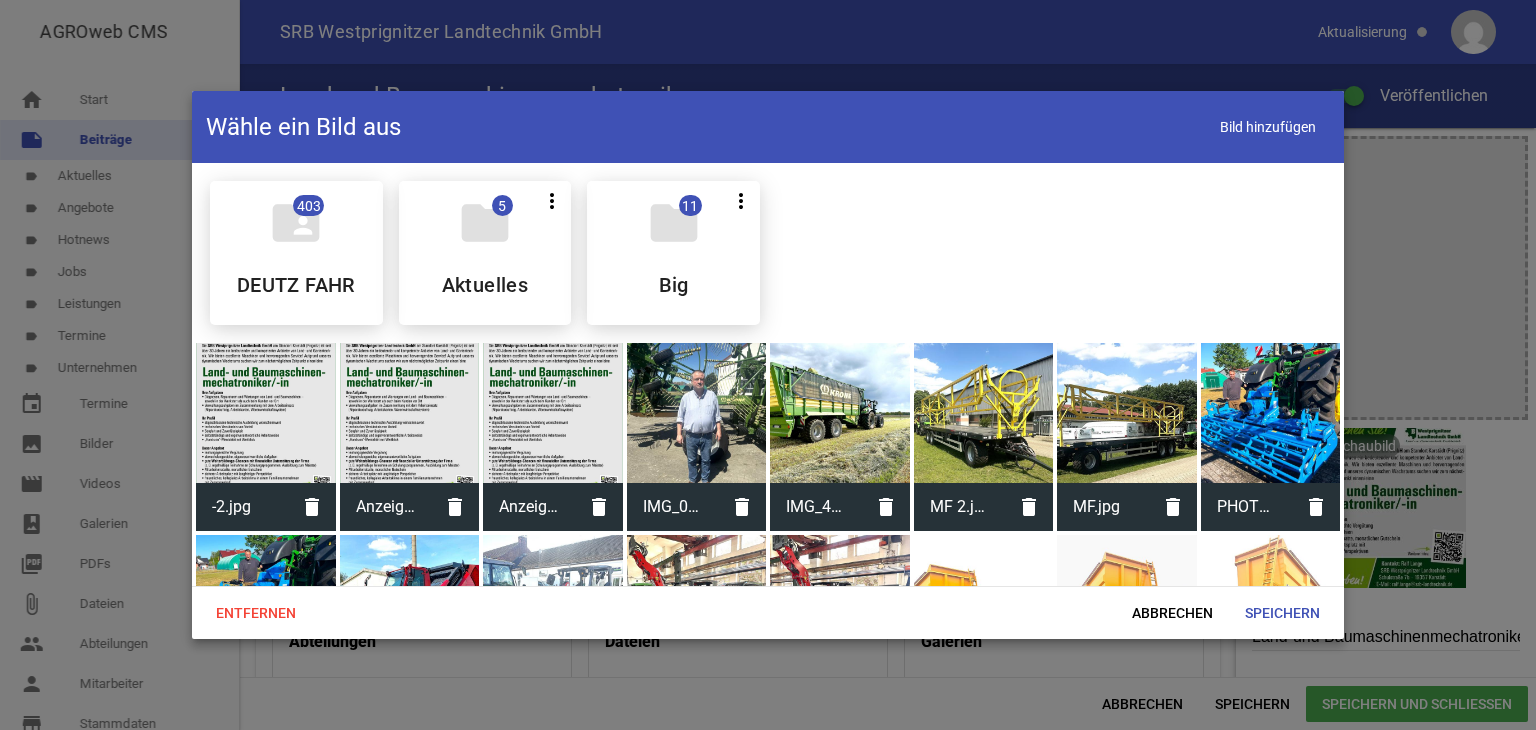 click at bounding box center [410, 413] 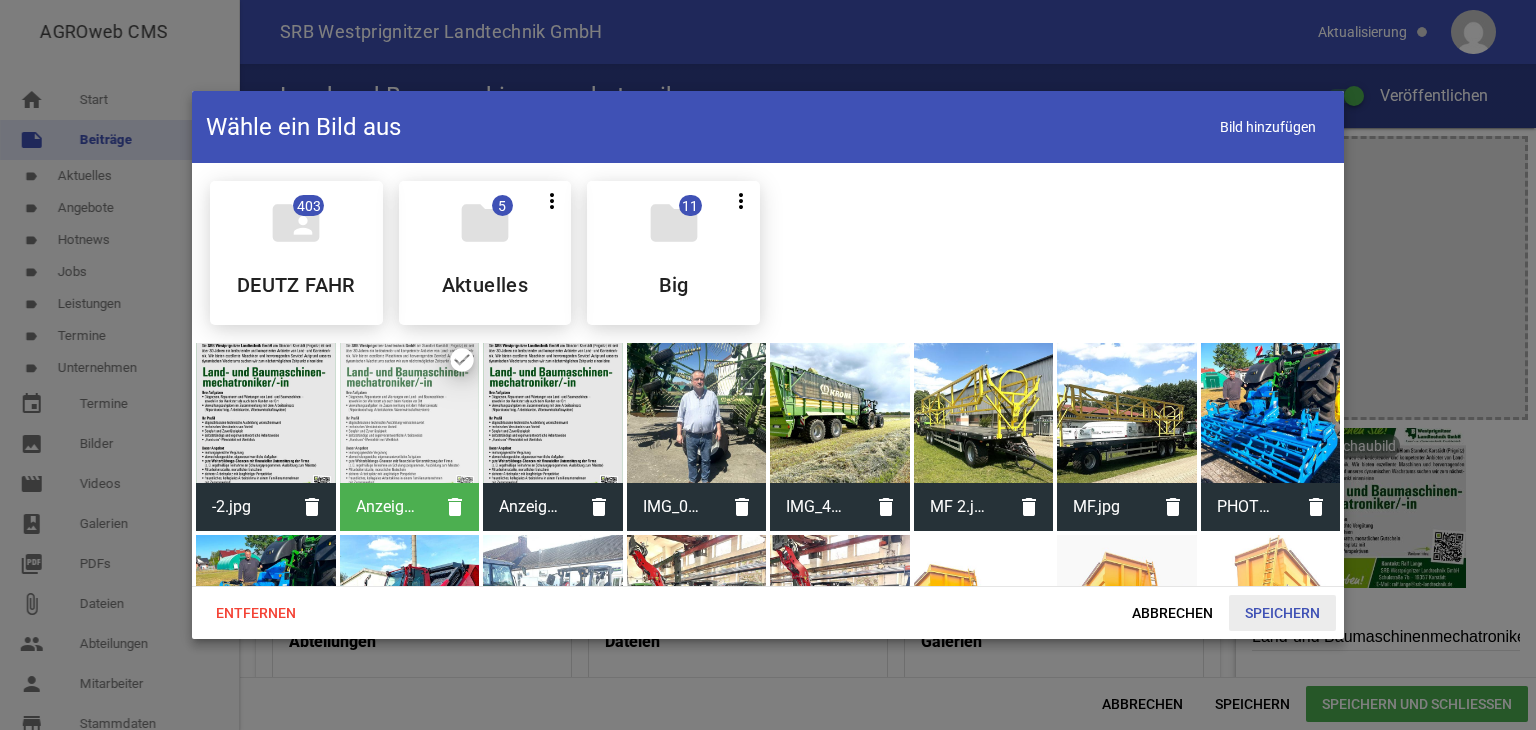 click on "Speichern" at bounding box center (1282, 613) 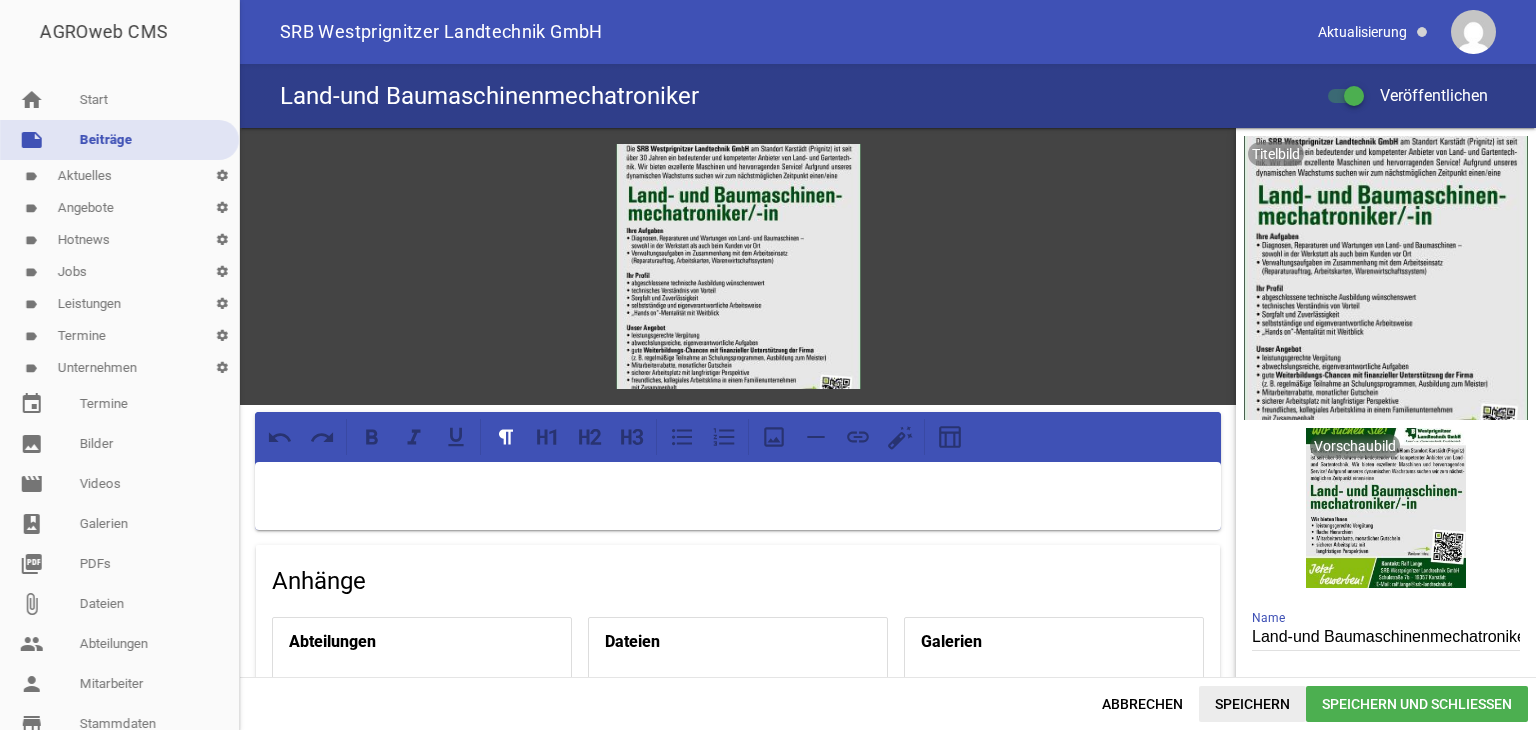 click on "Speichern" at bounding box center (1252, 704) 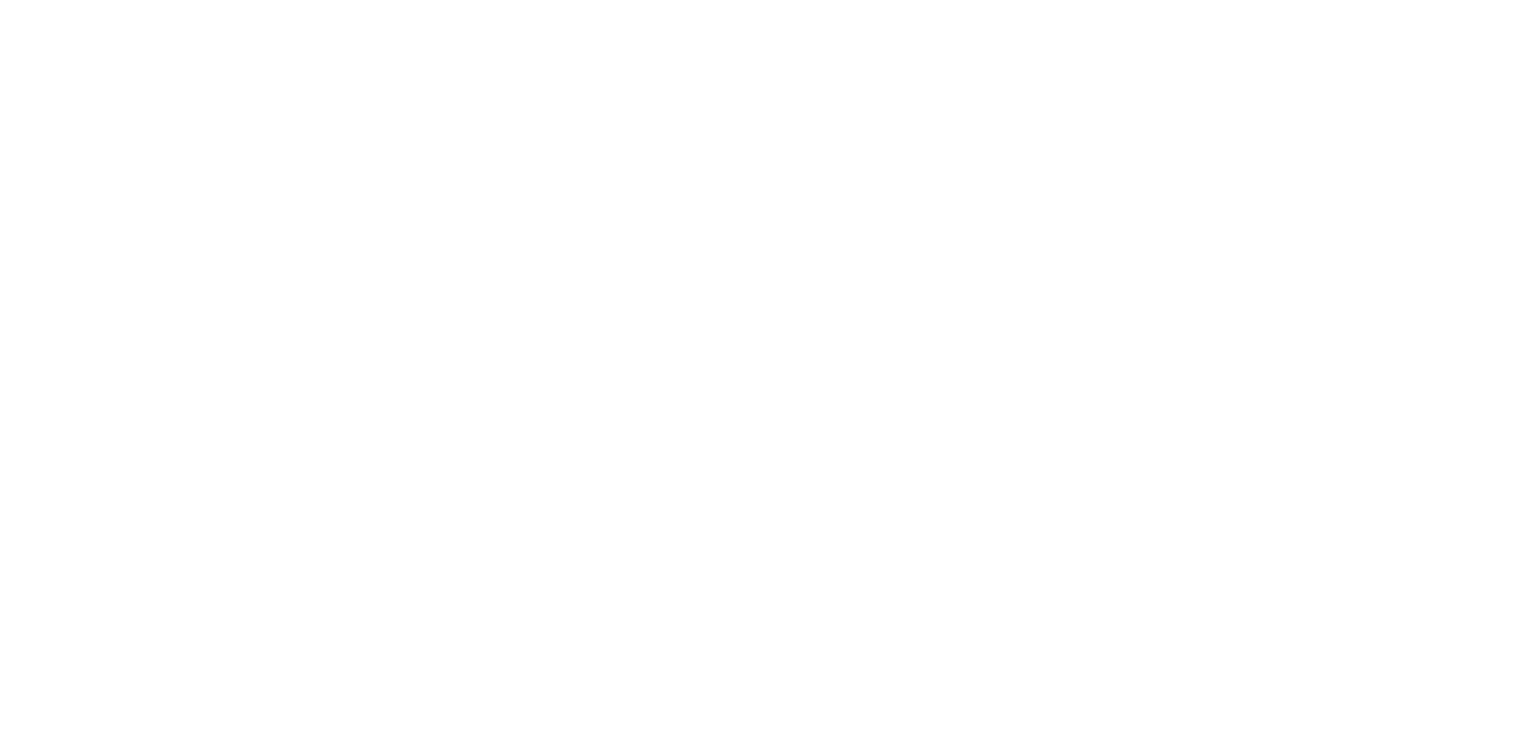 scroll, scrollTop: 0, scrollLeft: 0, axis: both 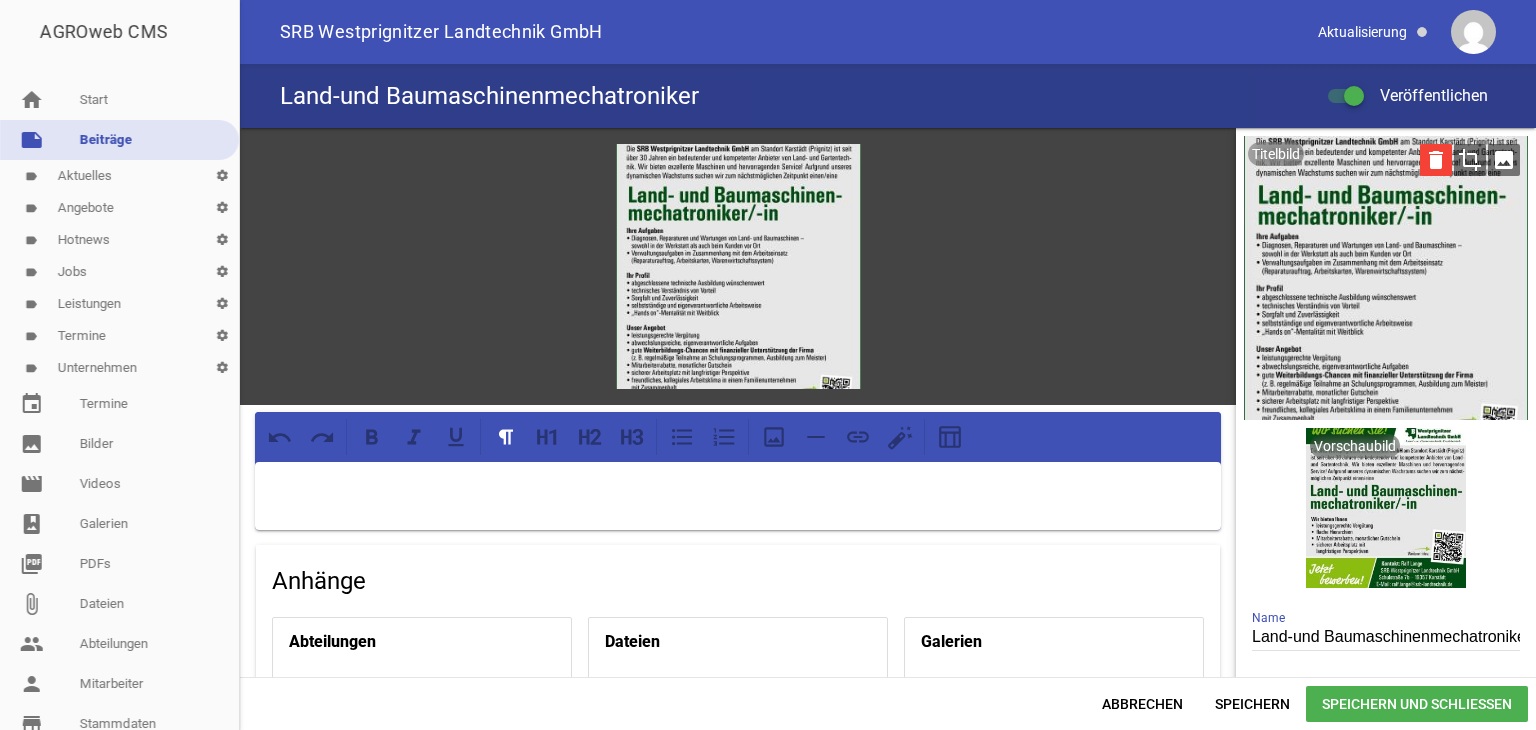 click on "delete" at bounding box center (1436, 160) 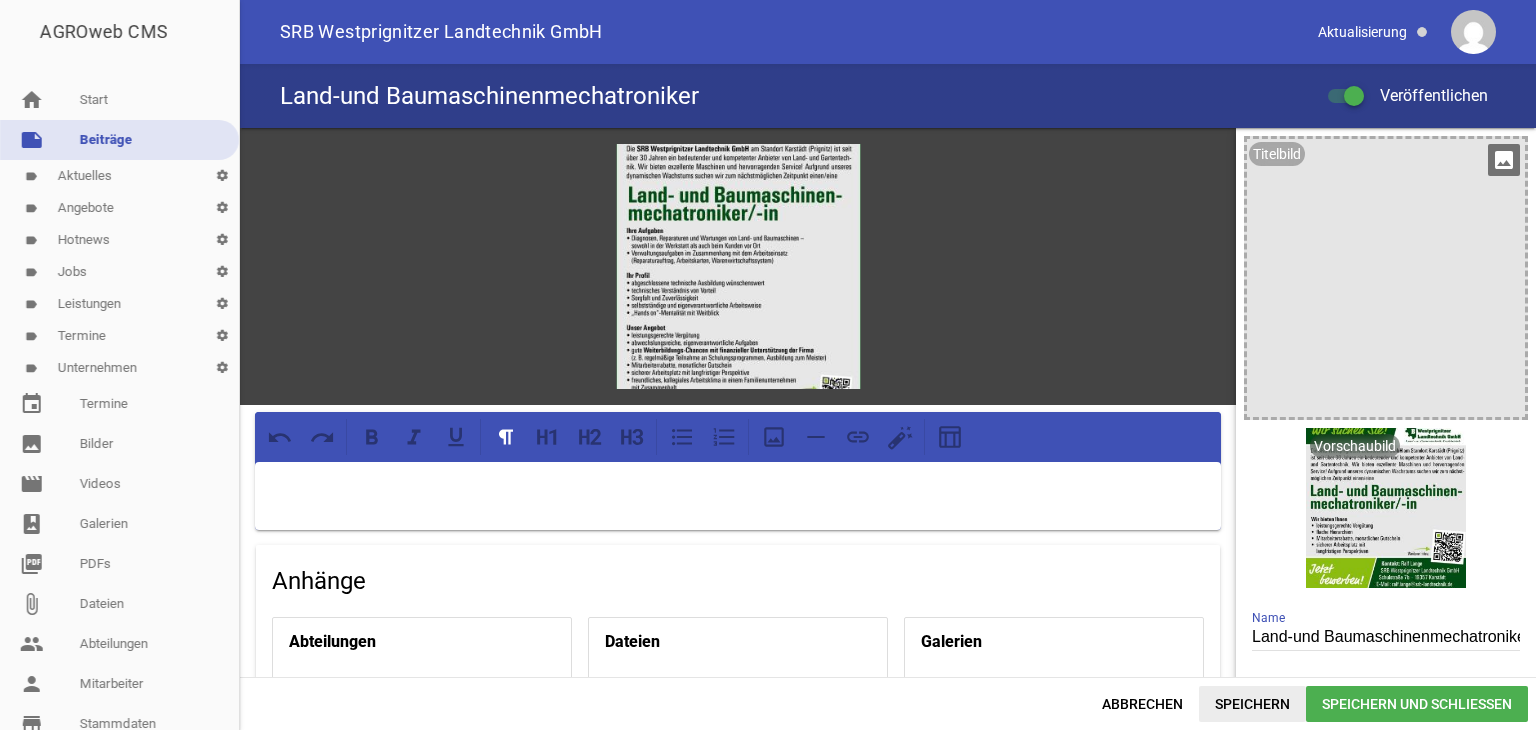 click on "Speichern" at bounding box center (1252, 704) 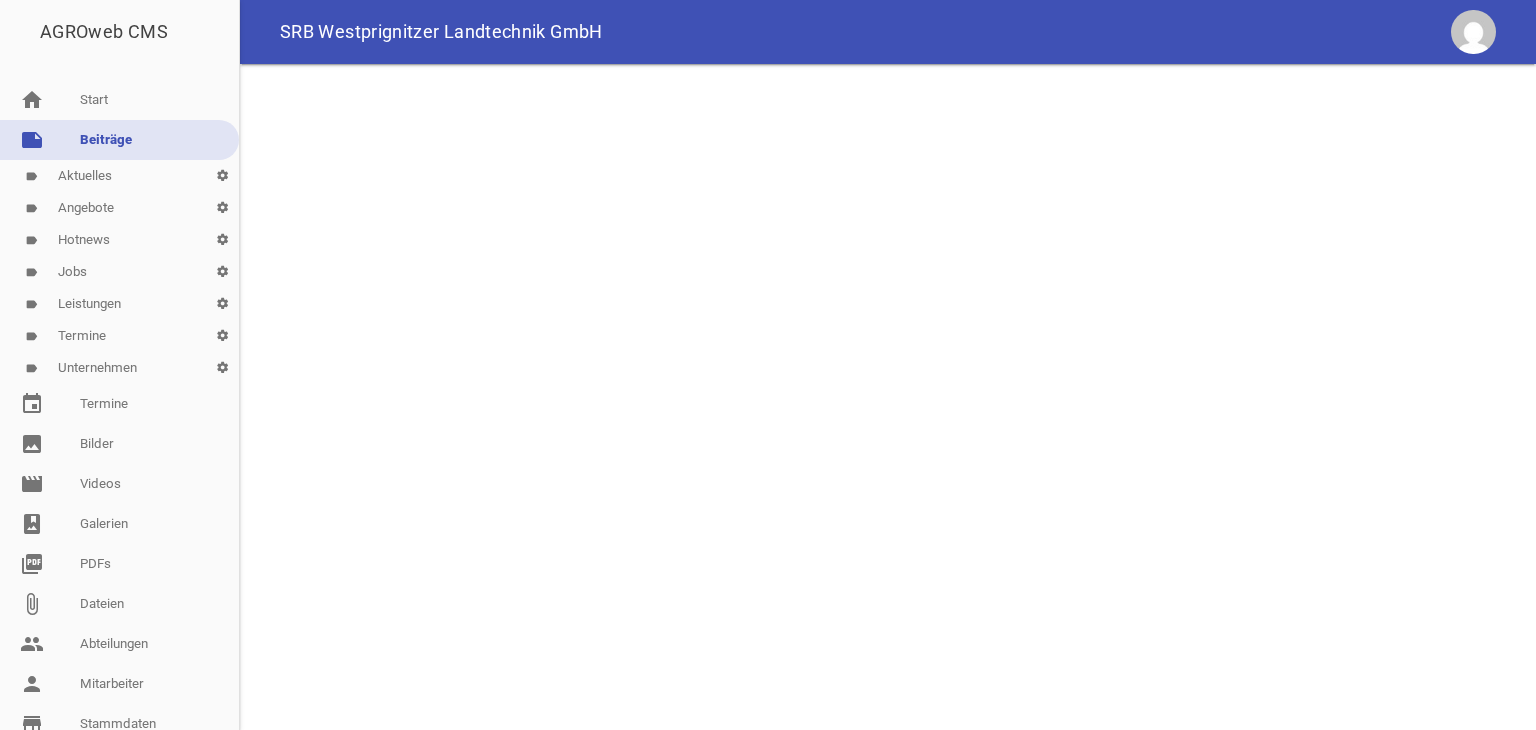 scroll, scrollTop: 0, scrollLeft: 0, axis: both 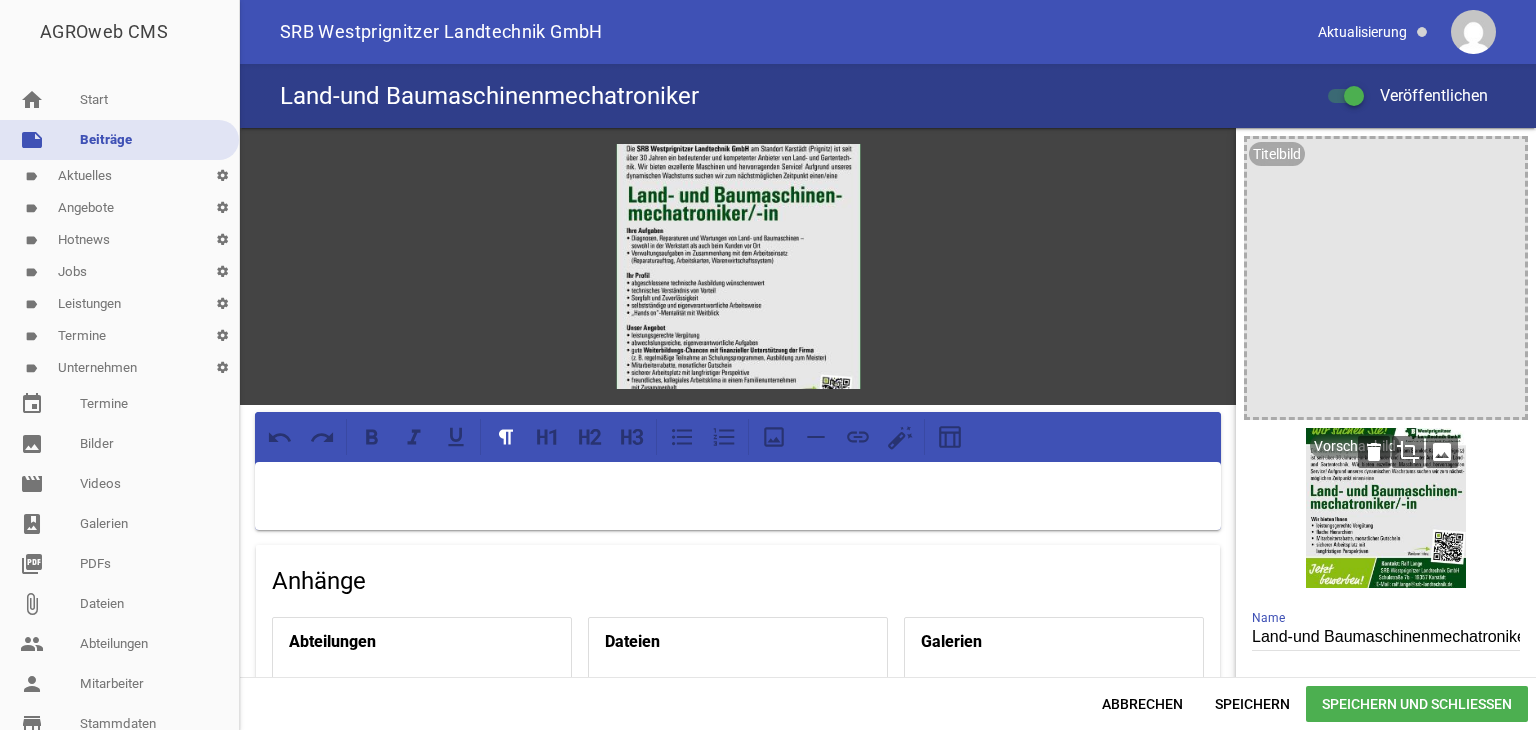 click on "image" at bounding box center (1442, 452) 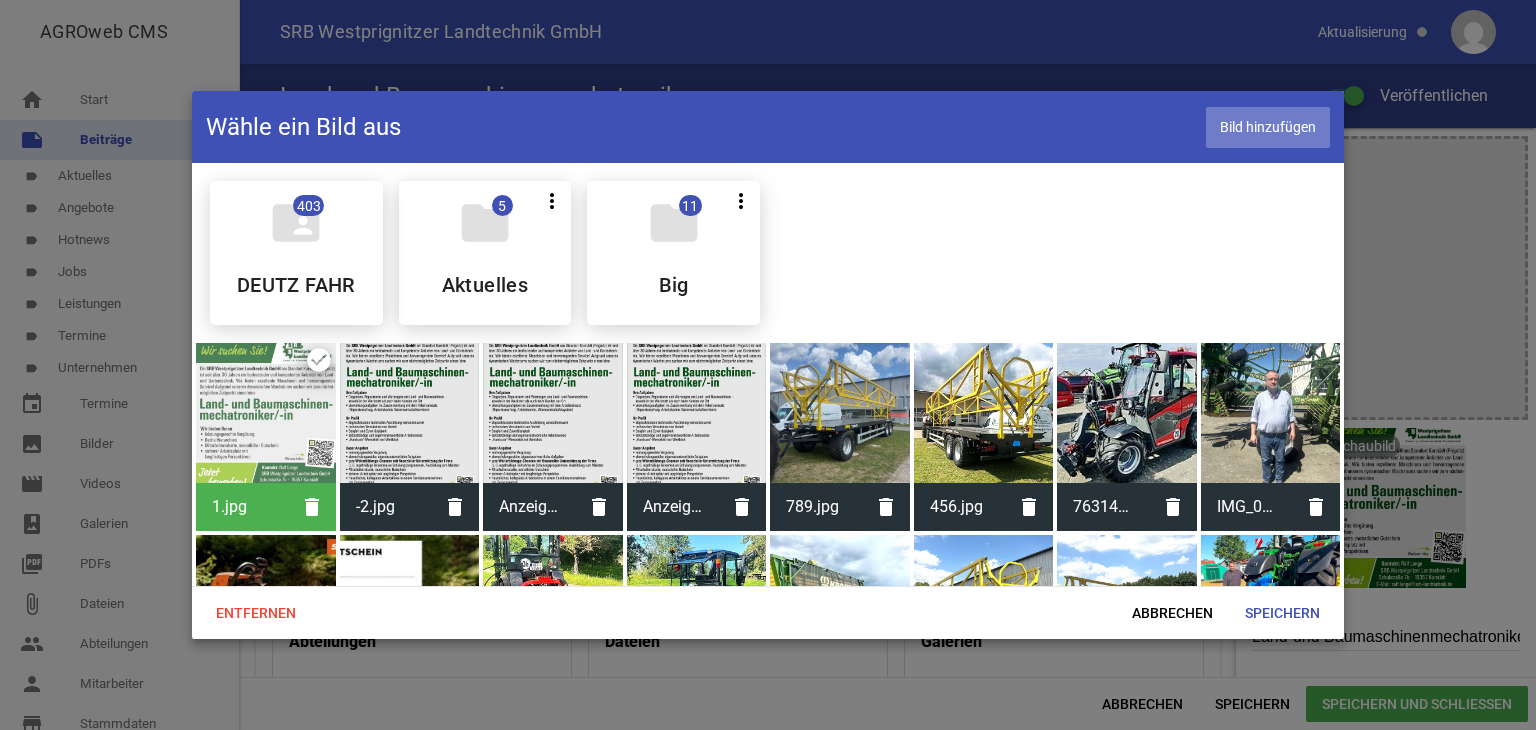 click on "Bild hinzufügen" at bounding box center (1268, 127) 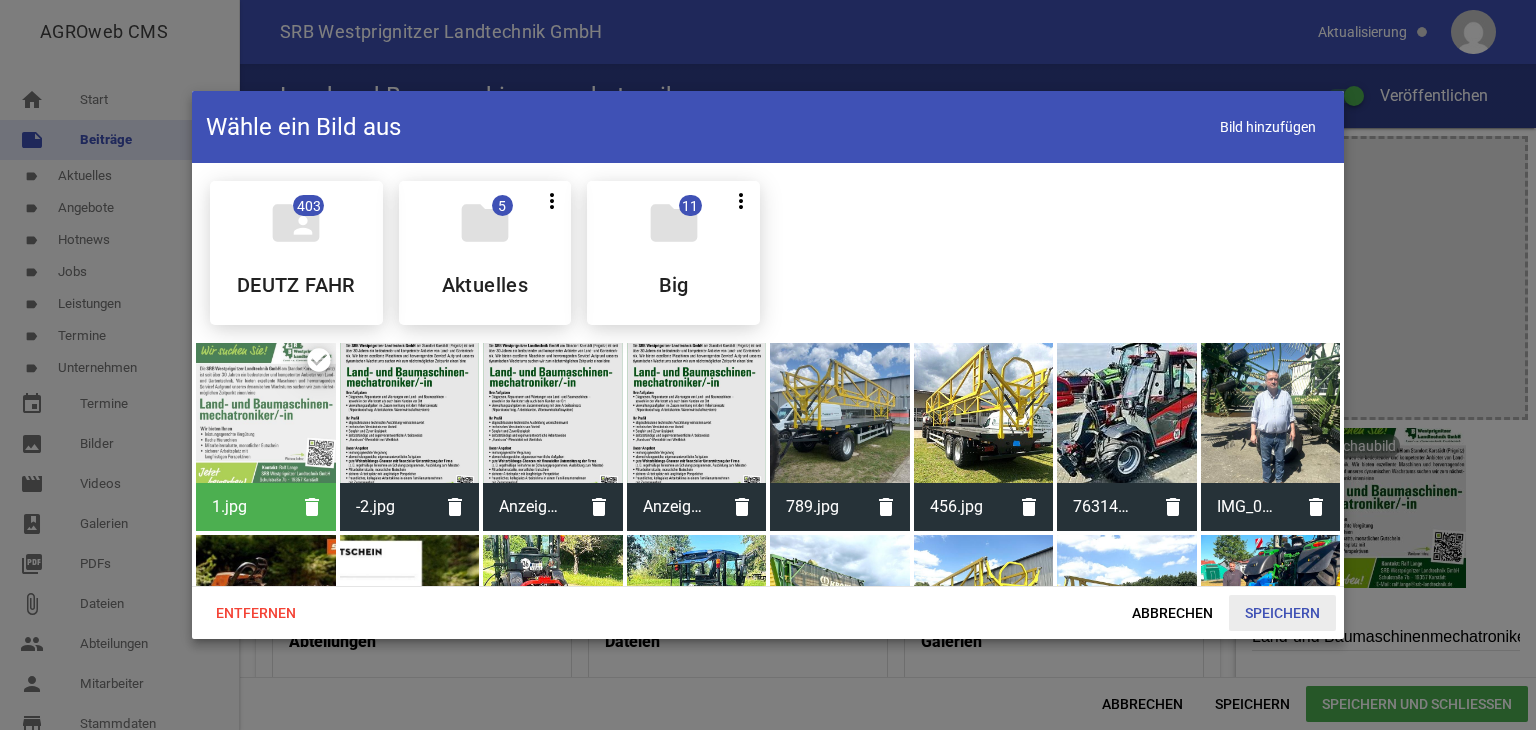 click on "Speichern" at bounding box center [1282, 613] 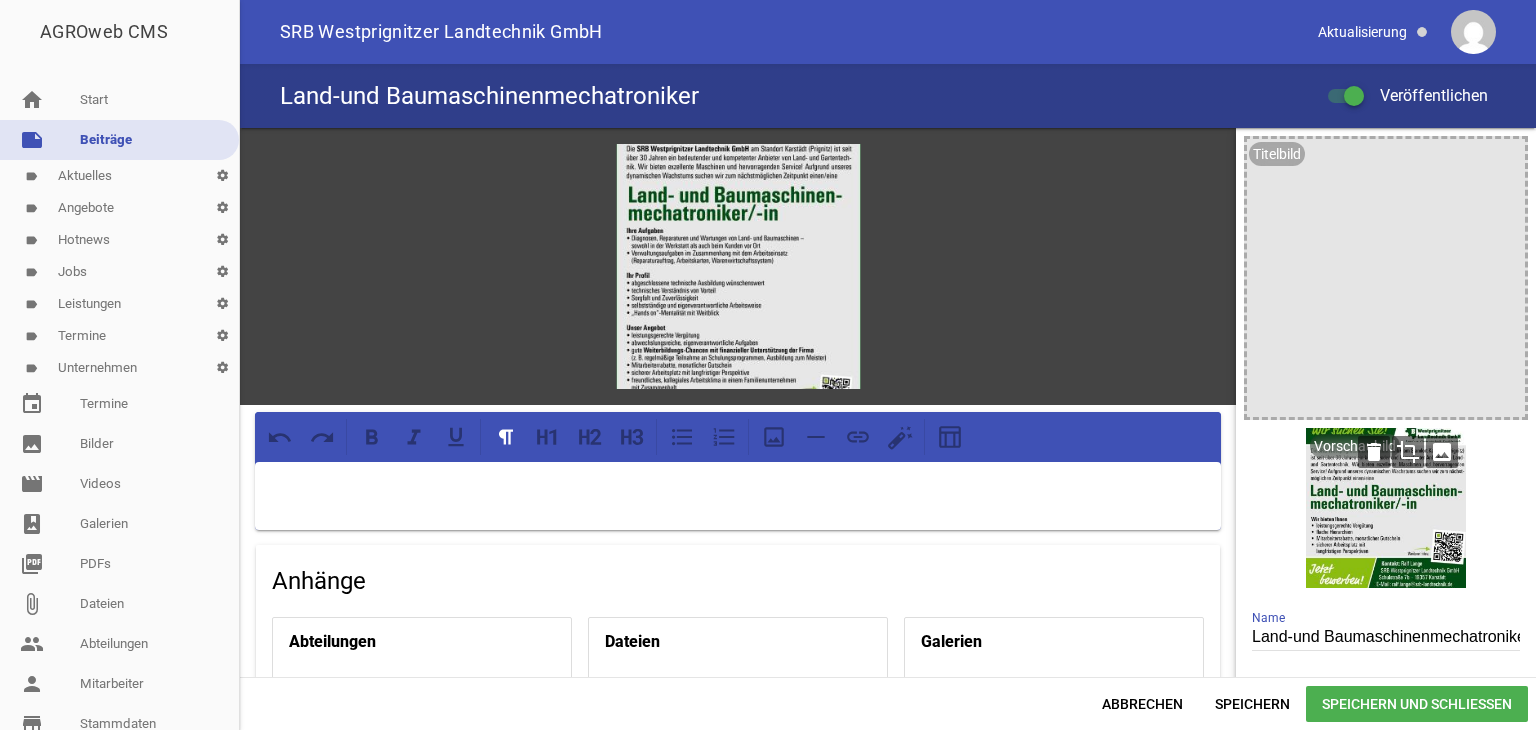 click on "image" at bounding box center [1442, 452] 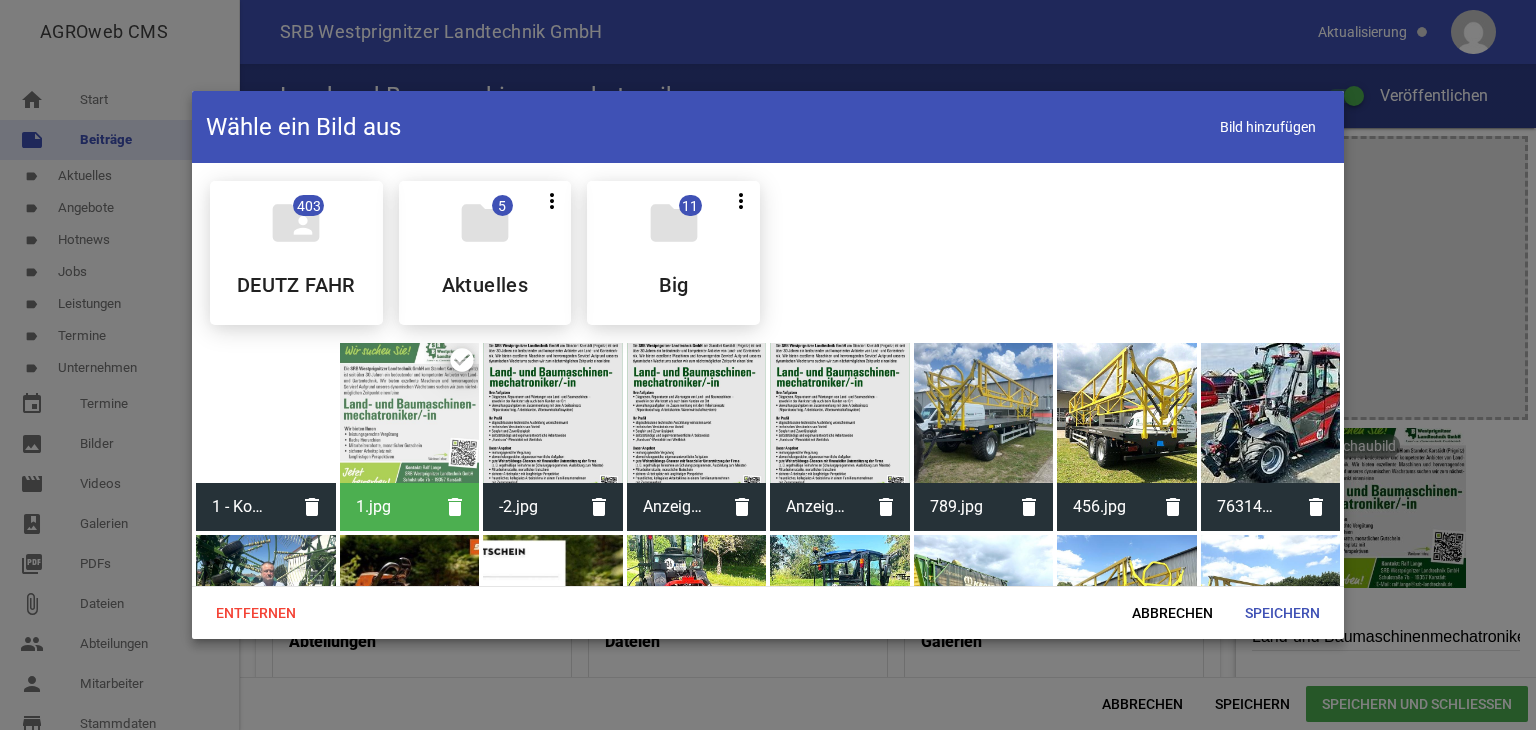 click at bounding box center (266, 413) 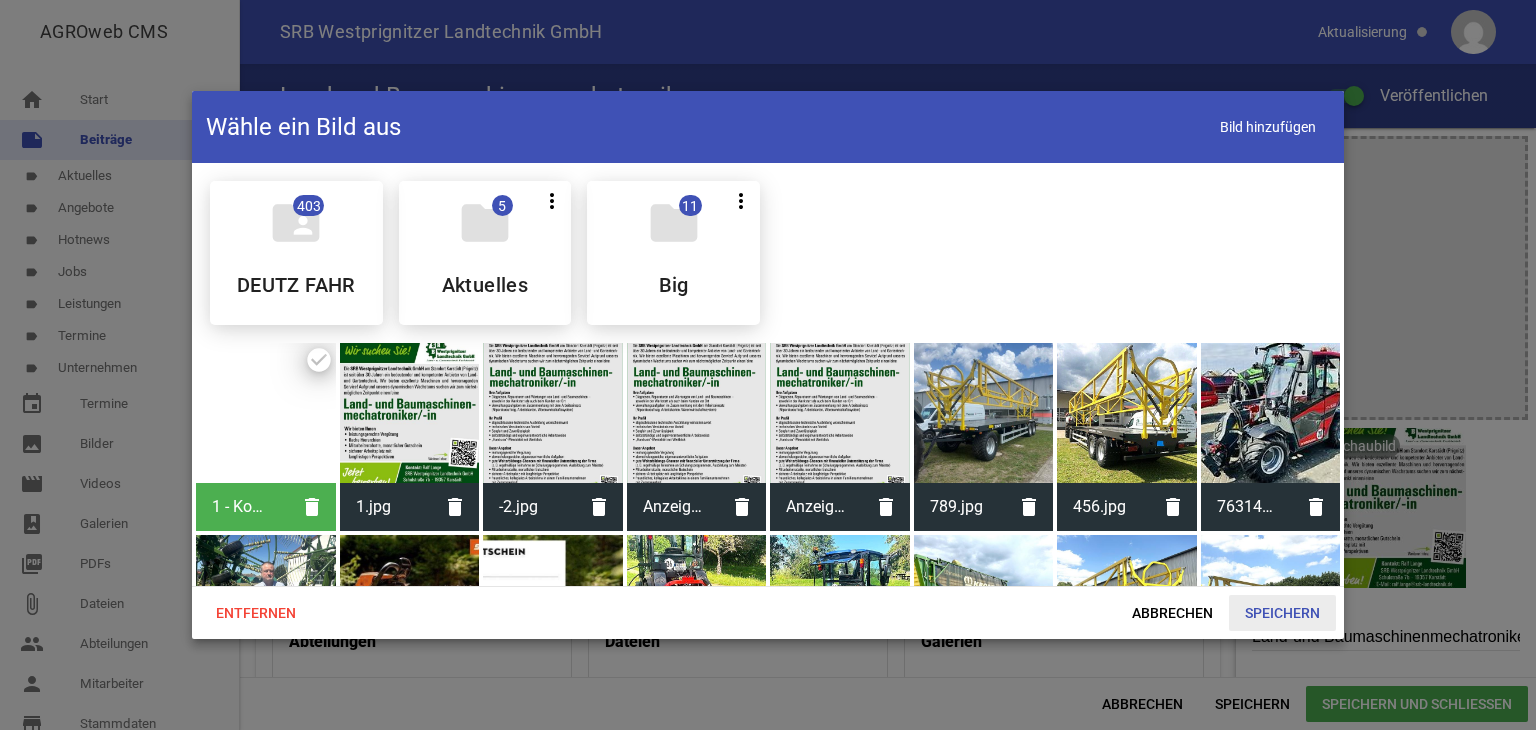 click on "Speichern" at bounding box center [1282, 613] 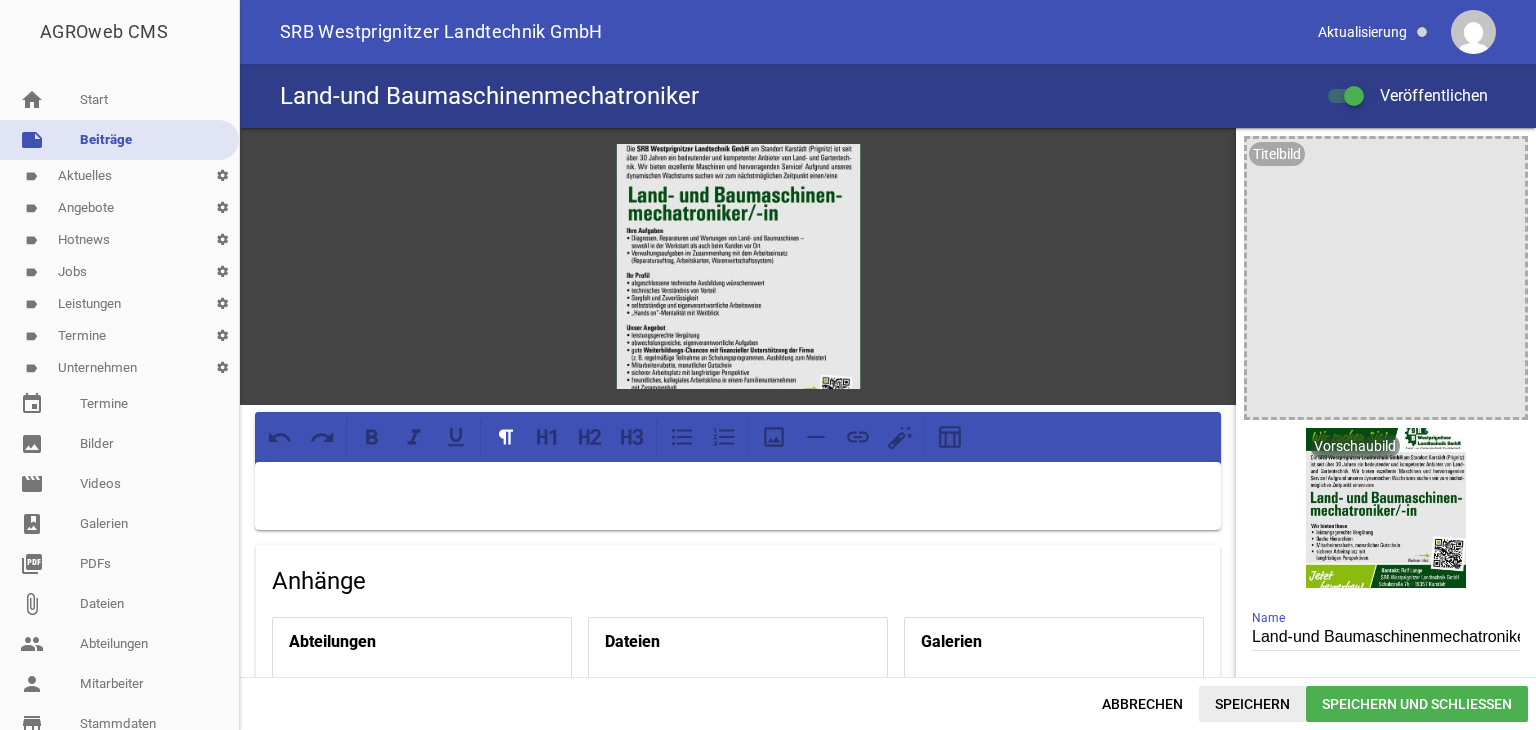 click on "Speichern" at bounding box center [1252, 704] 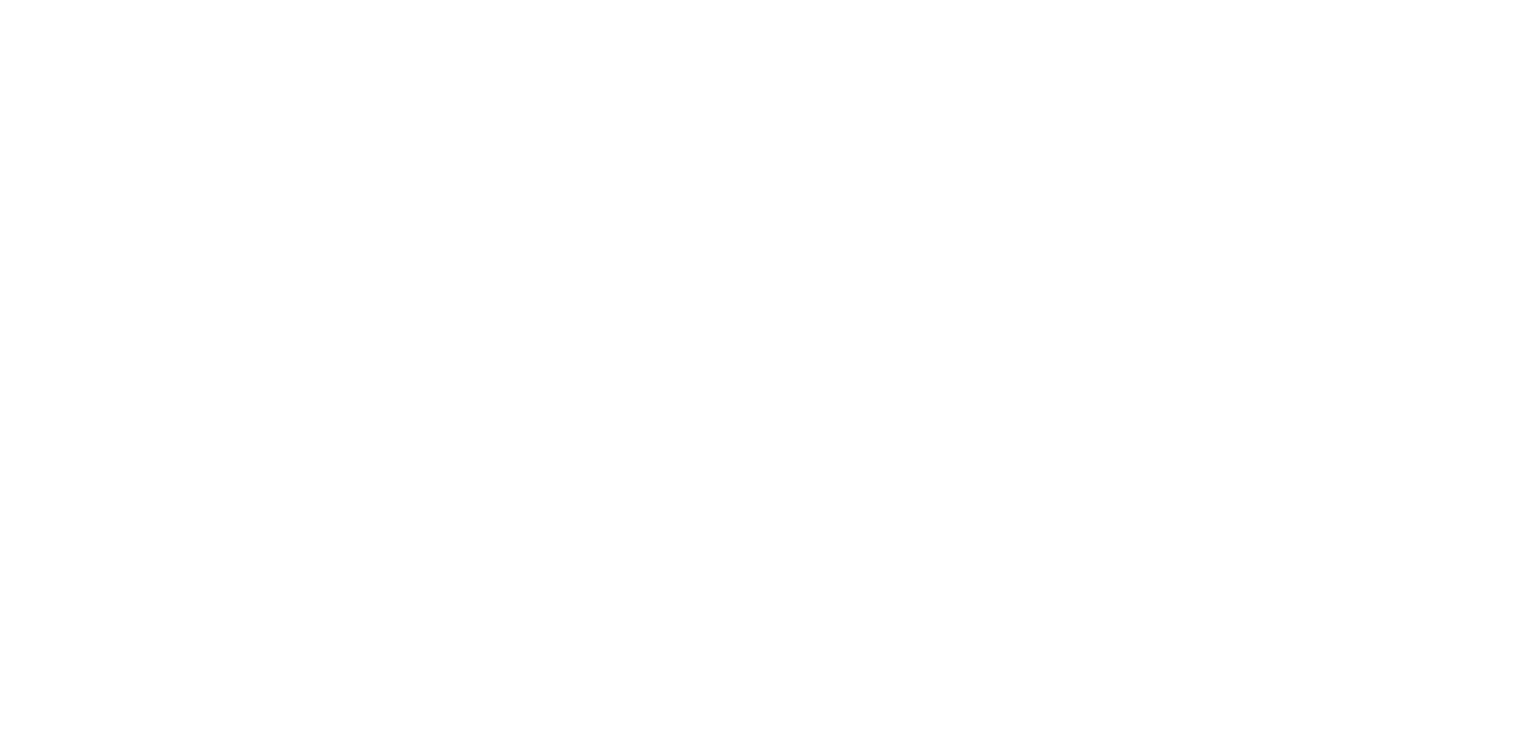 scroll, scrollTop: 0, scrollLeft: 0, axis: both 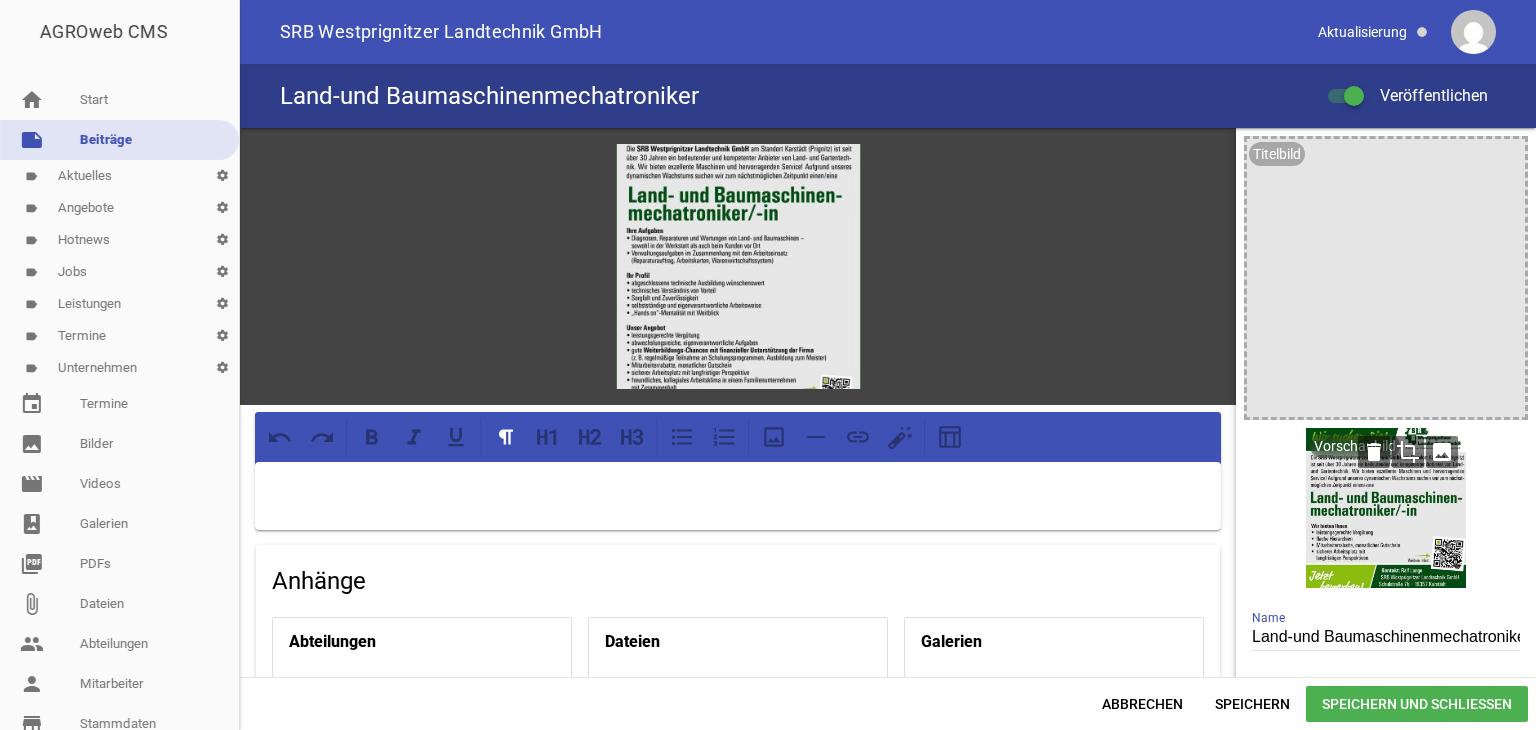click on "crop" at bounding box center (1408, 452) 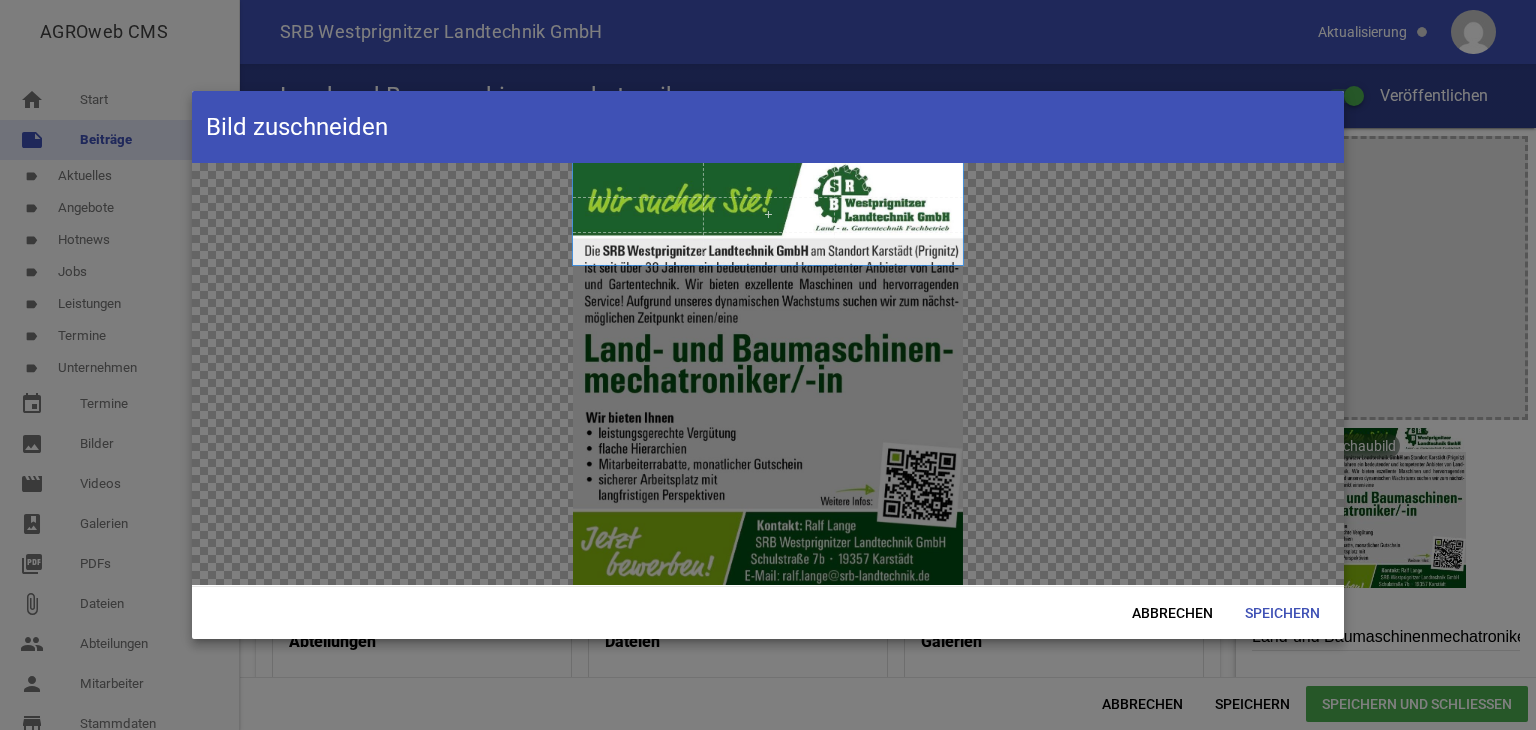 click at bounding box center (768, 214) 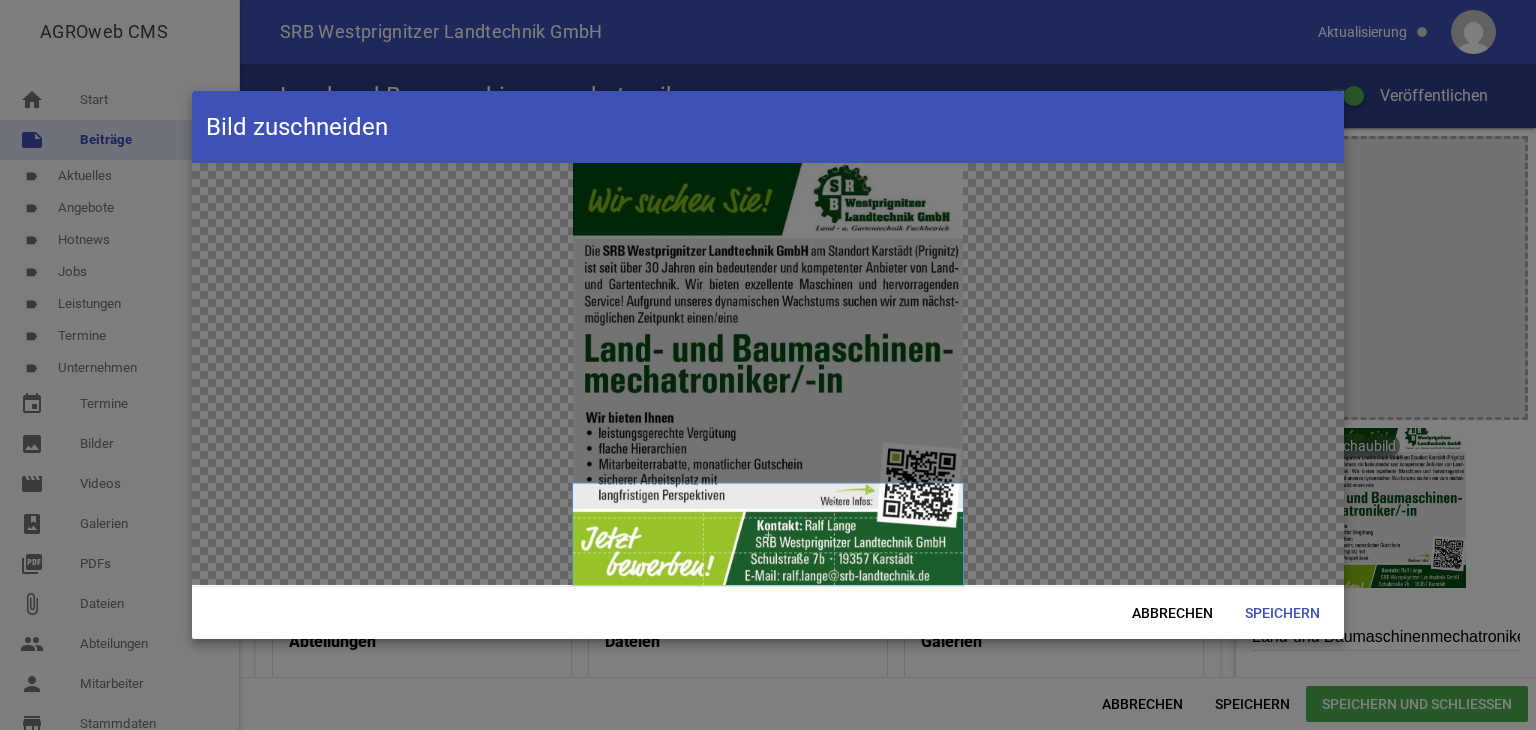 click at bounding box center (768, 535) 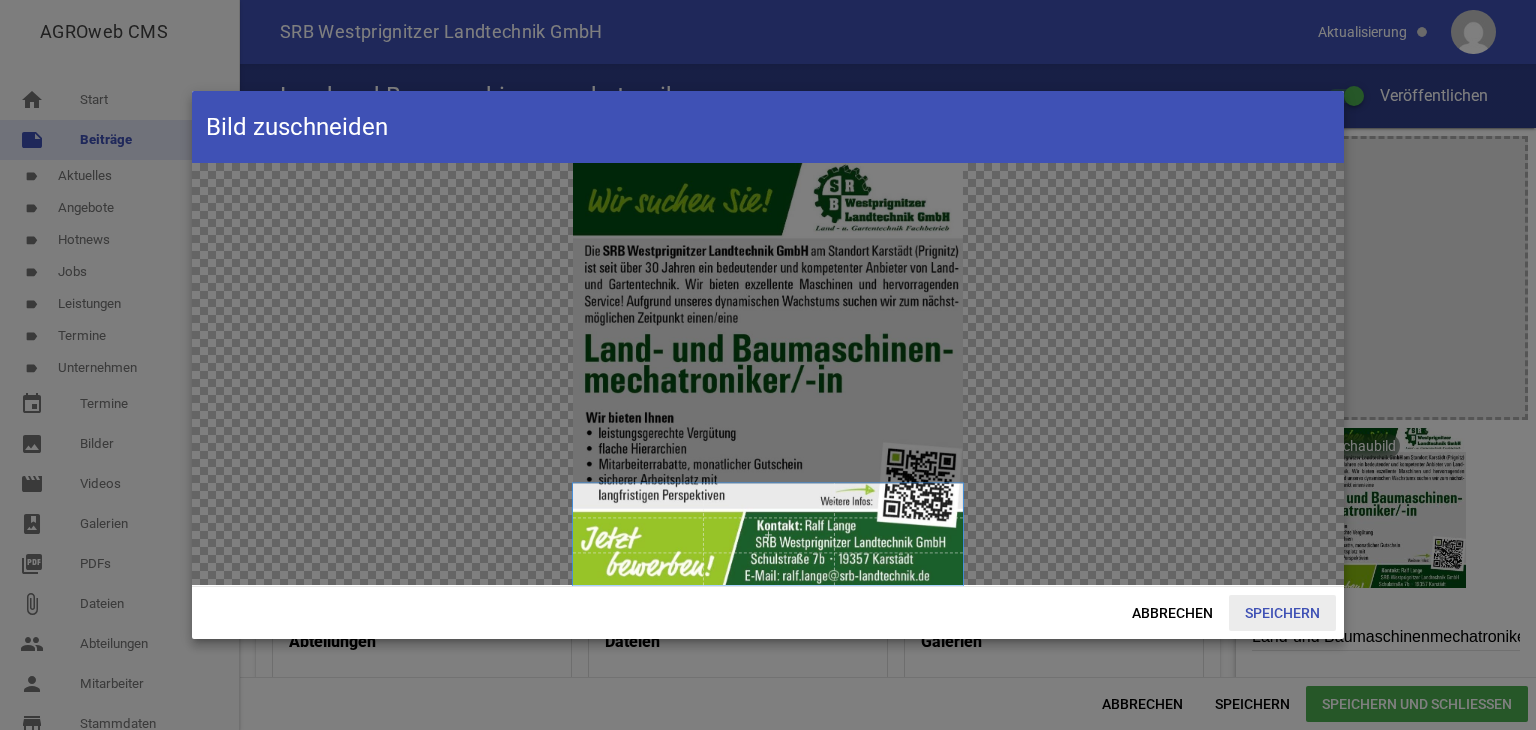 click on "Speichern" at bounding box center [1282, 613] 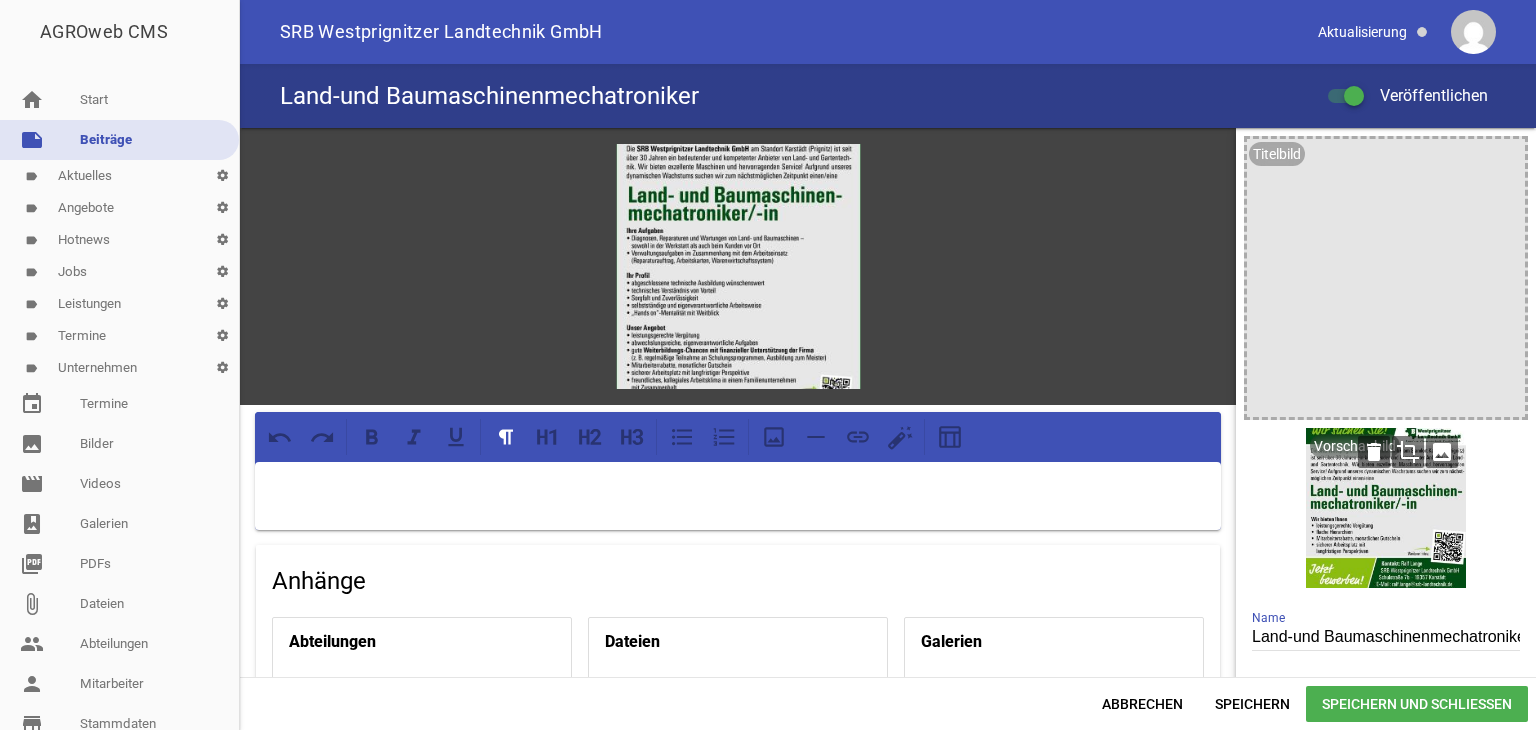click on "image" at bounding box center (1442, 452) 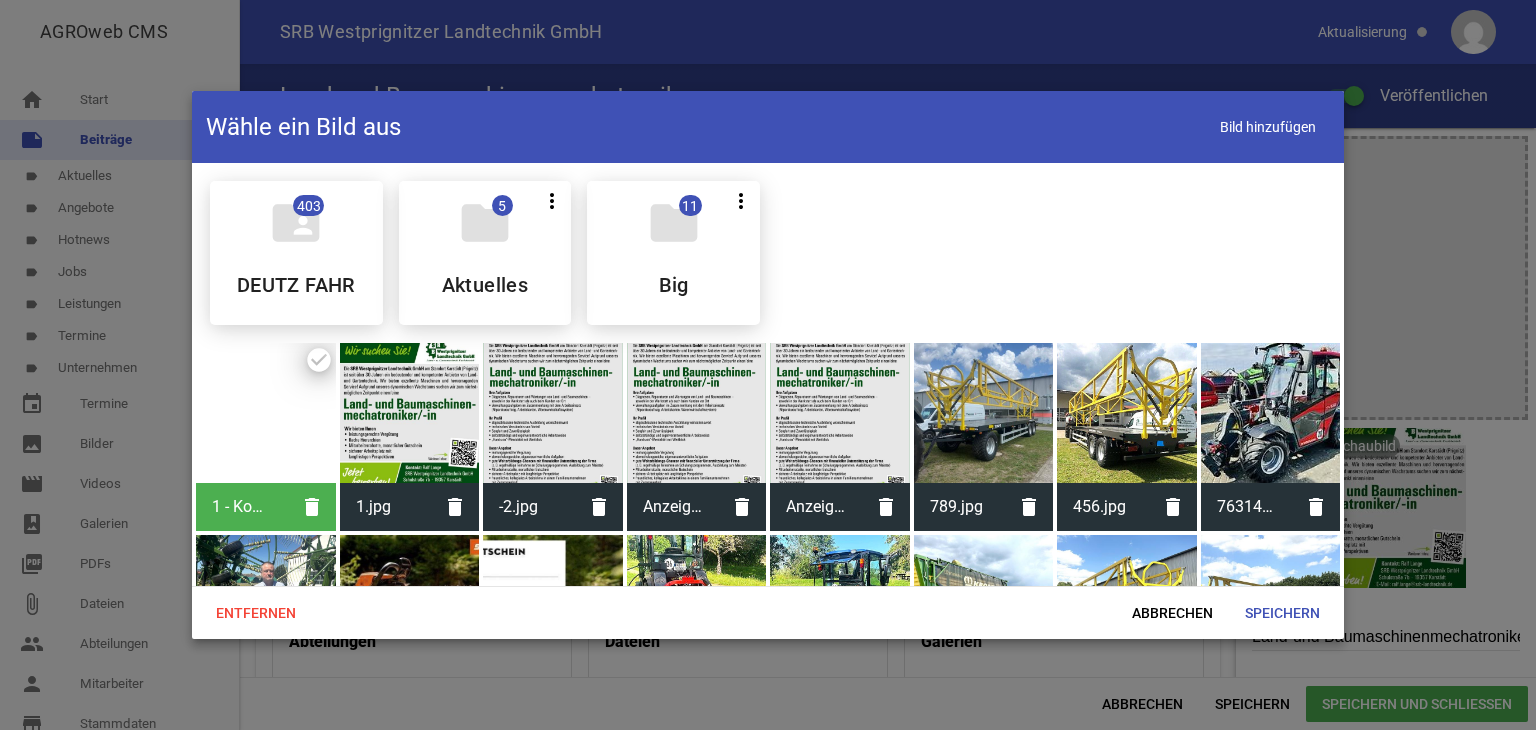 click at bounding box center [266, 413] 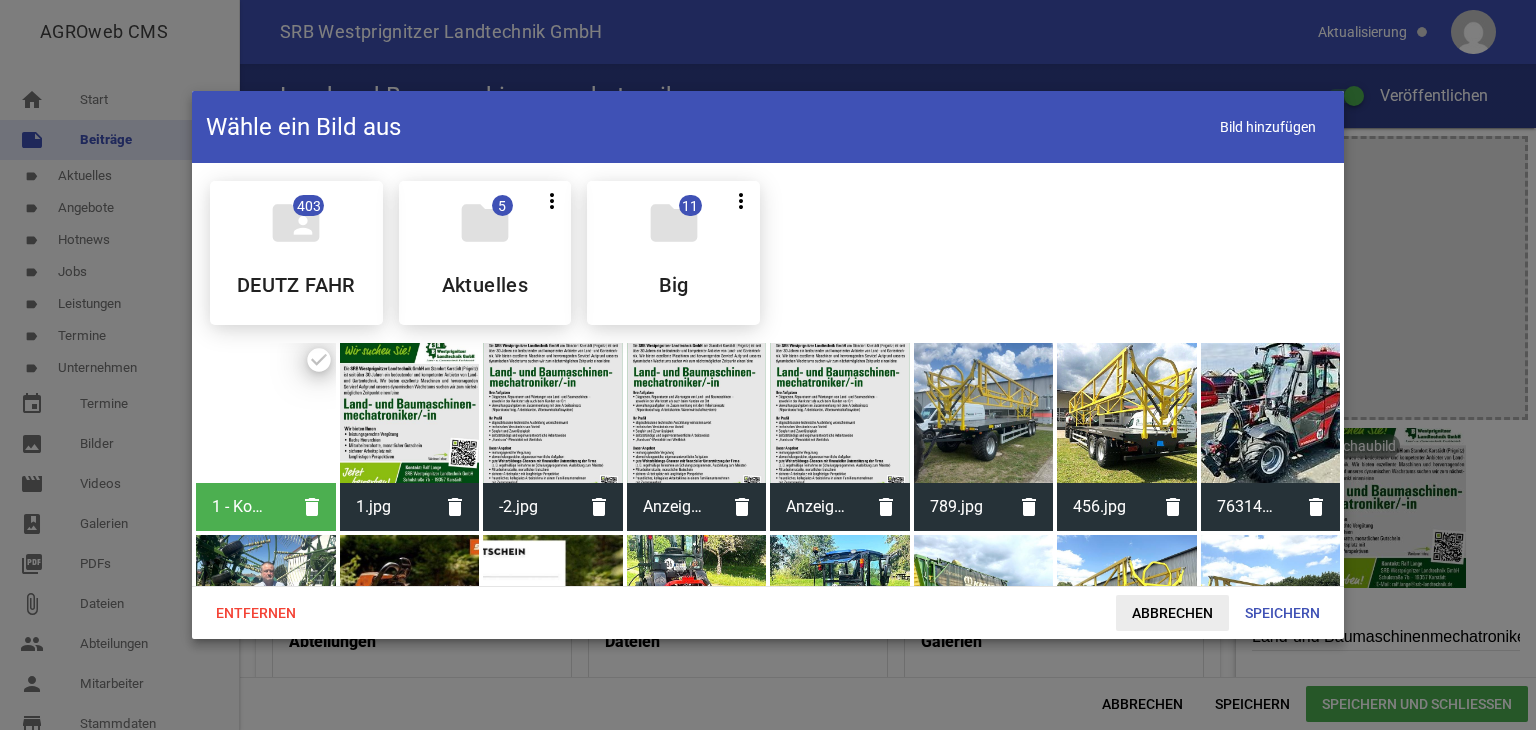 click on "Abbrechen" at bounding box center (1172, 613) 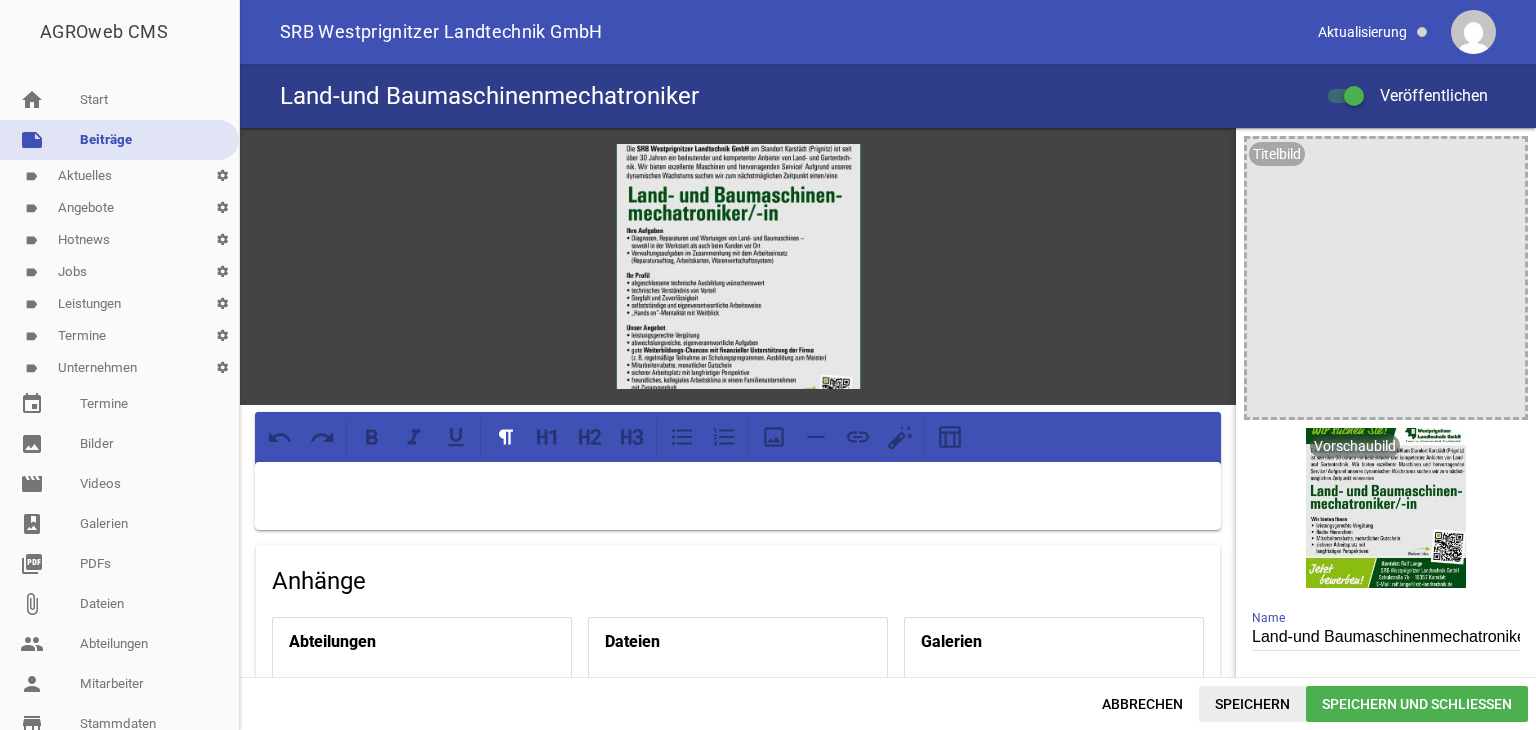 click on "Speichern" at bounding box center (1252, 704) 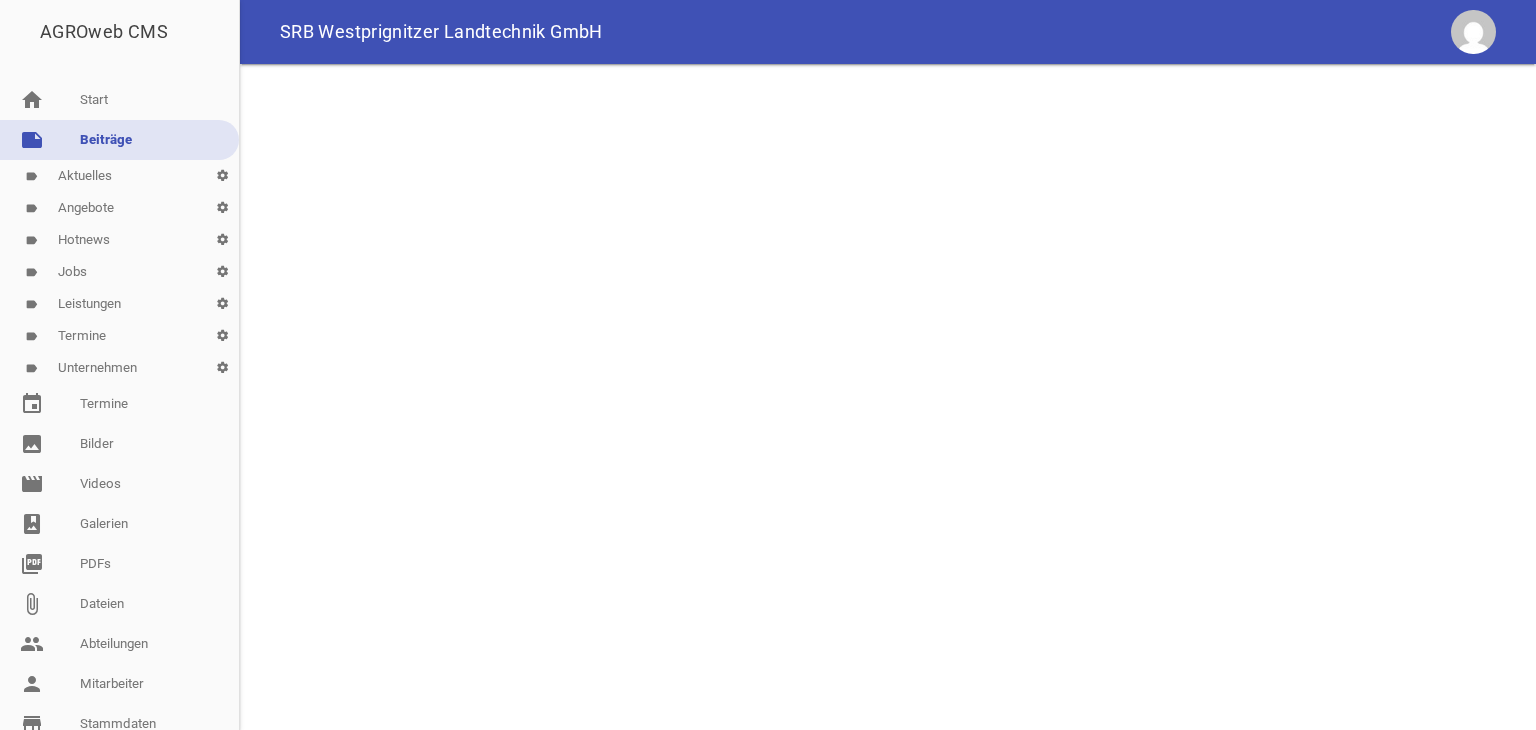 scroll, scrollTop: 0, scrollLeft: 0, axis: both 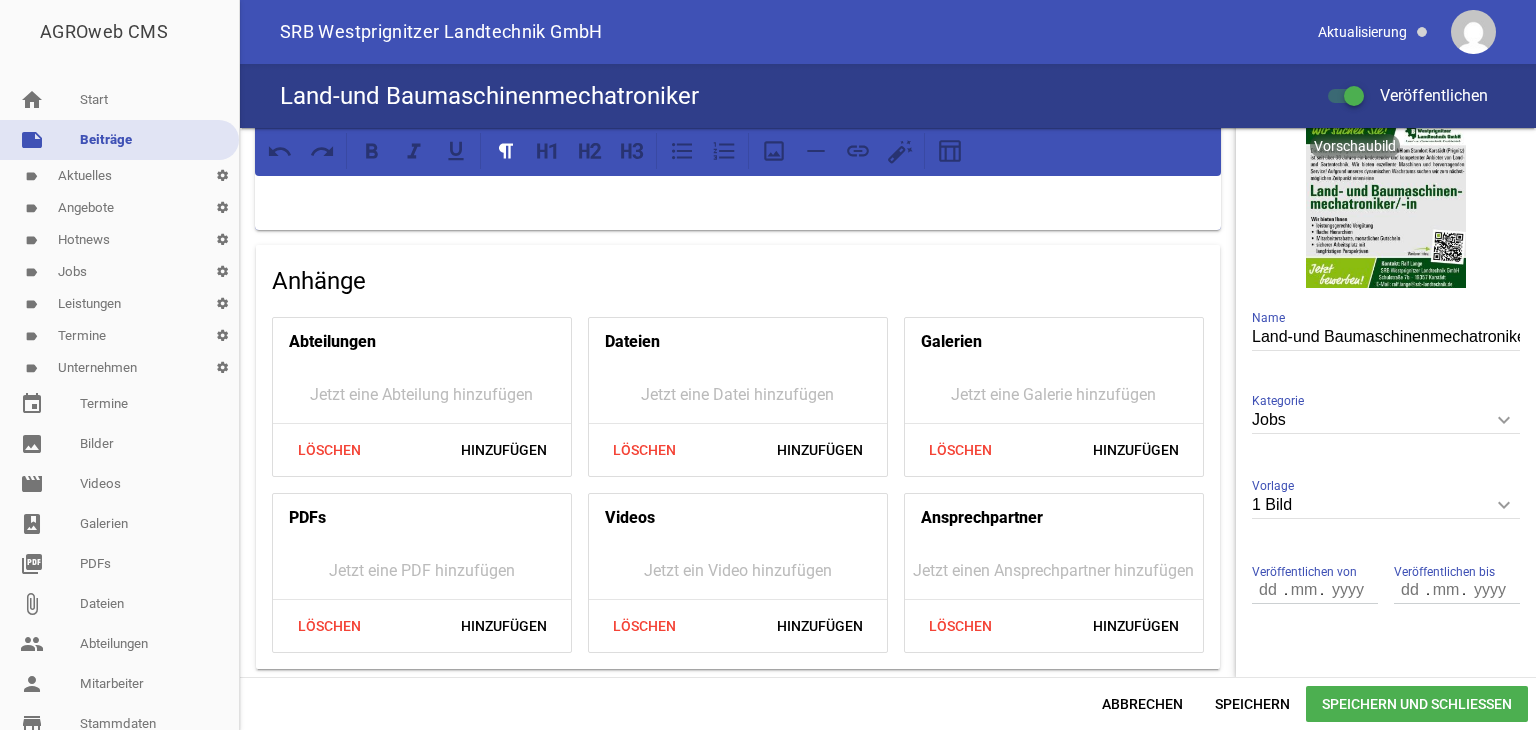 click on "keyboard_arrow_down" at bounding box center (1504, 505) 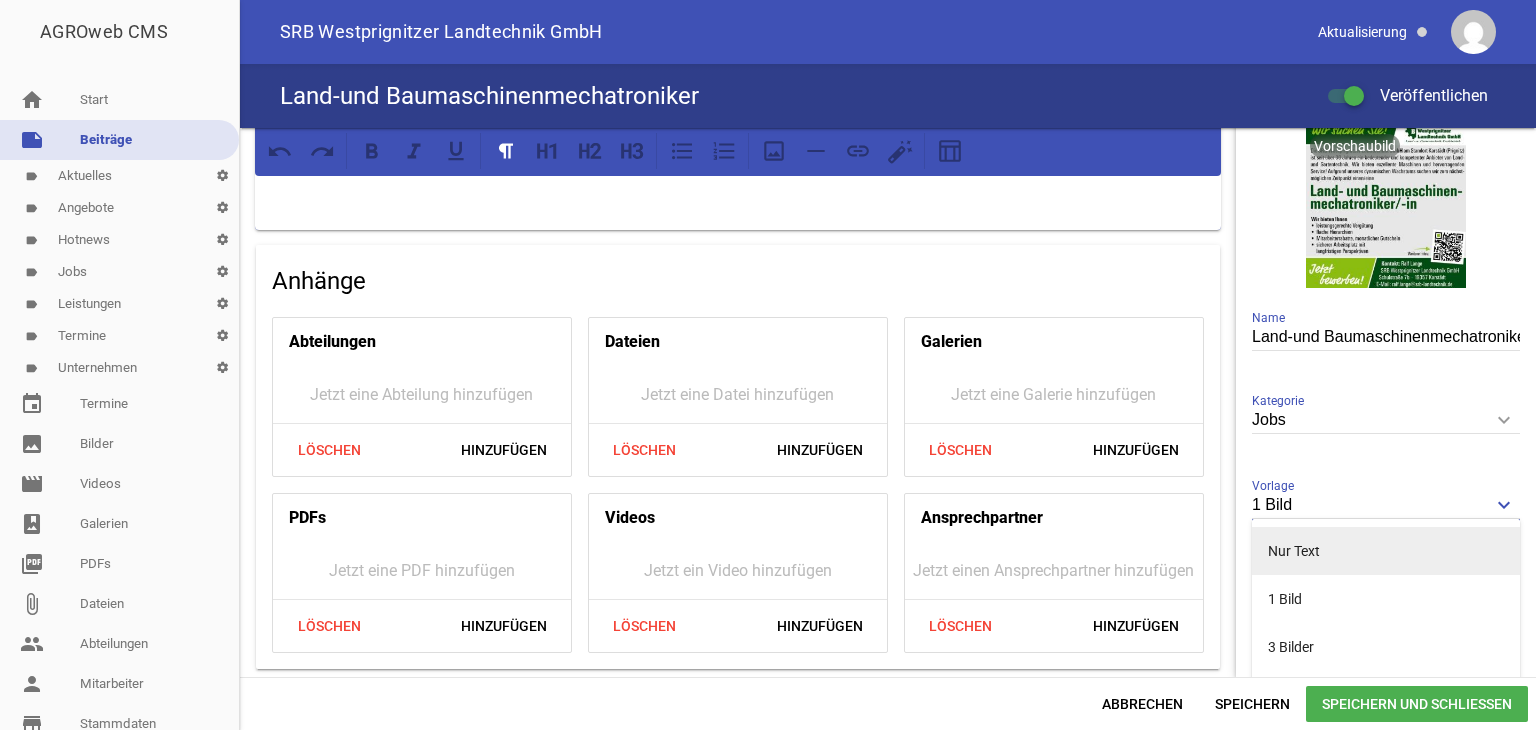click on "Nur Text" at bounding box center (1386, 551) 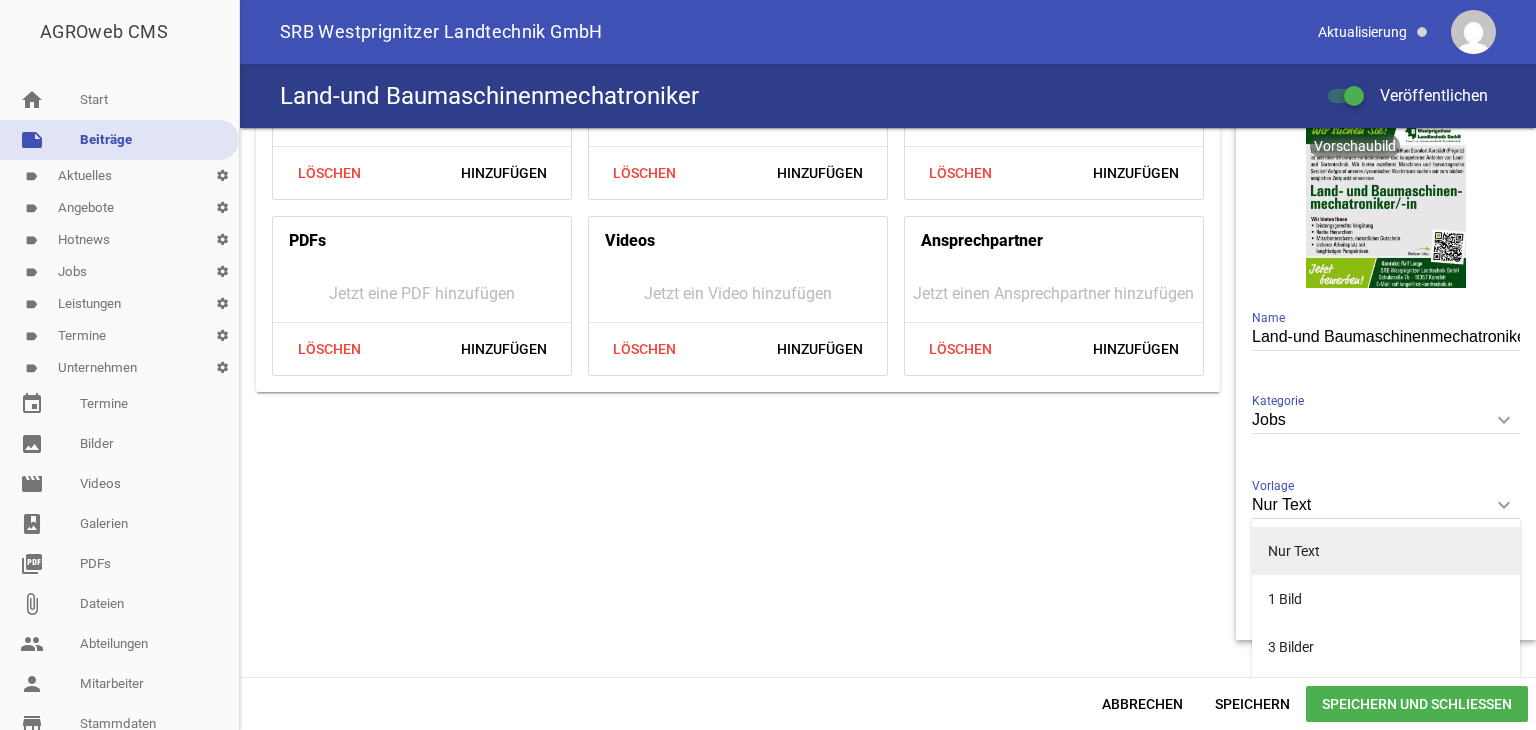 scroll, scrollTop: 24, scrollLeft: 0, axis: vertical 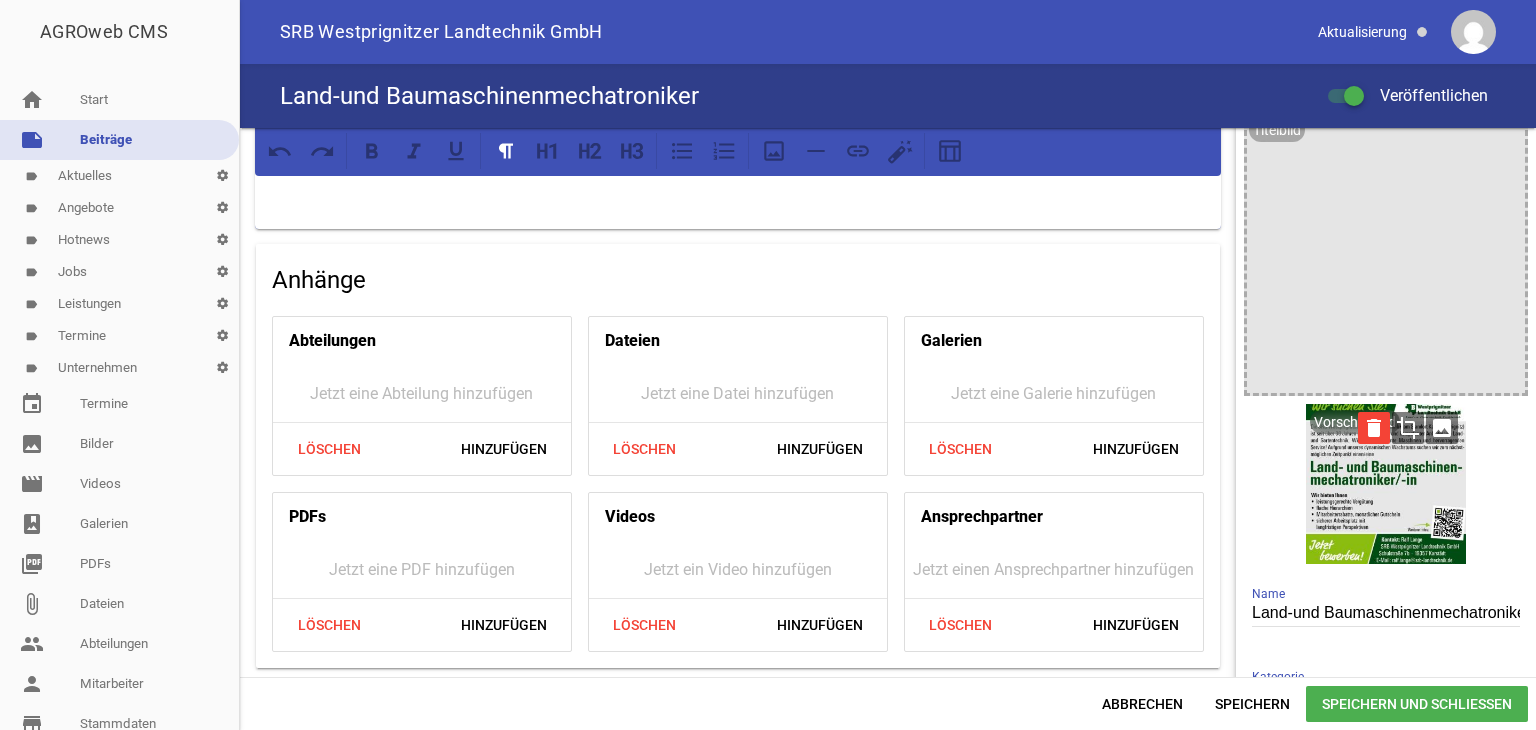 click on "delete" at bounding box center [1374, 428] 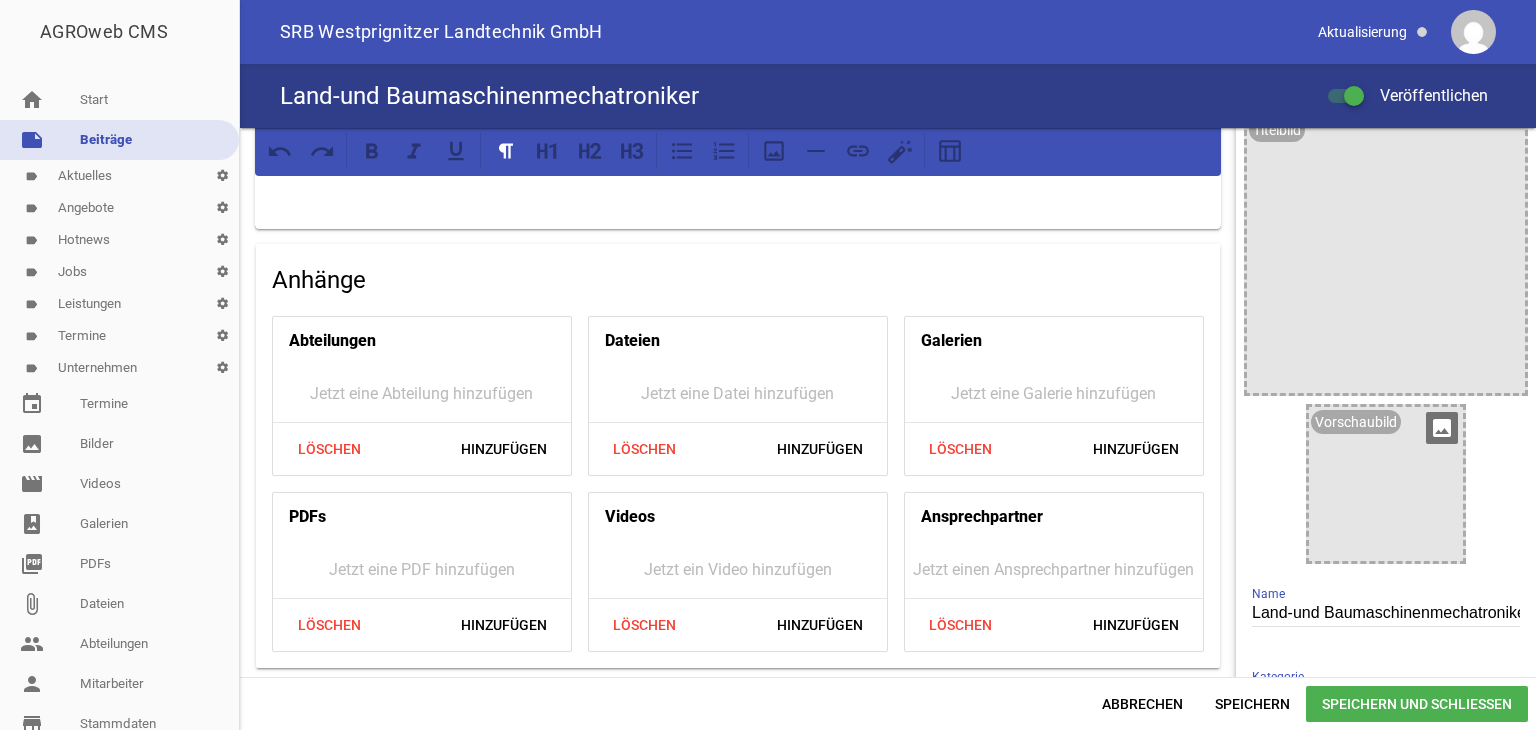 scroll, scrollTop: 0, scrollLeft: 0, axis: both 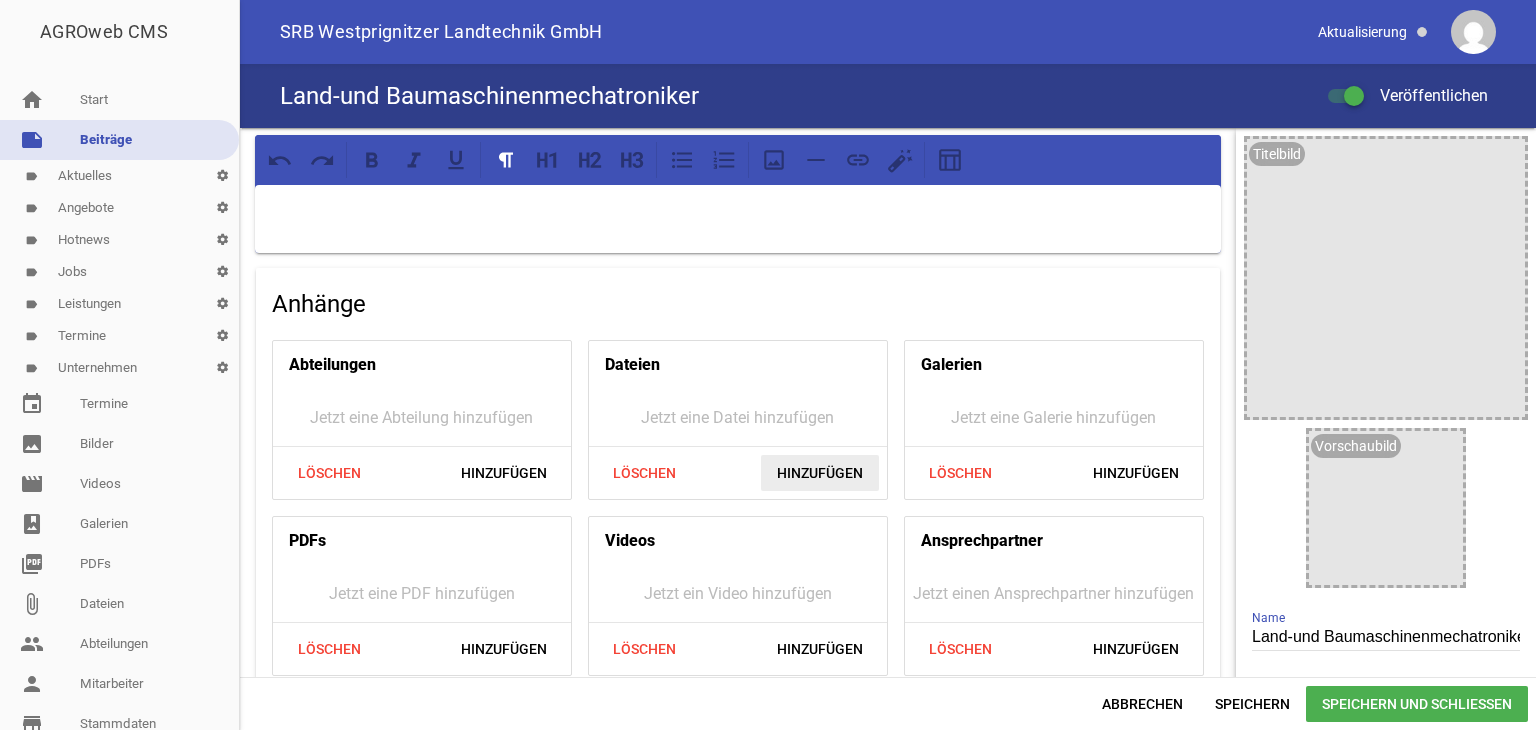 click on "Hinzufügen" at bounding box center [820, 473] 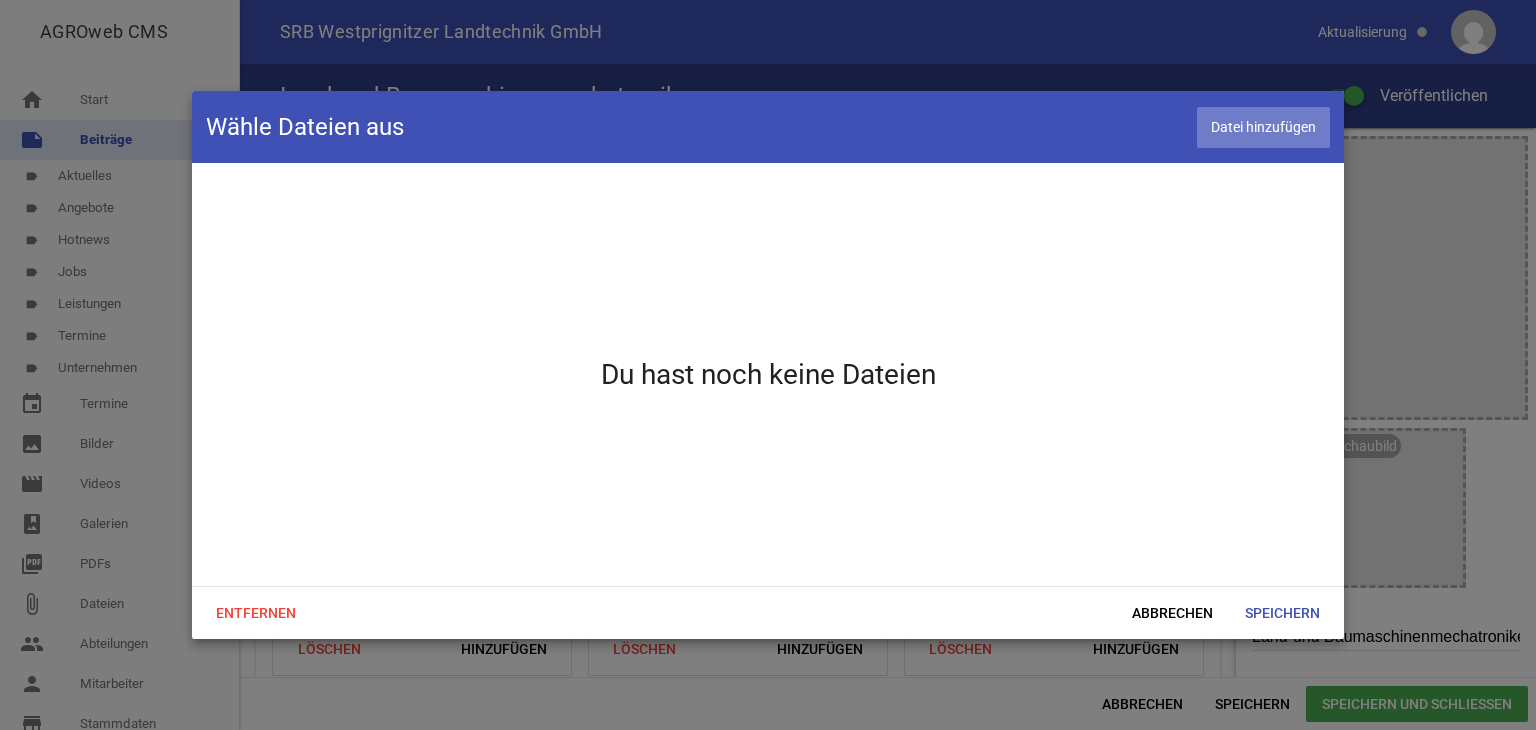 click on "Datei hinzufügen" at bounding box center [1263, 127] 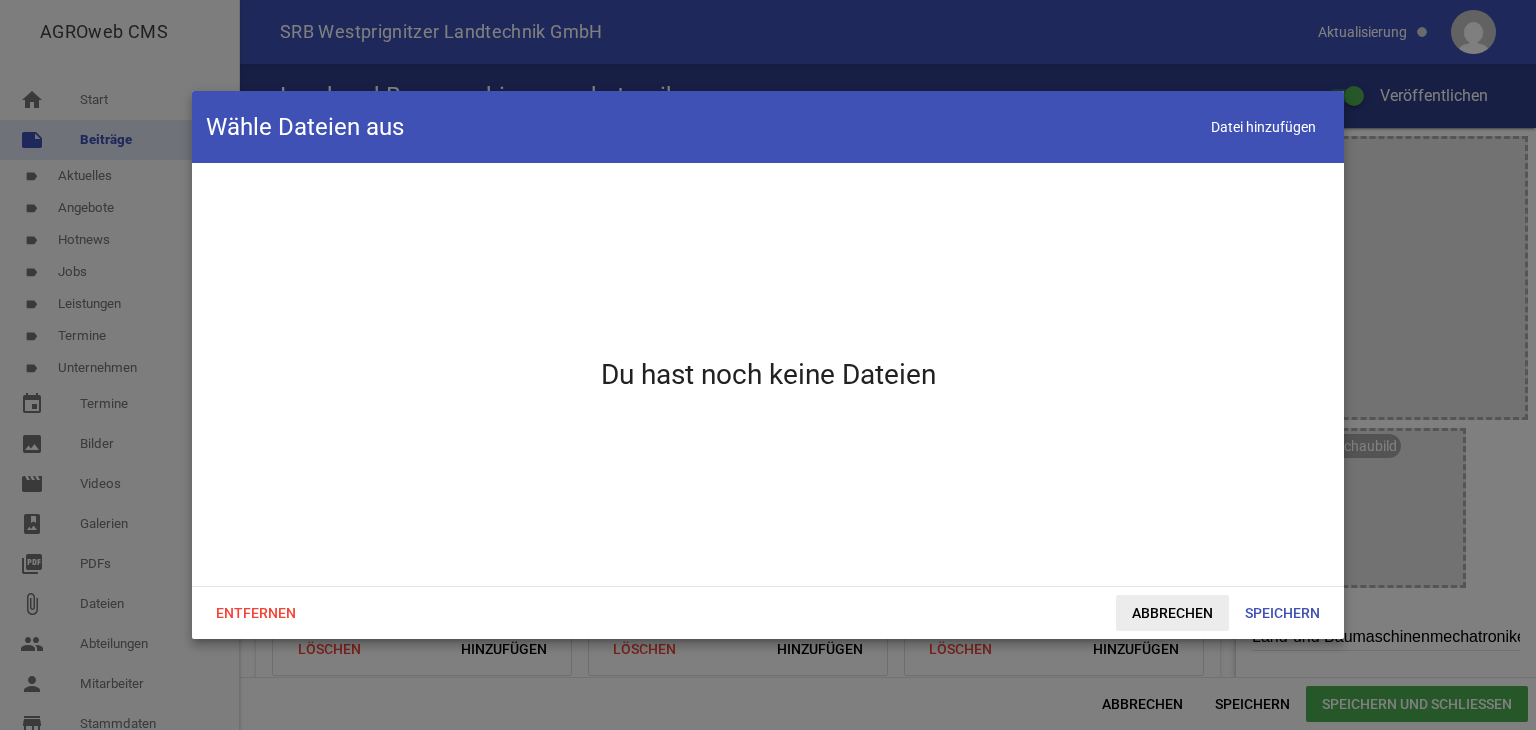 click on "Abbrechen" at bounding box center (1172, 613) 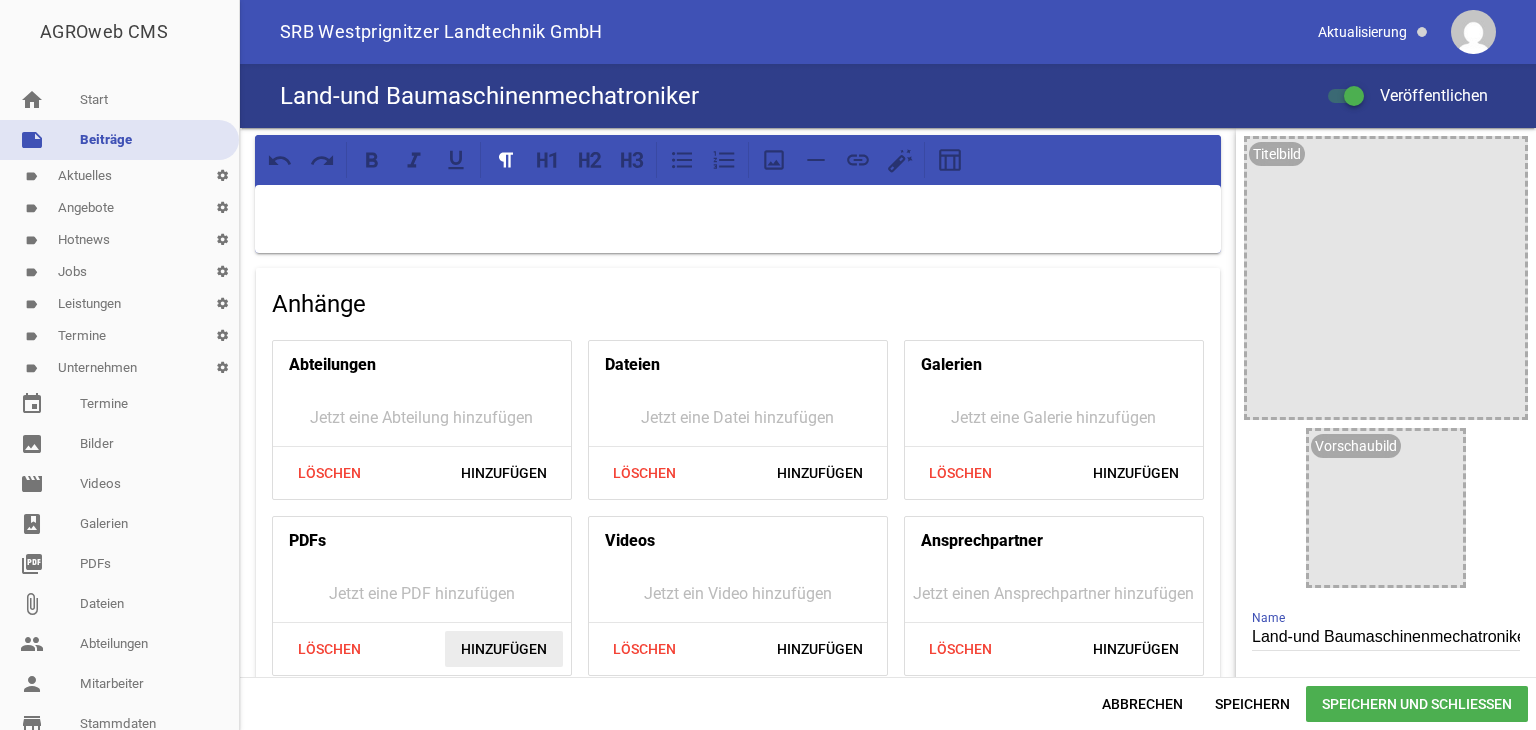 click on "Hinzufügen" at bounding box center (504, 649) 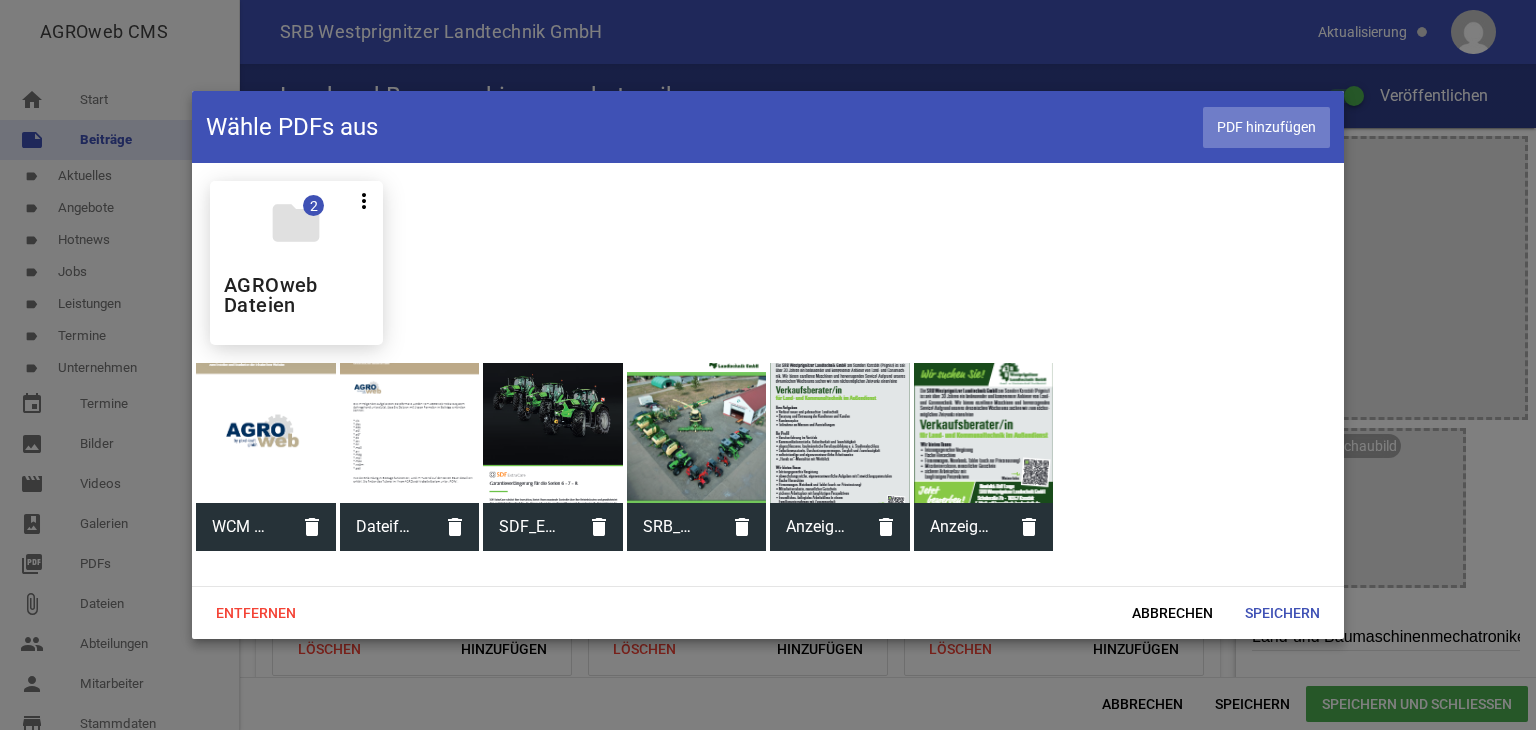 click on "PDF hinzufügen" at bounding box center [1266, 127] 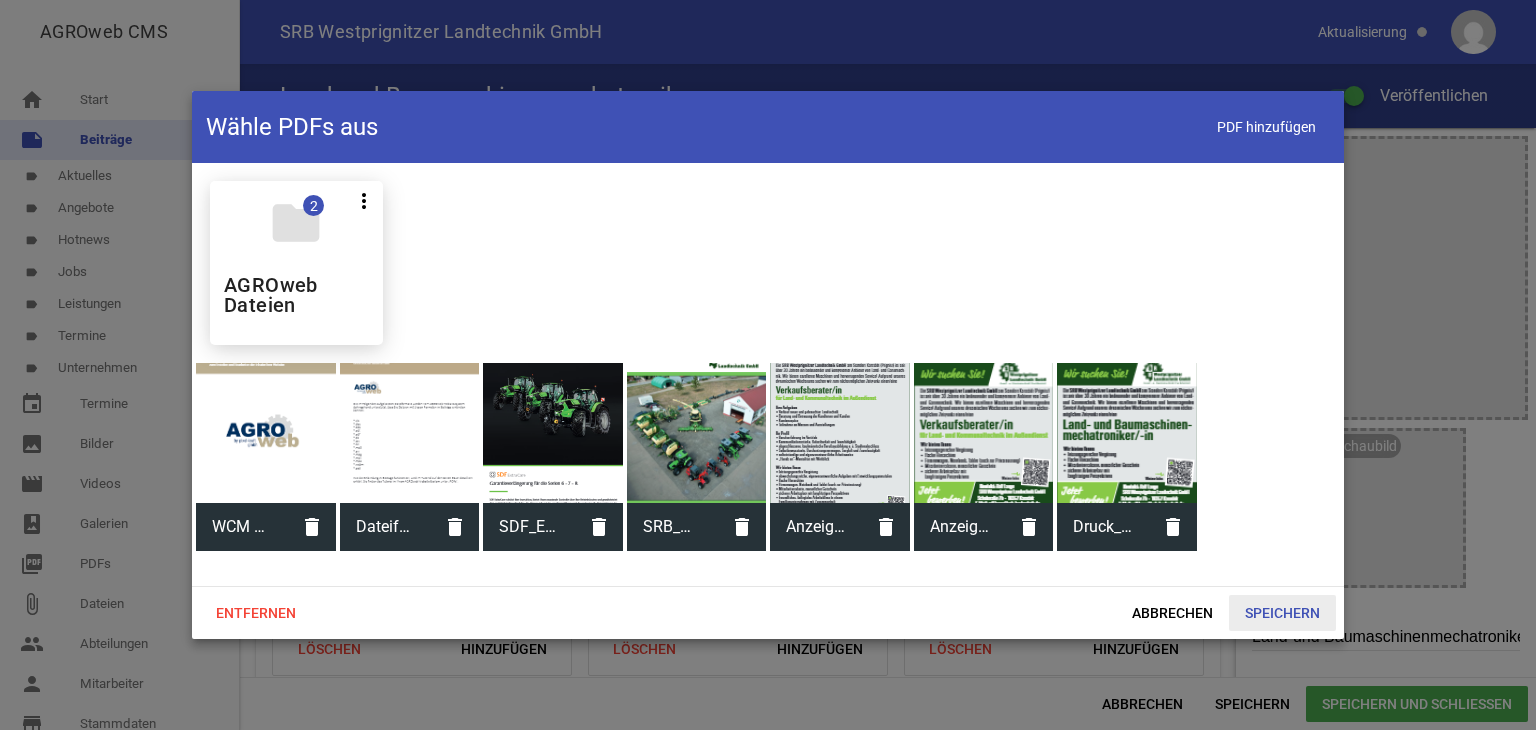 click on "Speichern" at bounding box center [1282, 613] 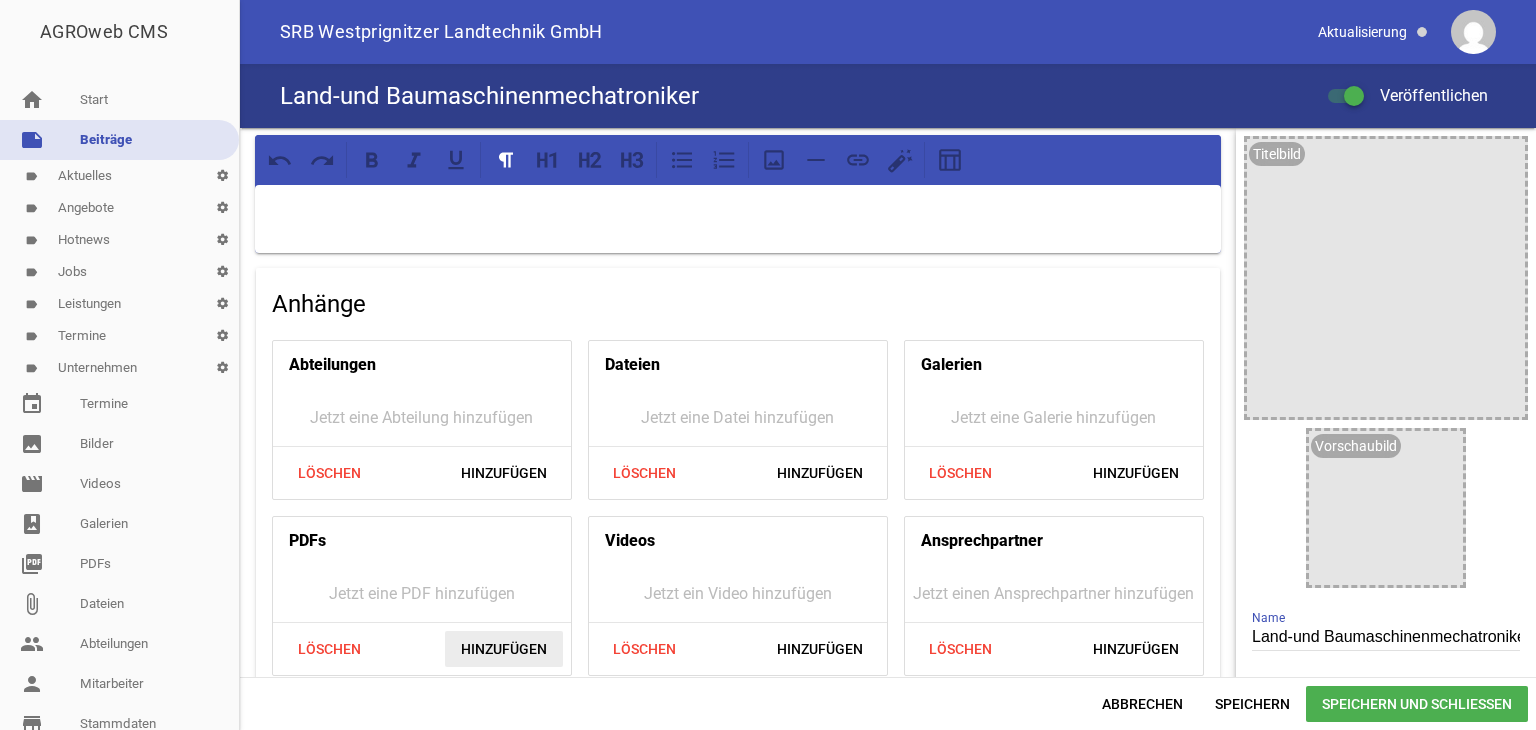 click on "Hinzufügen" at bounding box center [504, 649] 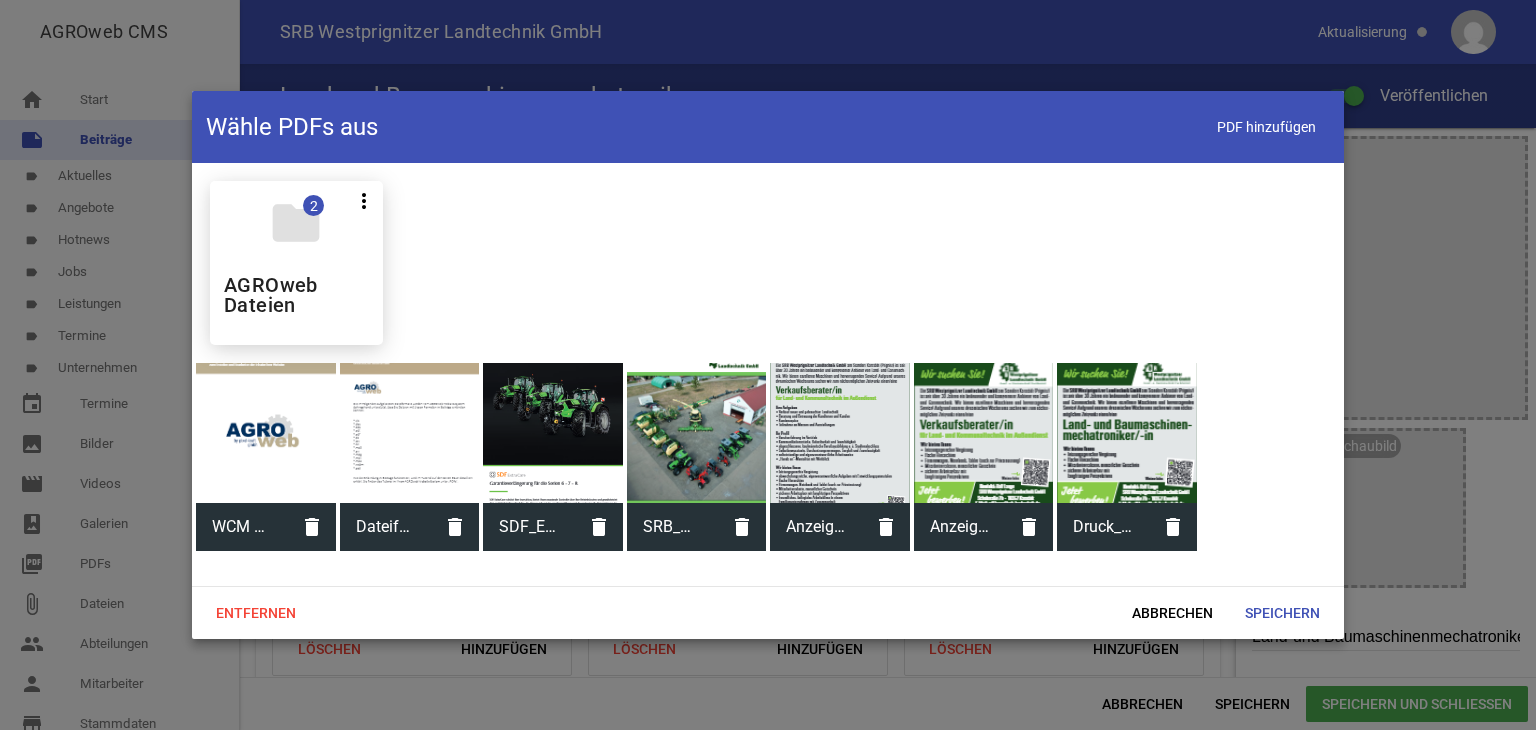 click at bounding box center (1127, 433) 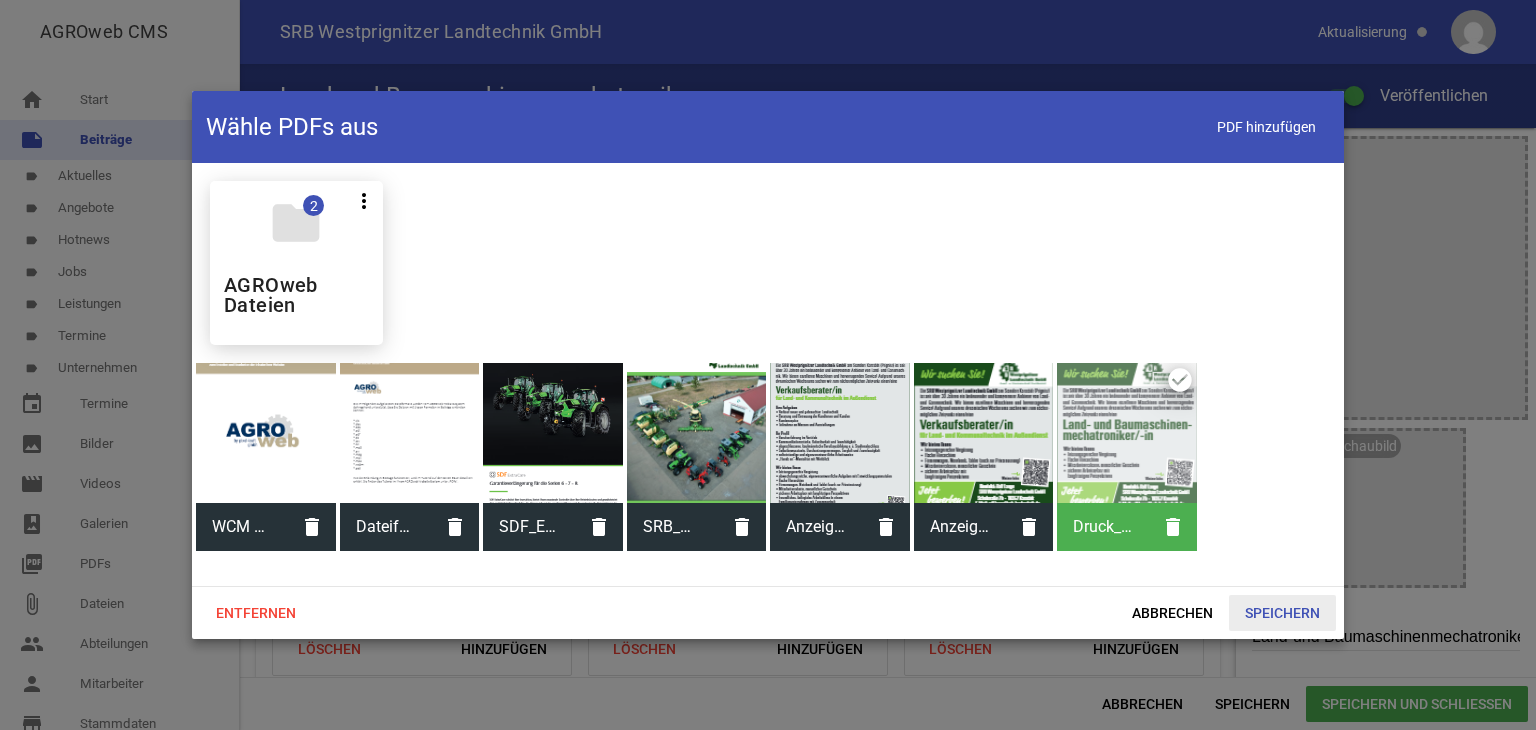 click on "Speichern" at bounding box center [1282, 613] 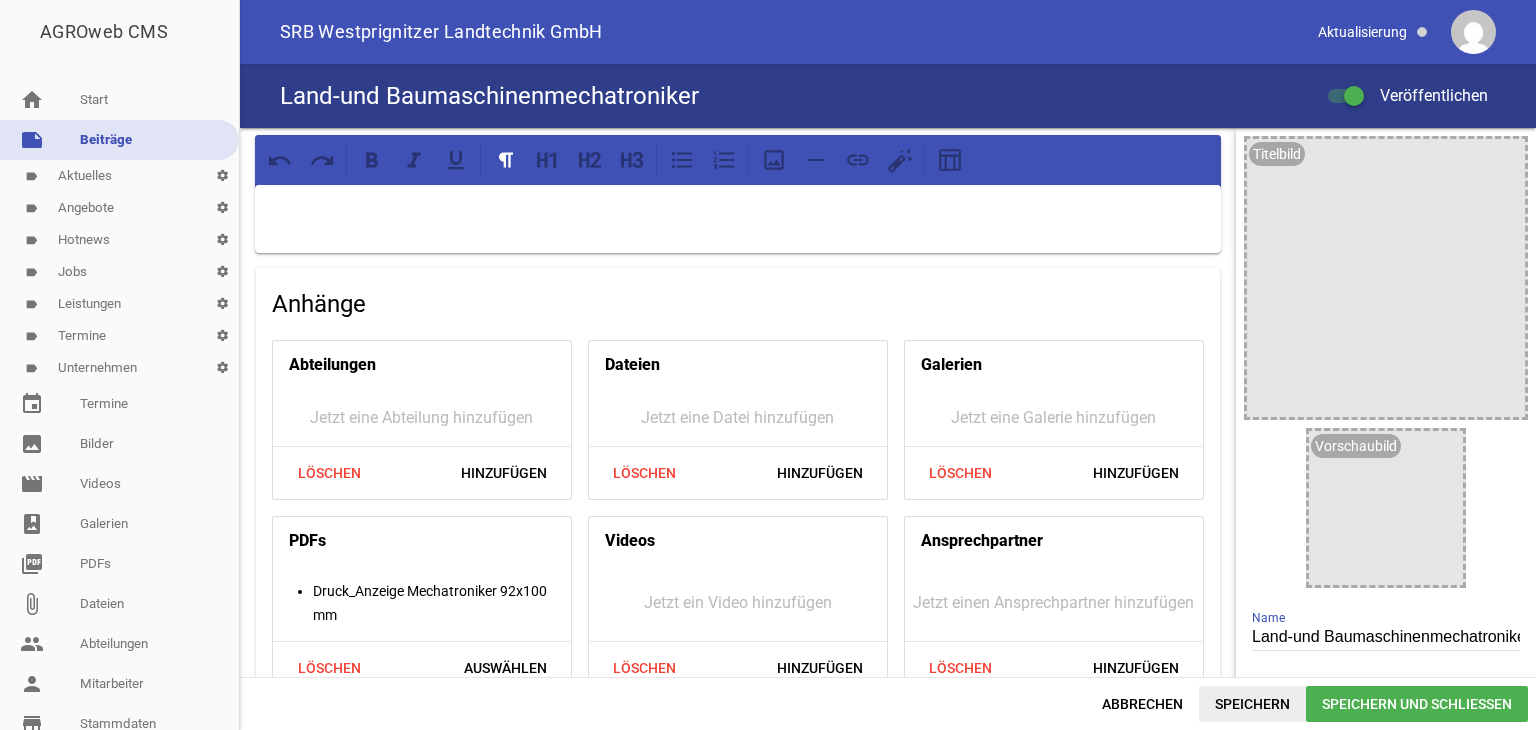 click on "Speichern" at bounding box center [1252, 704] 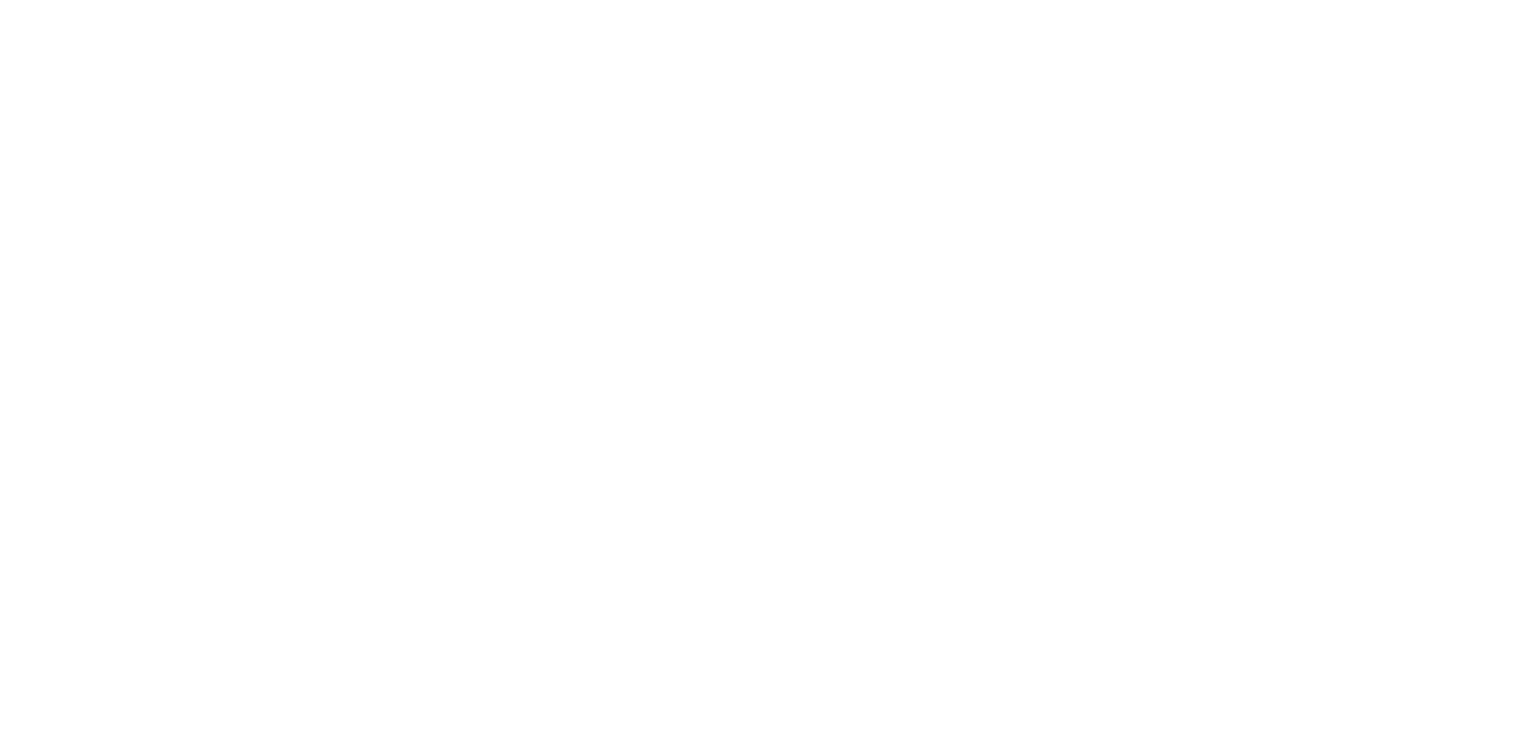 scroll, scrollTop: 0, scrollLeft: 0, axis: both 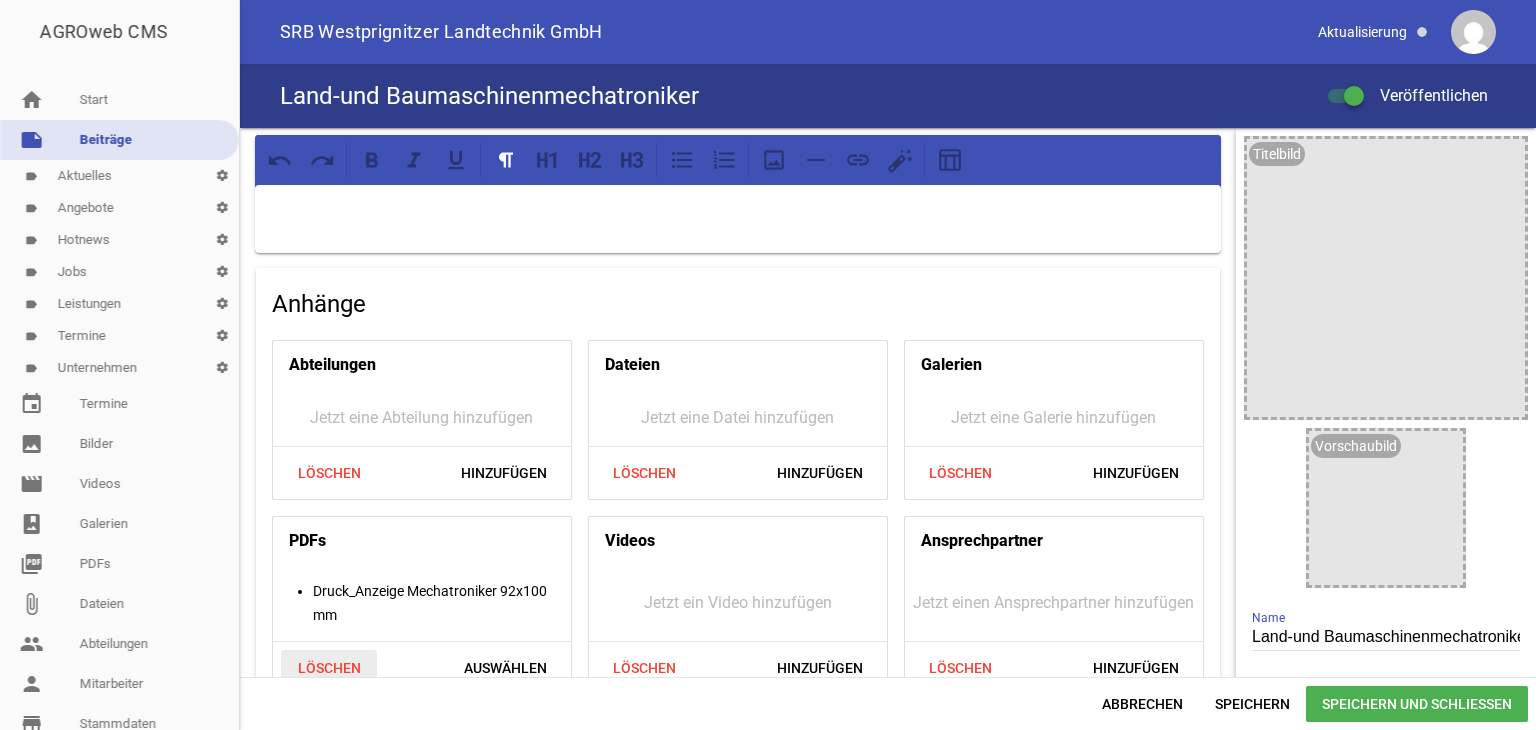 click on "Löschen" at bounding box center (329, 668) 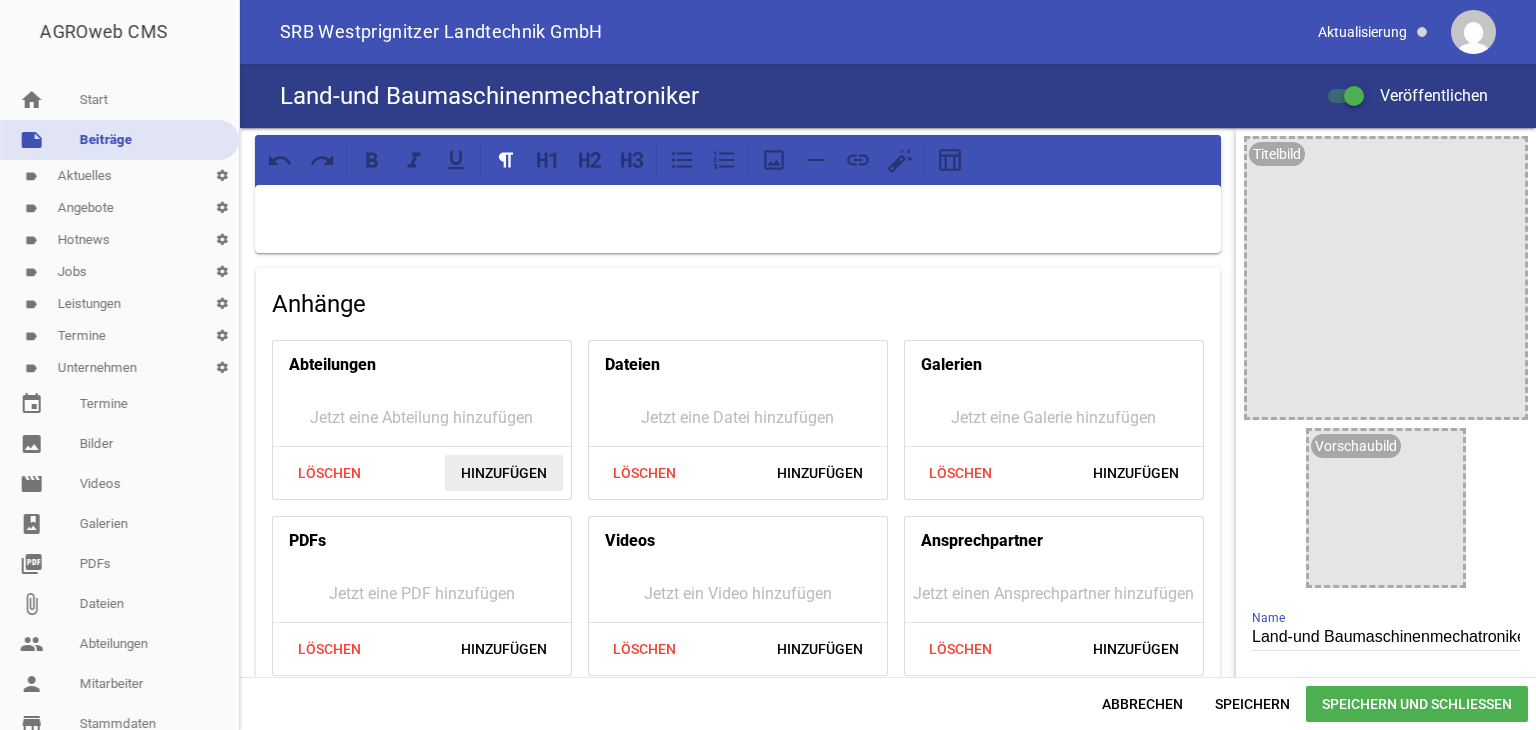 click on "Hinzufügen" at bounding box center (504, 473) 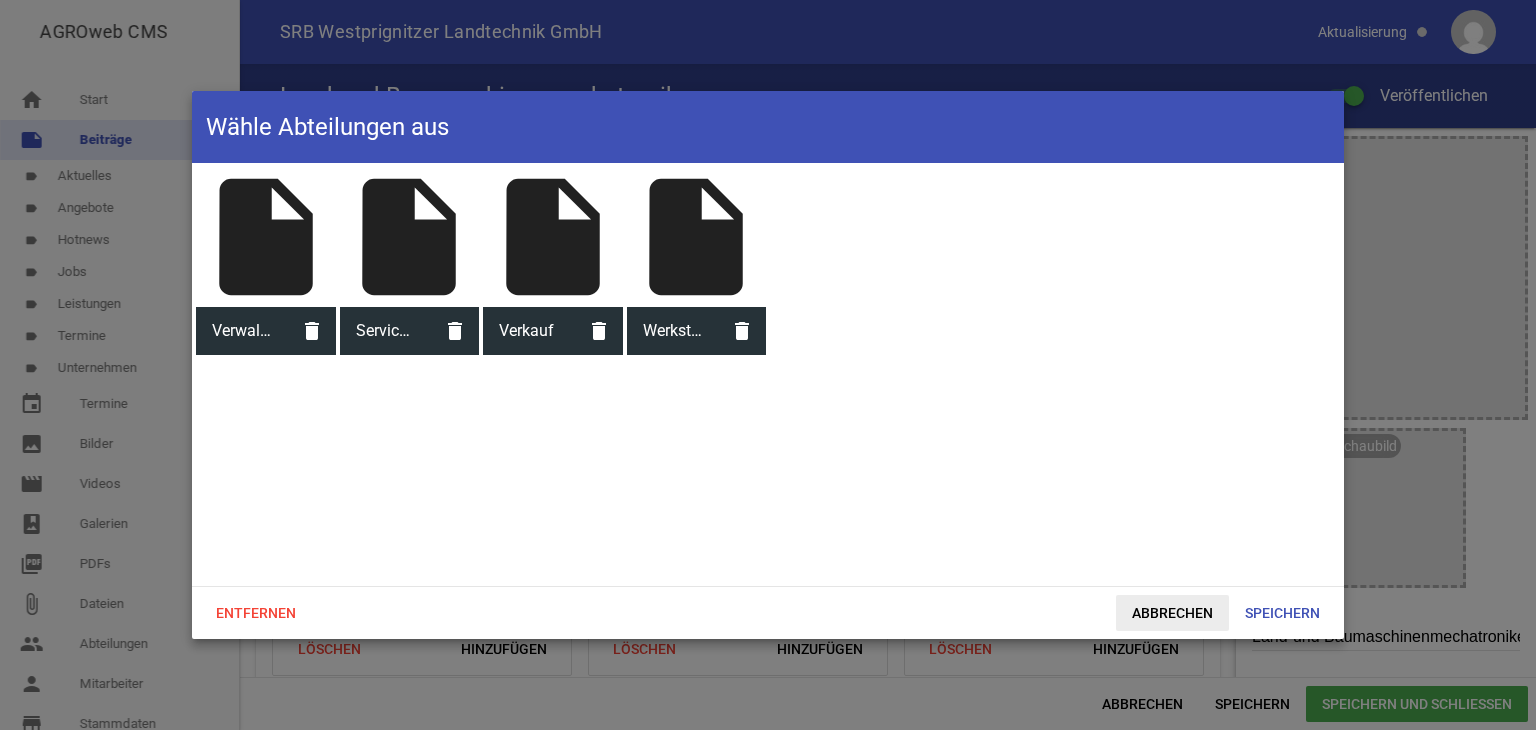 click on "Abbrechen" at bounding box center (1172, 613) 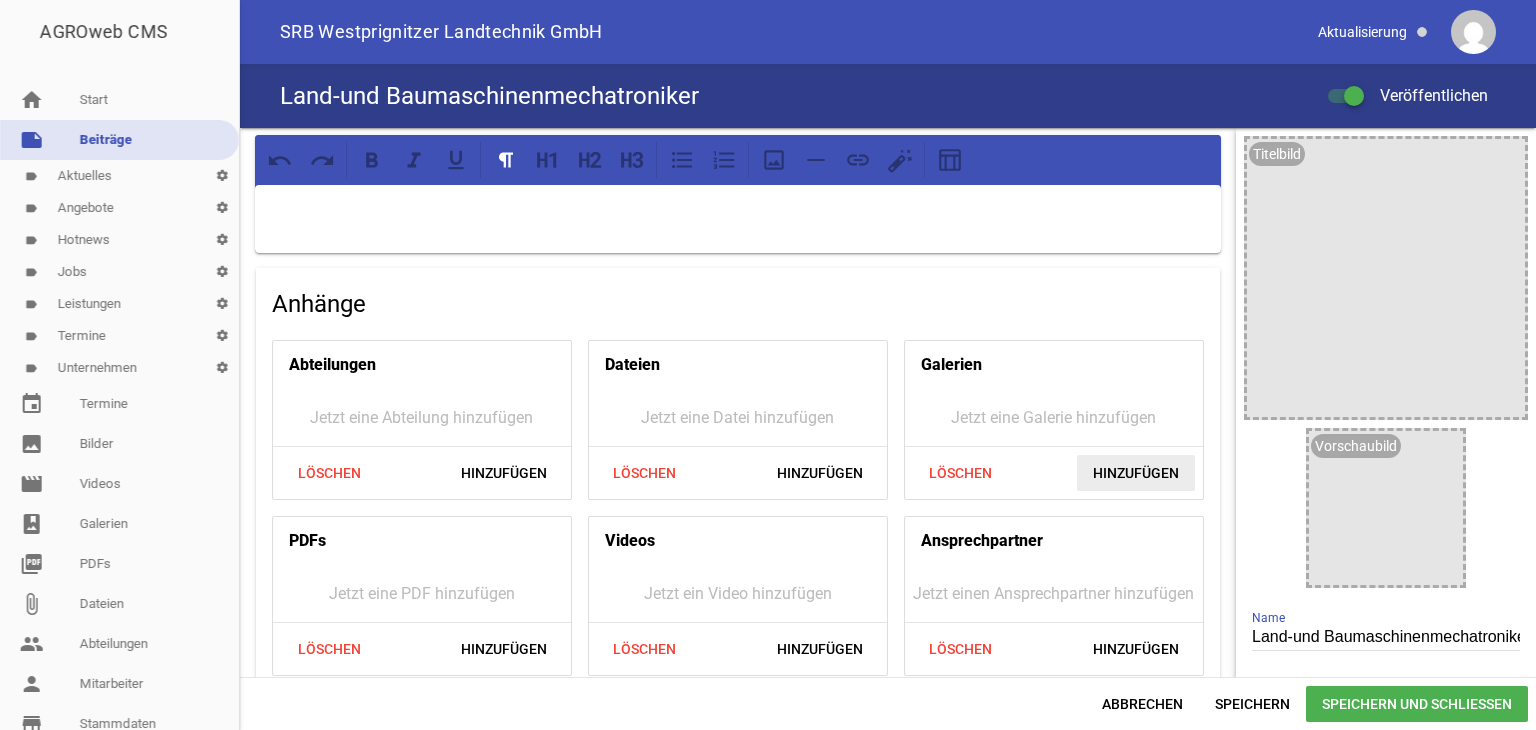 click on "Hinzufügen" at bounding box center [1136, 473] 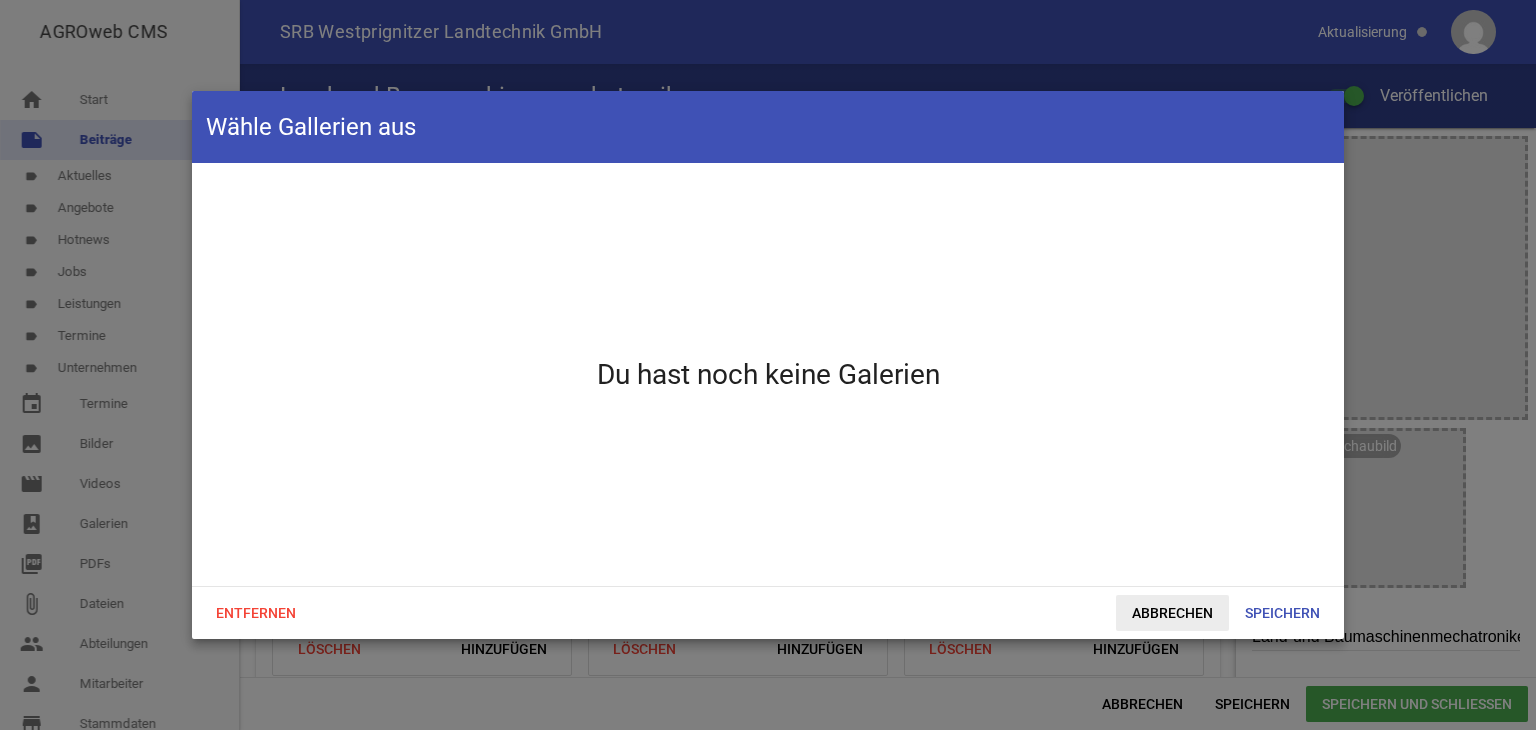 click on "Abbrechen" at bounding box center (1172, 613) 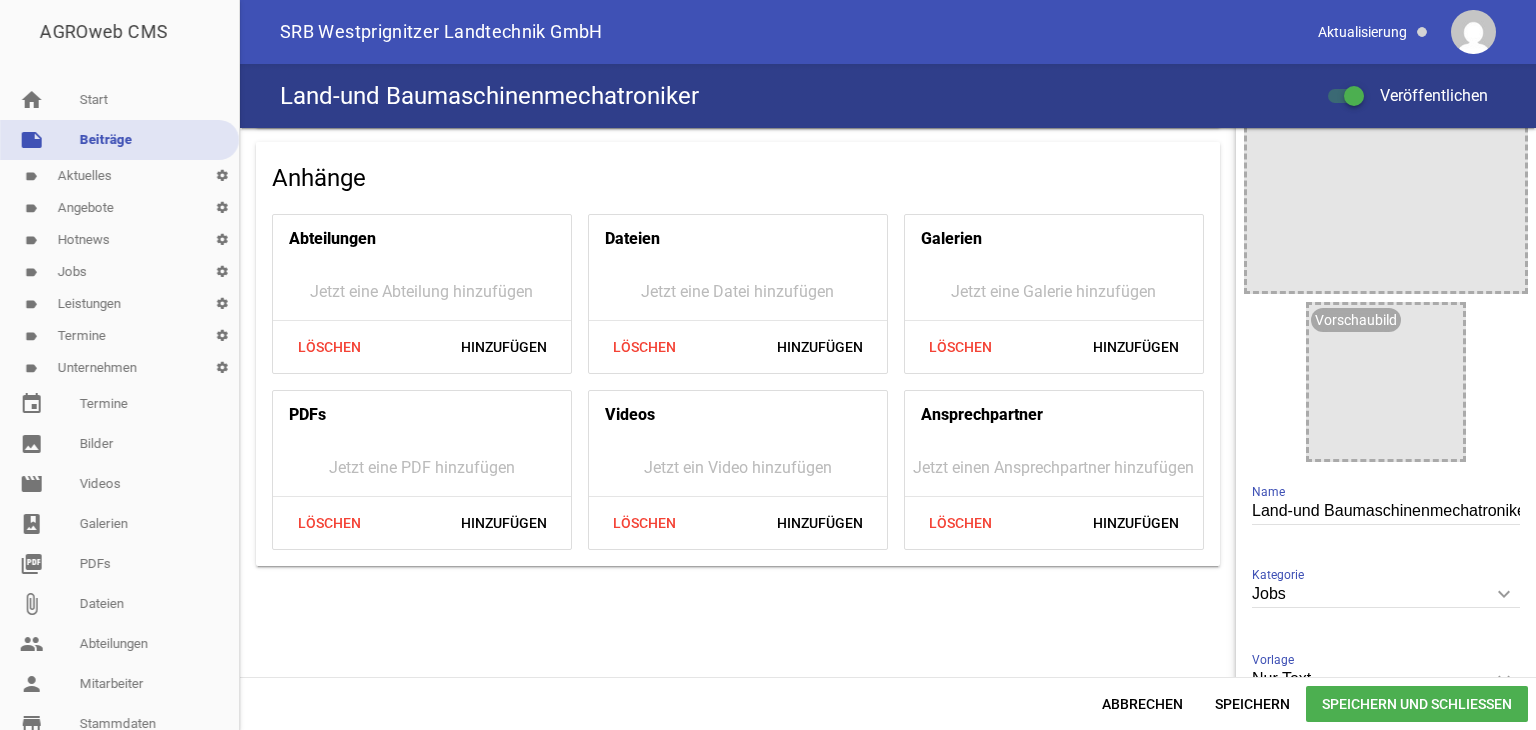 scroll, scrollTop: 50, scrollLeft: 0, axis: vertical 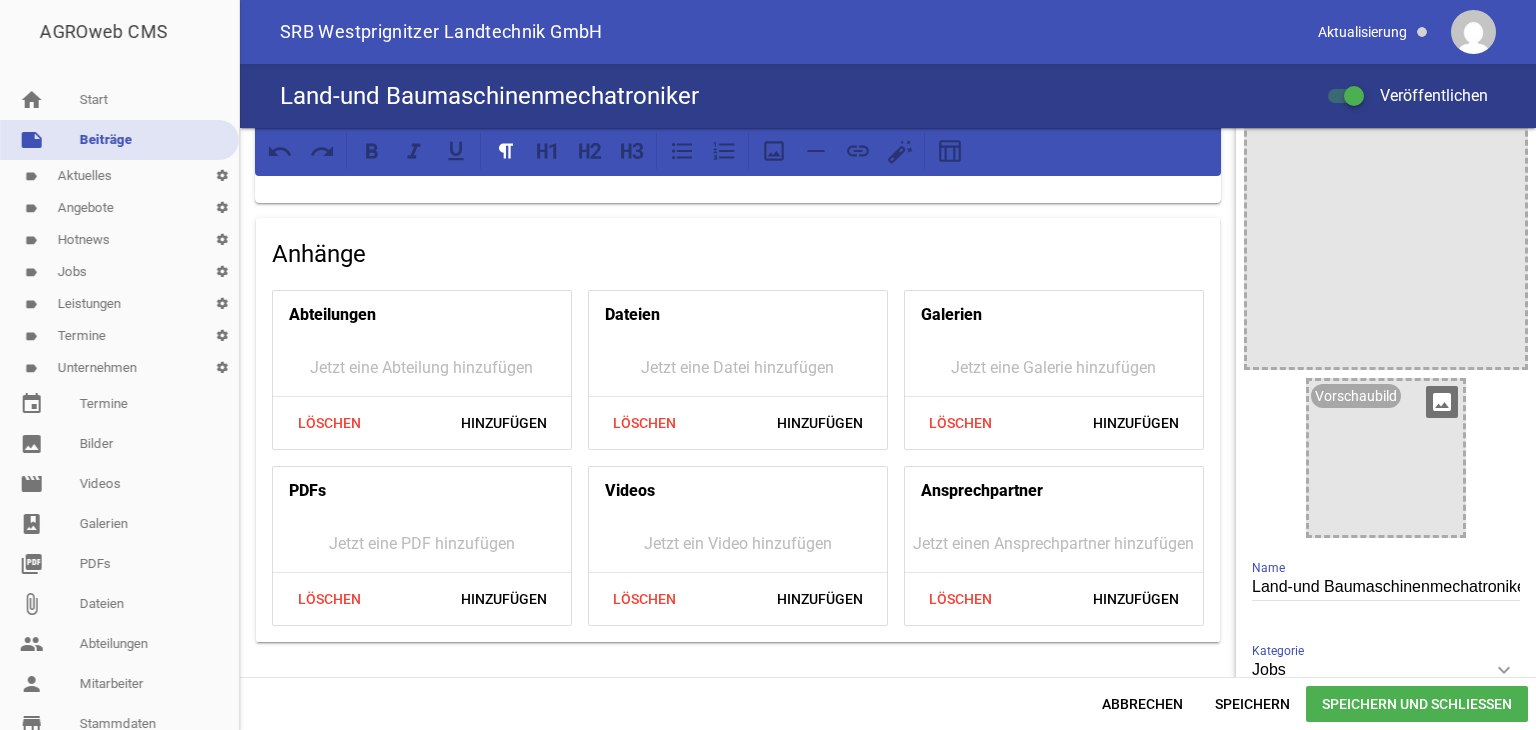 click on "image" at bounding box center [1442, 402] 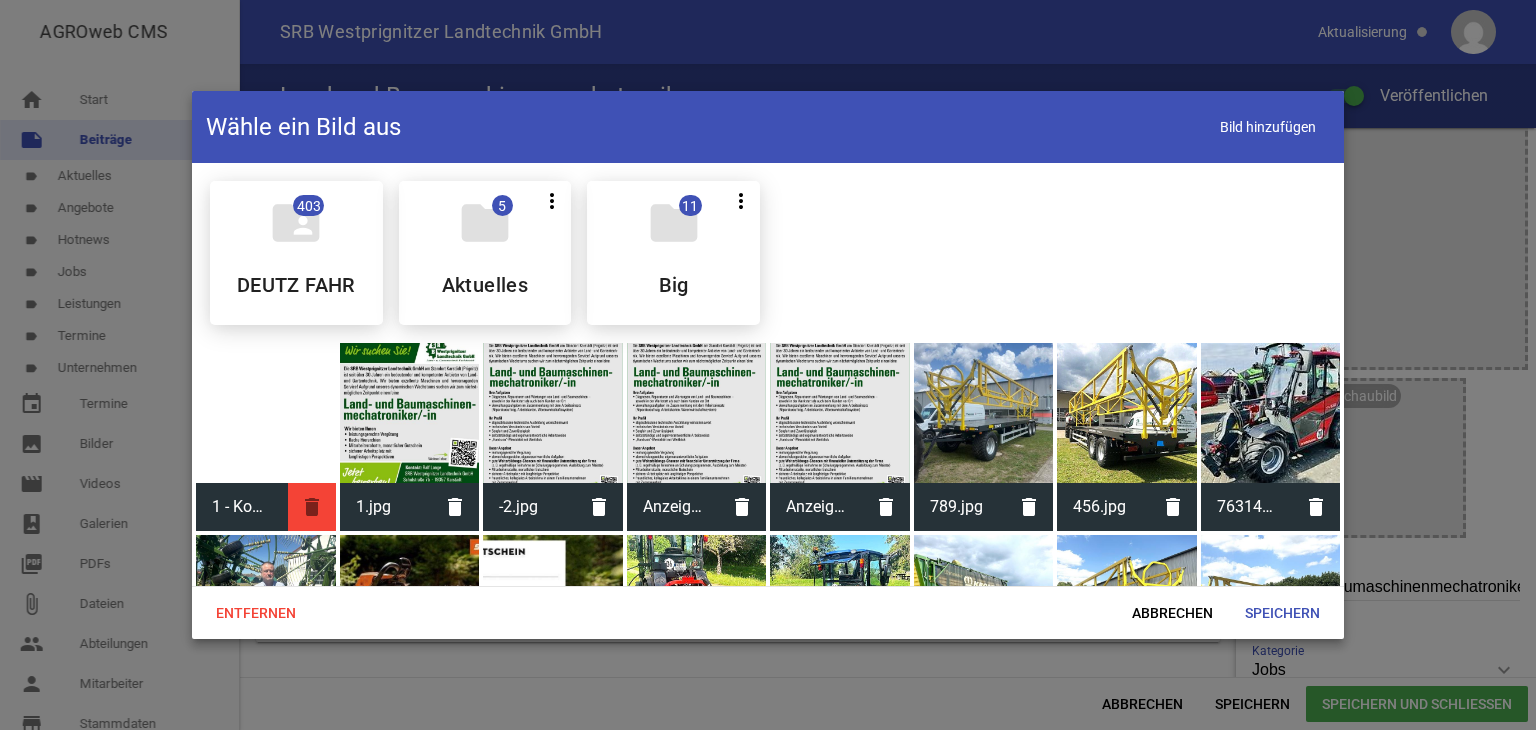click on "delete" at bounding box center (312, 507) 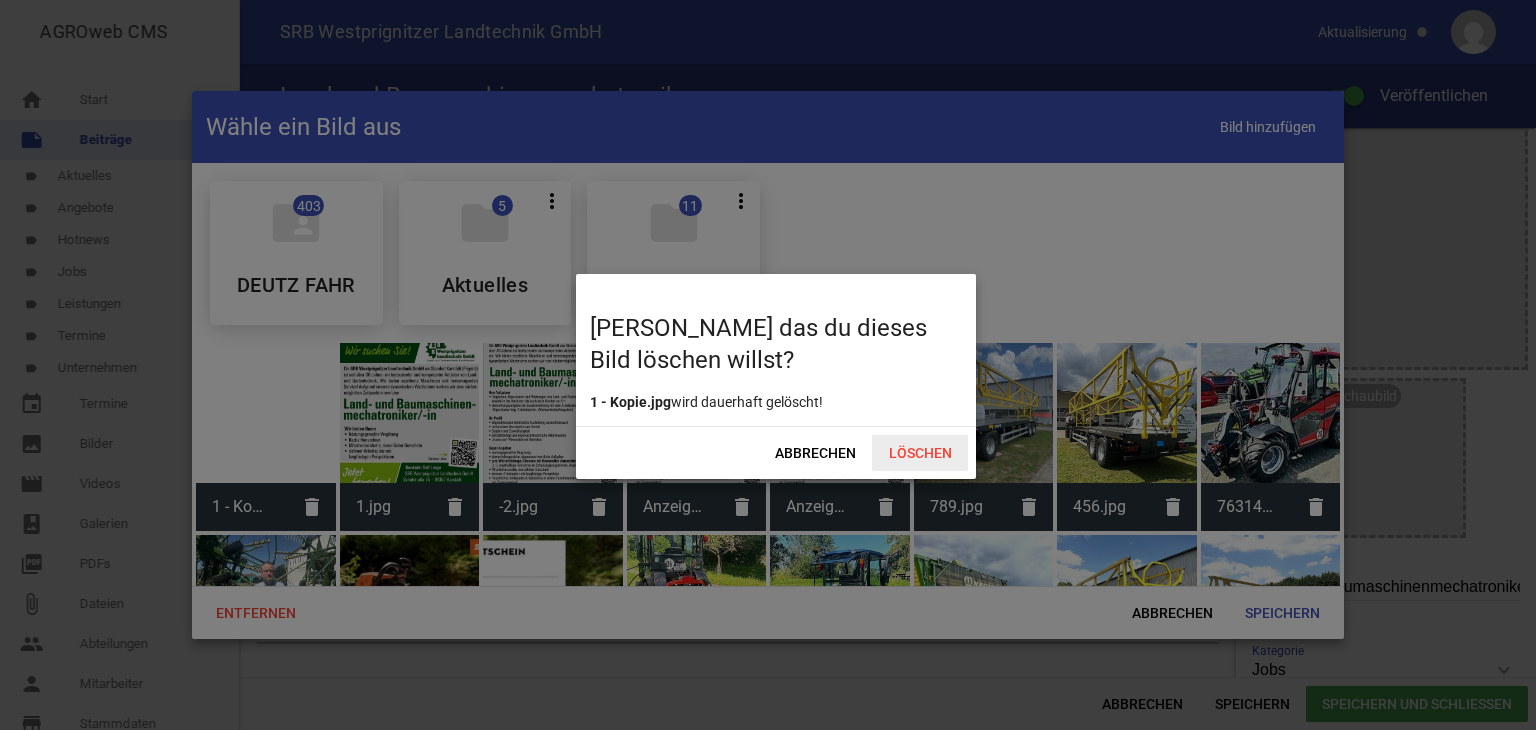 click on "Löschen" at bounding box center [920, 453] 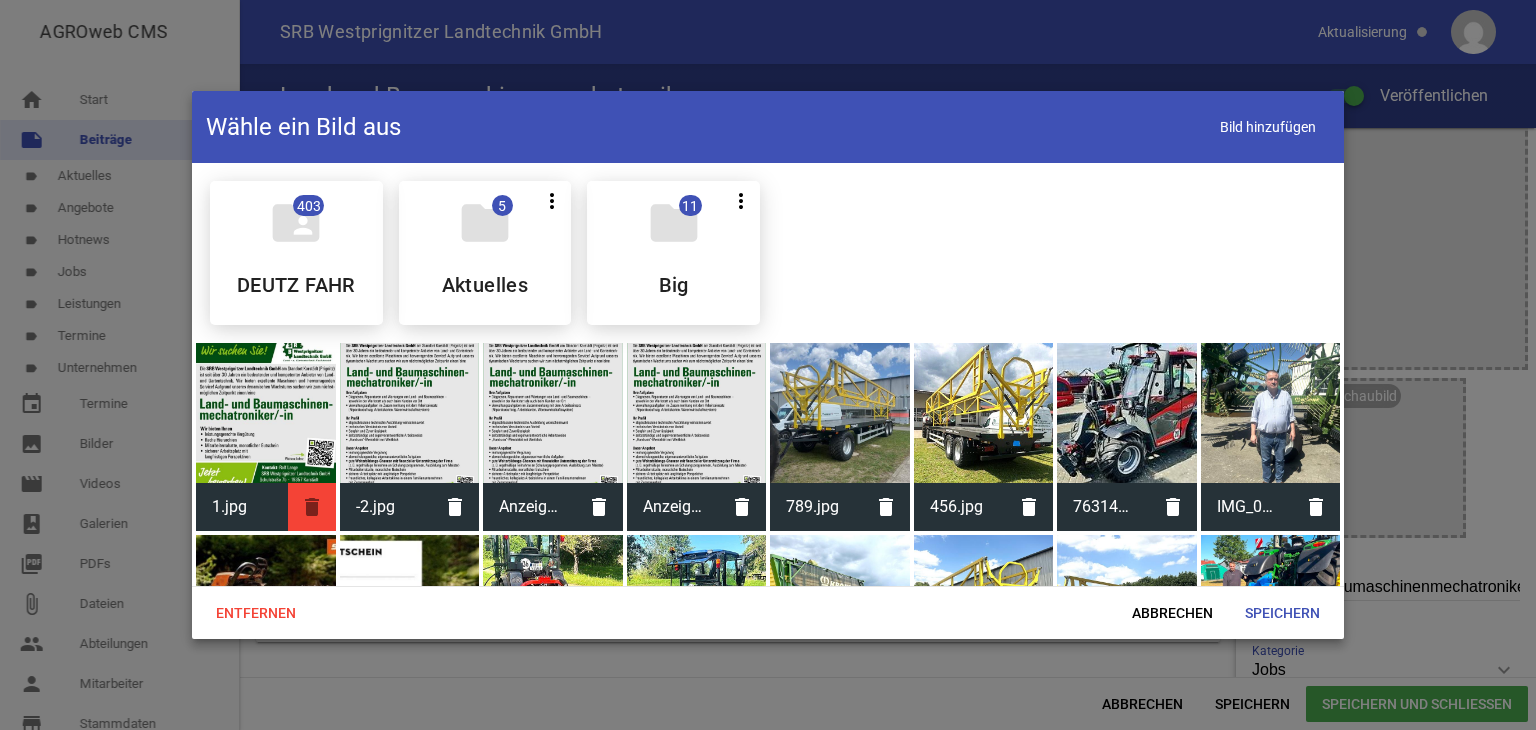click on "delete" at bounding box center (312, 507) 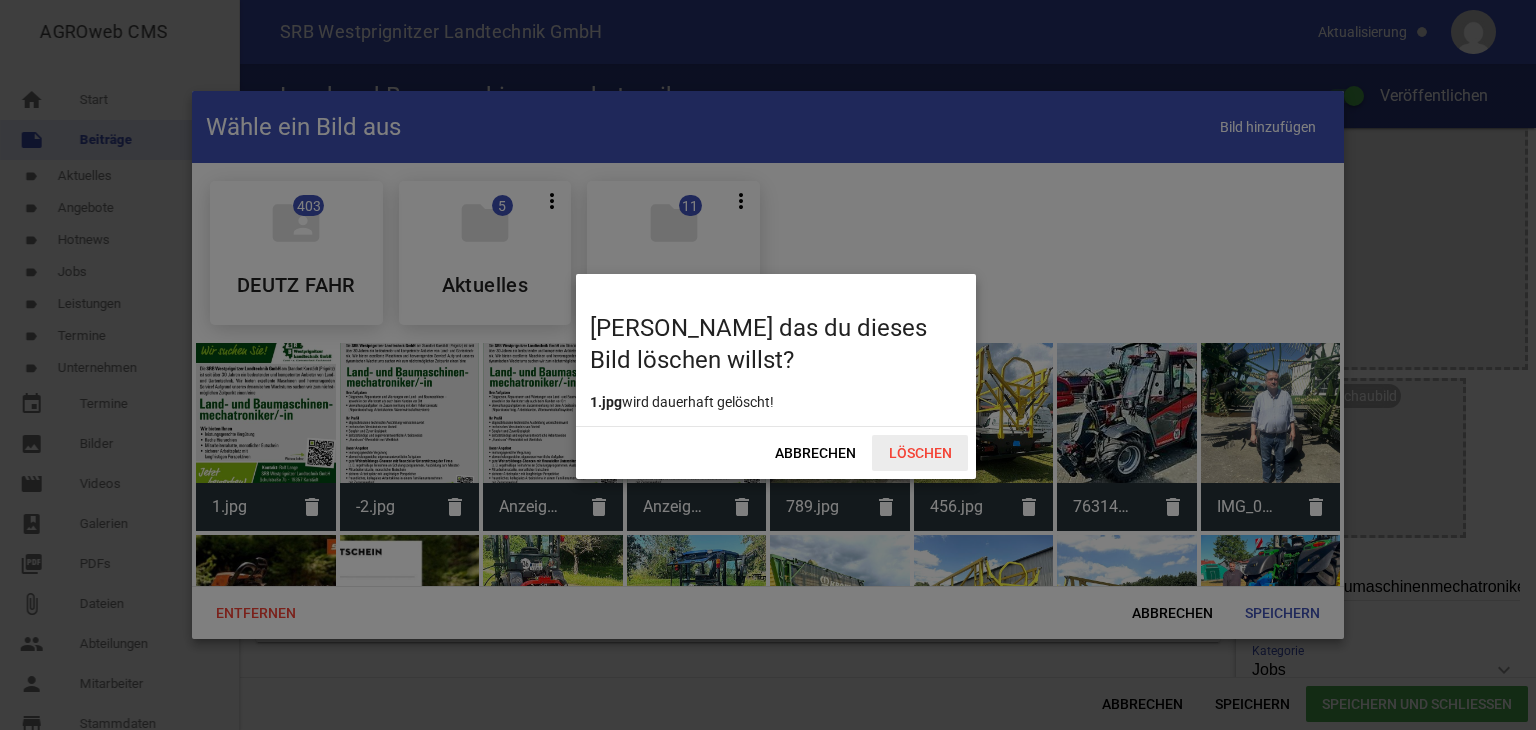 click on "Löschen" at bounding box center [920, 453] 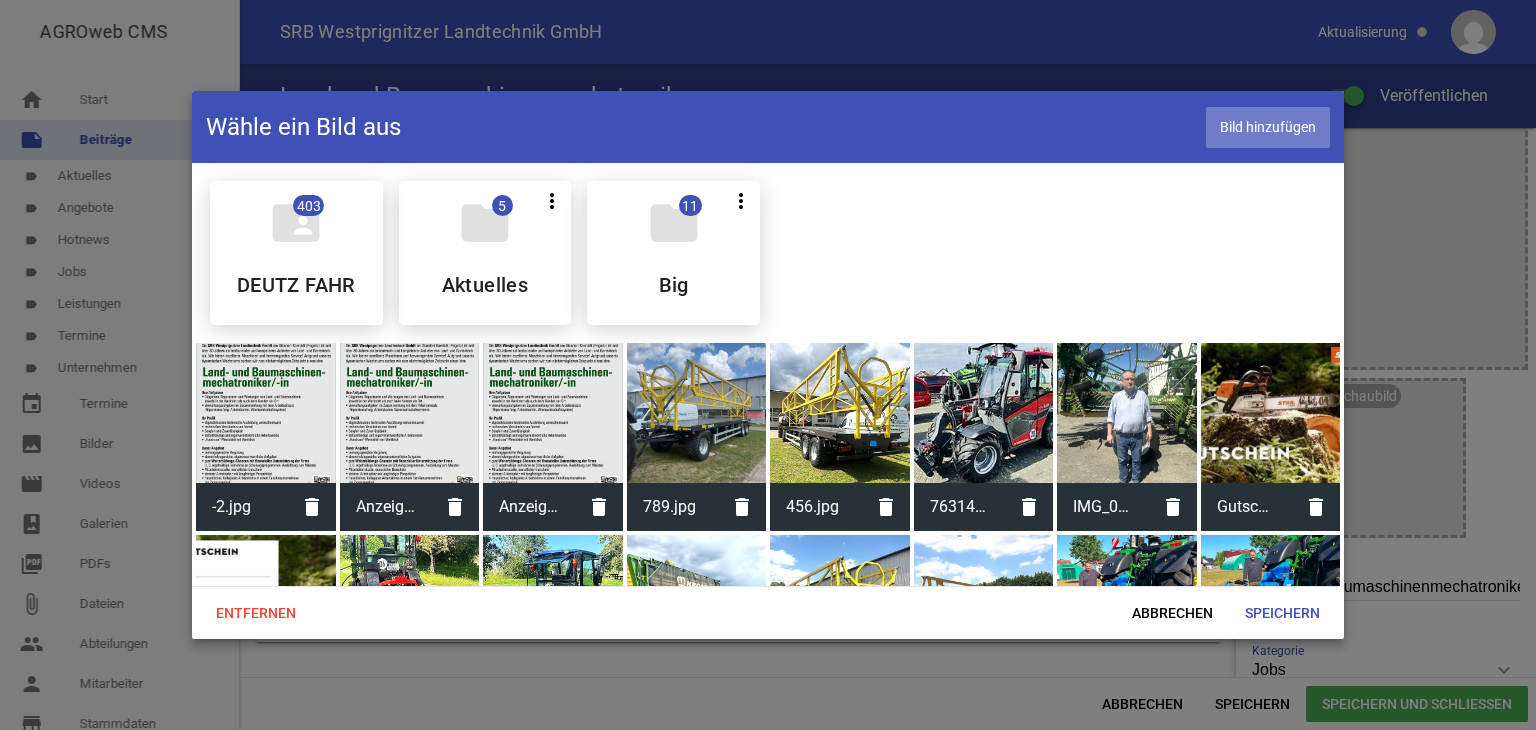 click on "Bild hinzufügen" at bounding box center (1268, 127) 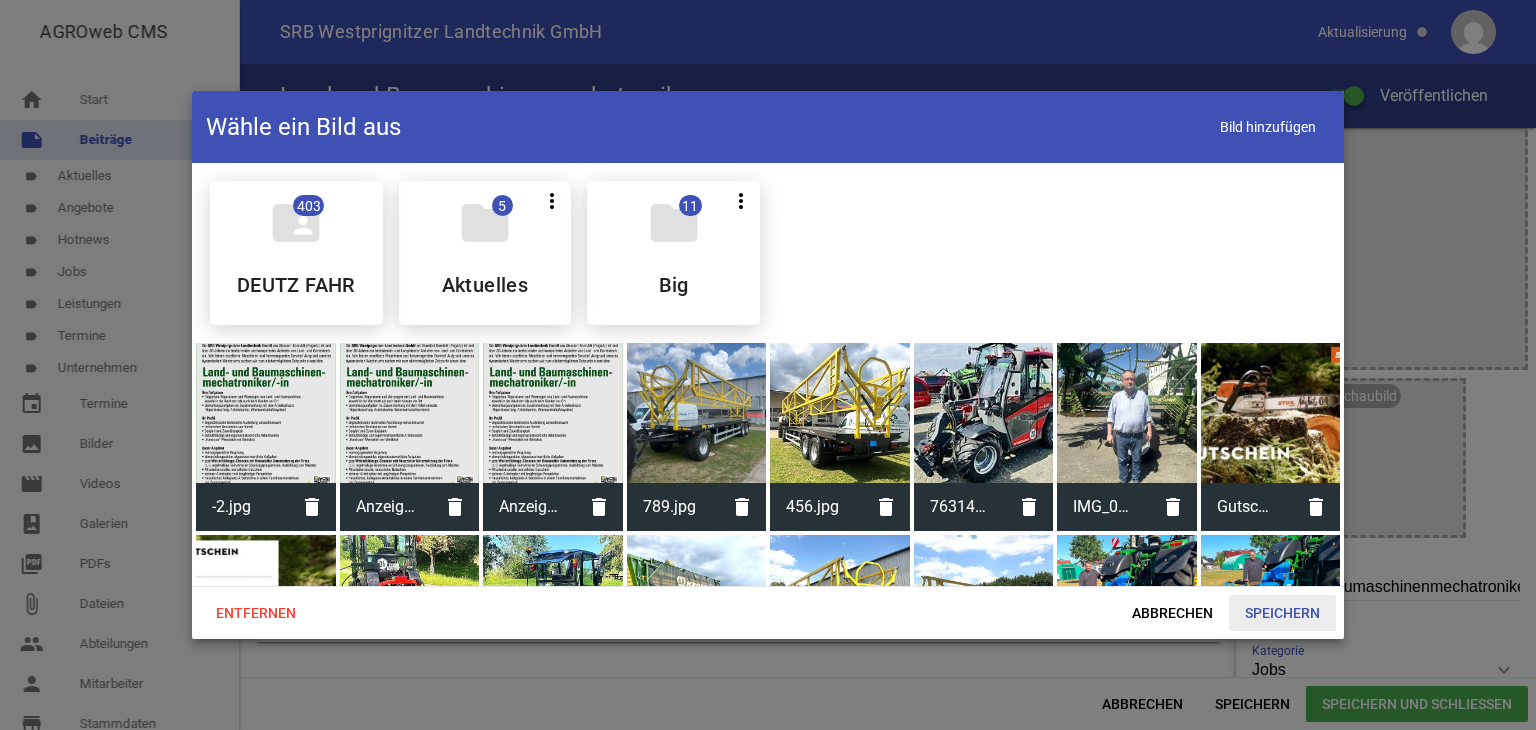 click on "Speichern" at bounding box center (1282, 613) 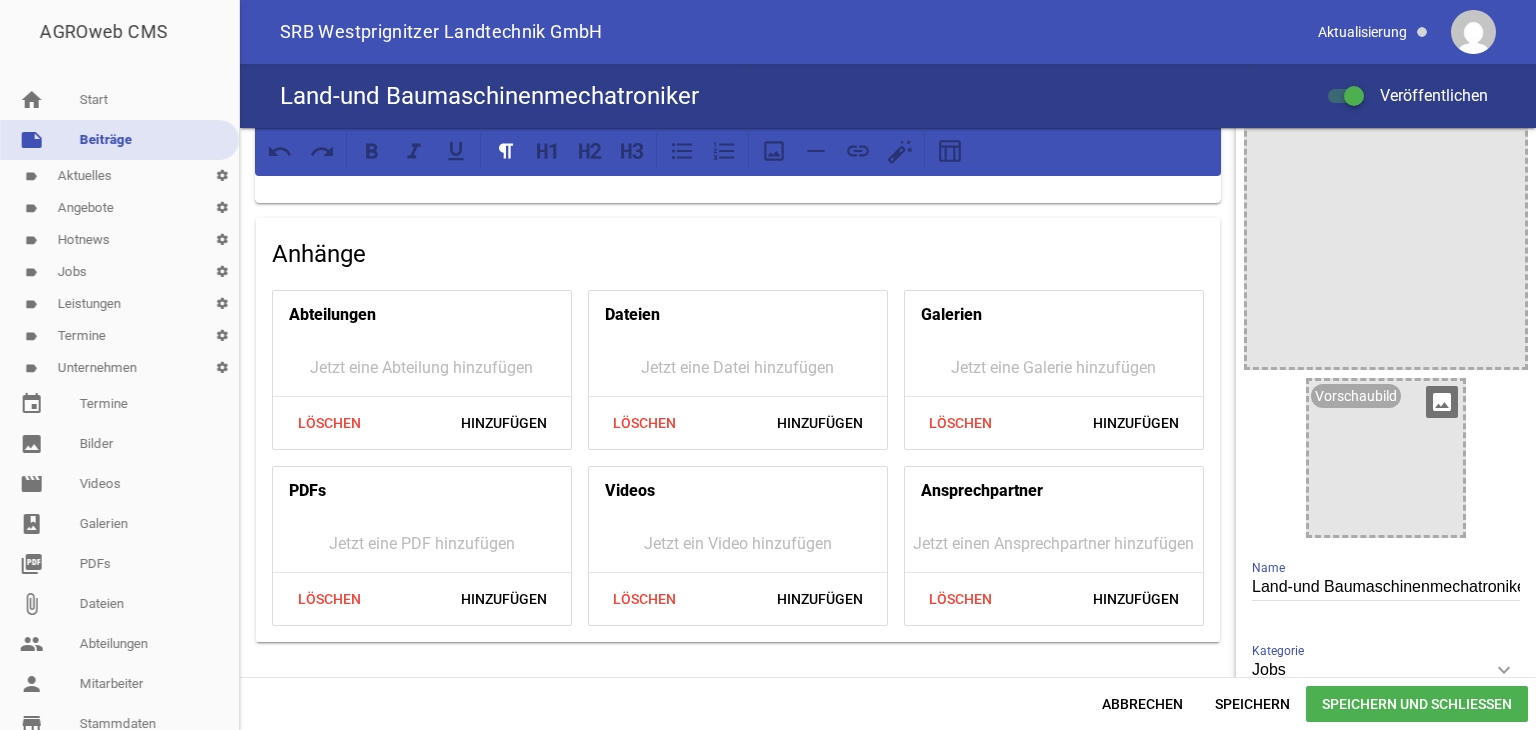 click on "image" at bounding box center [1442, 402] 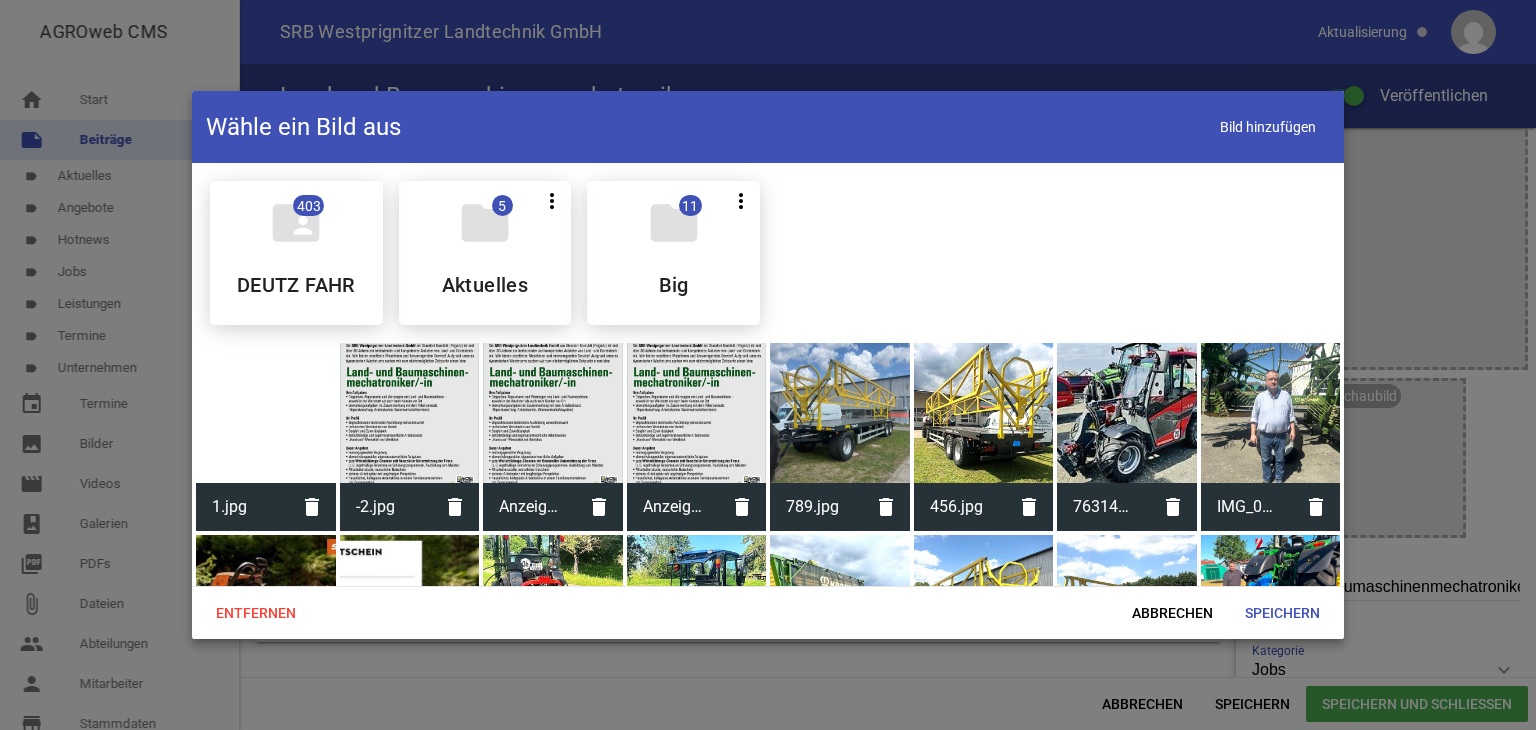 click at bounding box center (266, 413) 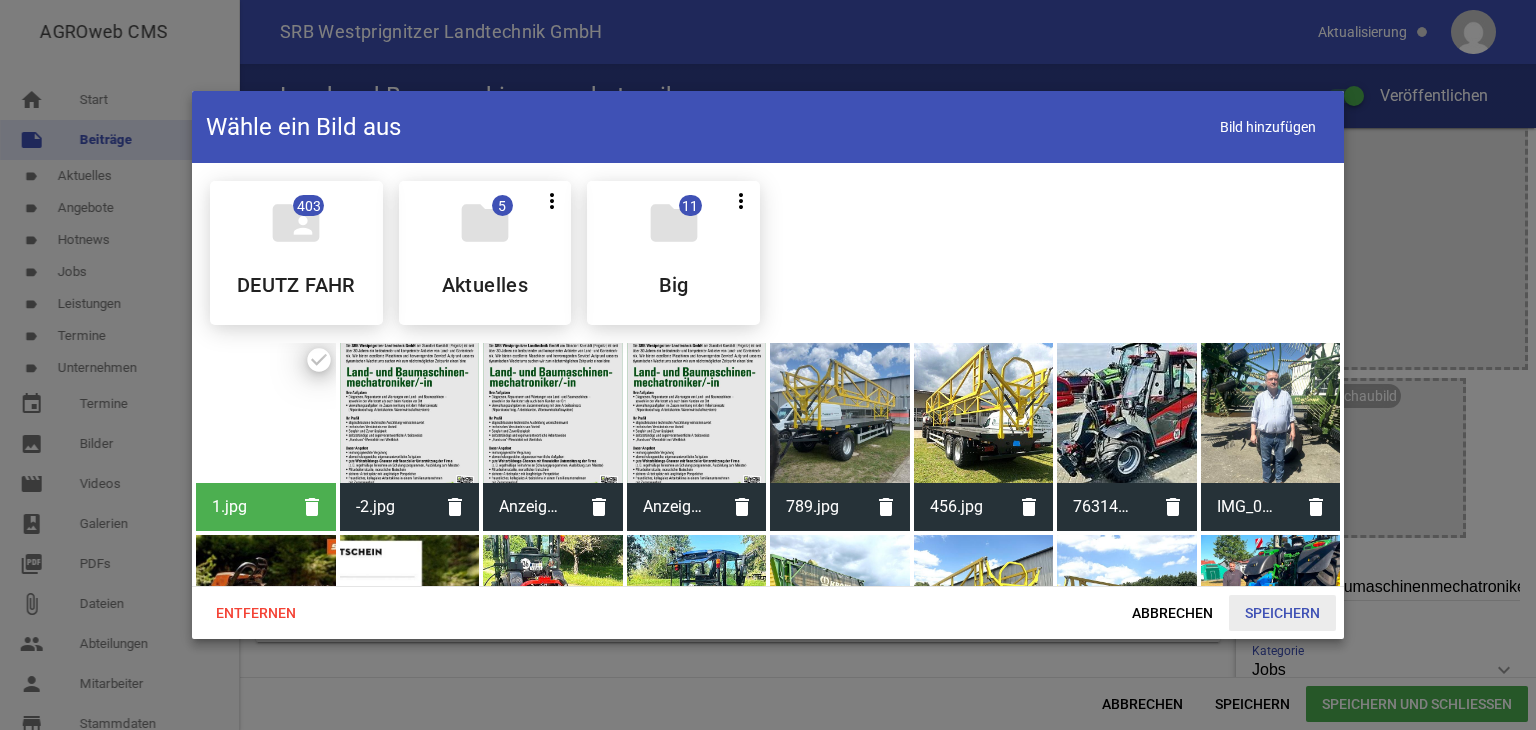 click on "Speichern" at bounding box center (1282, 613) 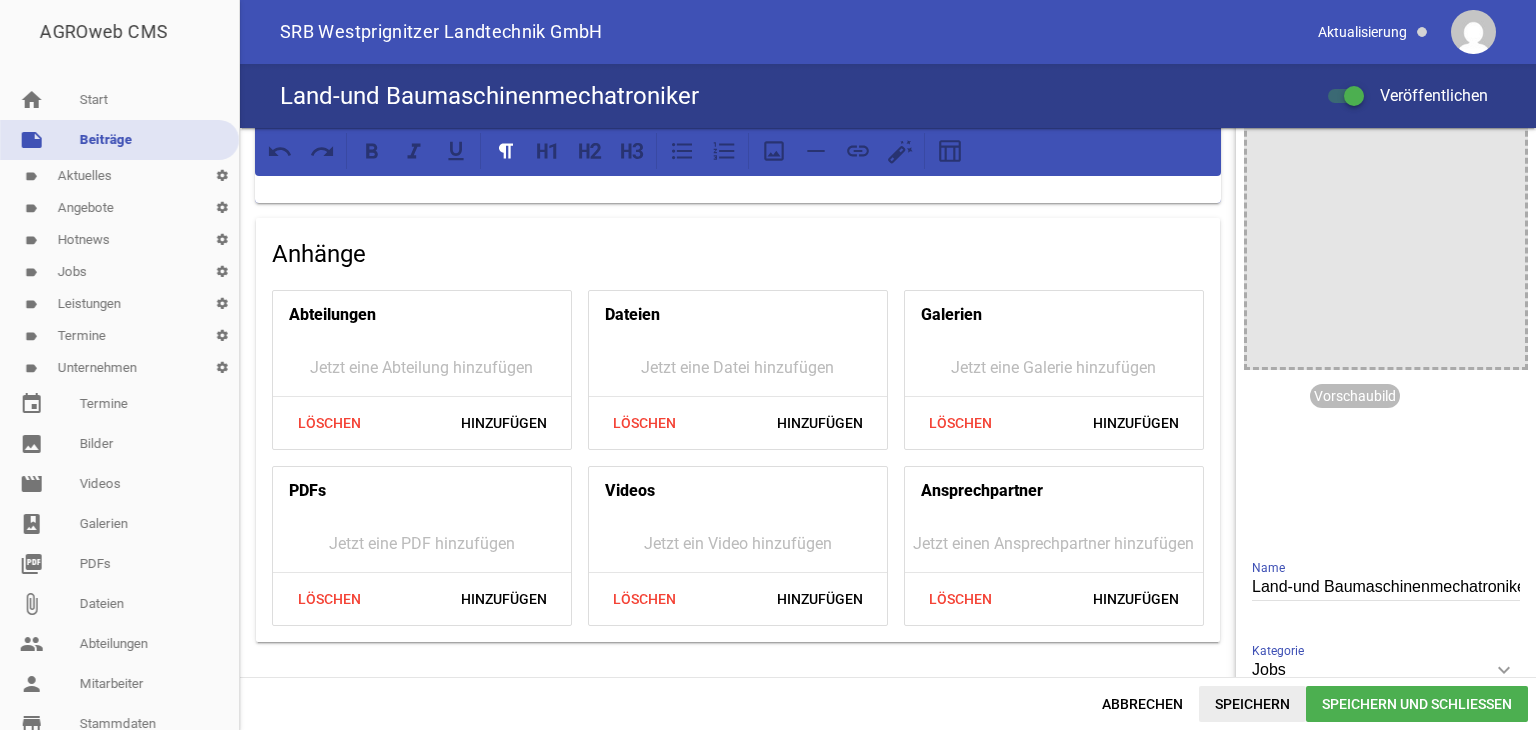 click on "Speichern" at bounding box center (1252, 704) 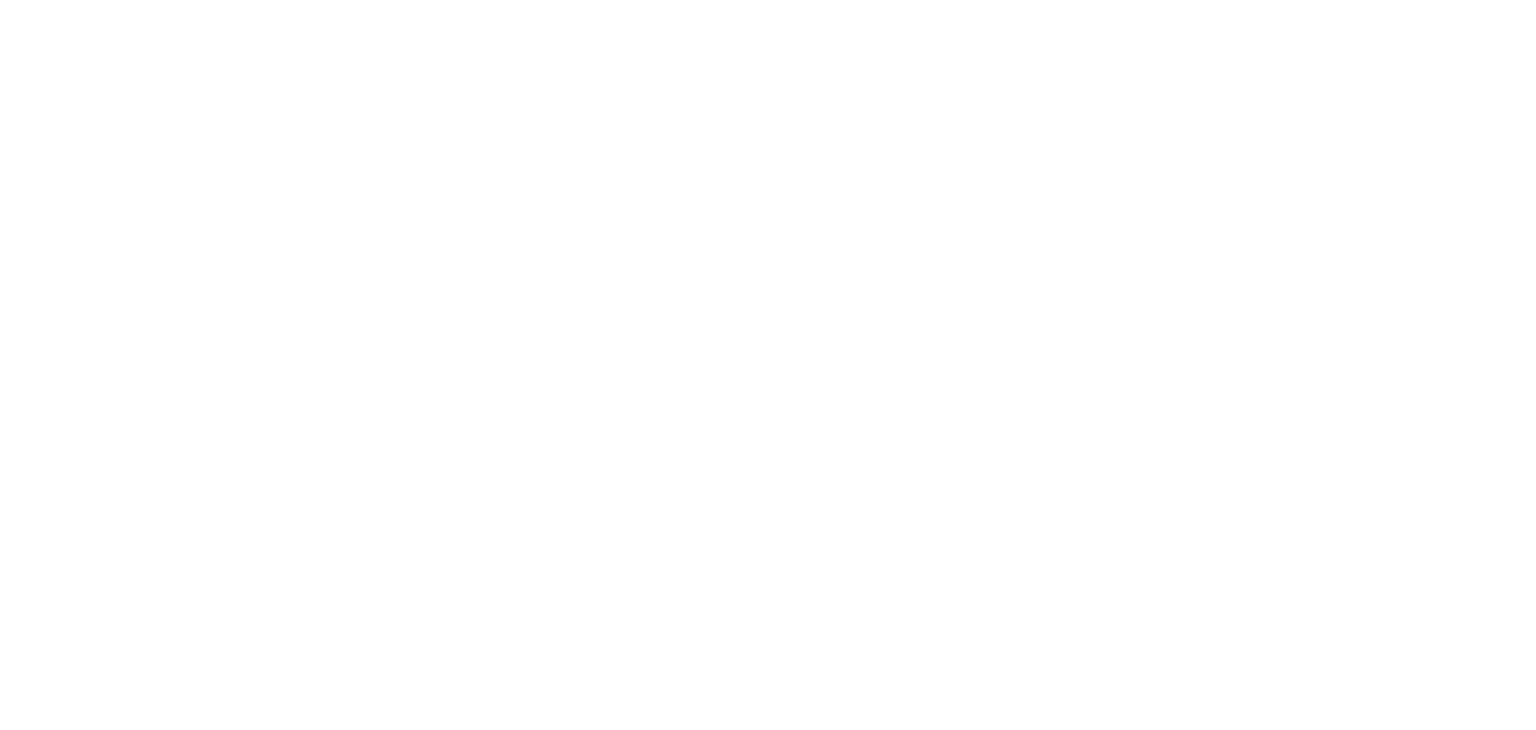 scroll, scrollTop: 0, scrollLeft: 0, axis: both 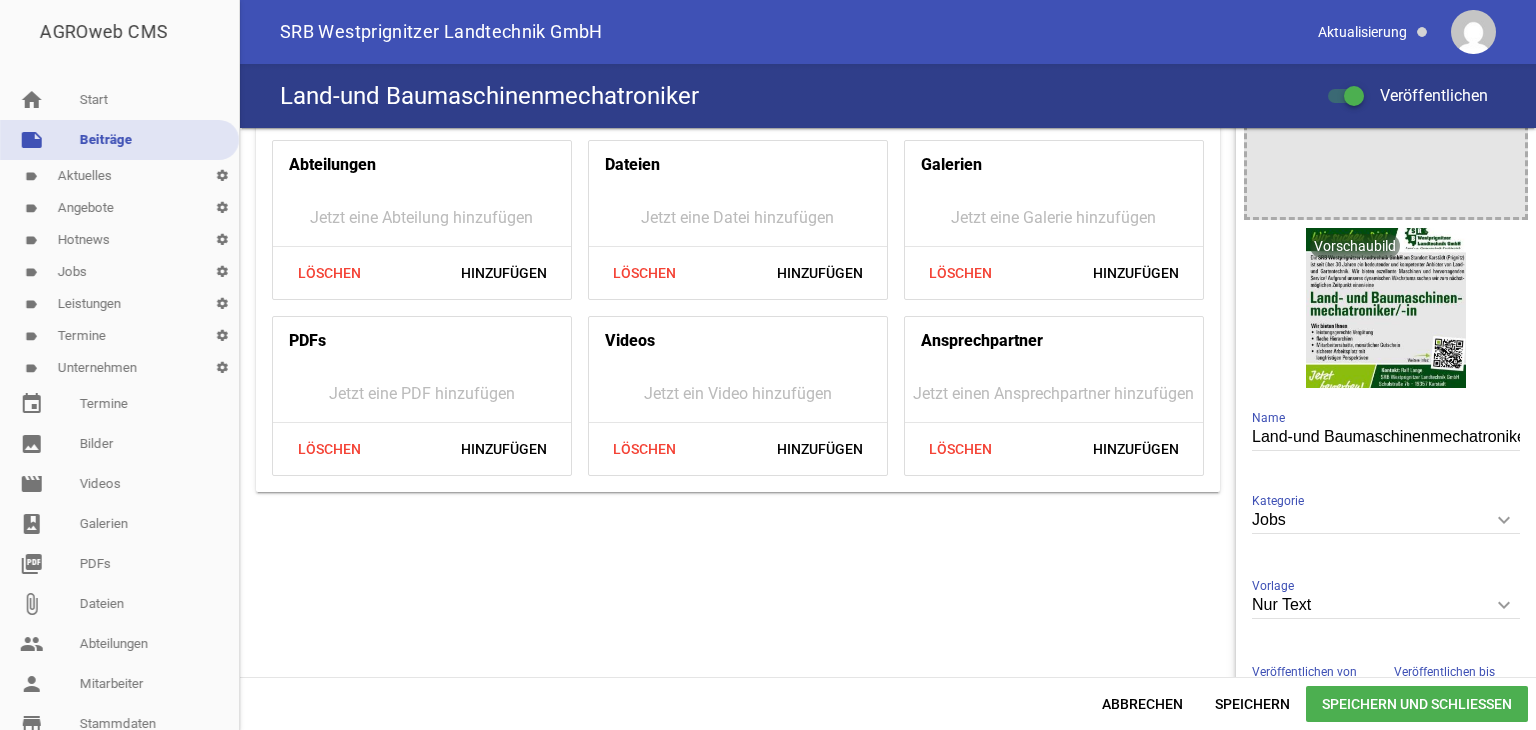 click on "keyboard_arrow_down" at bounding box center (1504, 605) 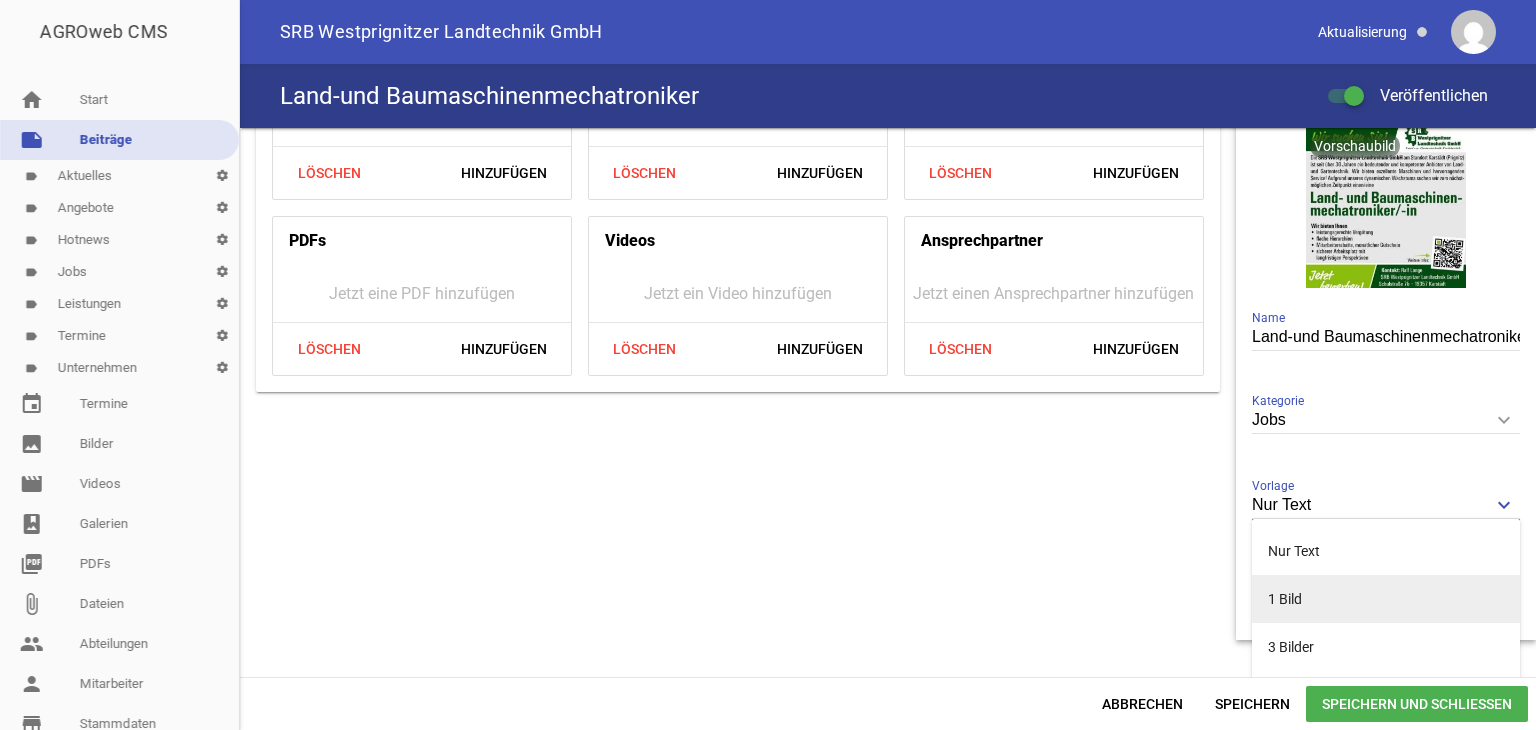 click on "1 Bild" at bounding box center [1386, 599] 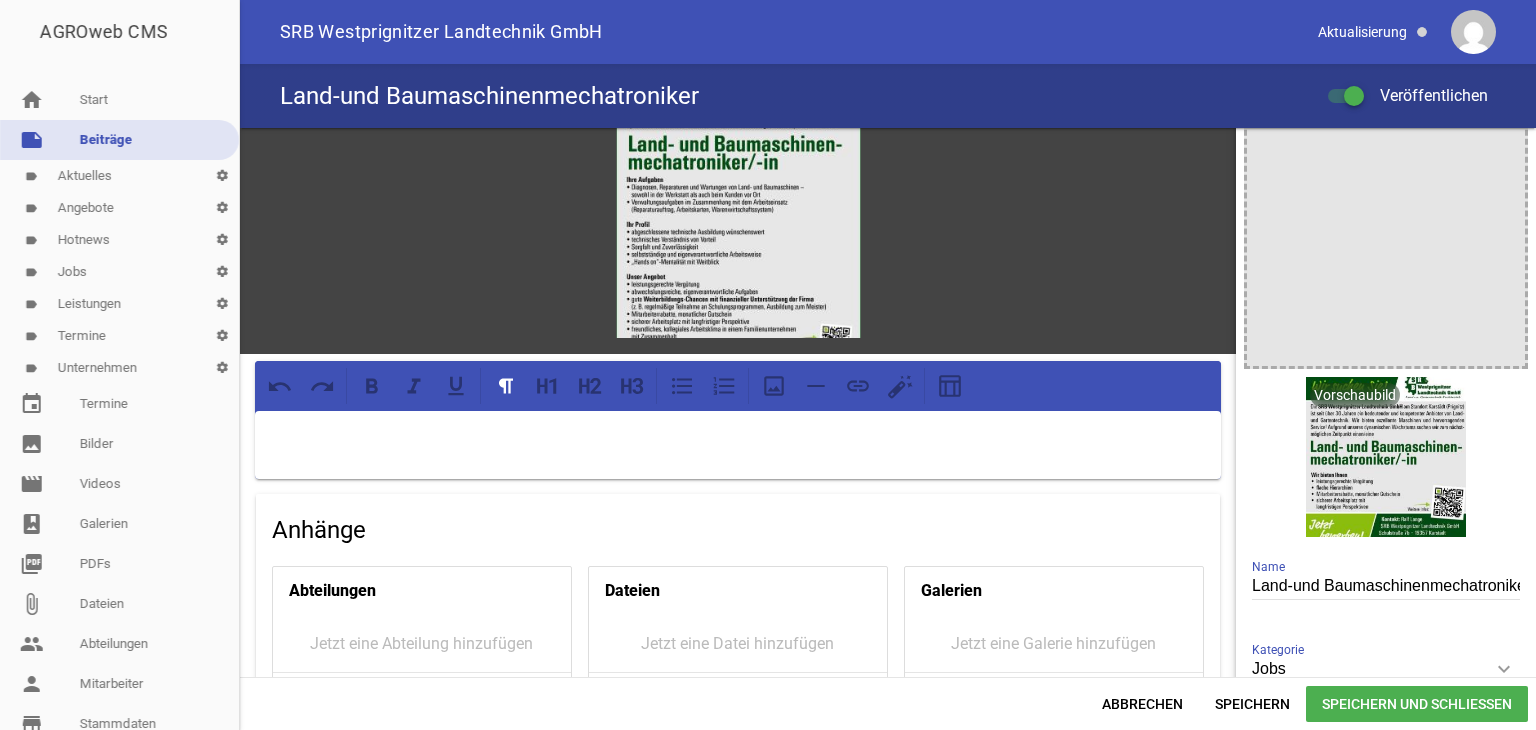 scroll, scrollTop: 0, scrollLeft: 0, axis: both 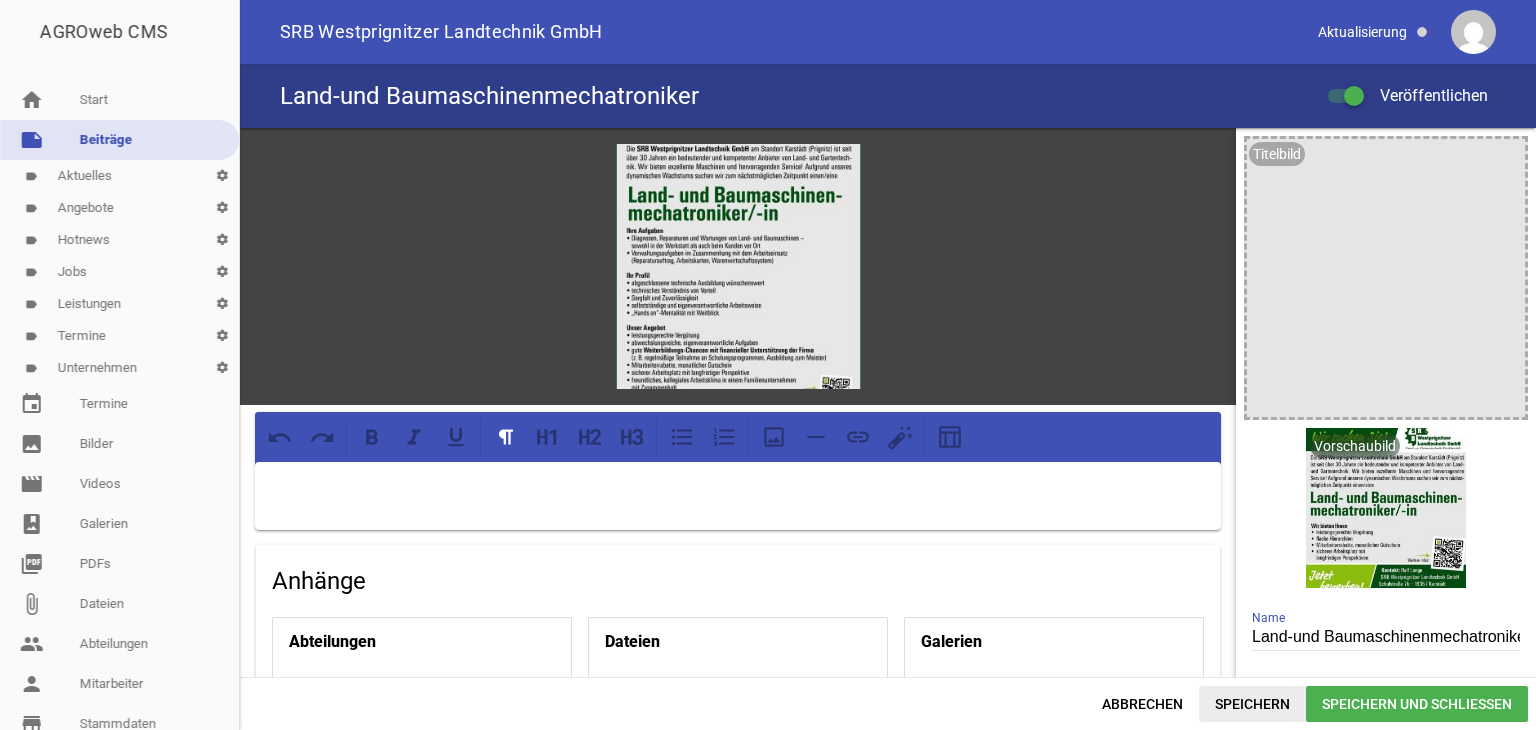 click on "Speichern" at bounding box center [1252, 704] 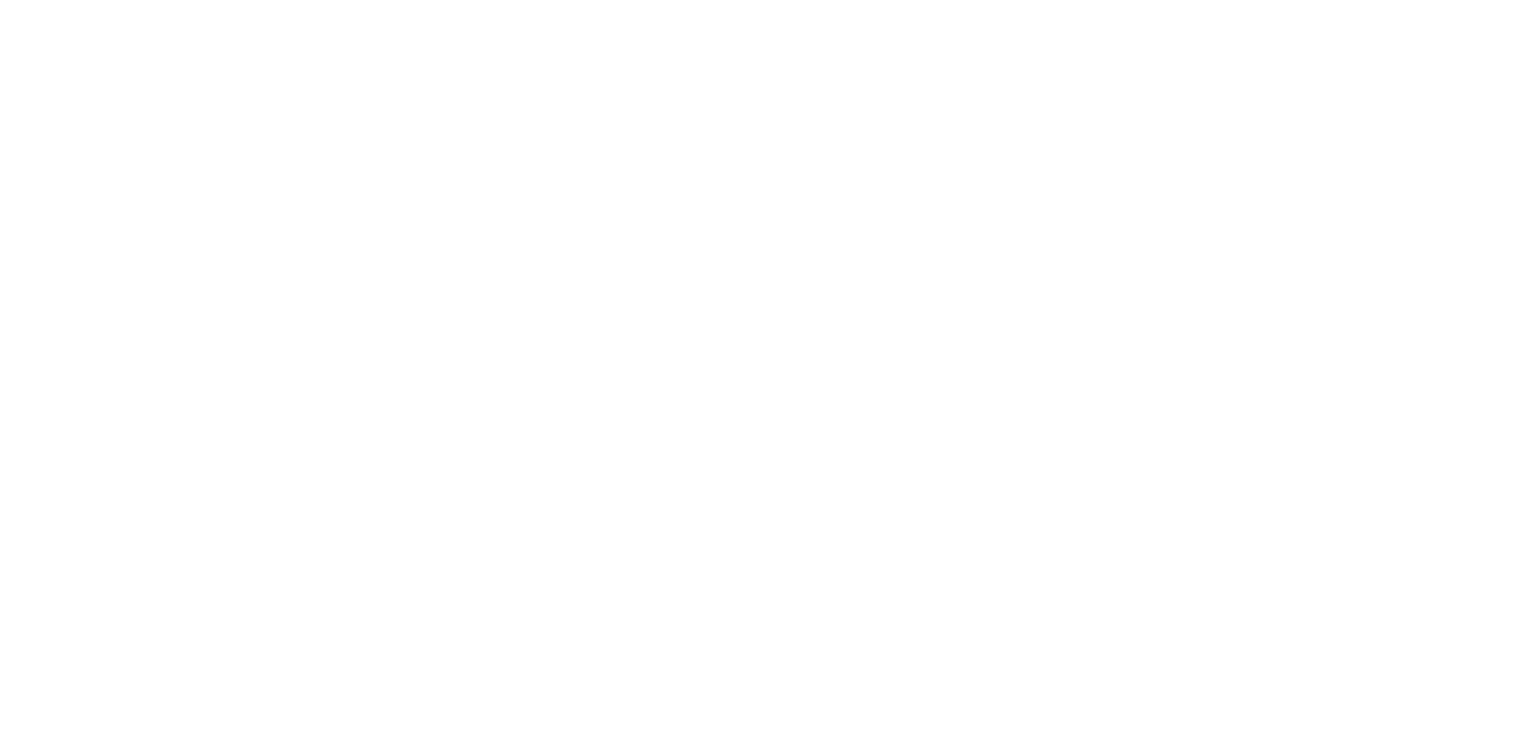 scroll, scrollTop: 0, scrollLeft: 0, axis: both 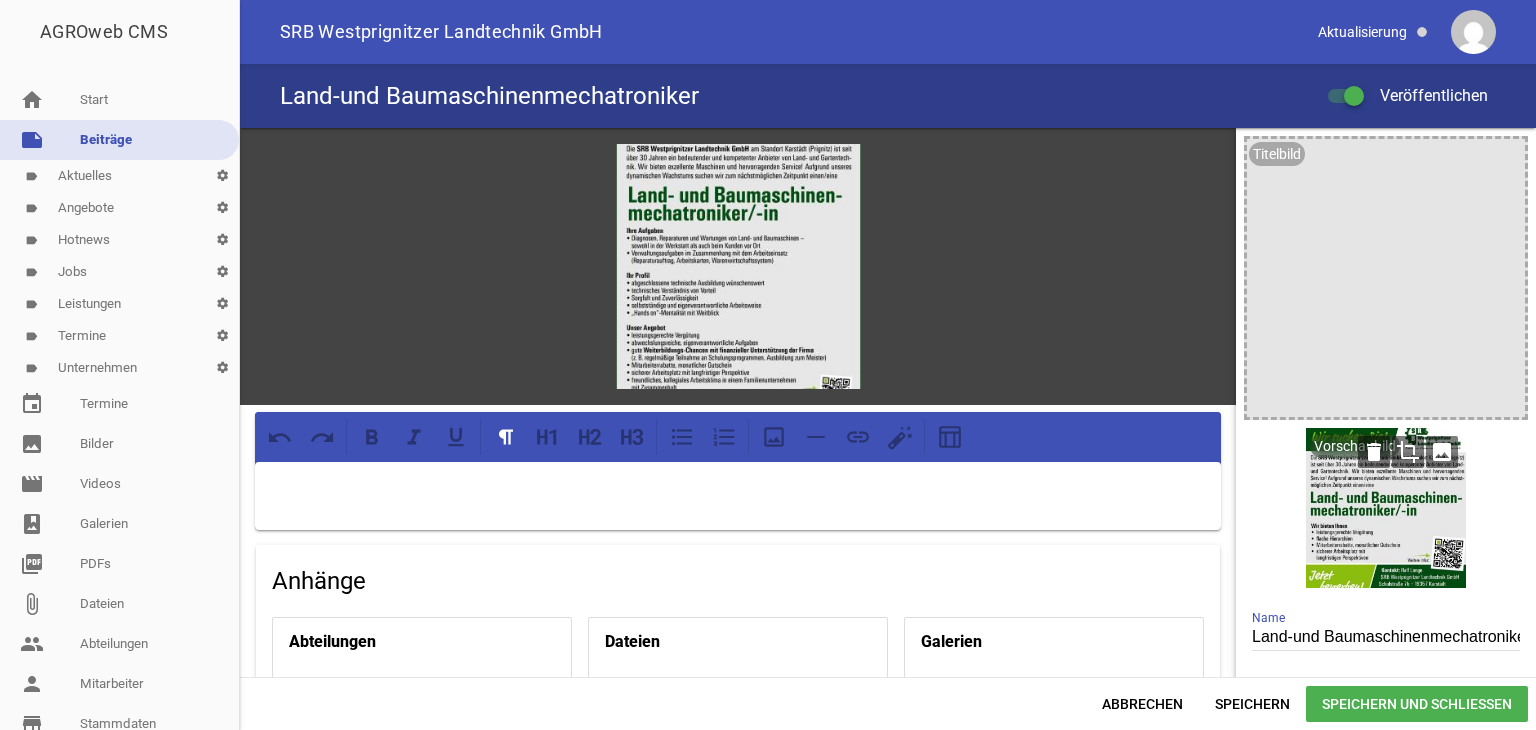 click on "crop" at bounding box center (1408, 452) 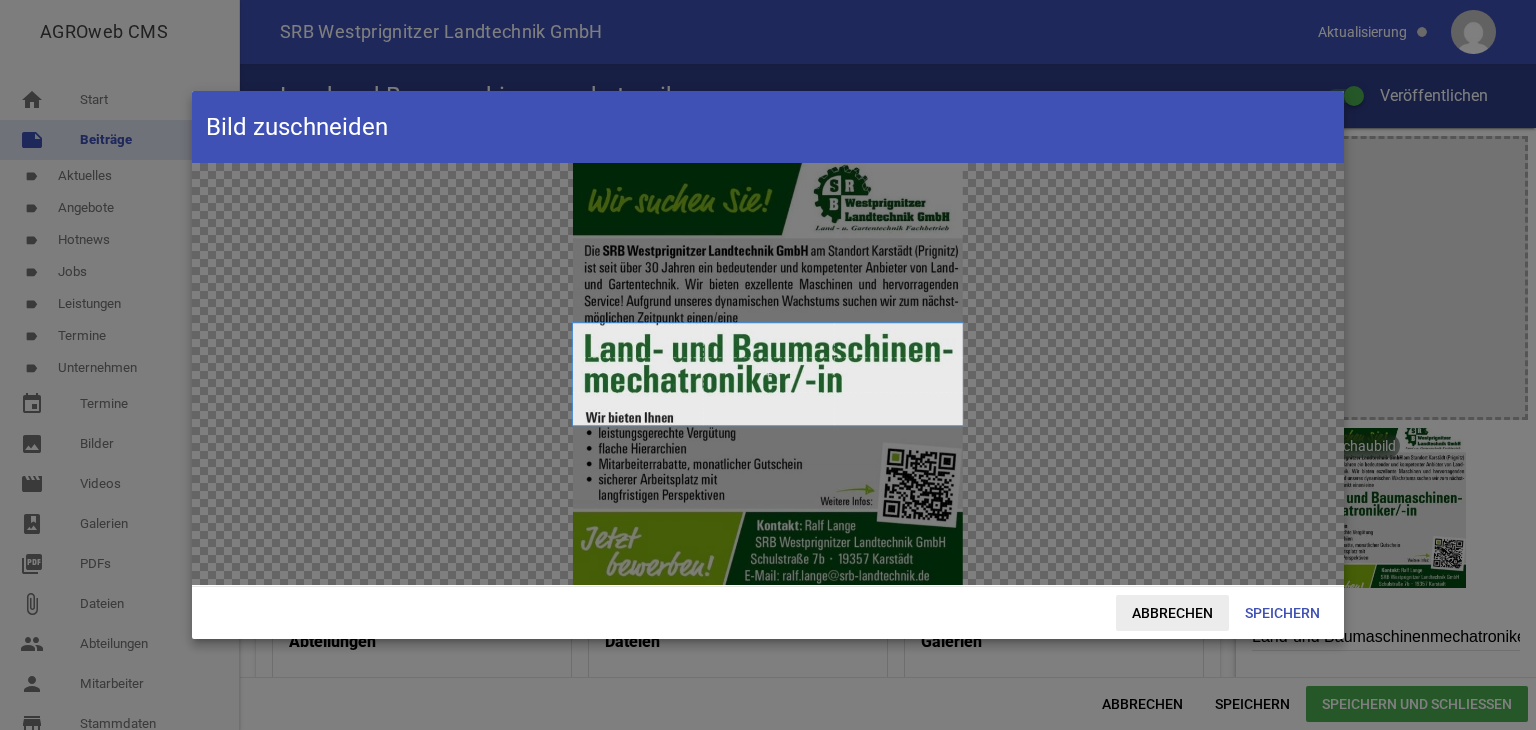 click on "Abbrechen" at bounding box center (1172, 613) 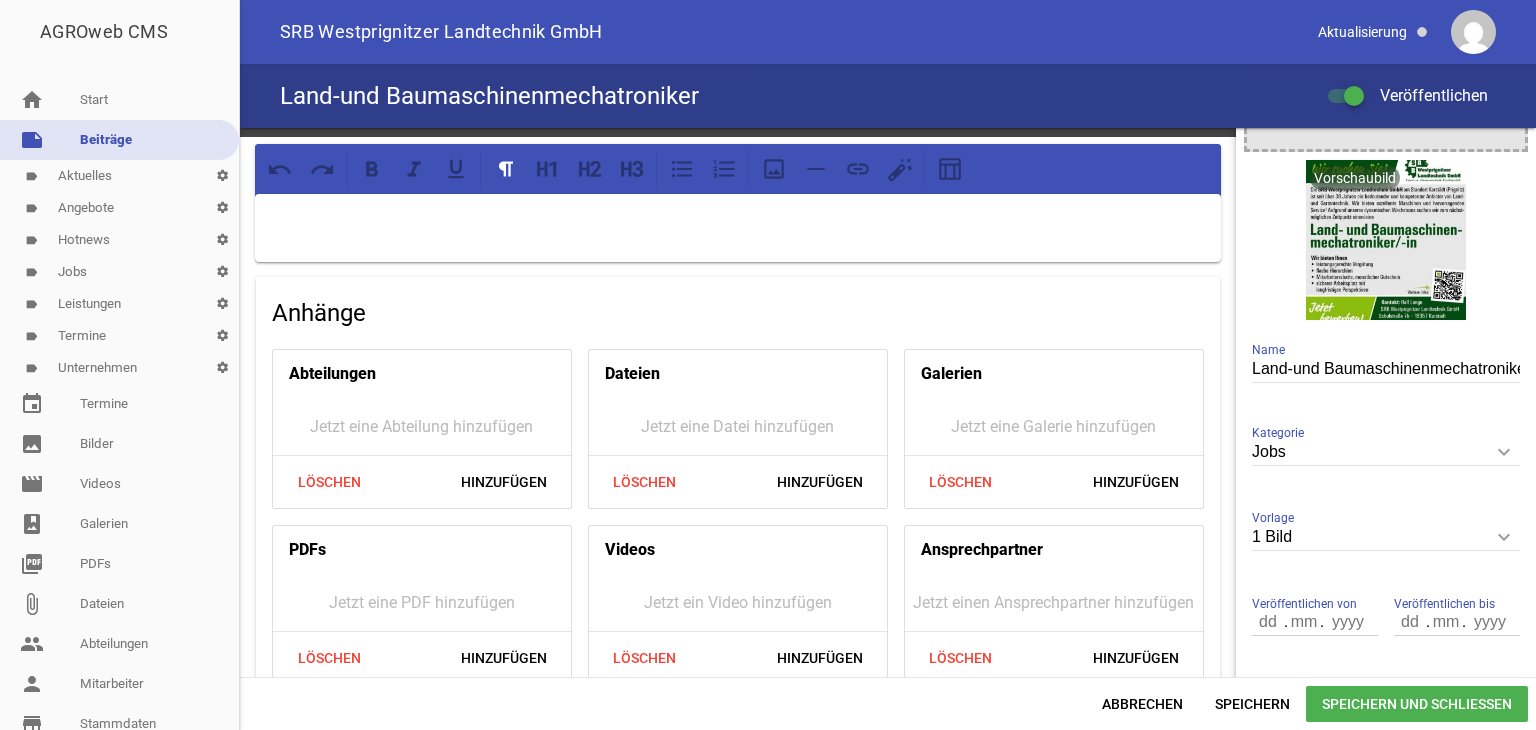scroll, scrollTop: 300, scrollLeft: 0, axis: vertical 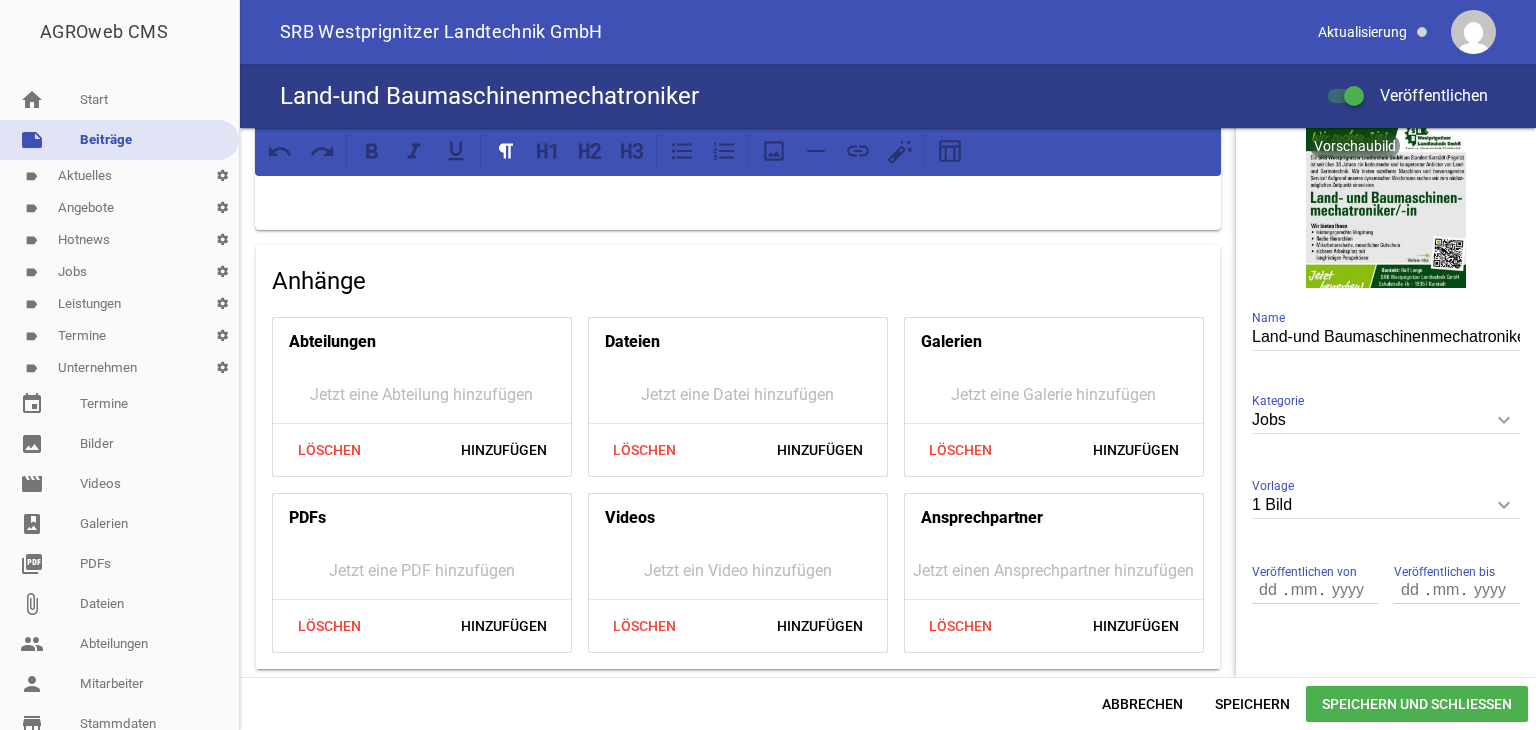 click on "keyboard_arrow_down" at bounding box center [1504, 505] 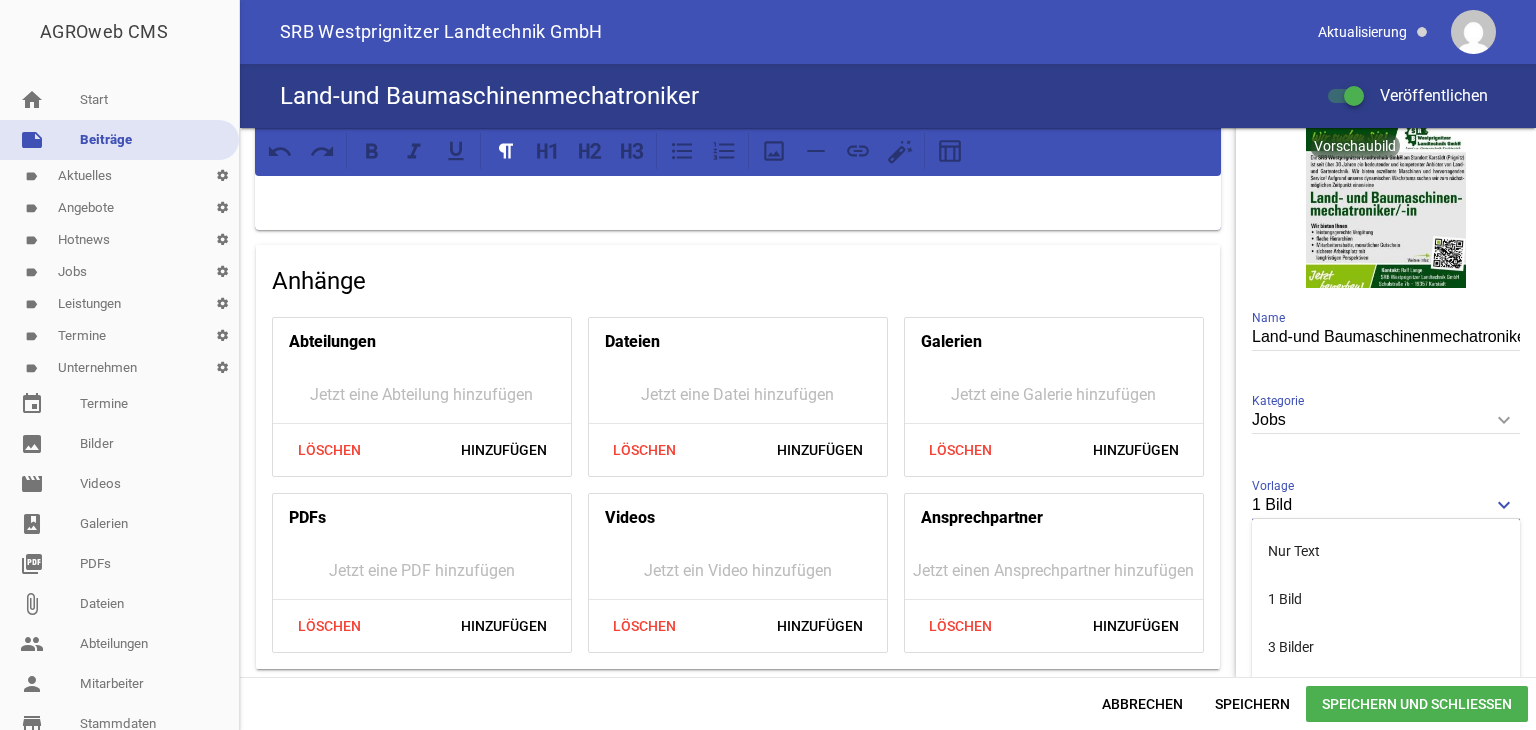 click on "1 Bild   keyboard_arrow_down   Vorlage   Nur Text 1 Bild 3 Bilder 5 Bilder" at bounding box center (1386, 506) 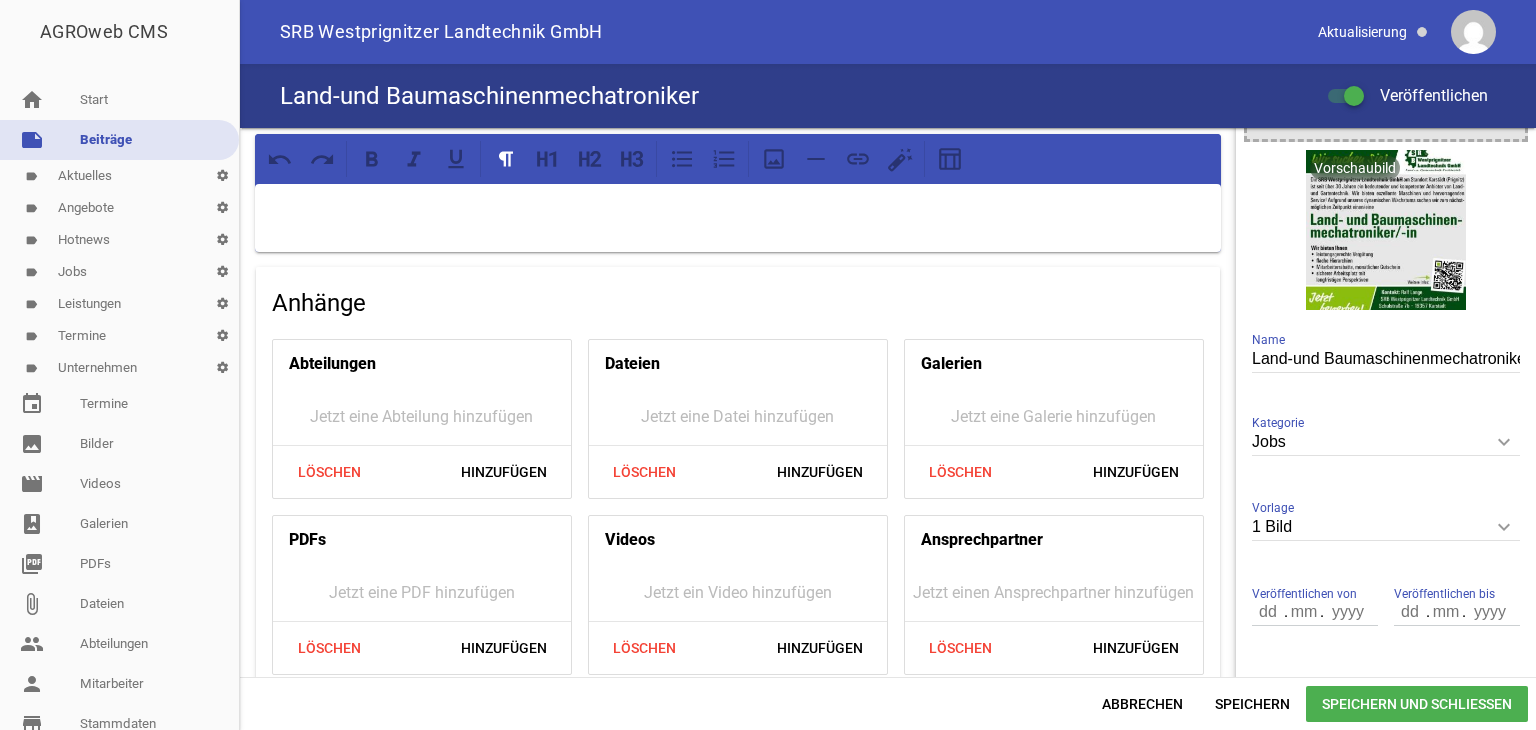 scroll, scrollTop: 300, scrollLeft: 0, axis: vertical 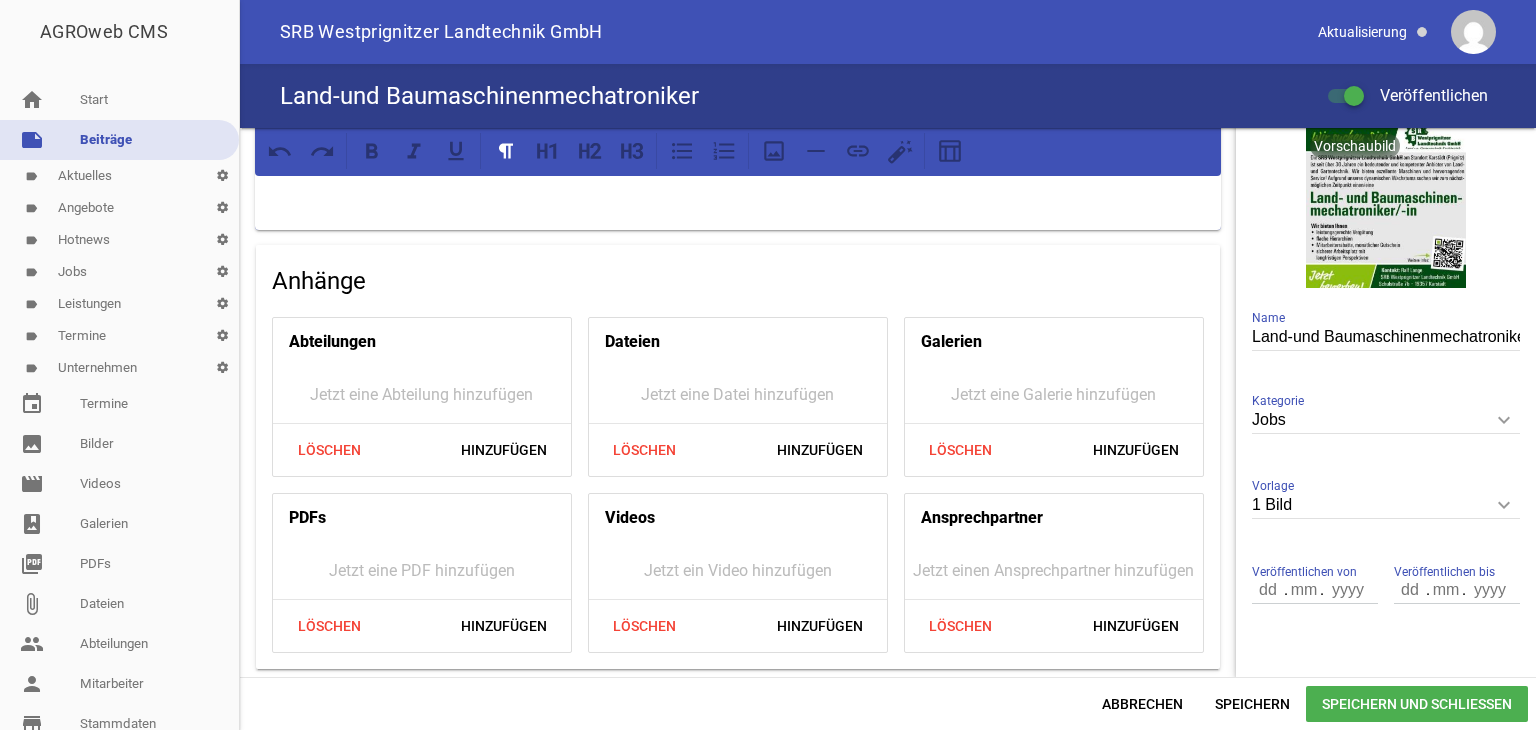 click on "keyboard_arrow_down" at bounding box center (1504, 505) 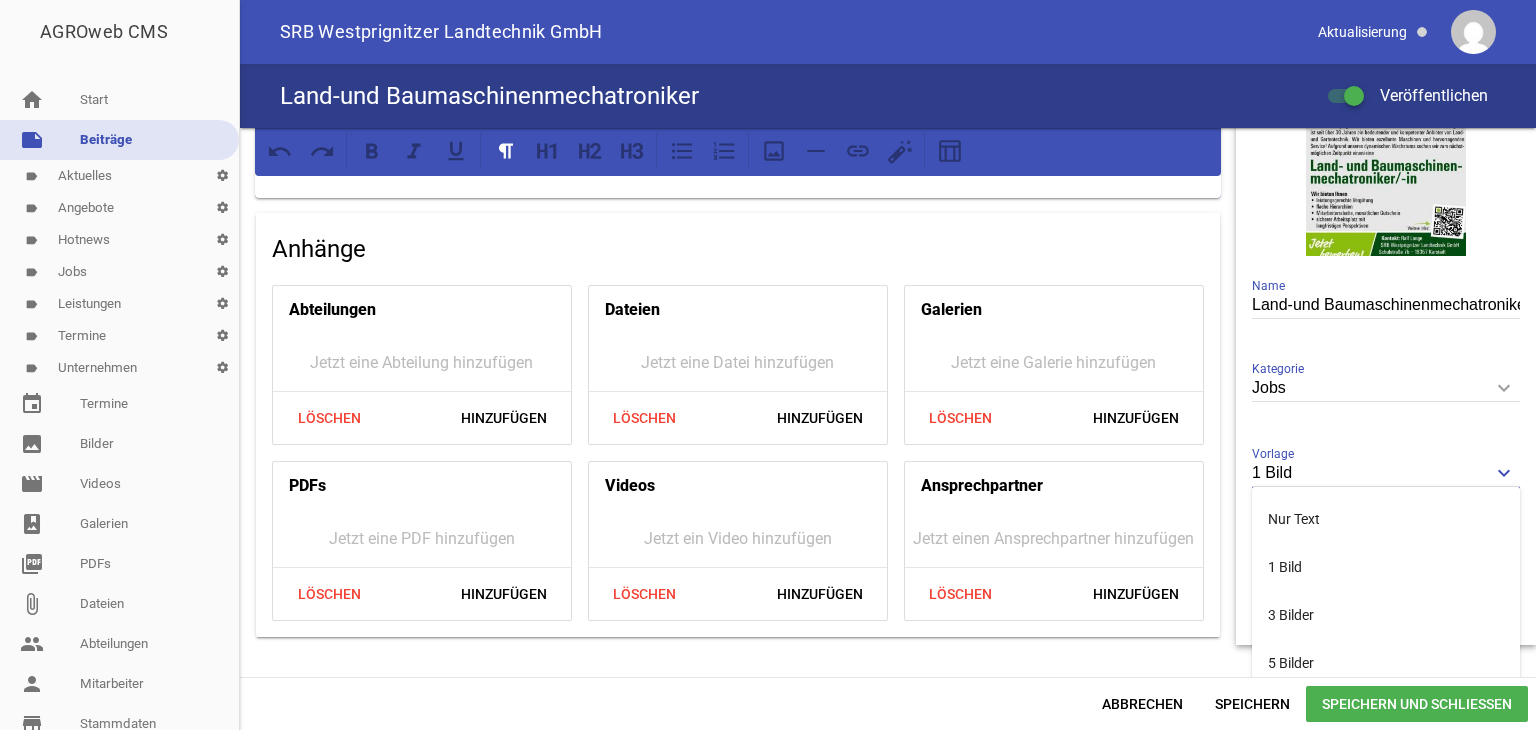 scroll, scrollTop: 350, scrollLeft: 0, axis: vertical 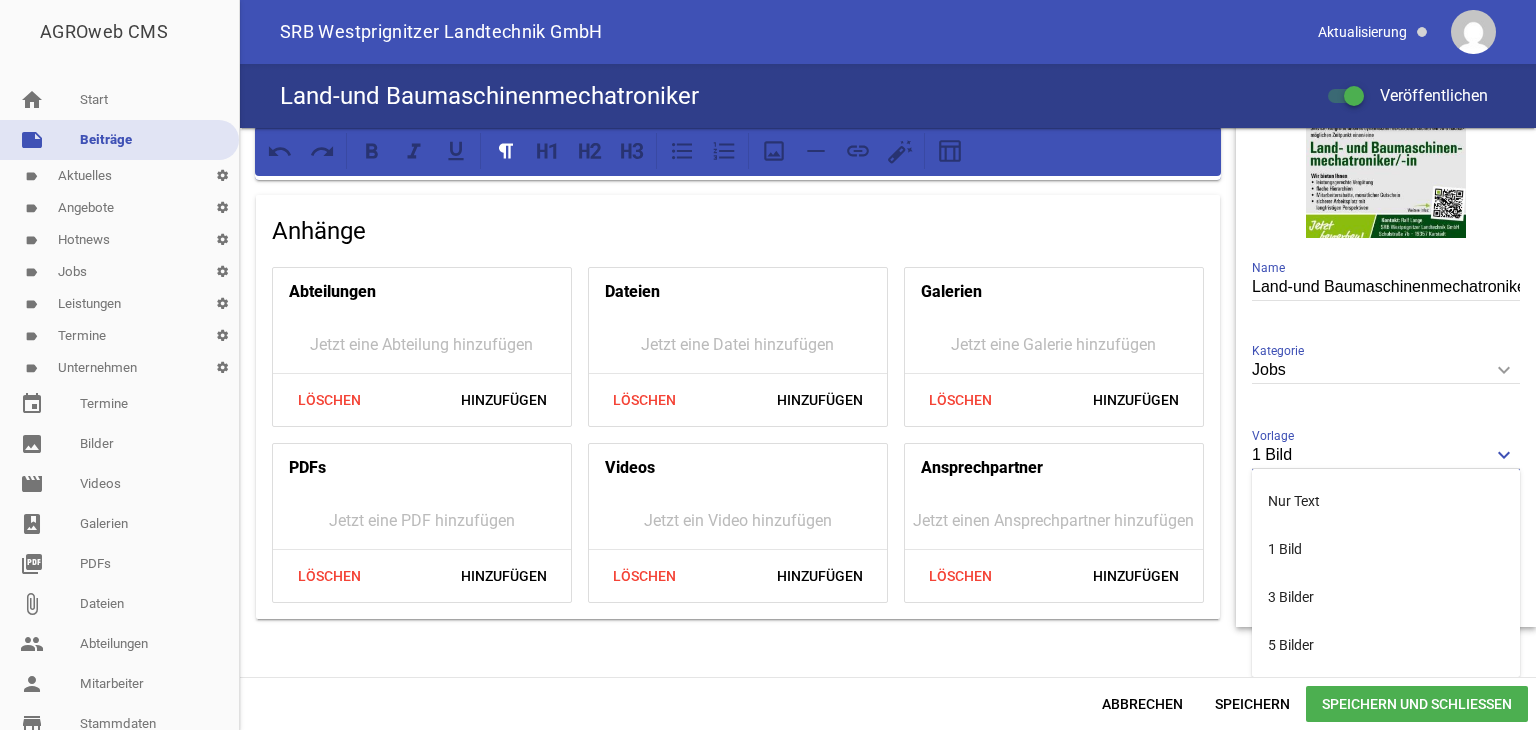 click on "games     image                                                                                                                                                                                                                                                           Anhänge   Abteilungen
Jetzt eine Abteilung hinzufügen
Löschen     Hinzufügen Dateien
Jetzt eine Datei hinzufügen
Löschen     Hinzufügen Galerien
Jetzt eine Galerie hinzufügen
Löschen     Hinzufügen PDFs
Jetzt eine PDF hinzufügen
Löschen     Hinzufügen Videos
Jetzt ein Video hinzufügen
Löschen     Hinzufügen Ansprechpartner
Jetzt einen Ansprechpartner hinzufügen
Löschen     Hinzufügen       Titelbild       image     Vorschaubild   delete   crop   image     Land-und Baumaschinenmechatroniker   Name     Jobs   keyboard_arrow_down   Kategorie   Wähle eine Kategorie aus Aktuelles Angebote Hotnews Jobs" at bounding box center (888, 402) 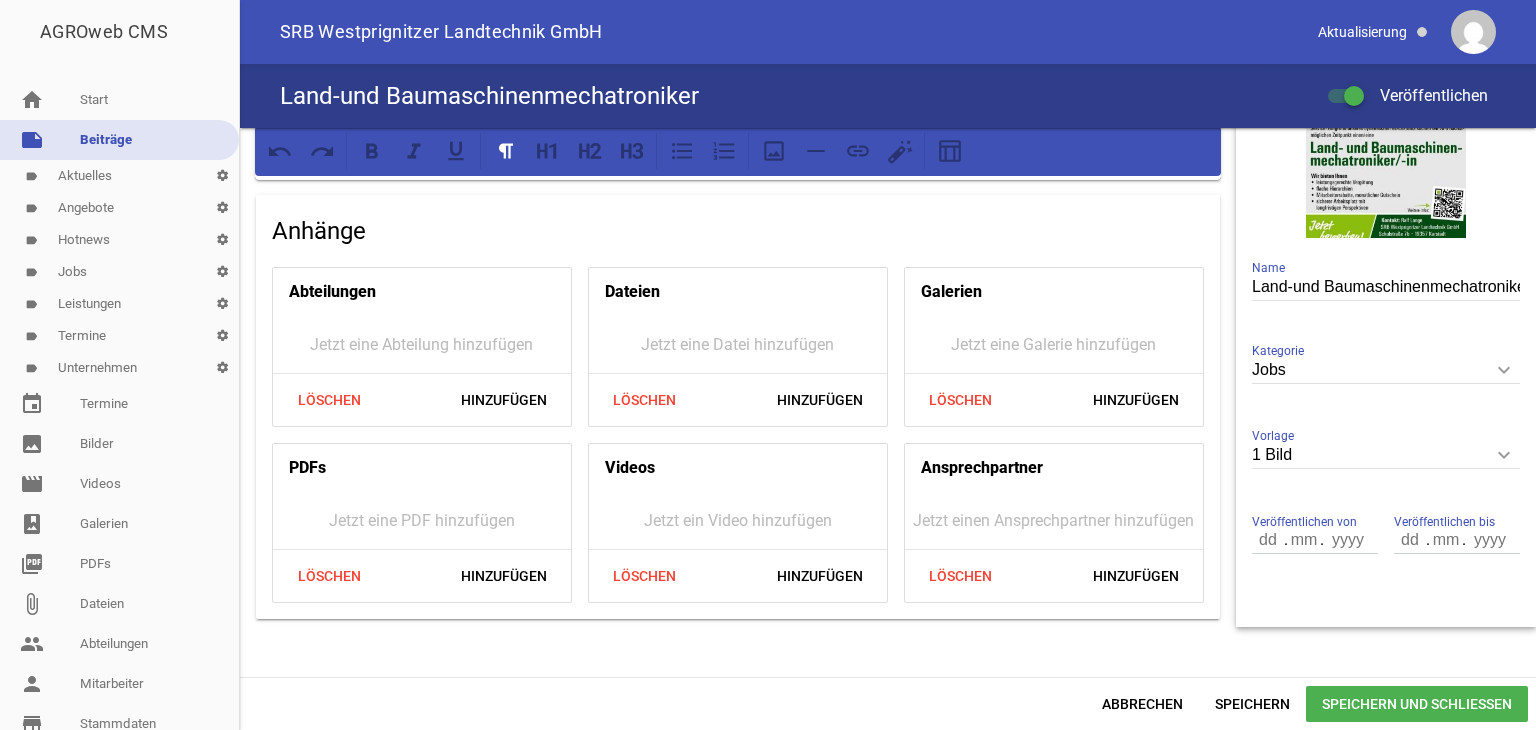 scroll, scrollTop: 0, scrollLeft: 0, axis: both 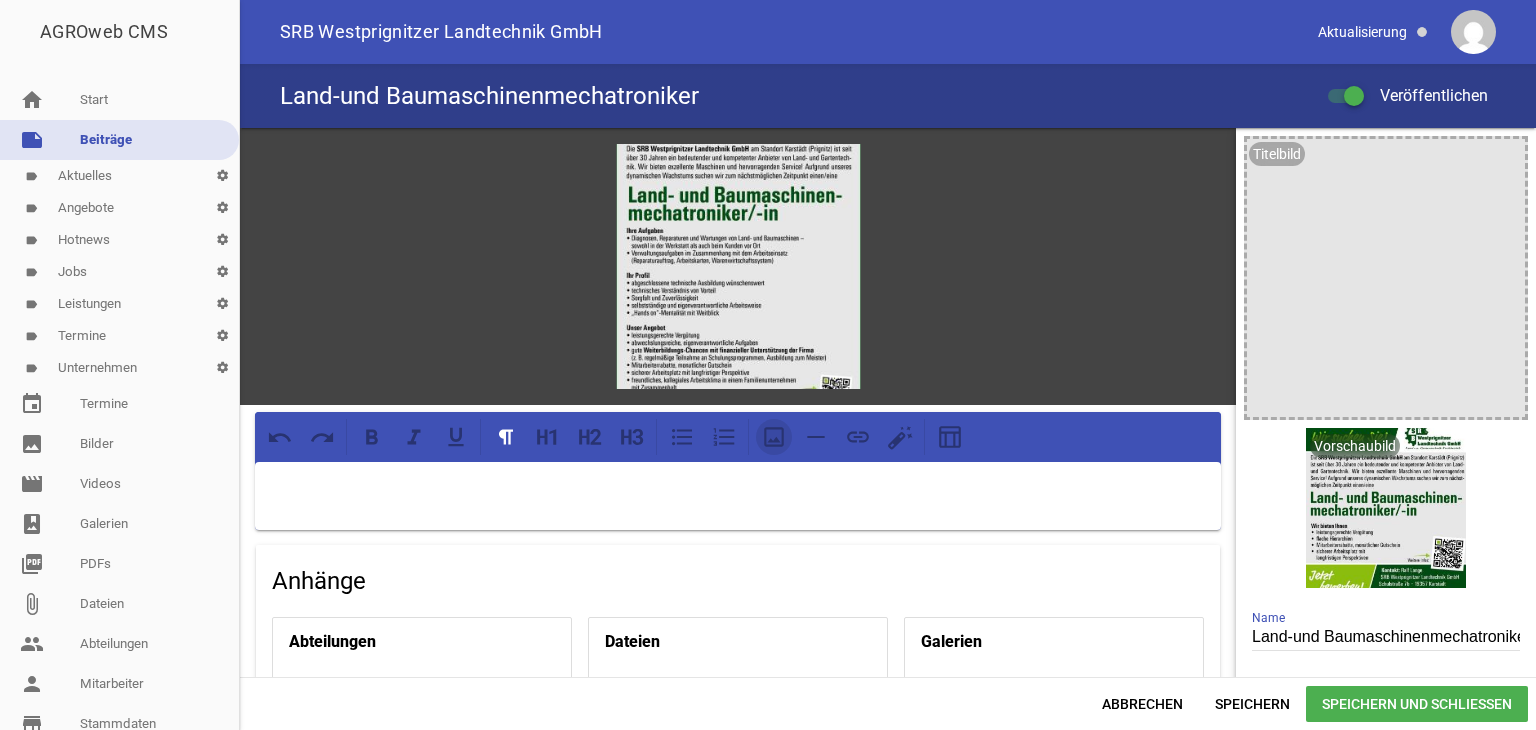 click 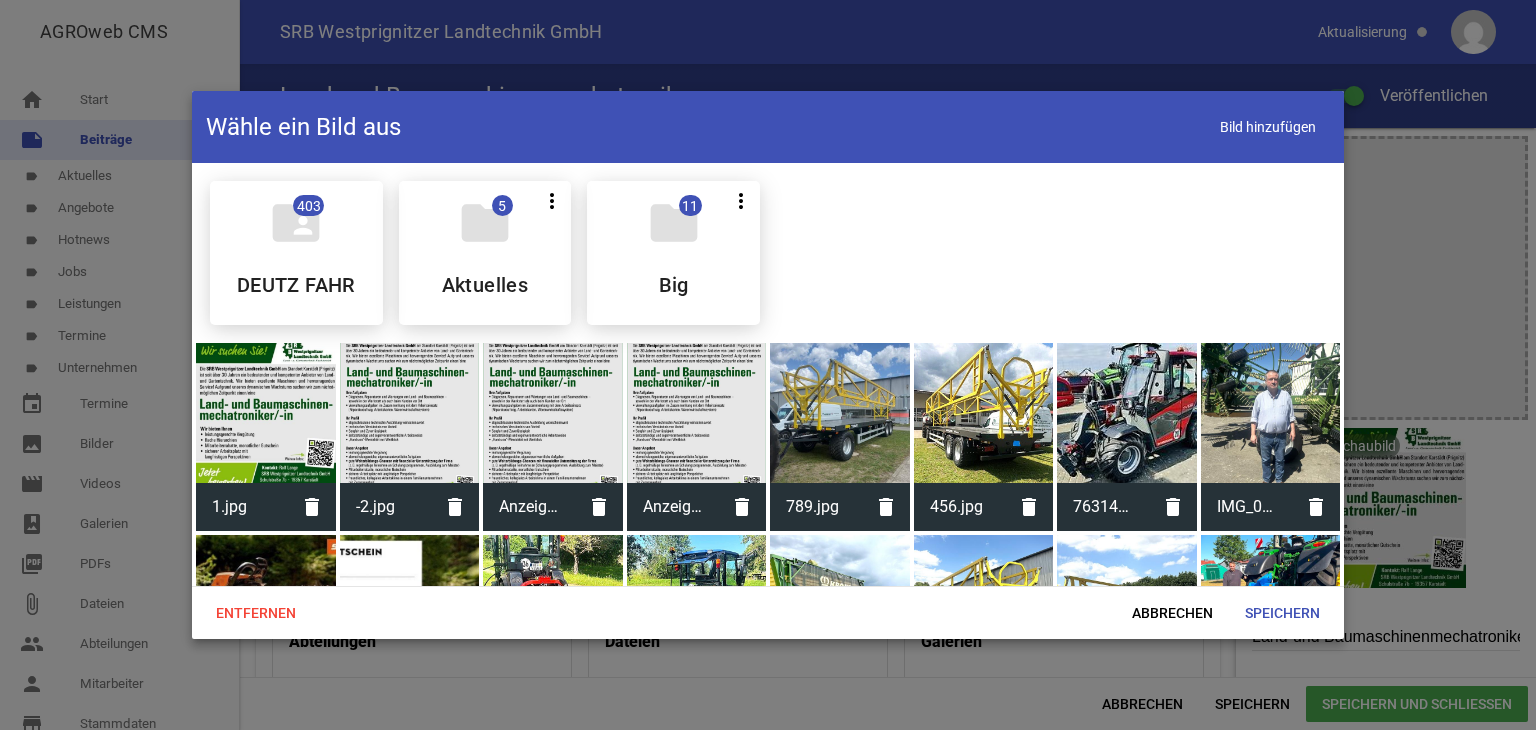 click at bounding box center [266, 413] 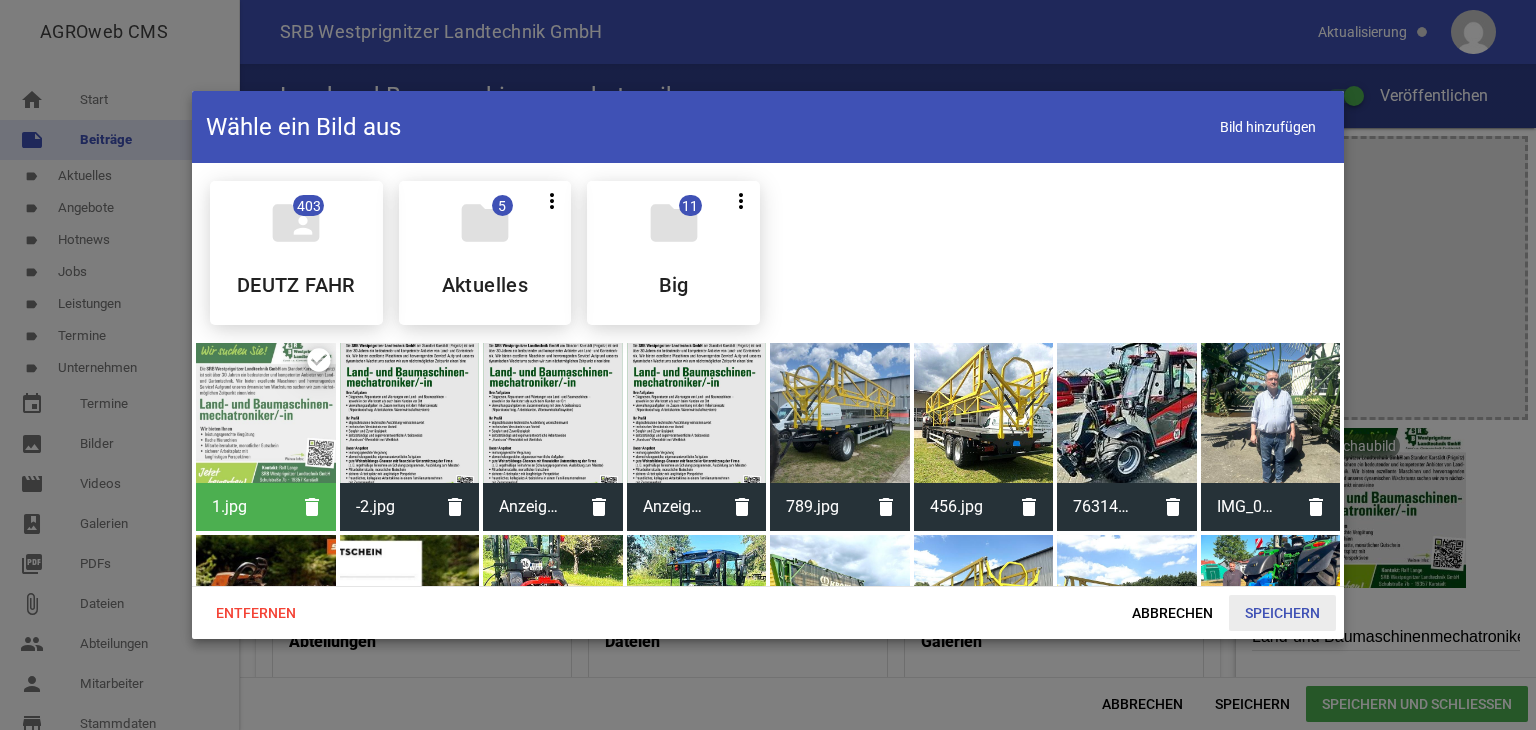 click on "Speichern" at bounding box center (1282, 613) 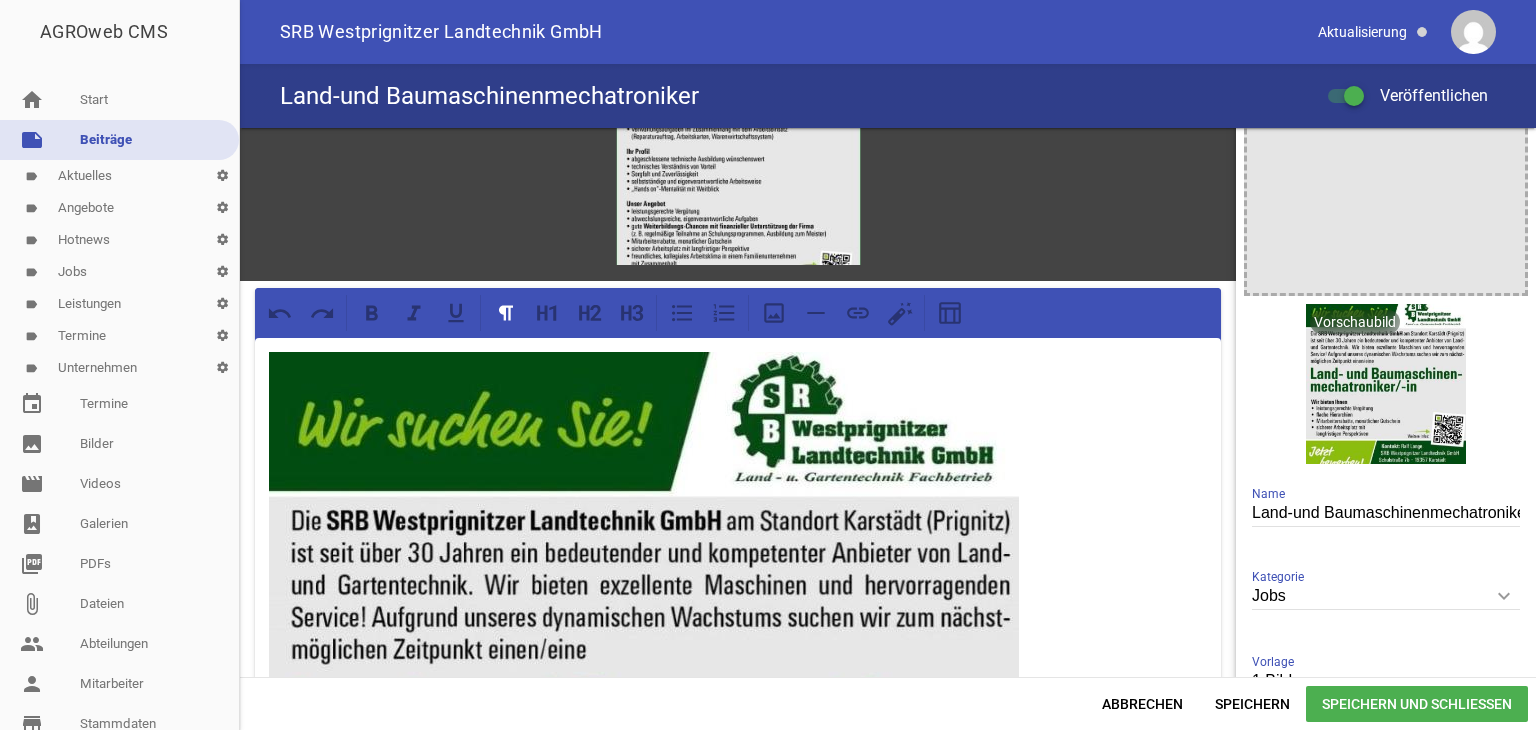 scroll, scrollTop: 100, scrollLeft: 0, axis: vertical 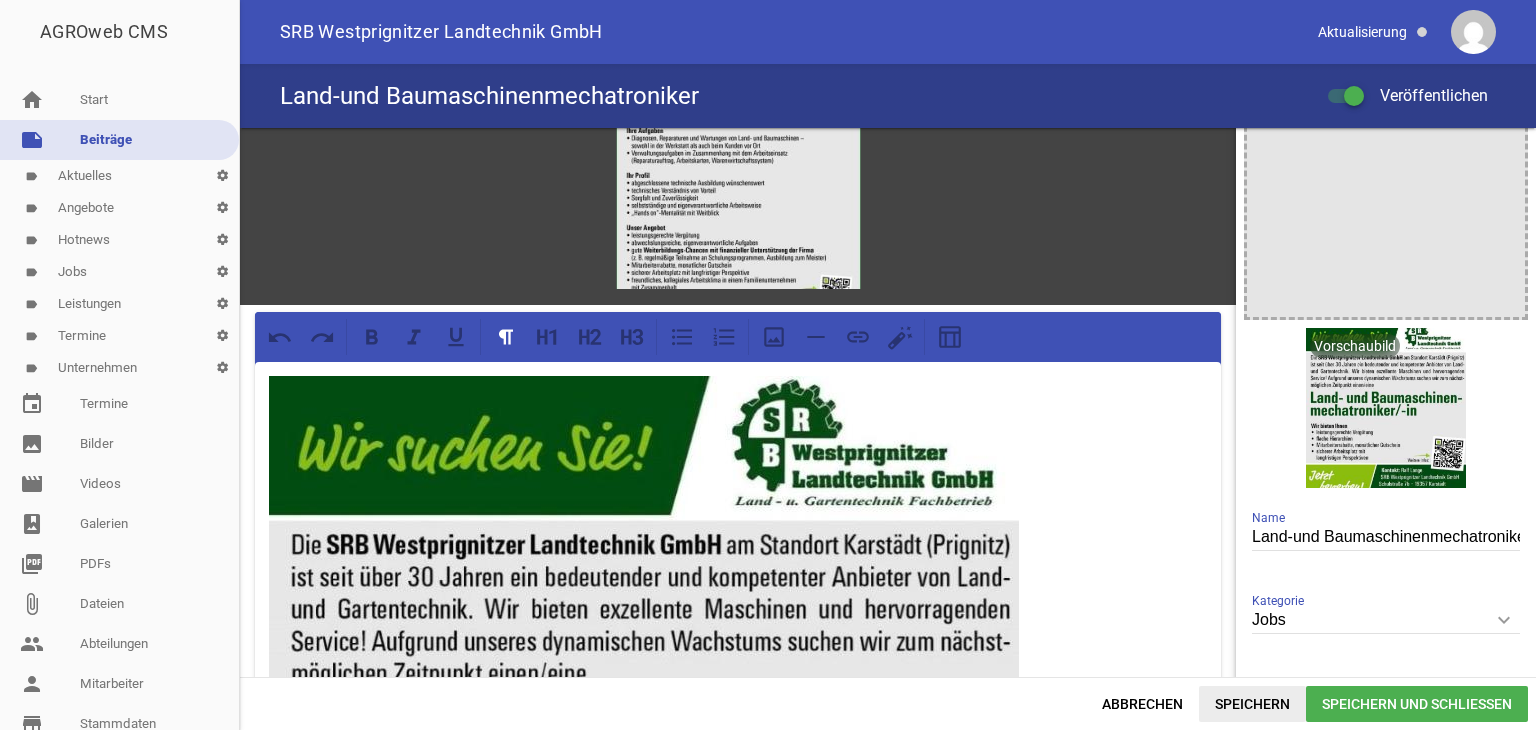 click on "Speichern" at bounding box center [1252, 704] 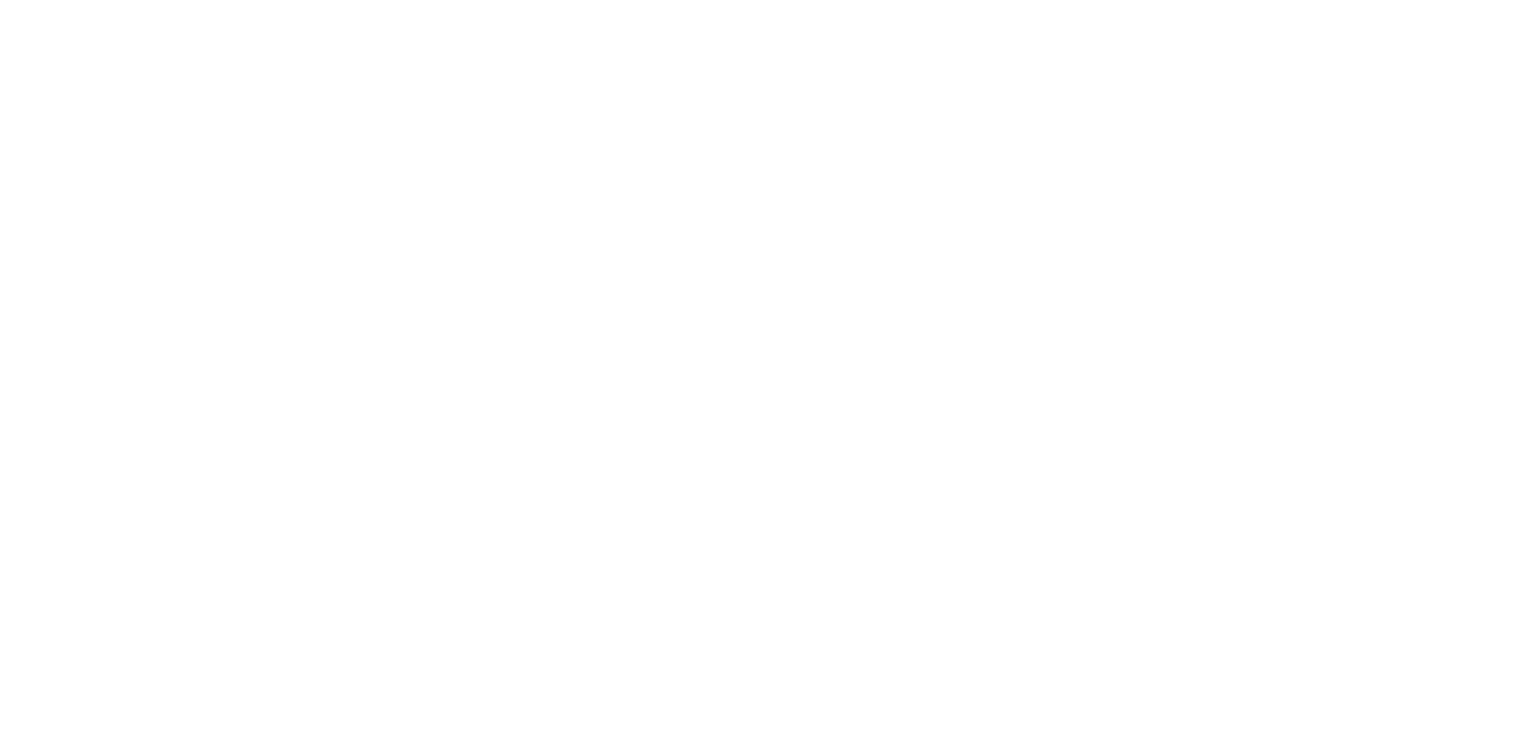 scroll, scrollTop: 0, scrollLeft: 0, axis: both 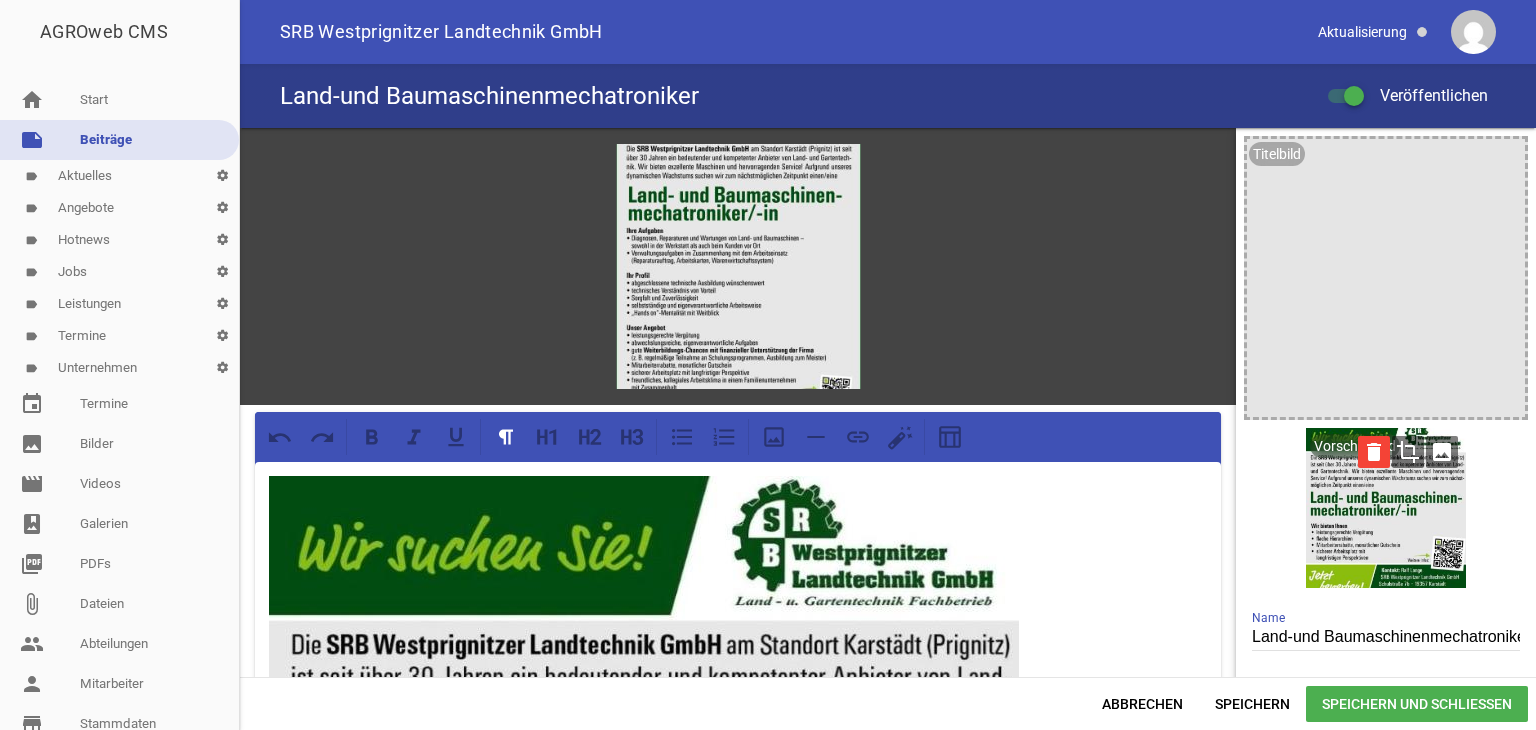 click on "delete" at bounding box center [1374, 452] 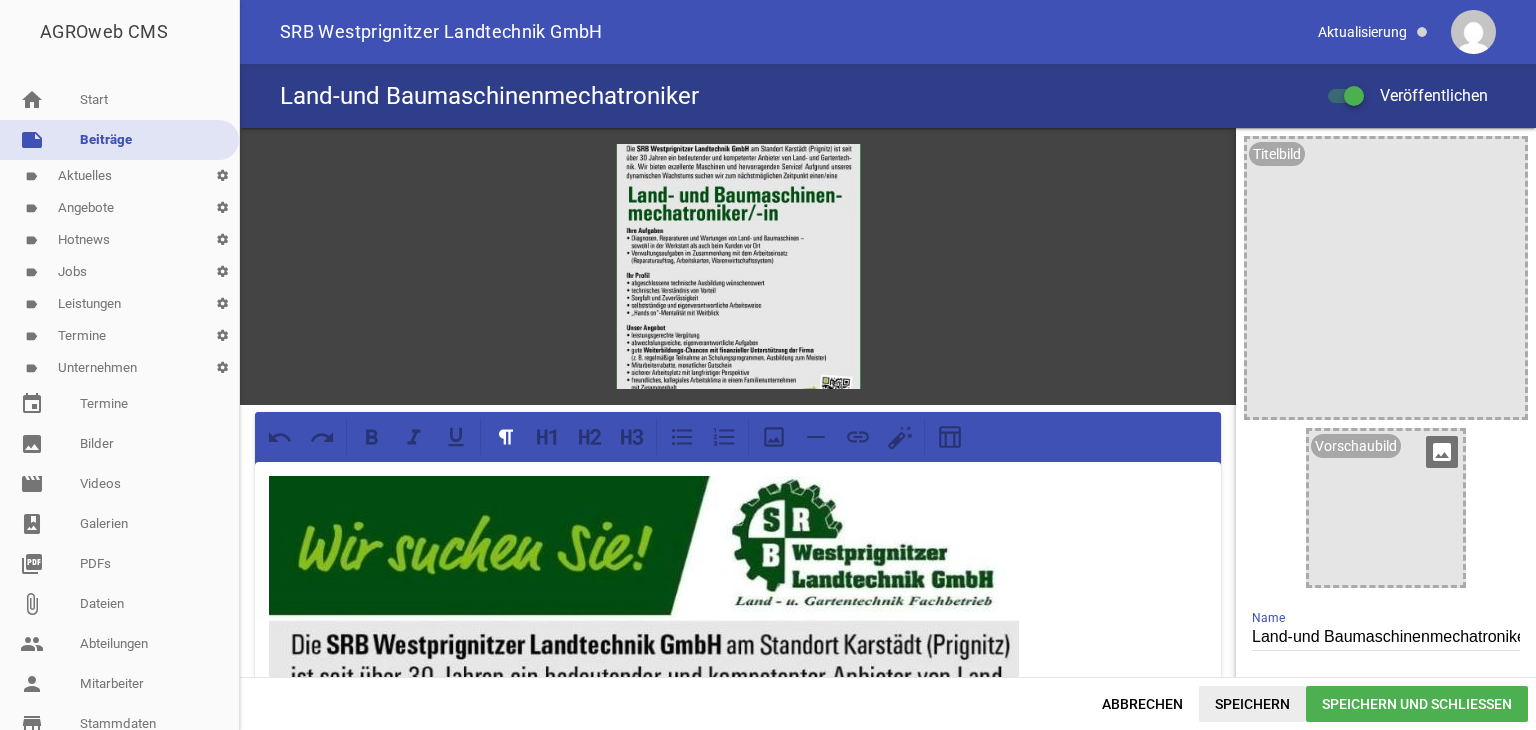 click on "Speichern" at bounding box center (1252, 704) 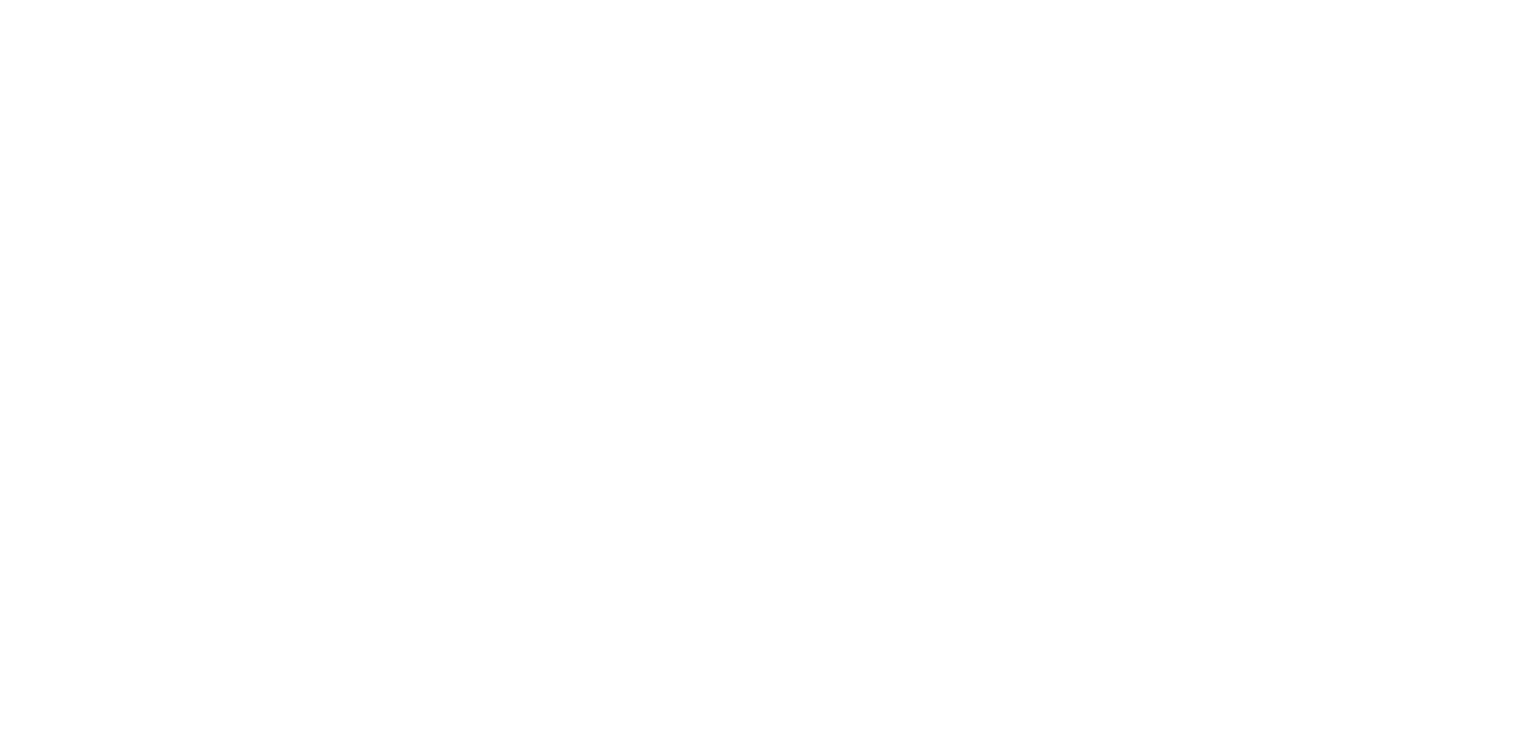 scroll, scrollTop: 0, scrollLeft: 0, axis: both 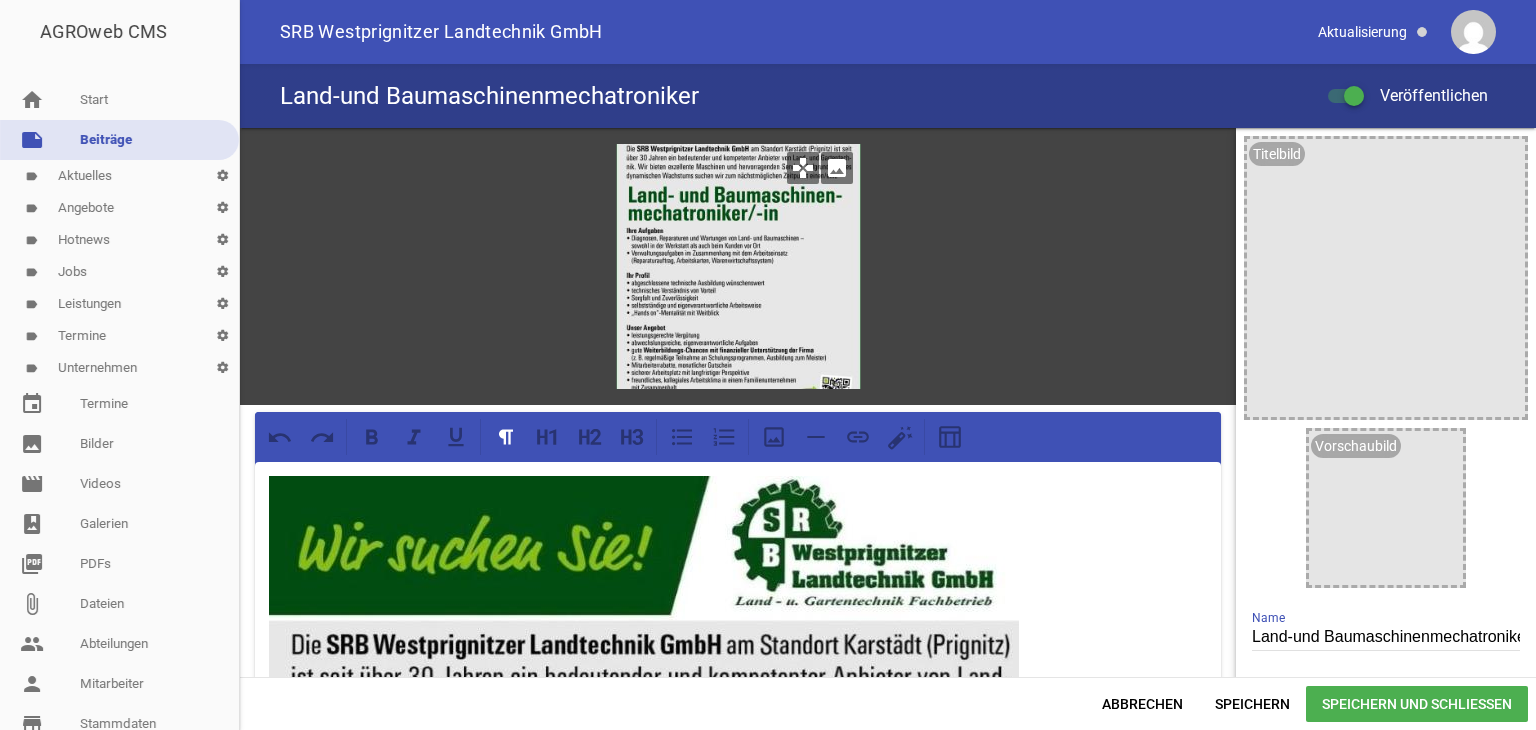 click on "games" at bounding box center (803, 168) 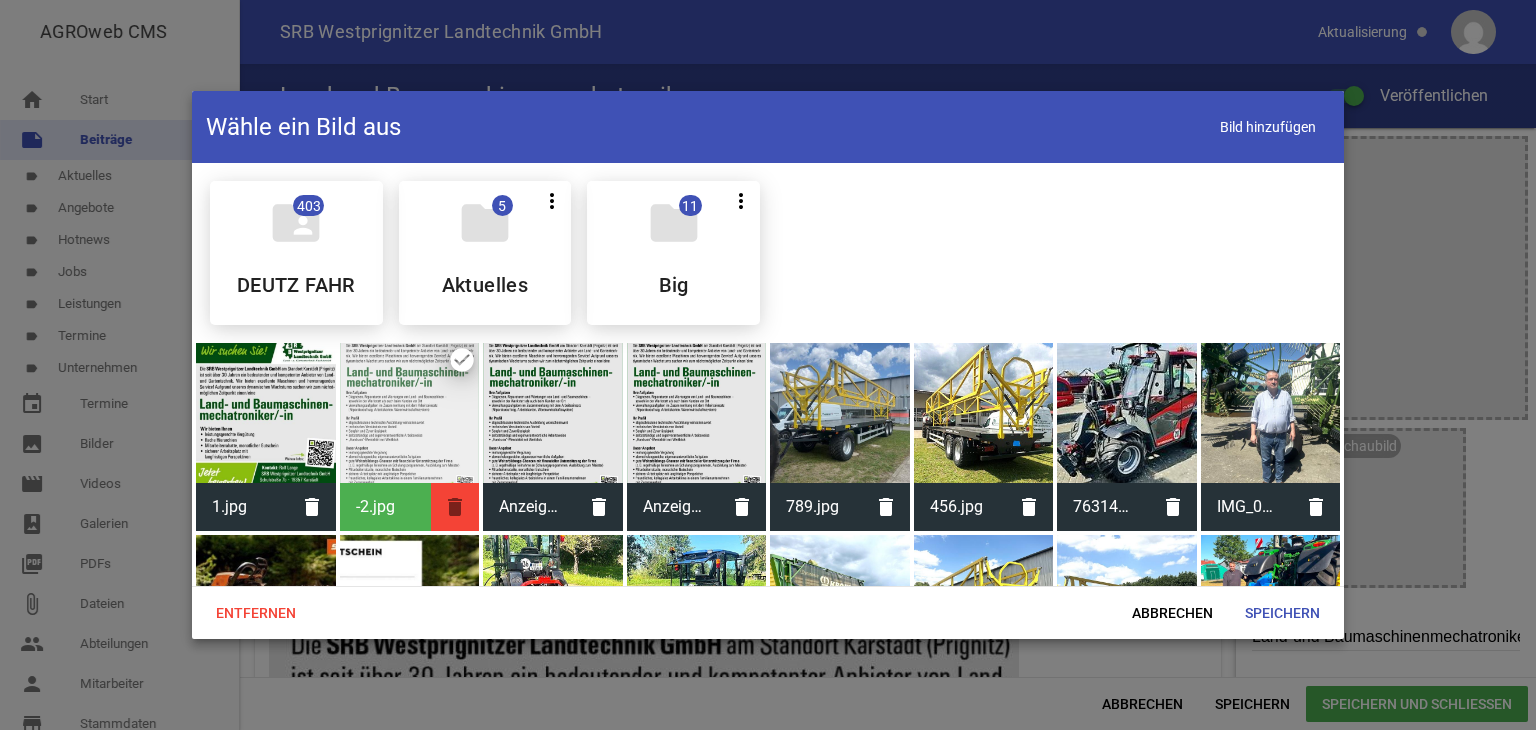 click on "delete" at bounding box center [455, 507] 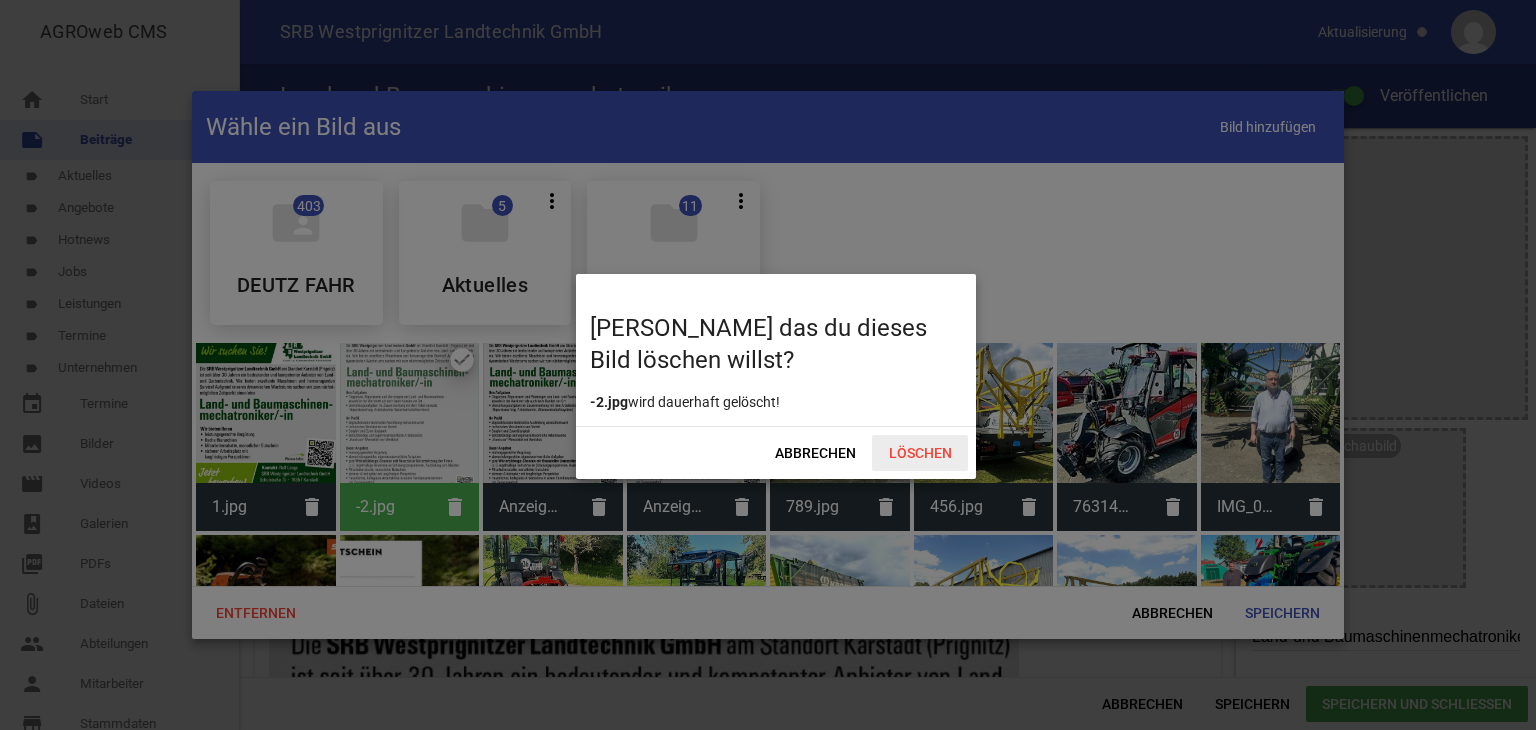 click on "Löschen" at bounding box center [920, 453] 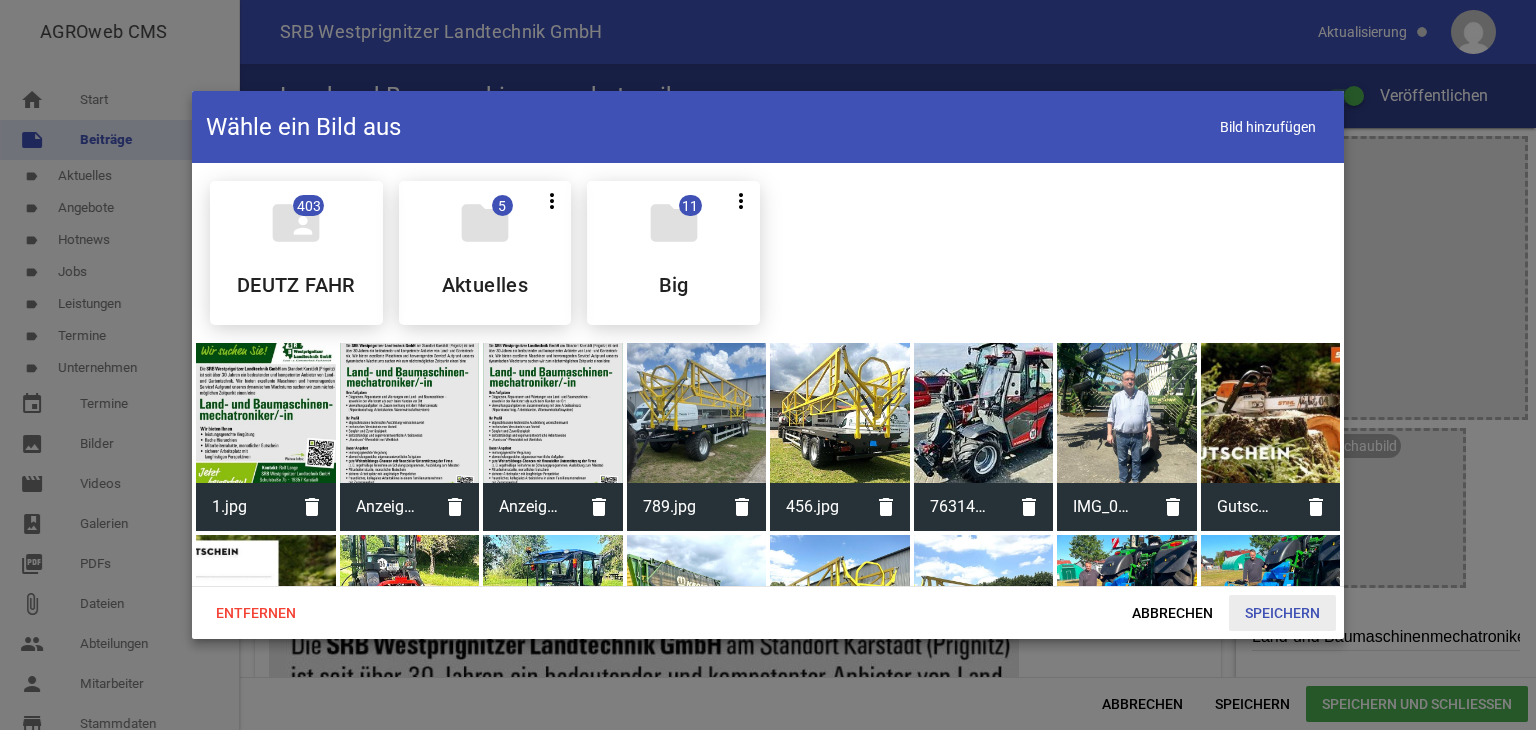 click on "Speichern" at bounding box center [1282, 613] 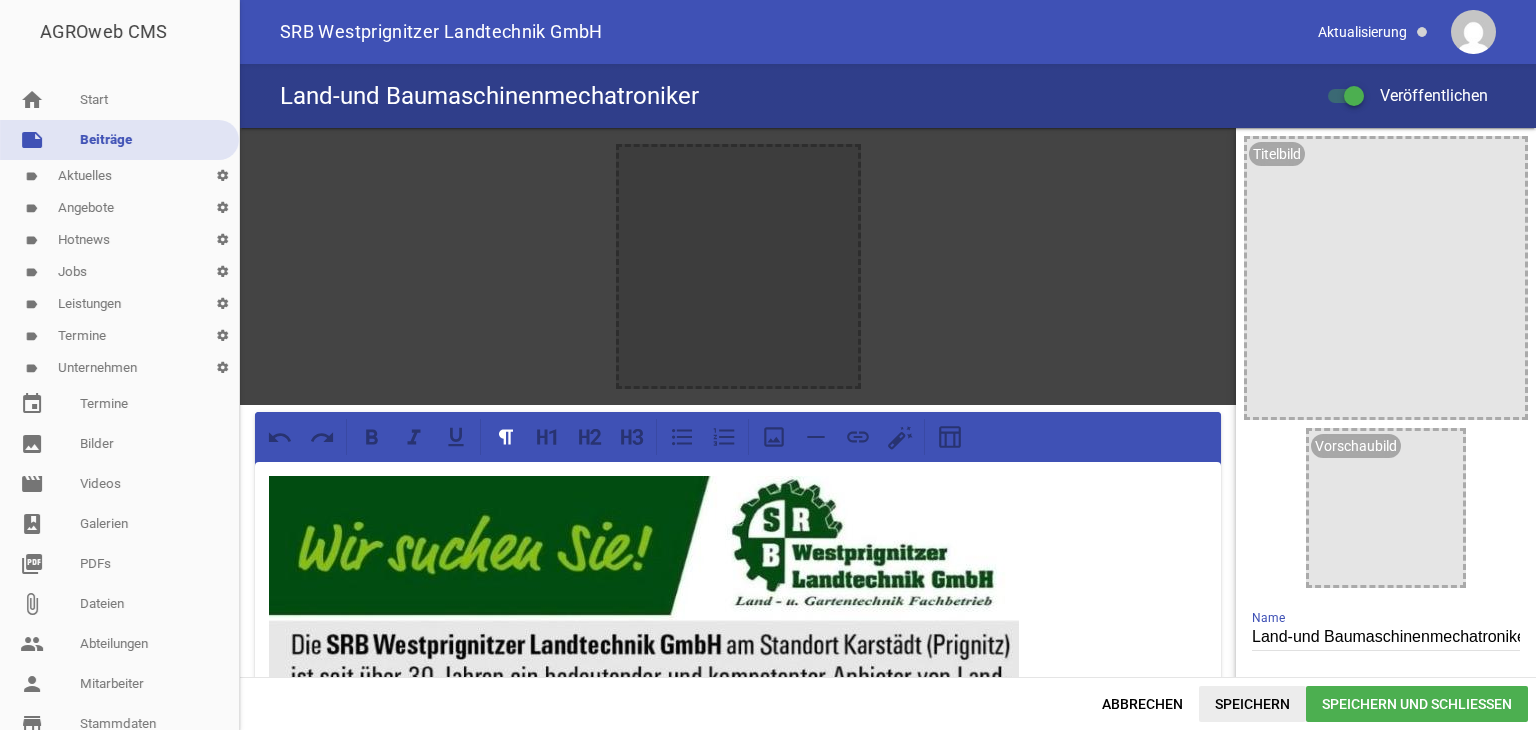 click on "Speichern" at bounding box center [1252, 704] 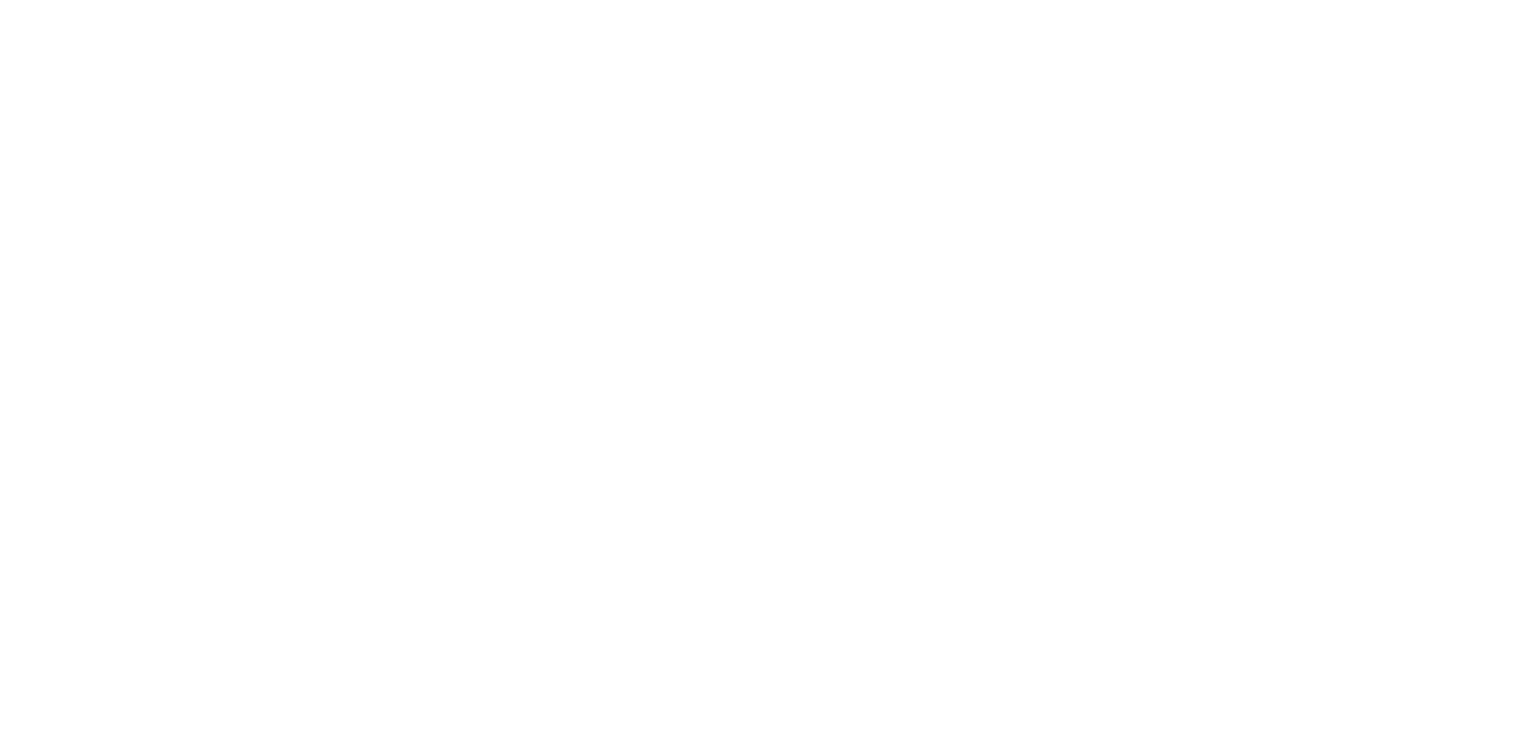scroll, scrollTop: 0, scrollLeft: 0, axis: both 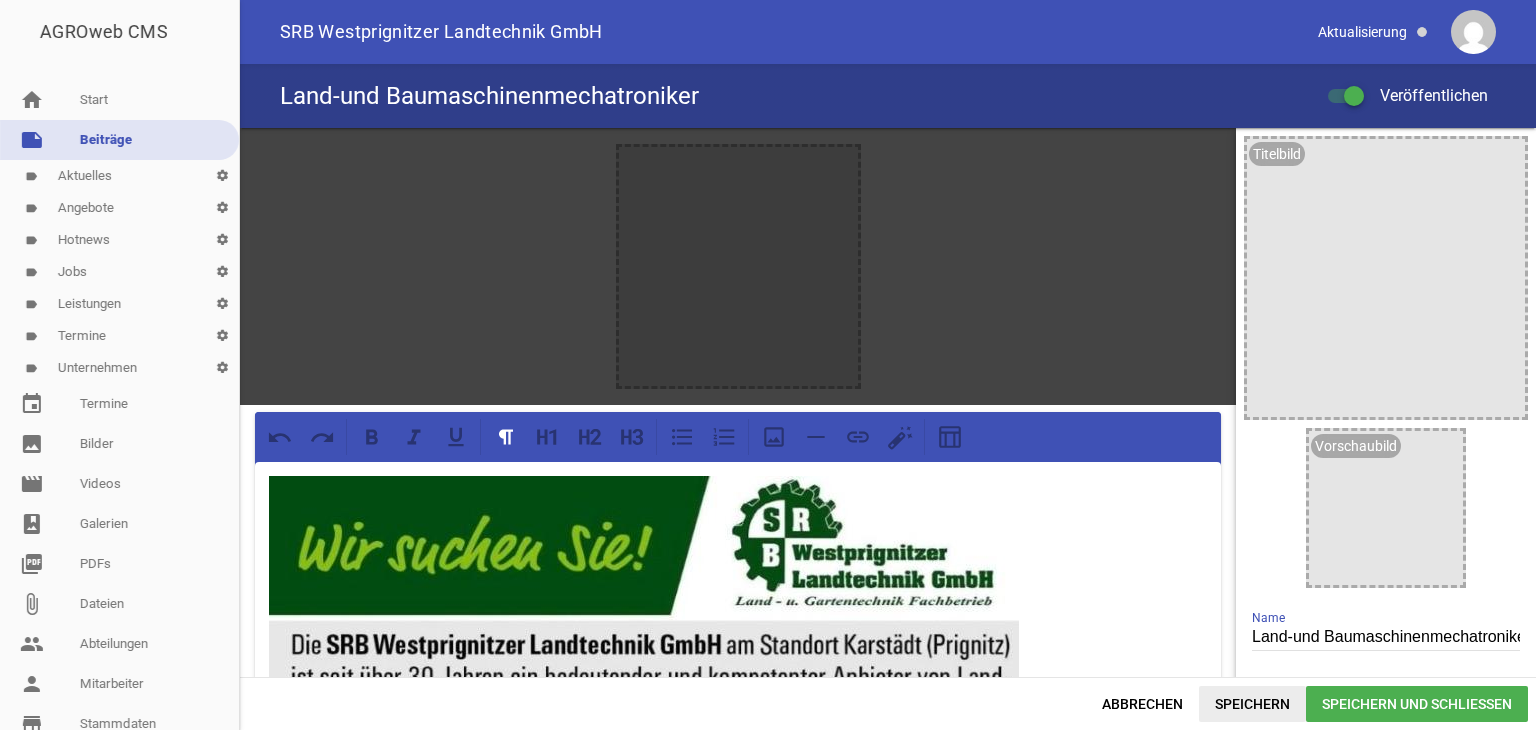 click on "Speichern" at bounding box center [1252, 704] 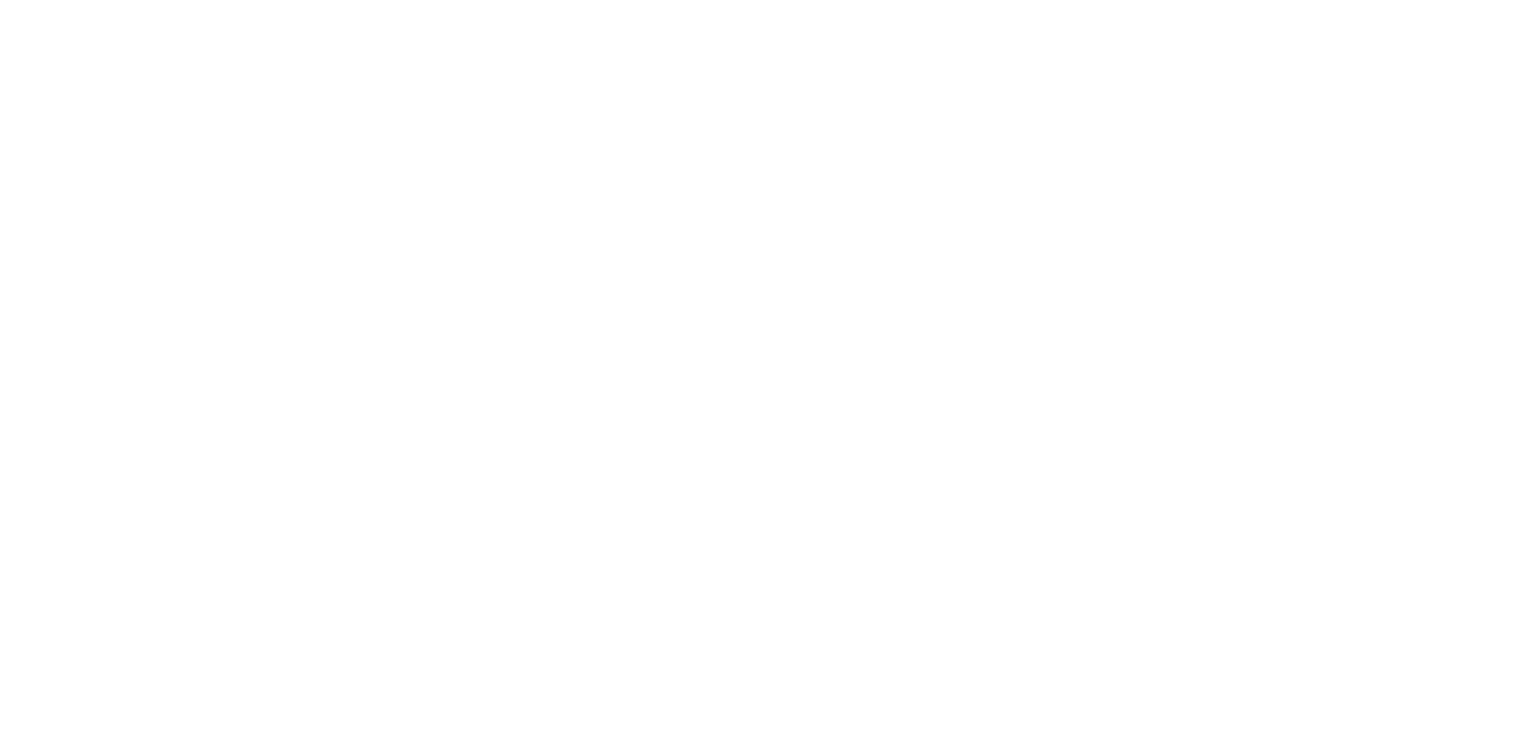scroll, scrollTop: 0, scrollLeft: 0, axis: both 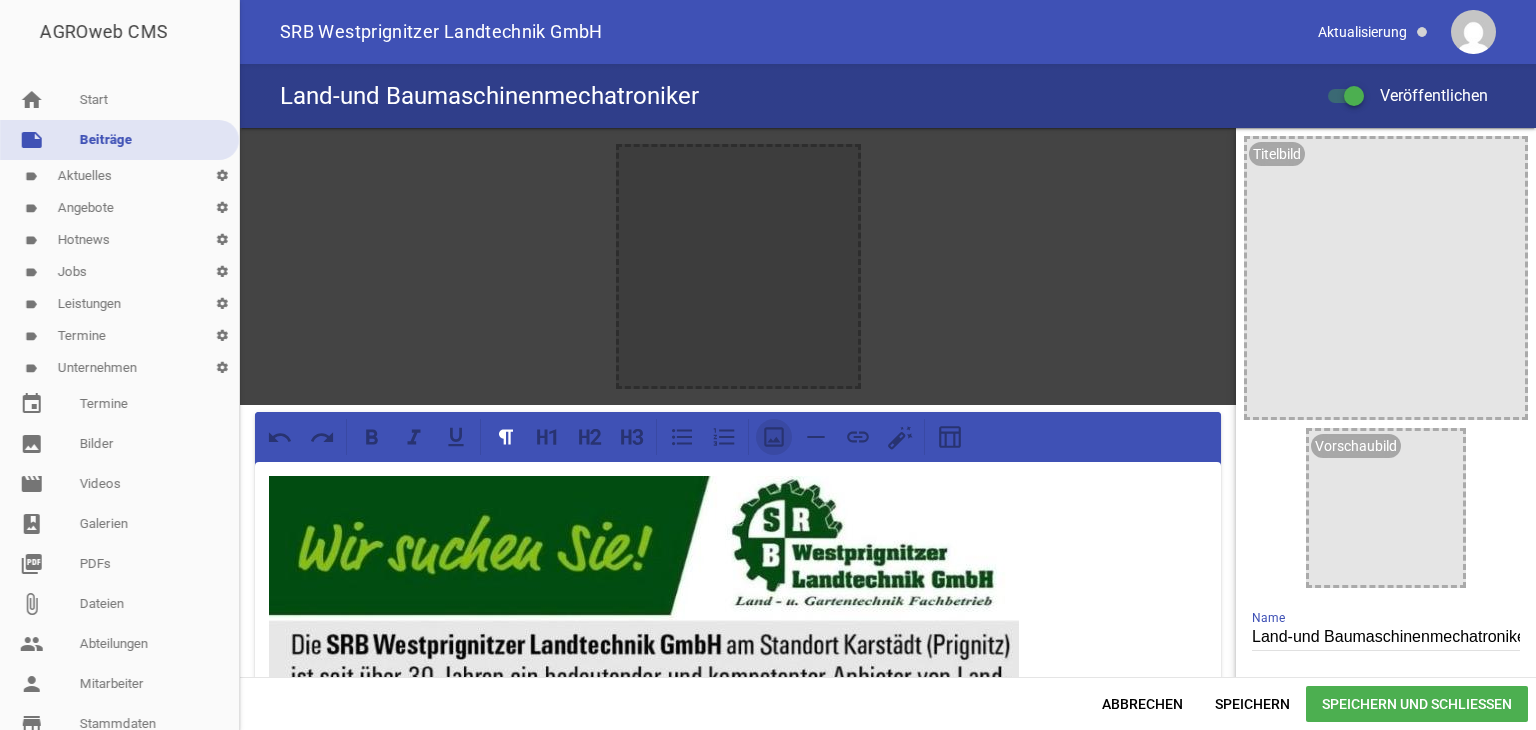 click 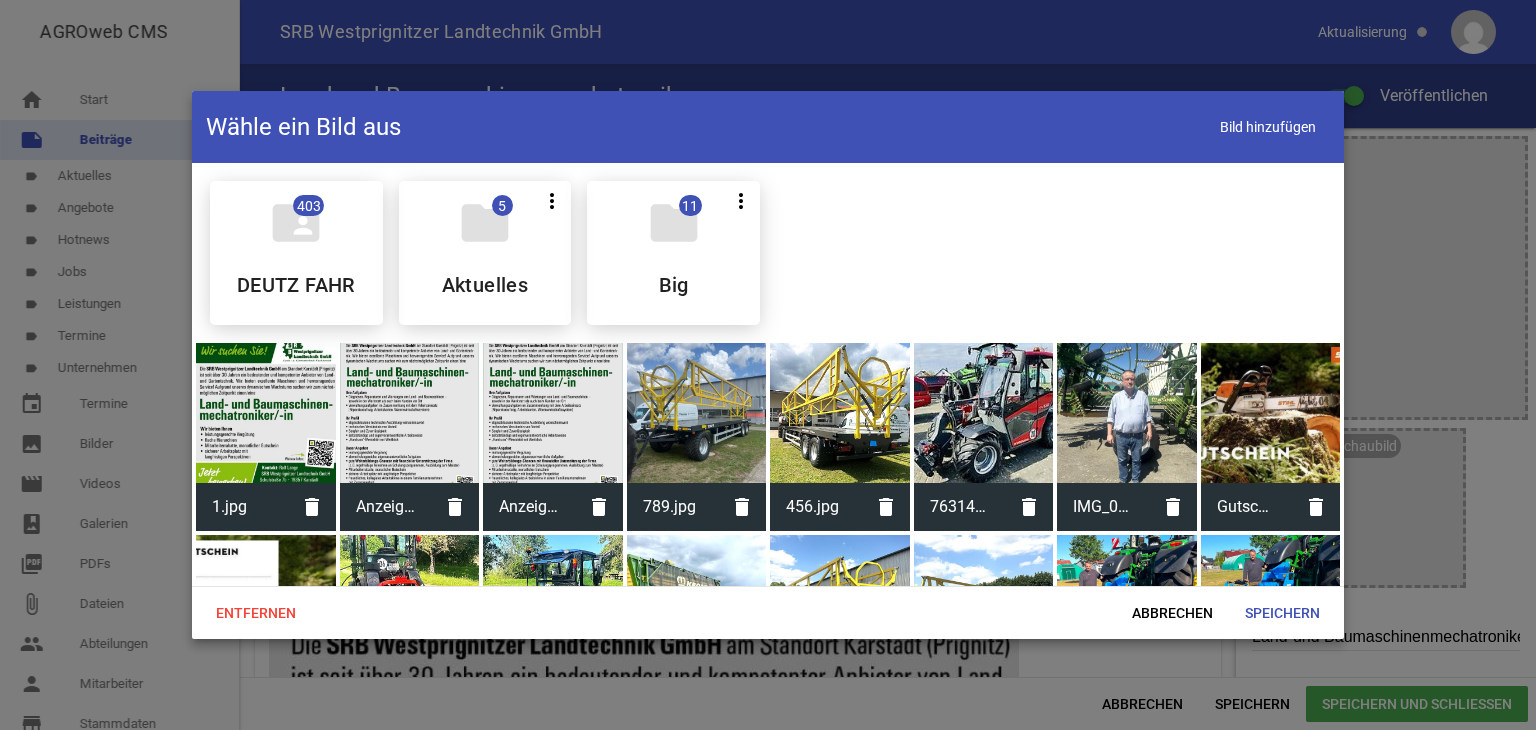 click at bounding box center (410, 413) 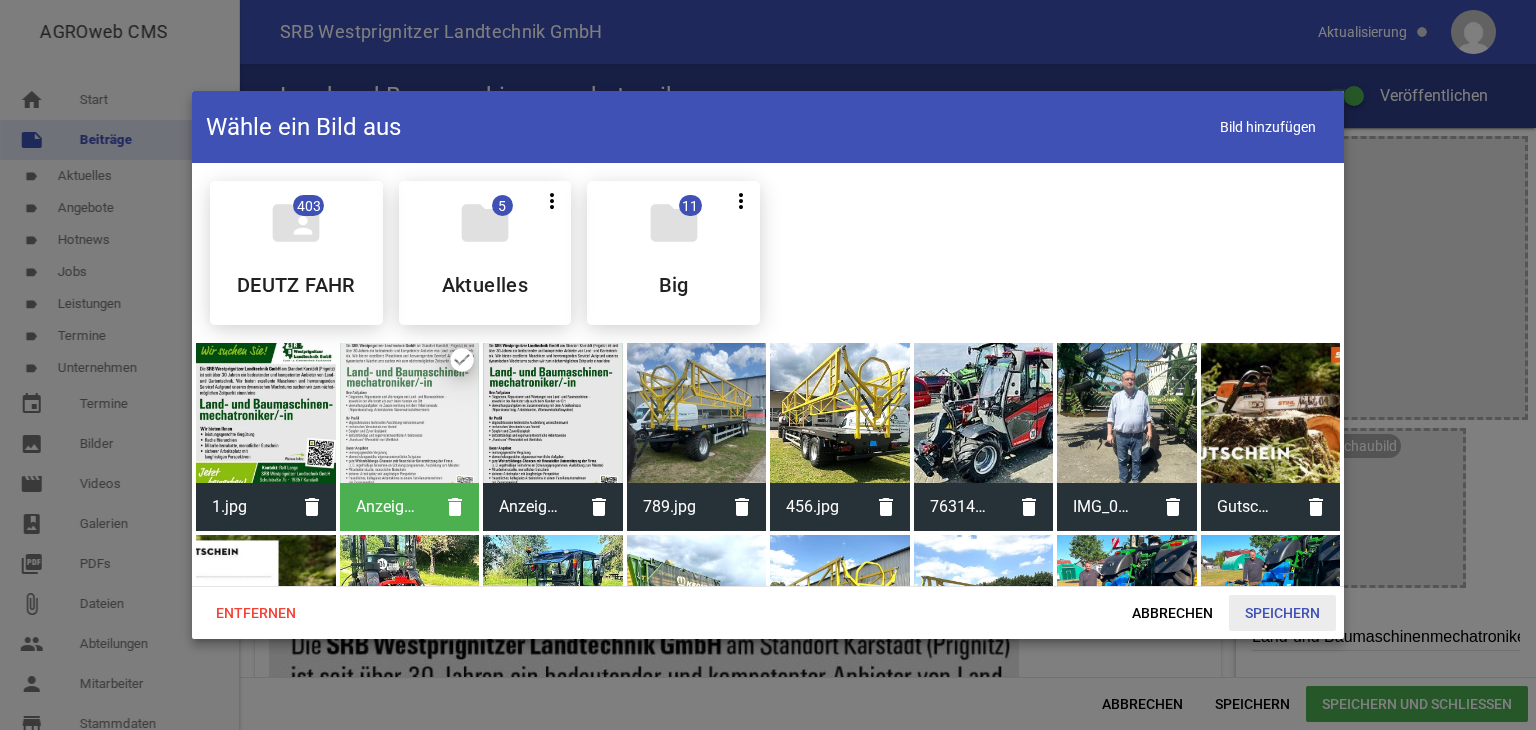 click on "Speichern" at bounding box center (1282, 613) 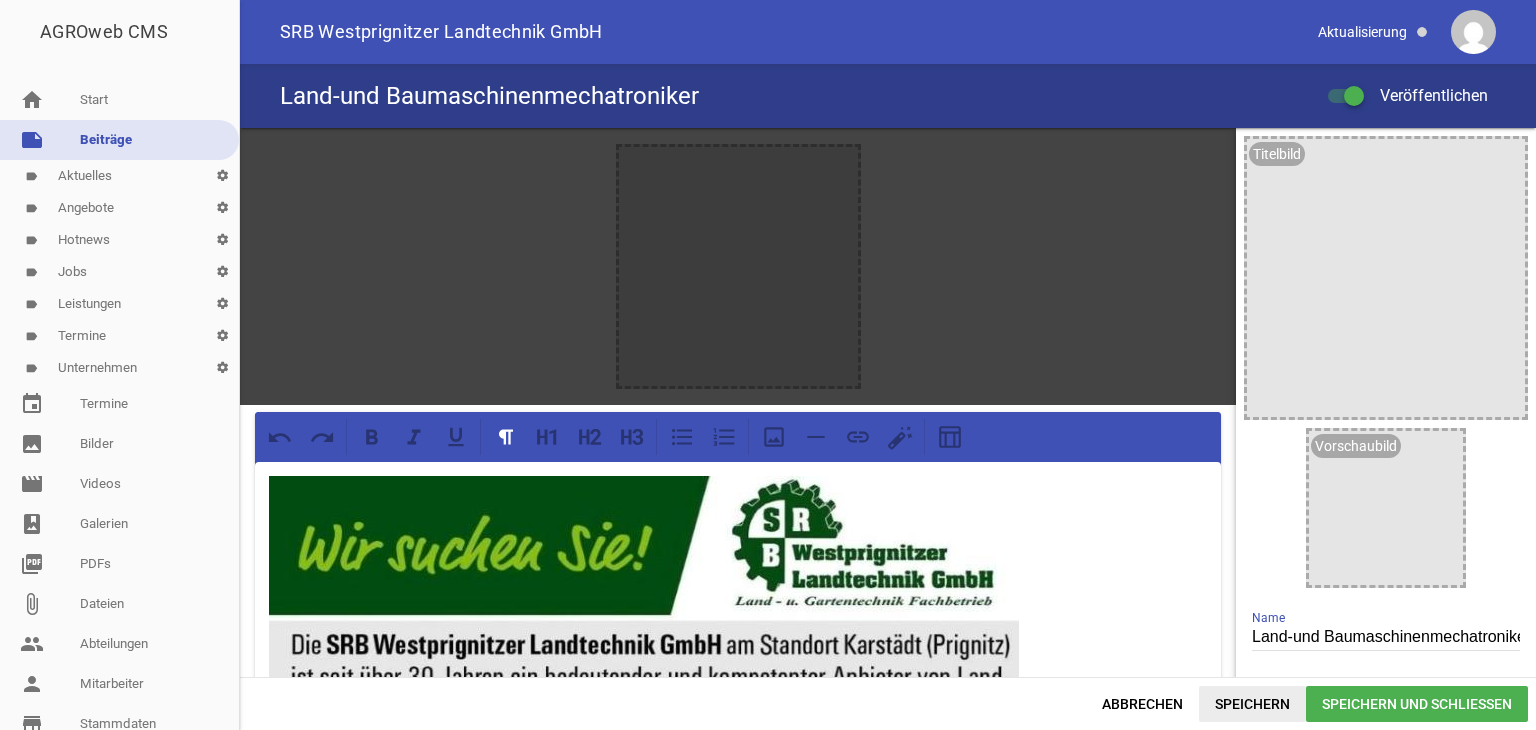 click on "Speichern" at bounding box center [1252, 704] 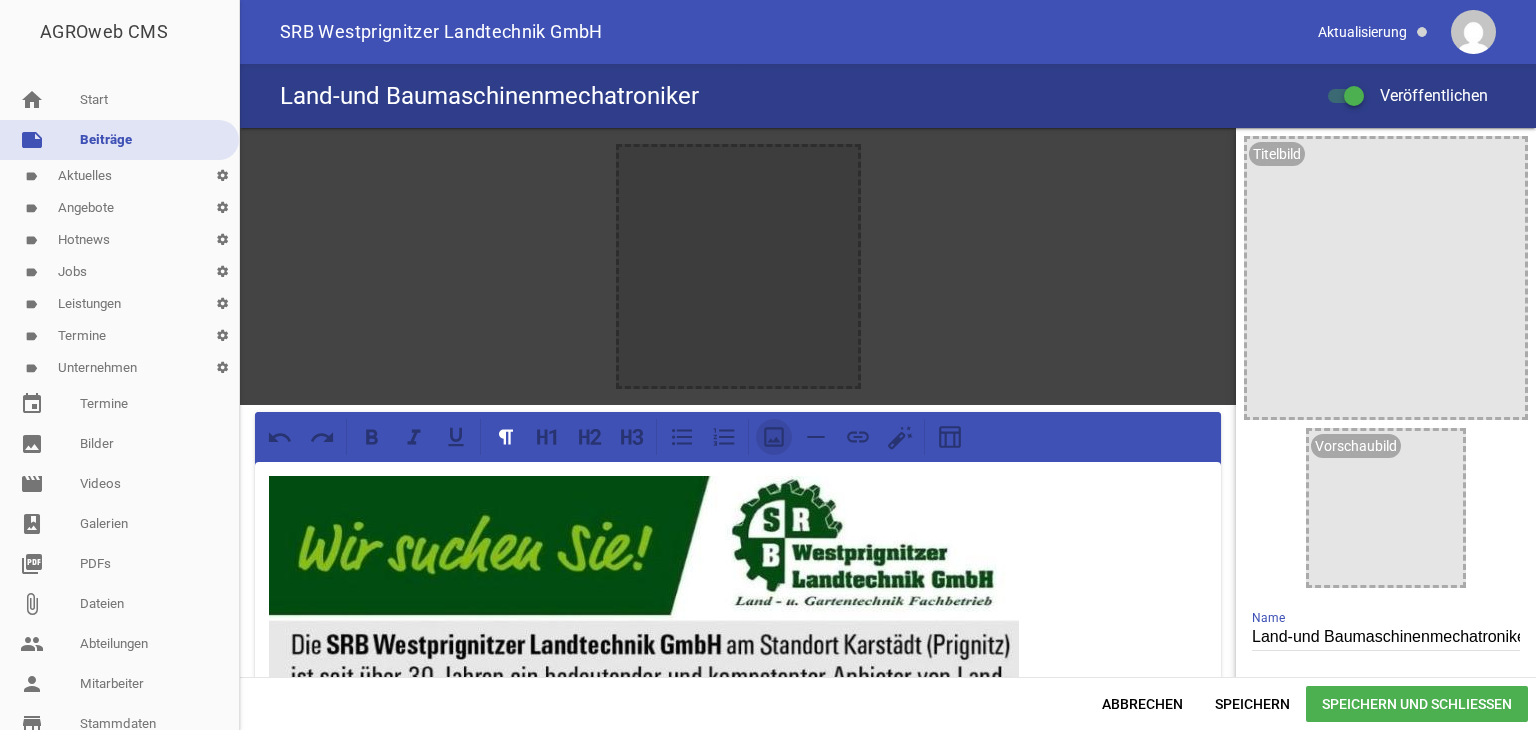 click 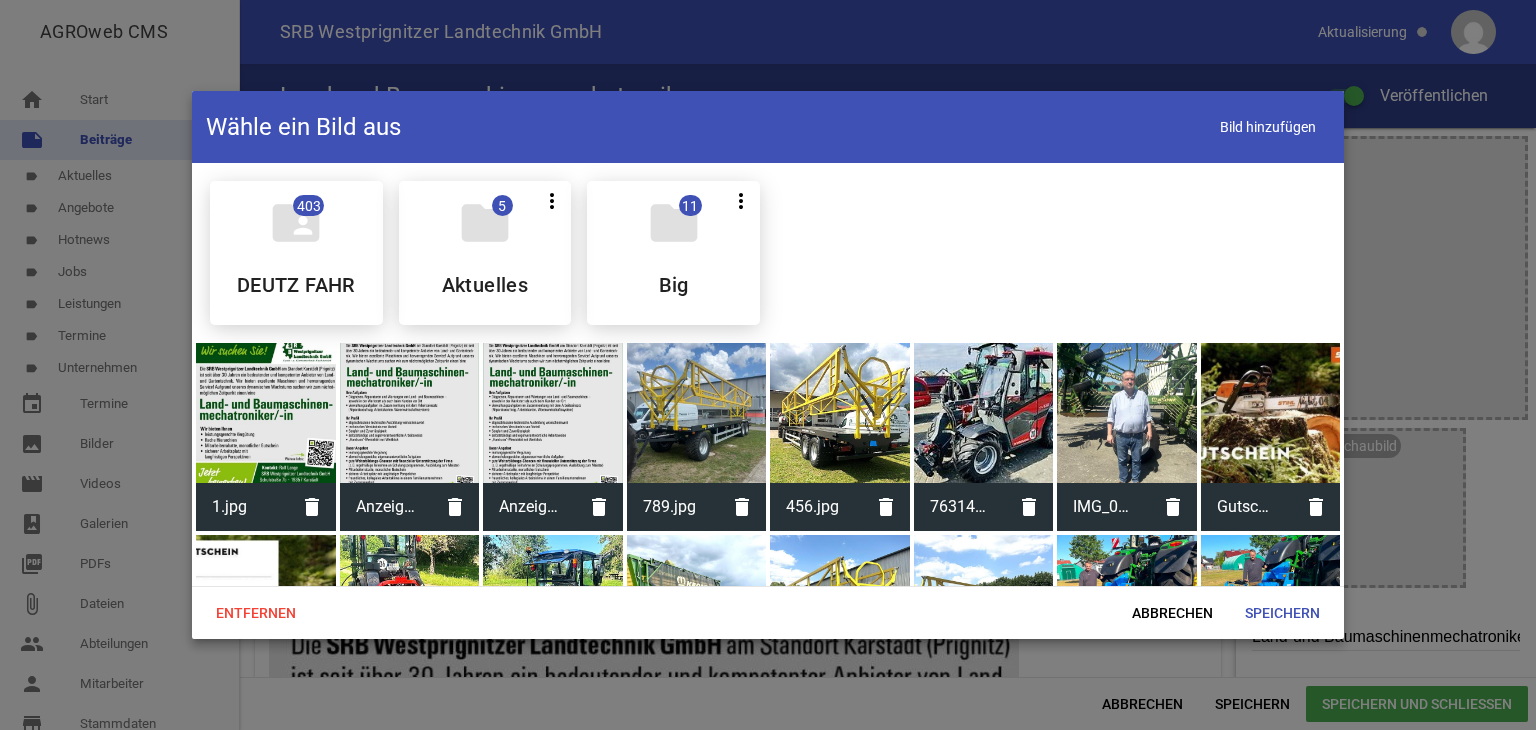 click at bounding box center [266, 413] 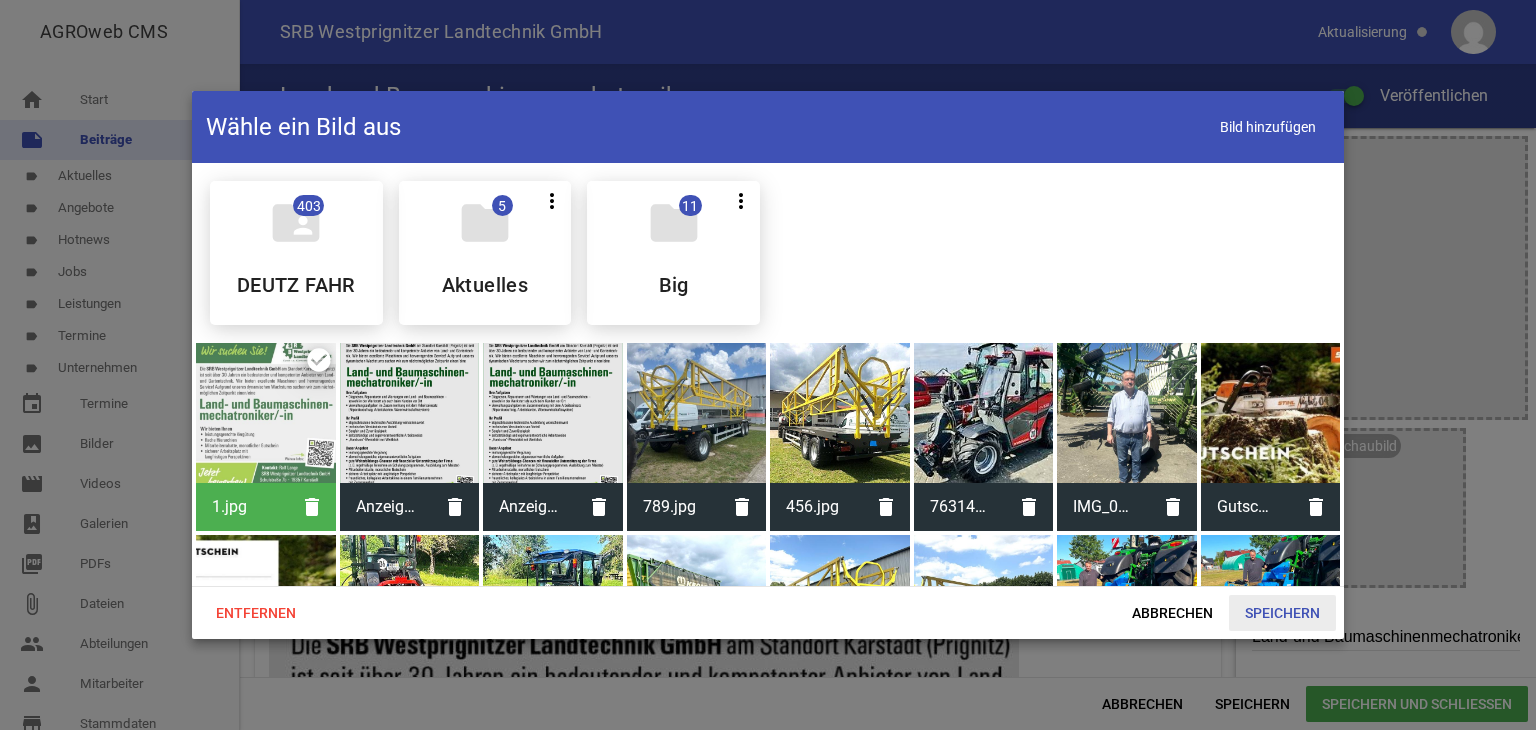 click on "Speichern" at bounding box center [1282, 613] 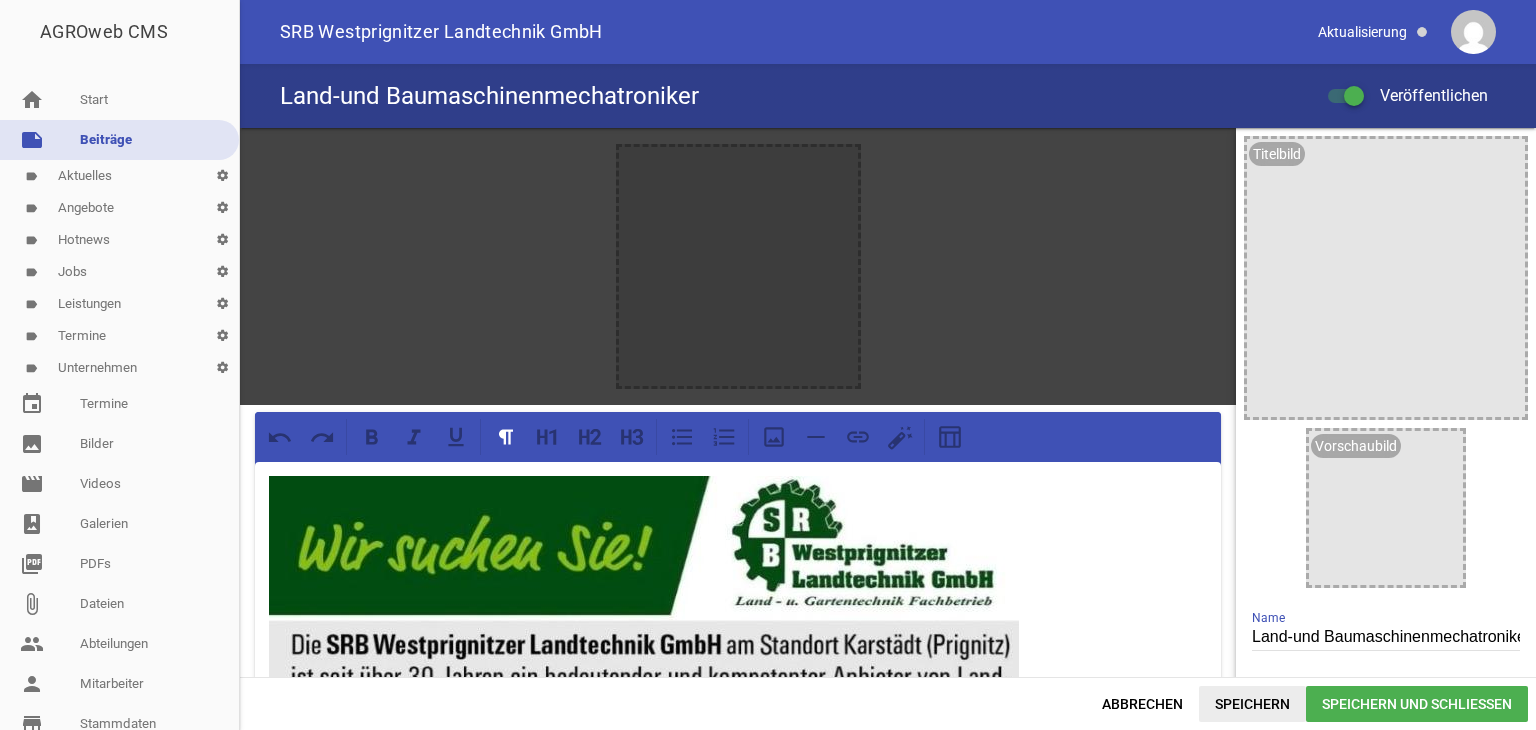 click on "Speichern" at bounding box center [1252, 704] 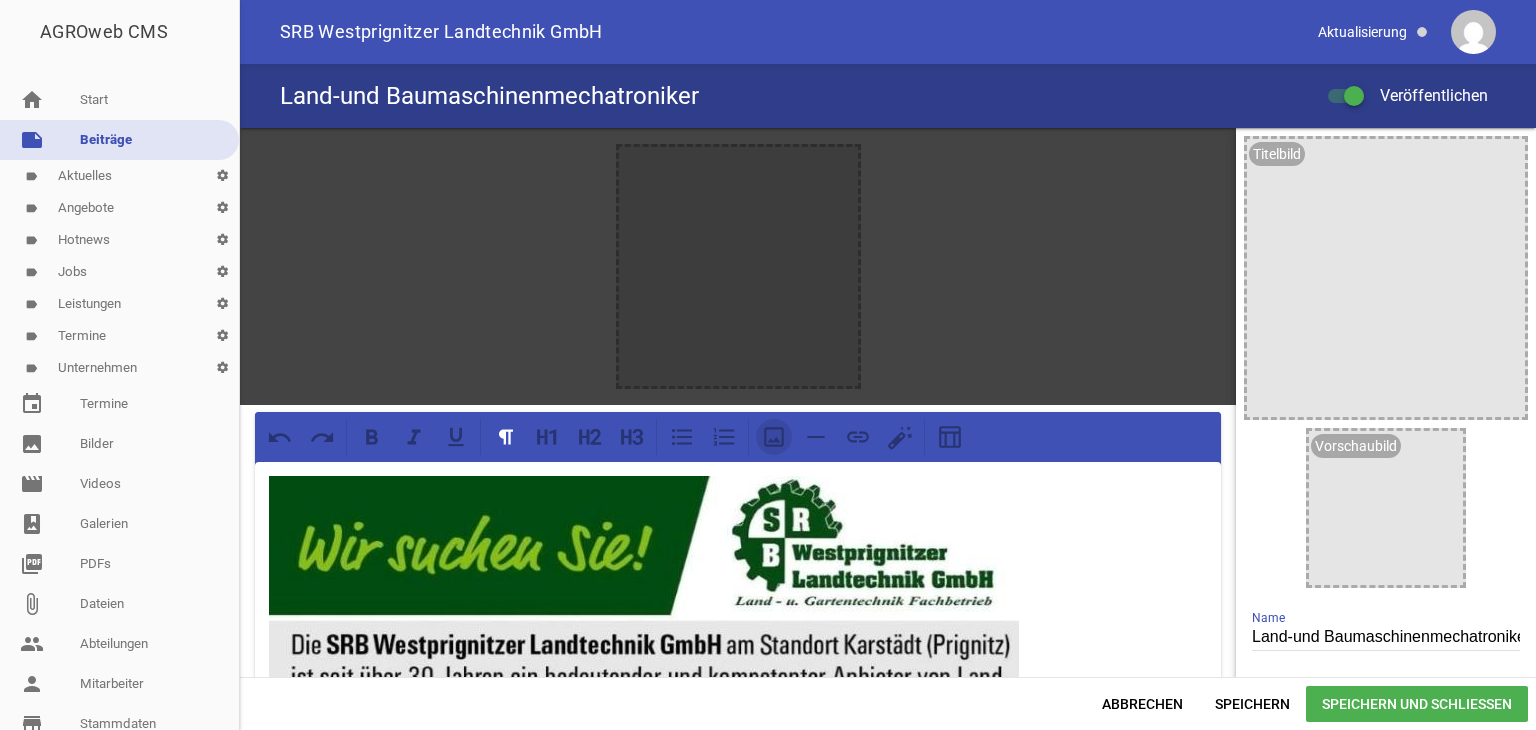 click 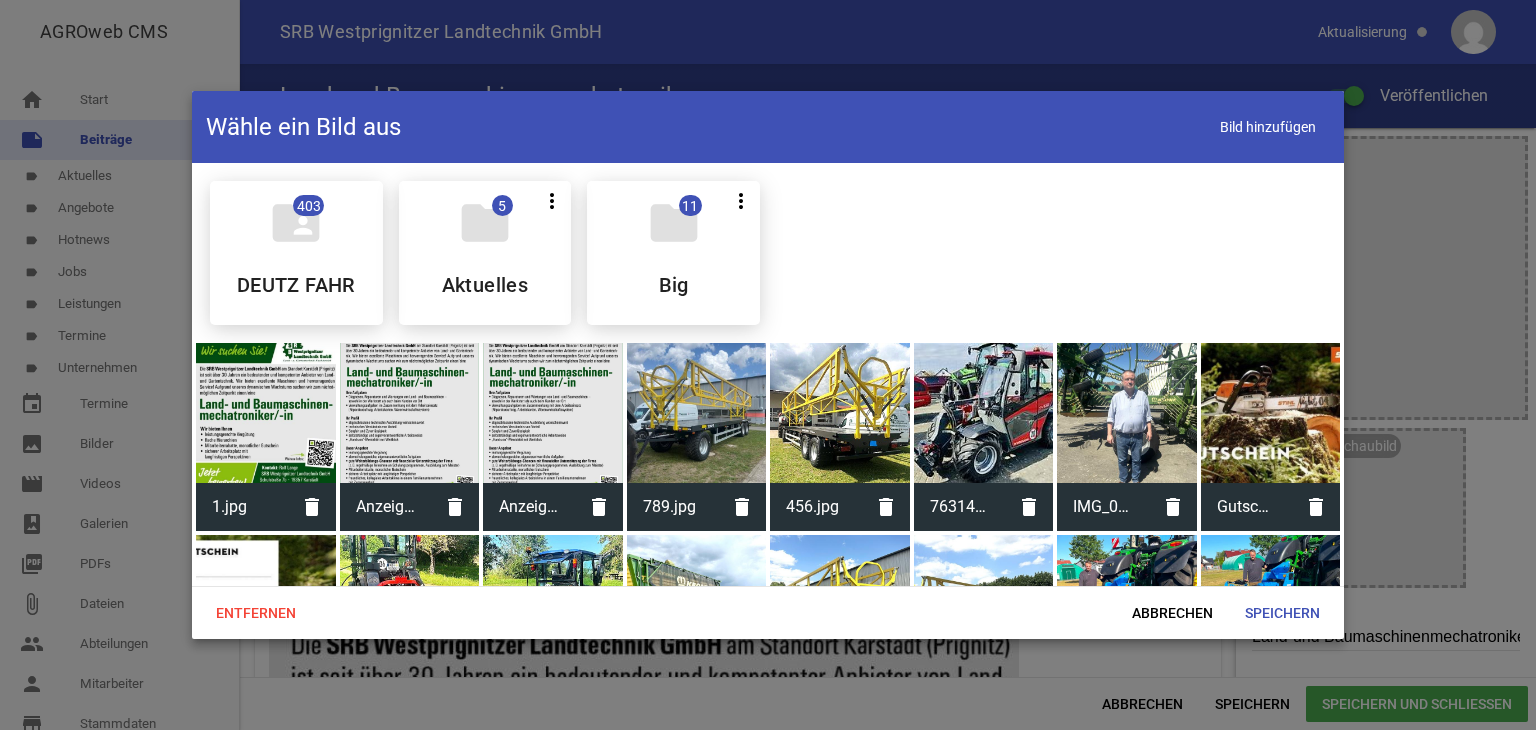 click at bounding box center (266, 413) 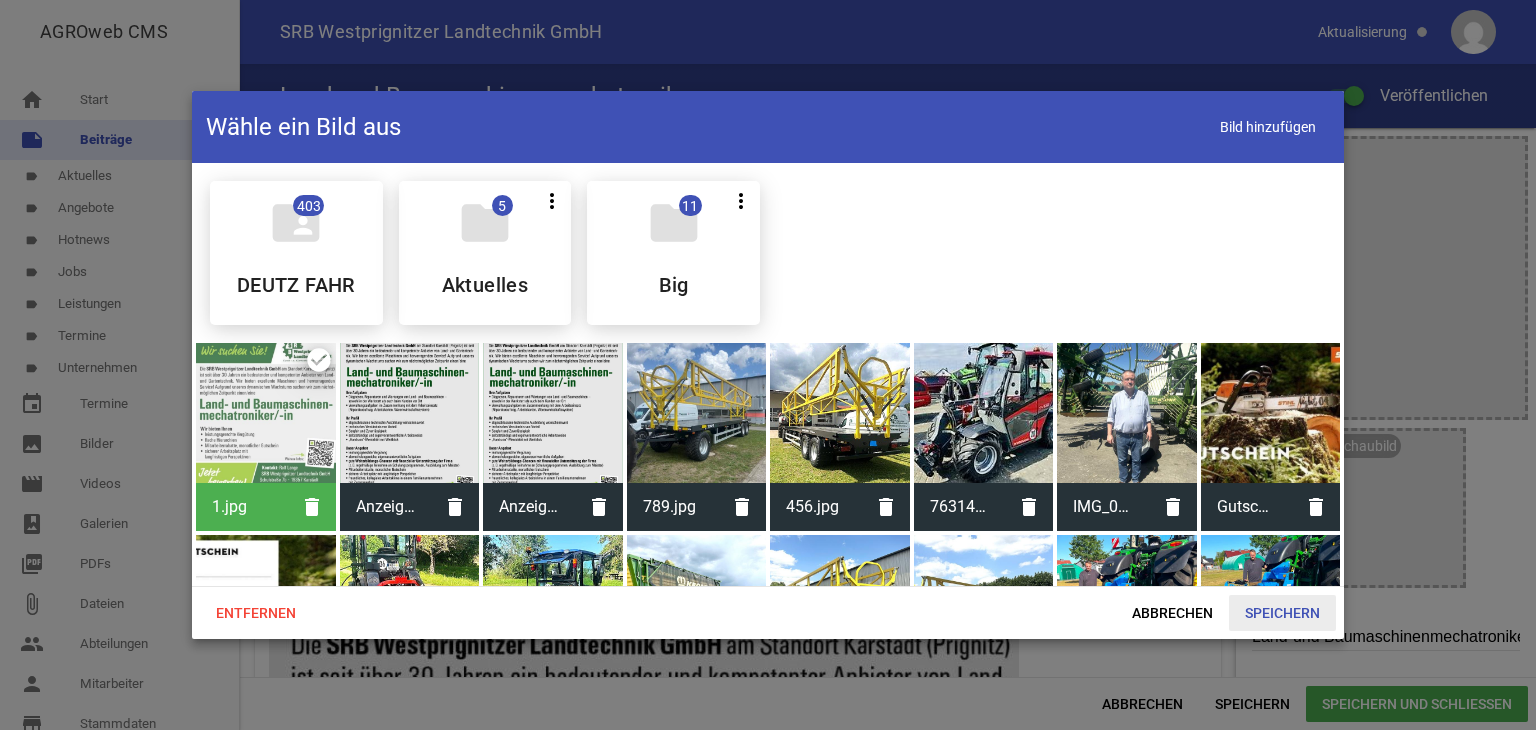 click on "Speichern" at bounding box center (1282, 613) 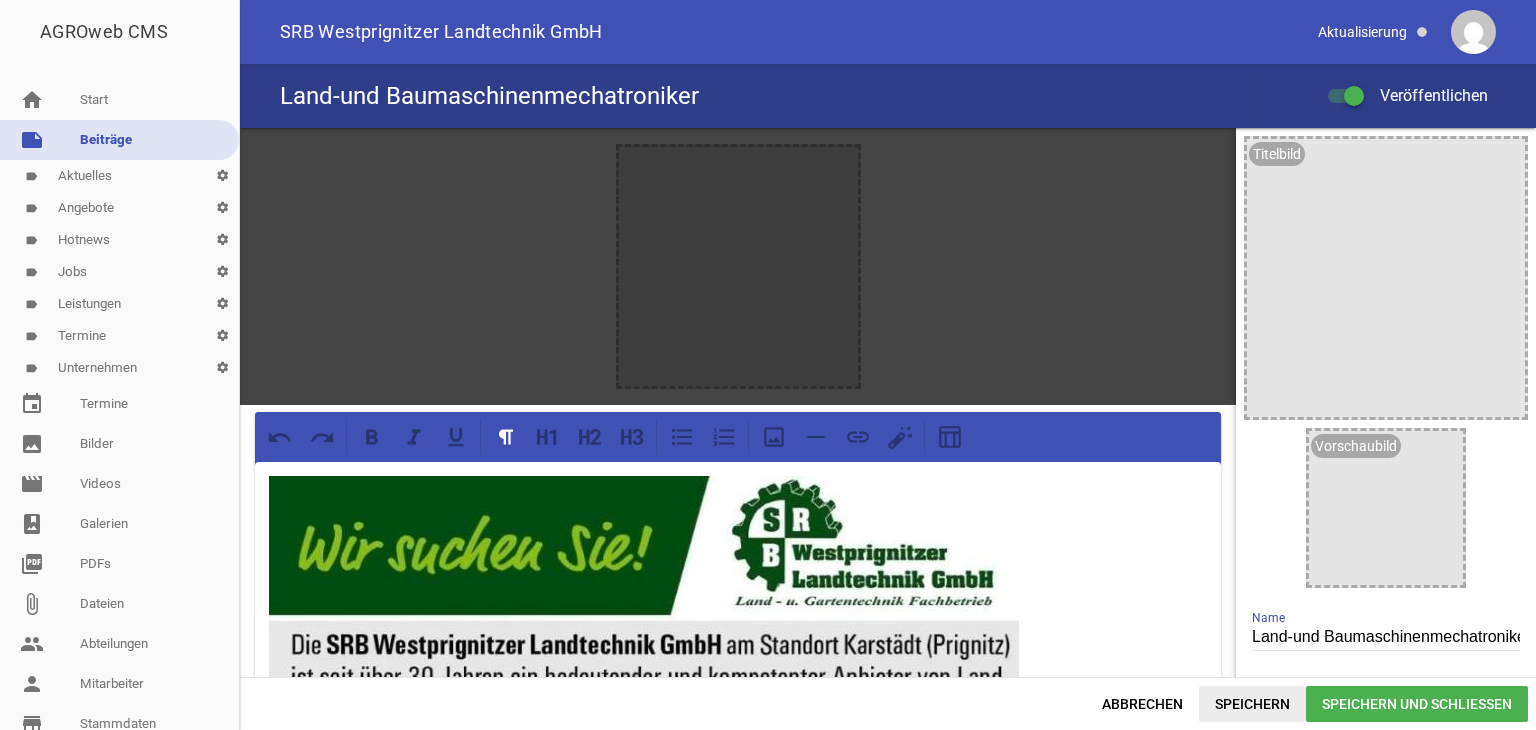 click on "Speichern" at bounding box center [1252, 704] 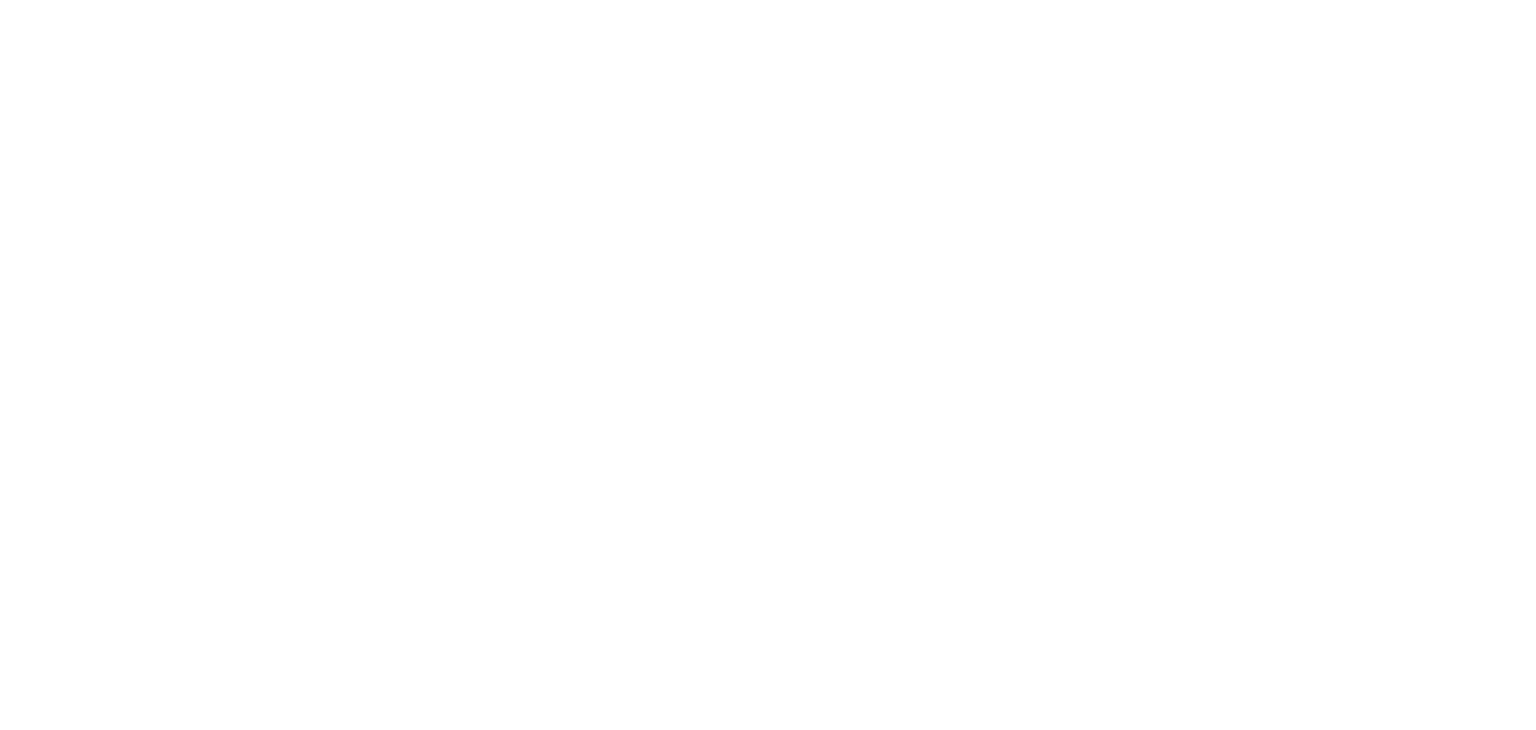 scroll, scrollTop: 0, scrollLeft: 0, axis: both 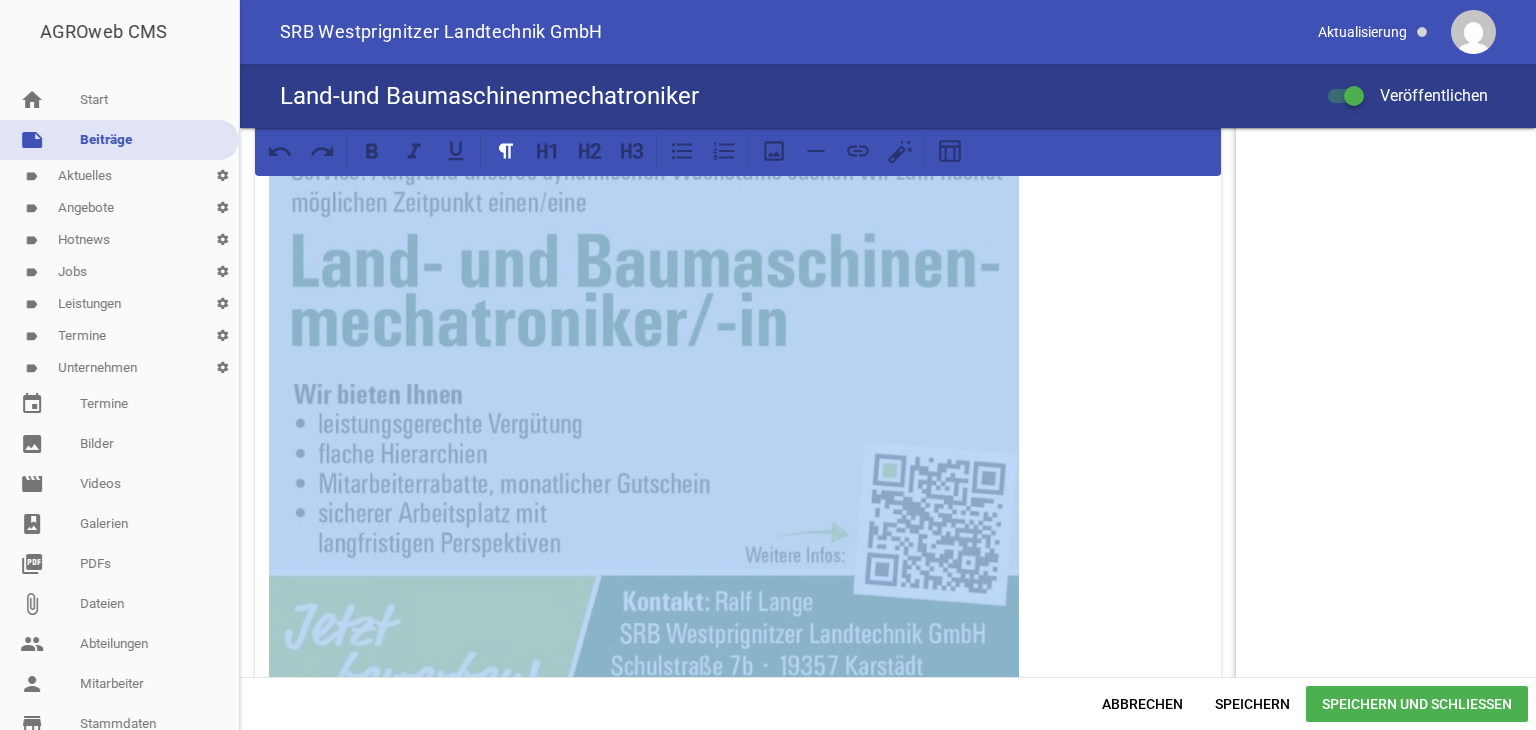 drag, startPoint x: 542, startPoint y: 568, endPoint x: 1092, endPoint y: 373, distance: 583.5452 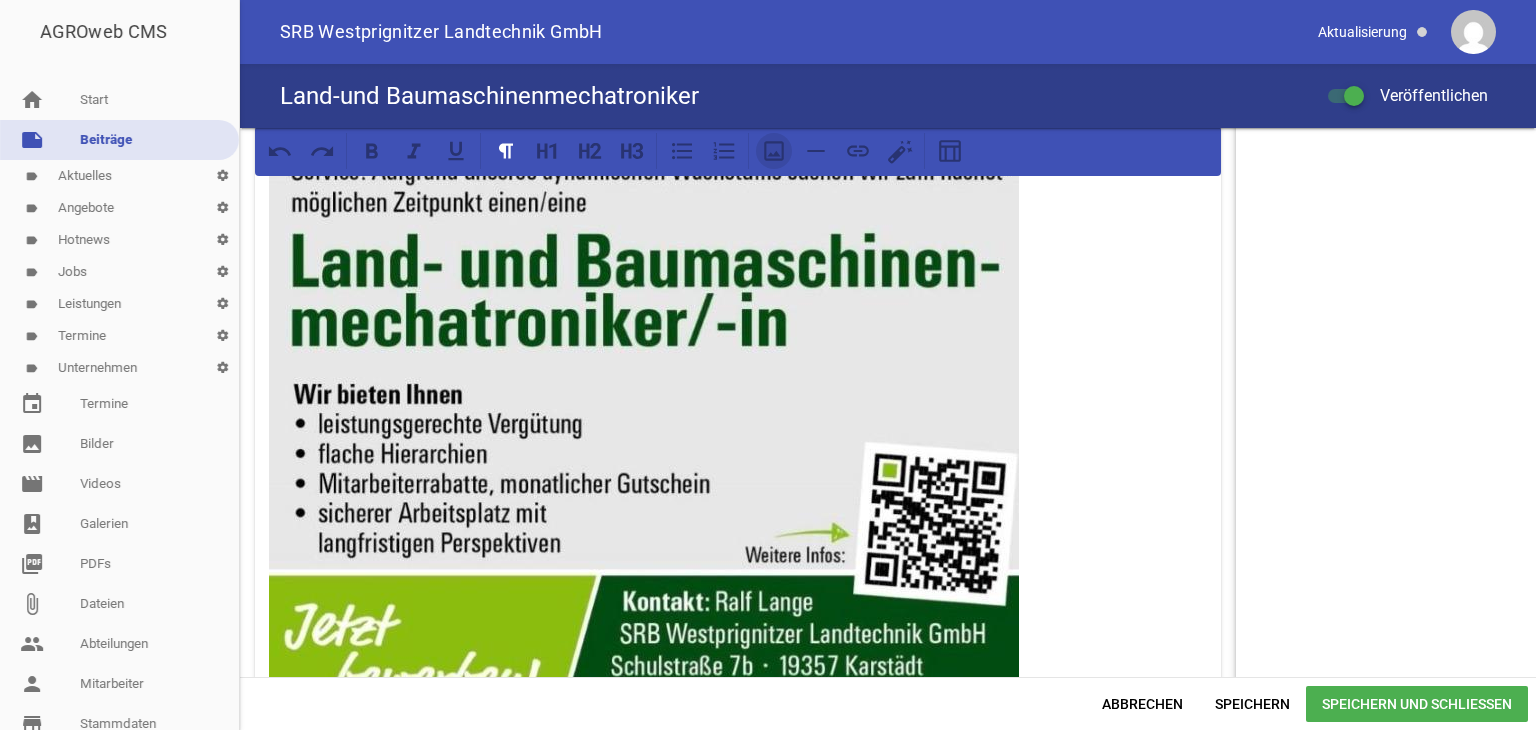 click 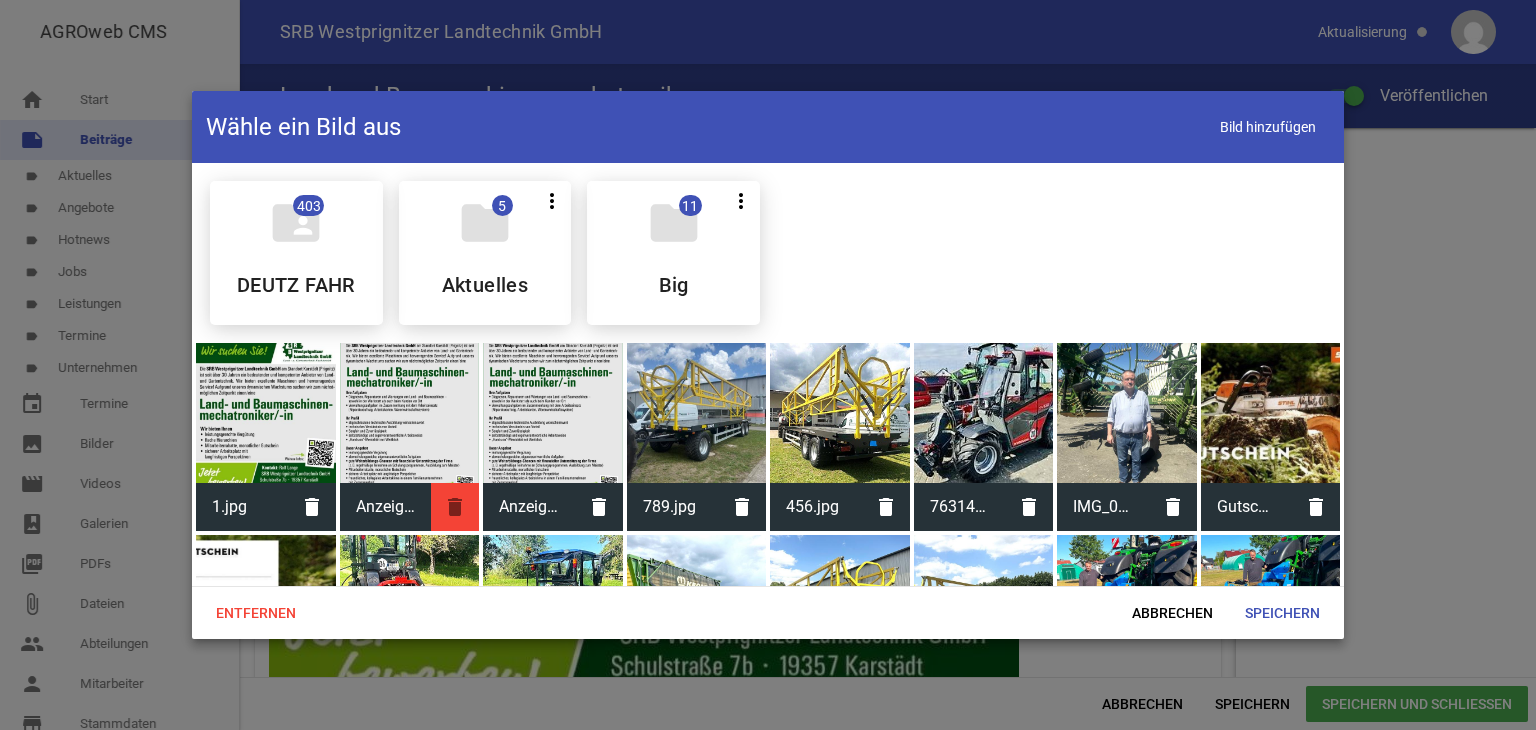click on "delete" at bounding box center [455, 507] 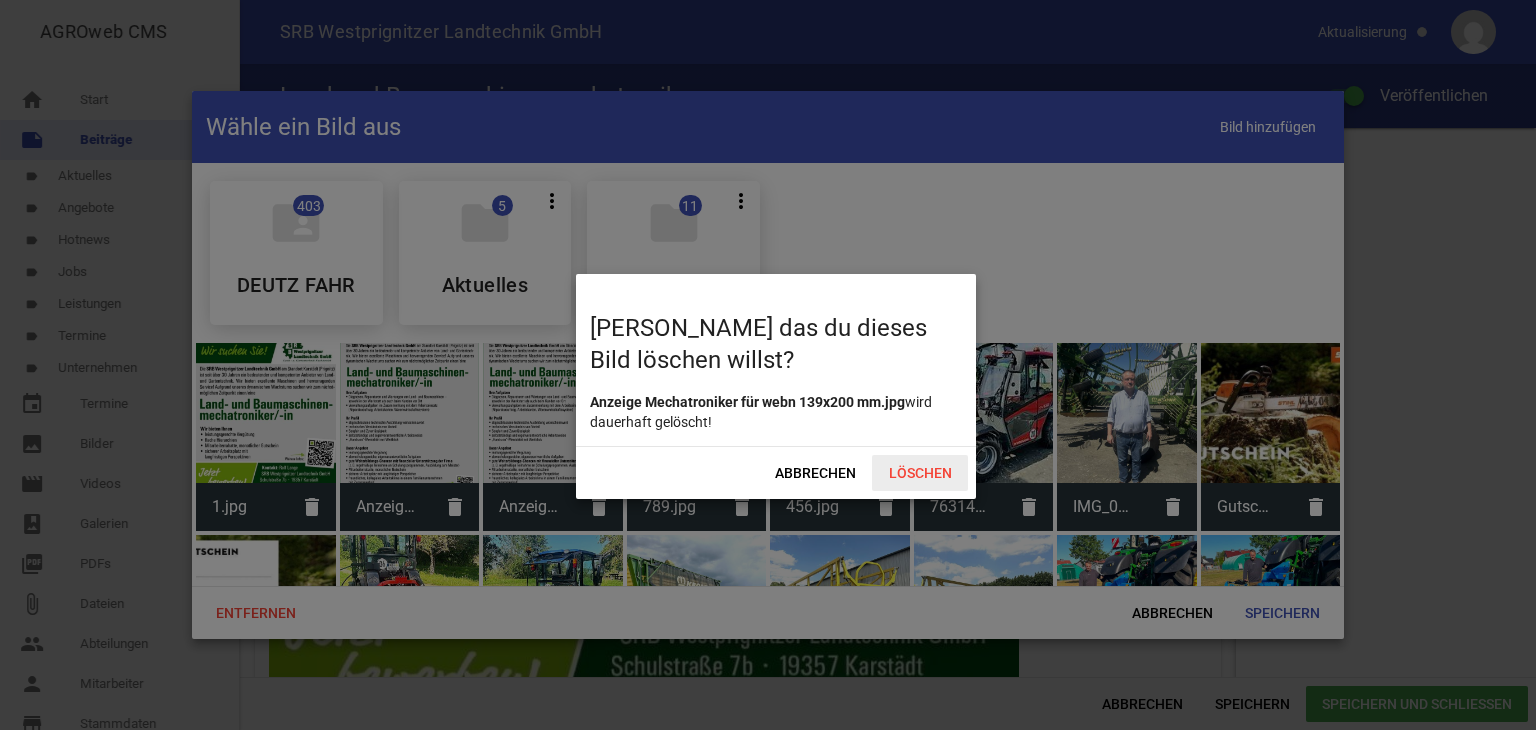 click on "Löschen" at bounding box center (920, 473) 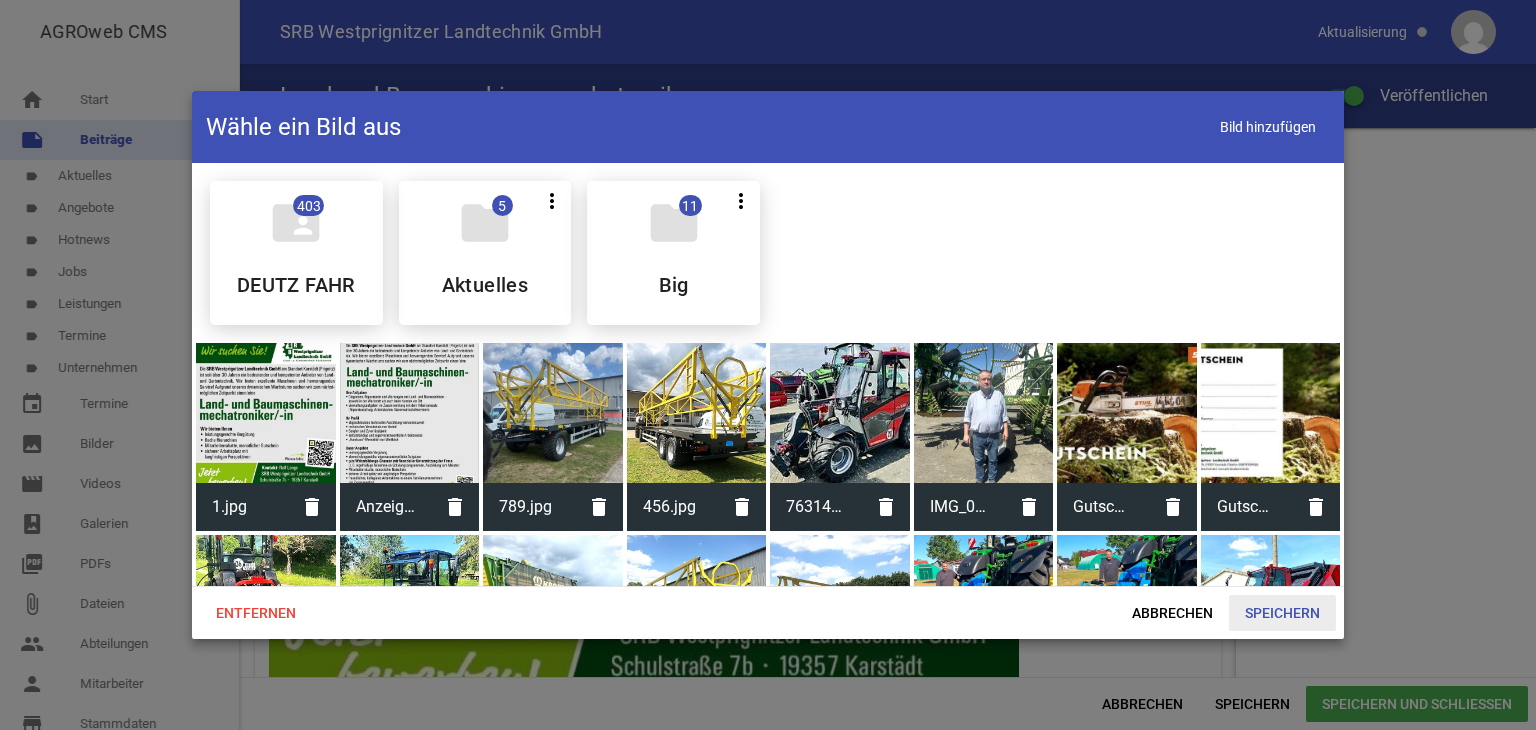 click on "Speichern" at bounding box center (1282, 613) 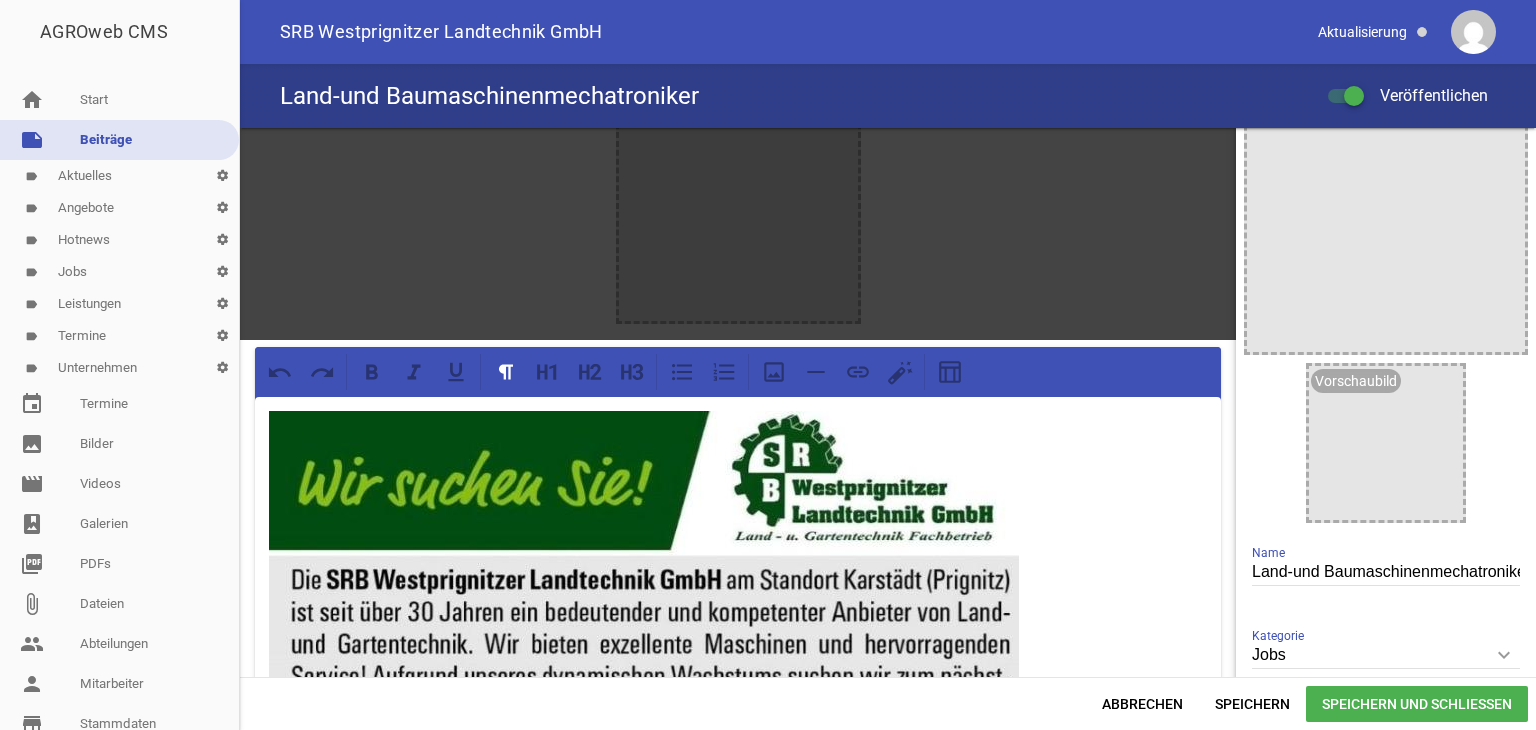 scroll, scrollTop: 100, scrollLeft: 0, axis: vertical 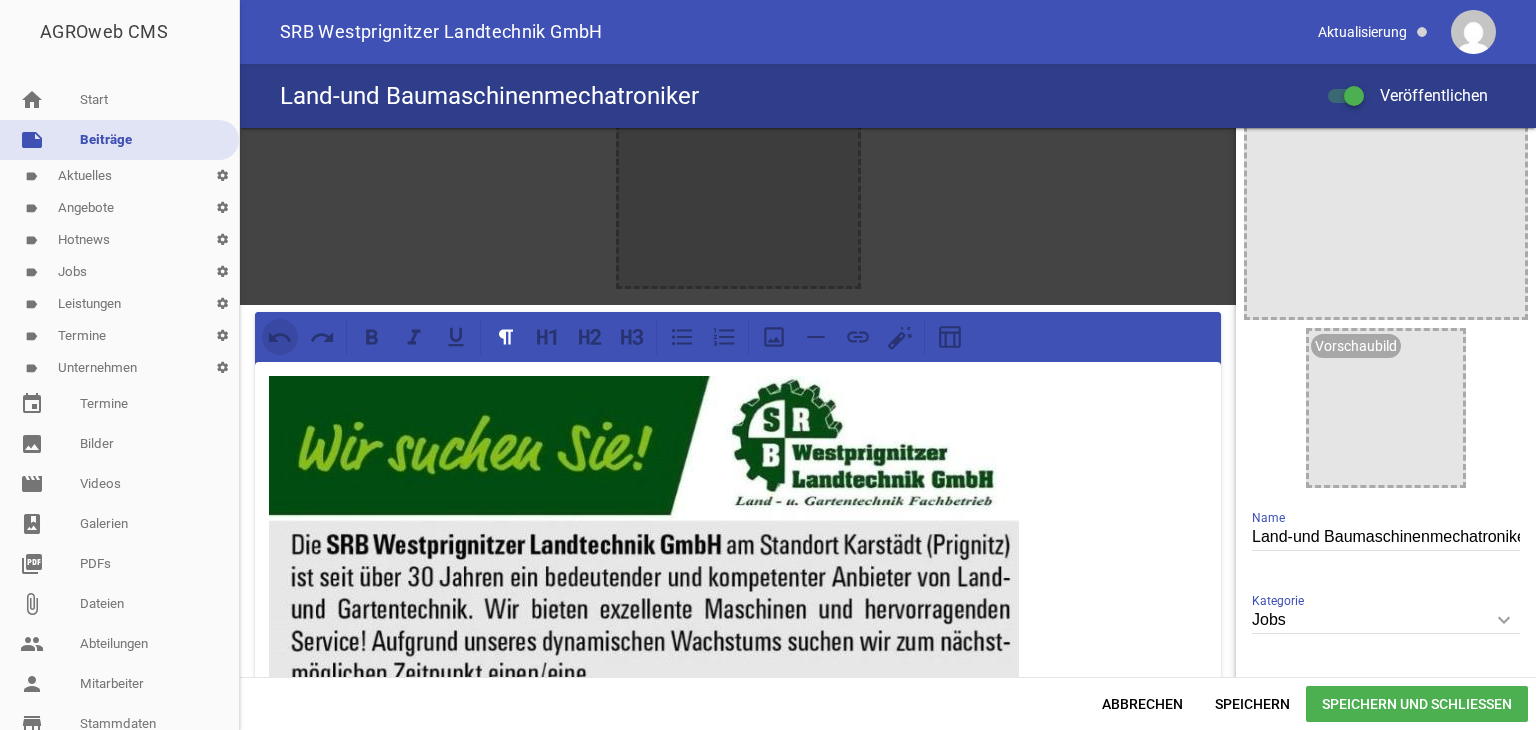 click 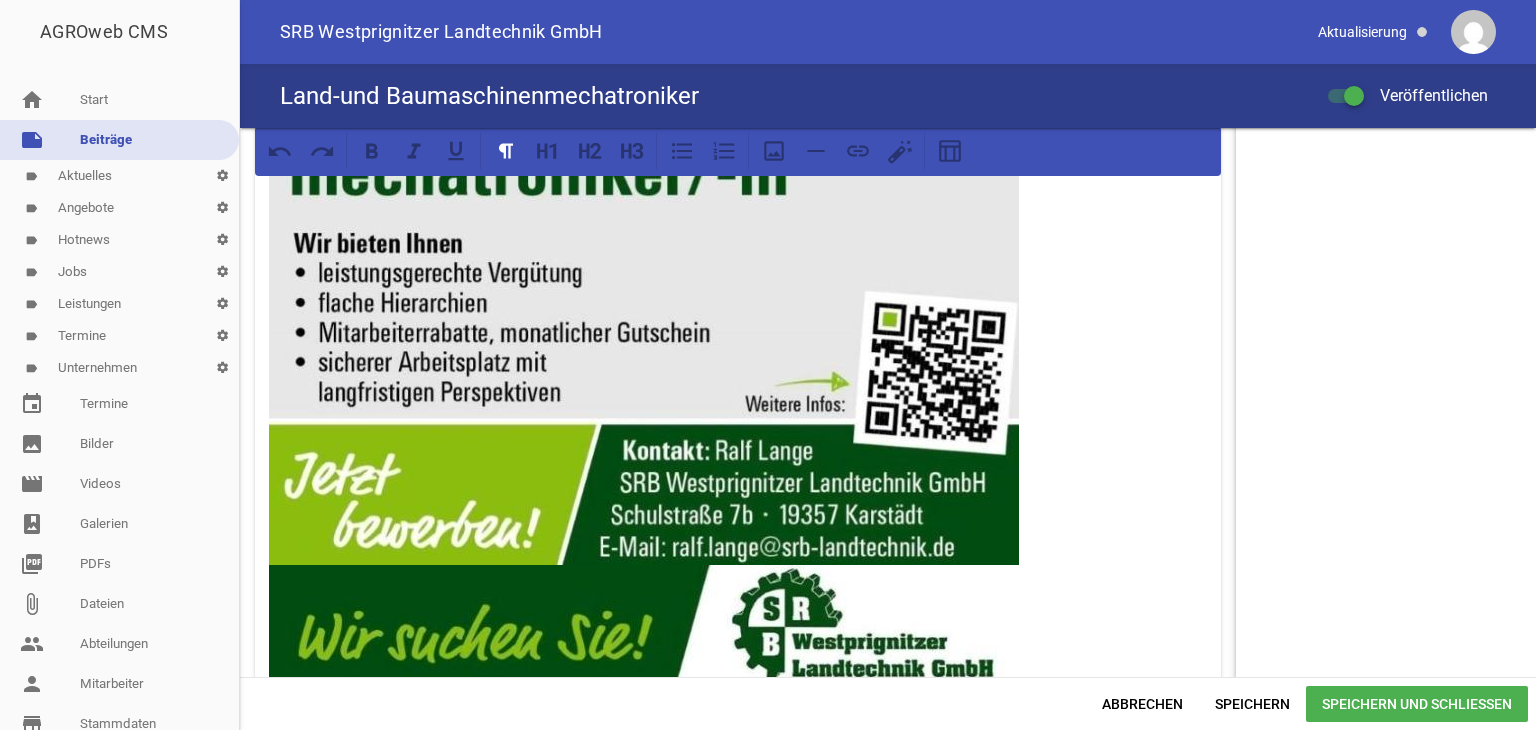 scroll, scrollTop: 2870, scrollLeft: 0, axis: vertical 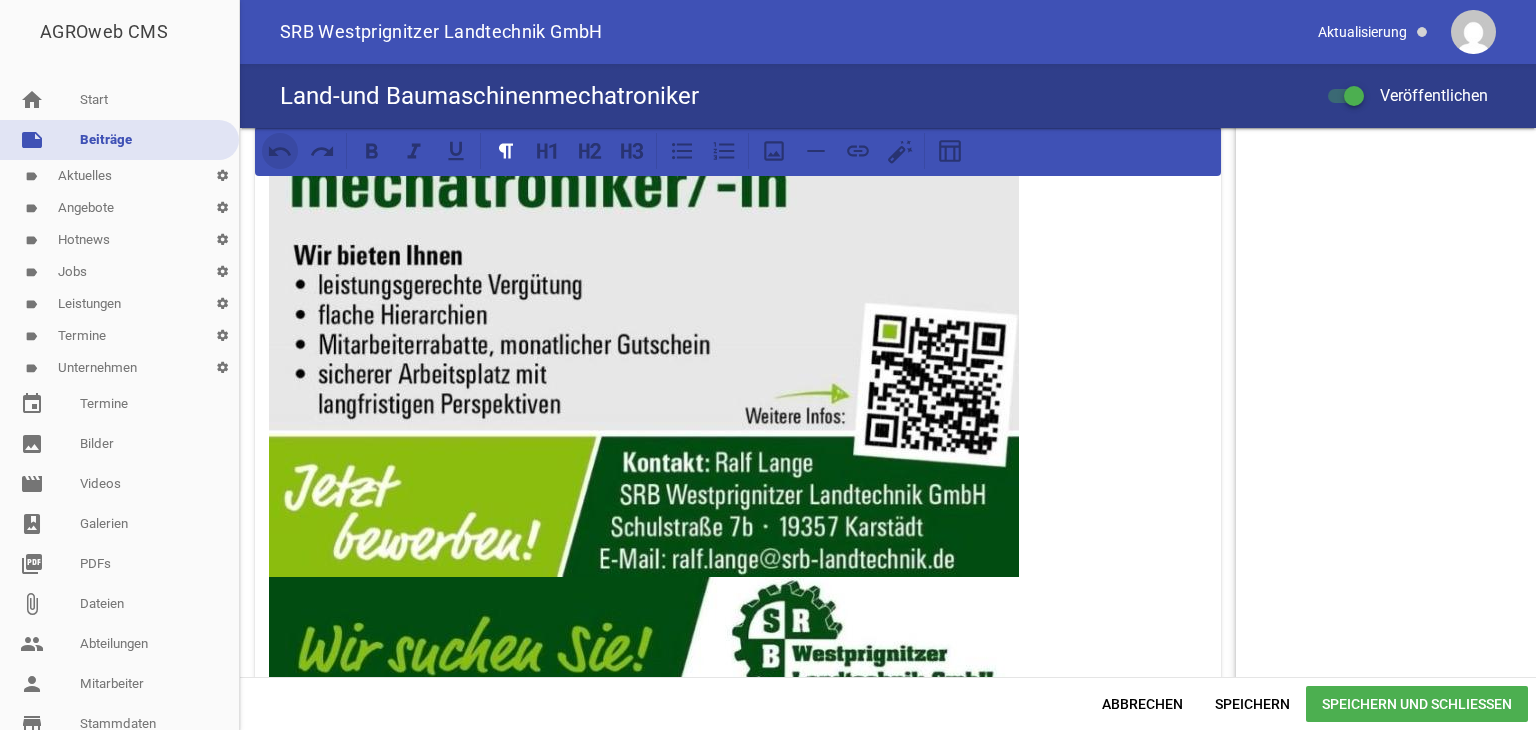 click 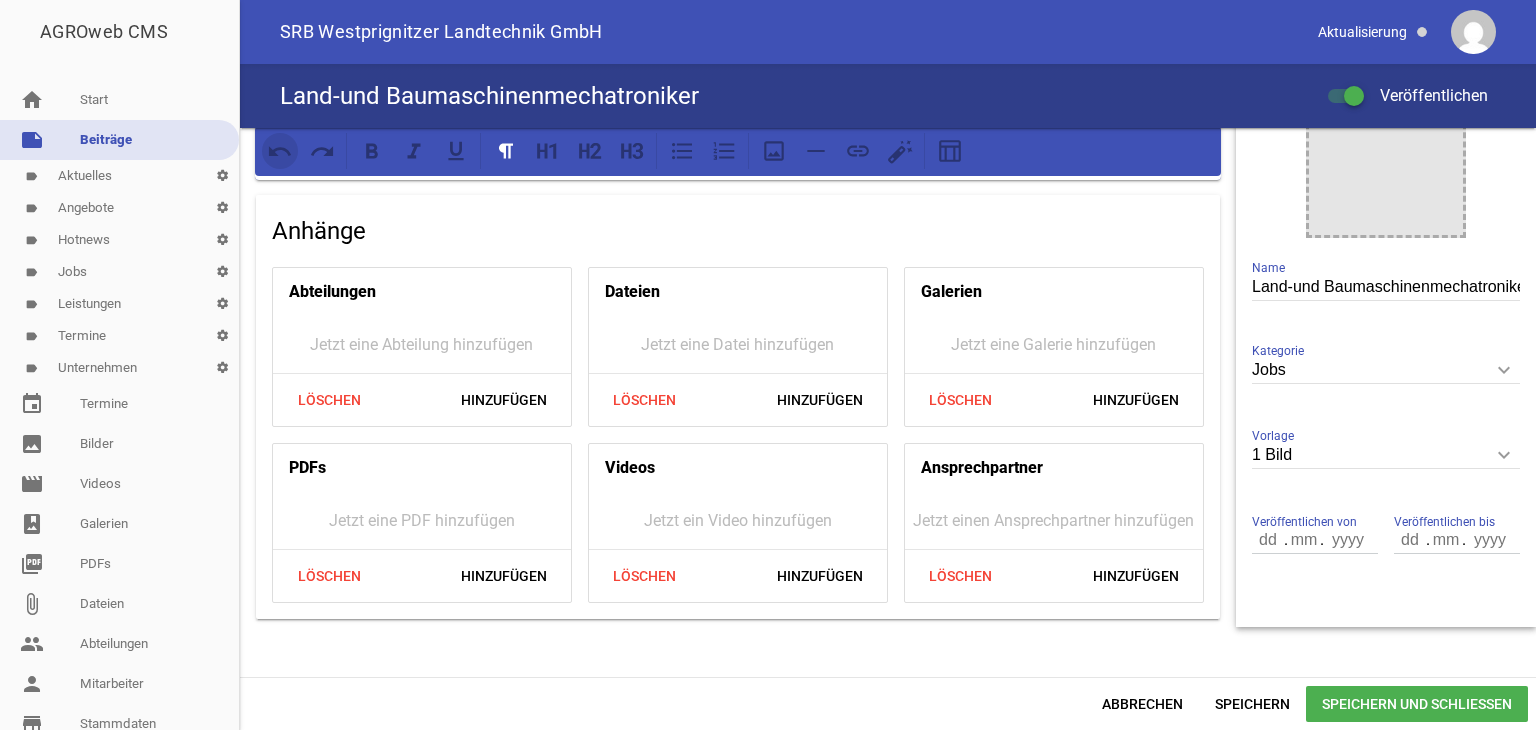 scroll, scrollTop: 344, scrollLeft: 0, axis: vertical 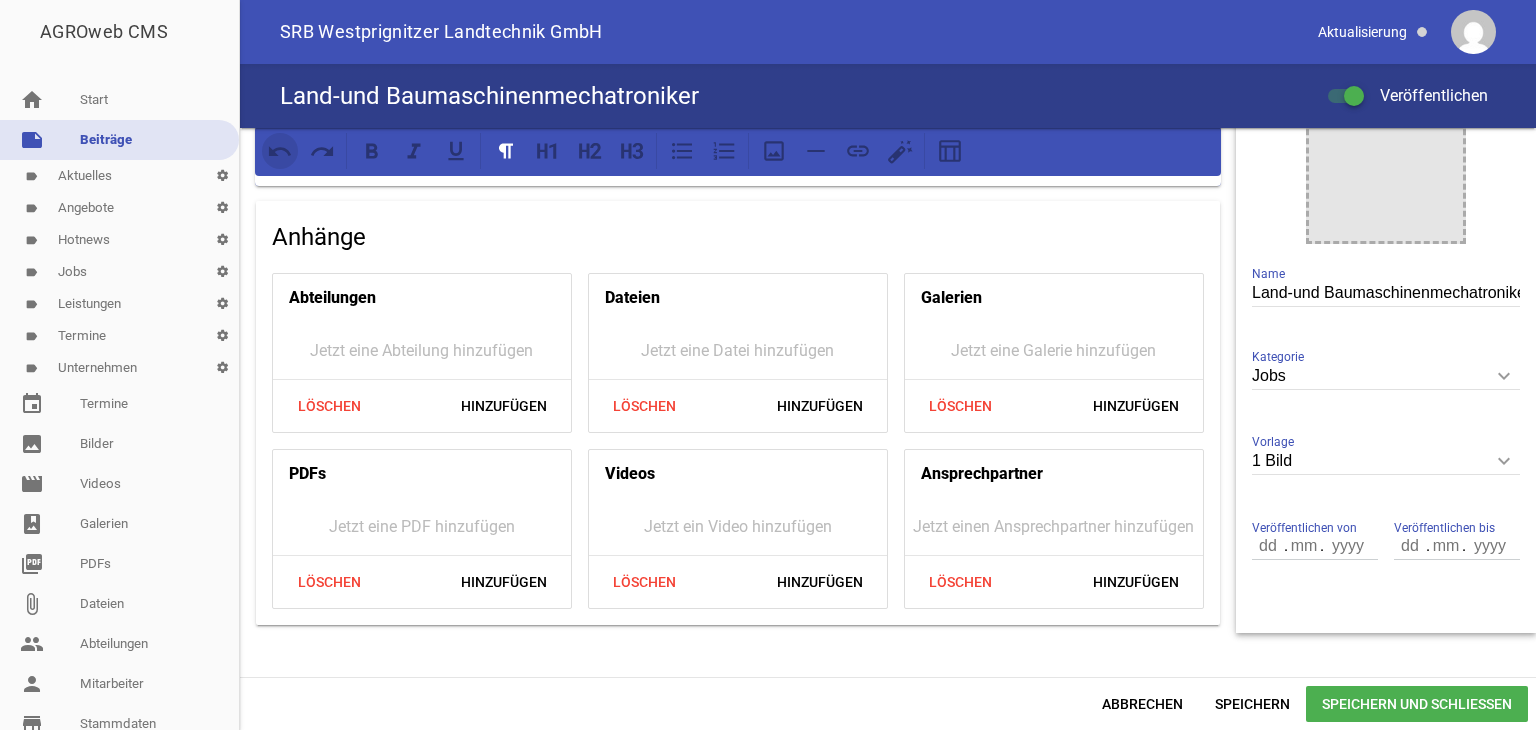 click 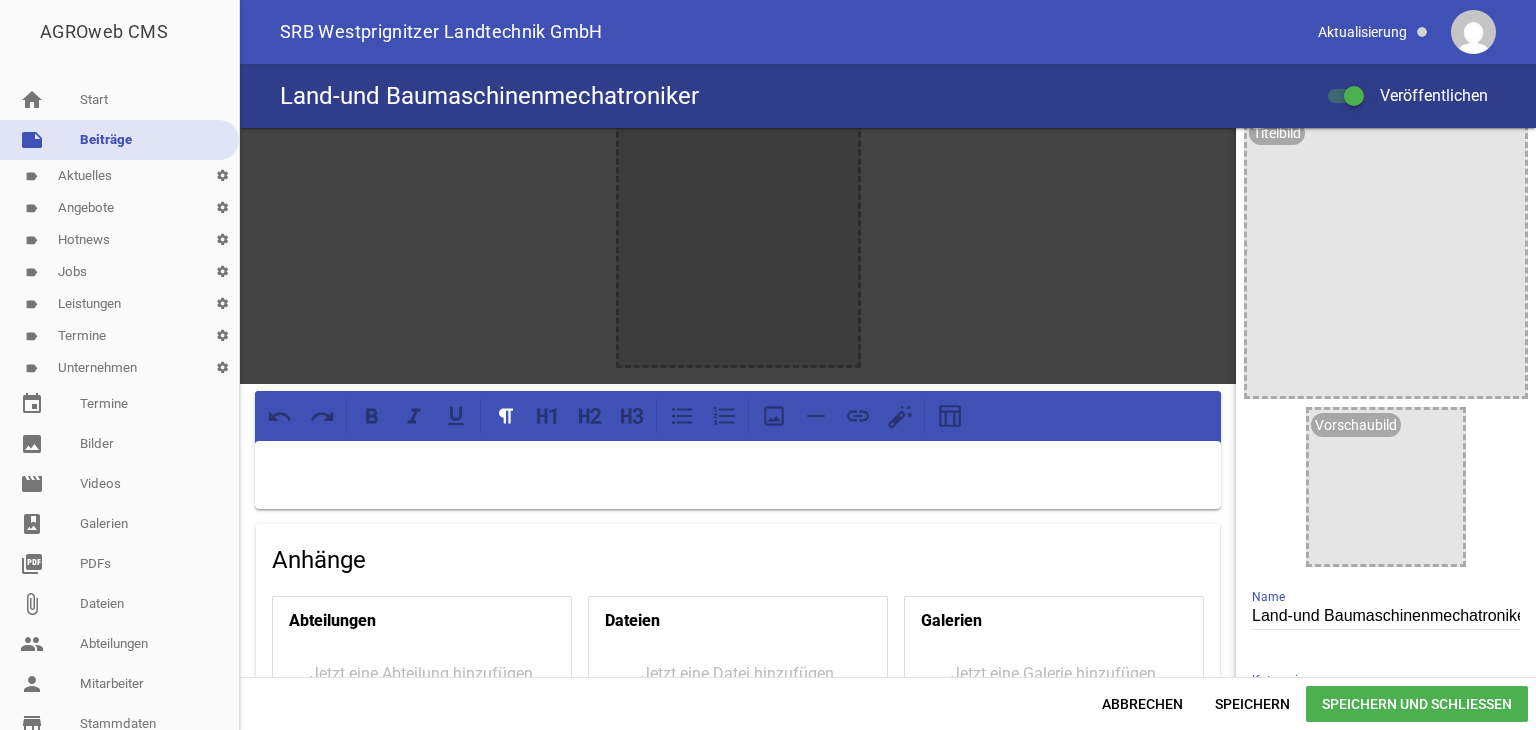 scroll, scrollTop: 0, scrollLeft: 0, axis: both 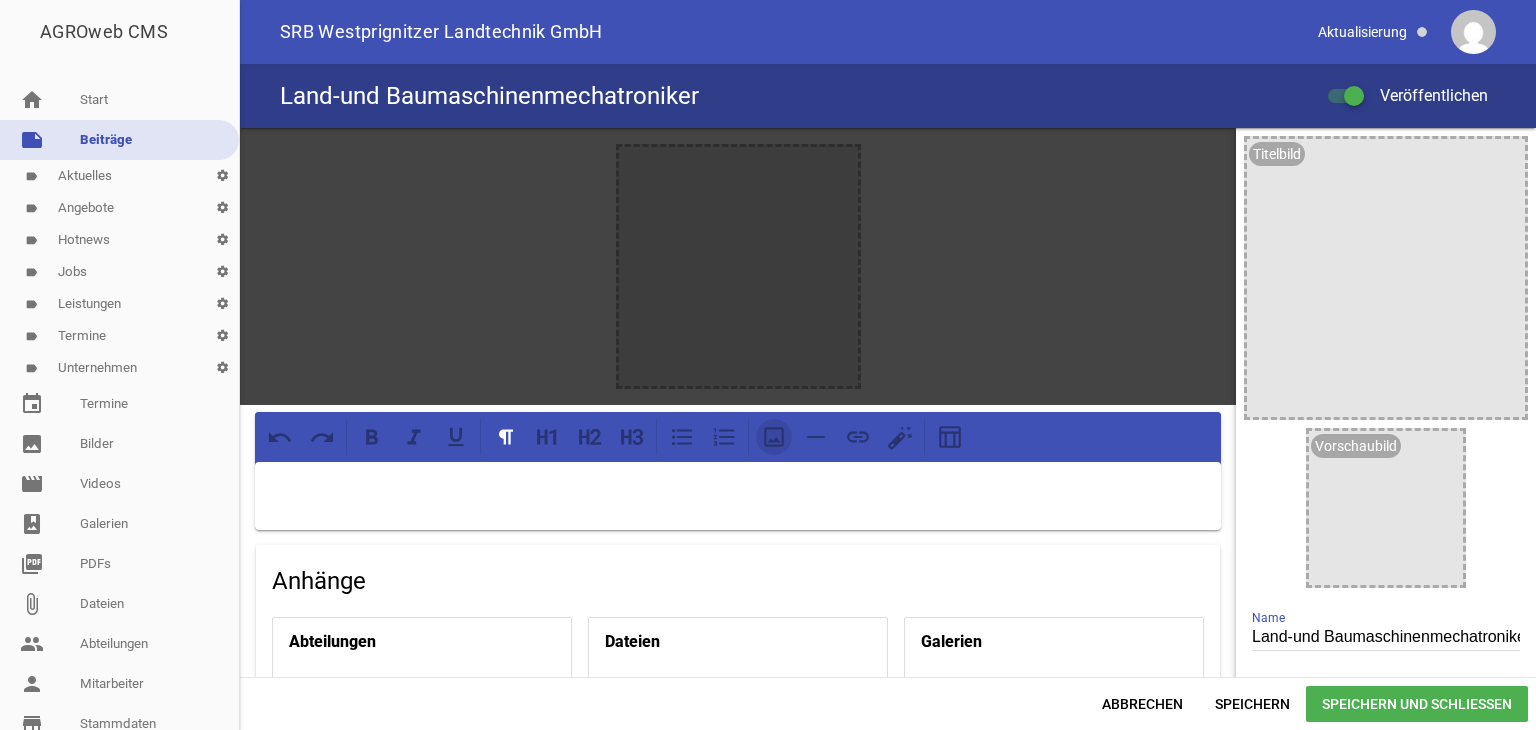 click 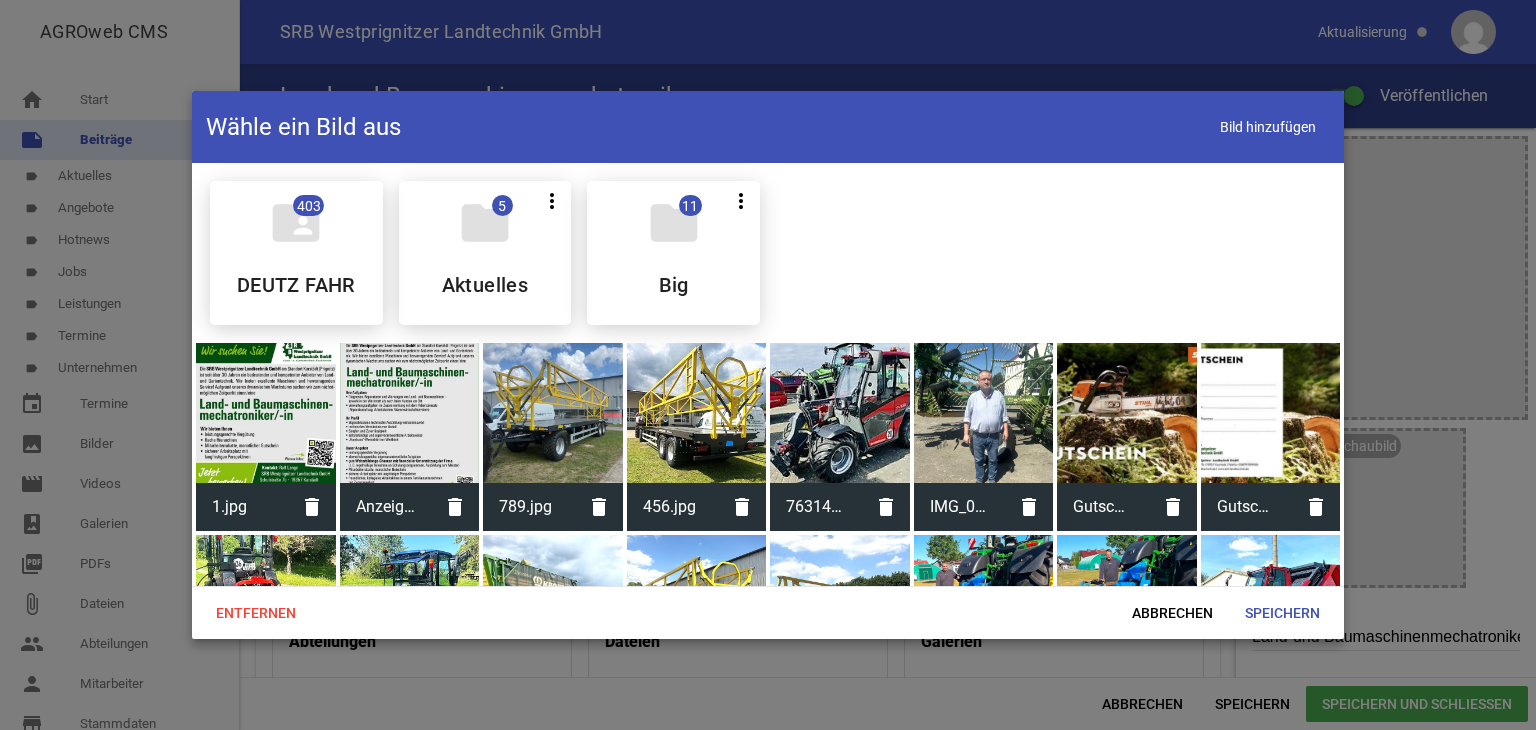 click at bounding box center [410, 413] 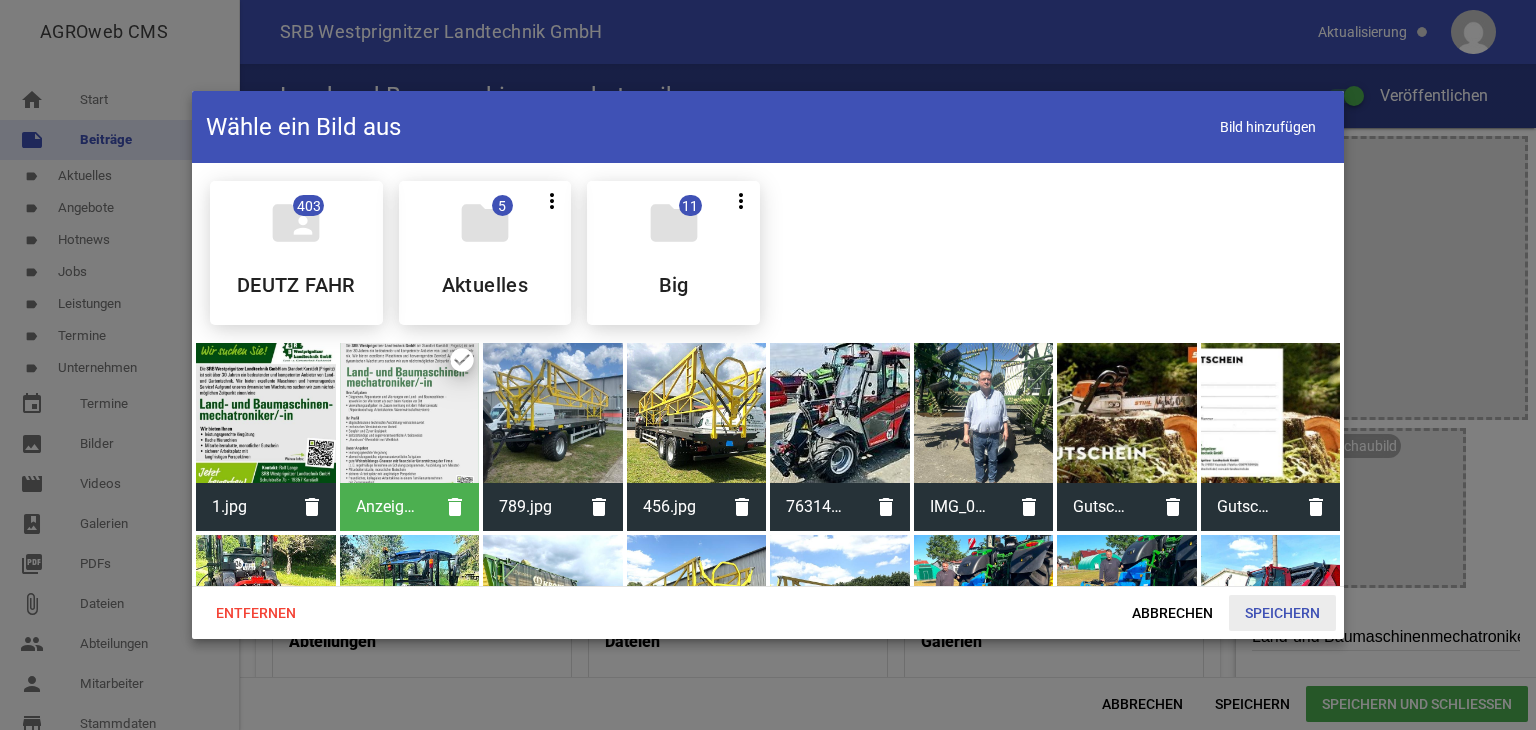 click on "Speichern" at bounding box center (1282, 613) 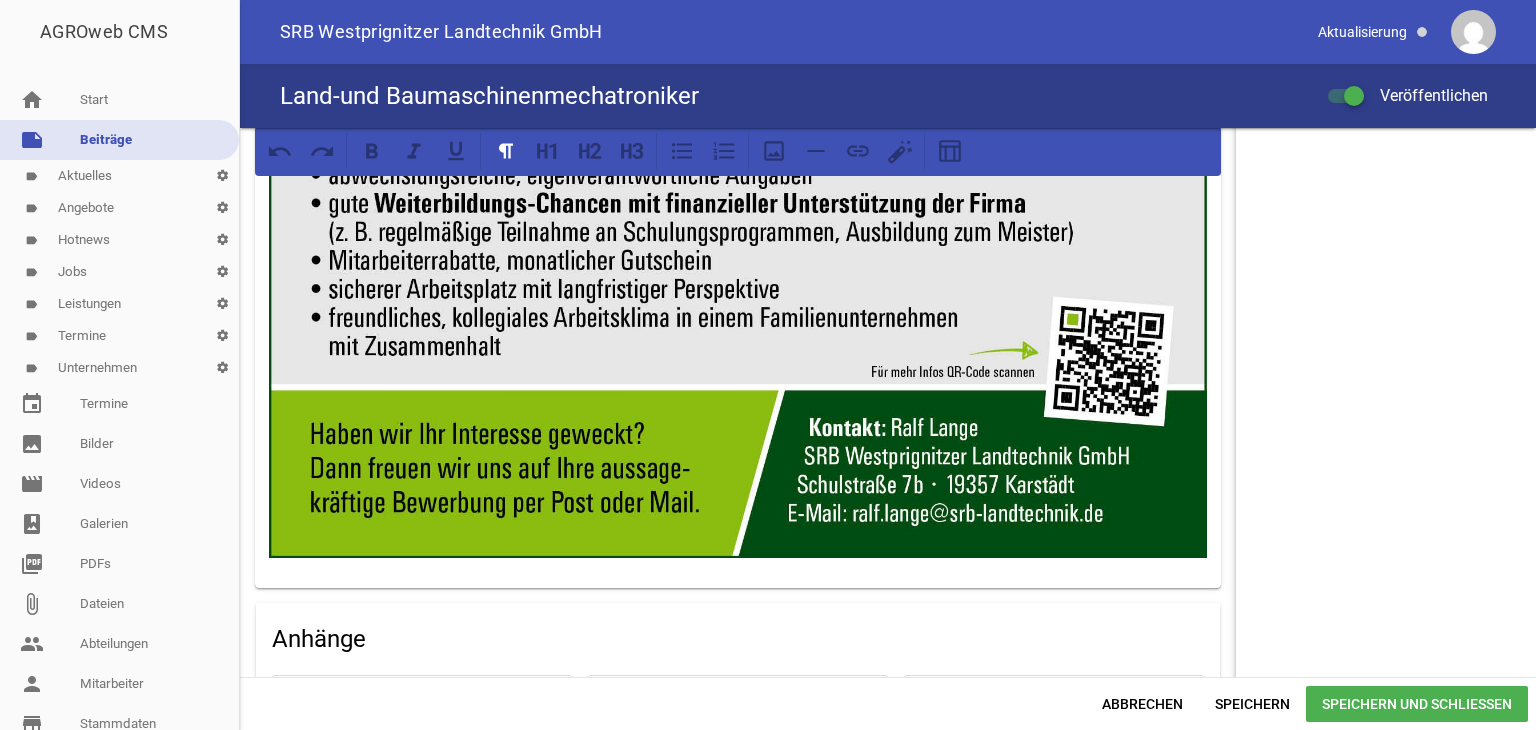scroll, scrollTop: 1300, scrollLeft: 0, axis: vertical 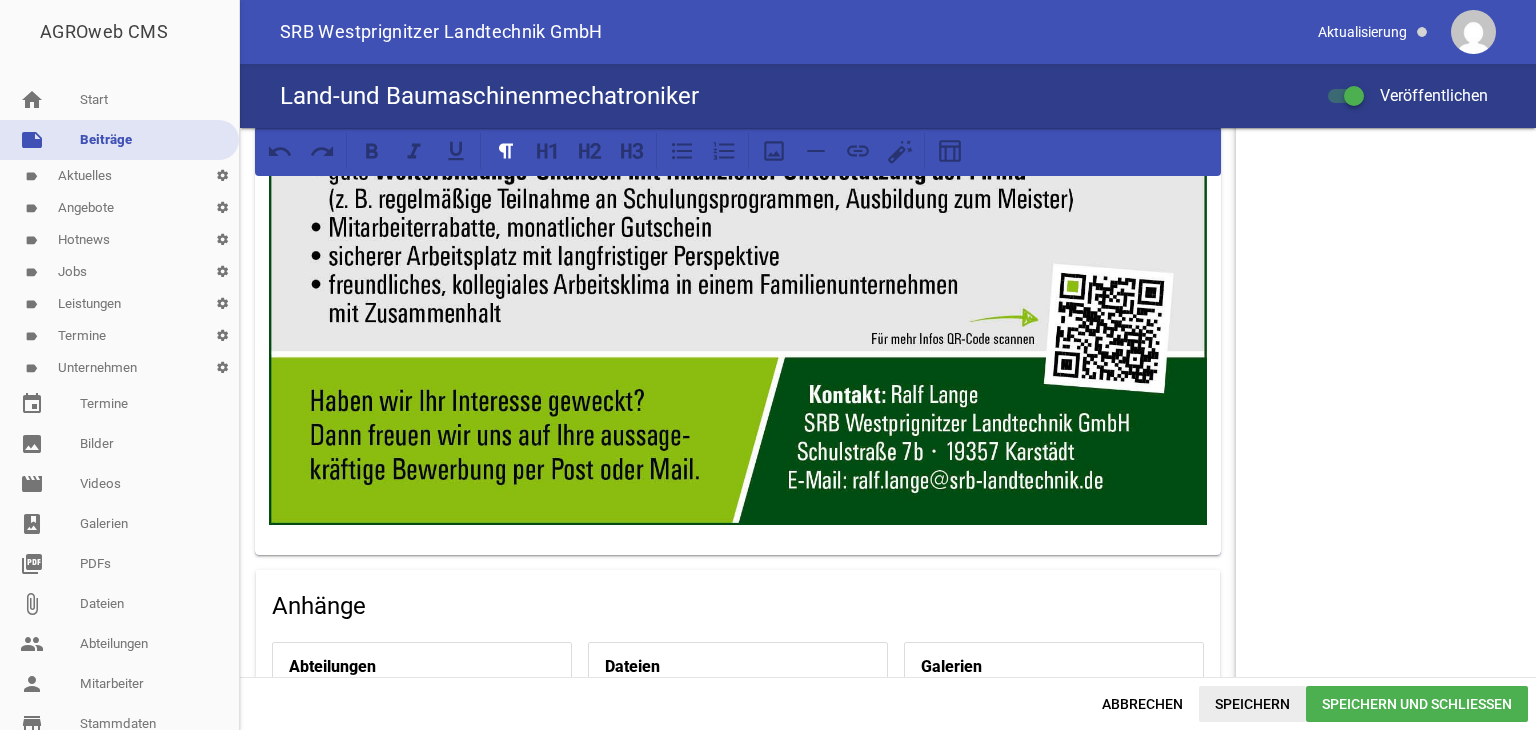 click on "Speichern" at bounding box center (1252, 704) 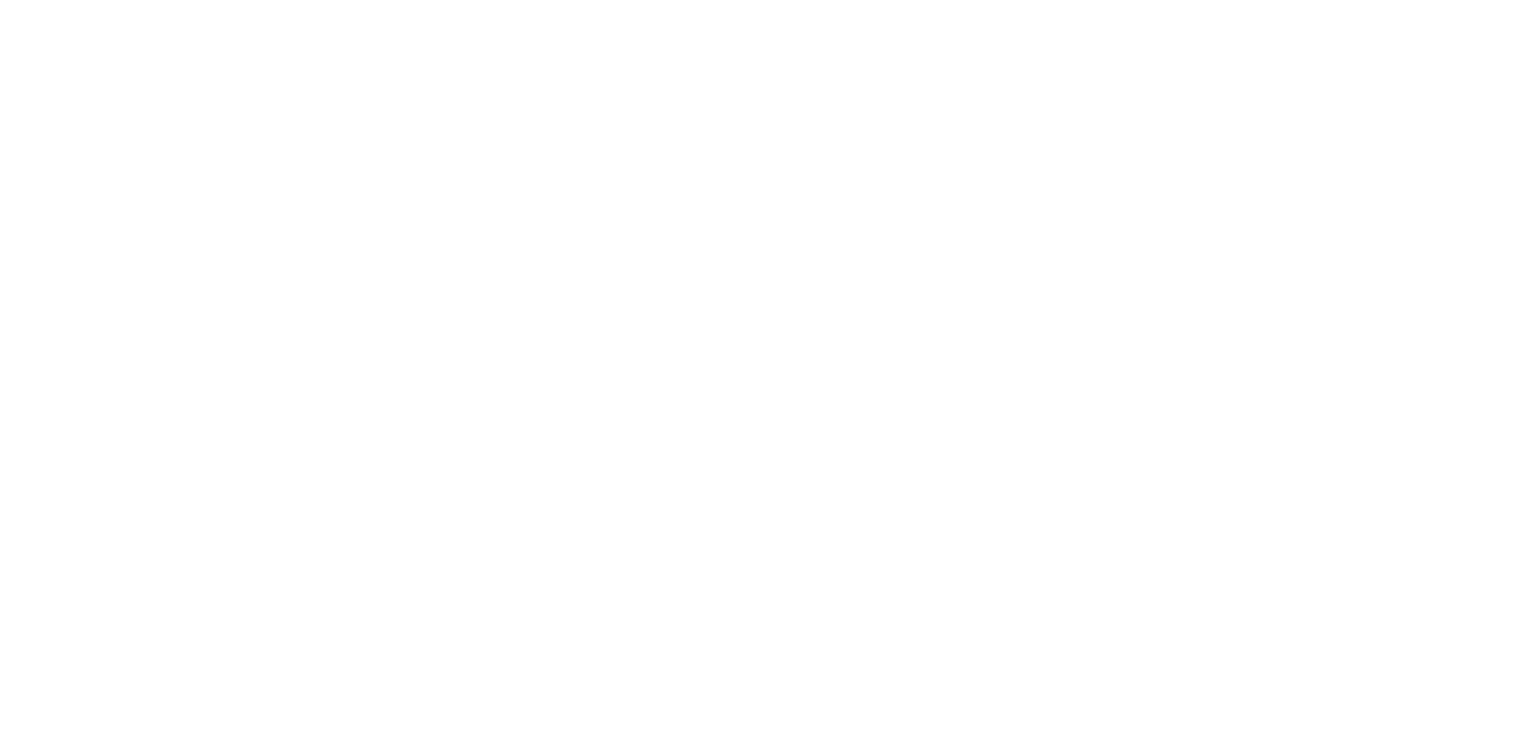 scroll, scrollTop: 0, scrollLeft: 0, axis: both 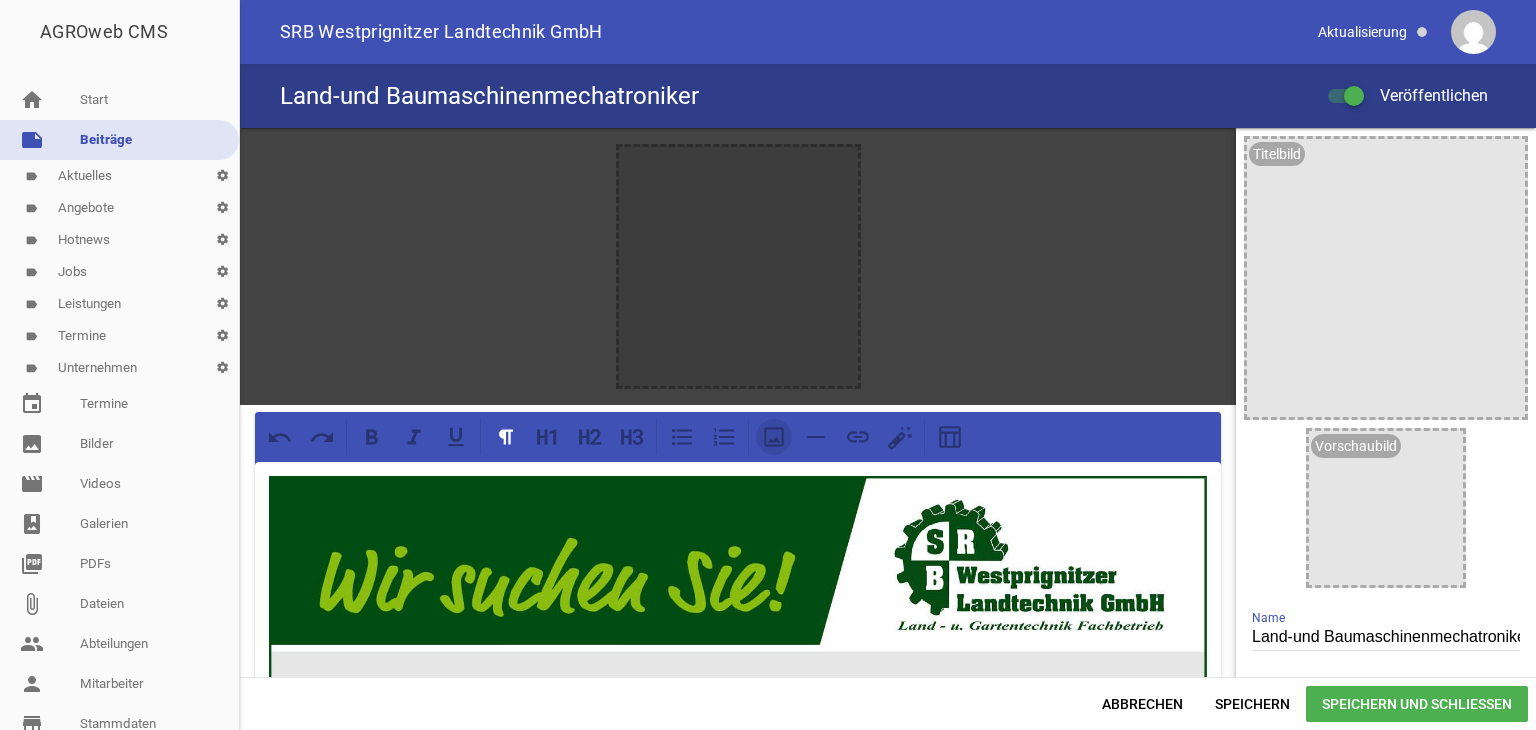 click 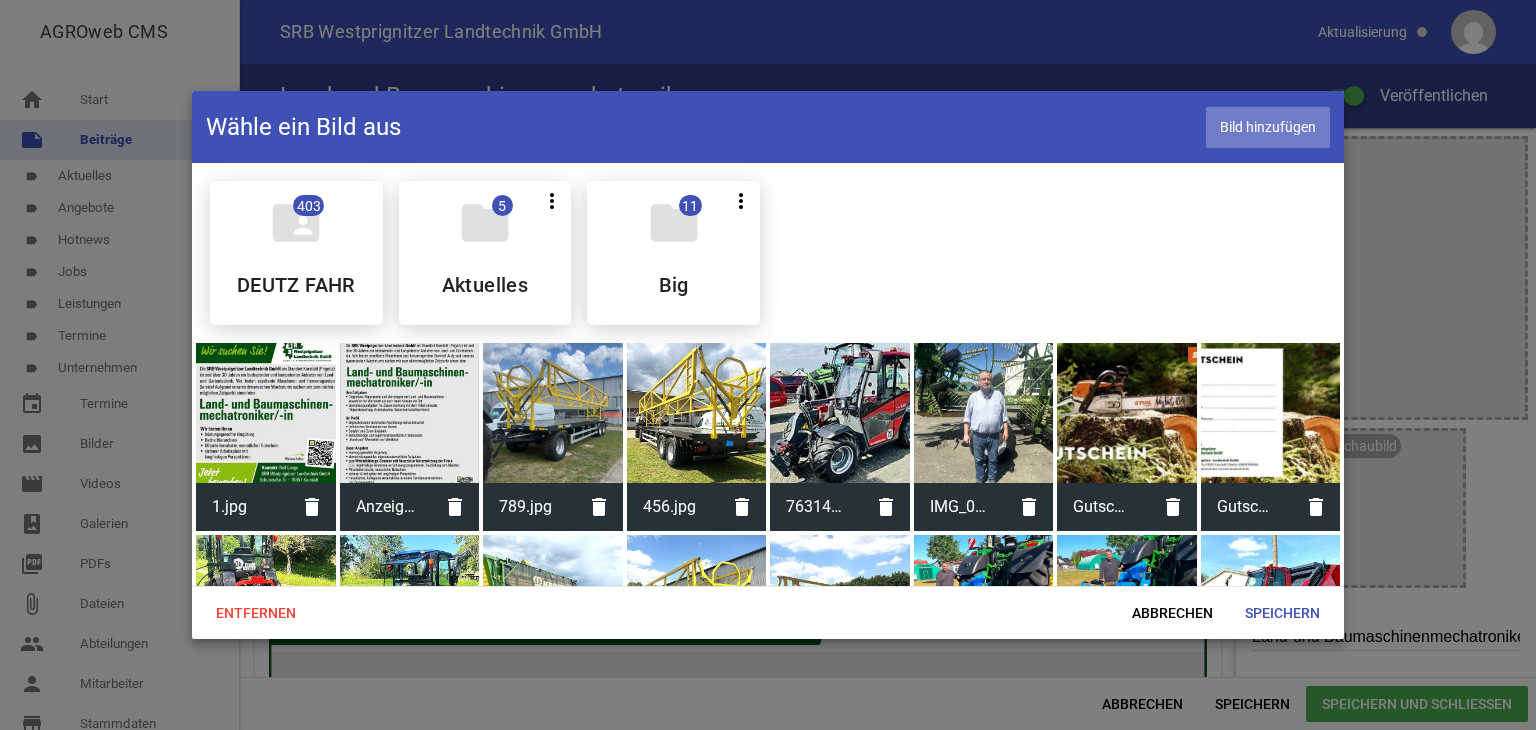 click on "Bild hinzufügen" at bounding box center [1268, 127] 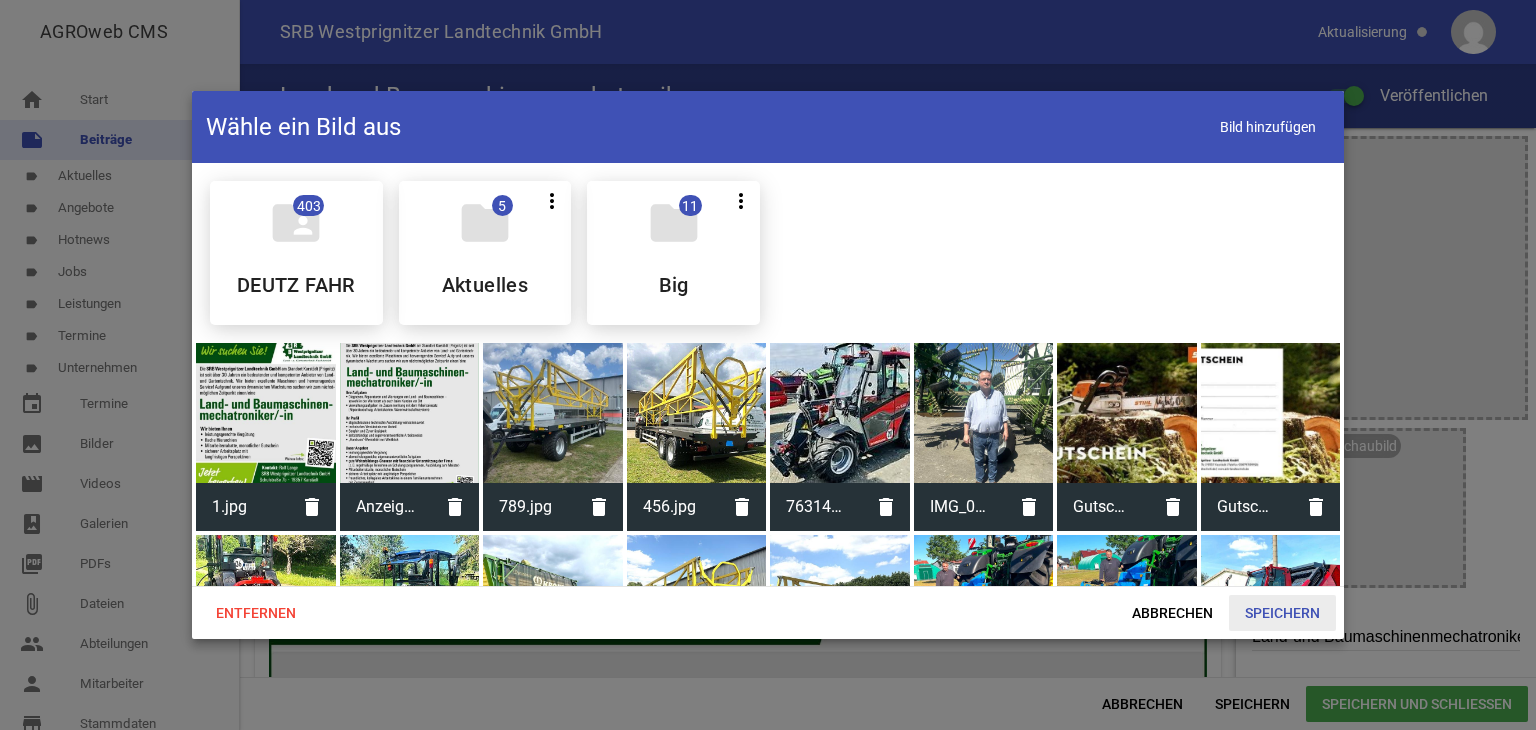 click on "Speichern" at bounding box center [1282, 613] 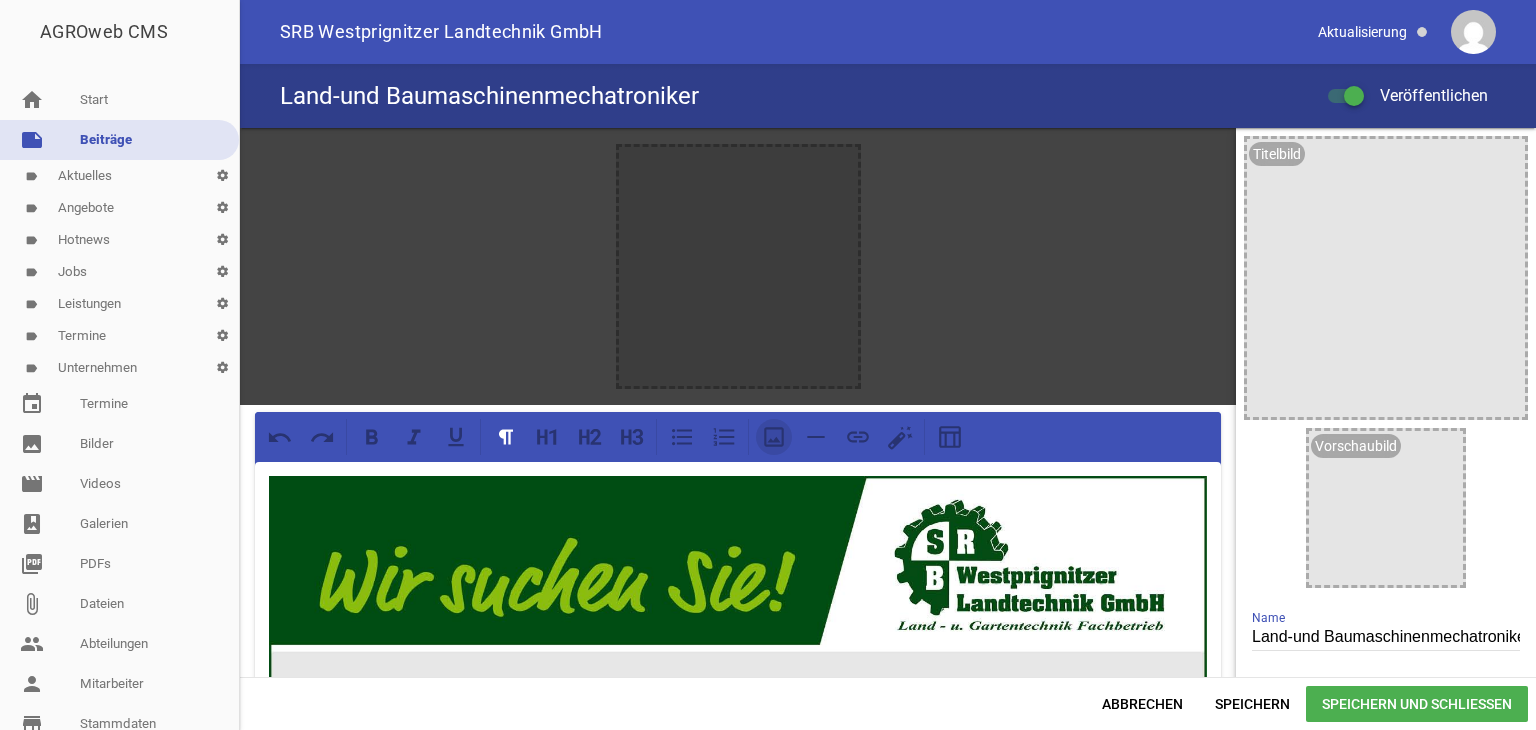 click 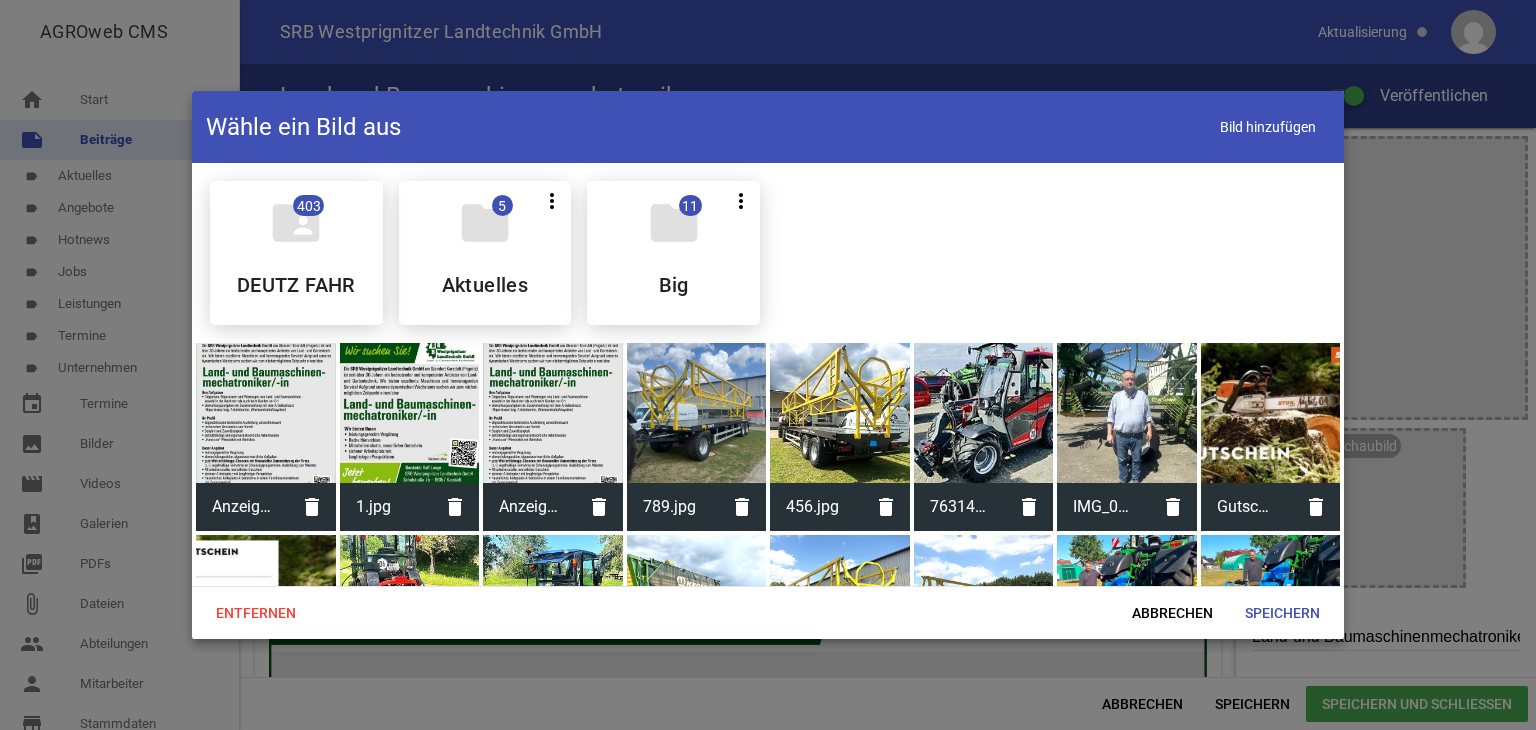 click at bounding box center (266, 413) 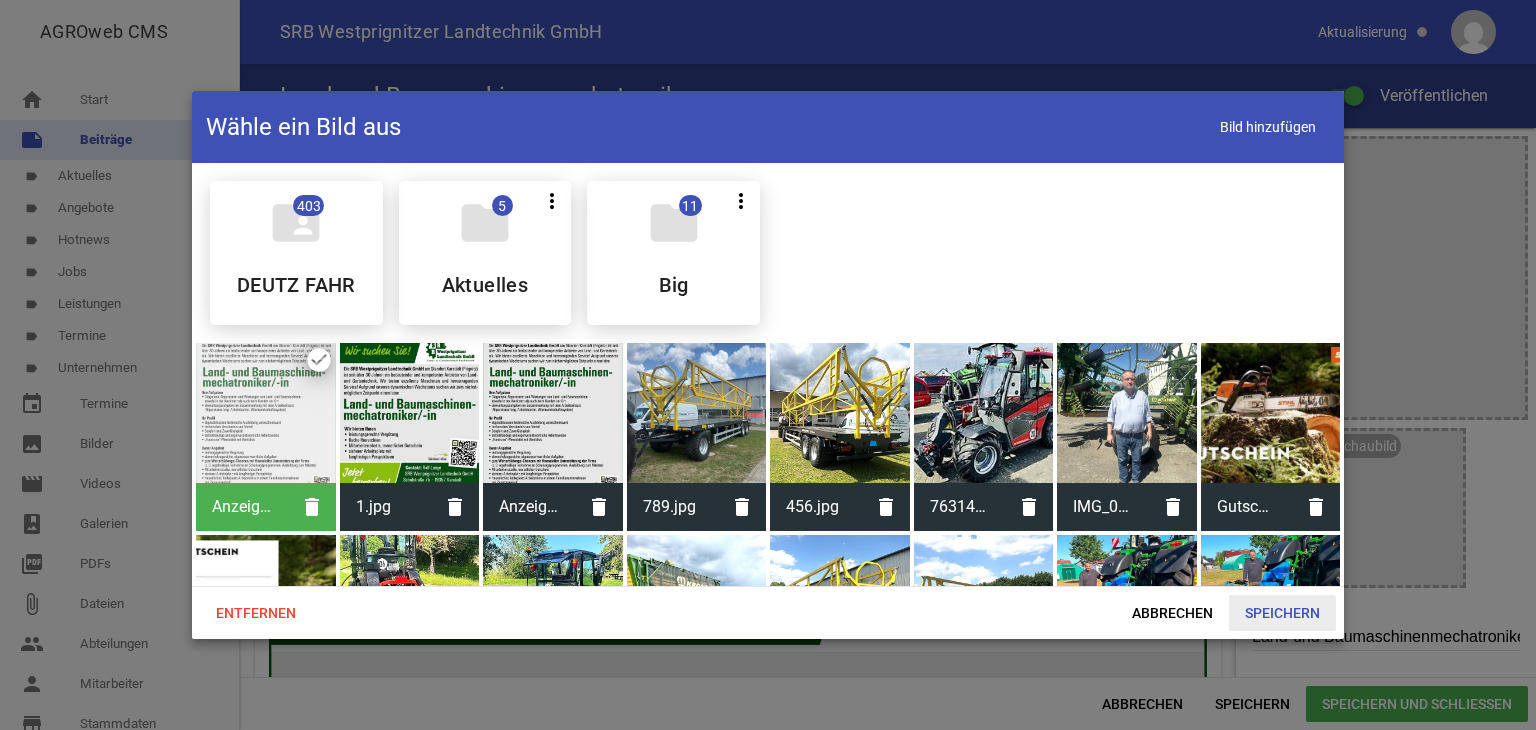 click on "Speichern" at bounding box center (1282, 613) 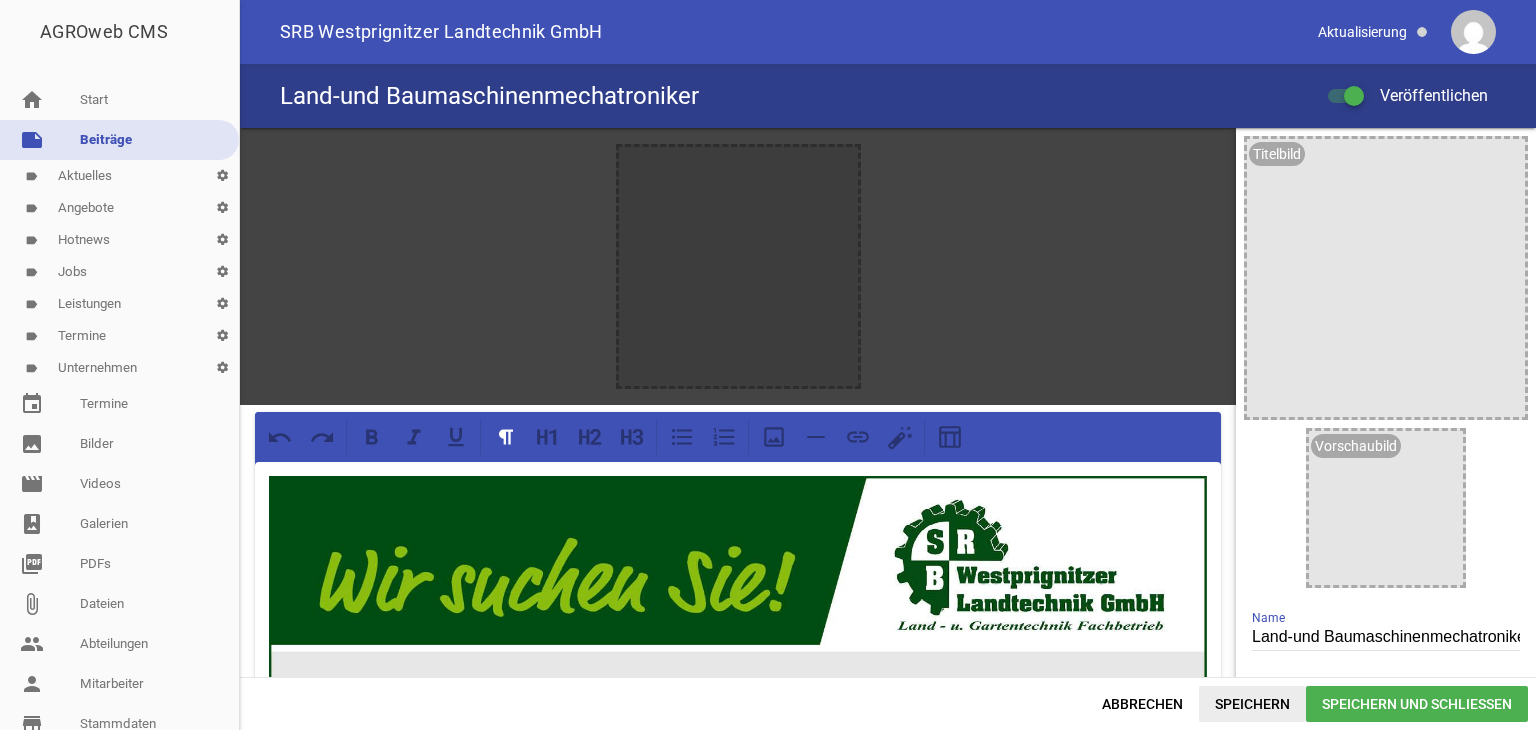 click on "Speichern" at bounding box center (1252, 704) 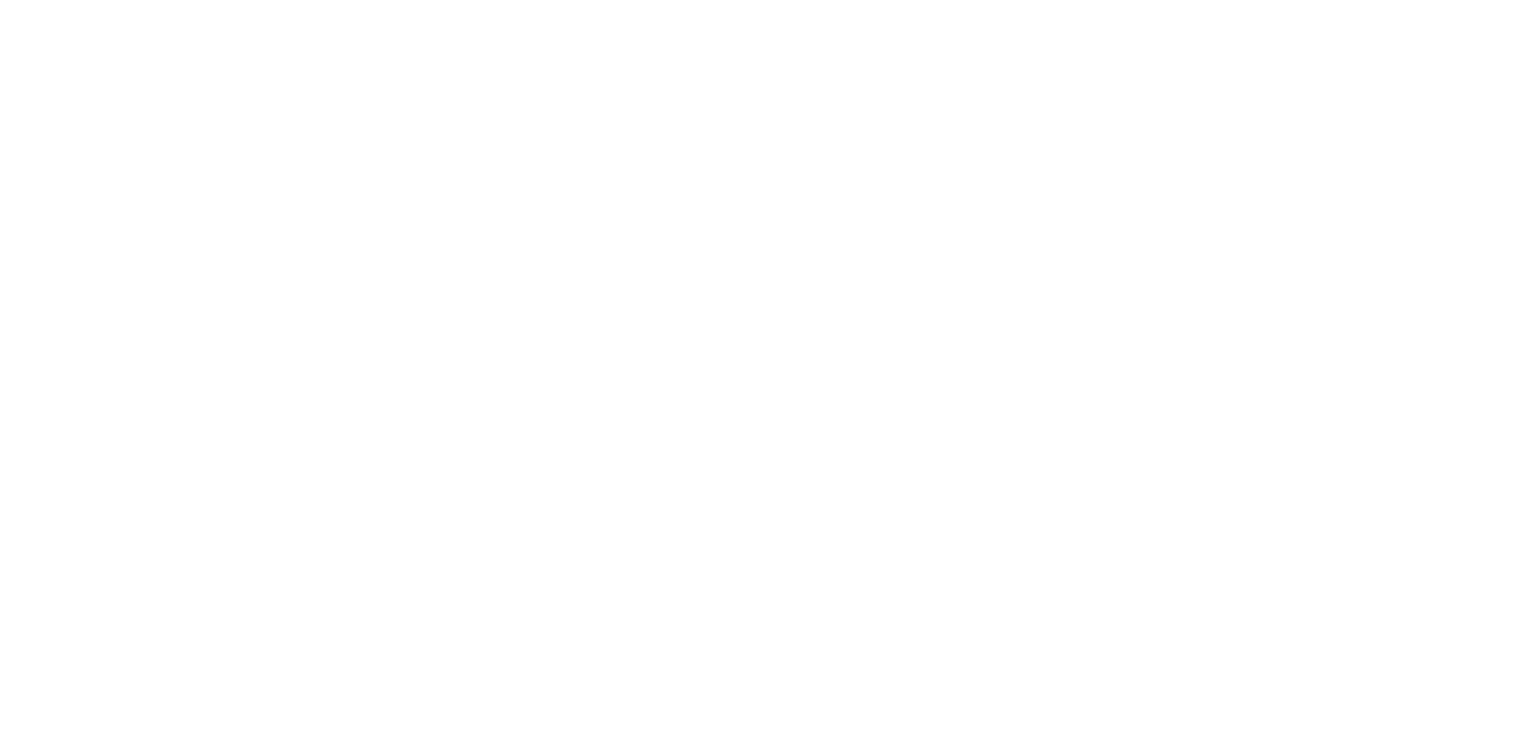 scroll, scrollTop: 0, scrollLeft: 0, axis: both 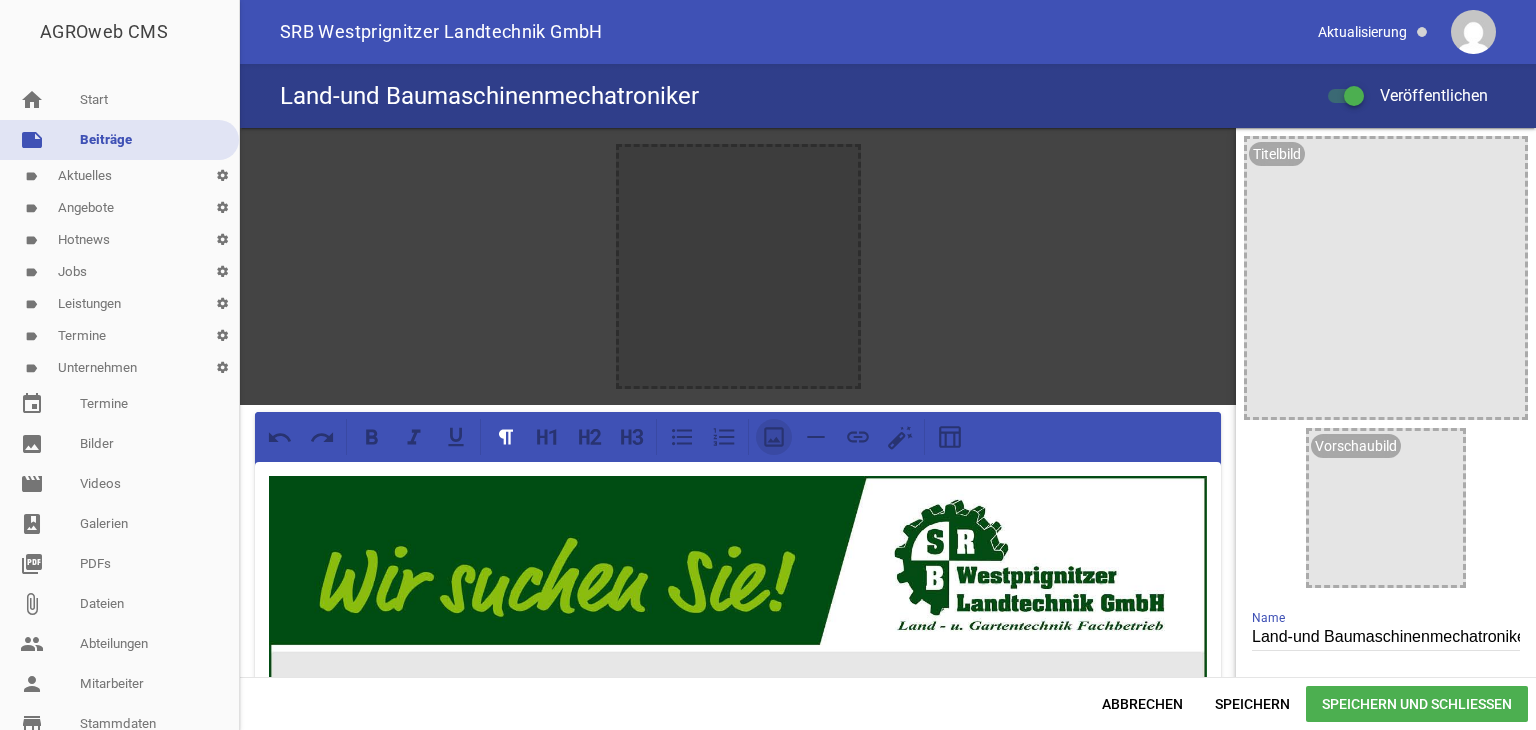 click 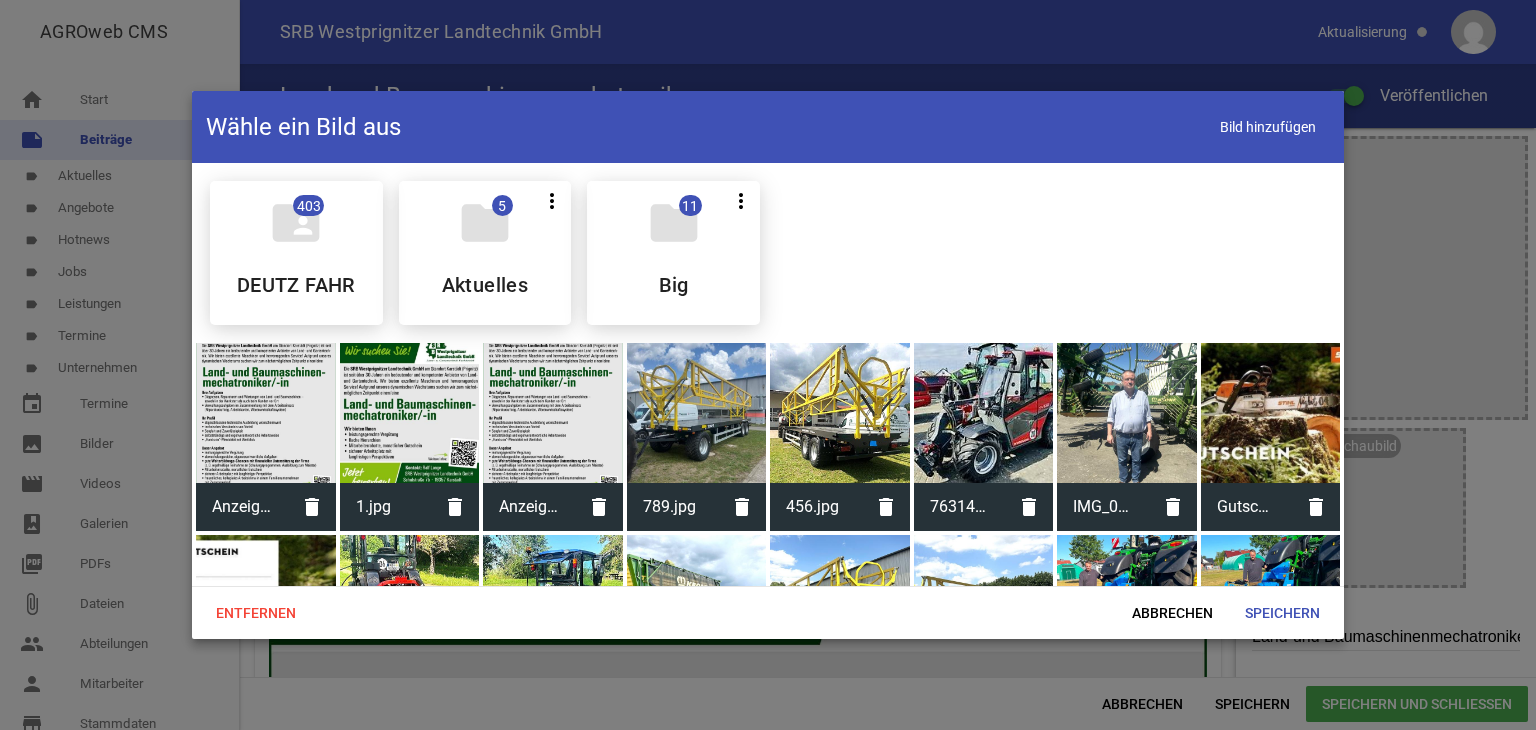 click at bounding box center [410, 413] 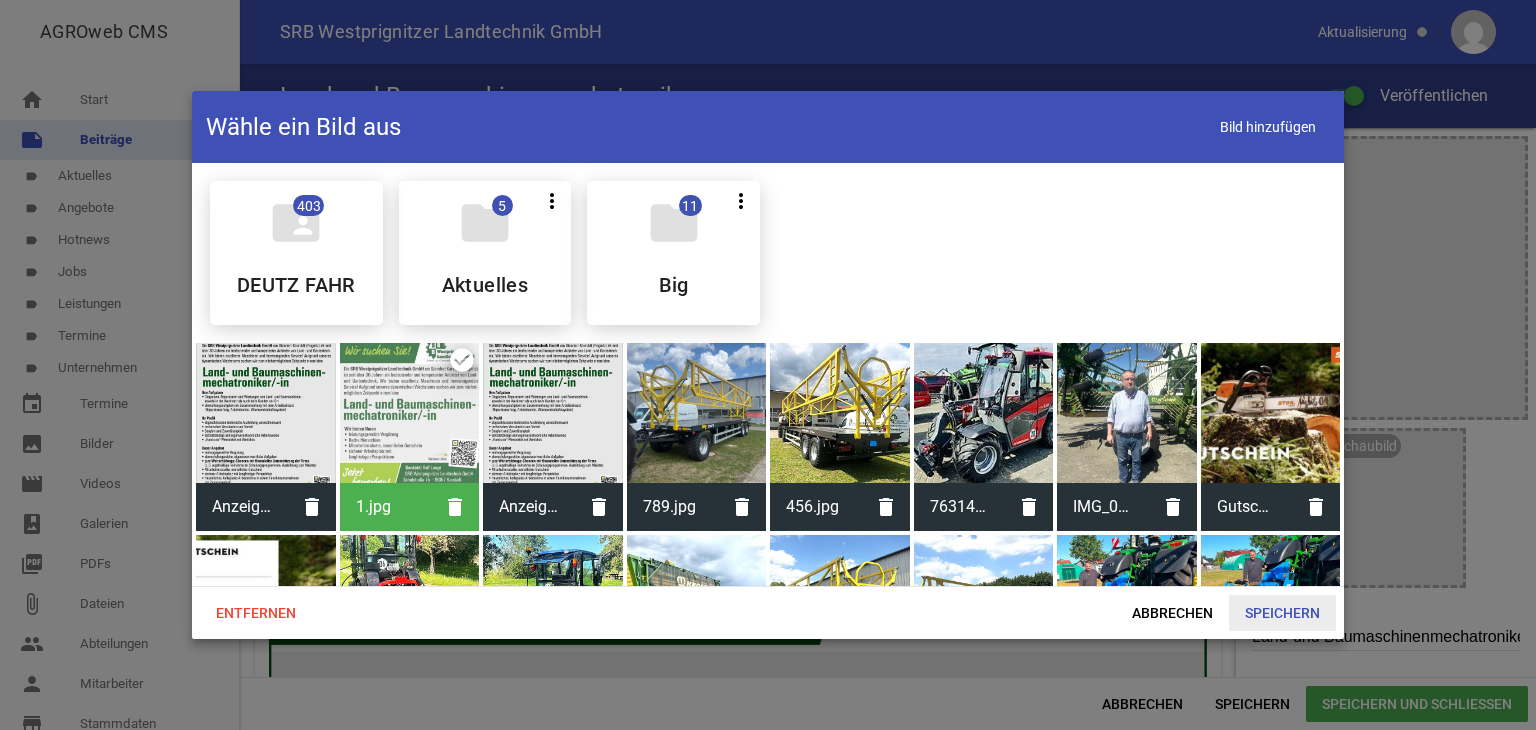 click on "Speichern" at bounding box center (1282, 613) 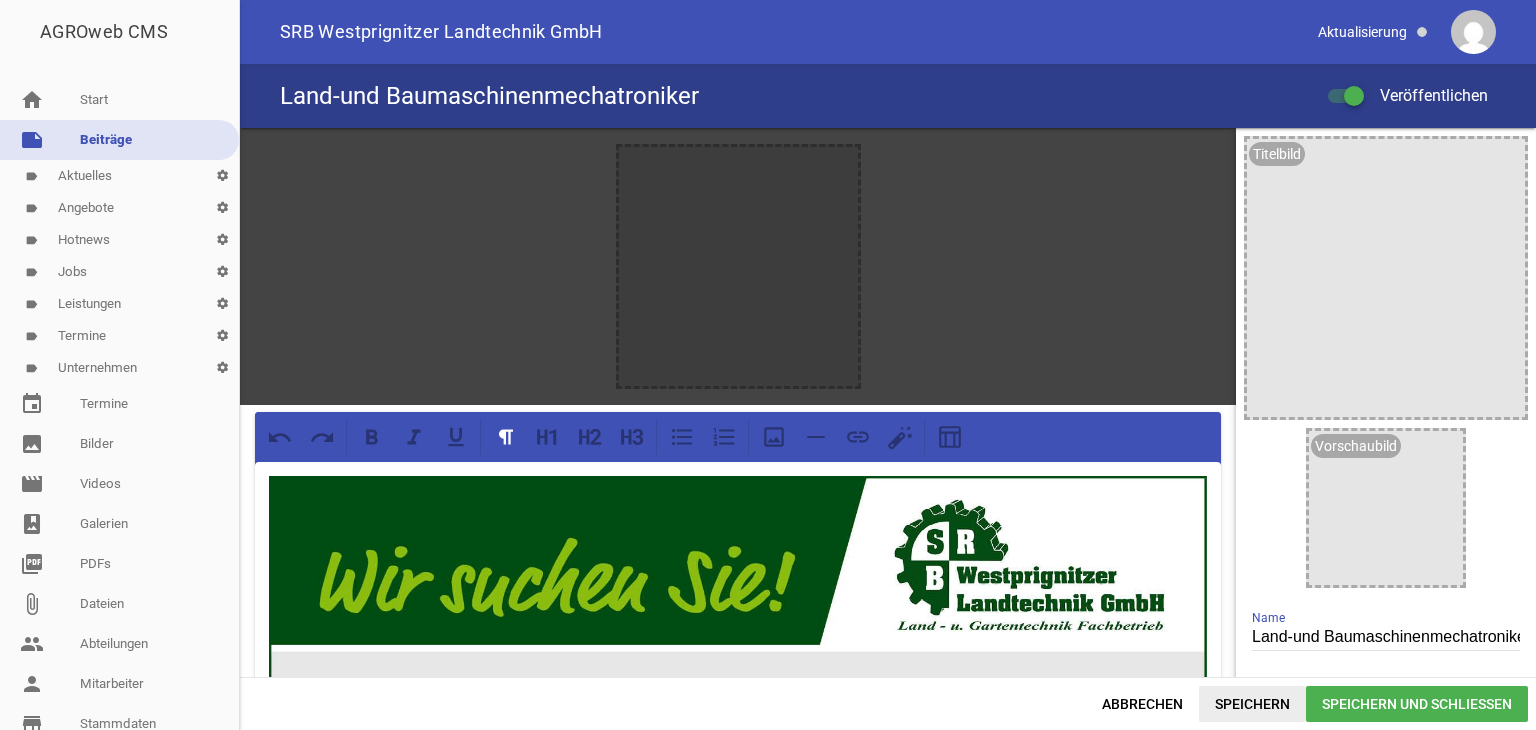 click on "Speichern" at bounding box center (1252, 704) 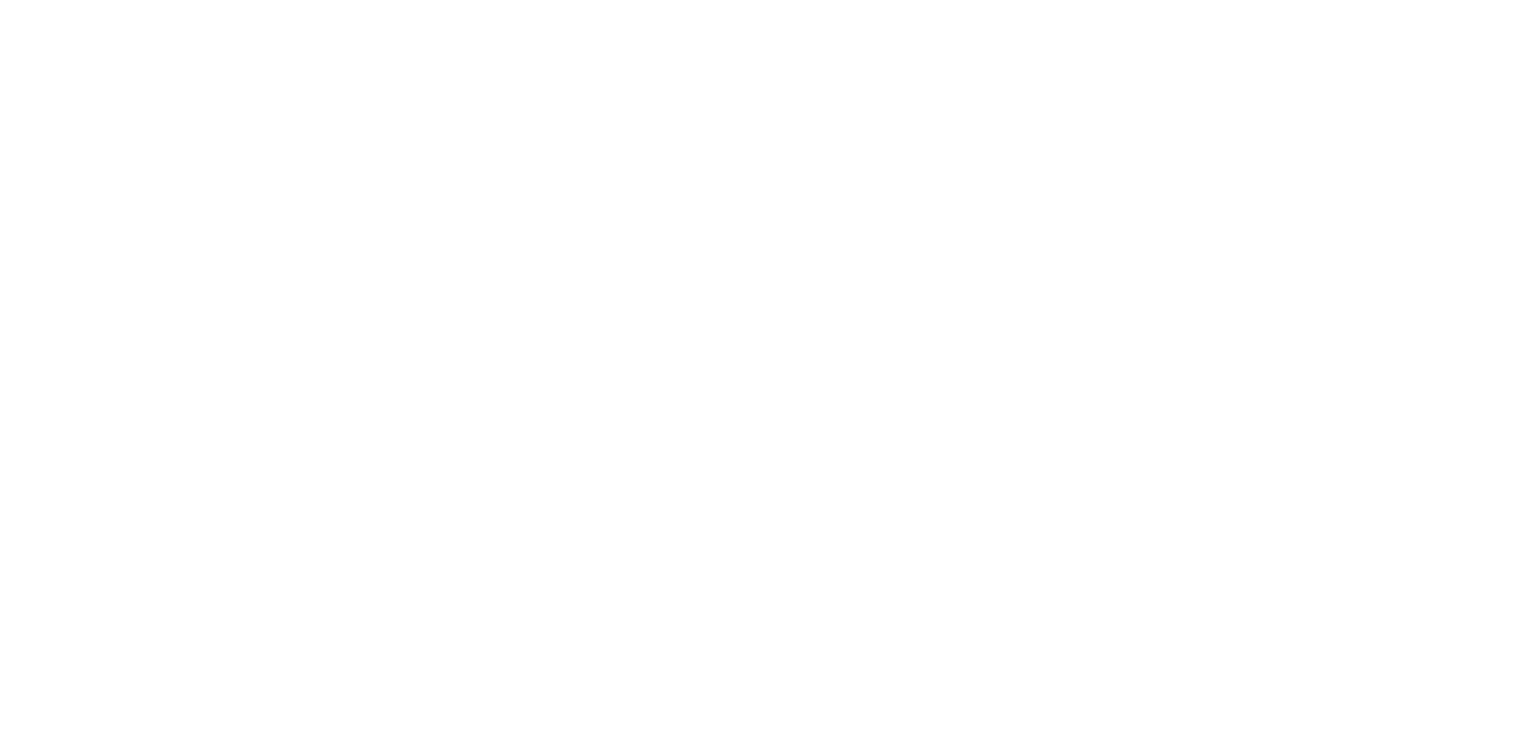 scroll, scrollTop: 0, scrollLeft: 0, axis: both 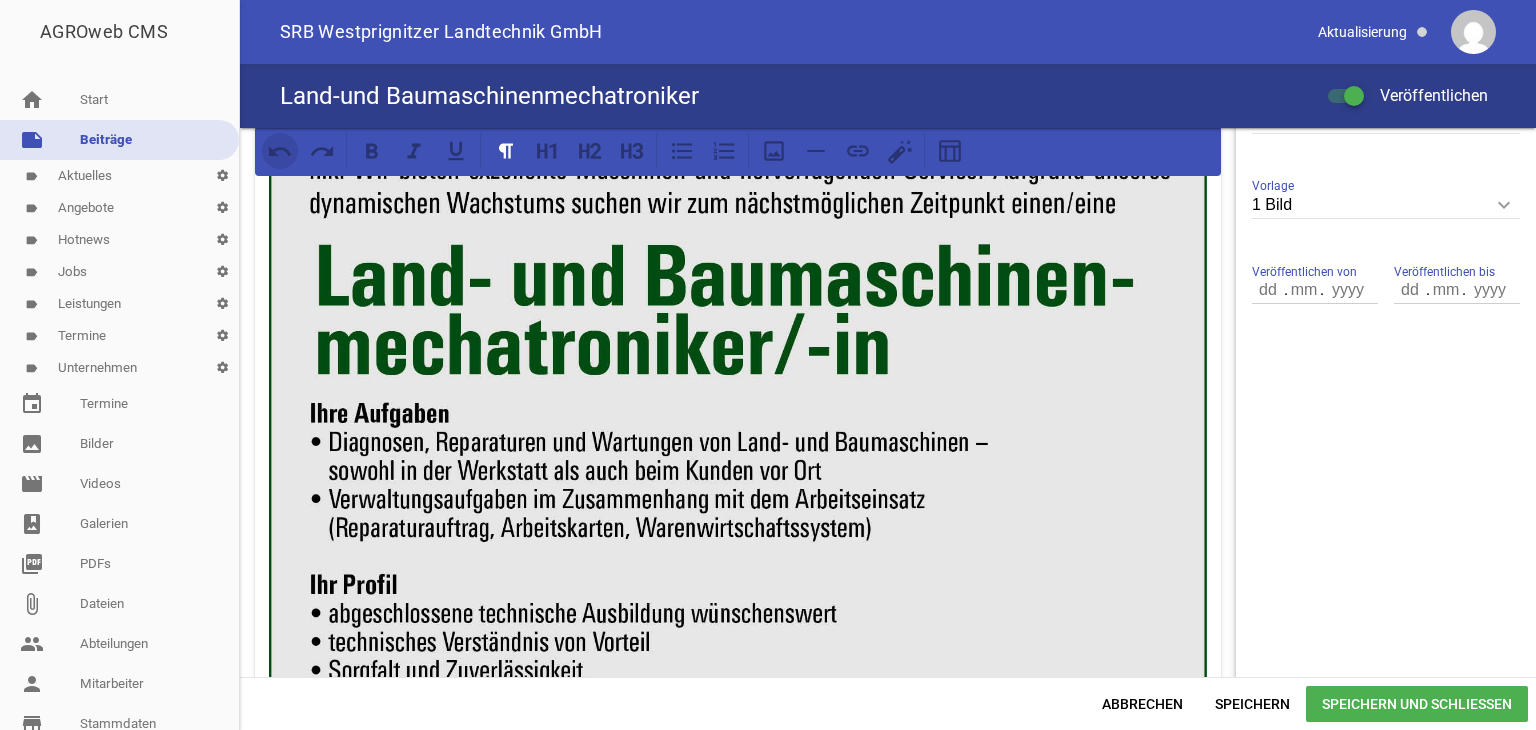 click 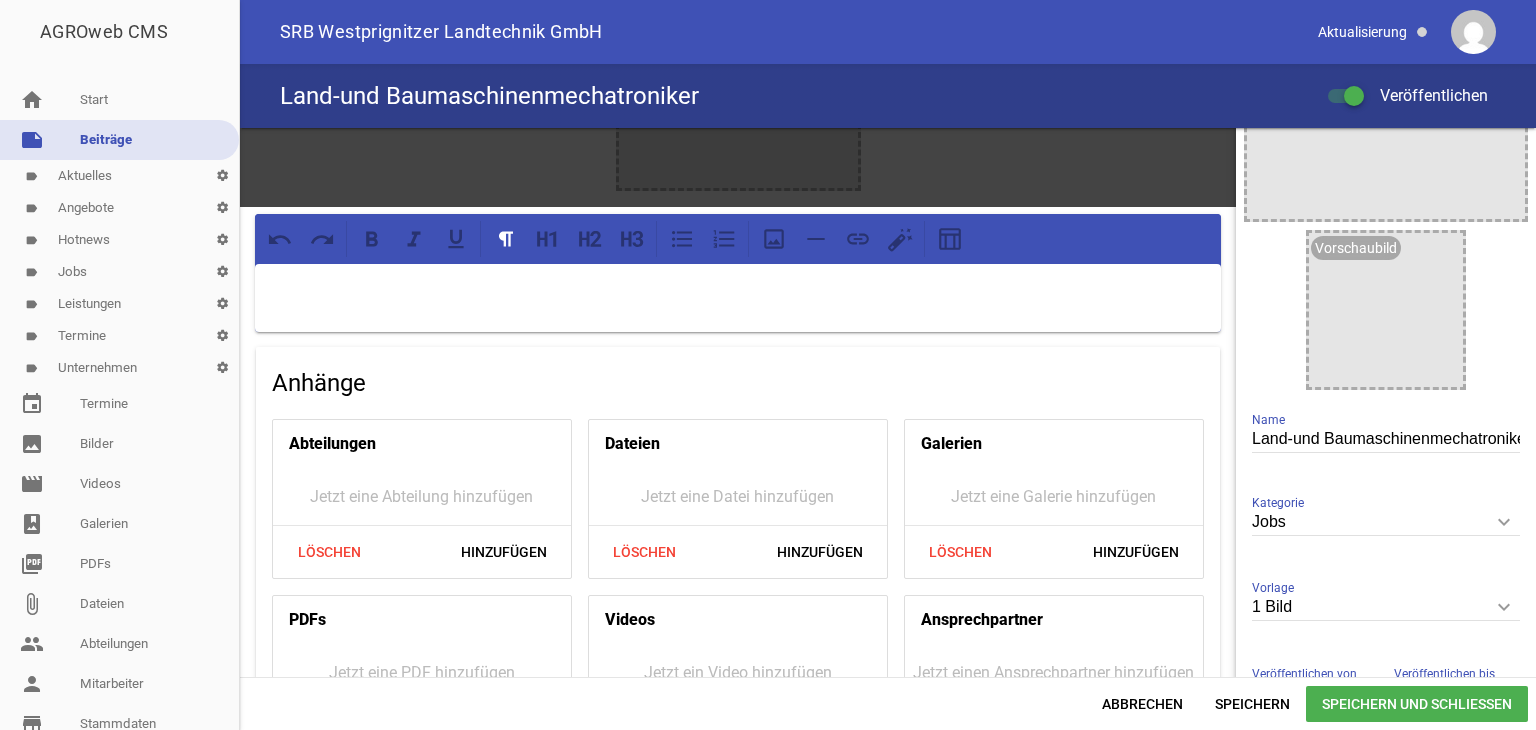 scroll, scrollTop: 0, scrollLeft: 0, axis: both 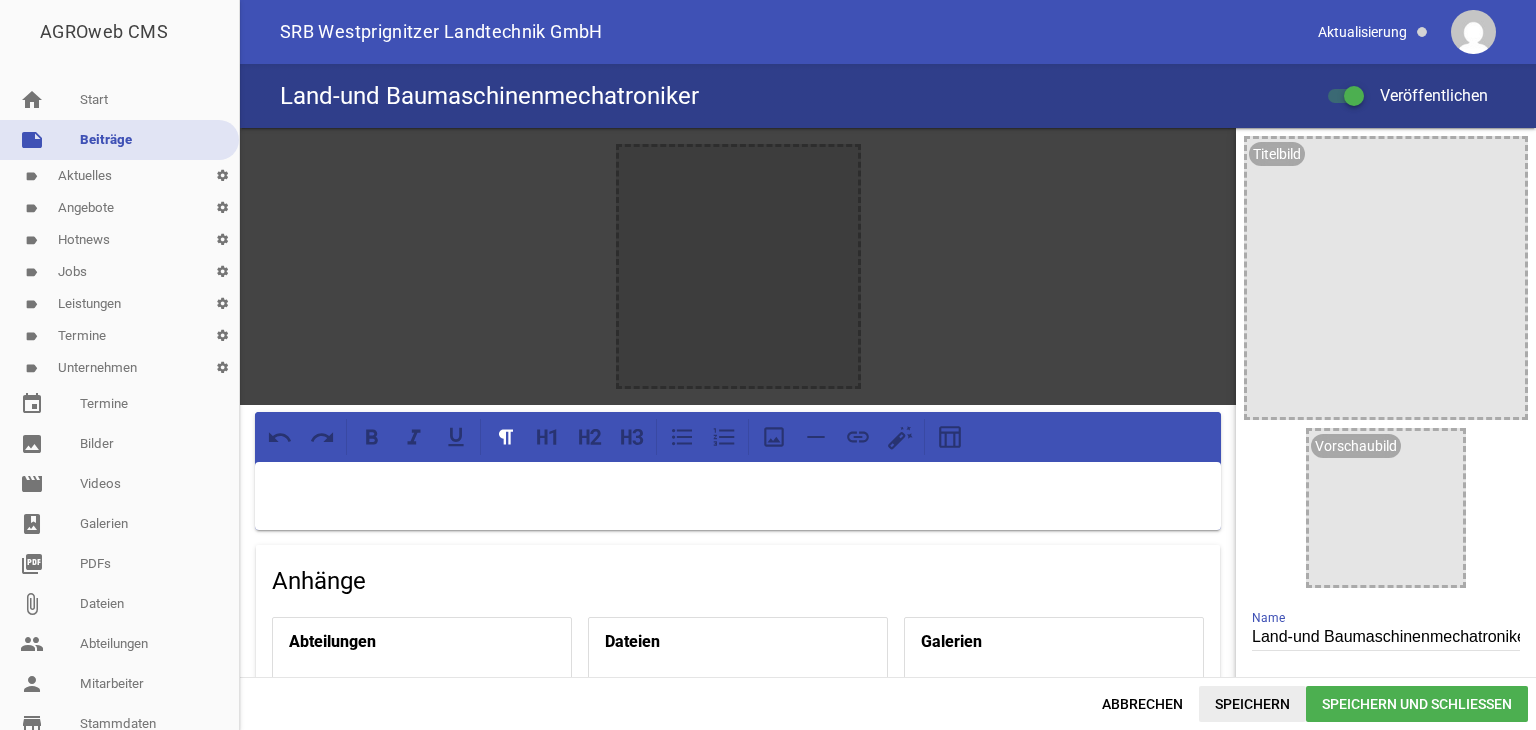 click on "Speichern" at bounding box center (1252, 704) 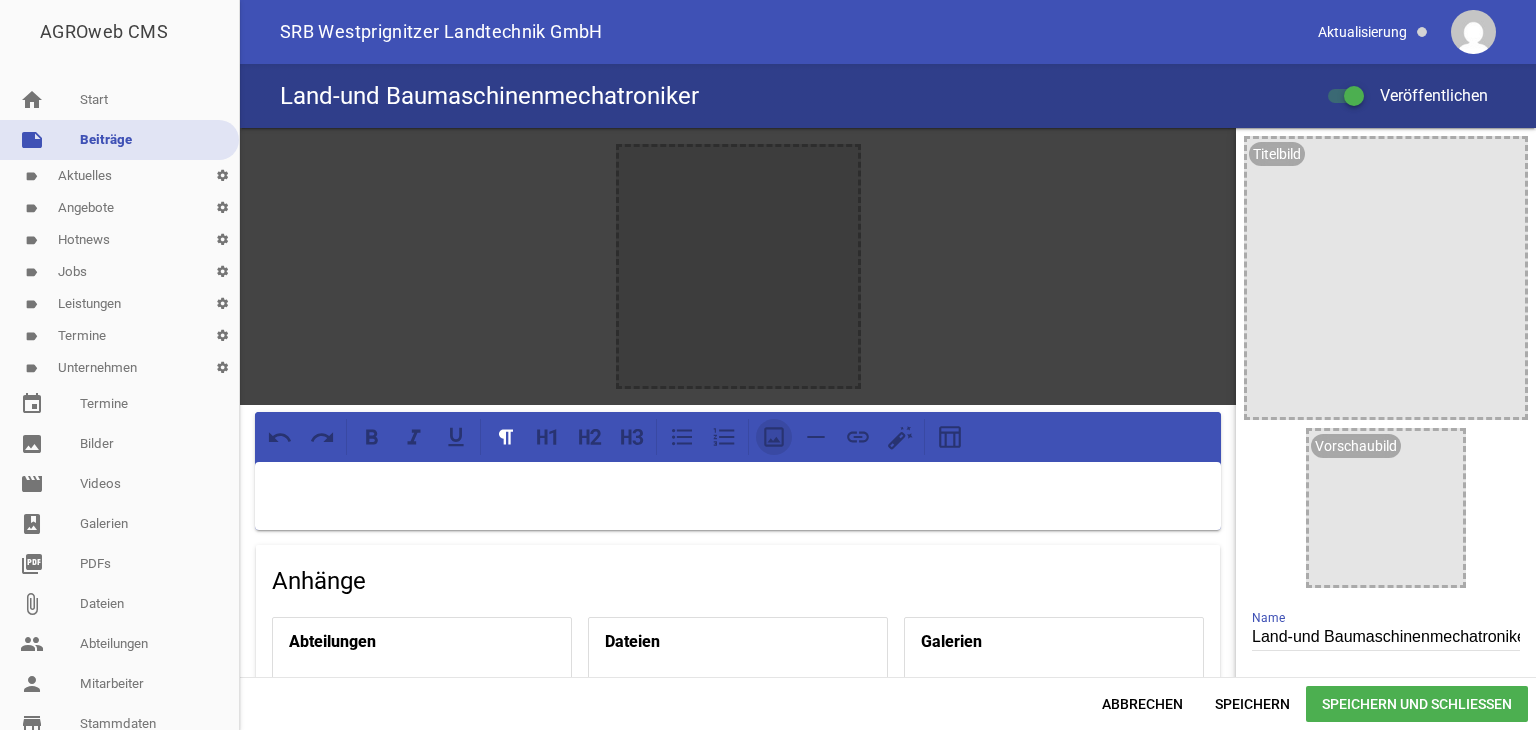 click 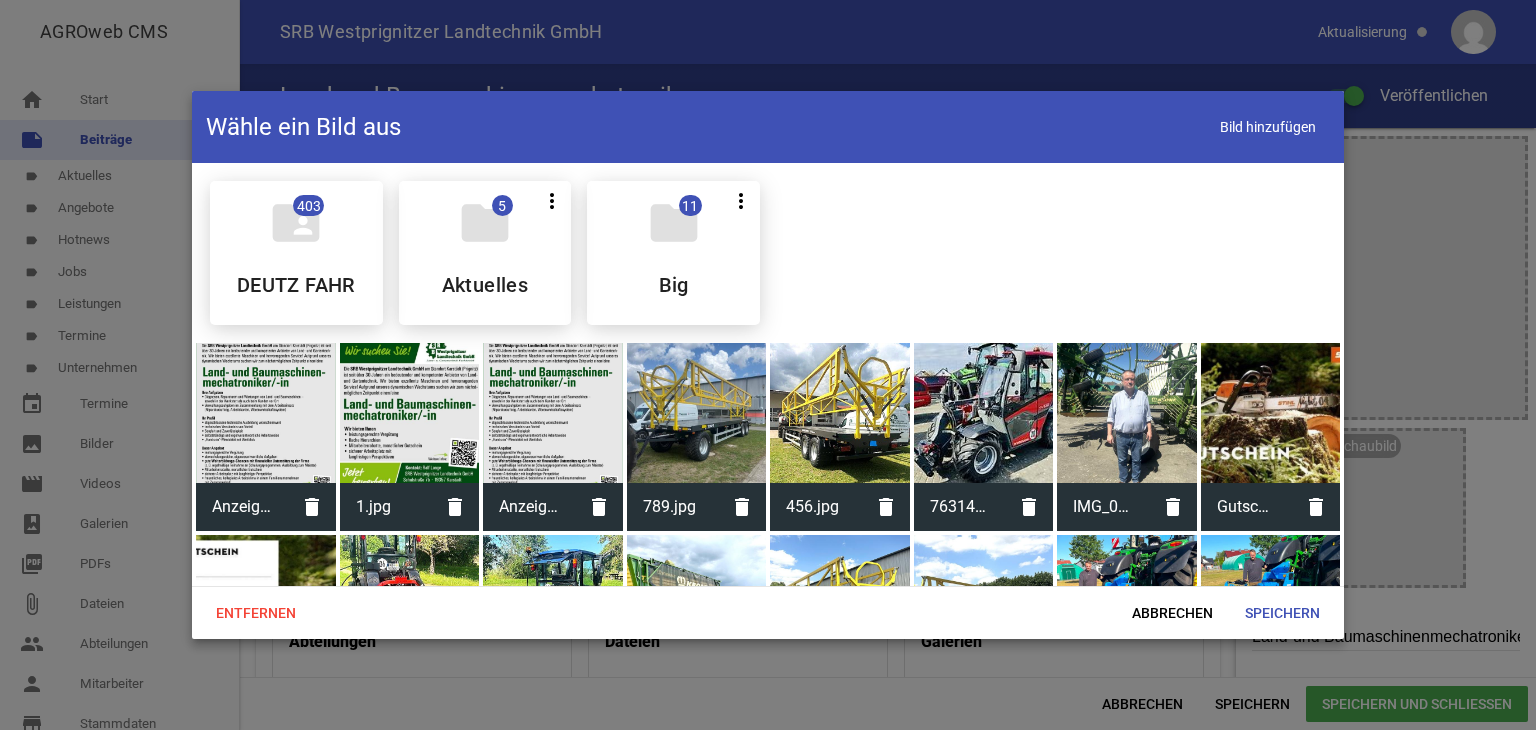 click at bounding box center [266, 413] 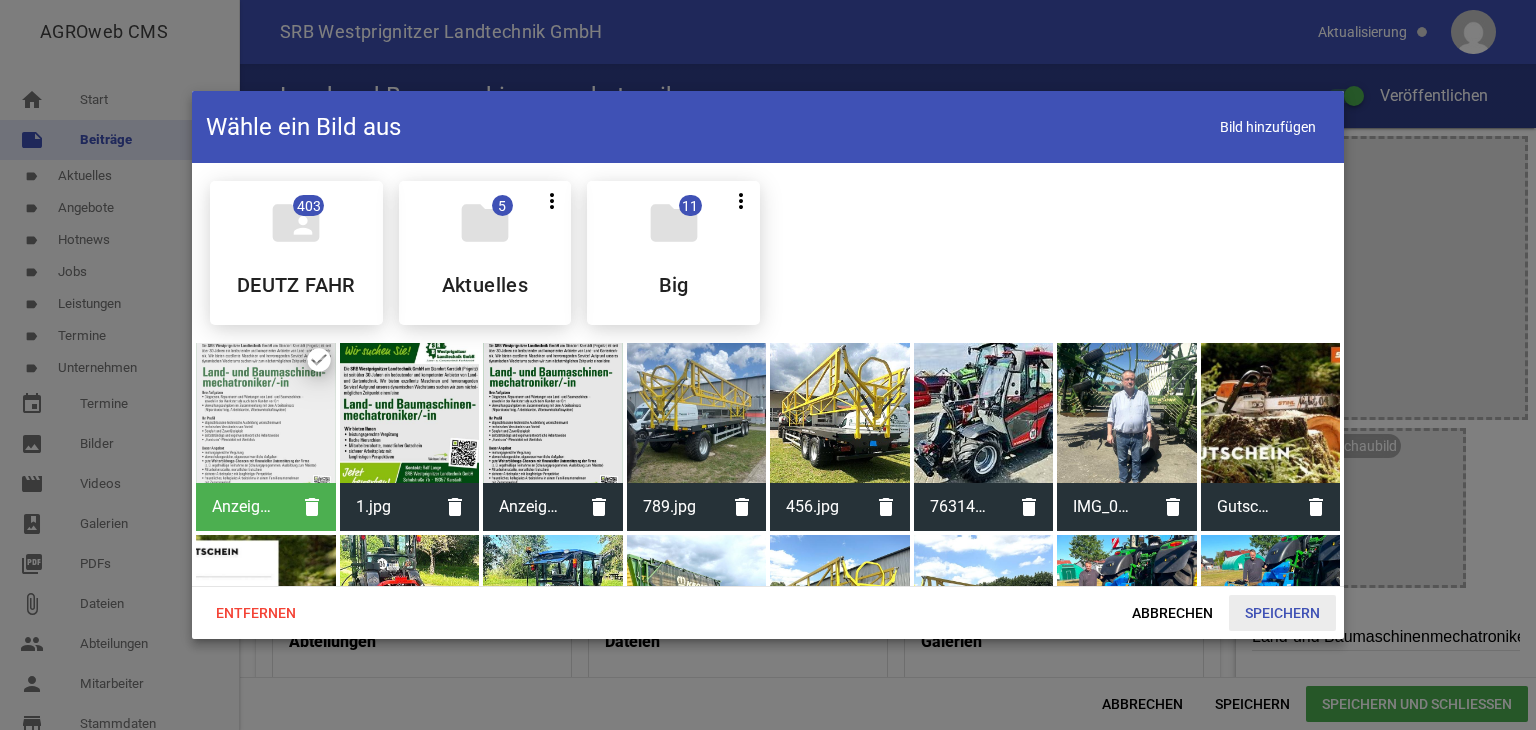 click on "Speichern" at bounding box center (1282, 613) 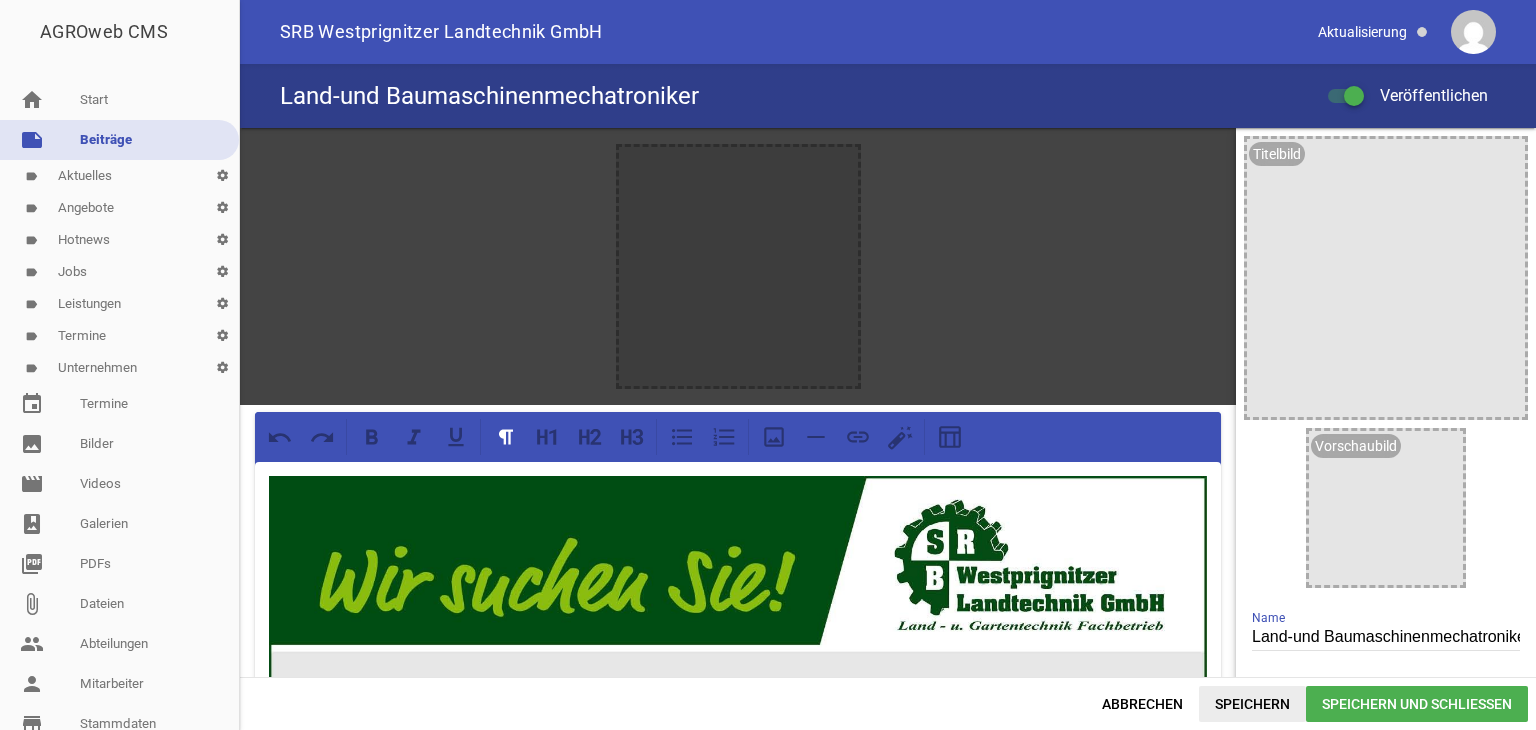 click on "Speichern" at bounding box center [1252, 704] 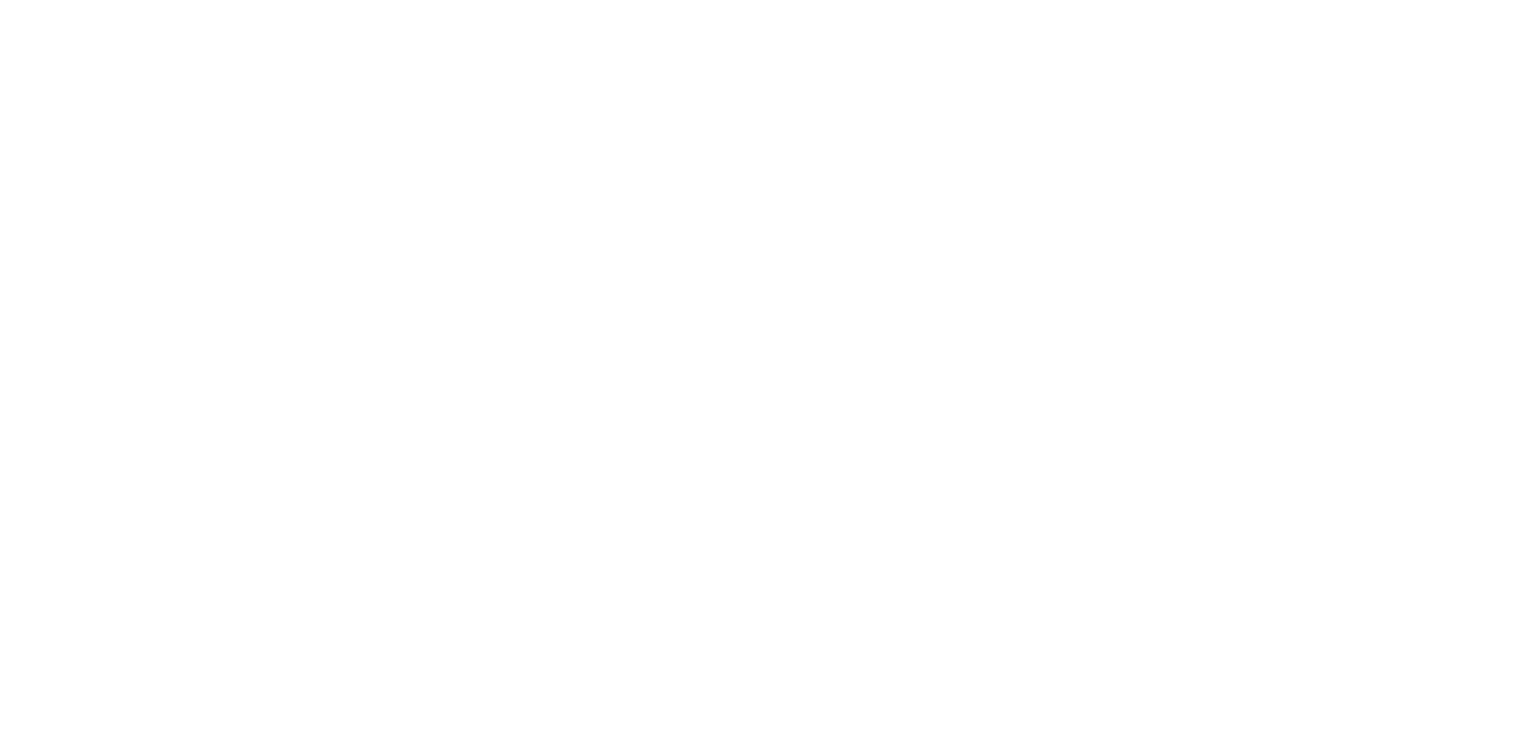 scroll, scrollTop: 0, scrollLeft: 0, axis: both 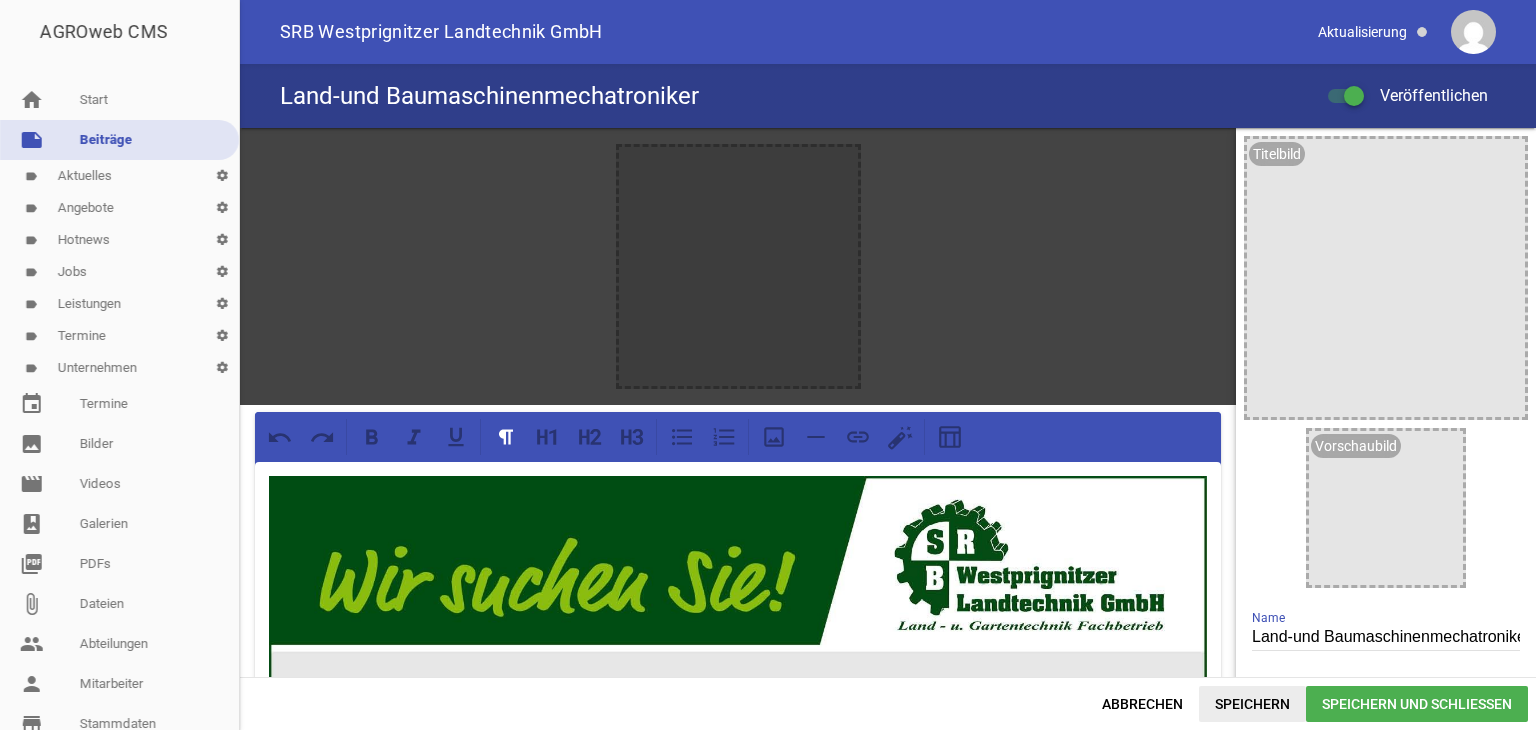 click on "Speichern" at bounding box center [1252, 704] 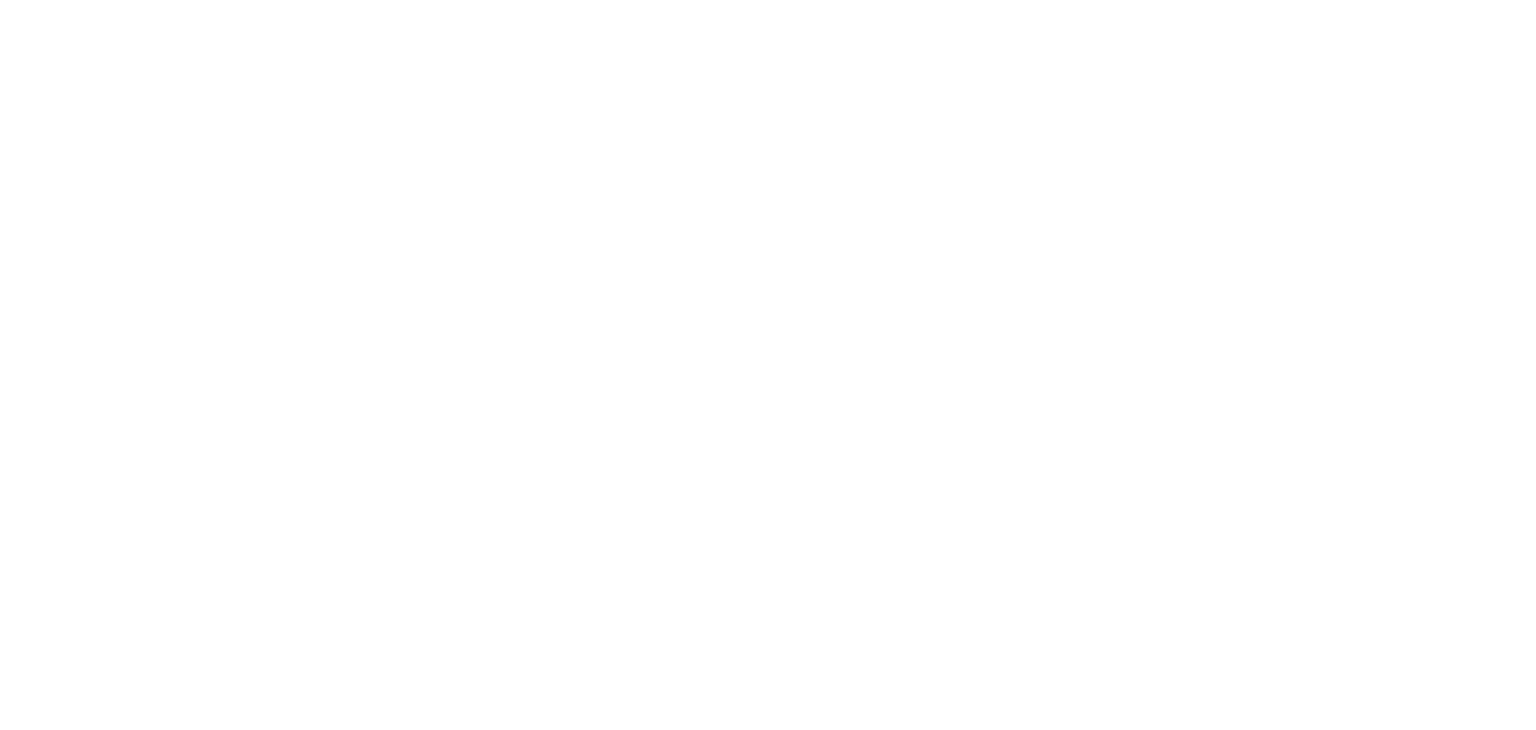scroll, scrollTop: 0, scrollLeft: 0, axis: both 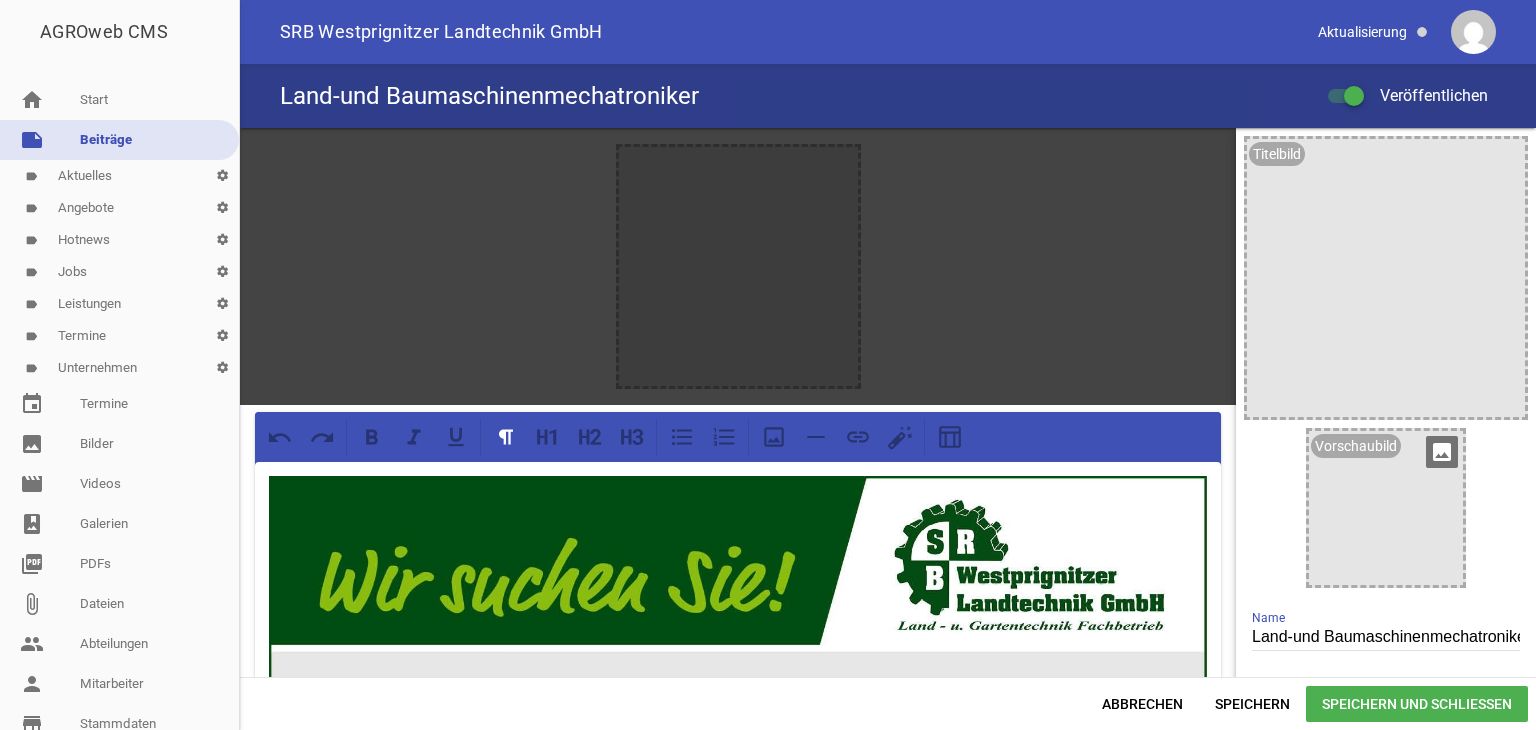 click on "image" at bounding box center [1442, 452] 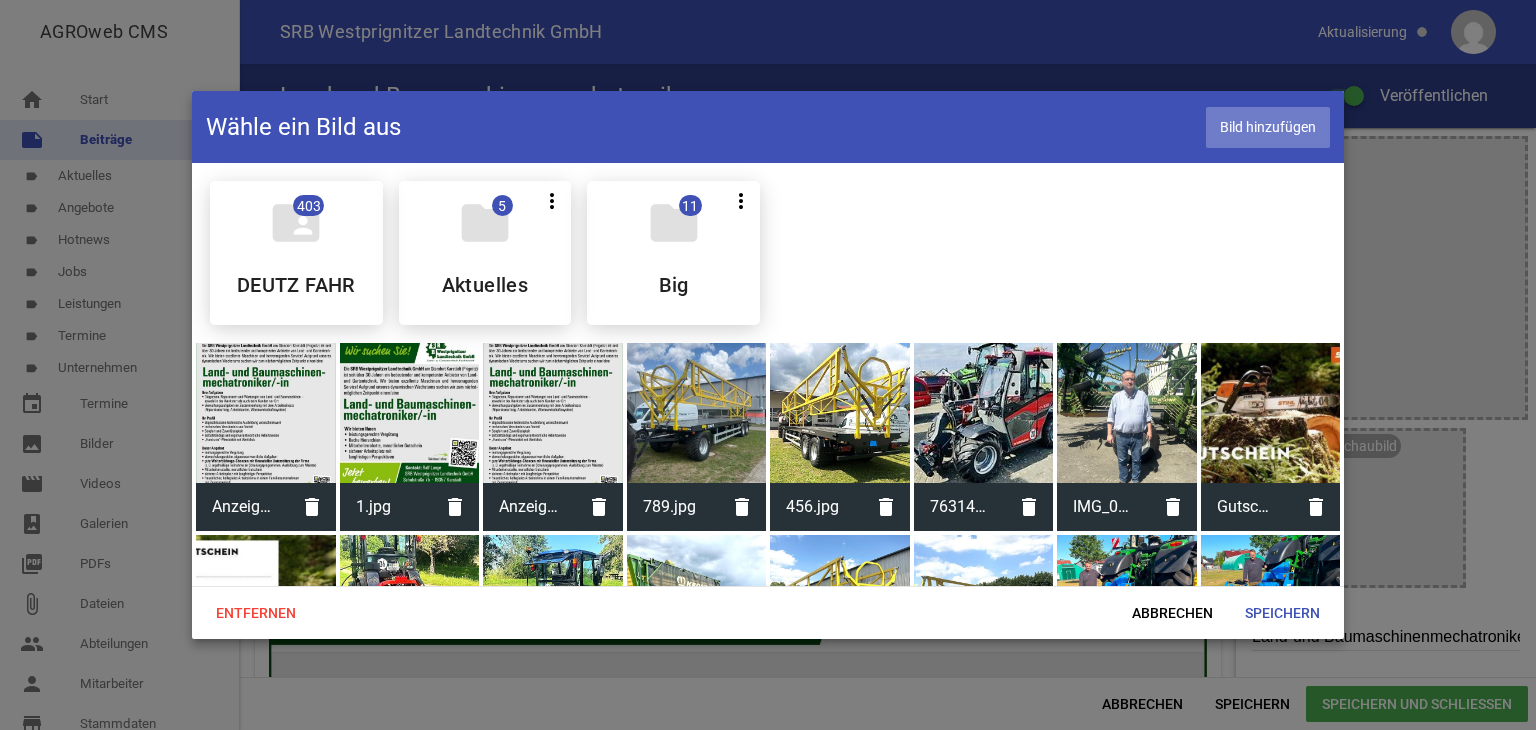 click on "Bild hinzufügen" at bounding box center (1268, 127) 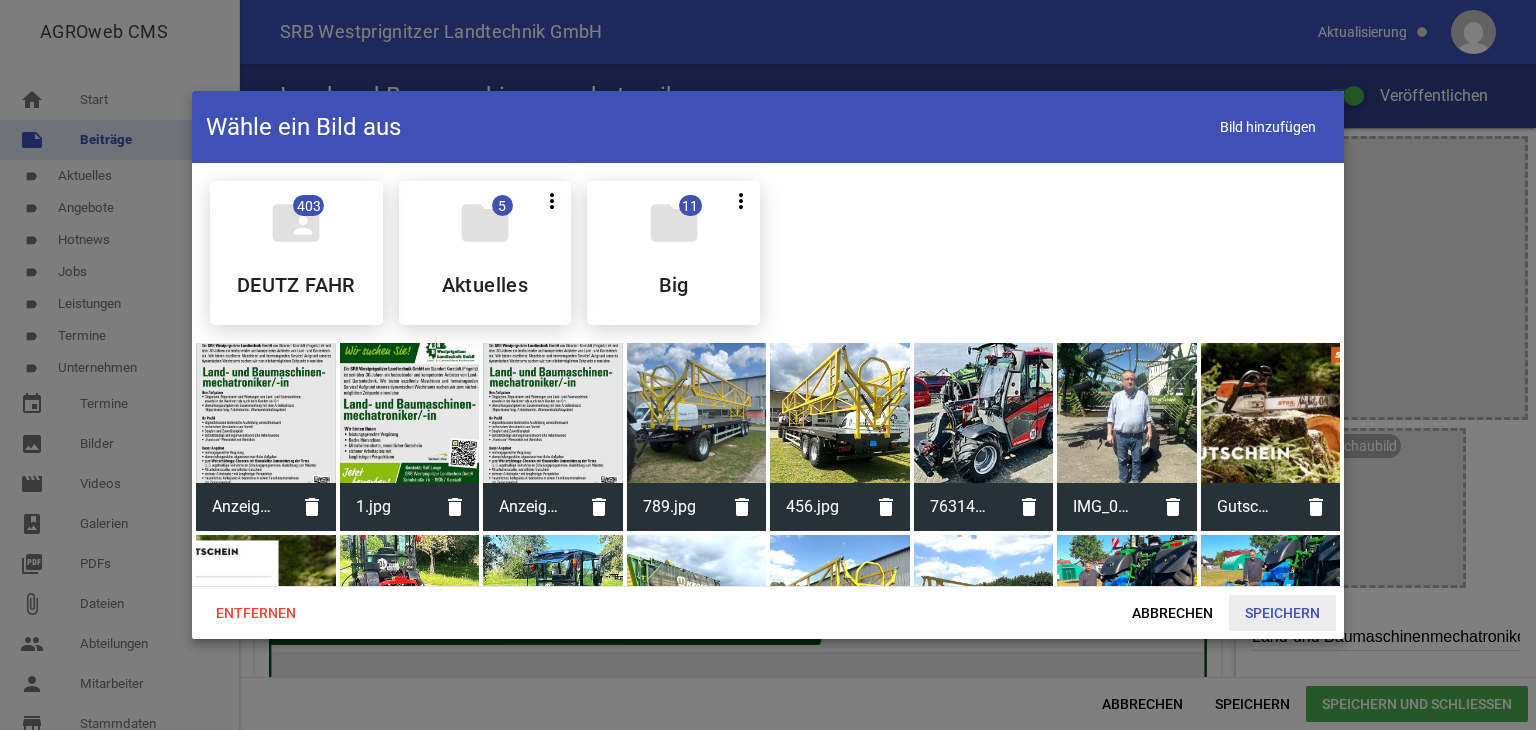 click on "Speichern" at bounding box center [1282, 613] 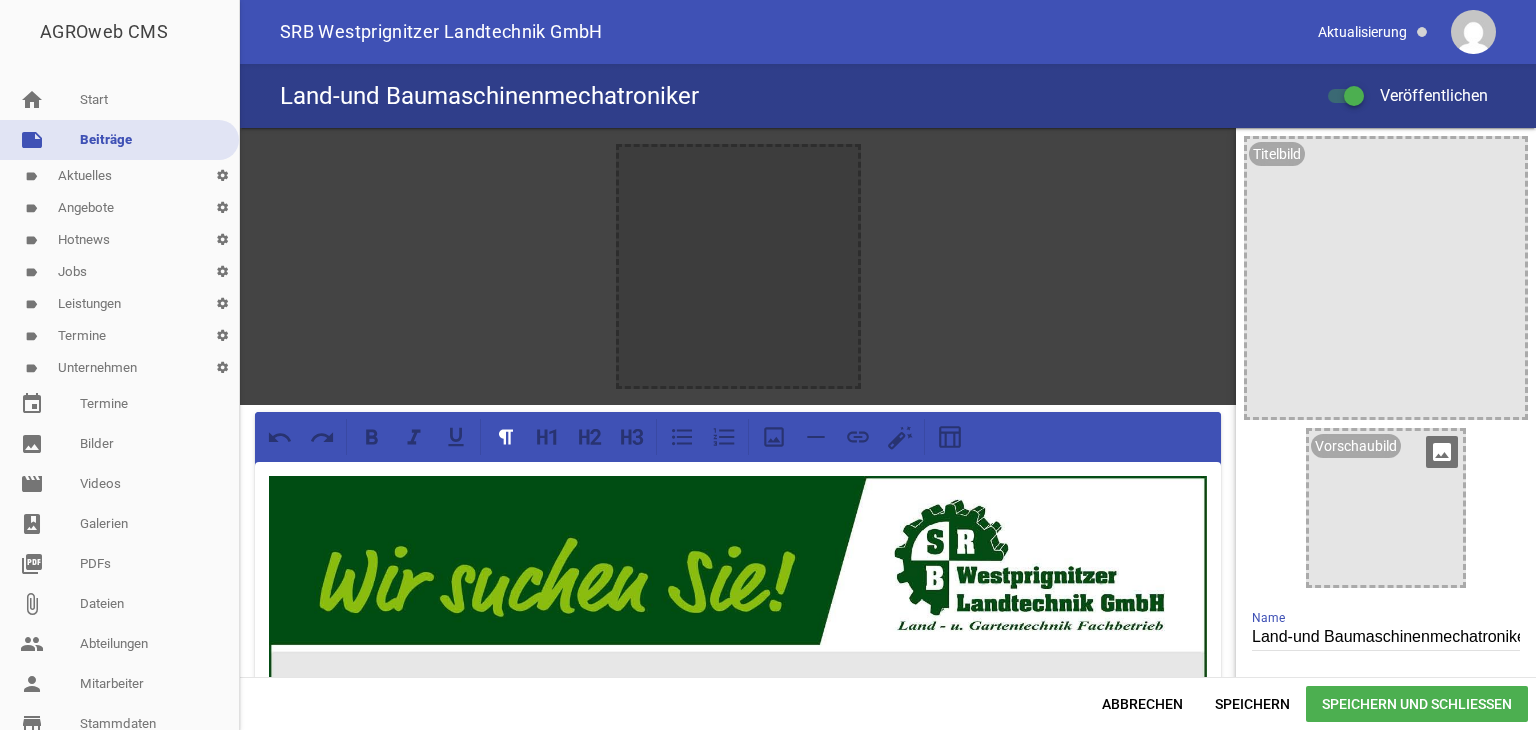 click on "image" at bounding box center (1442, 452) 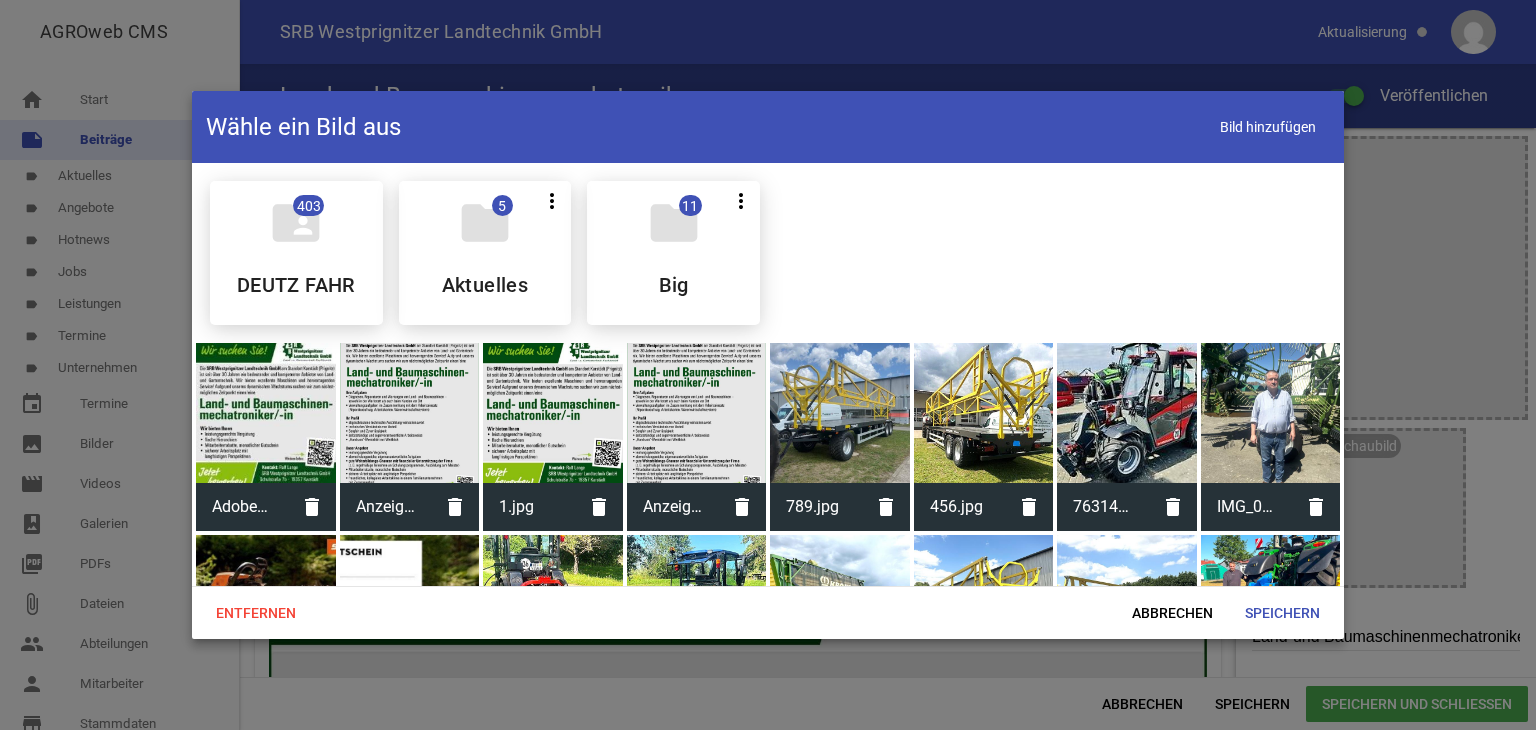click at bounding box center (266, 413) 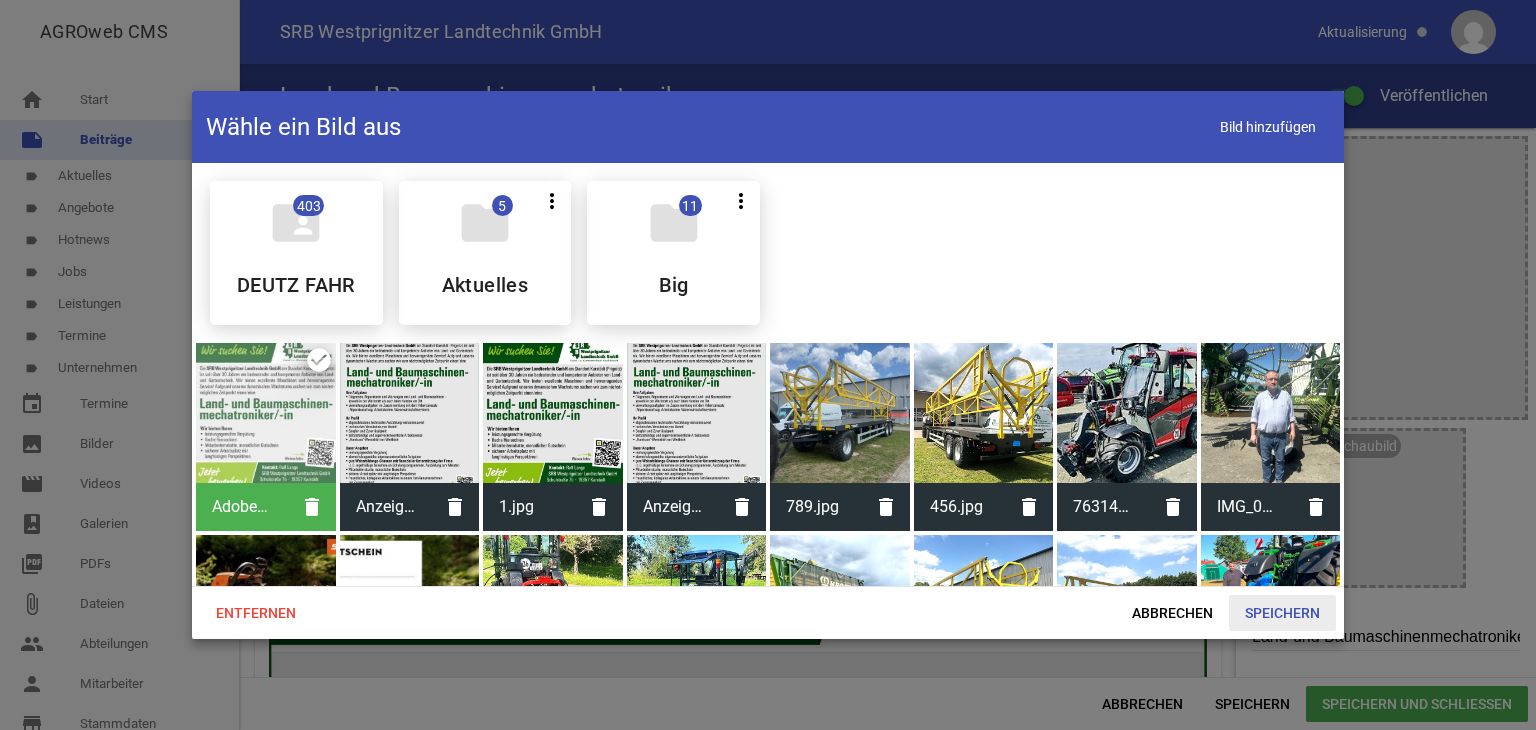 click on "Speichern" at bounding box center (1282, 613) 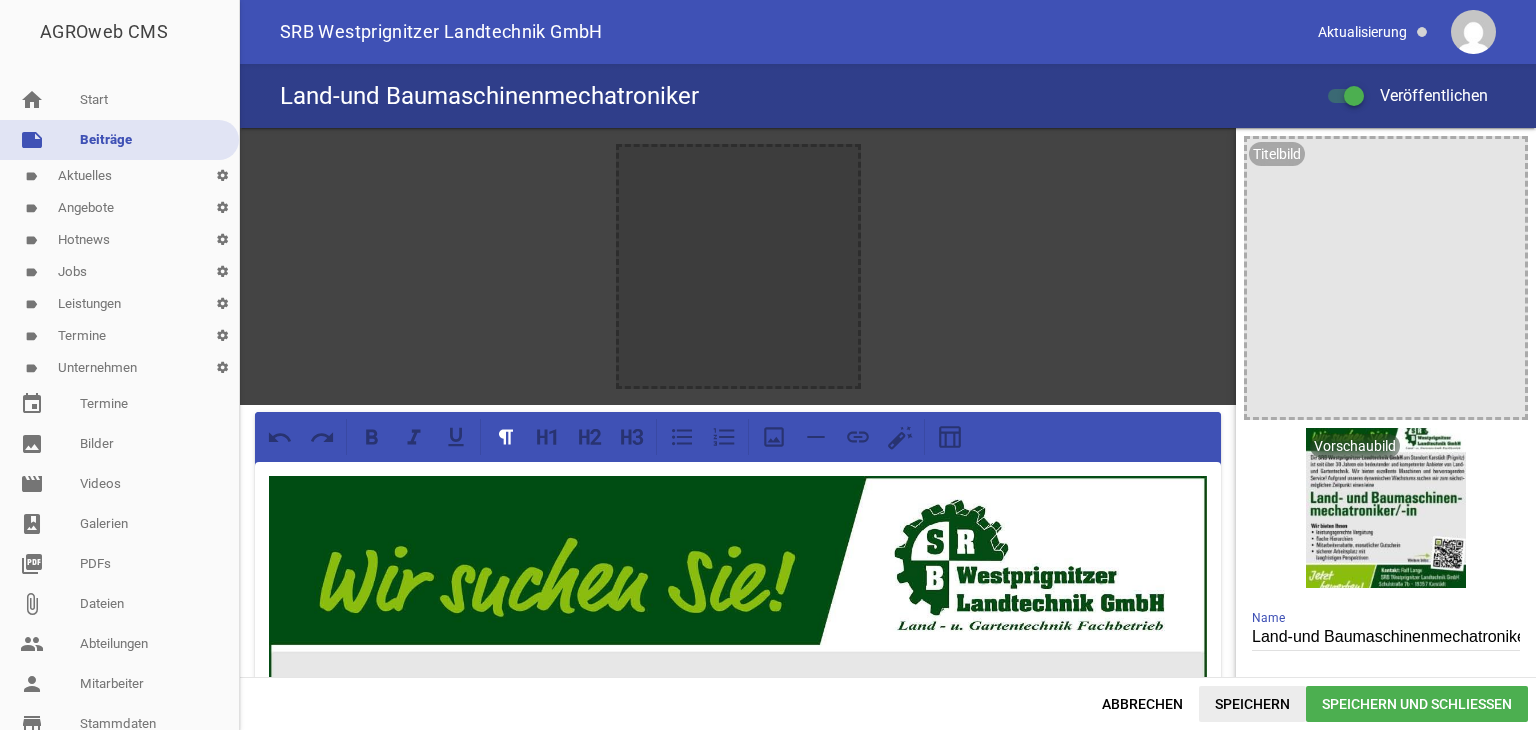 click on "Speichern" at bounding box center (1252, 704) 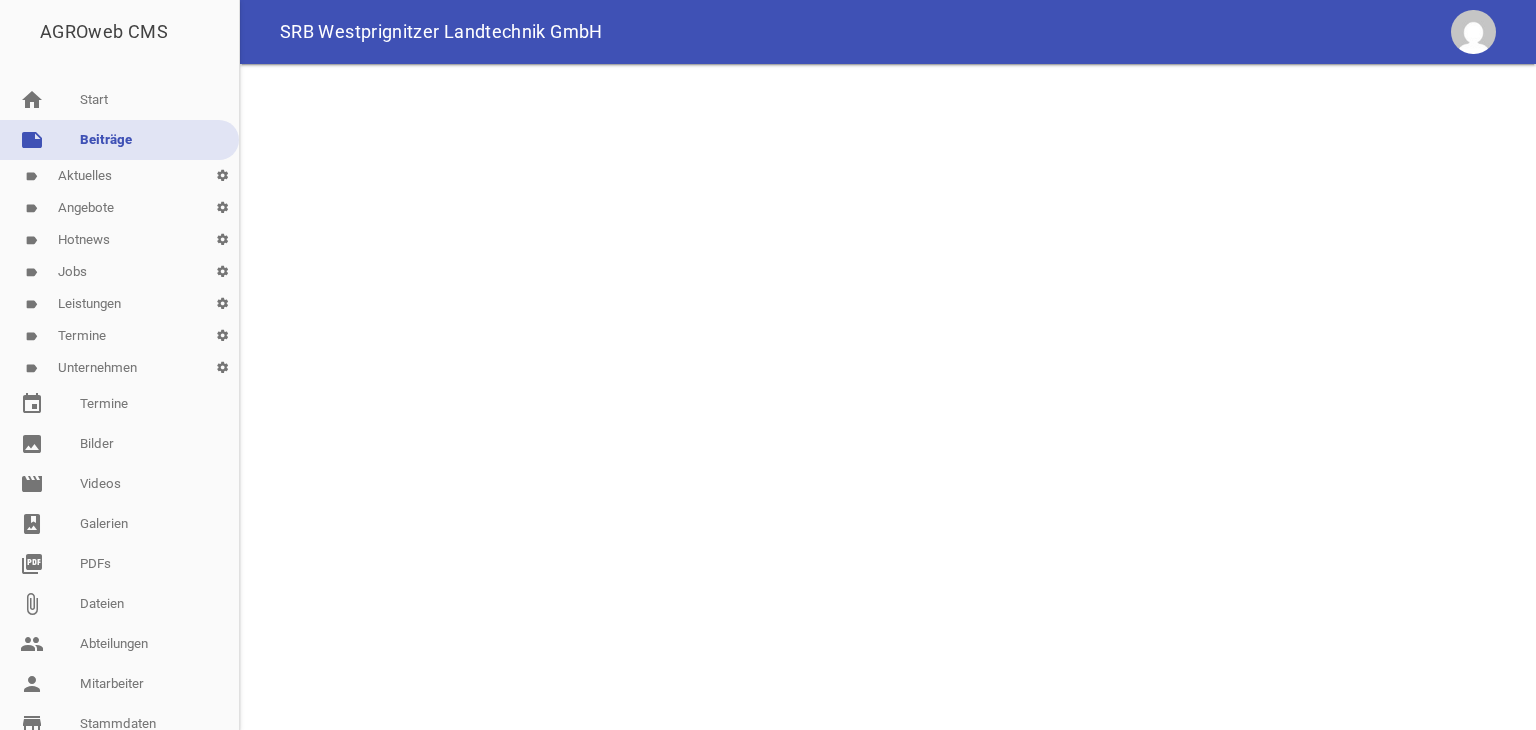 scroll, scrollTop: 0, scrollLeft: 0, axis: both 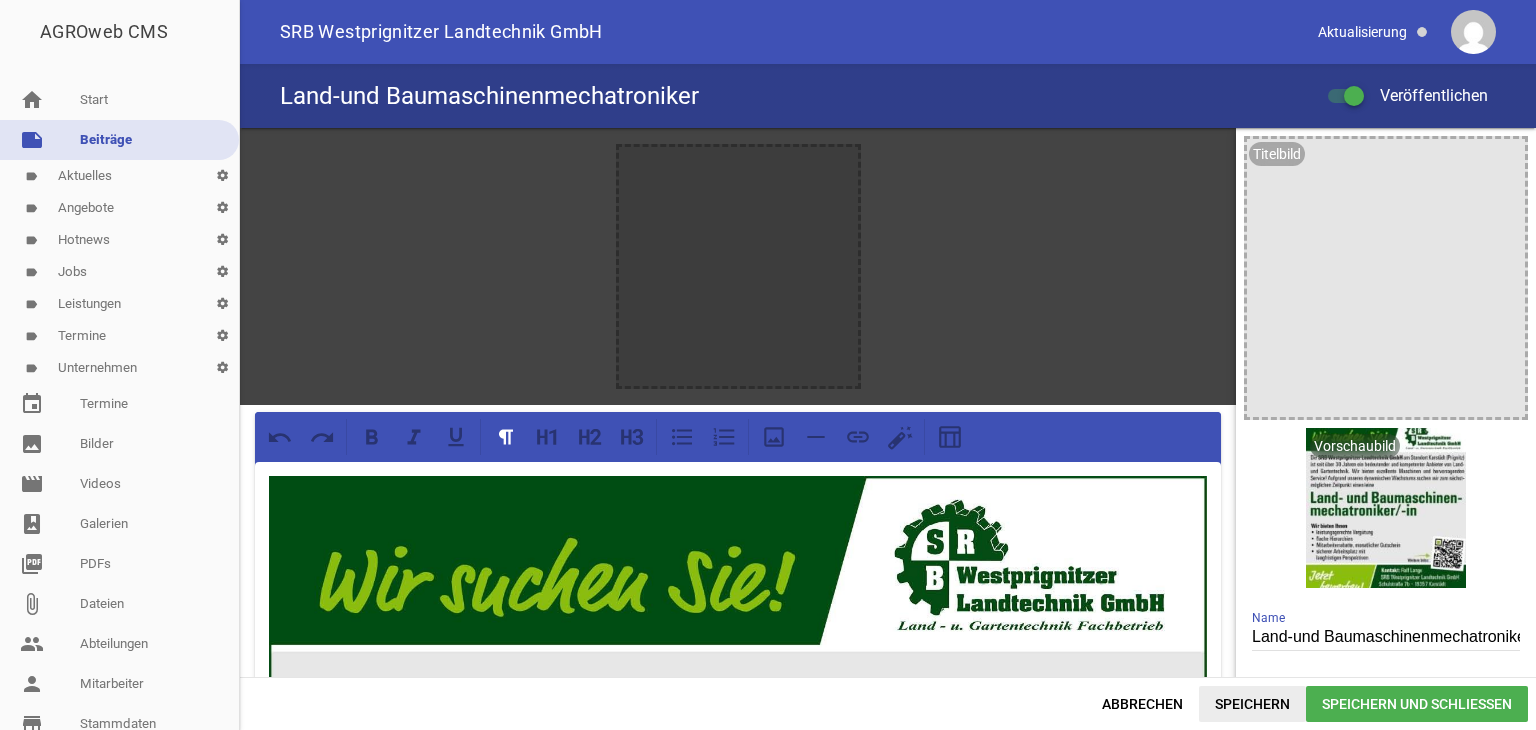 click on "Speichern" at bounding box center [1252, 704] 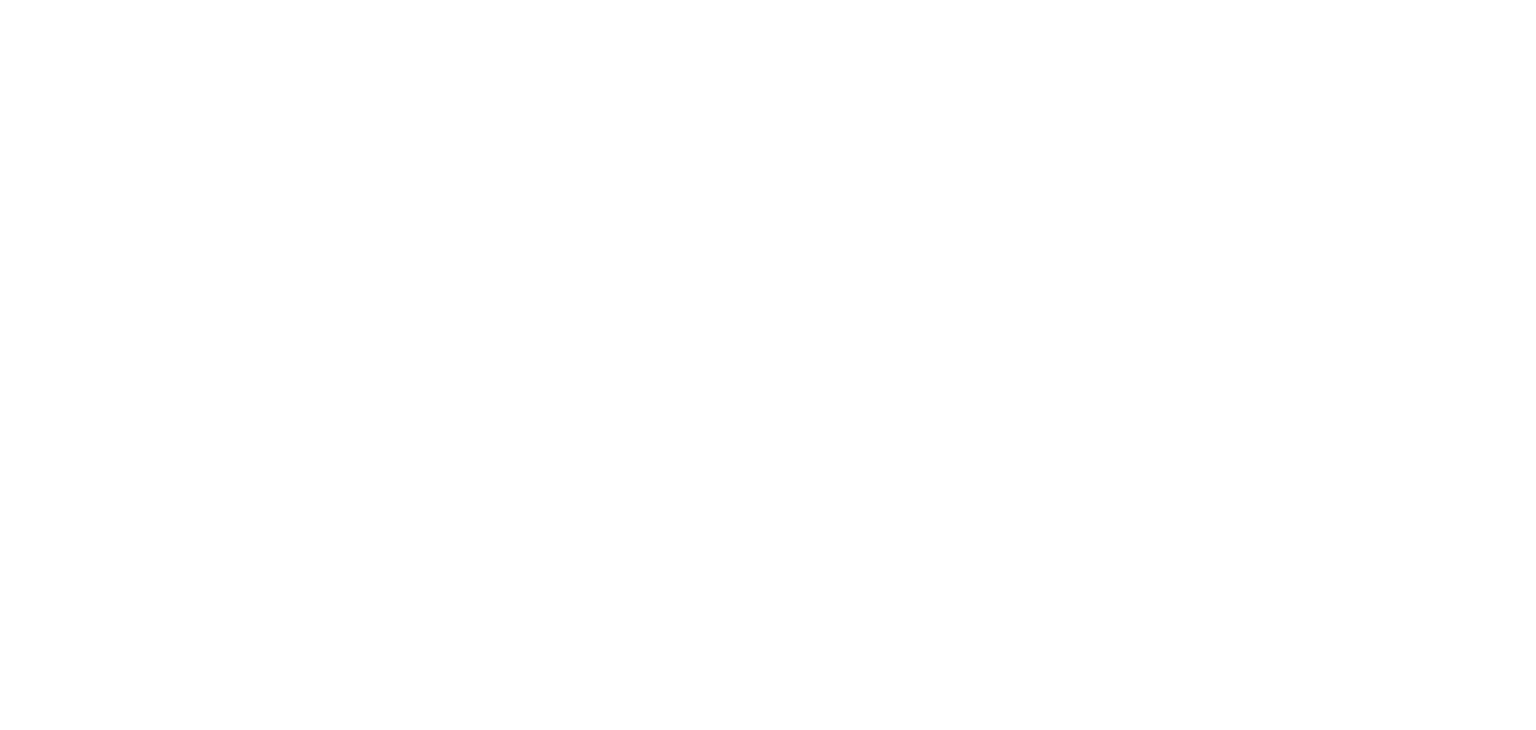 scroll, scrollTop: 0, scrollLeft: 0, axis: both 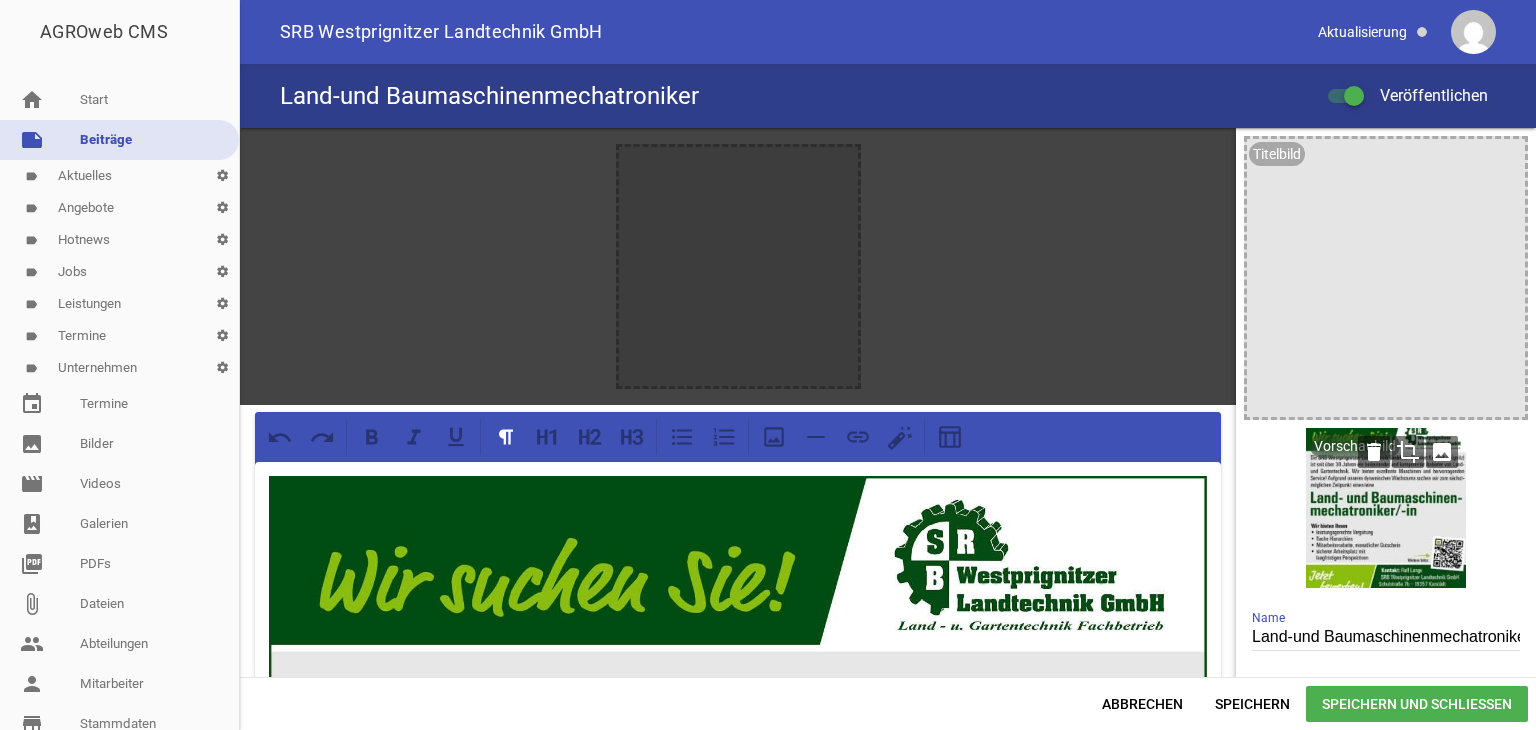 click on "image" at bounding box center [1442, 452] 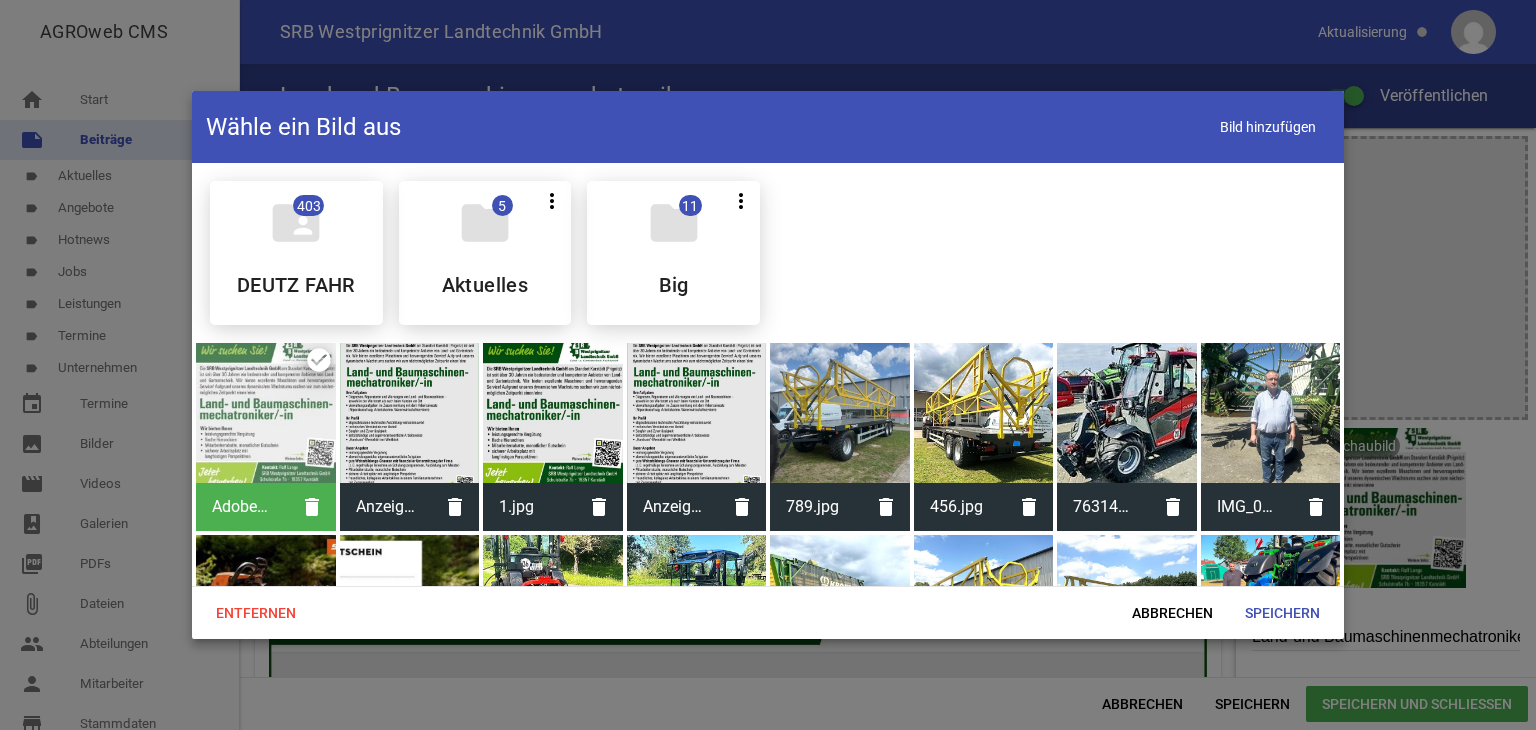 click on "1.jpg" at bounding box center [529, 507] 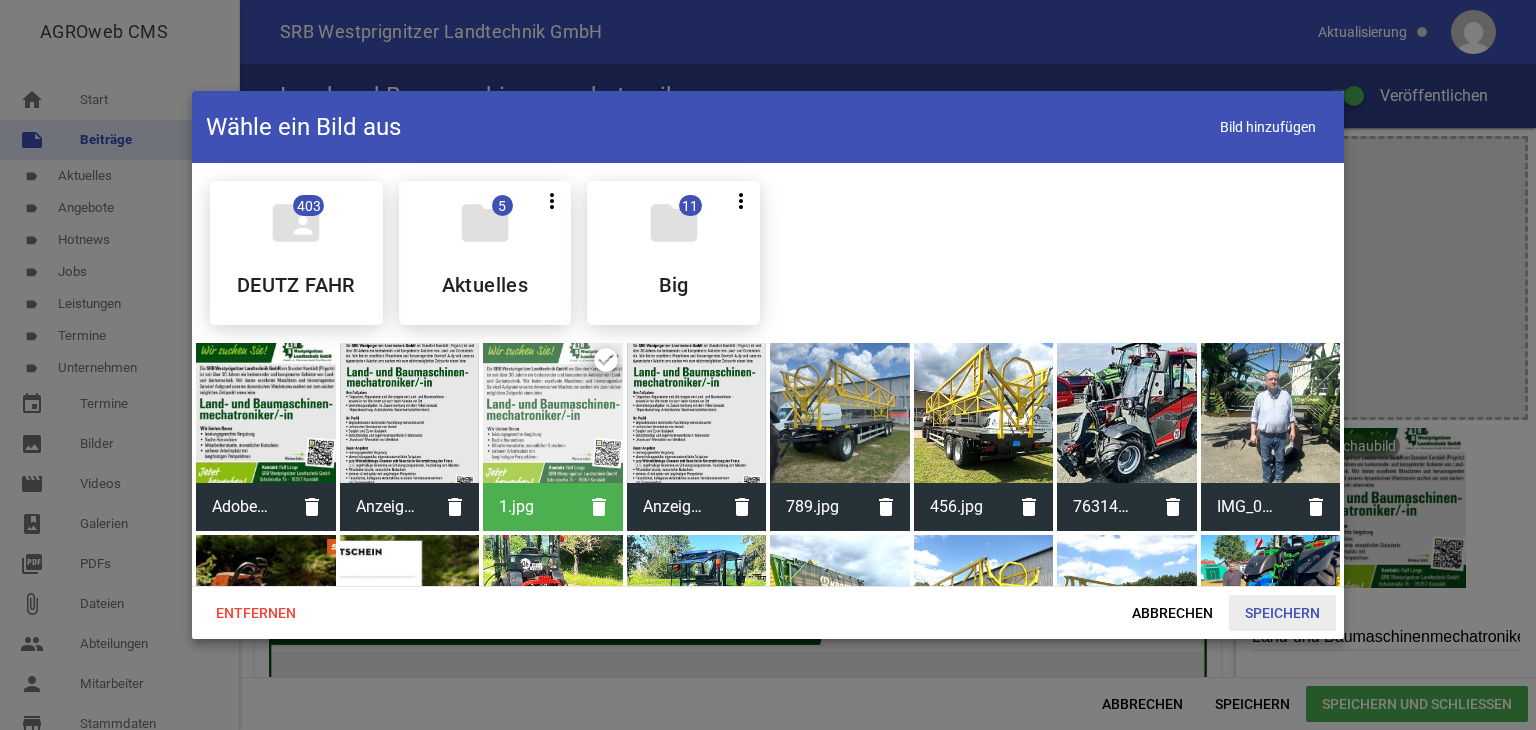 click on "Speichern" at bounding box center [1282, 613] 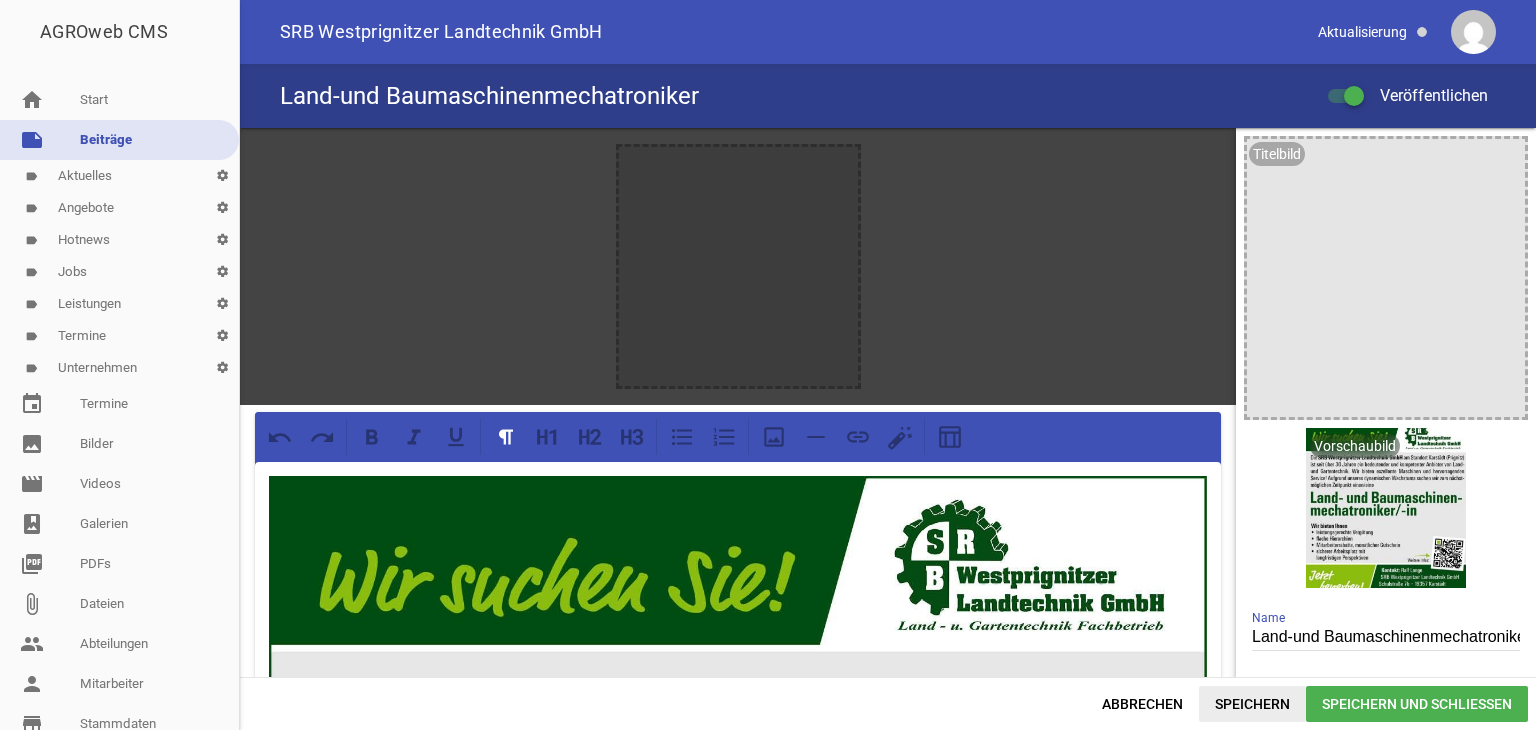 click on "Speichern" at bounding box center [1252, 704] 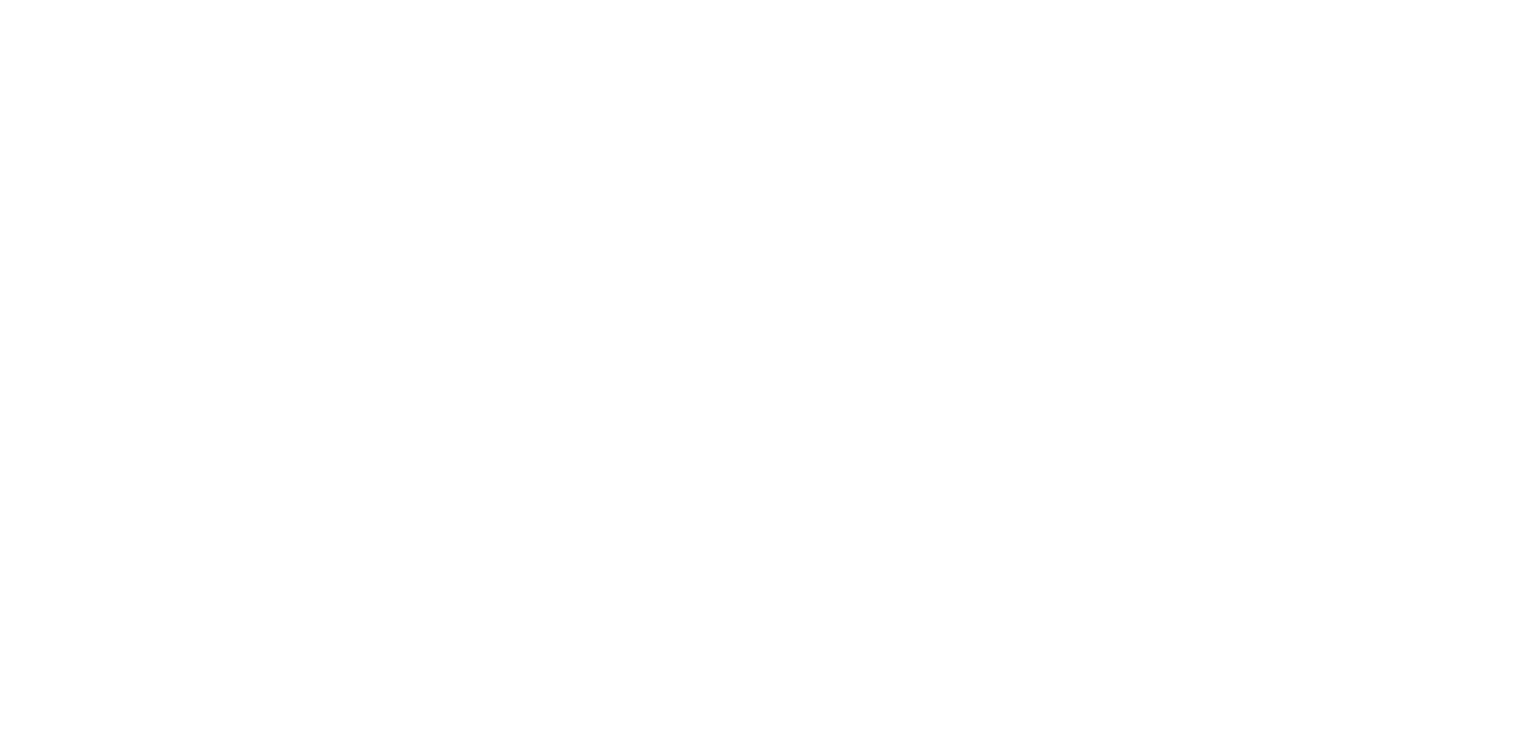 scroll, scrollTop: 0, scrollLeft: 0, axis: both 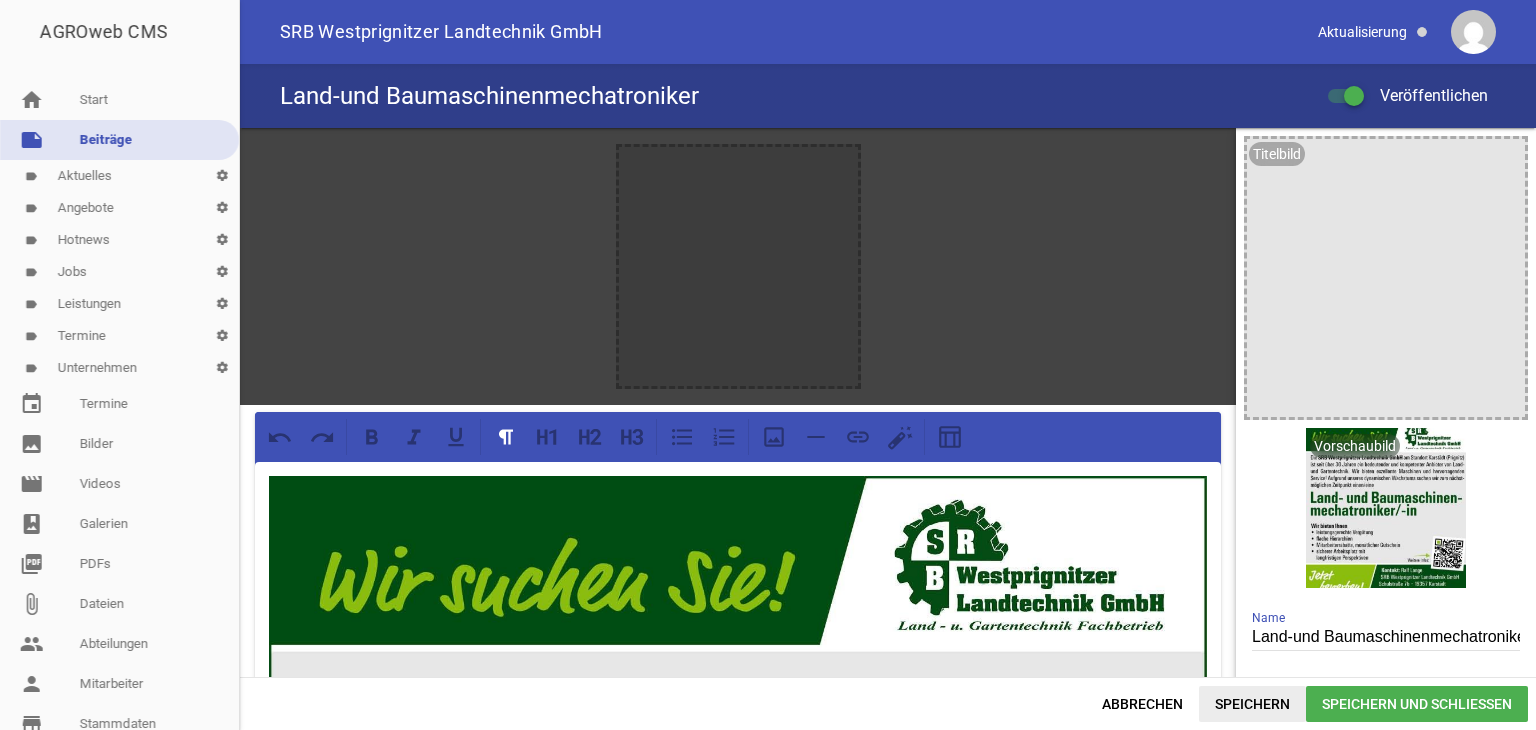 click on "Speichern" at bounding box center [1252, 704] 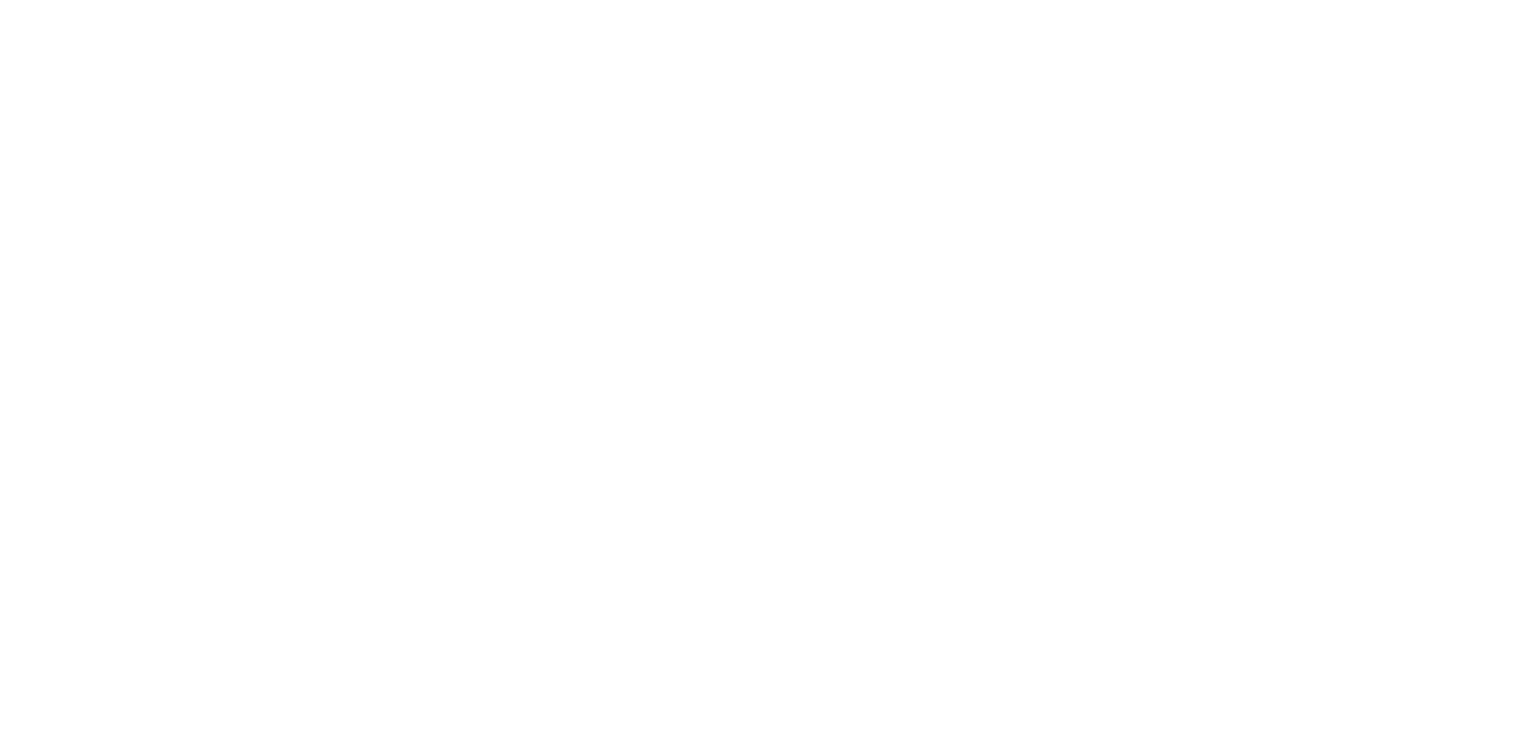 scroll, scrollTop: 0, scrollLeft: 0, axis: both 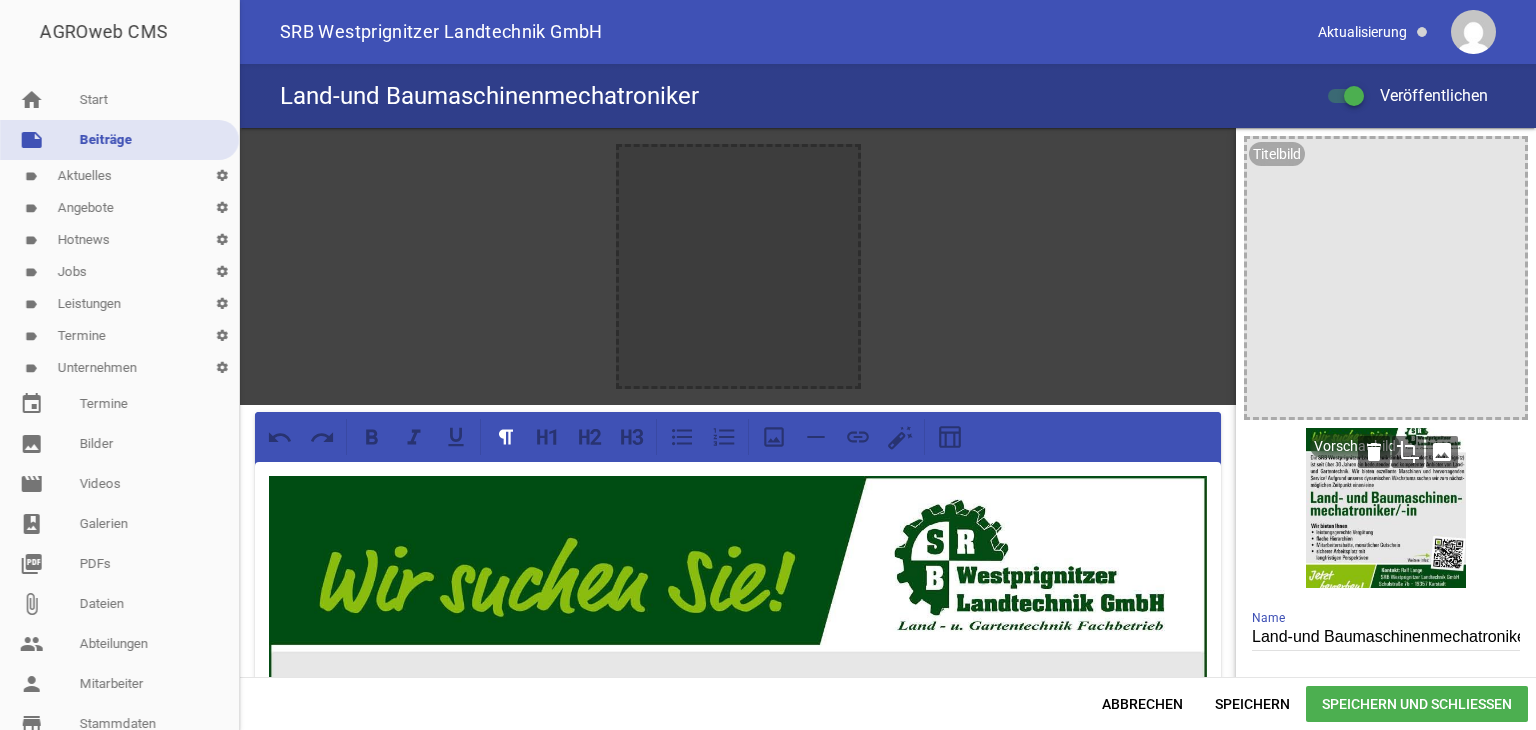 click on "image" at bounding box center [1442, 452] 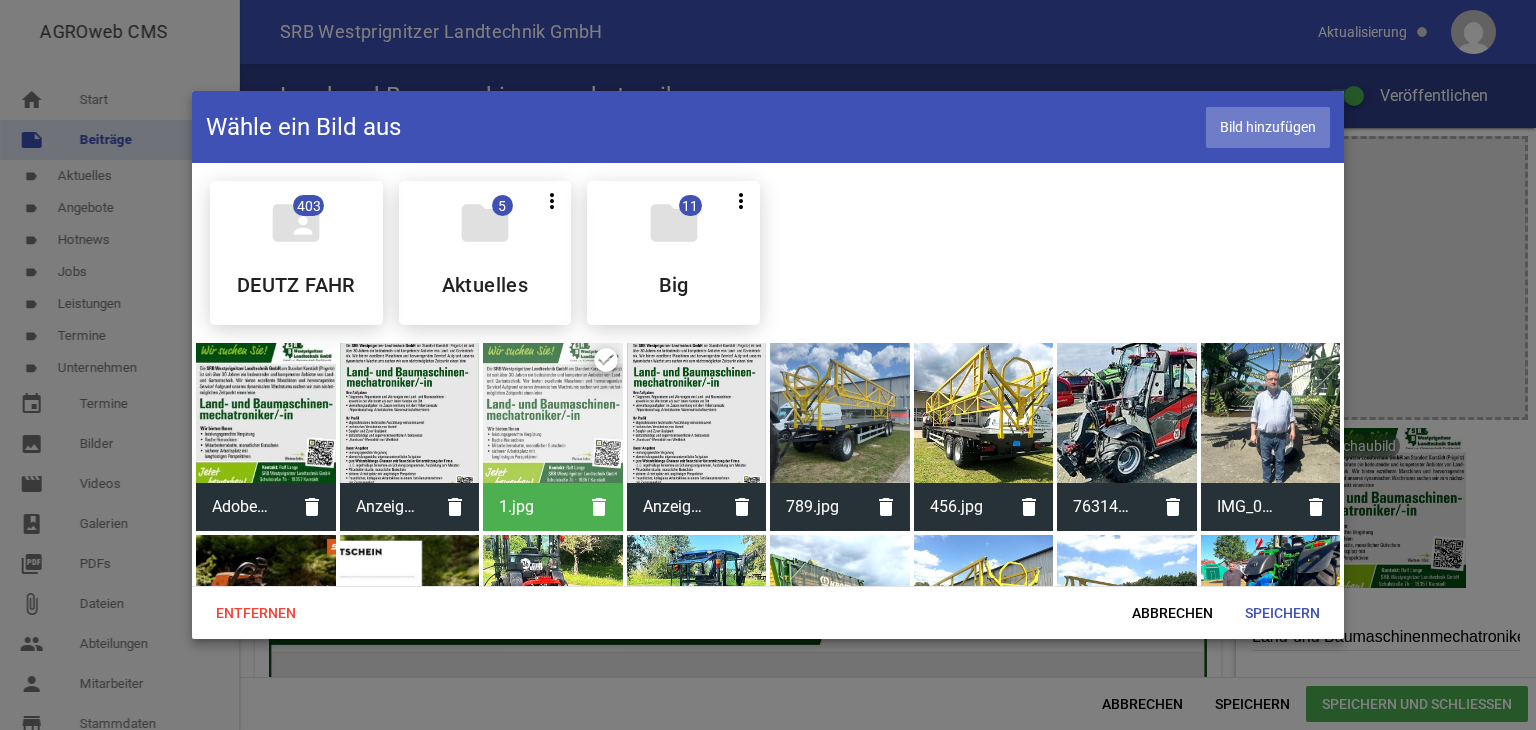 click on "Bild hinzufügen" at bounding box center [1268, 127] 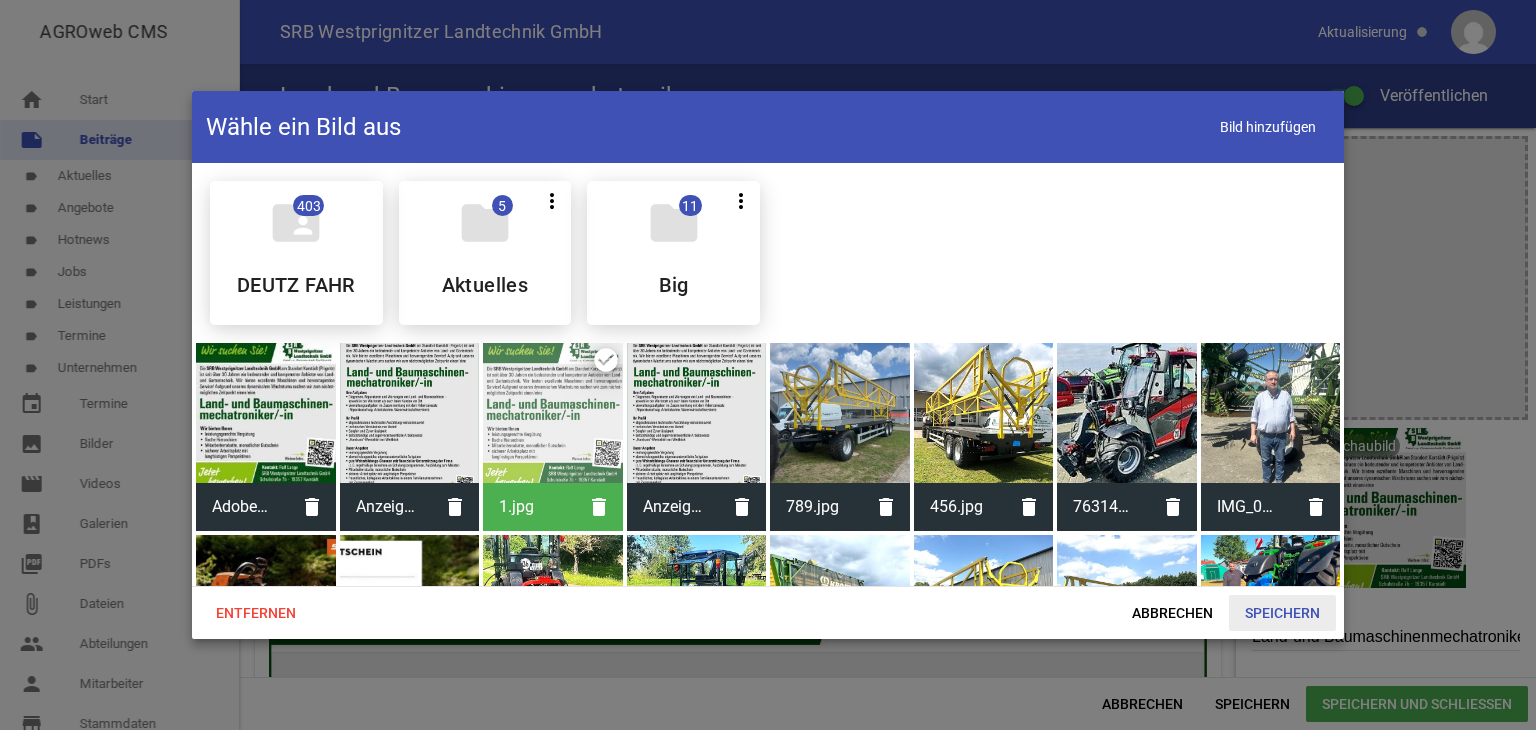 click on "Speichern" at bounding box center [1282, 613] 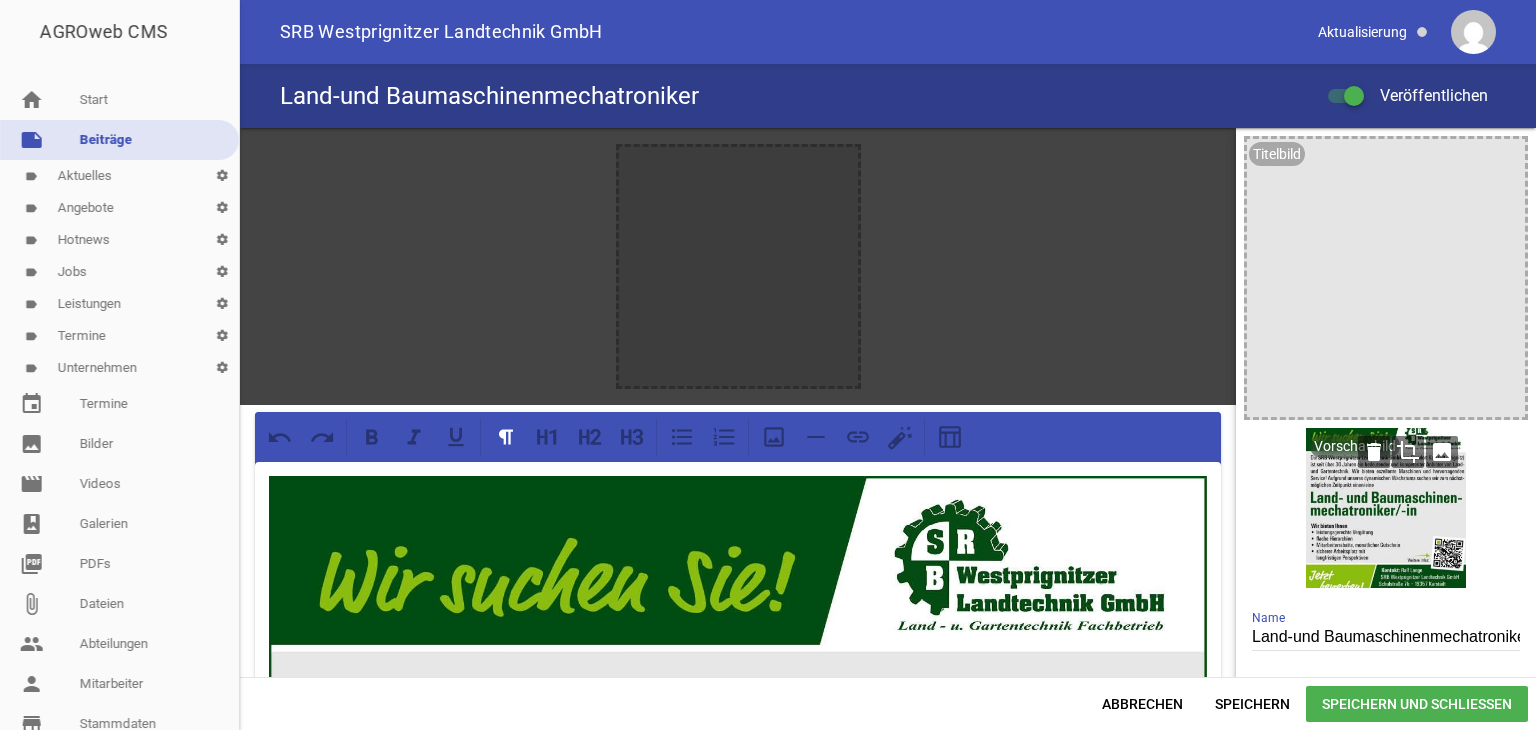 click on "image" at bounding box center [1442, 452] 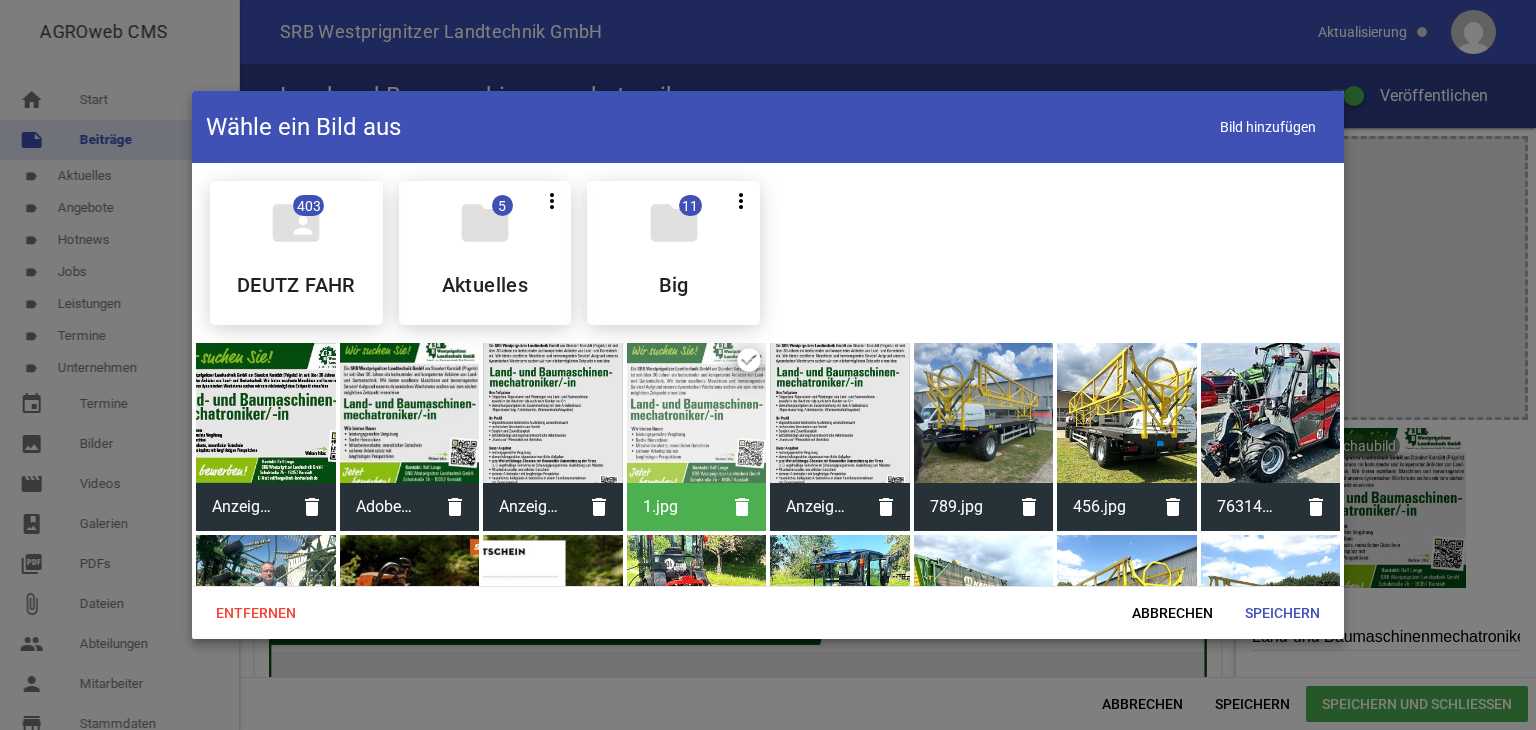 click at bounding box center [266, 413] 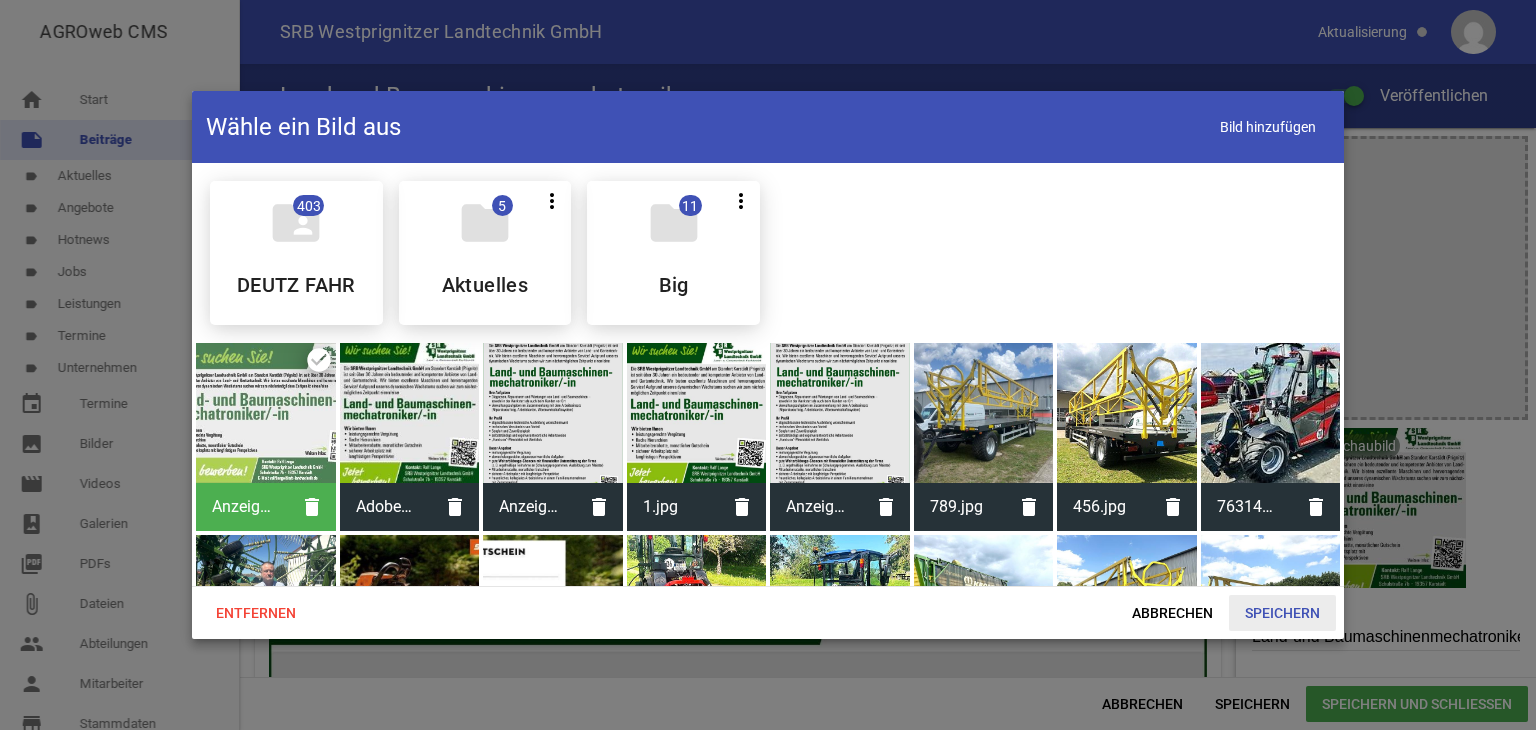 click on "Speichern" at bounding box center [1282, 613] 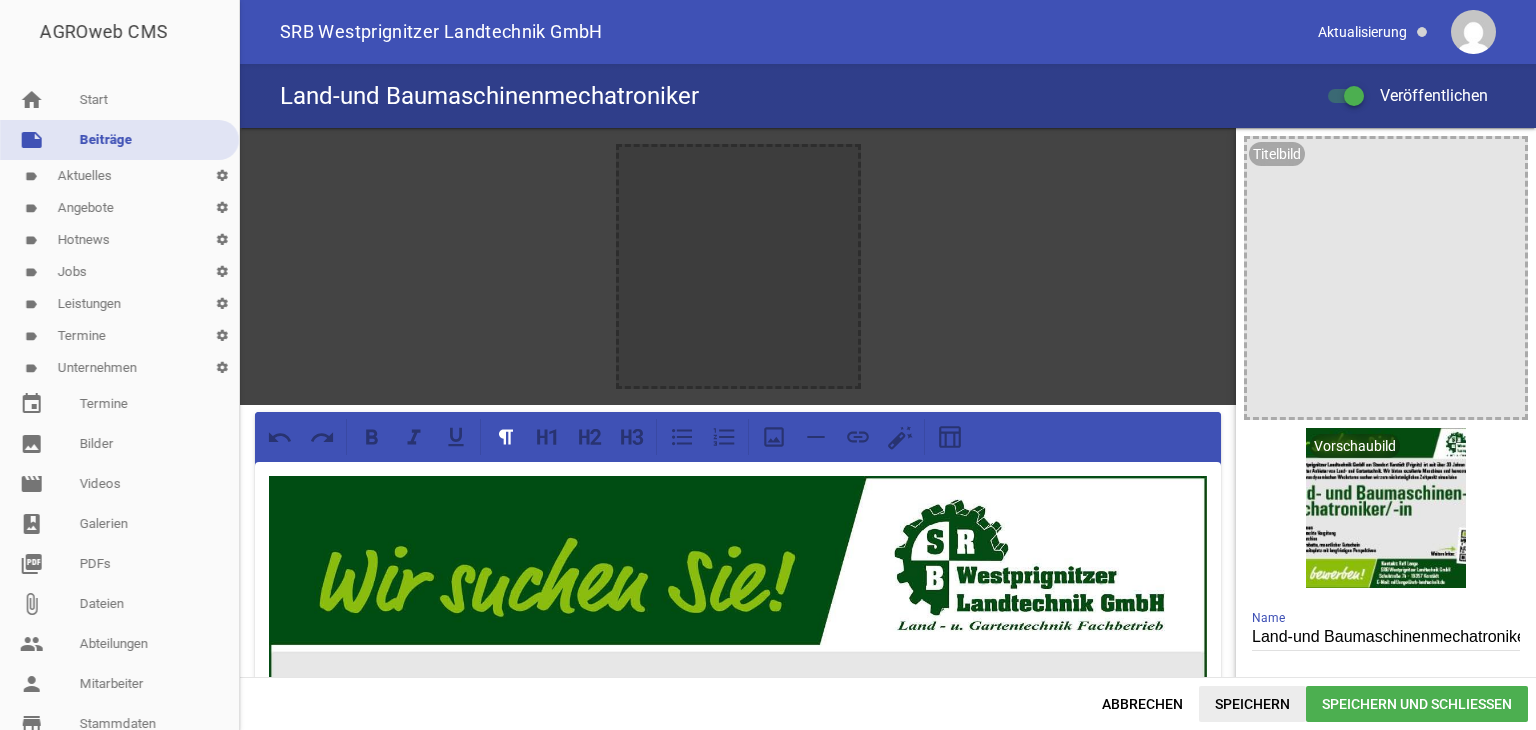 click on "Speichern" at bounding box center (1252, 704) 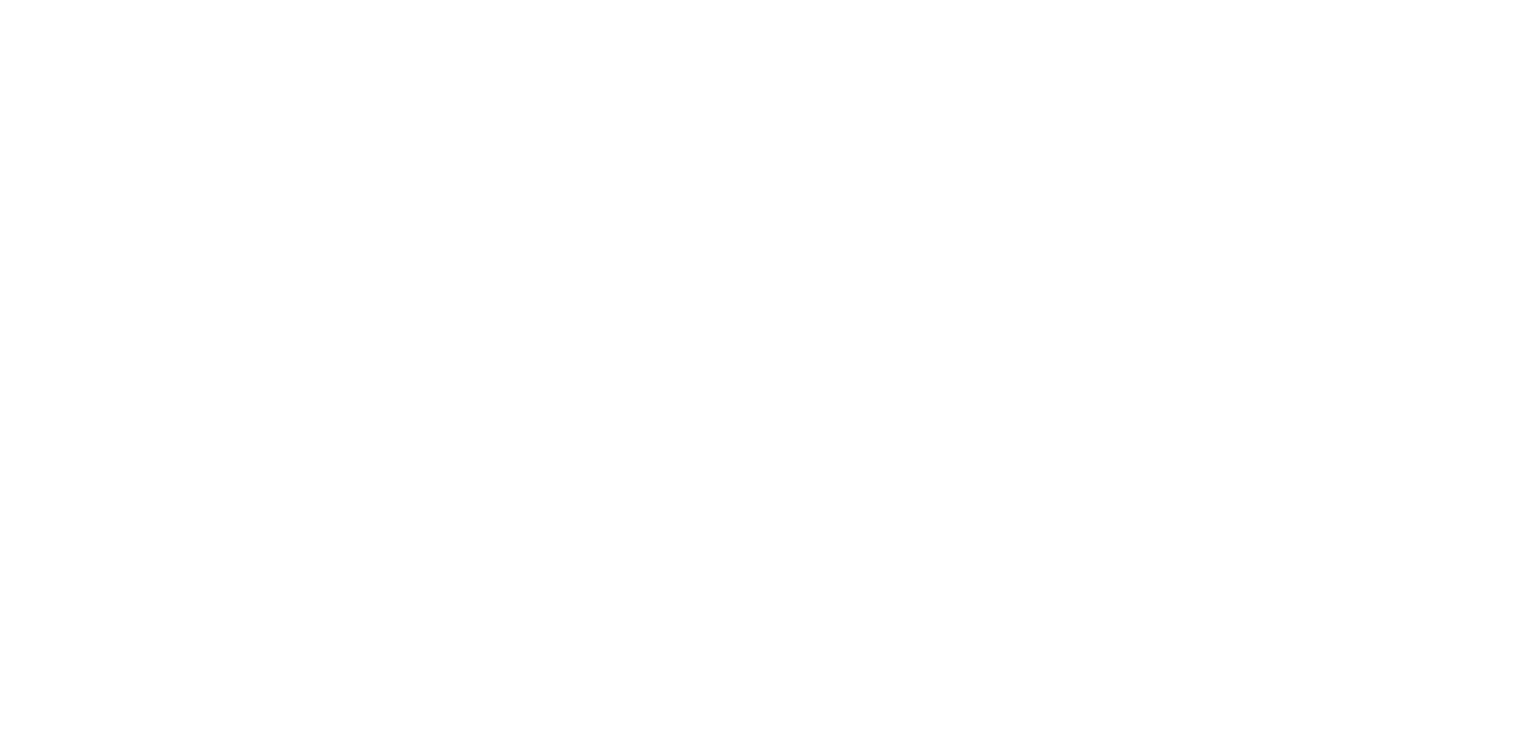 scroll, scrollTop: 0, scrollLeft: 0, axis: both 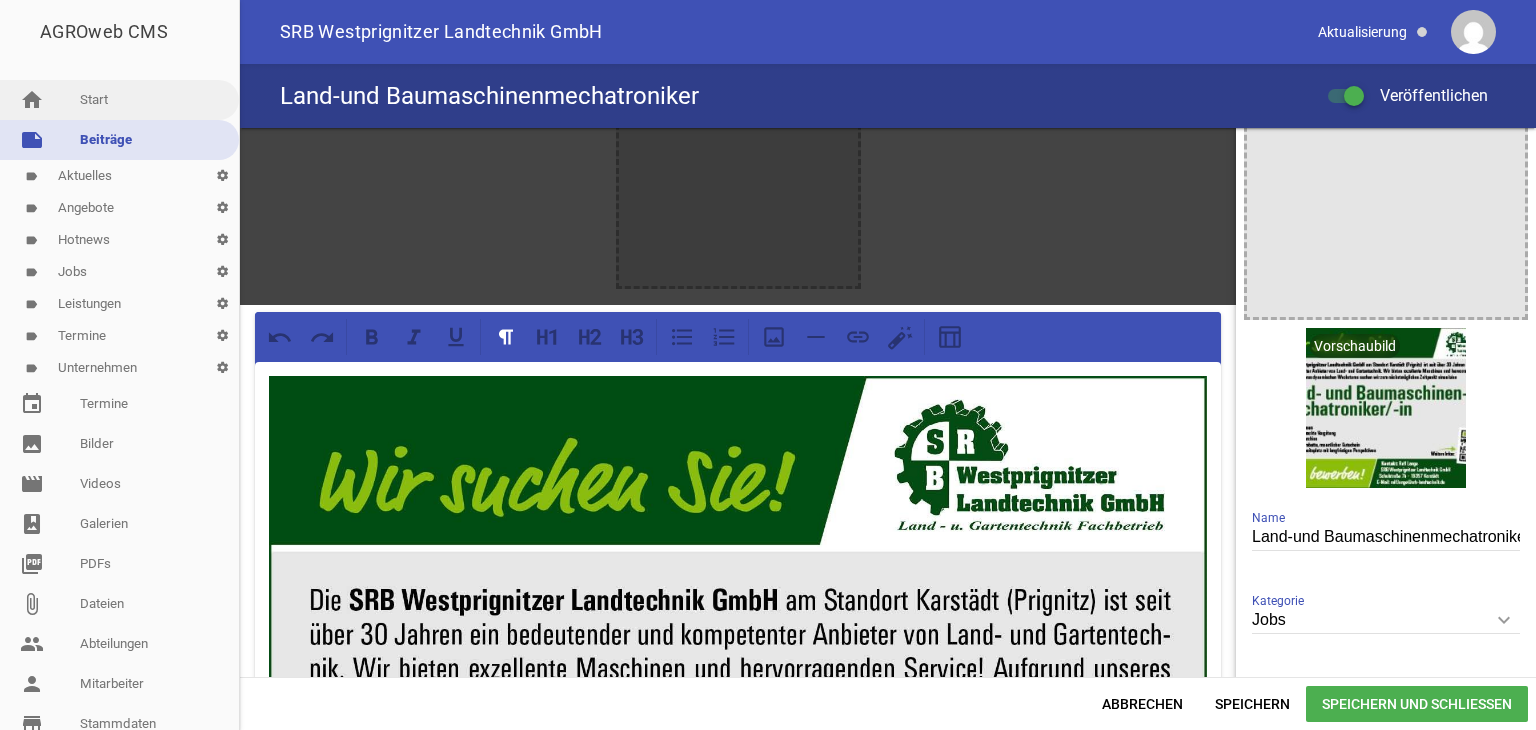 click on "home Start" at bounding box center (119, 100) 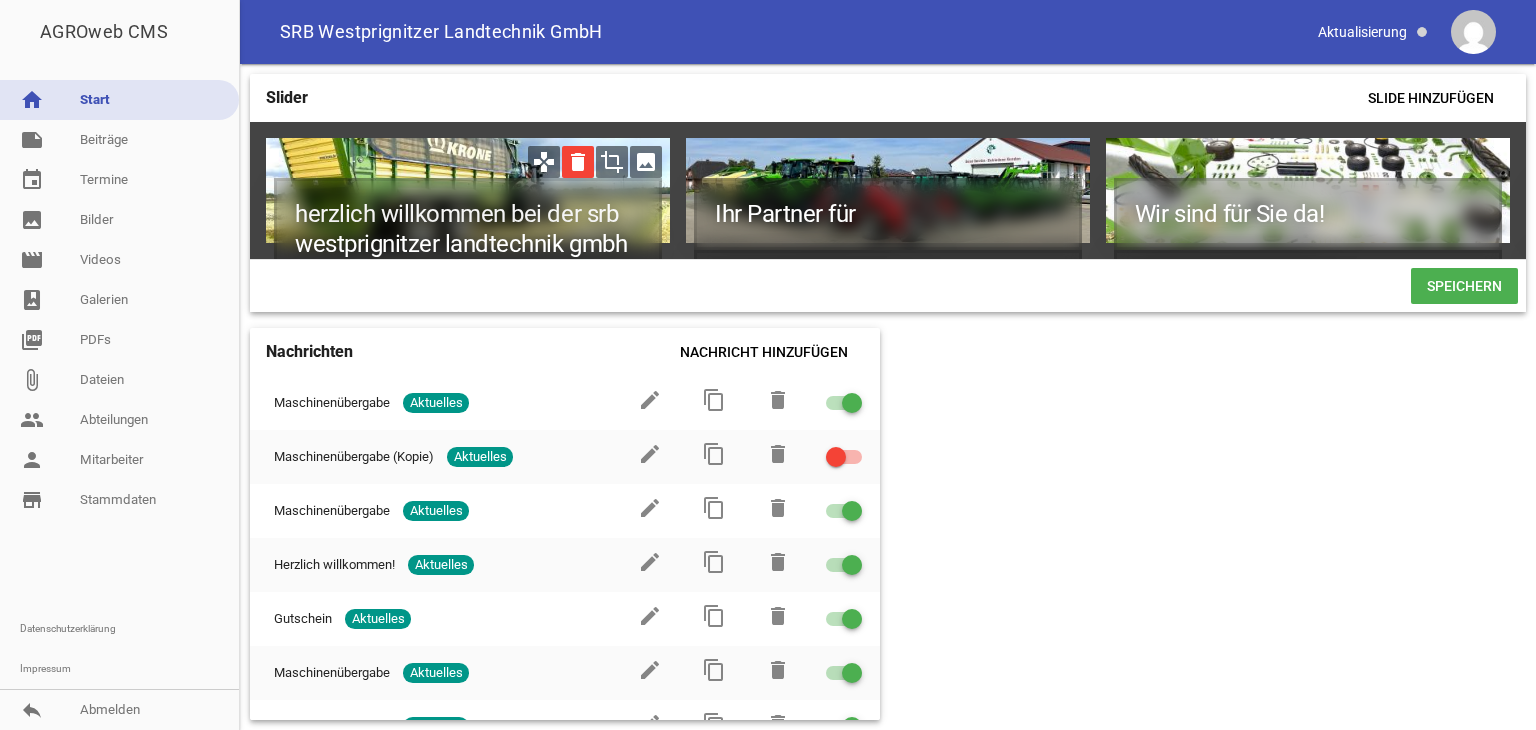 click on "delete" at bounding box center [578, 162] 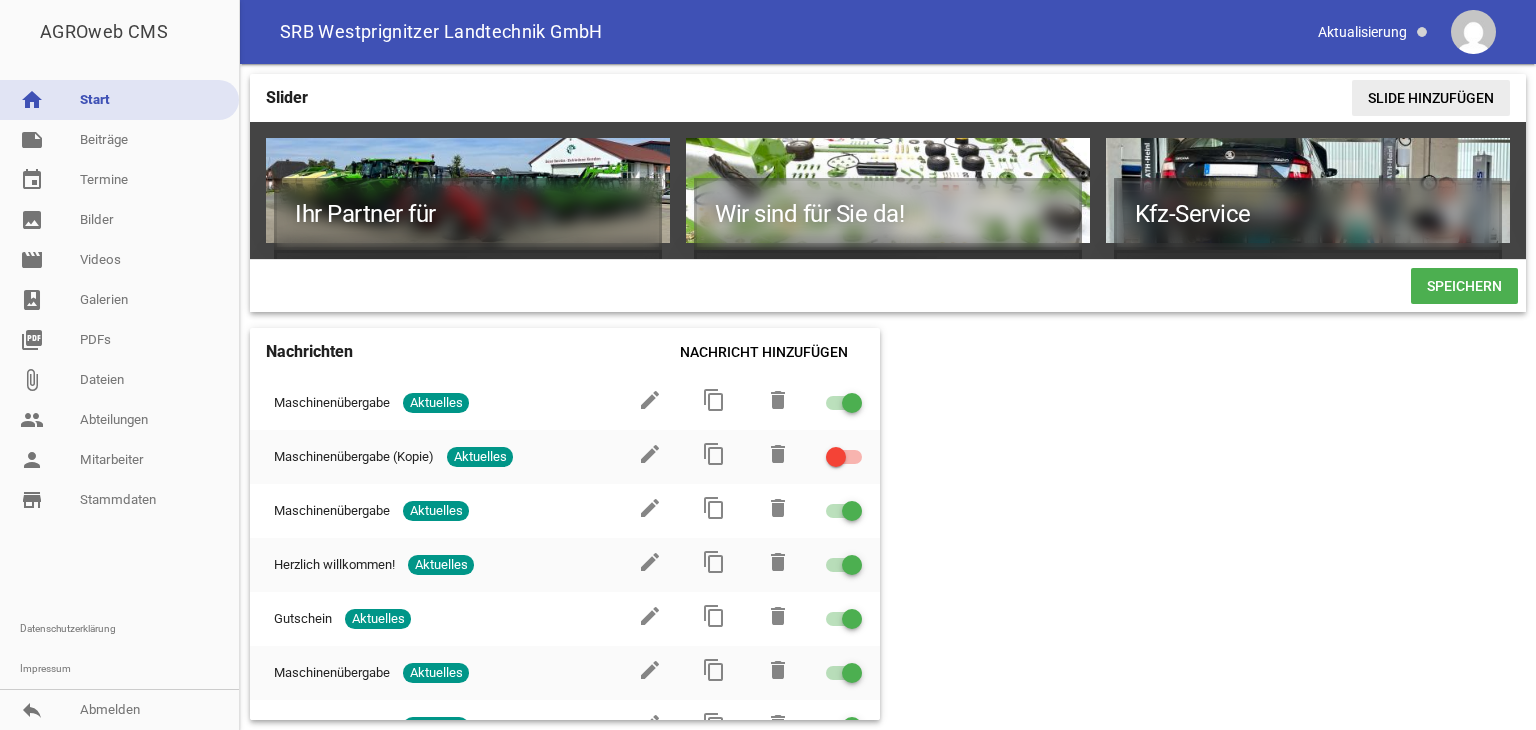 click on "Slide hinzufügen" at bounding box center (1431, 98) 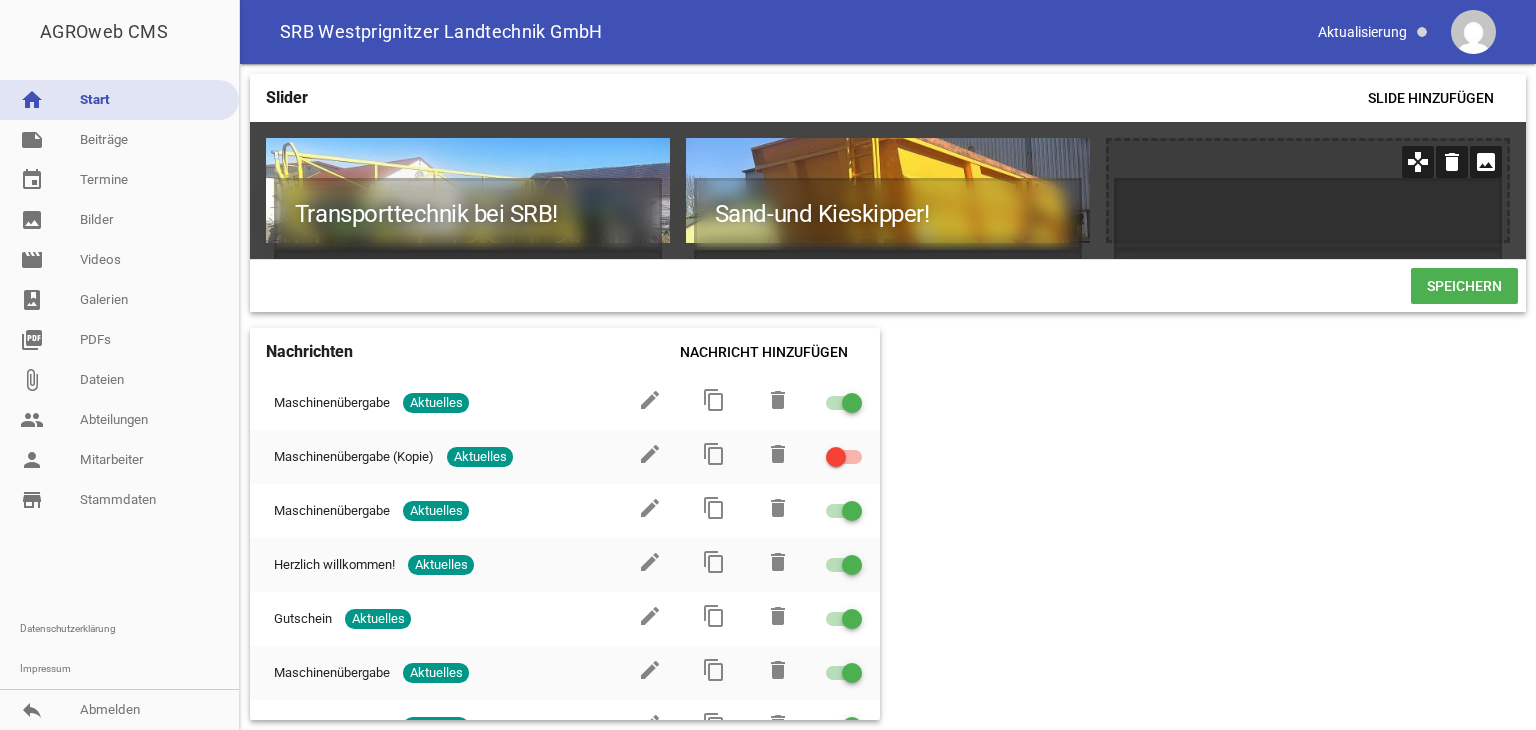 click on "image" at bounding box center [1486, 162] 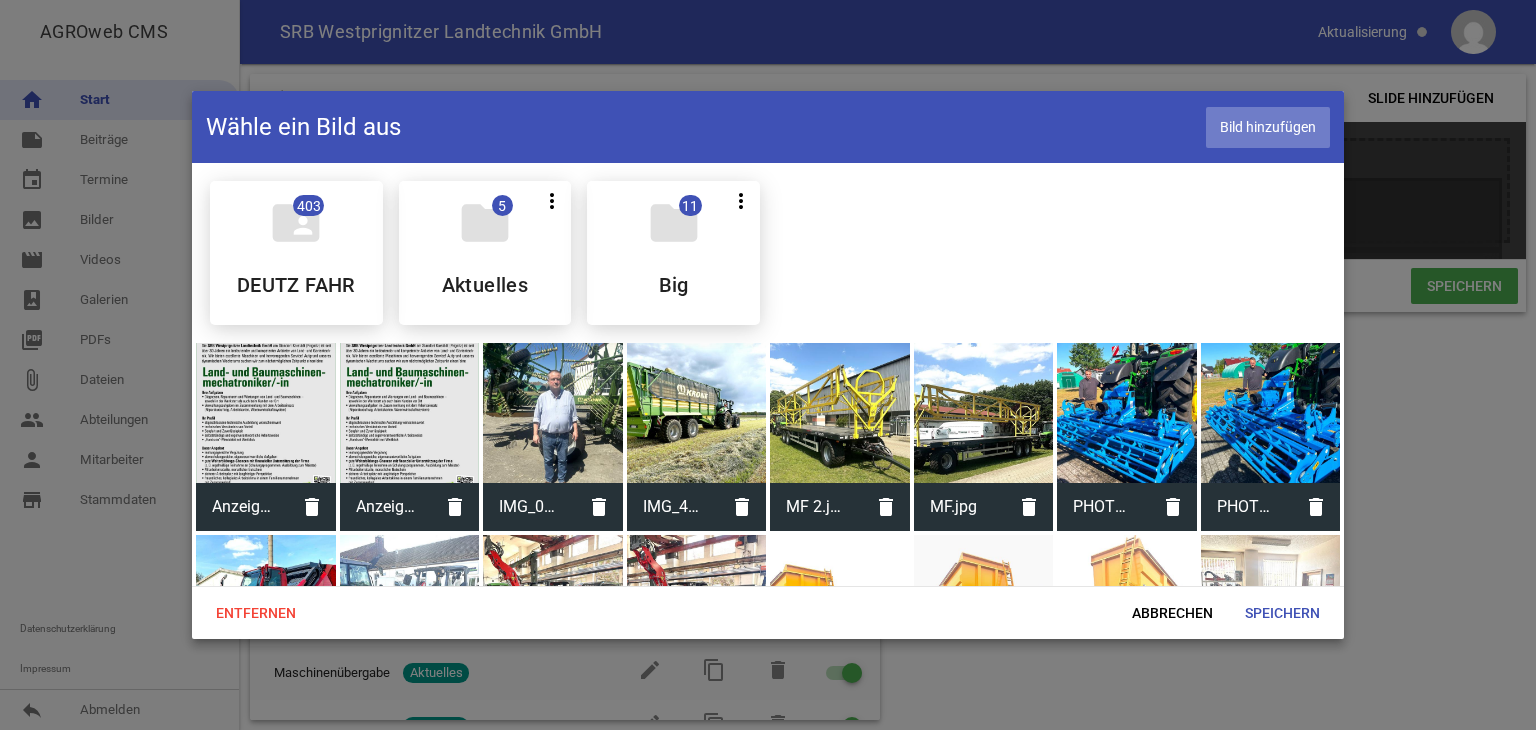click on "Bild hinzufügen" at bounding box center [1268, 127] 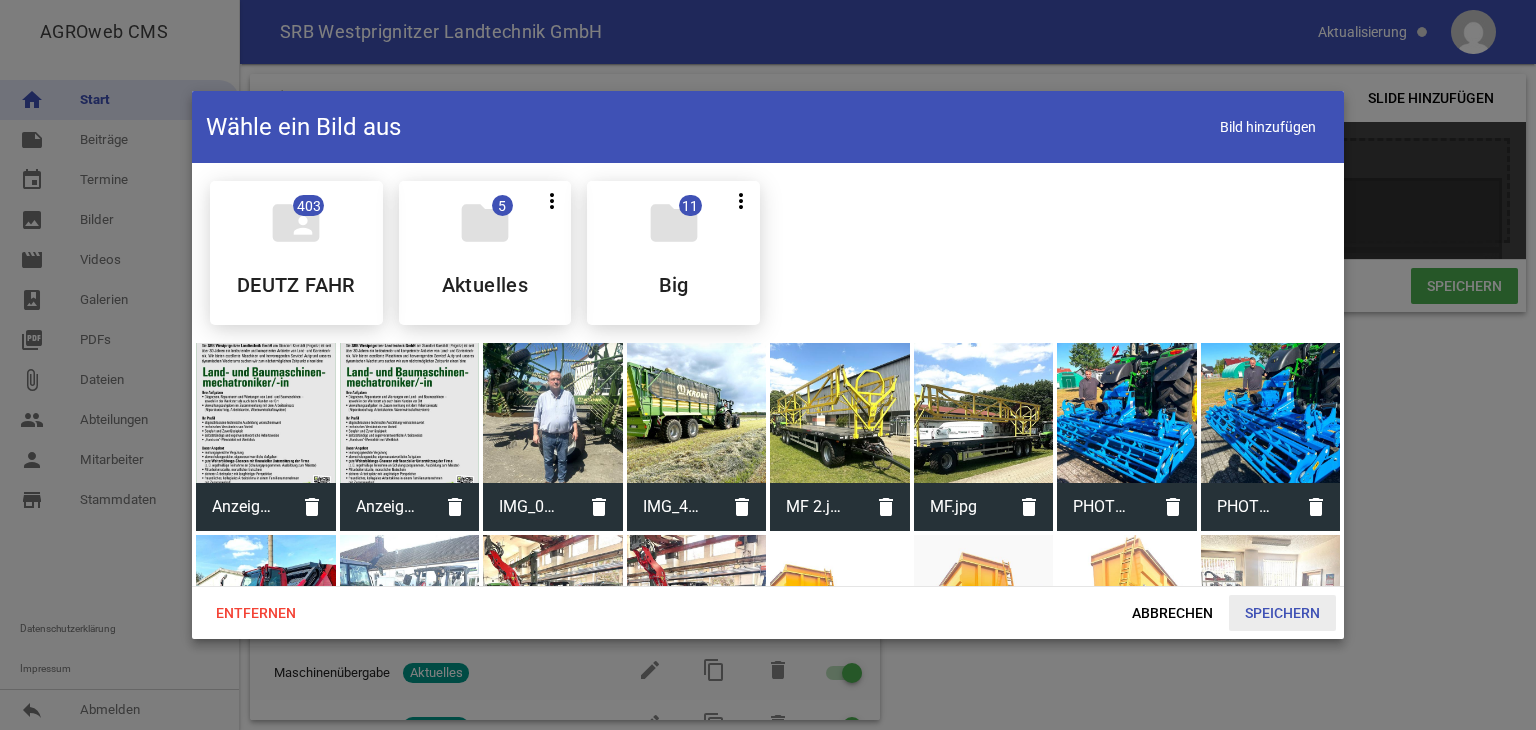 click on "Speichern" at bounding box center [1282, 613] 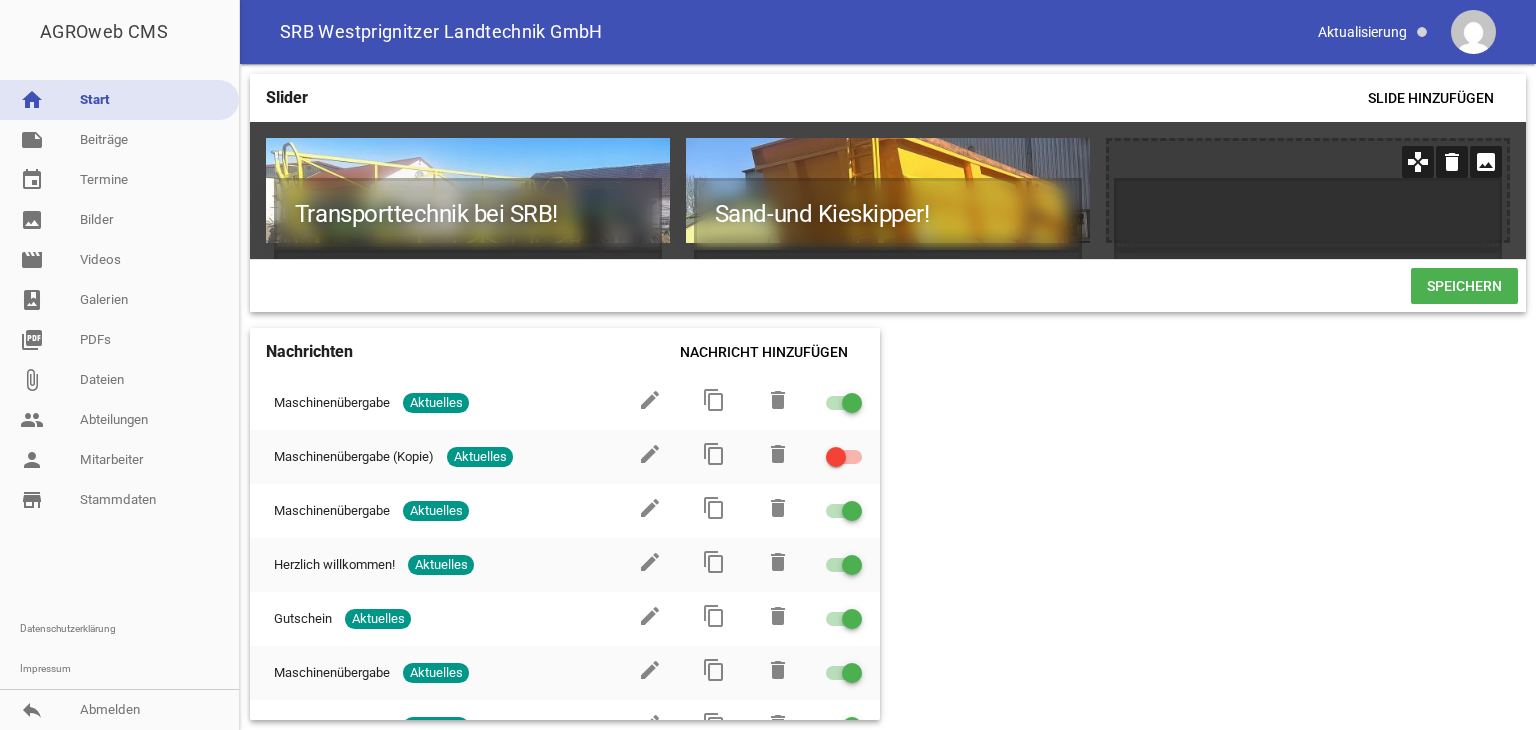 click on "image" at bounding box center (1486, 162) 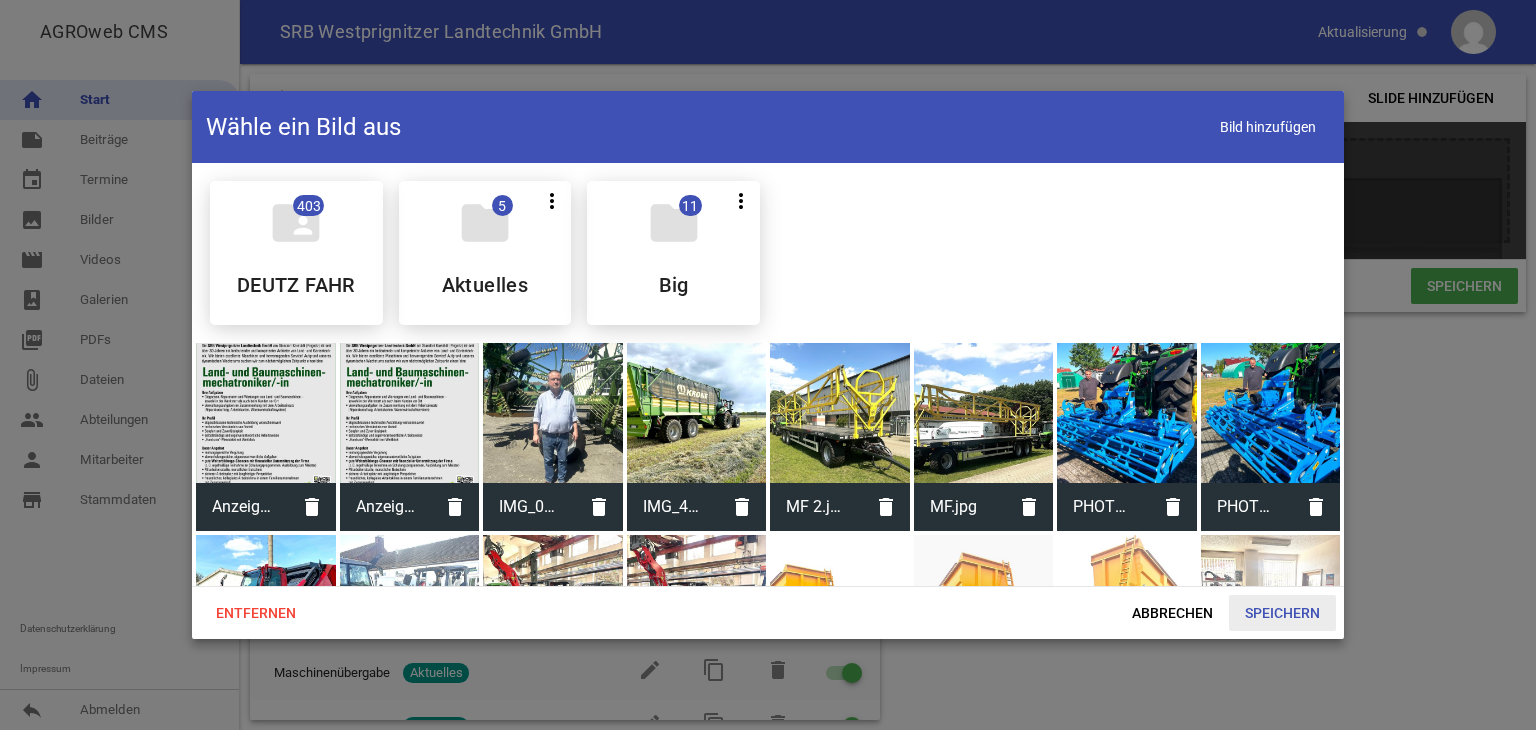 click on "Speichern" at bounding box center (1282, 613) 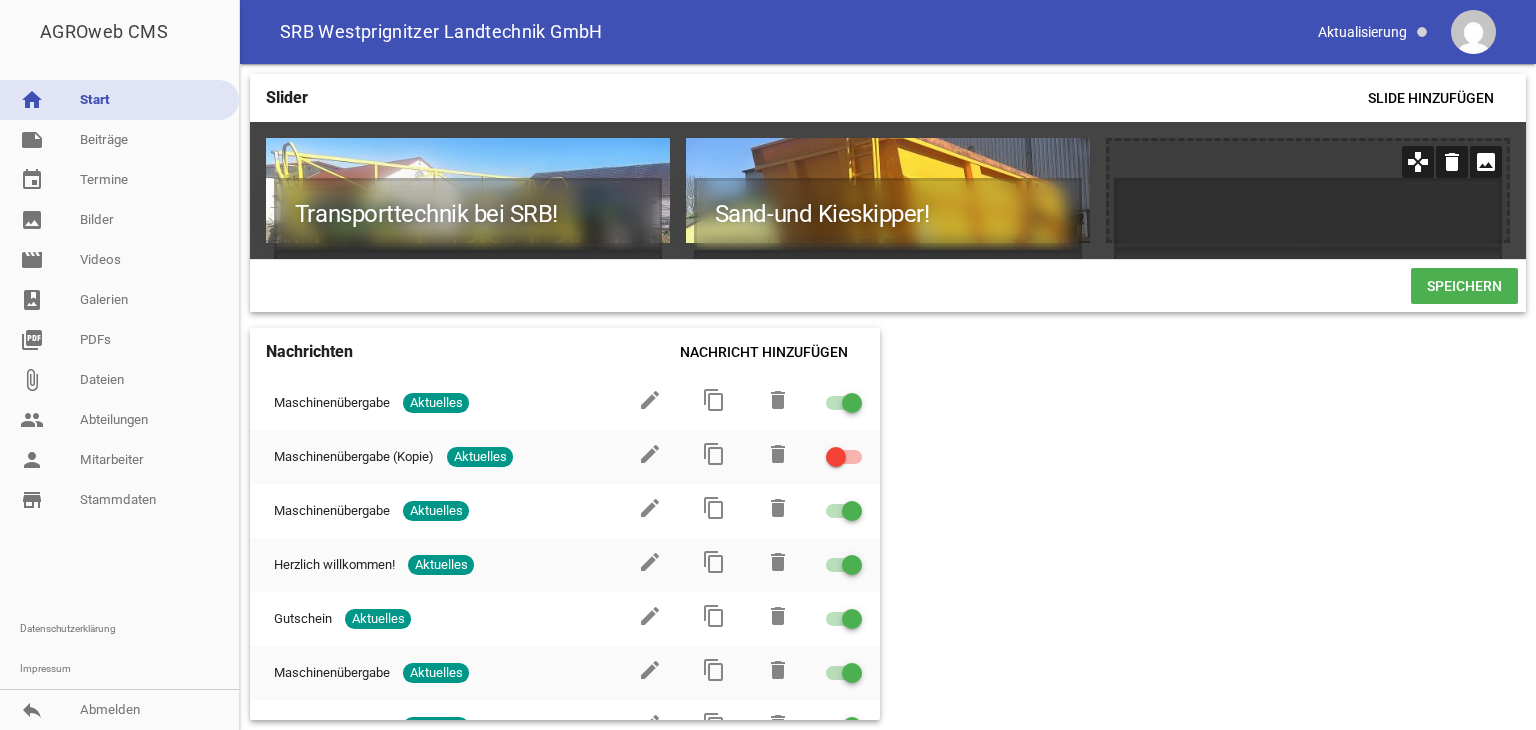 click on "image" at bounding box center [1486, 162] 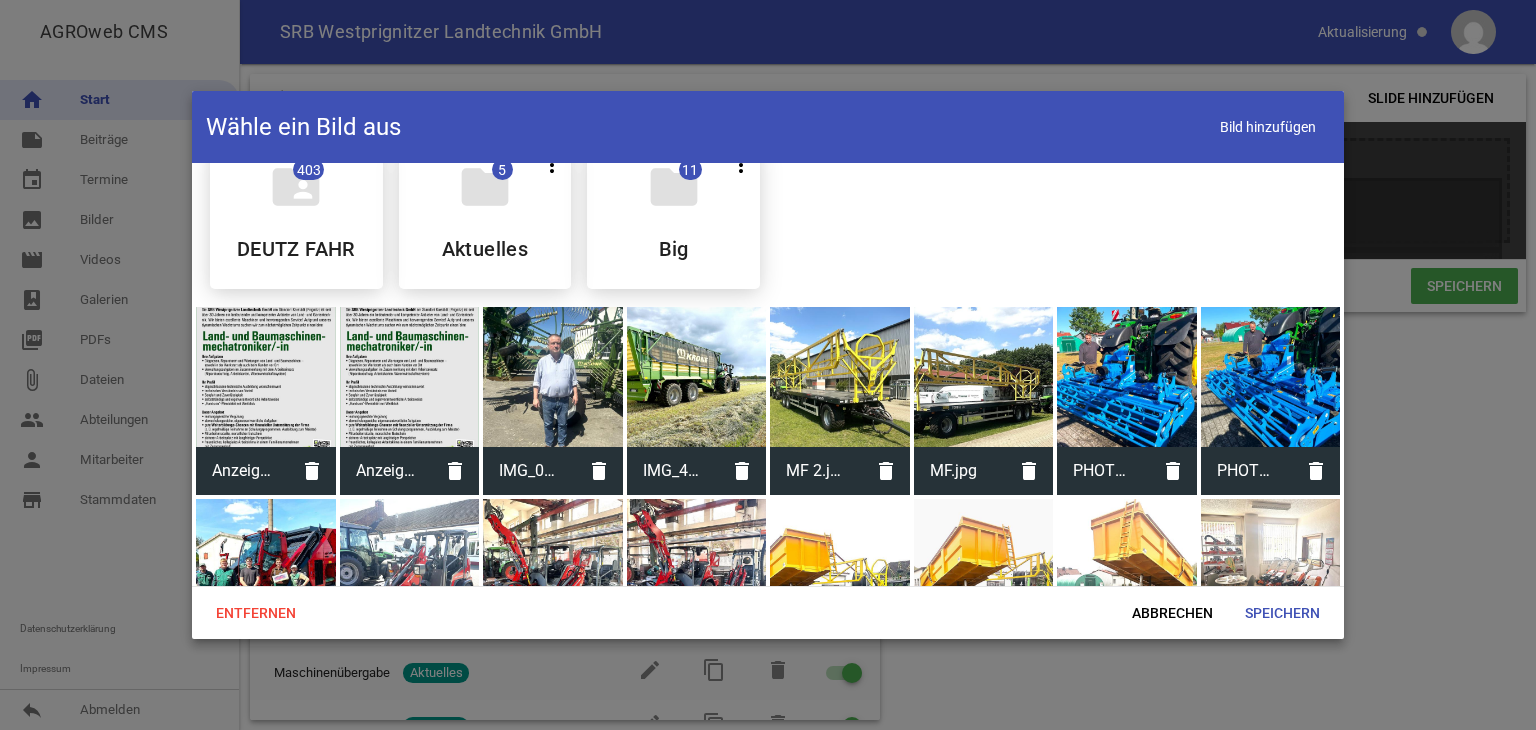 scroll, scrollTop: 0, scrollLeft: 0, axis: both 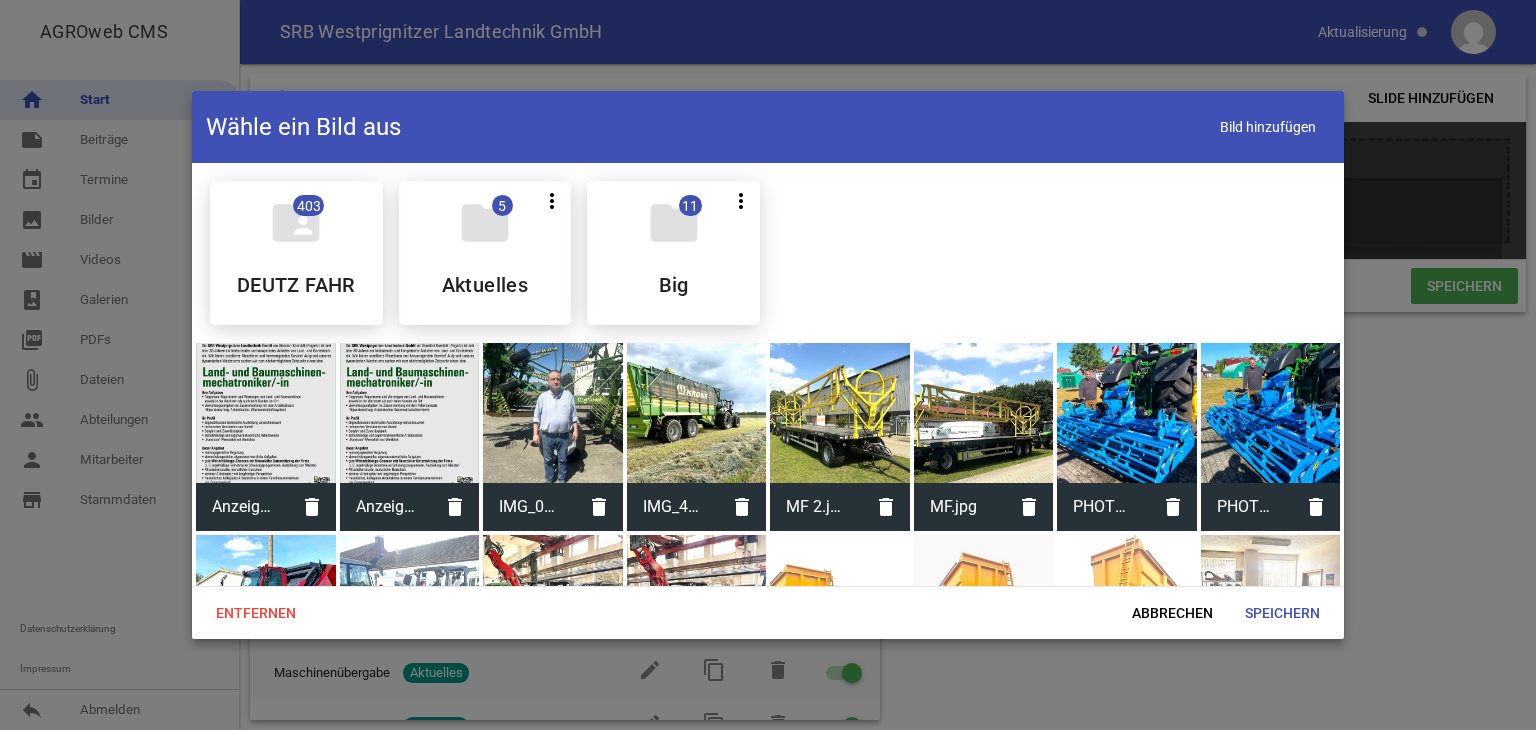 click at bounding box center (768, 365) 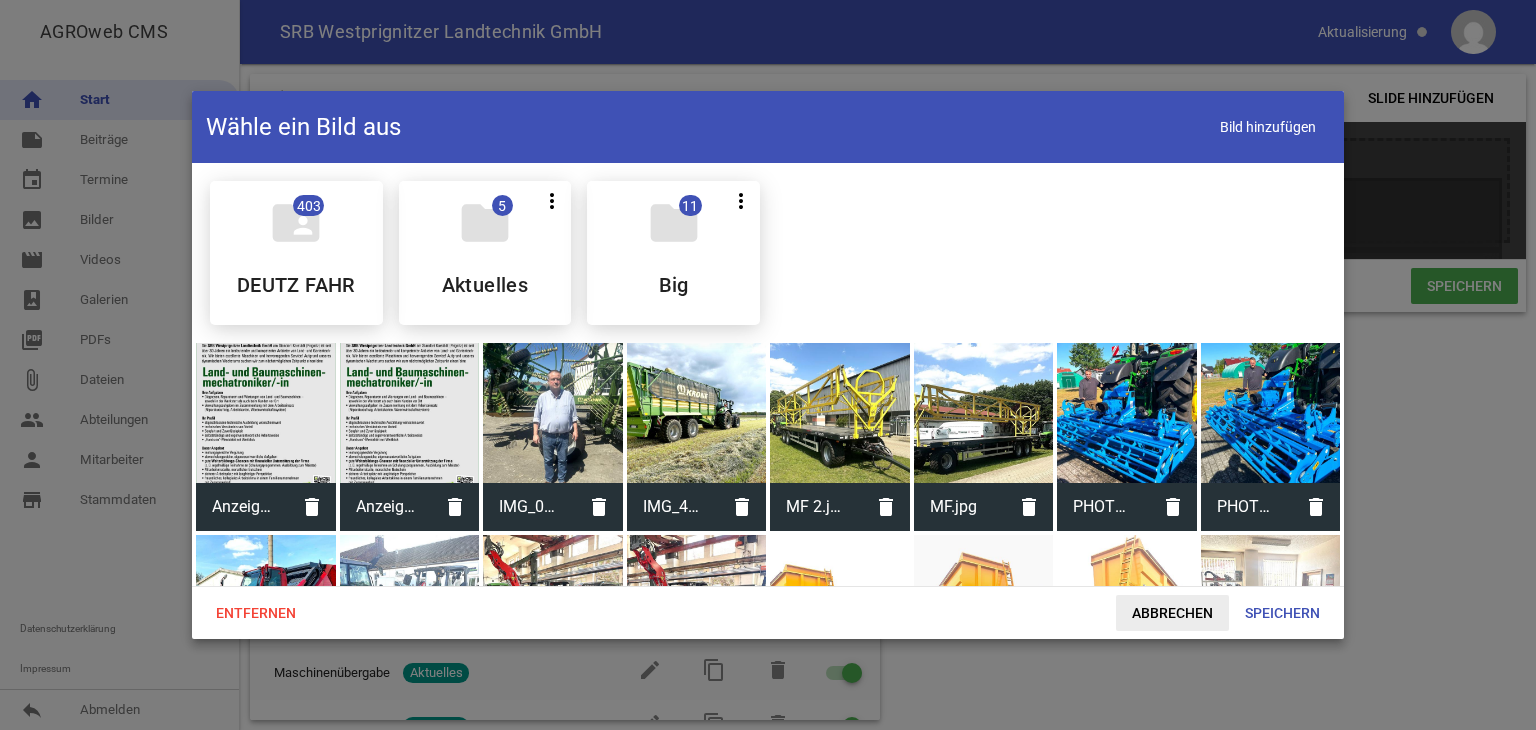 click on "Abbrechen" at bounding box center [1172, 613] 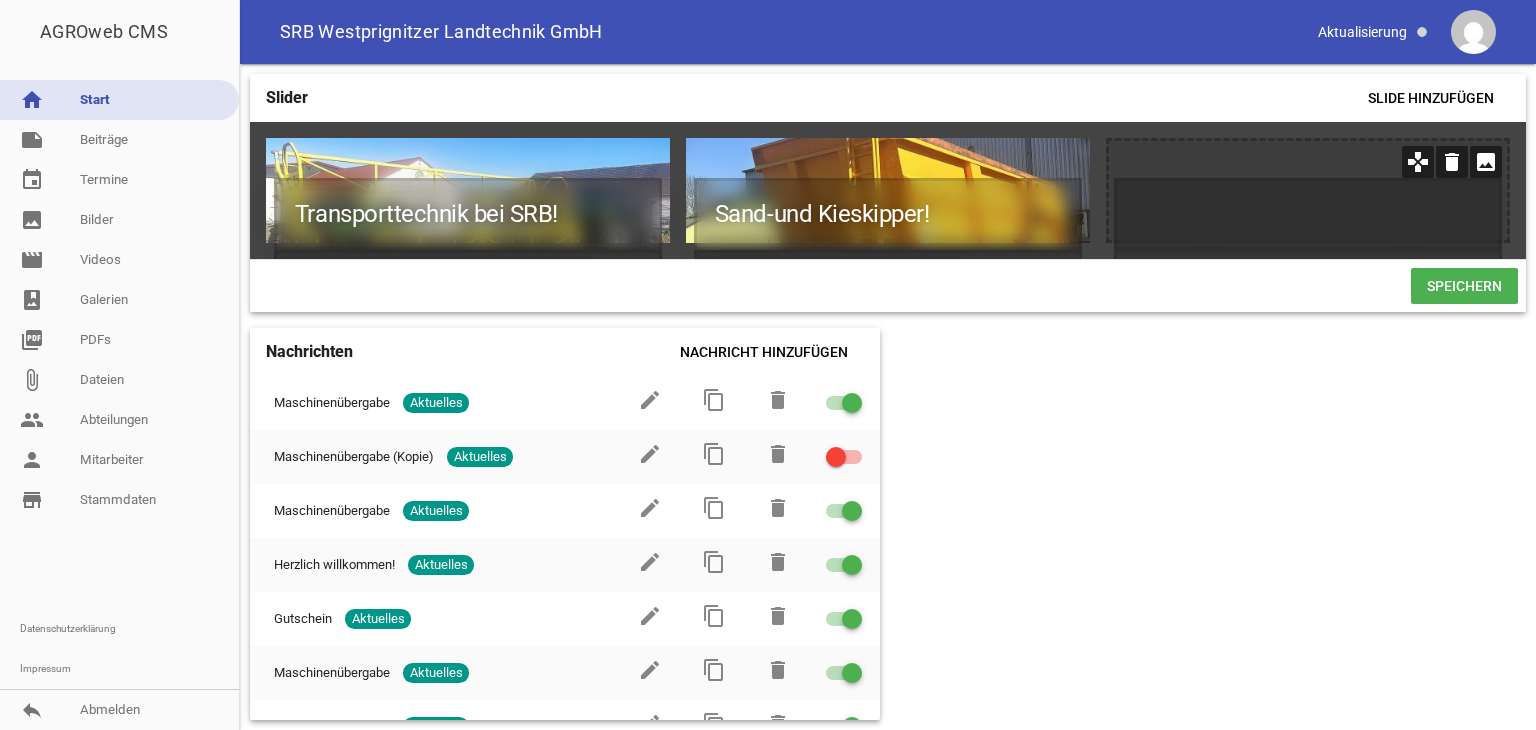 click on "image" at bounding box center [1486, 162] 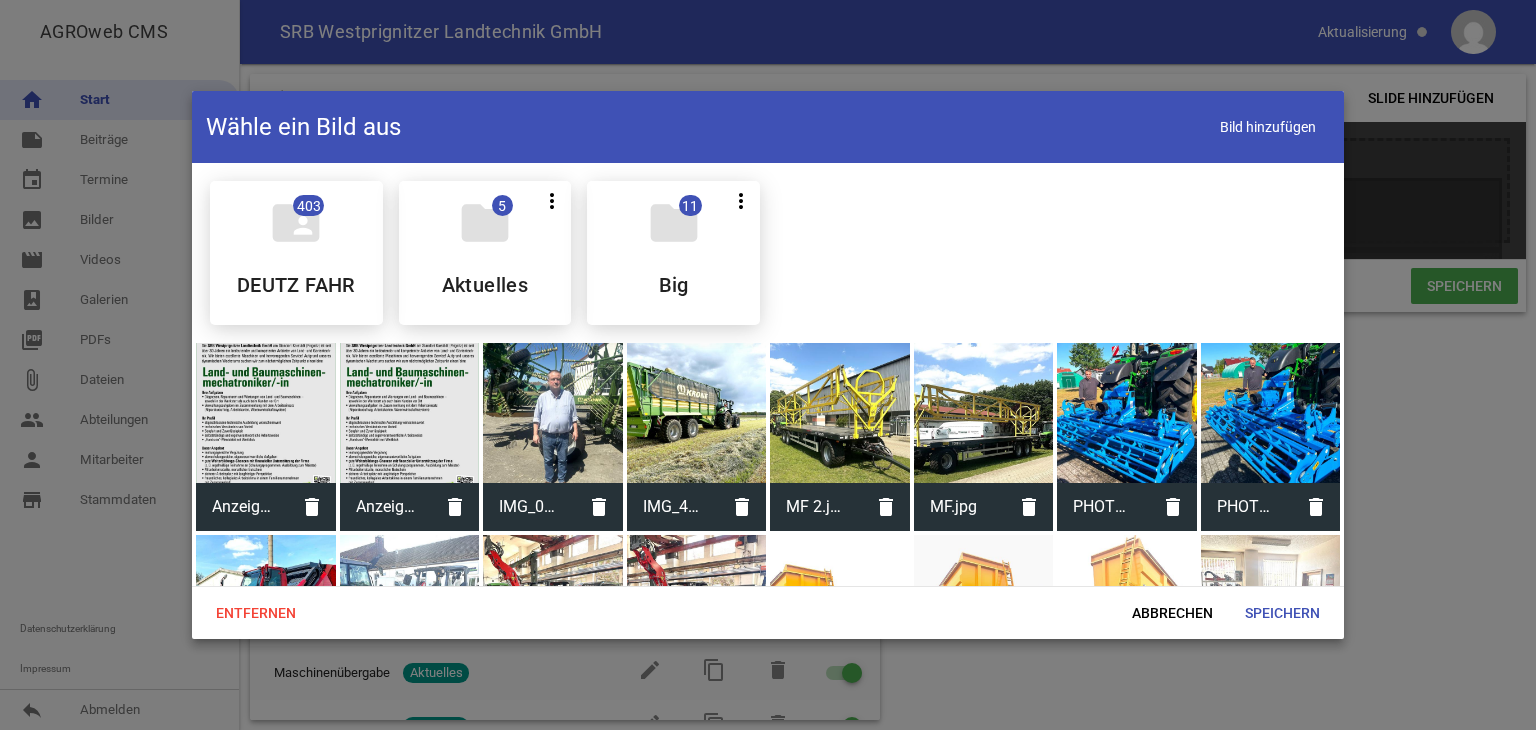 click at bounding box center [768, 365] 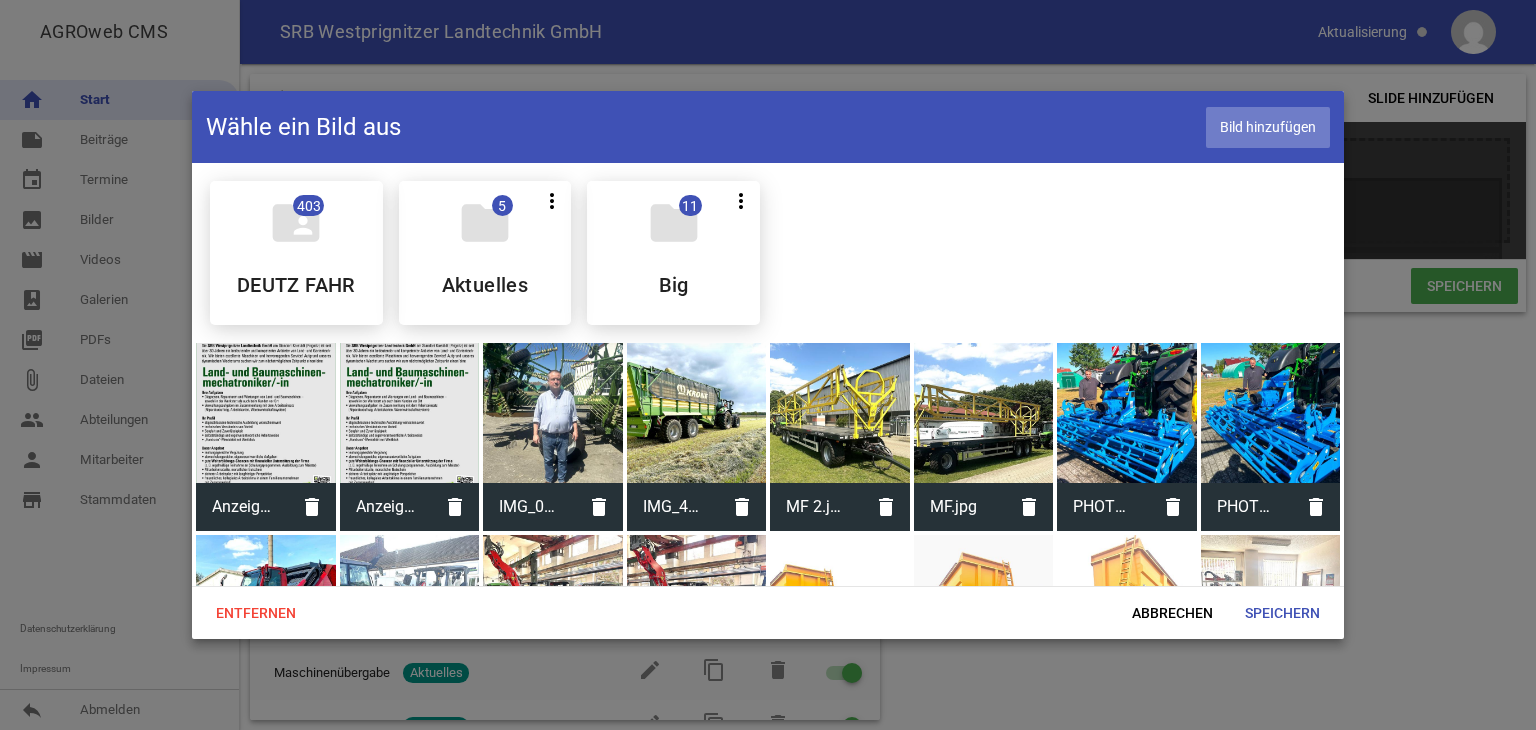 click on "Bild hinzufügen" at bounding box center (1268, 127) 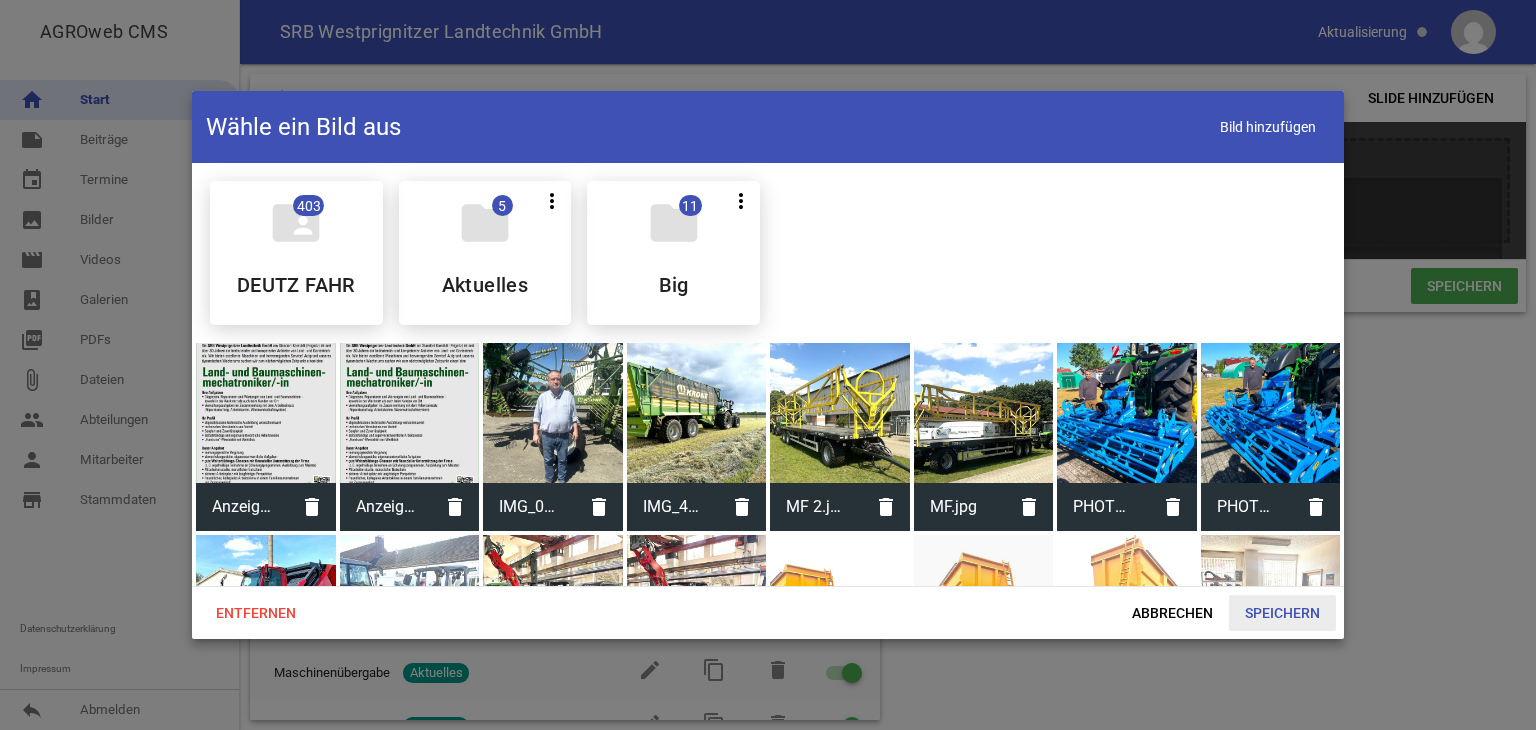 click on "Speichern" at bounding box center [1282, 613] 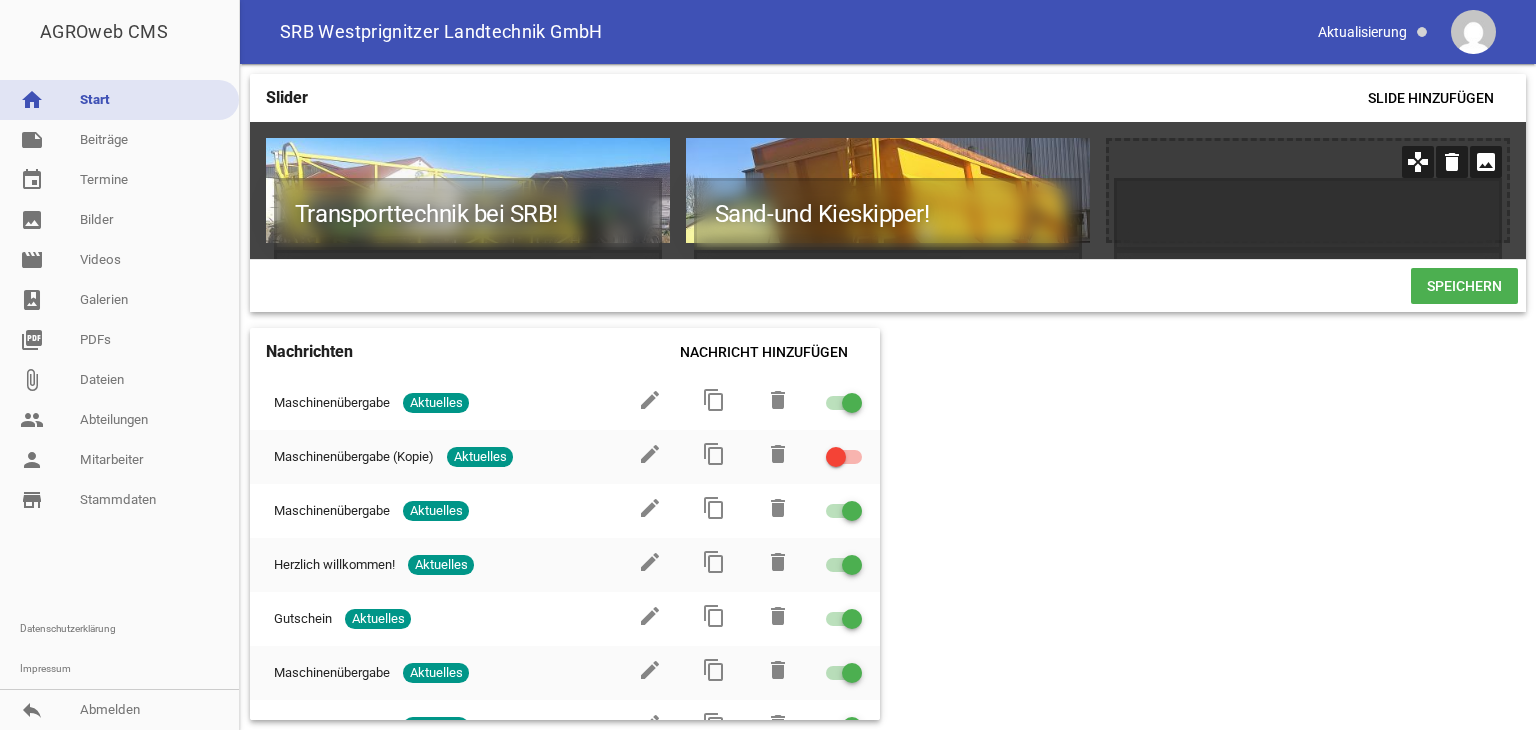 click on "image" at bounding box center [1486, 162] 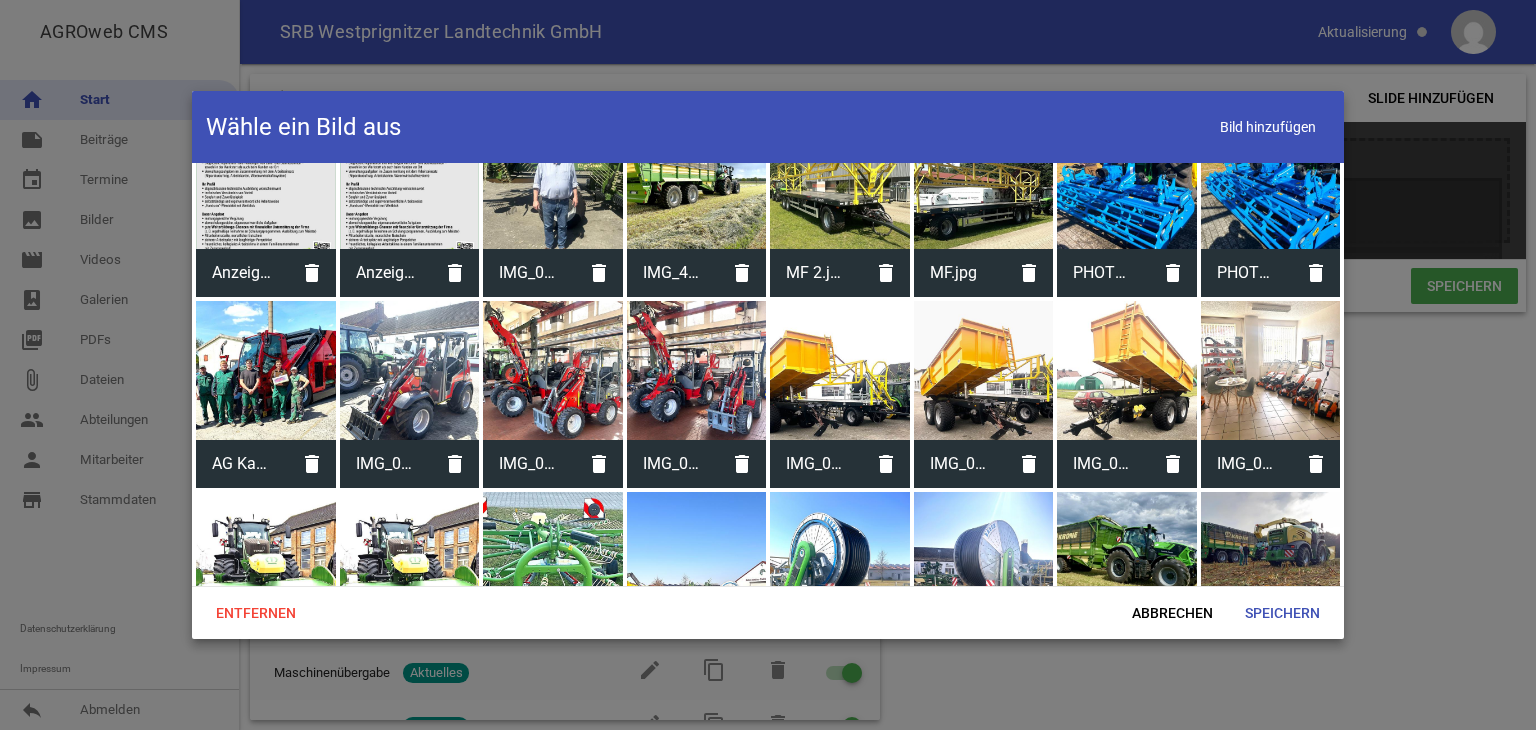 scroll, scrollTop: 200, scrollLeft: 0, axis: vertical 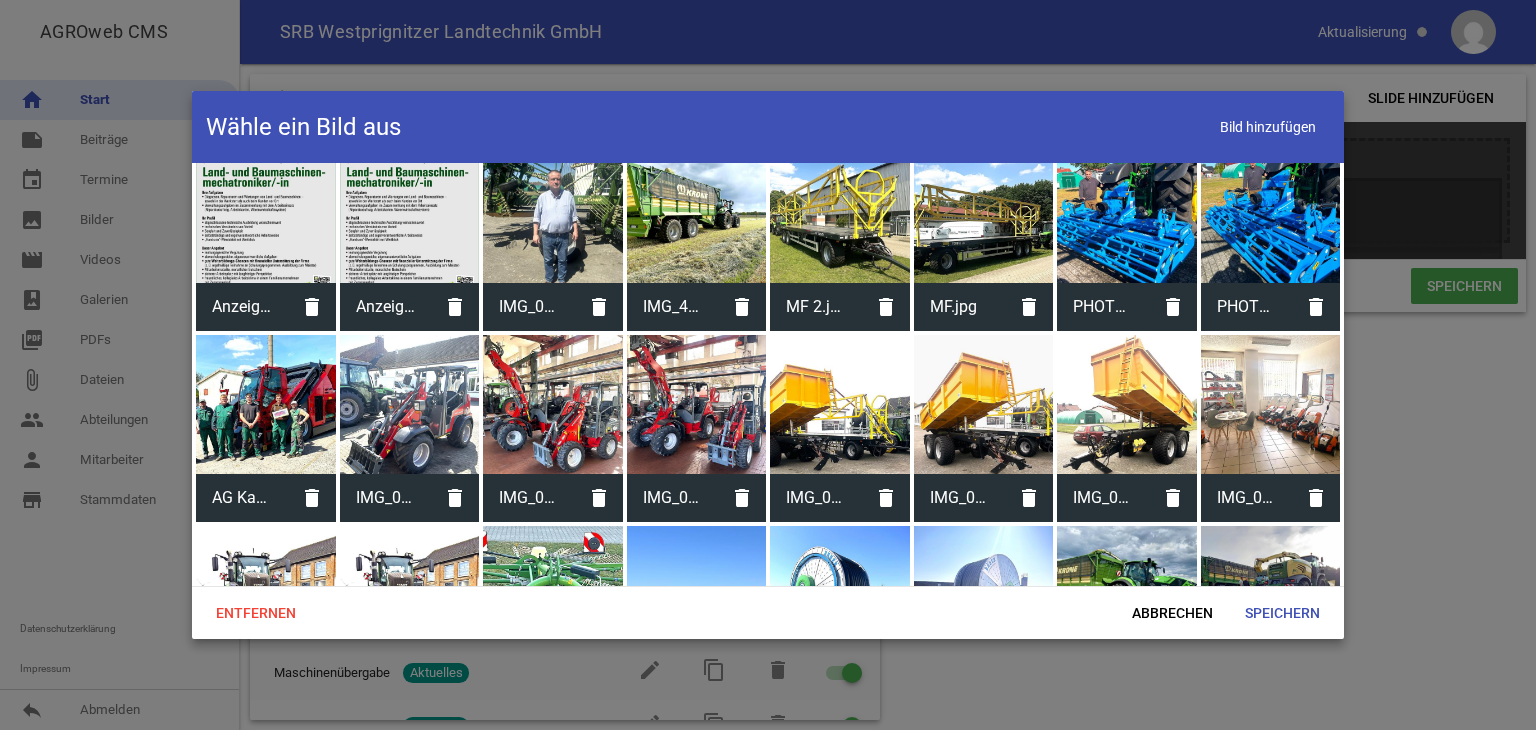 click at bounding box center (984, 213) 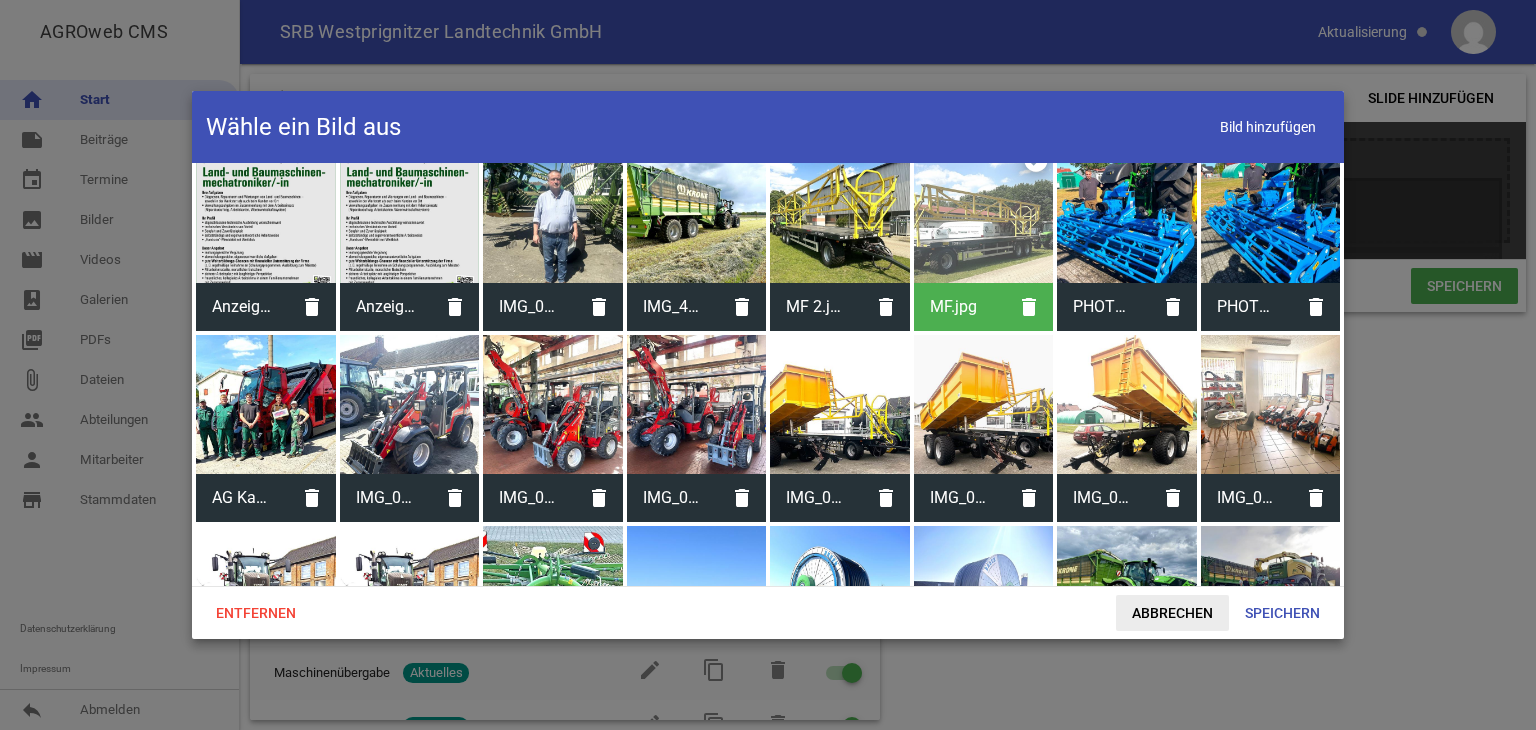 click on "Abbrechen" at bounding box center (1172, 613) 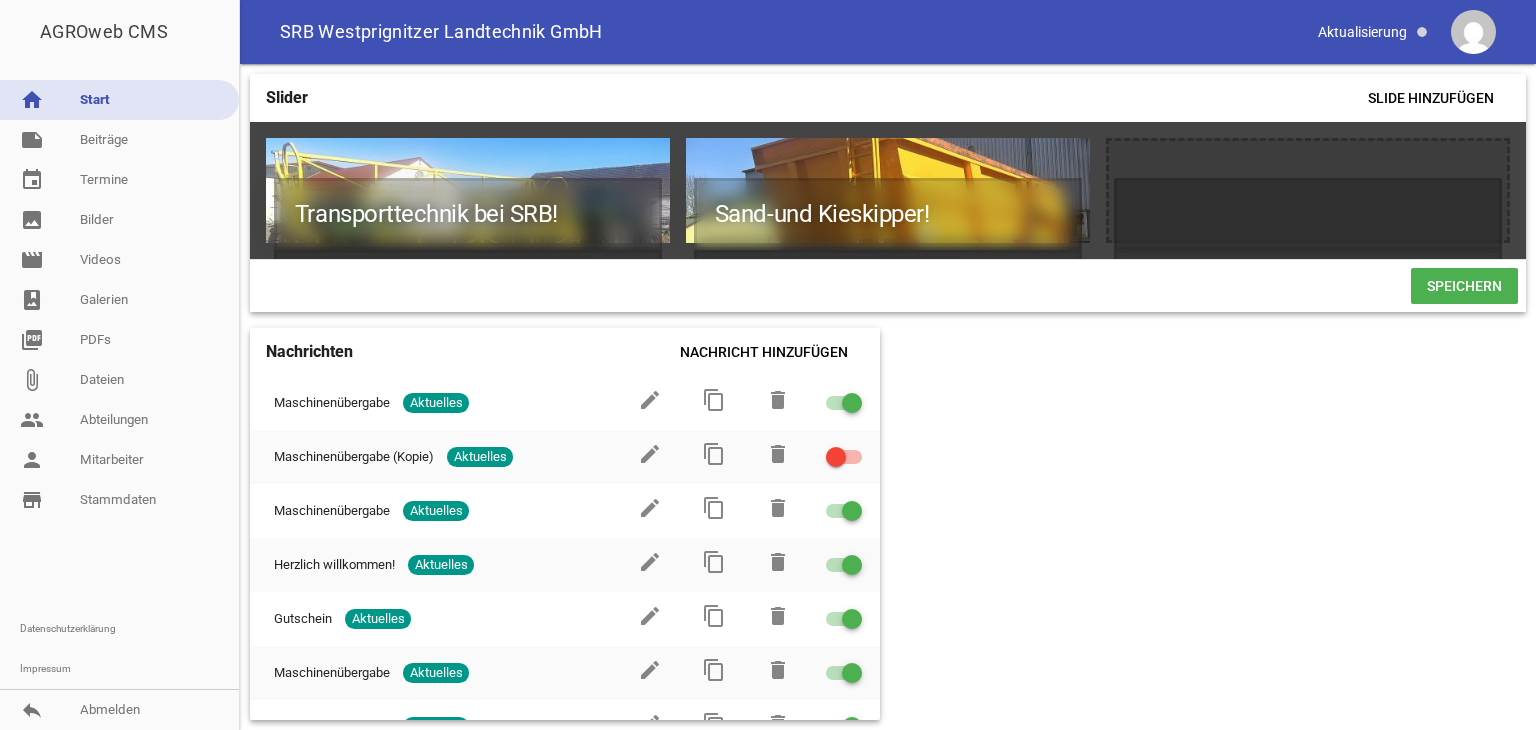 click on "Speichern" at bounding box center (1464, 286) 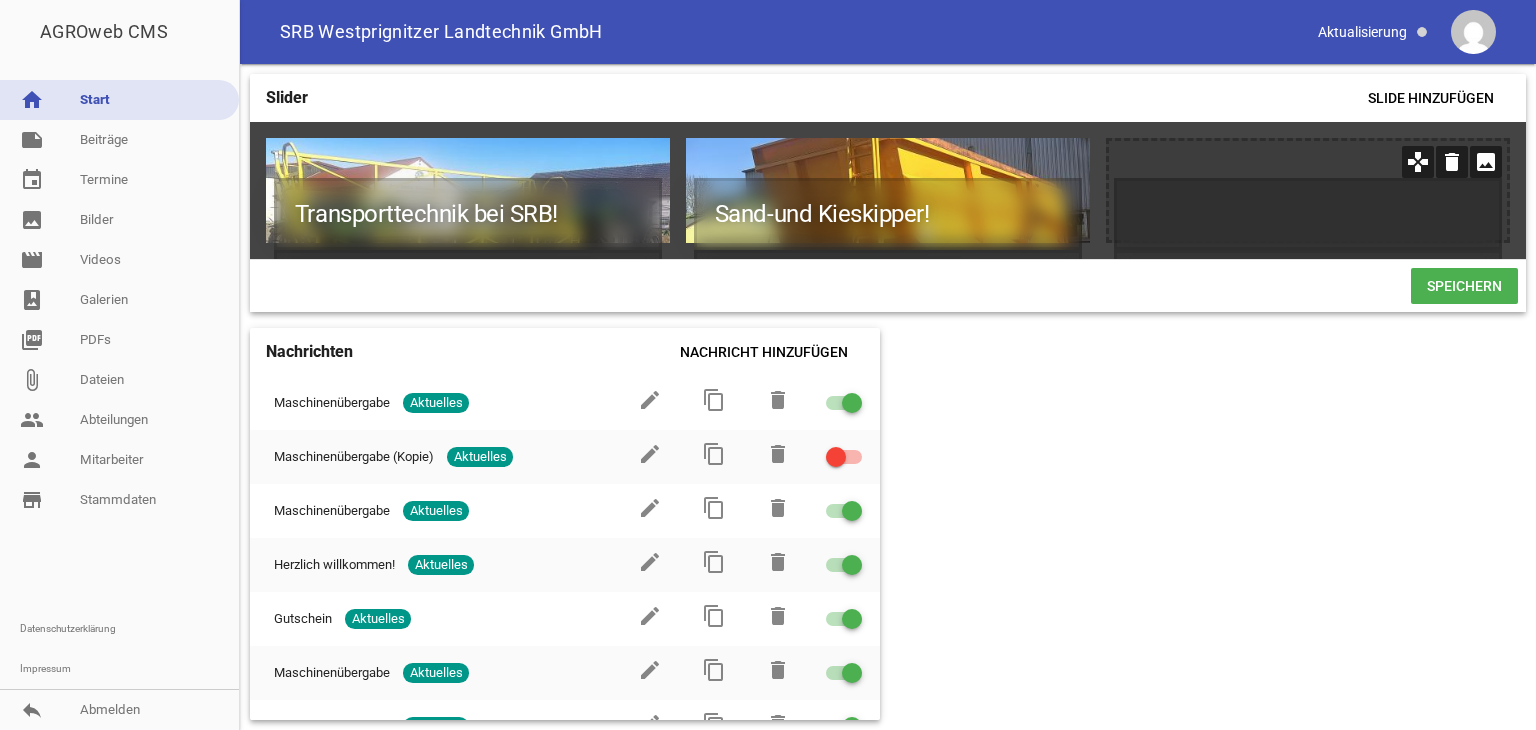 click on "image" at bounding box center [1486, 162] 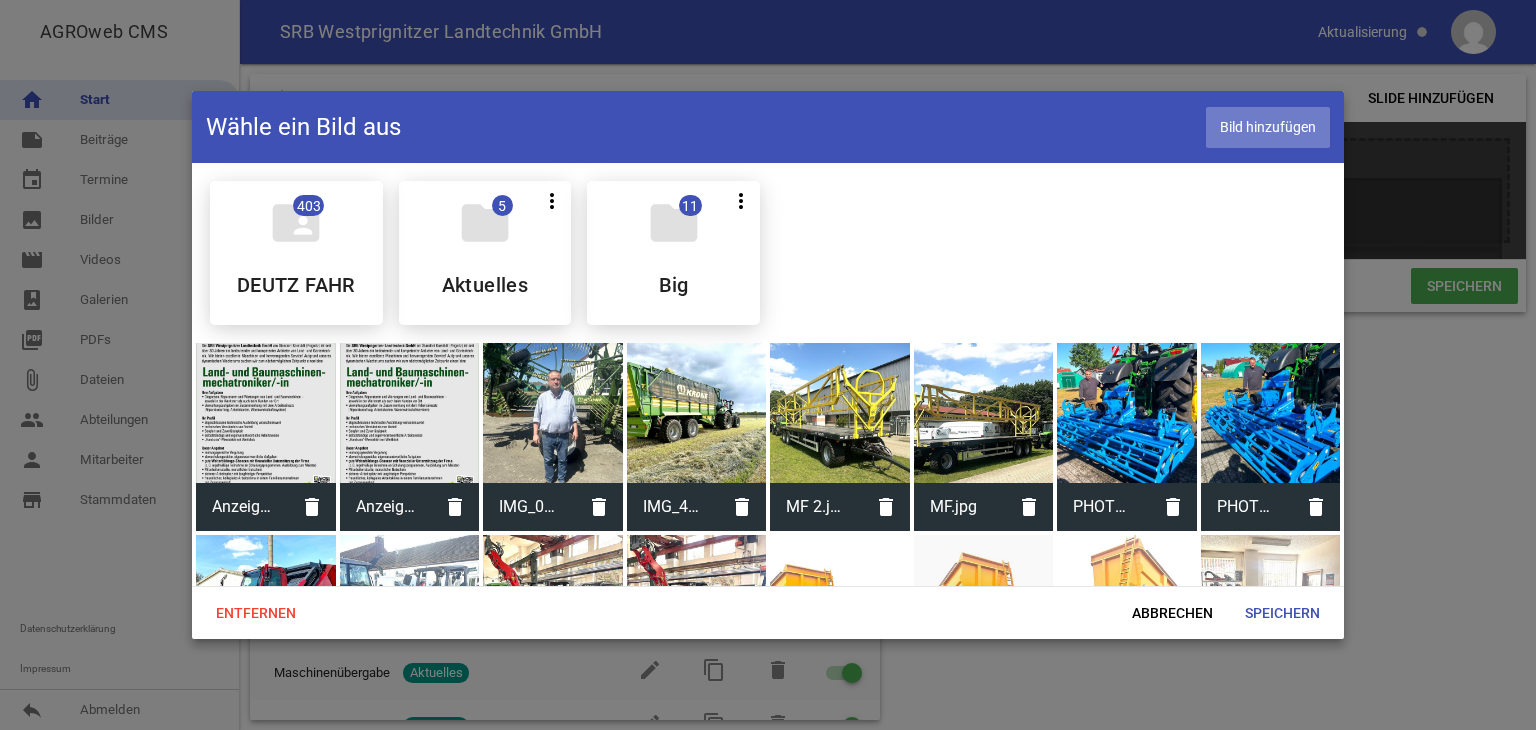 click on "Bild hinzufügen" at bounding box center [1268, 127] 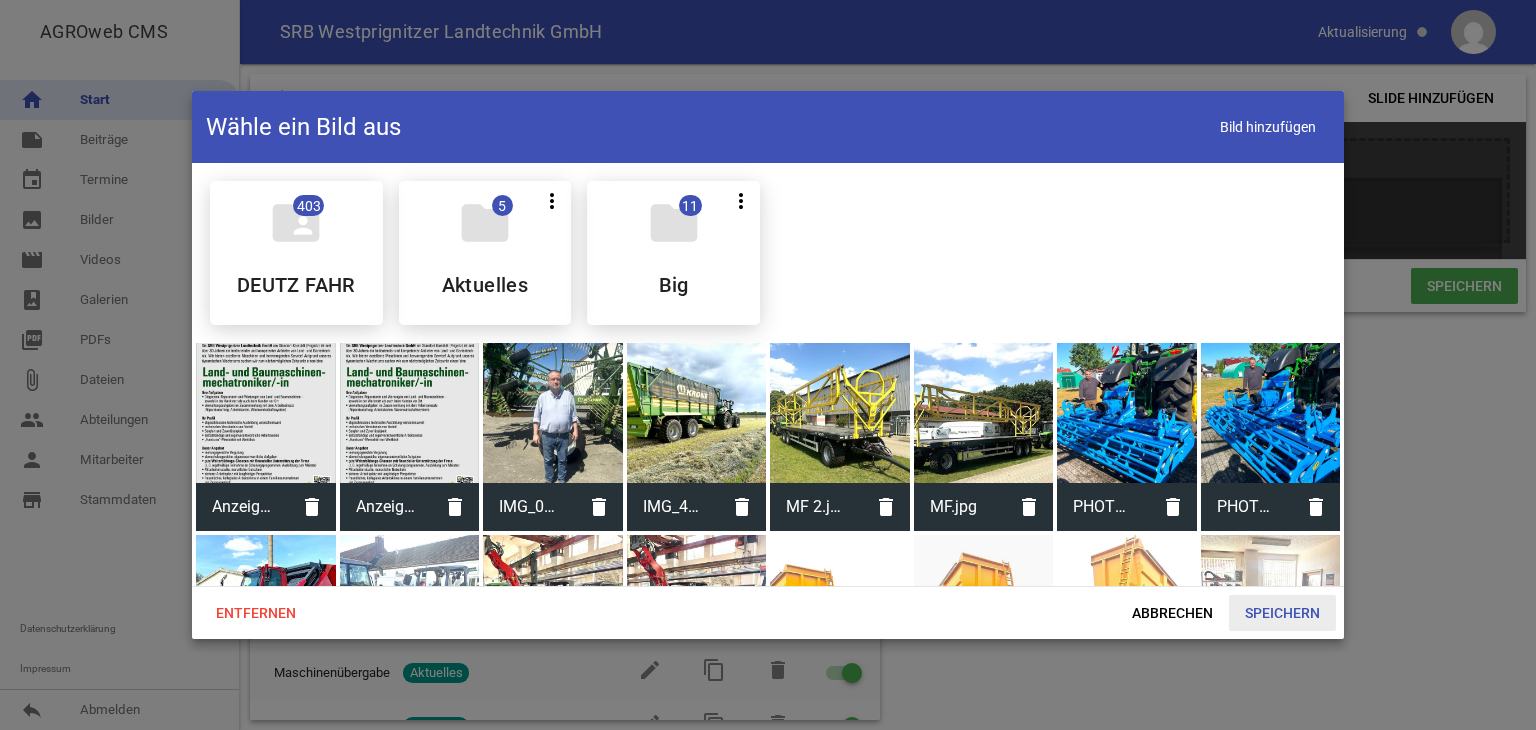 click on "Speichern" at bounding box center (1282, 613) 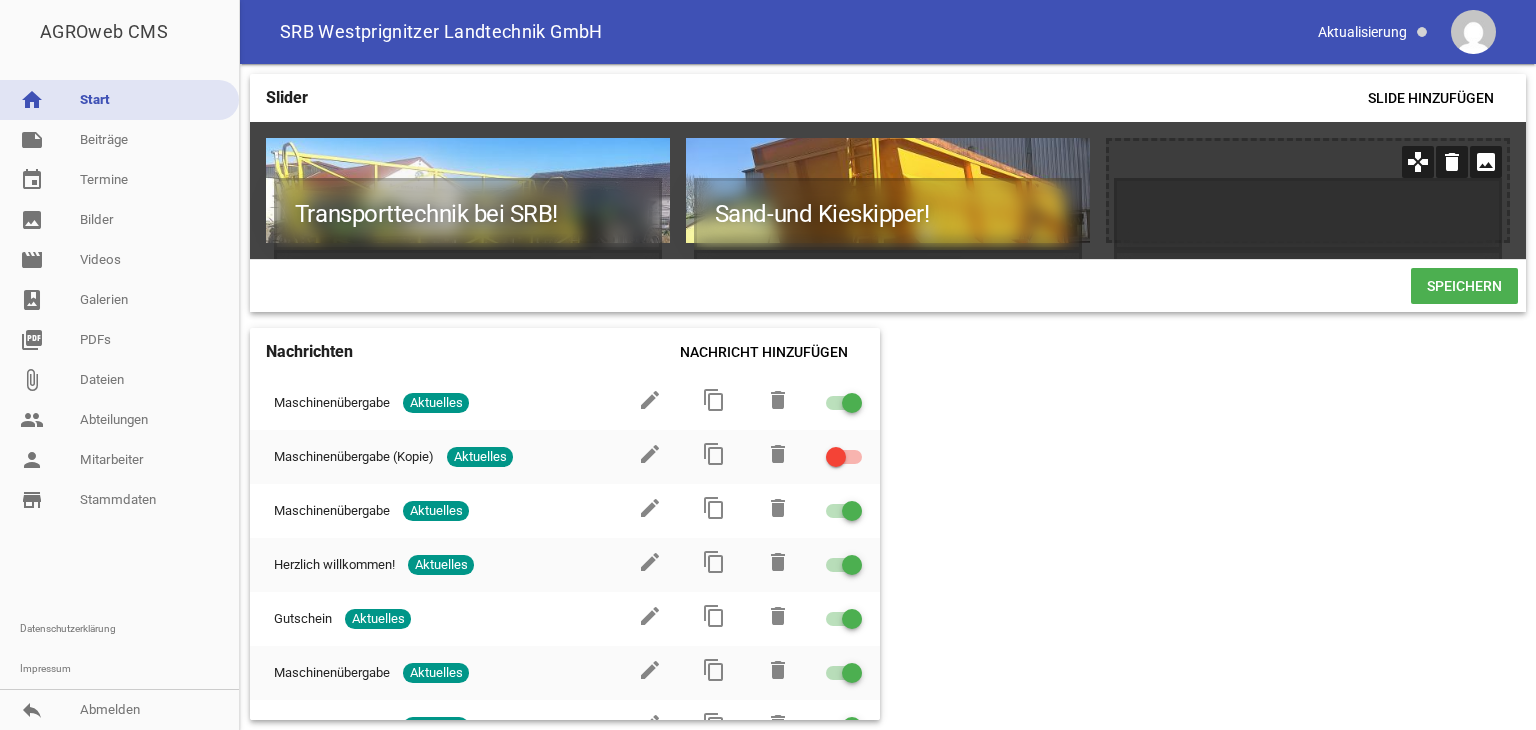 click on "image" at bounding box center [1486, 162] 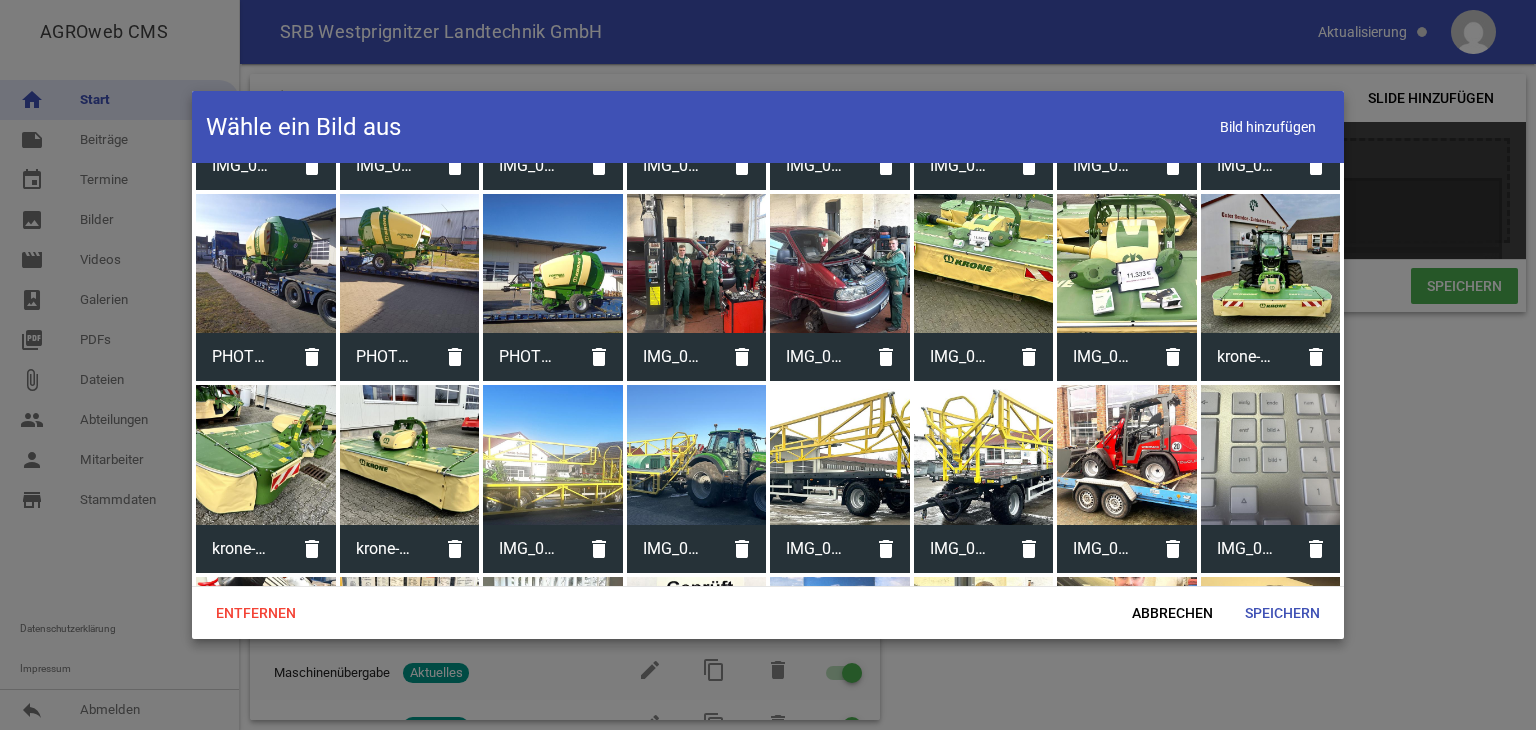 scroll, scrollTop: 1000, scrollLeft: 0, axis: vertical 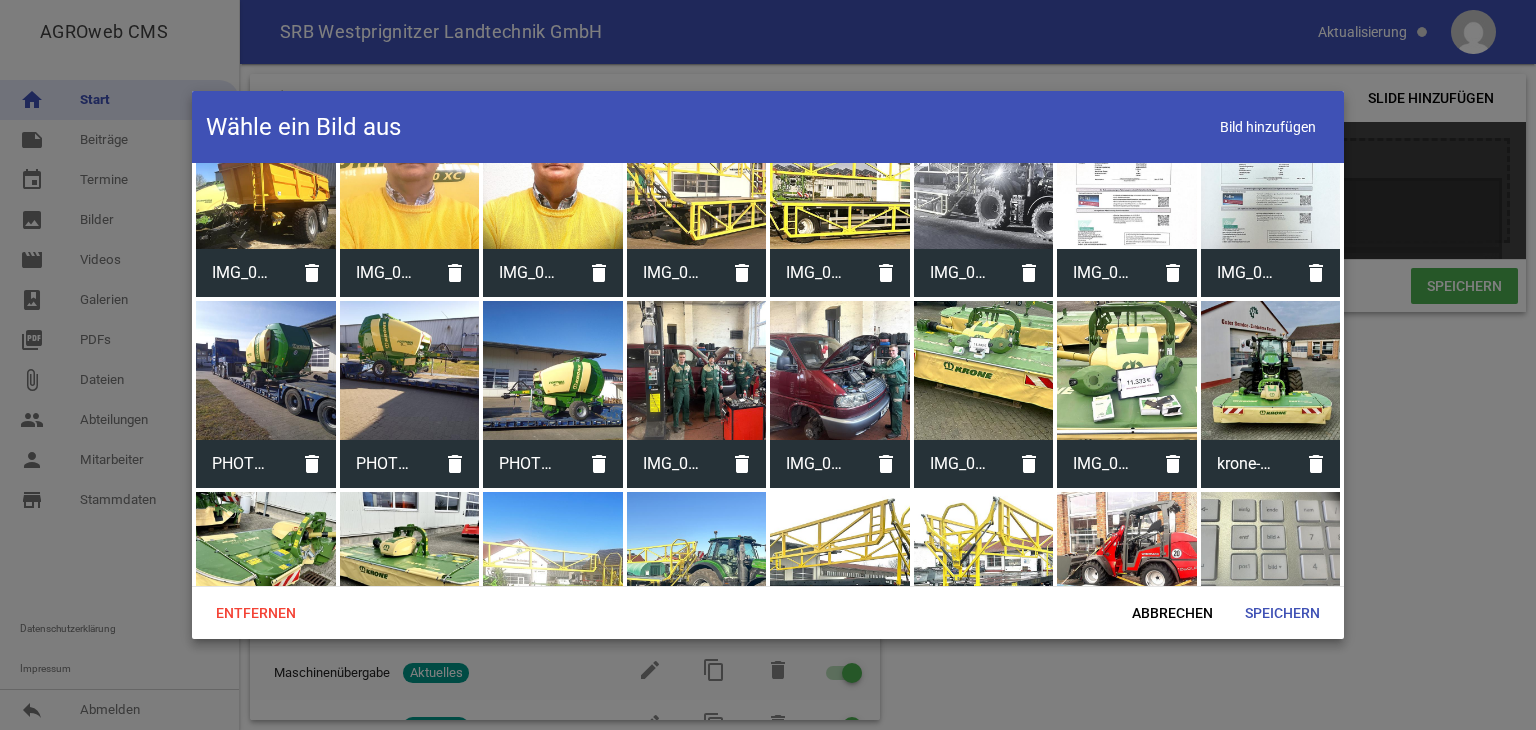 drag, startPoint x: 1172, startPoint y: 614, endPoint x: 1257, endPoint y: 411, distance: 220.07726 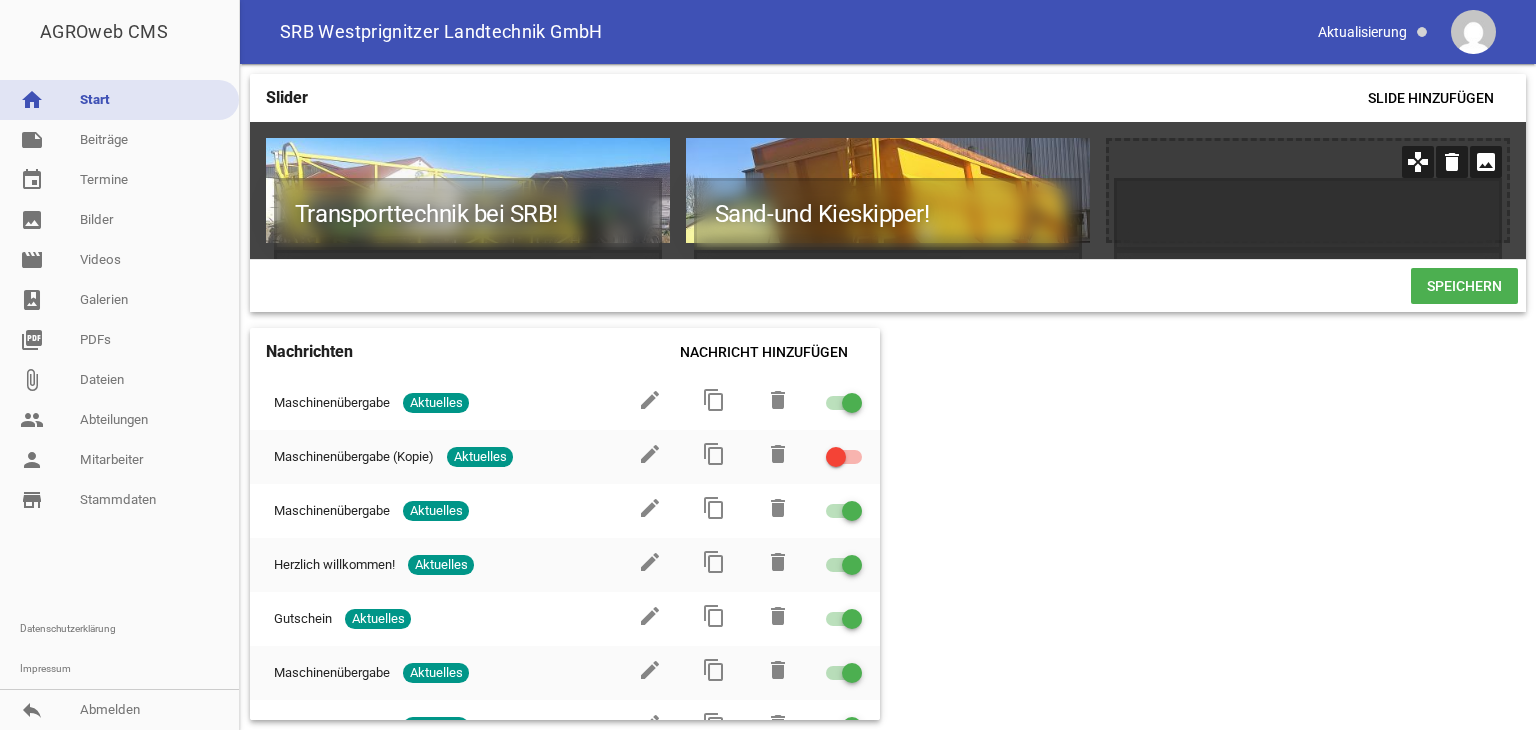 click on "image" at bounding box center (1486, 162) 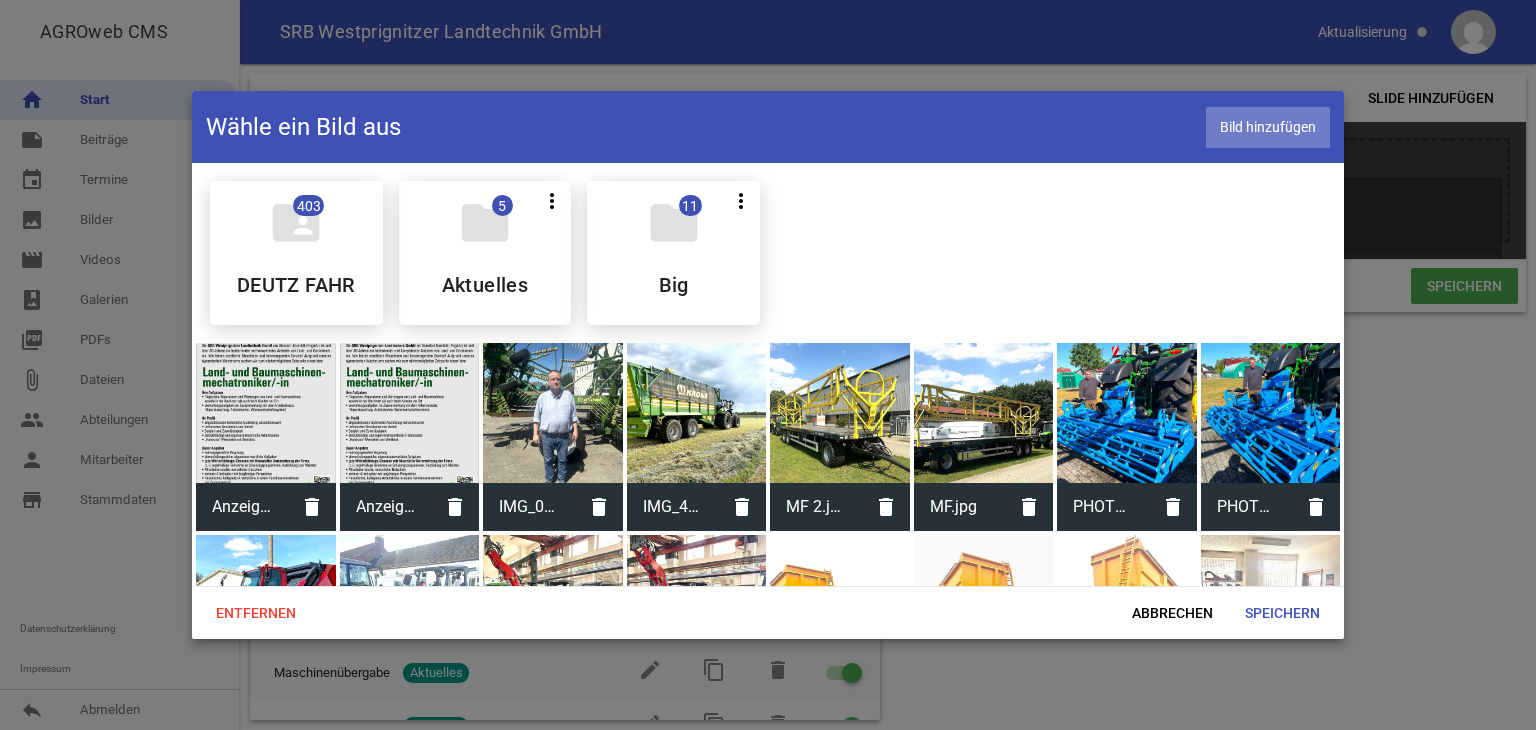 click on "Bild hinzufügen" at bounding box center [1268, 127] 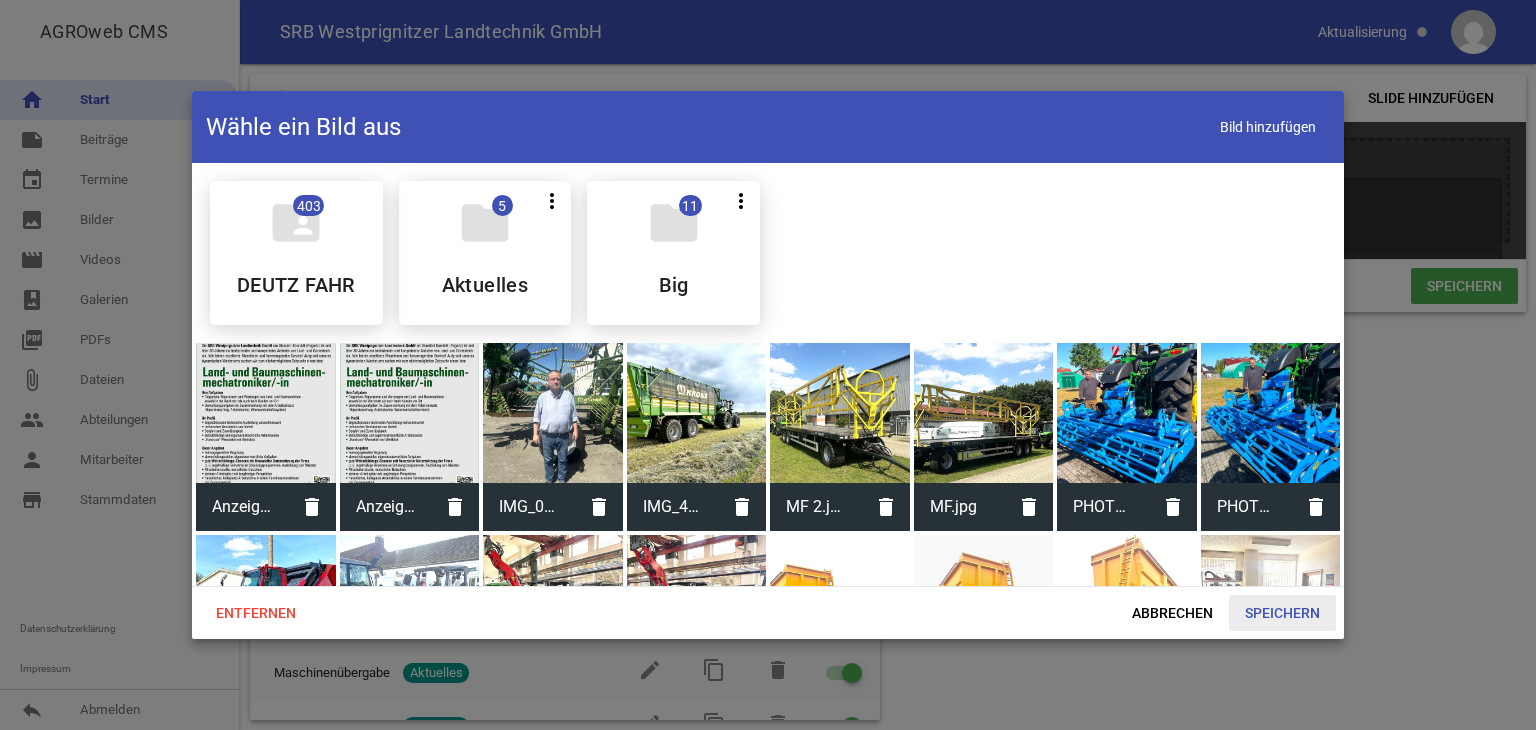 click on "Speichern" at bounding box center [1282, 613] 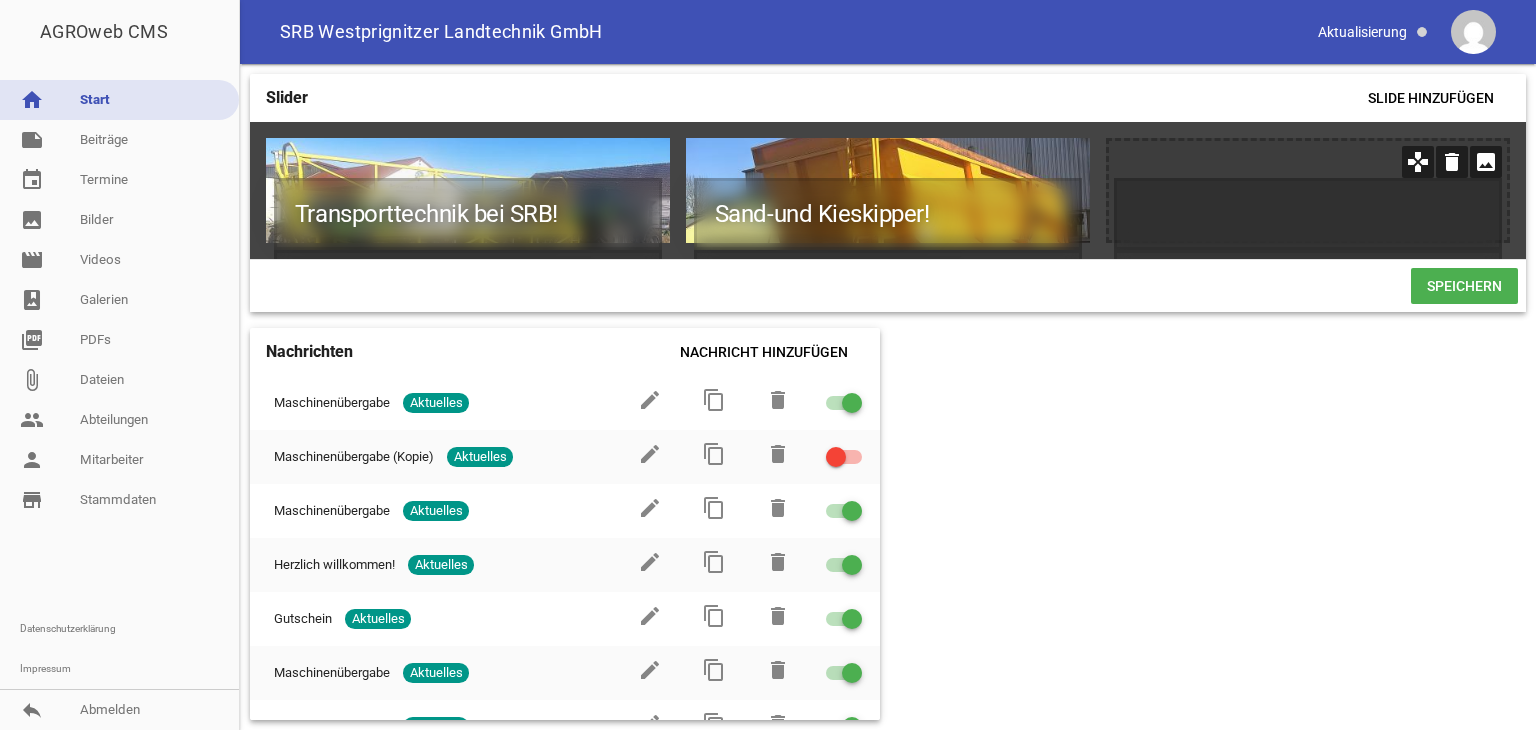 click on "image" at bounding box center (1486, 162) 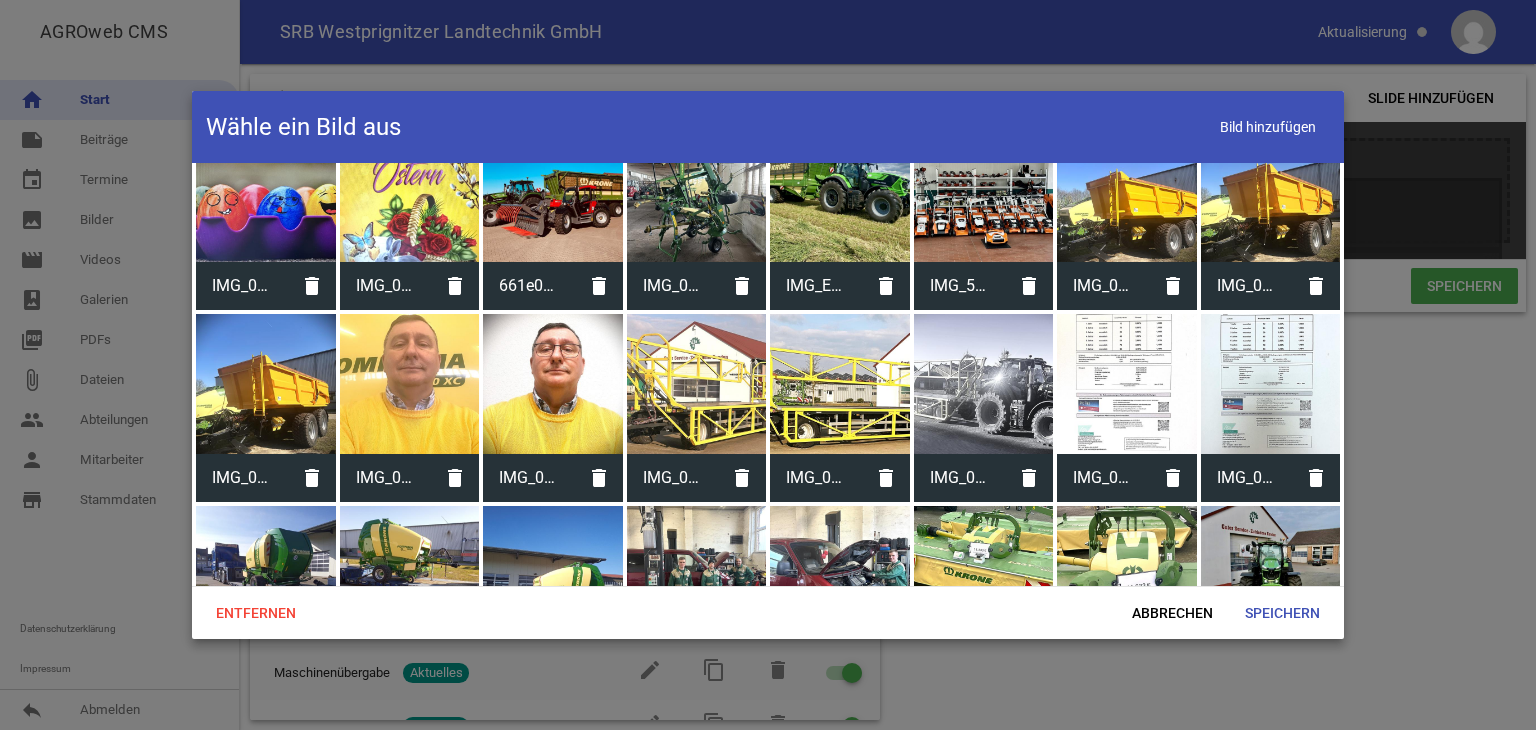 scroll, scrollTop: 600, scrollLeft: 0, axis: vertical 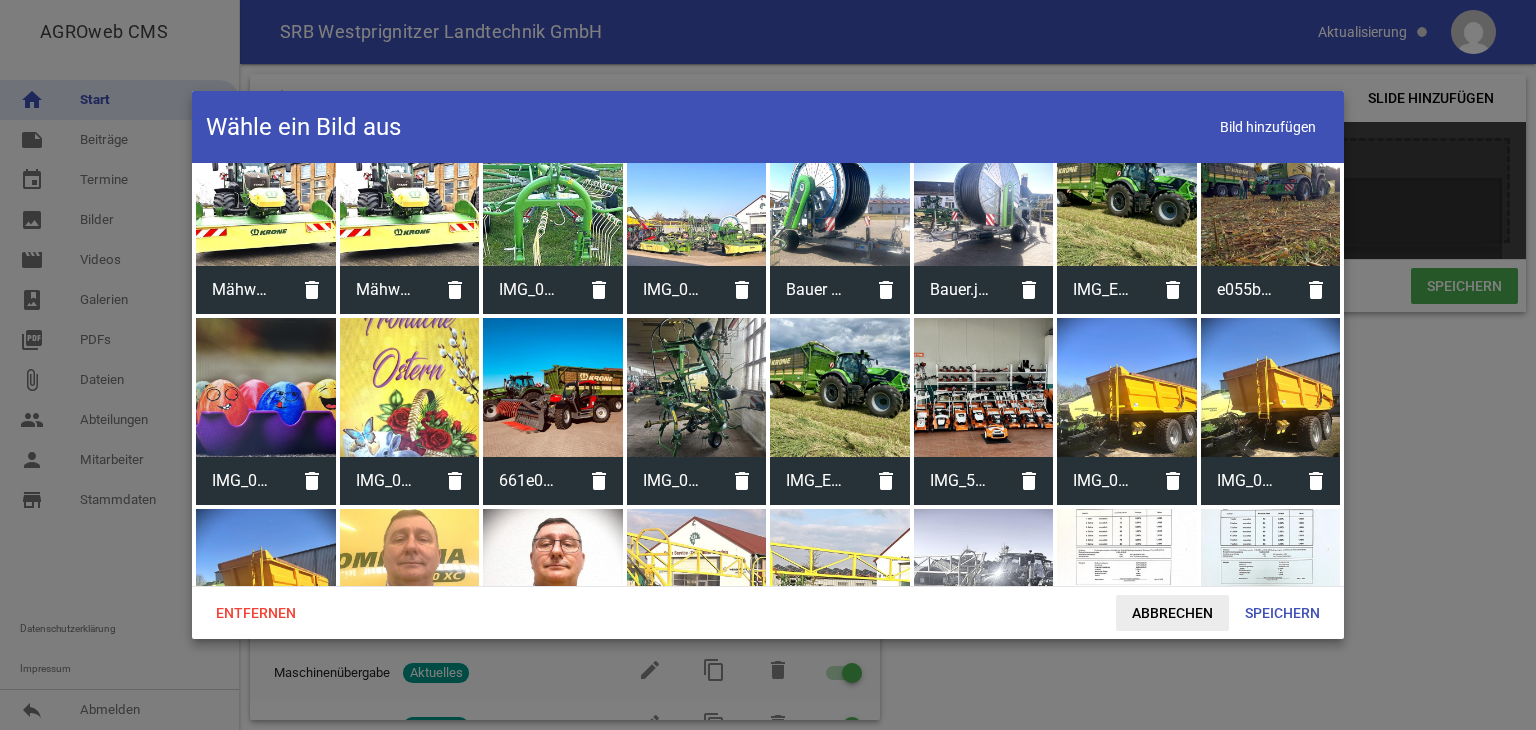 click on "Abbrechen" at bounding box center [1172, 613] 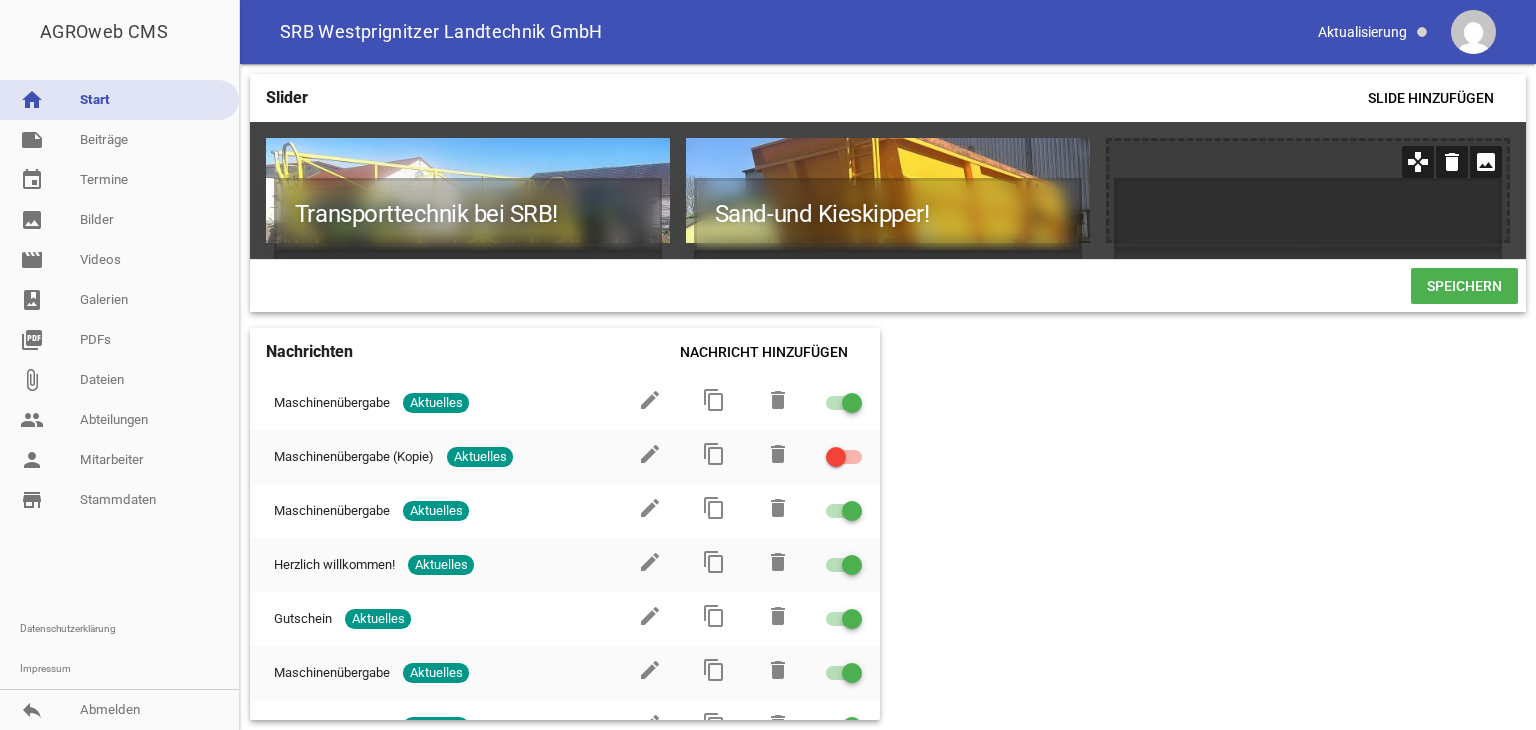 click on "image" at bounding box center (1486, 162) 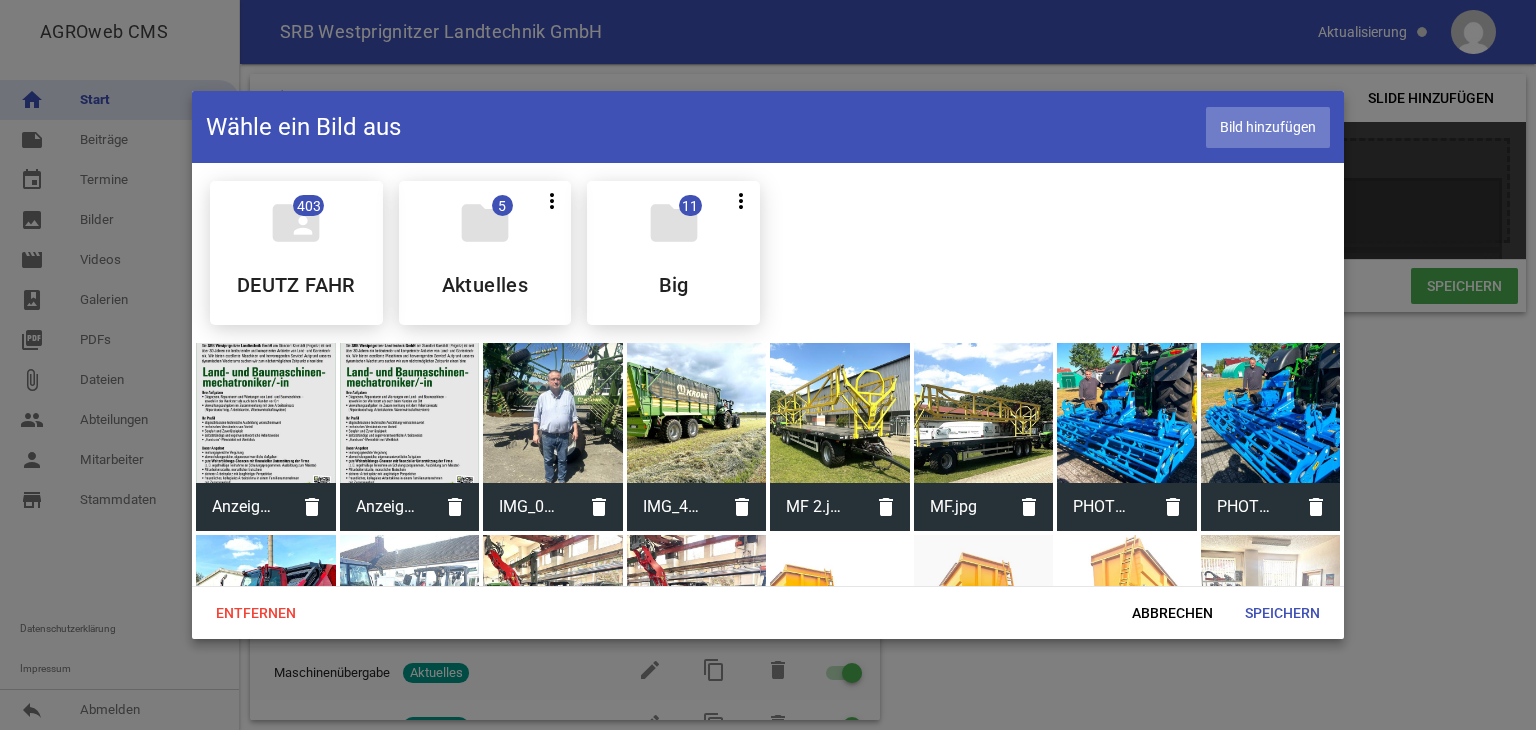 click on "Bild hinzufügen" at bounding box center [1268, 127] 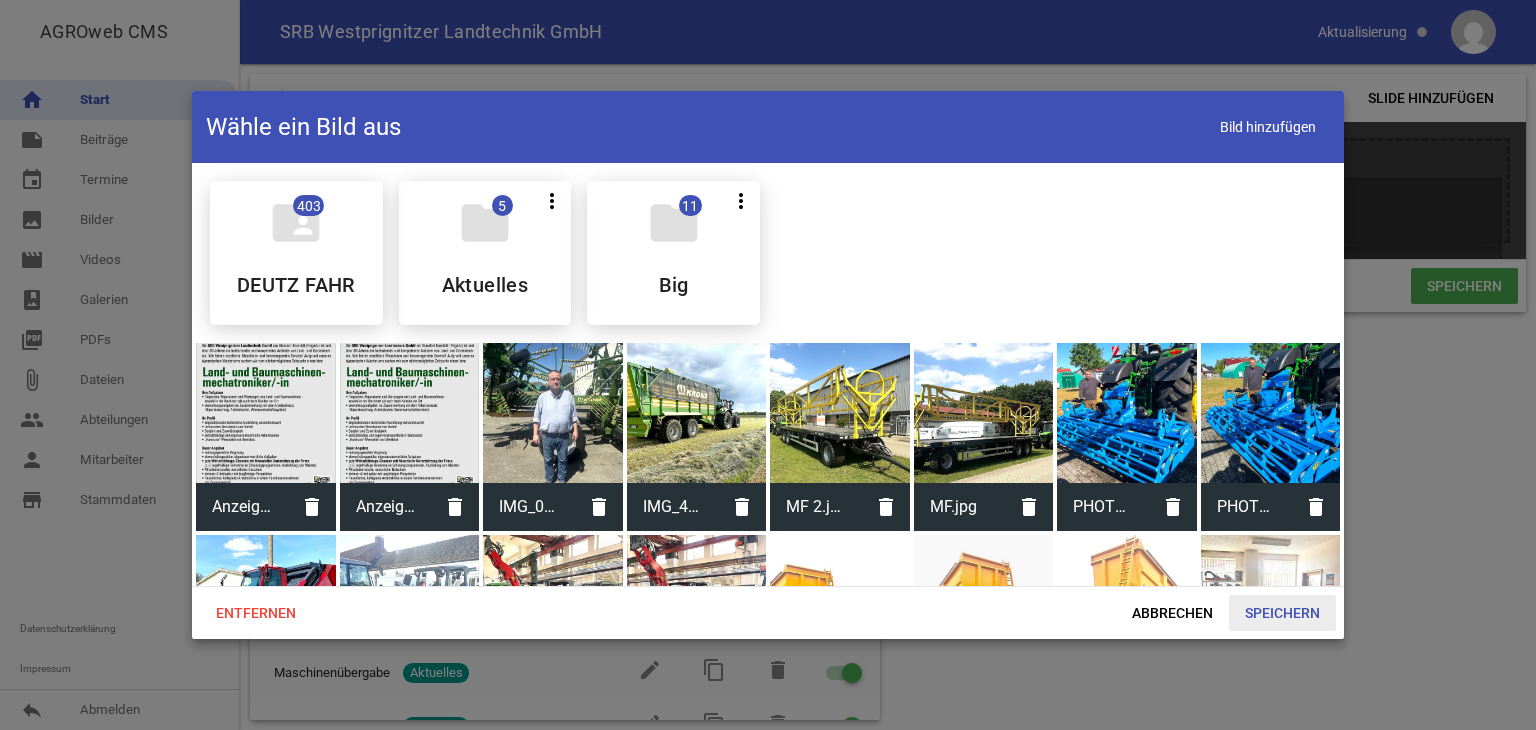 click on "Speichern" at bounding box center (1282, 613) 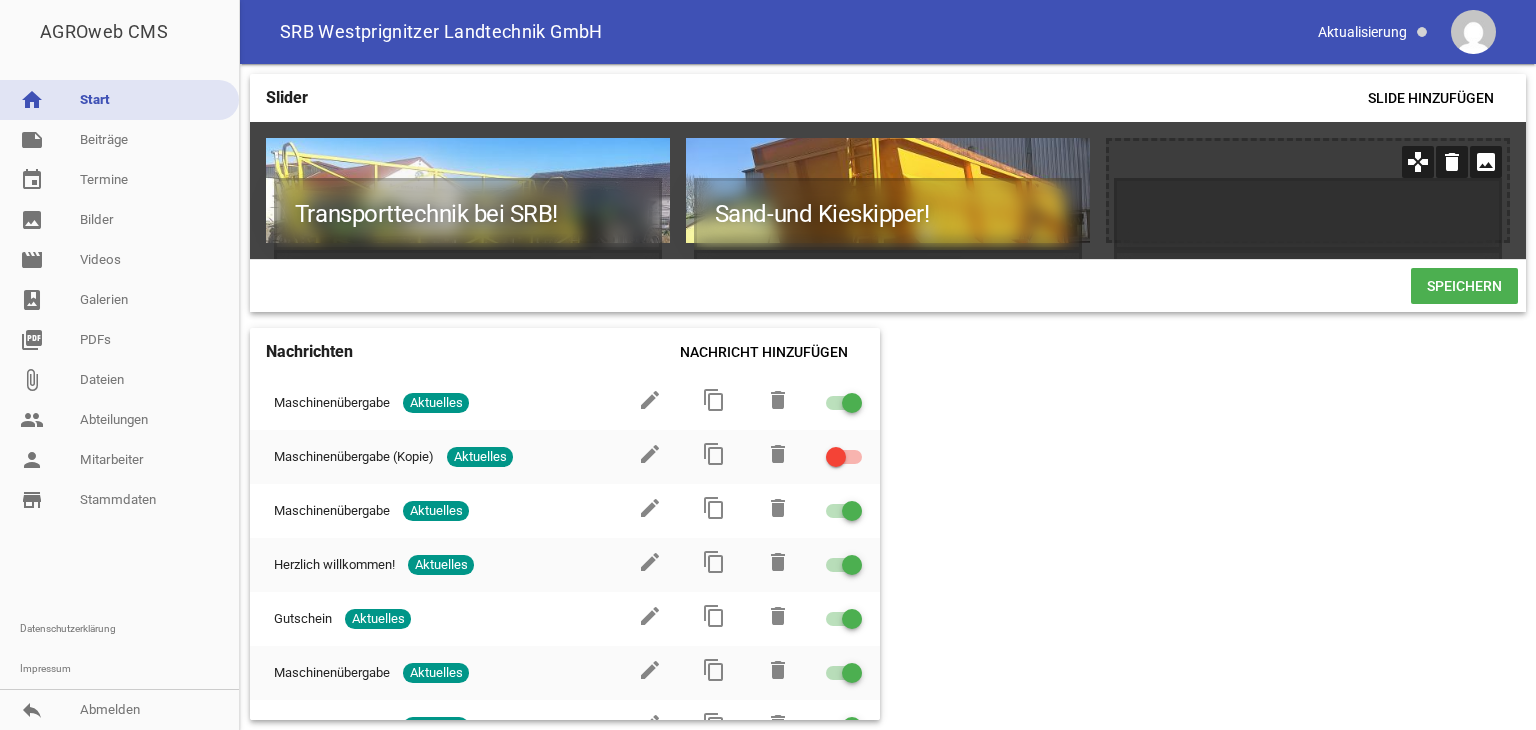 click on "image" at bounding box center (1486, 162) 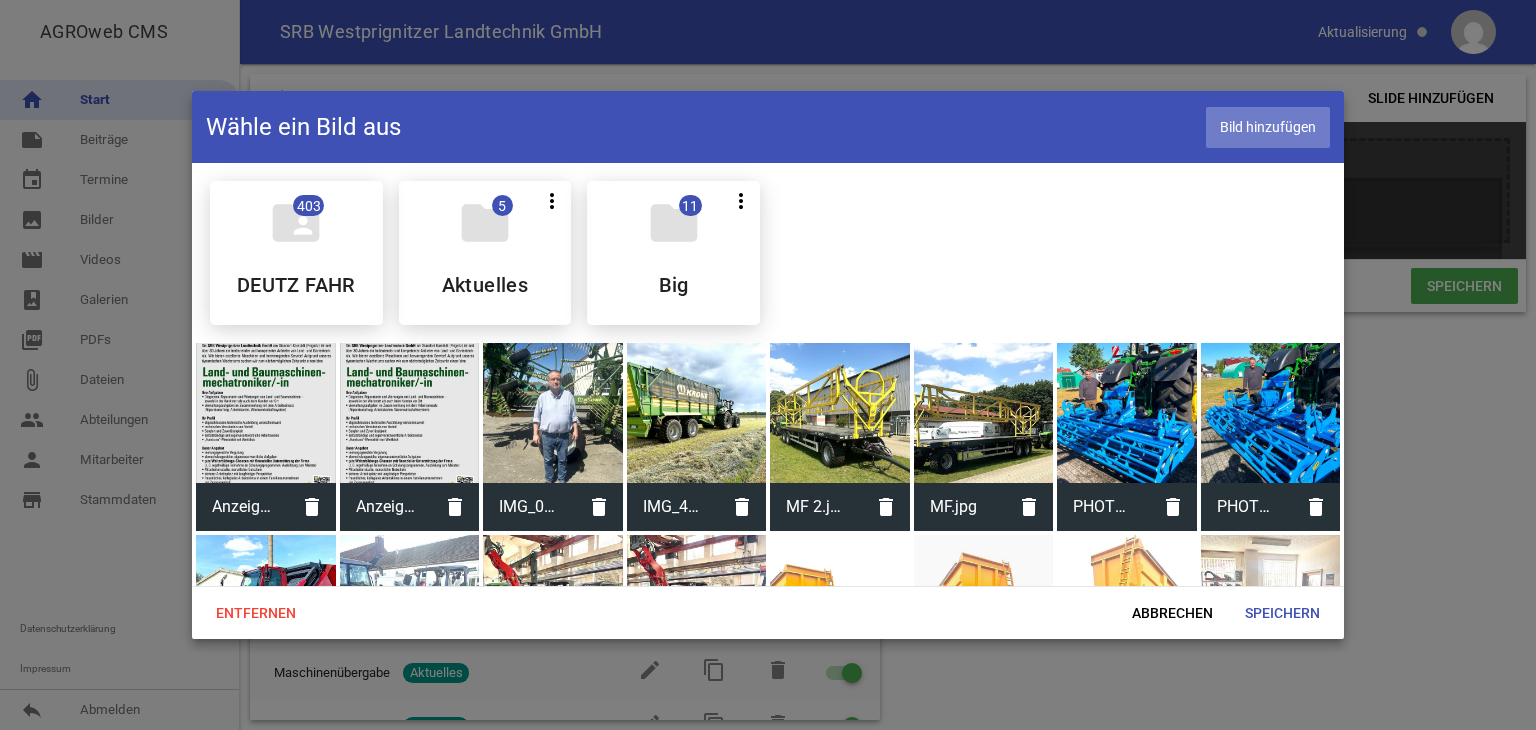click on "Bild hinzufügen" at bounding box center [1268, 127] 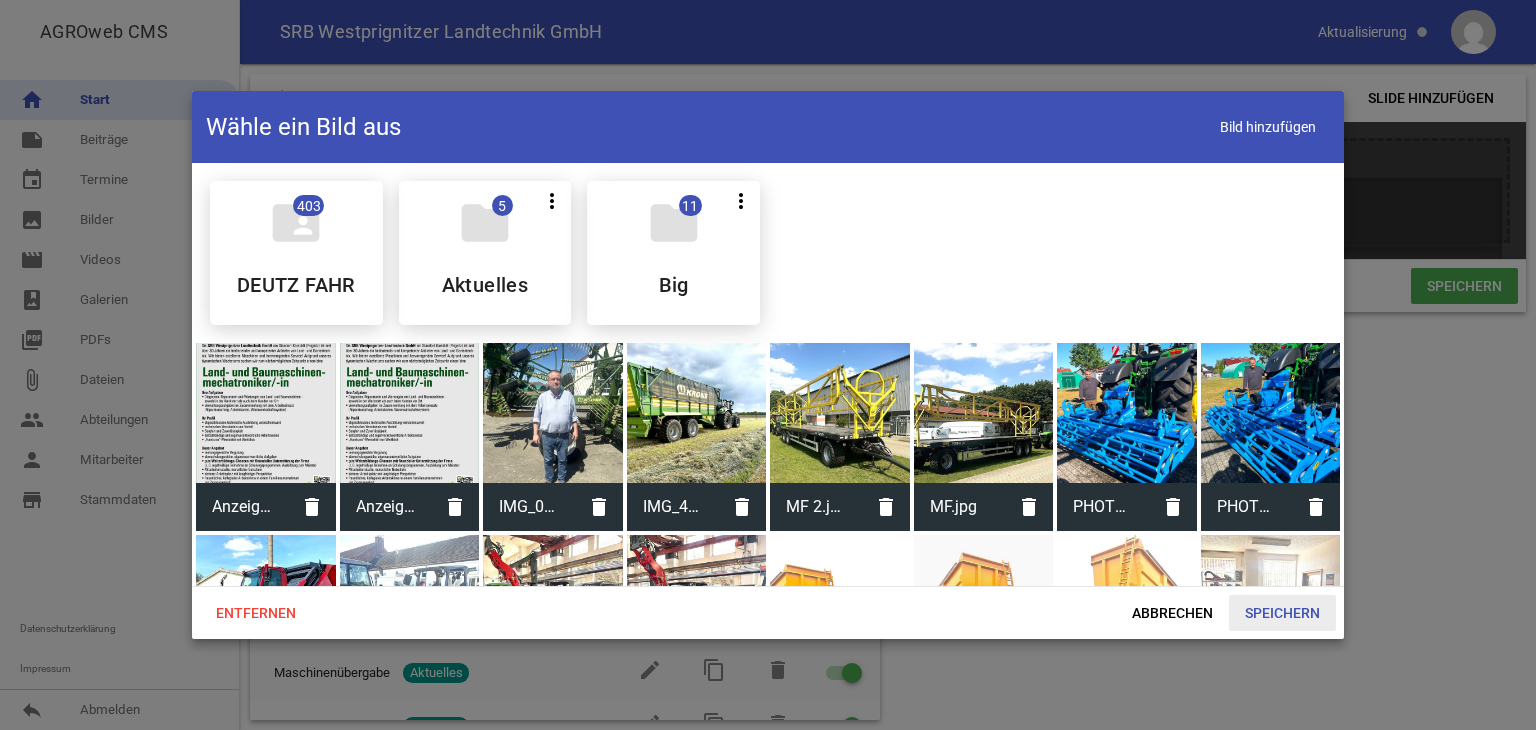 click on "Speichern" at bounding box center (1282, 613) 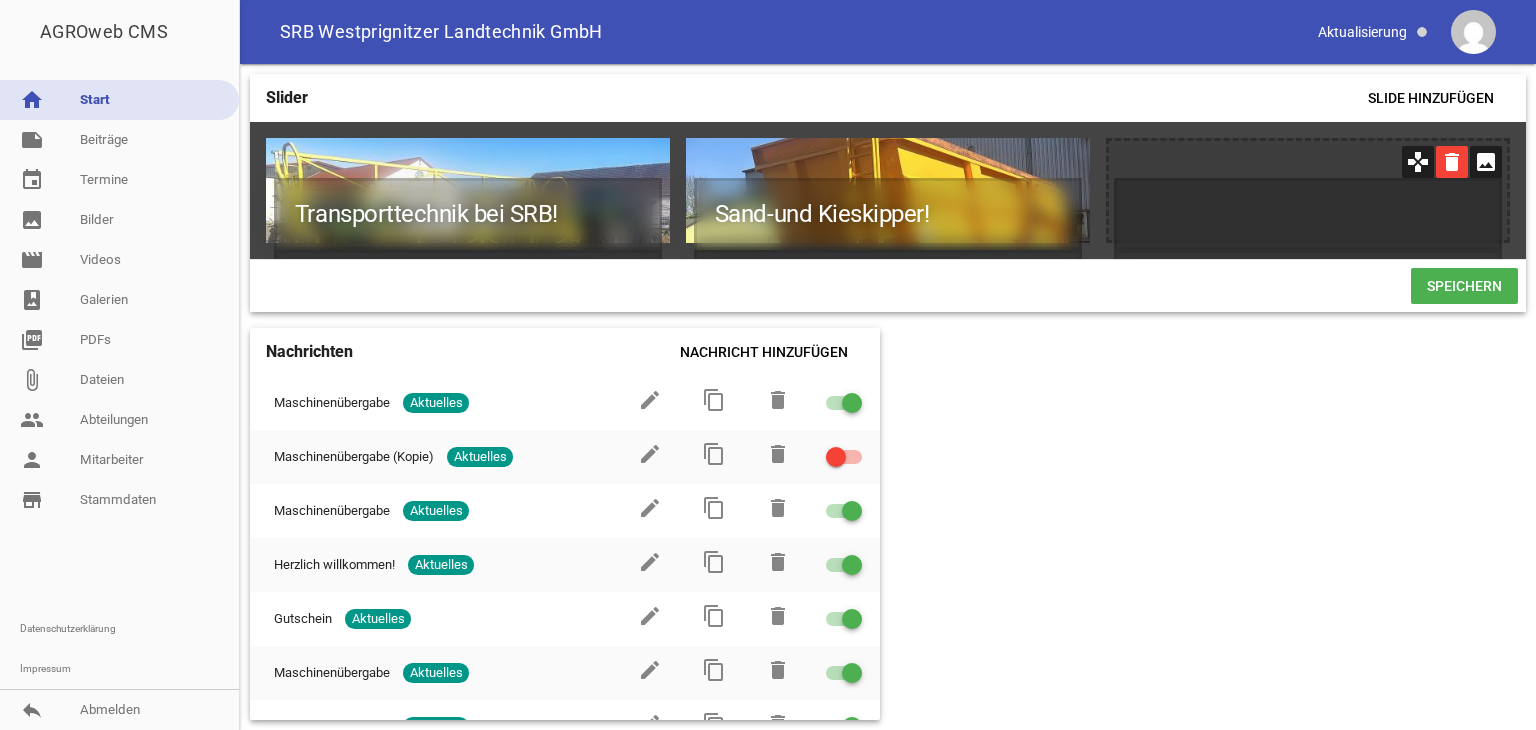 click on "image" at bounding box center (1486, 162) 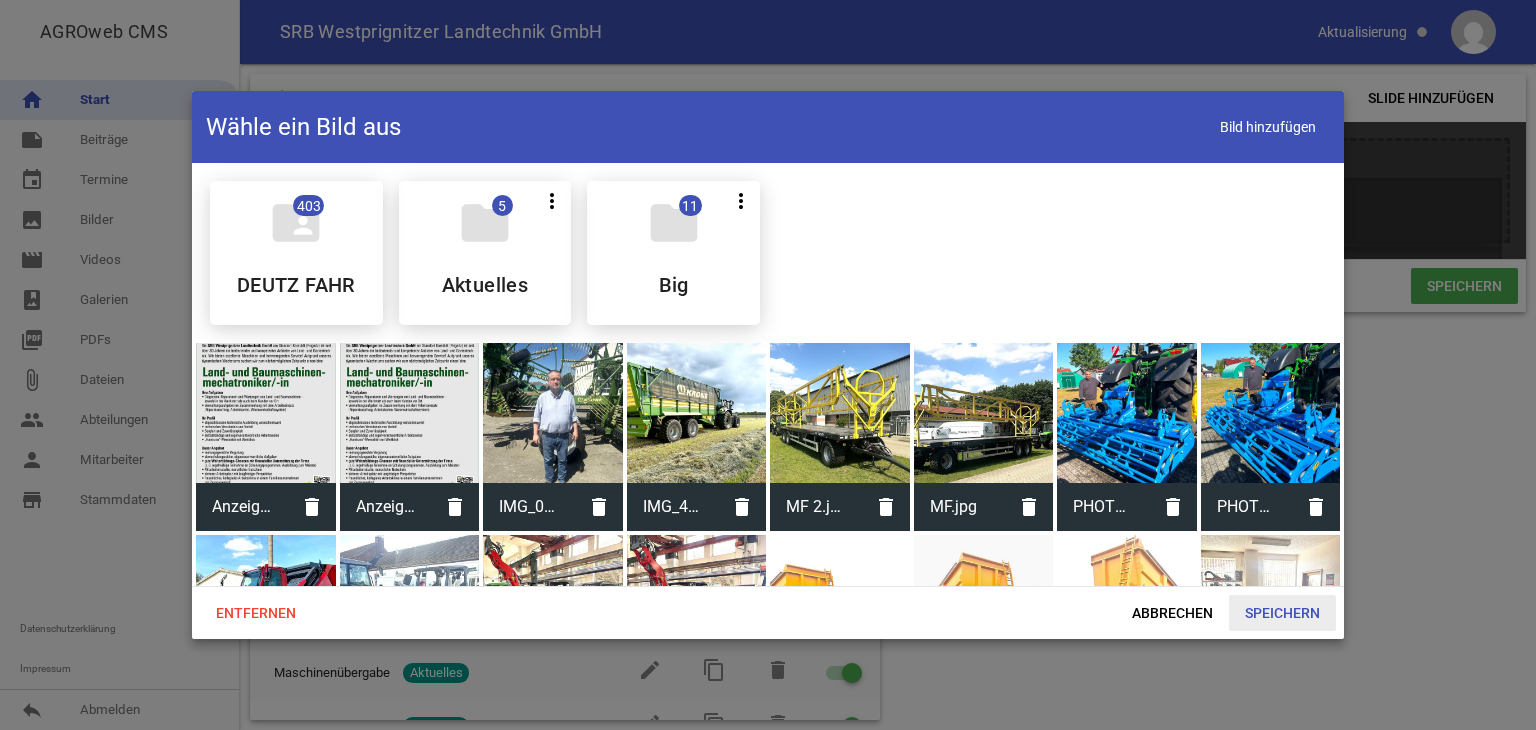 click on "Speichern" at bounding box center (1282, 613) 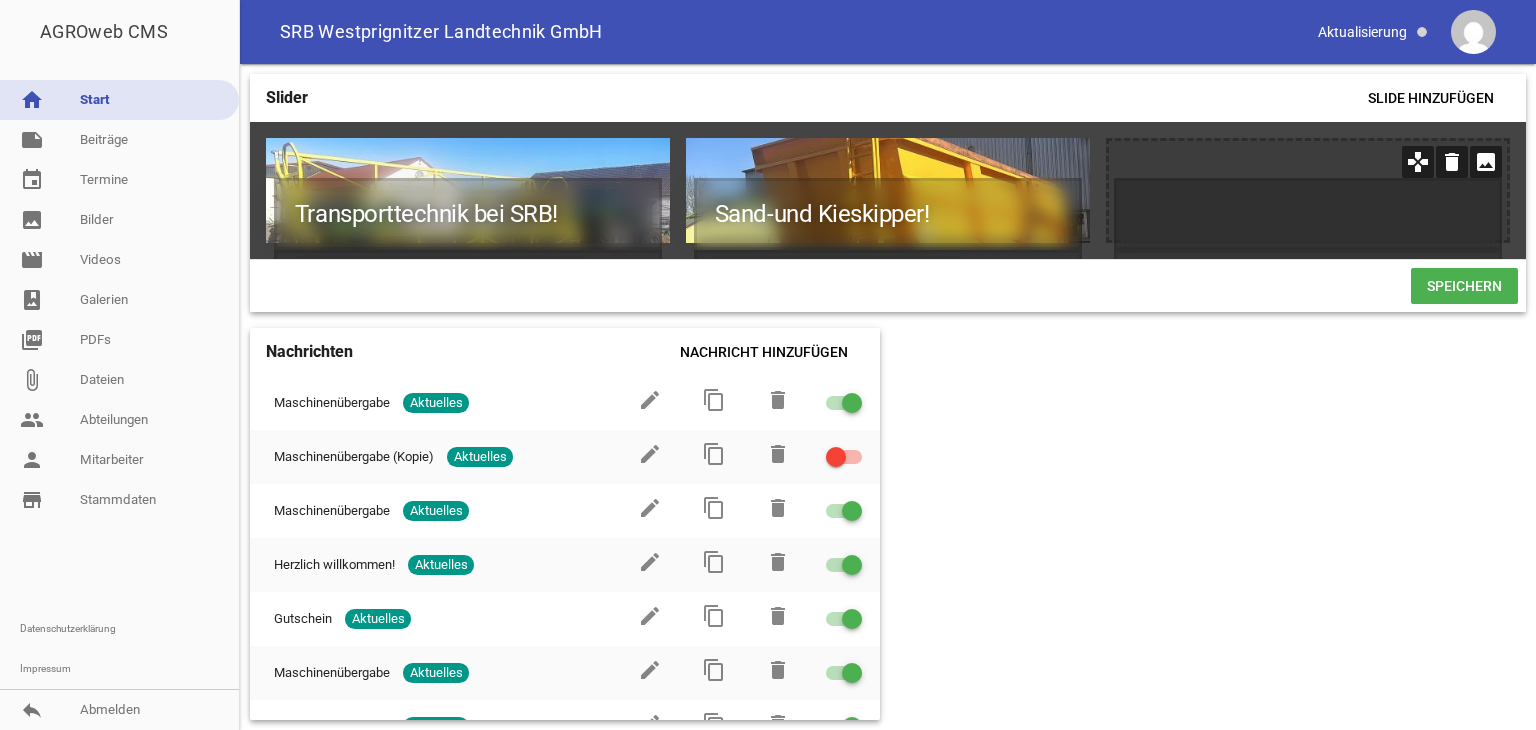 click on "image" at bounding box center (1486, 162) 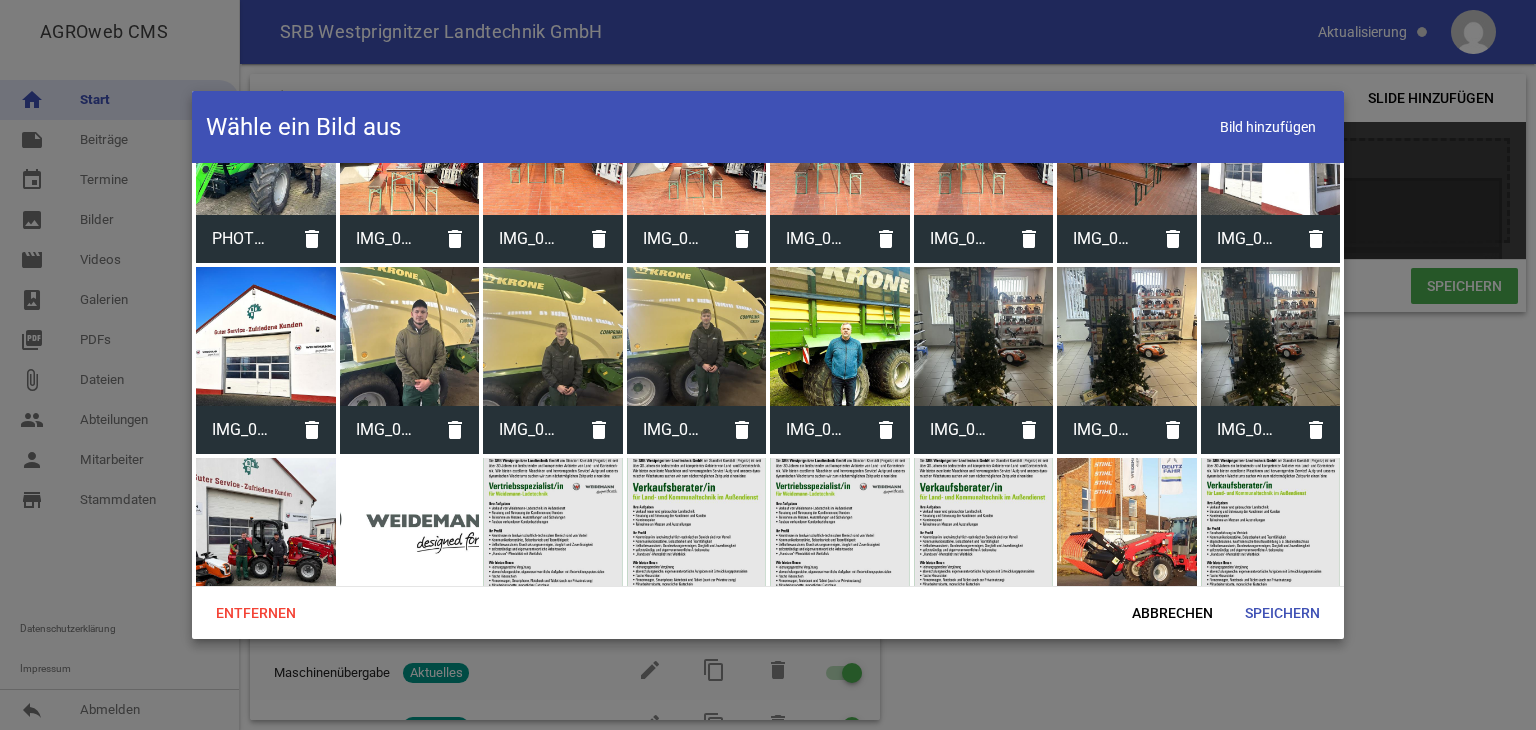 scroll, scrollTop: 2500, scrollLeft: 0, axis: vertical 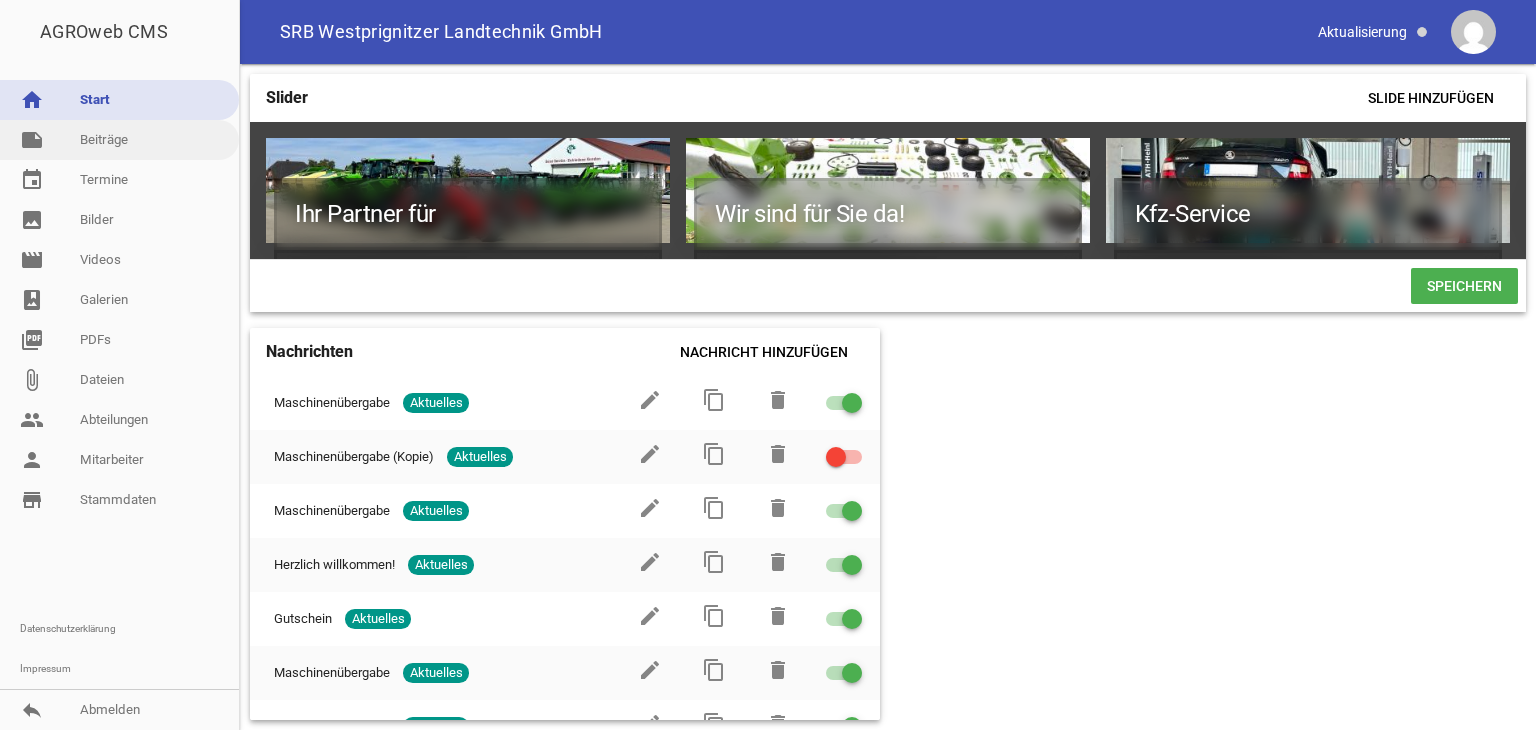 click on "note Beiträge" at bounding box center (119, 140) 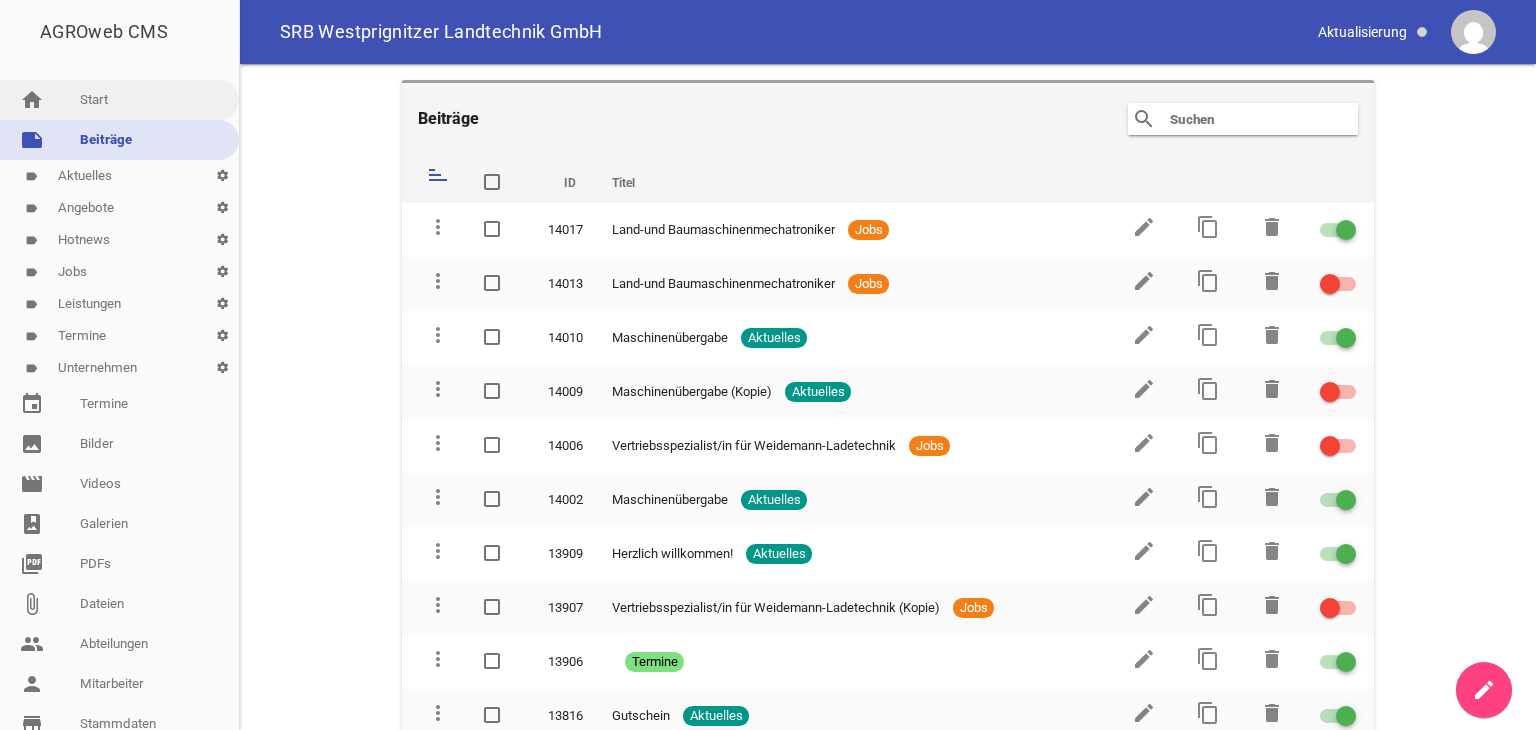 click on "home Start" at bounding box center (119, 100) 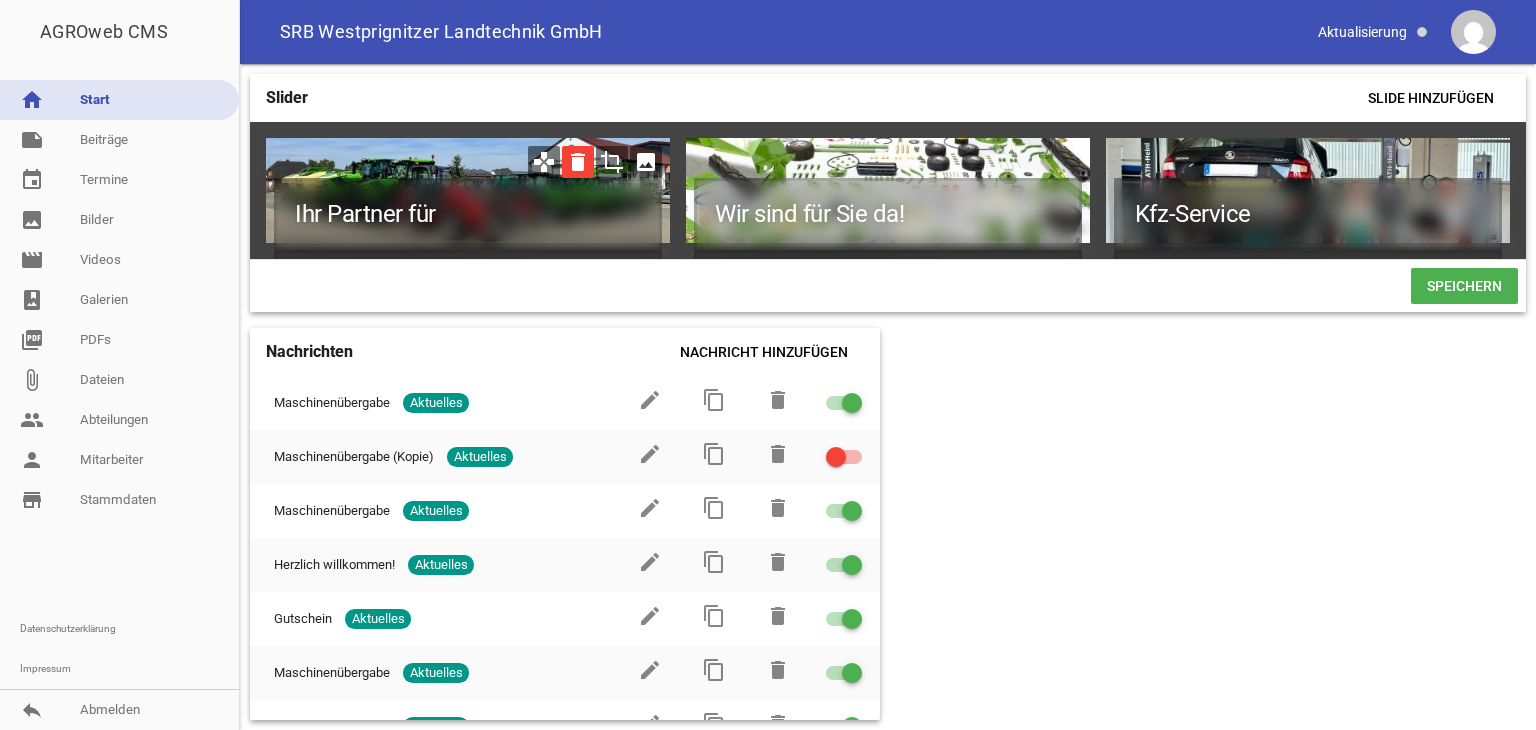 drag, startPoint x: 835, startPoint y: 156, endPoint x: 576, endPoint y: 157, distance: 259.00192 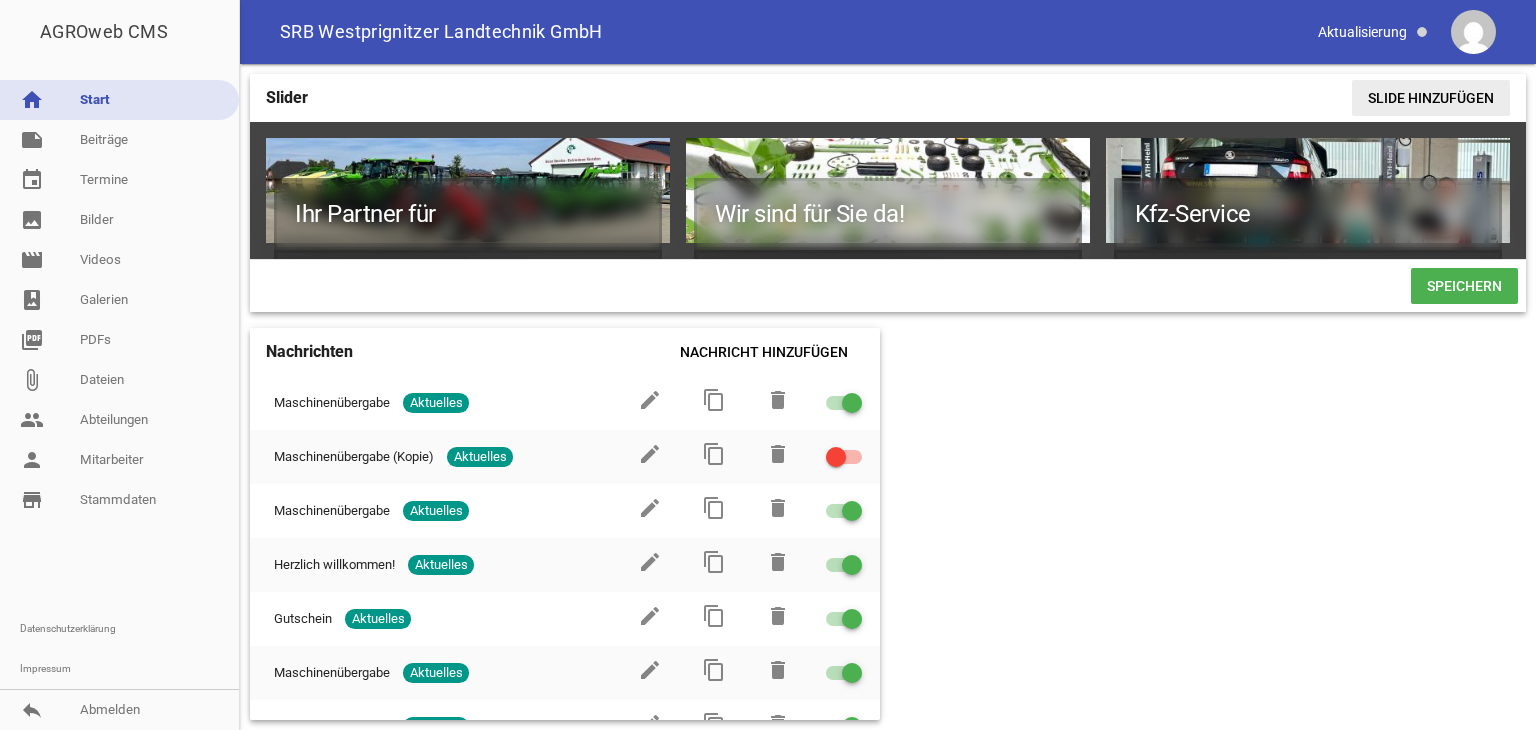 click on "Slide hinzufügen" at bounding box center (1431, 98) 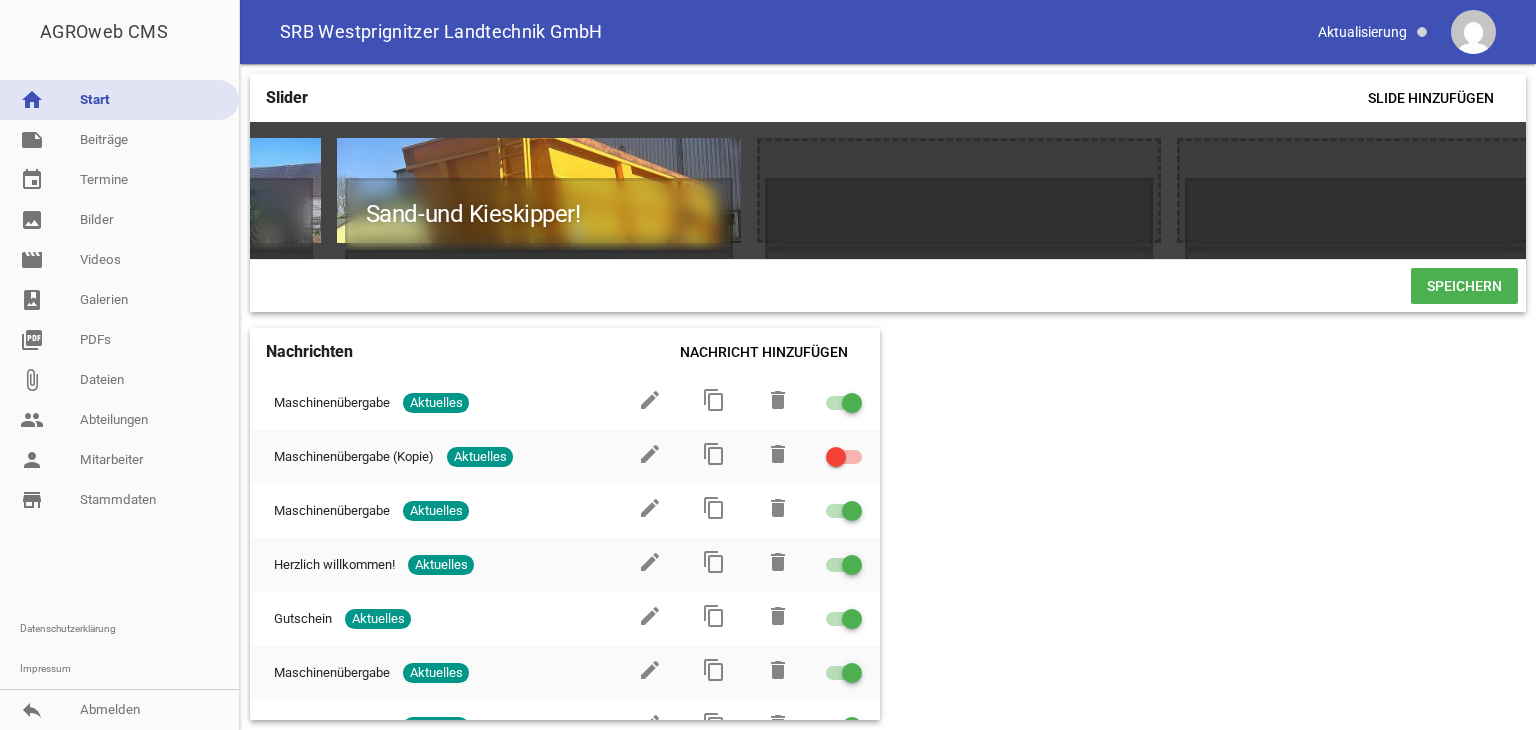 scroll, scrollTop: 0, scrollLeft: 1679, axis: horizontal 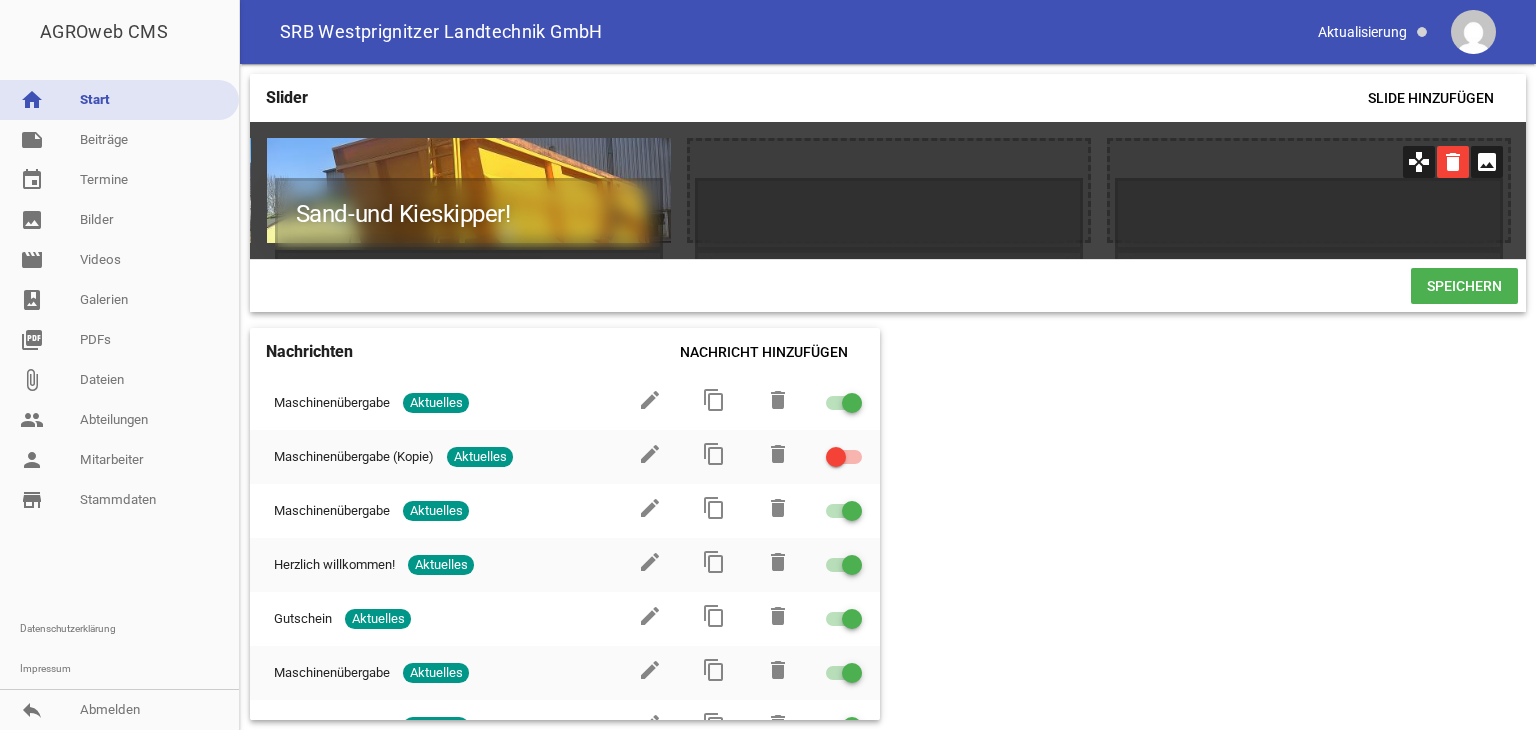 click on "delete" at bounding box center [1453, 162] 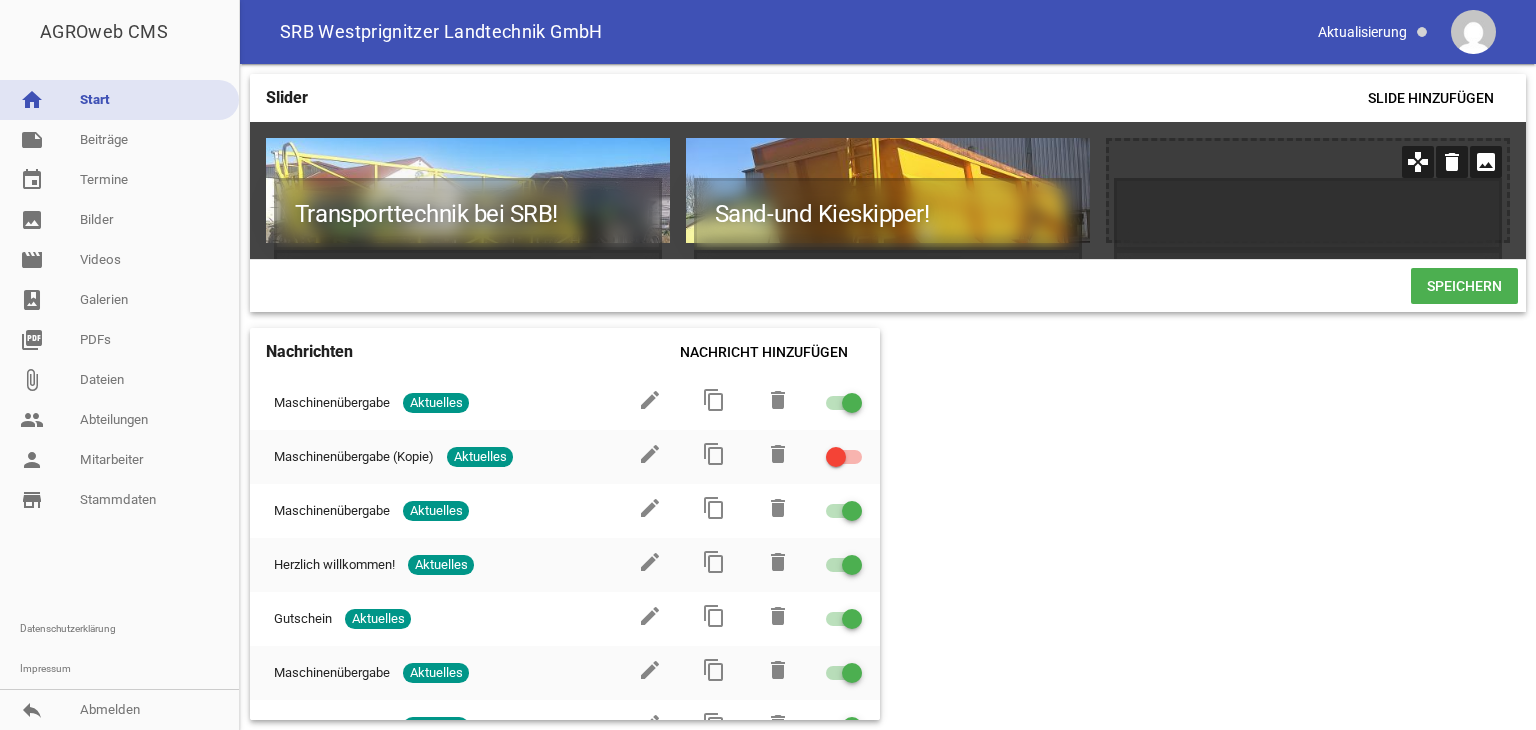click on "image" at bounding box center (1486, 162) 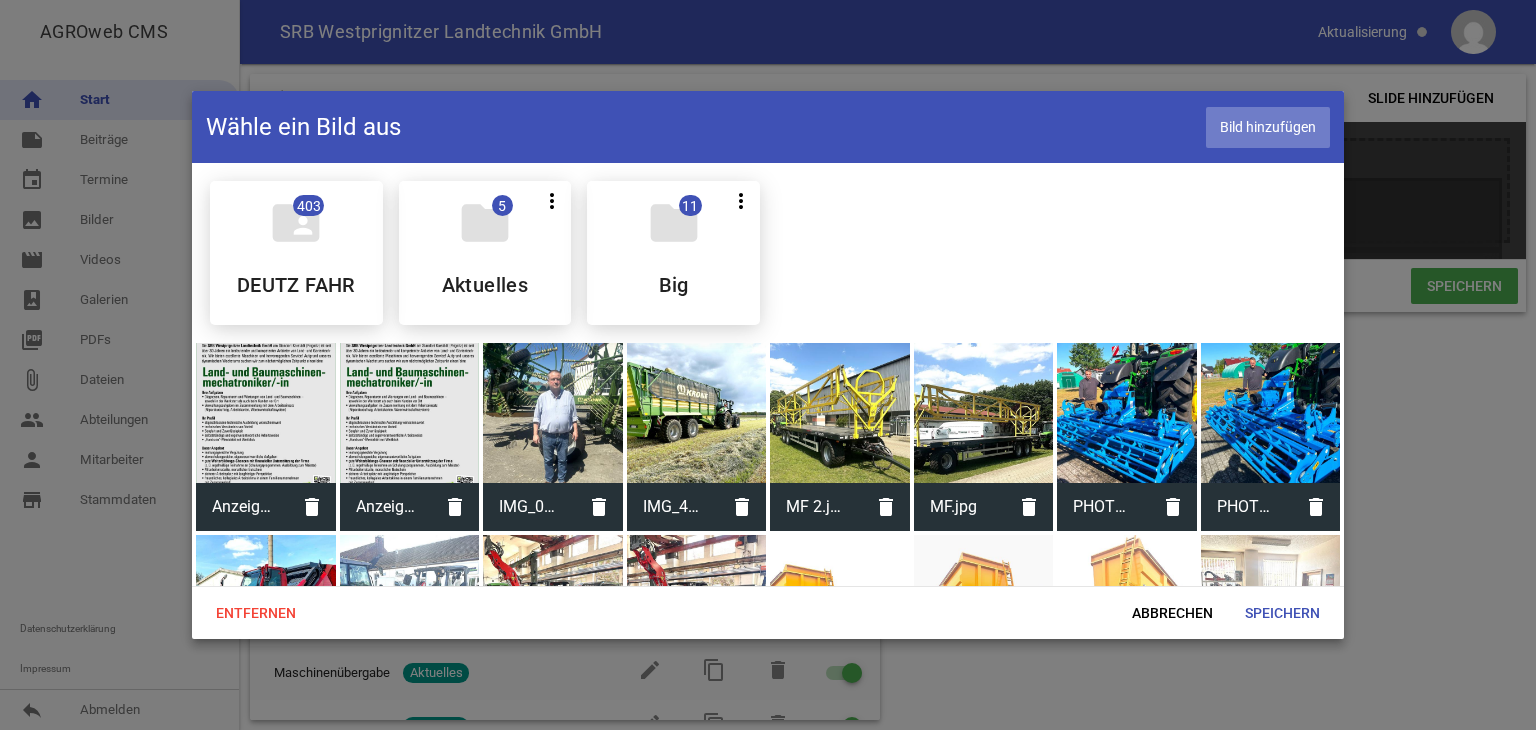 click on "Bild hinzufügen" at bounding box center [1268, 127] 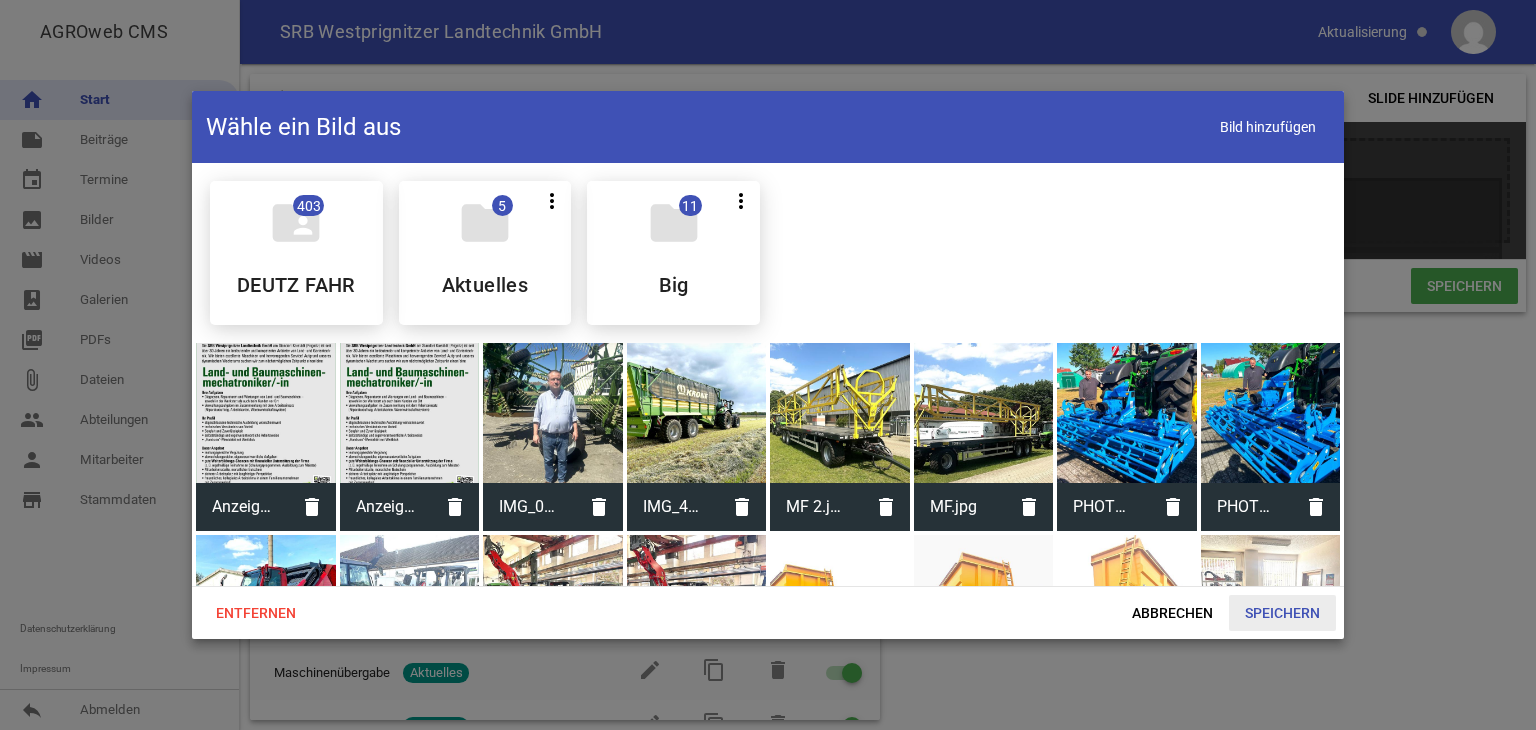 click on "Speichern" at bounding box center [1282, 613] 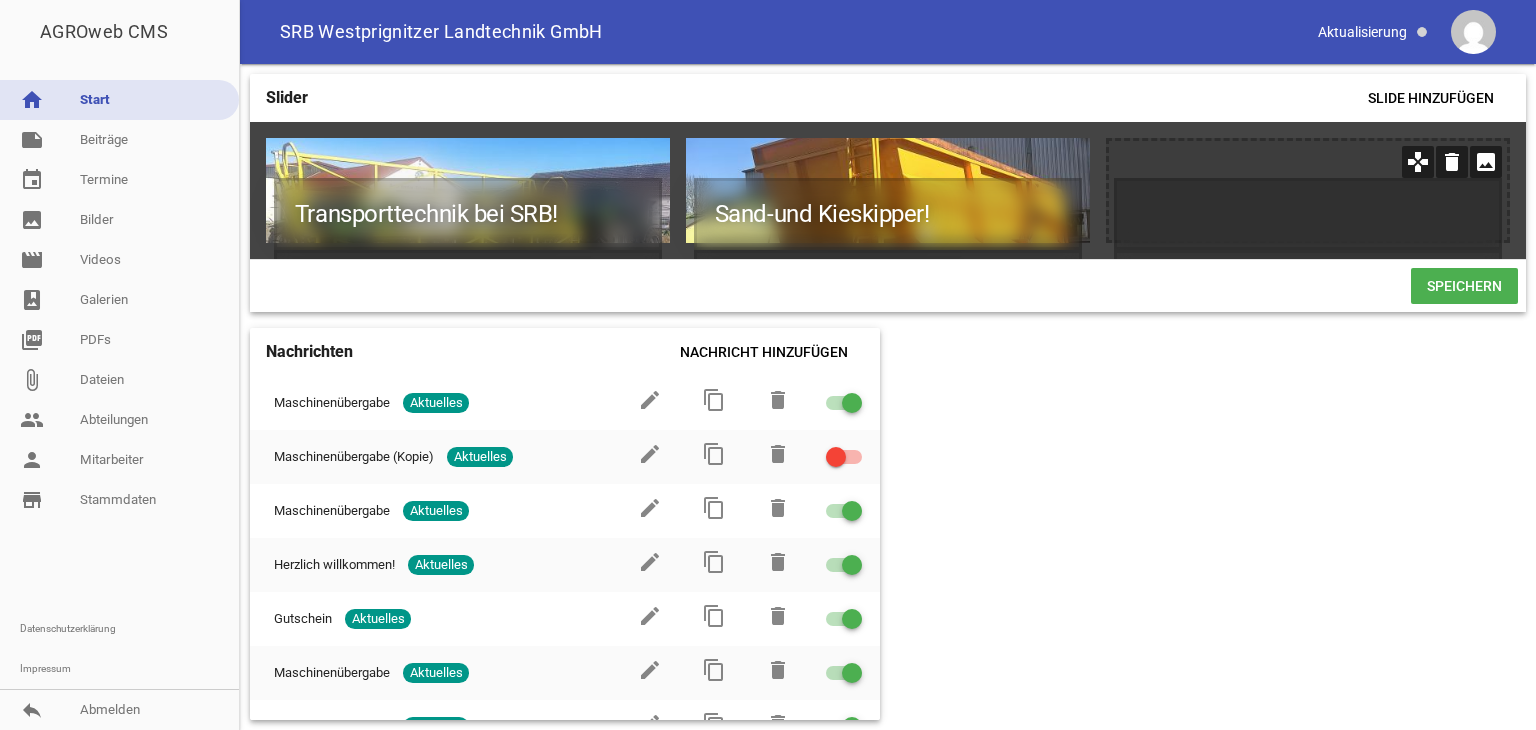 click on "image" at bounding box center (1486, 162) 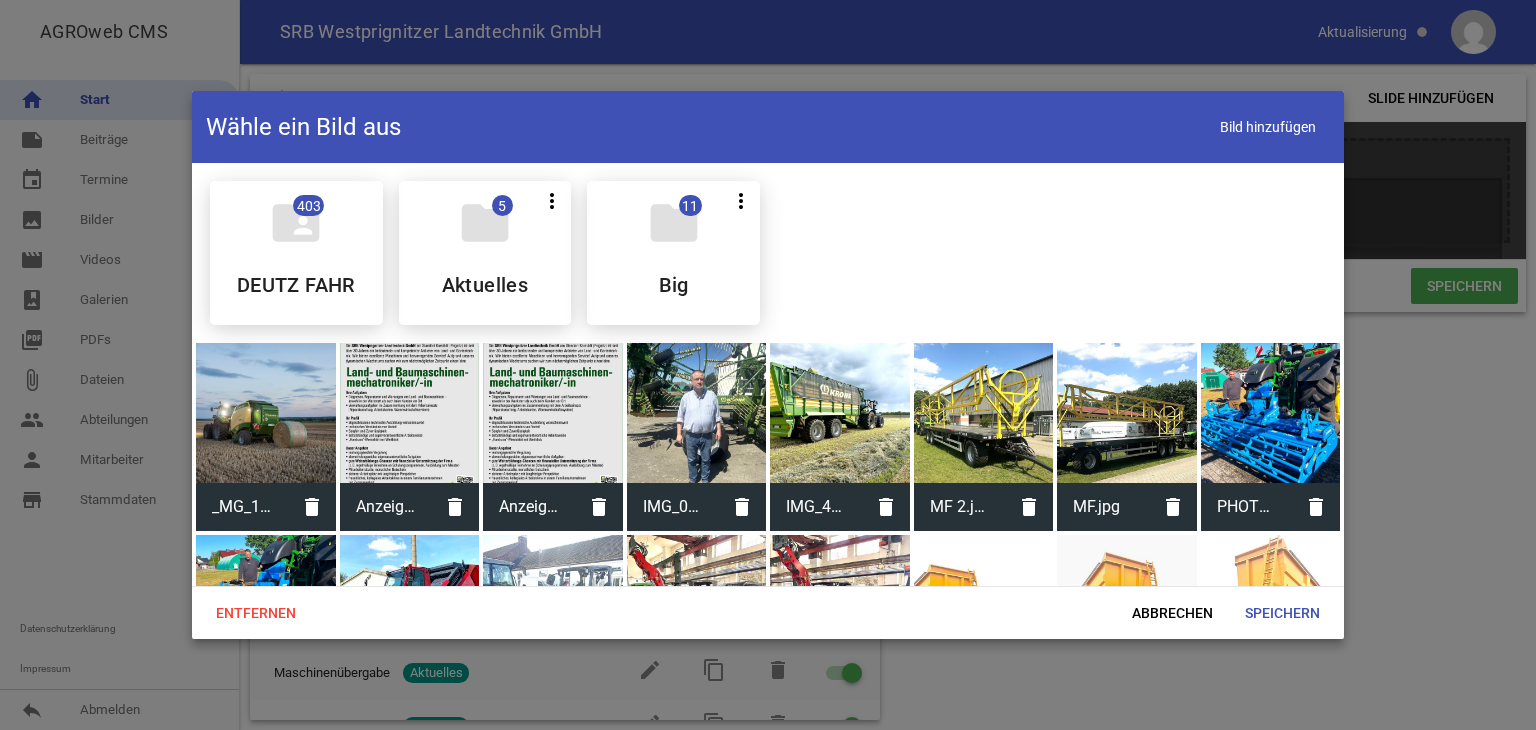 click at bounding box center [266, 413] 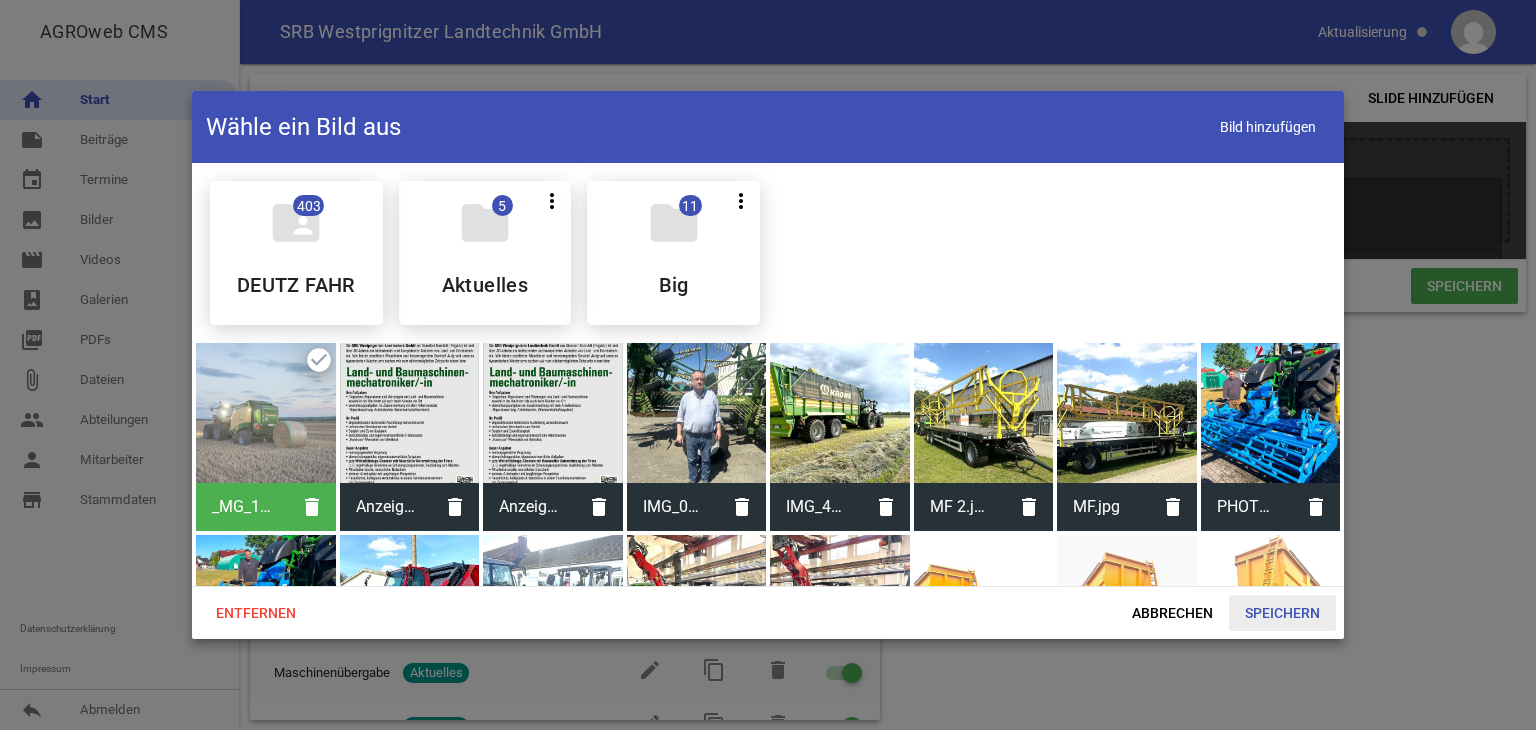 click on "Speichern" at bounding box center [1282, 613] 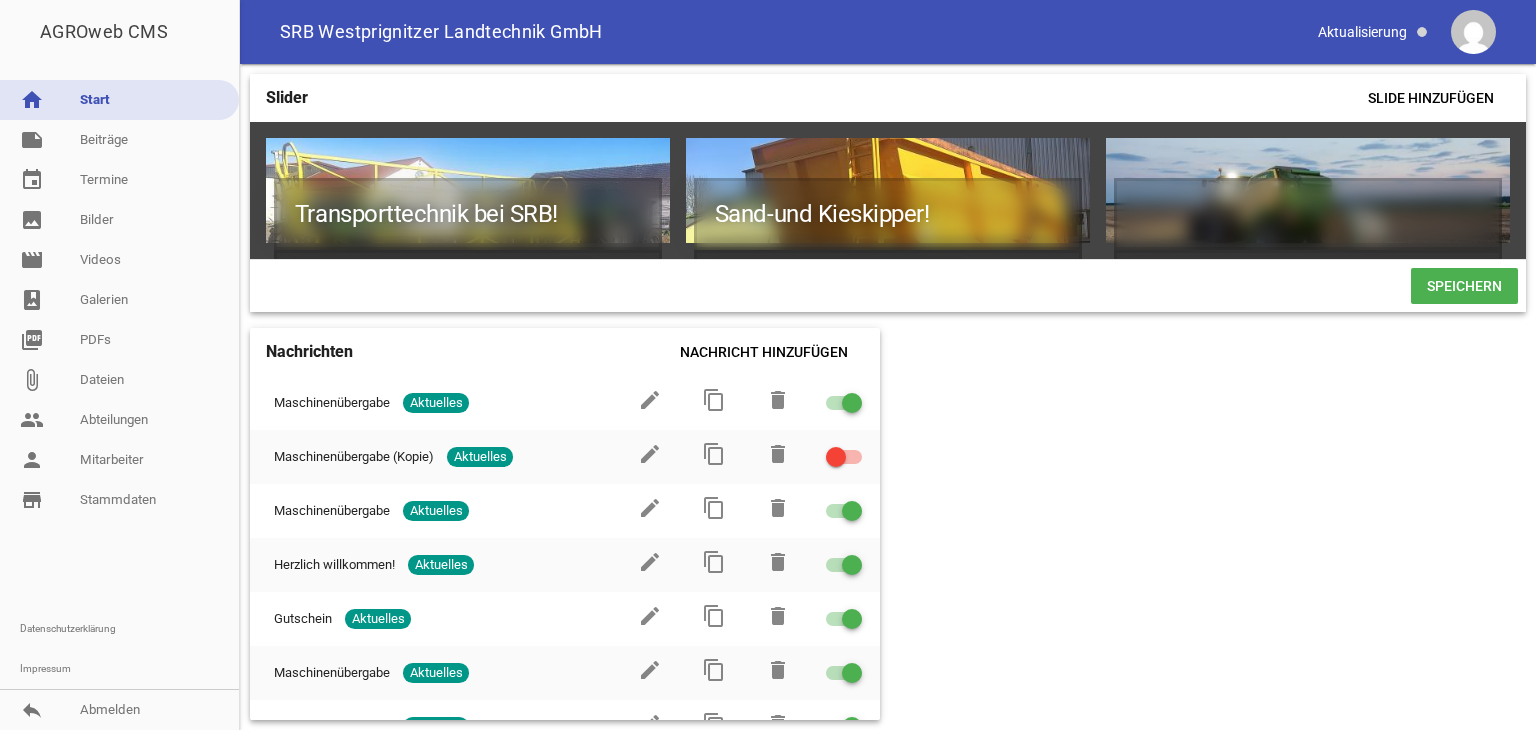 click on "Speichern" at bounding box center (1464, 286) 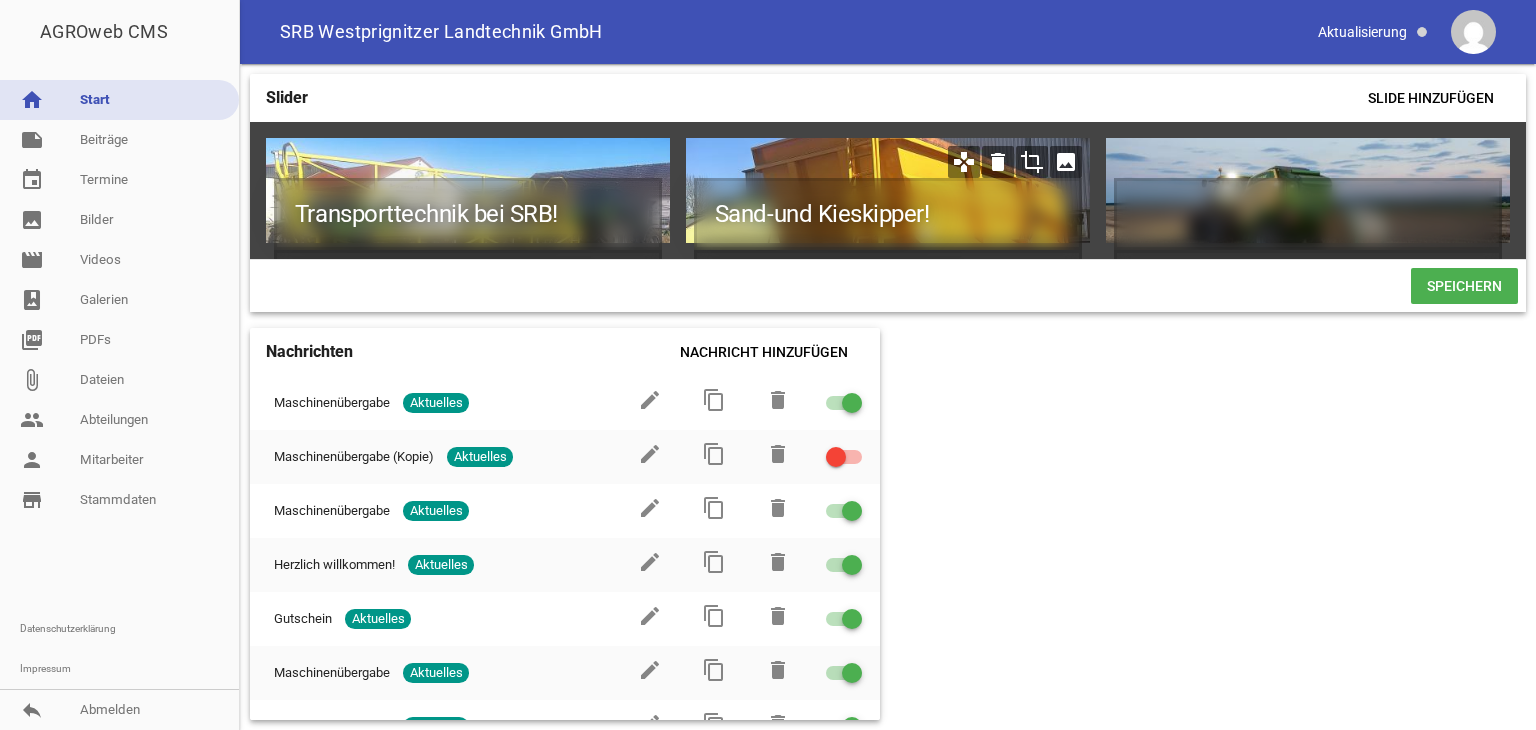 drag, startPoint x: 1452, startPoint y: 160, endPoint x: 1076, endPoint y: 177, distance: 376.38412 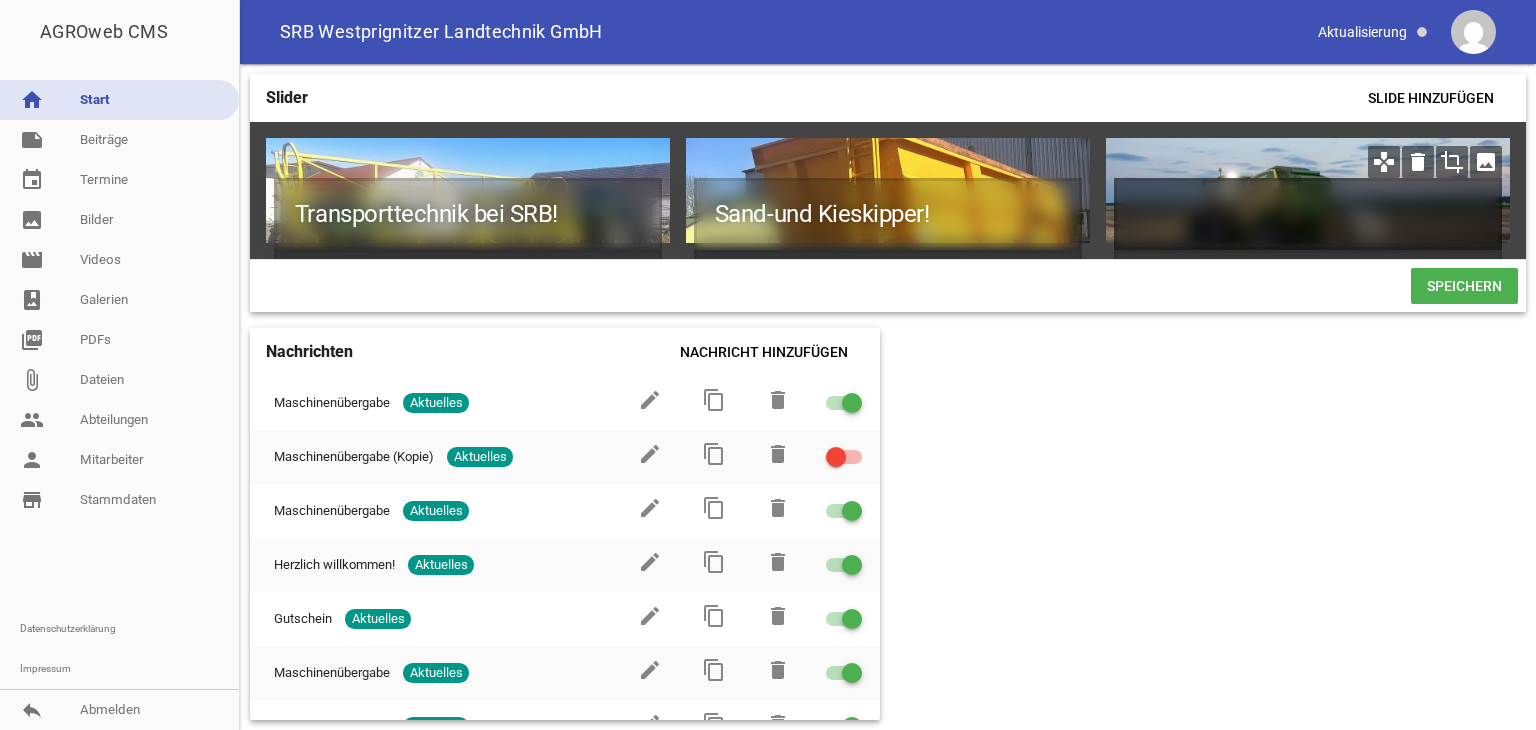 drag, startPoint x: 1337, startPoint y: 193, endPoint x: 1272, endPoint y: 176, distance: 67.18631 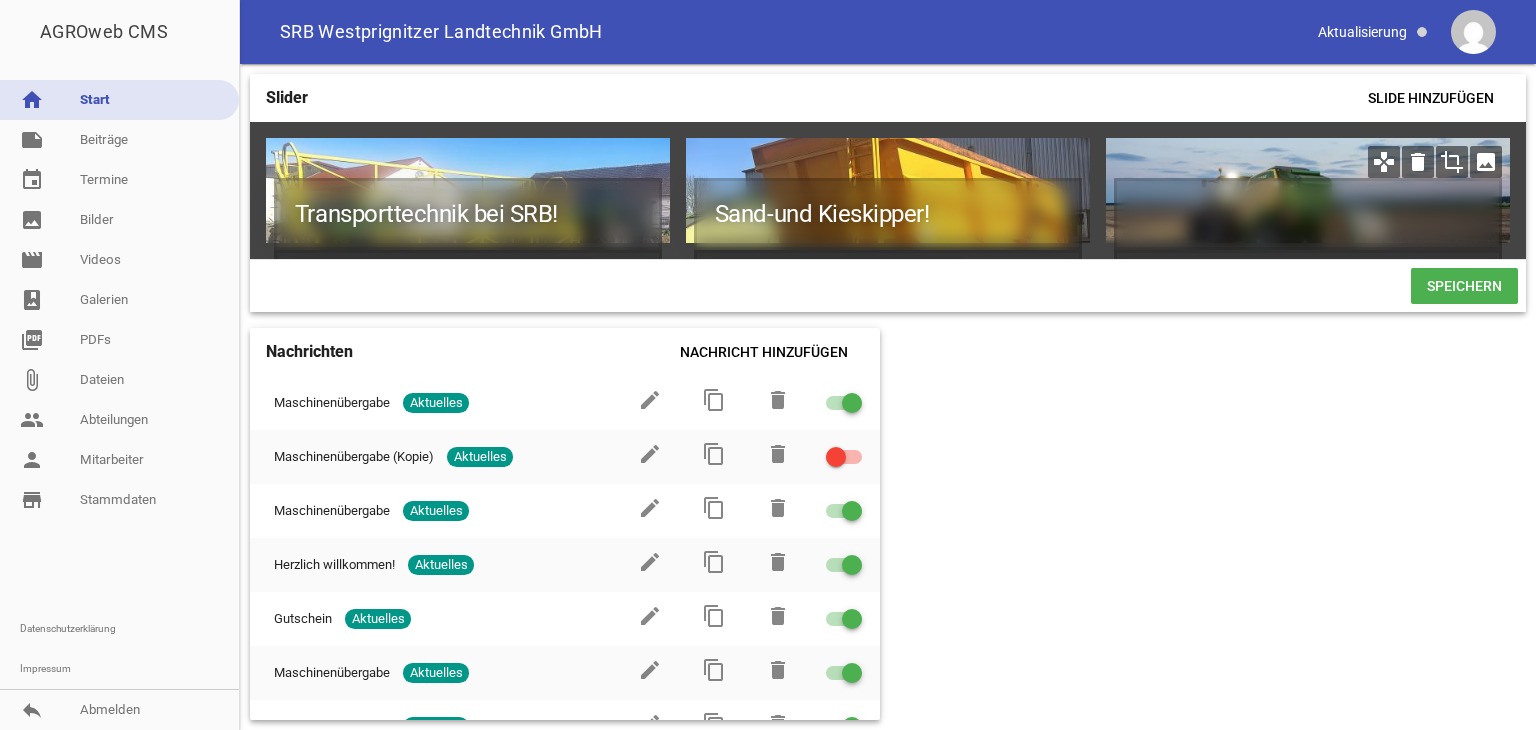 click on "games" at bounding box center (1384, 162) 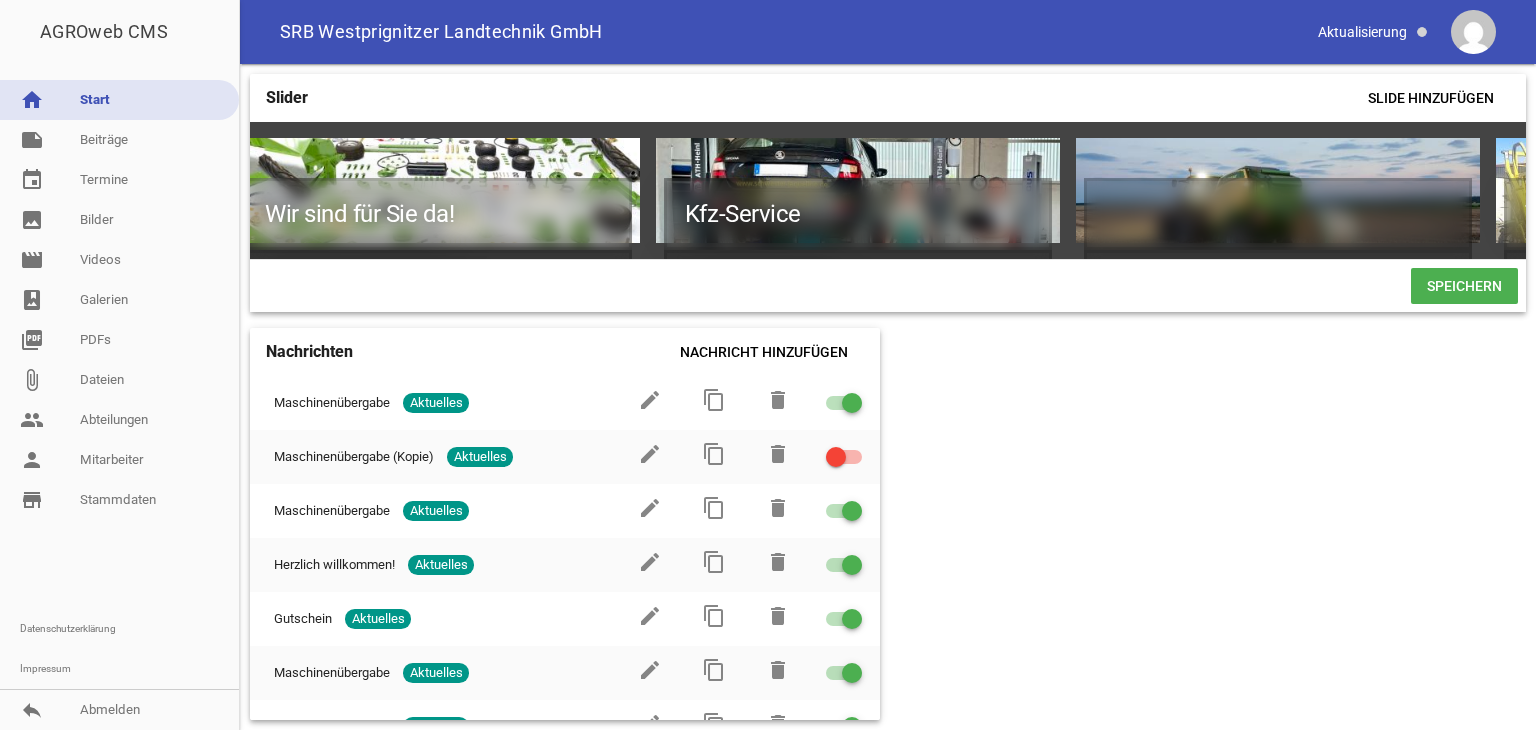 scroll, scrollTop: 0, scrollLeft: 444, axis: horizontal 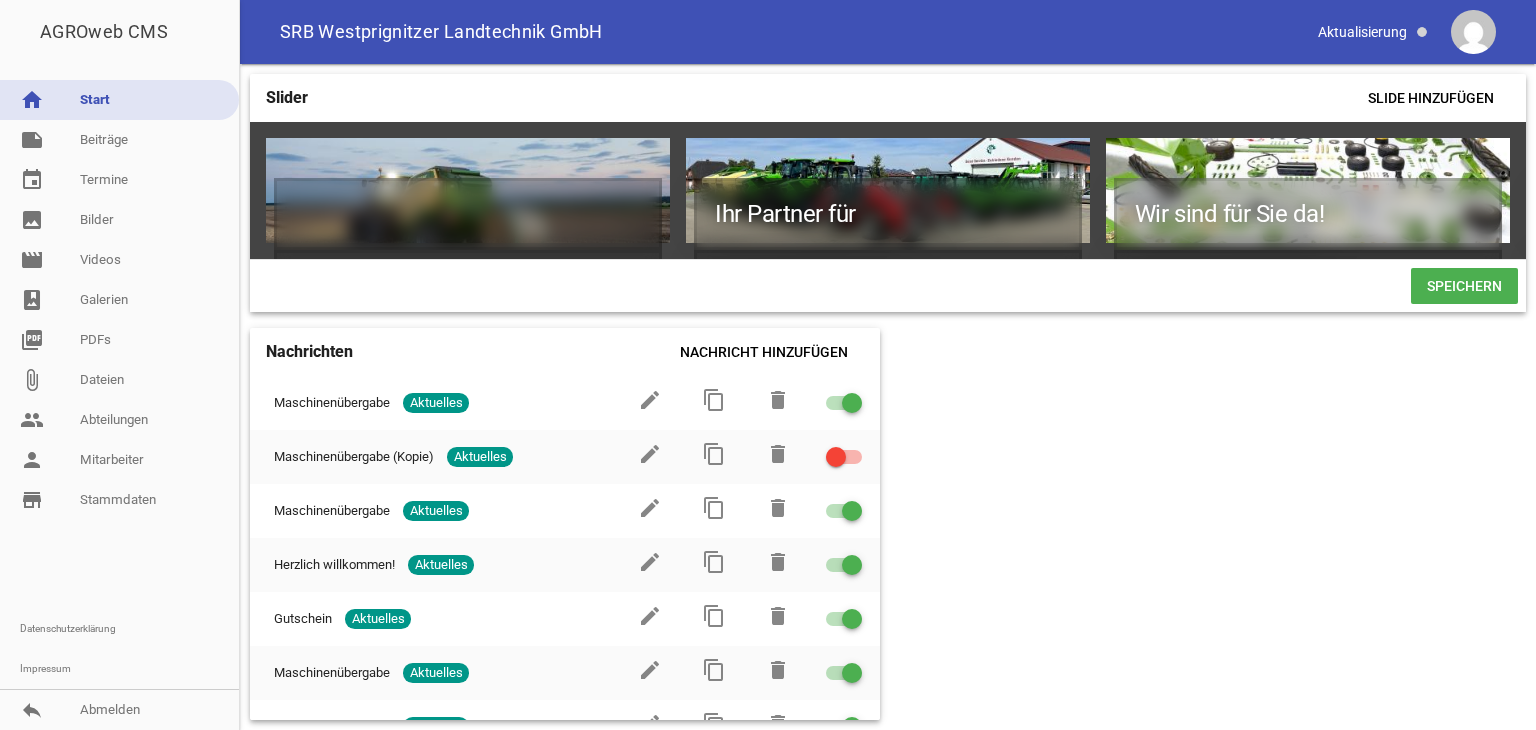 click on "Speichern" at bounding box center [1464, 286] 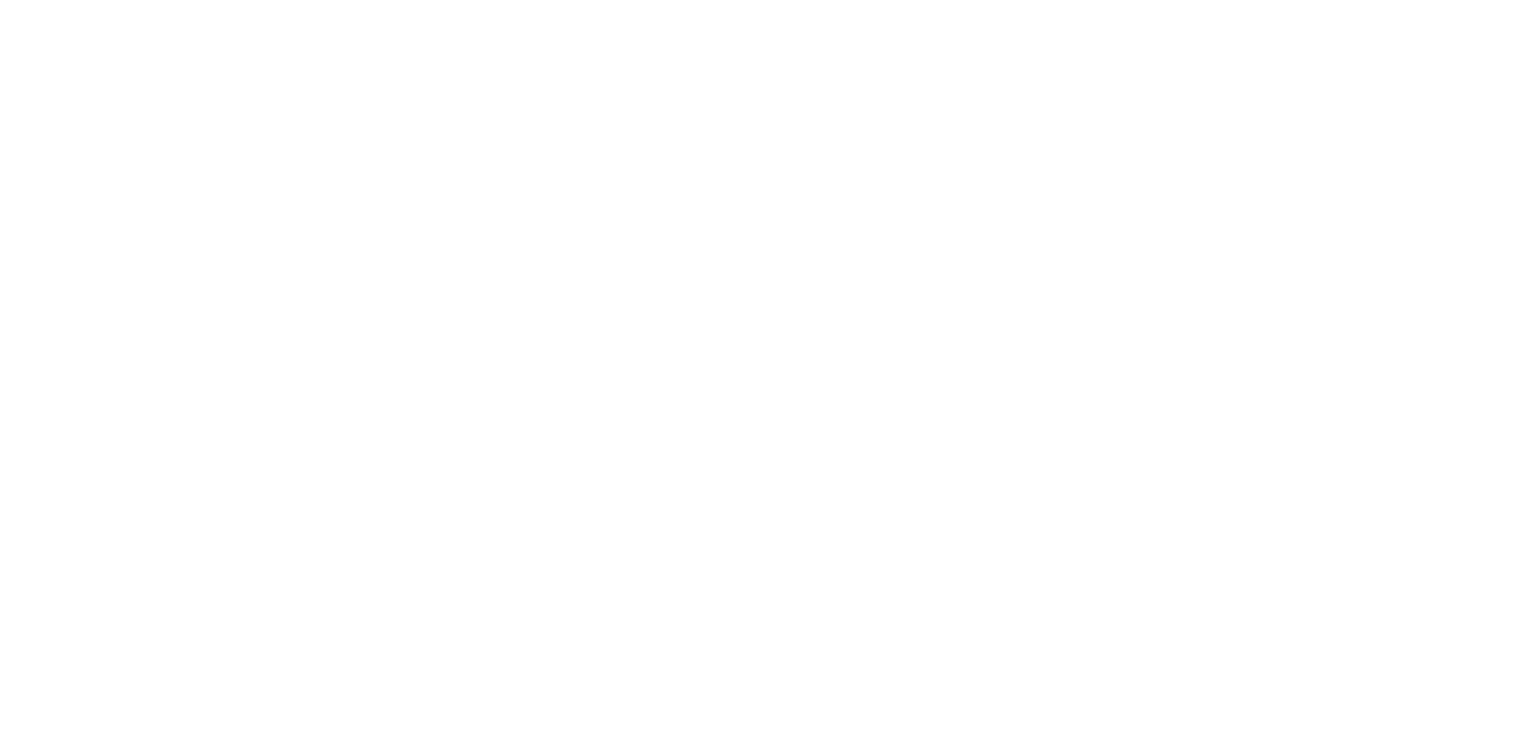 scroll, scrollTop: 0, scrollLeft: 0, axis: both 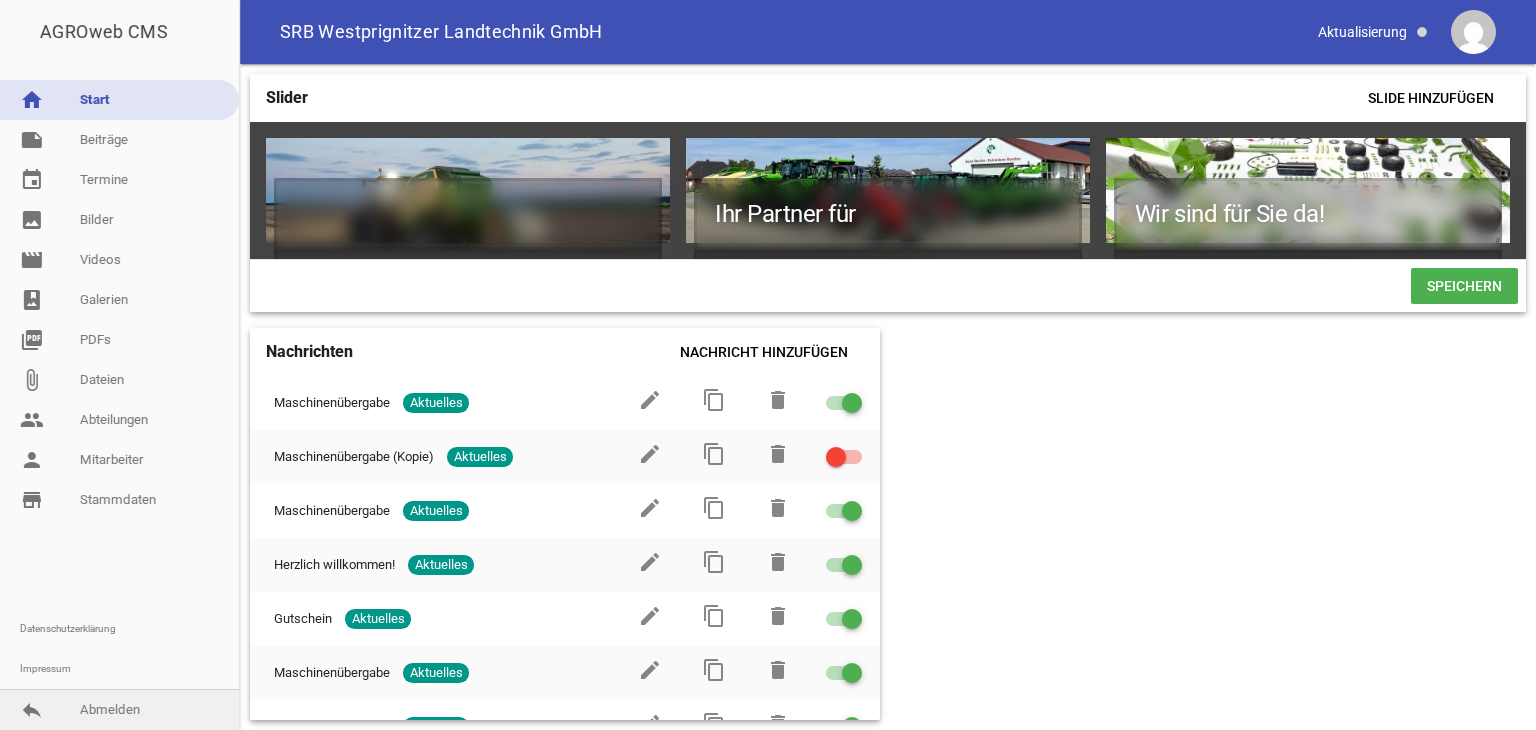 click on "reply  Abmelden" at bounding box center [119, 710] 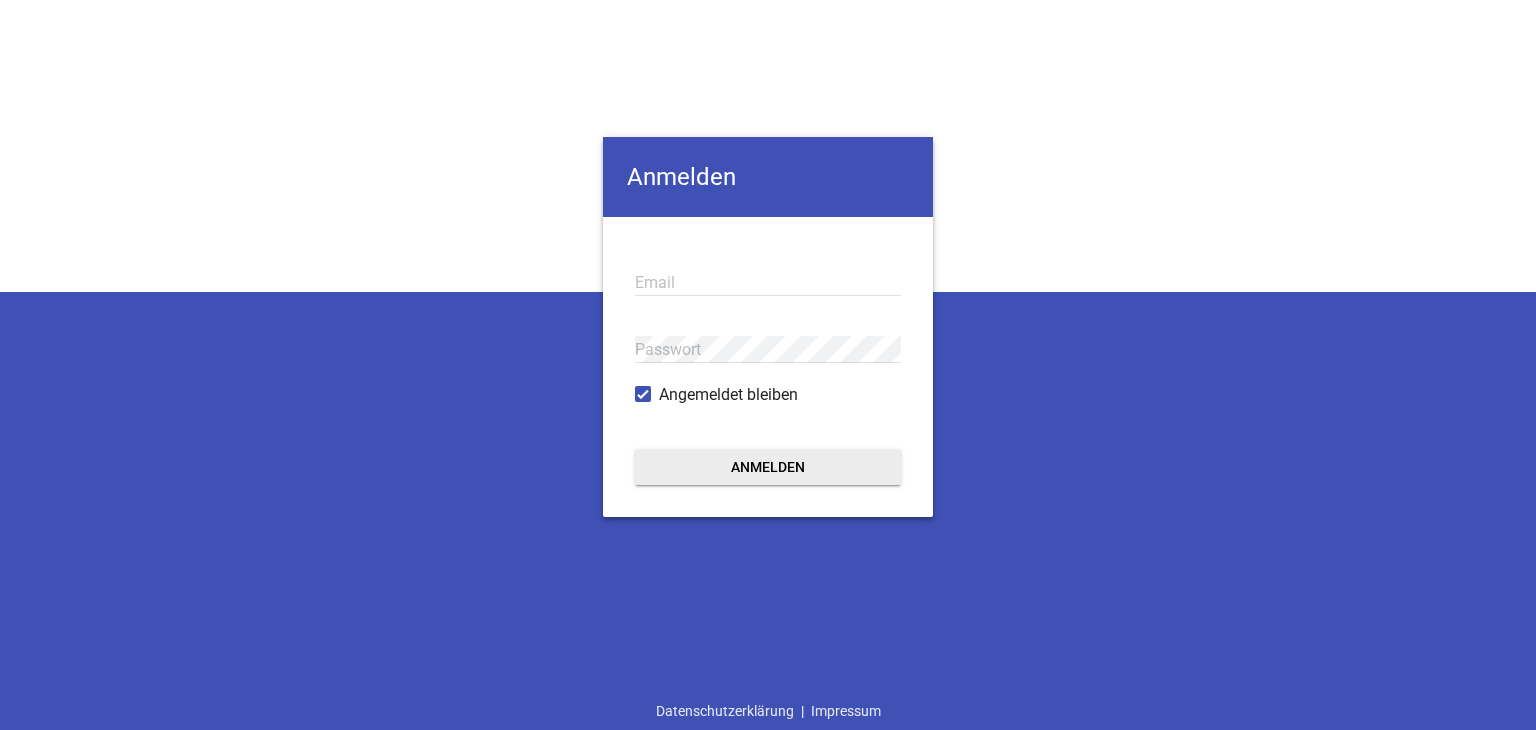 type on "[EMAIL_ADDRESS][PERSON_NAME][DOMAIN_NAME]" 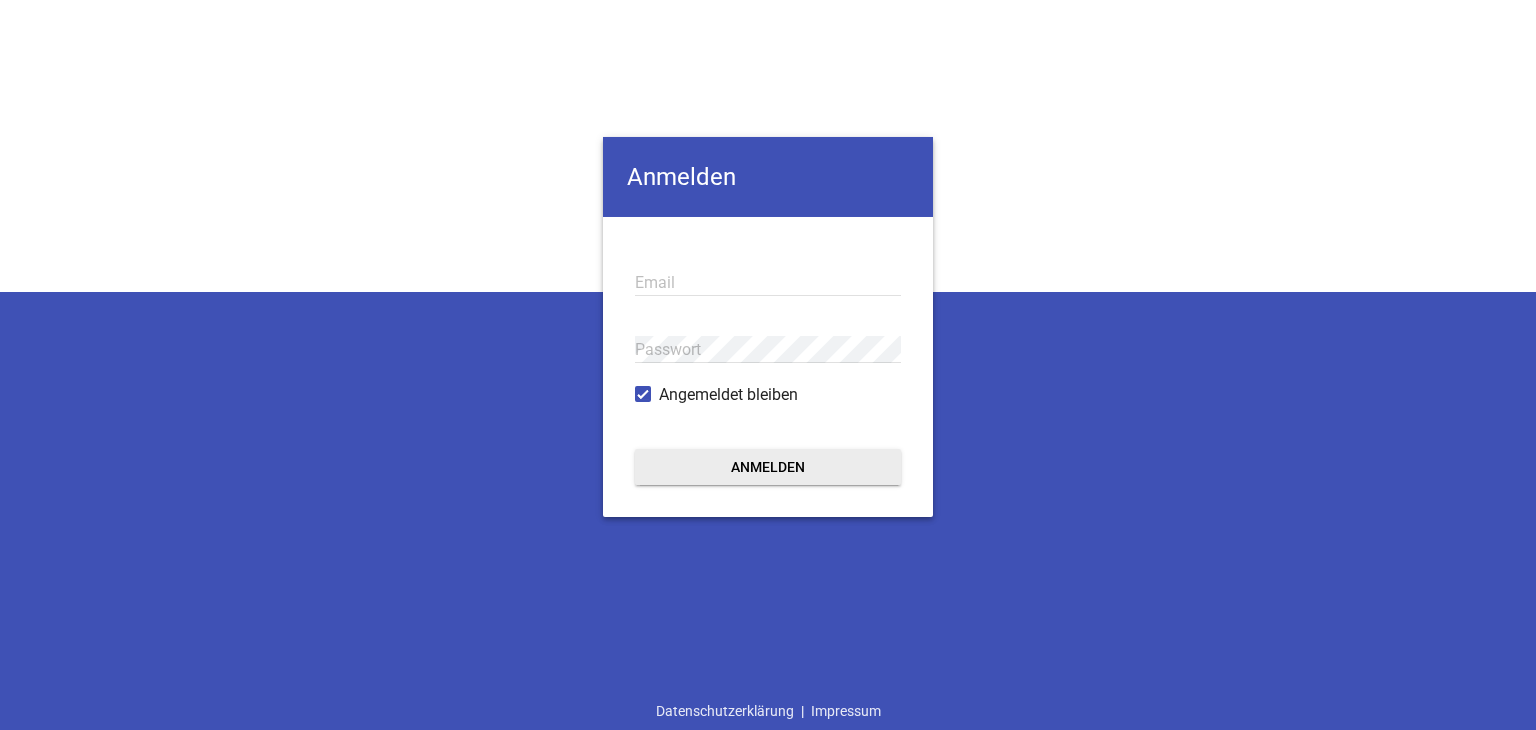 scroll, scrollTop: 0, scrollLeft: 0, axis: both 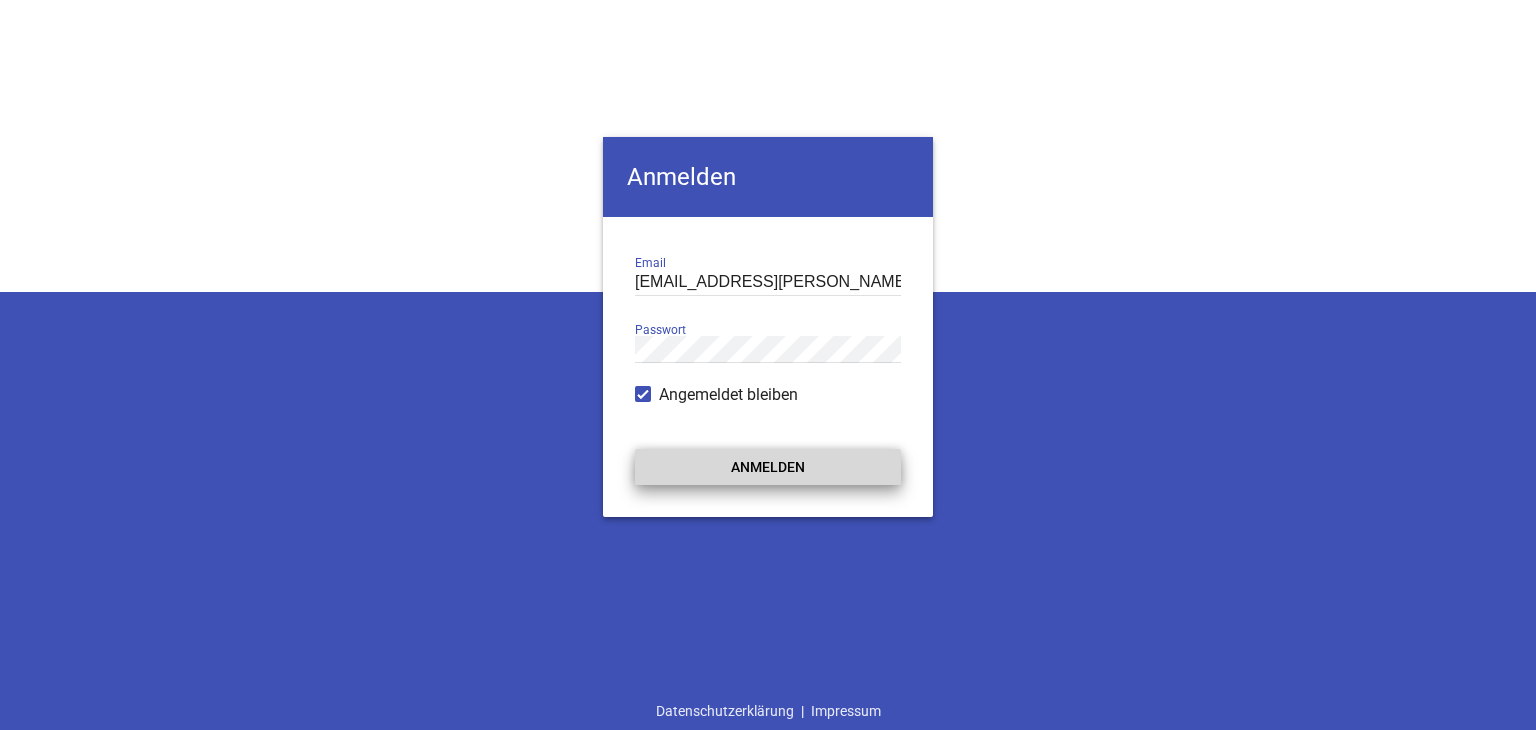 click on "Anmelden" at bounding box center (768, 467) 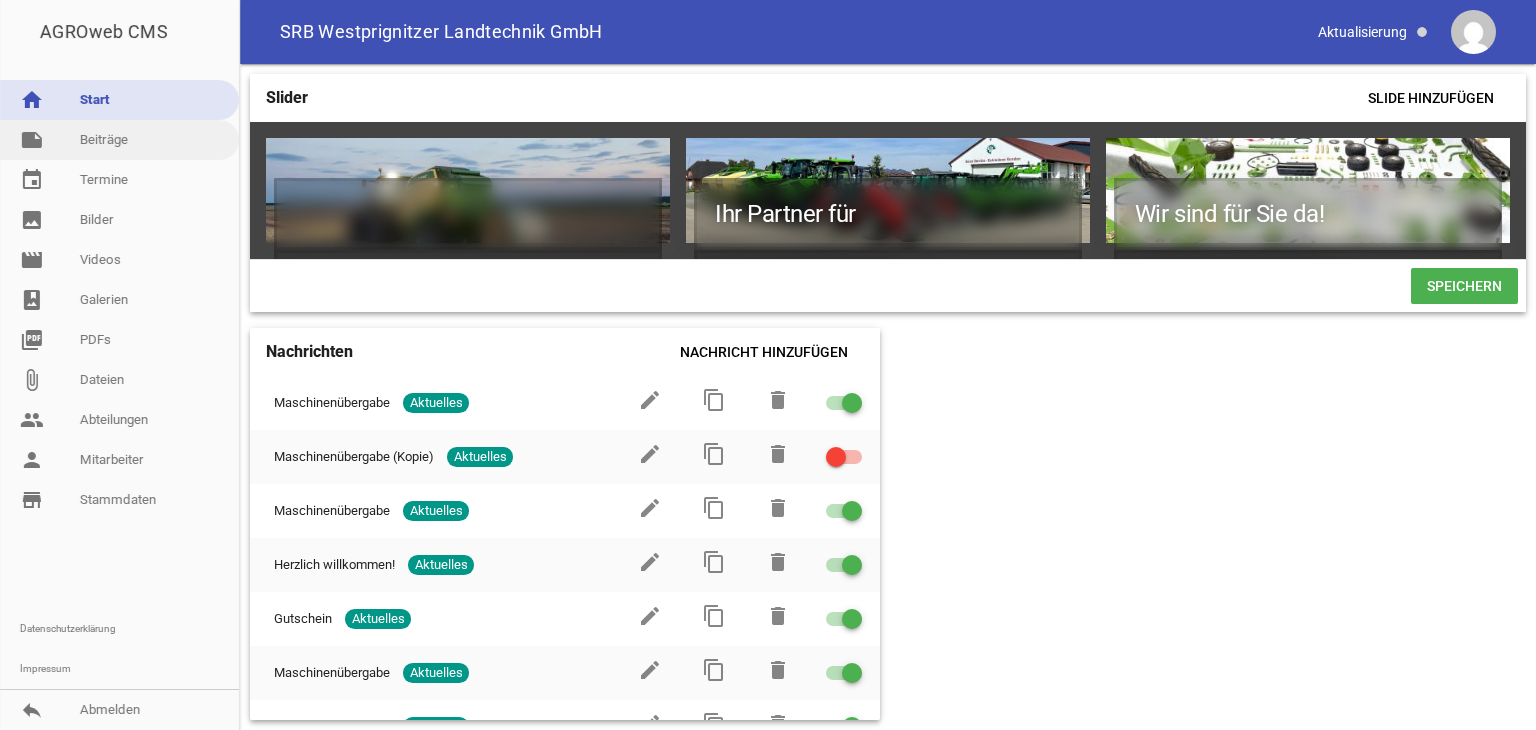 click on "note Beiträge" at bounding box center (119, 140) 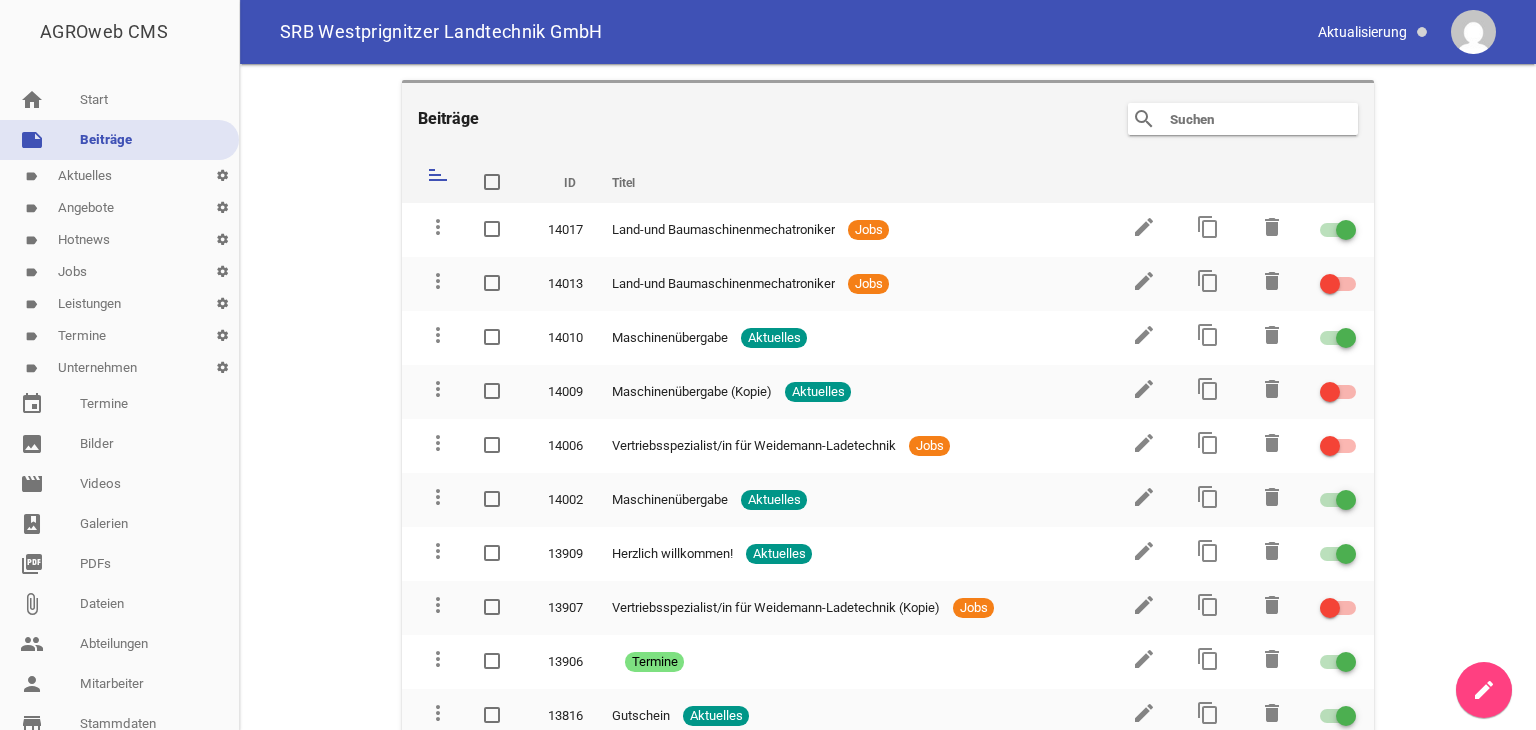click on "label Jobs settings" at bounding box center (119, 272) 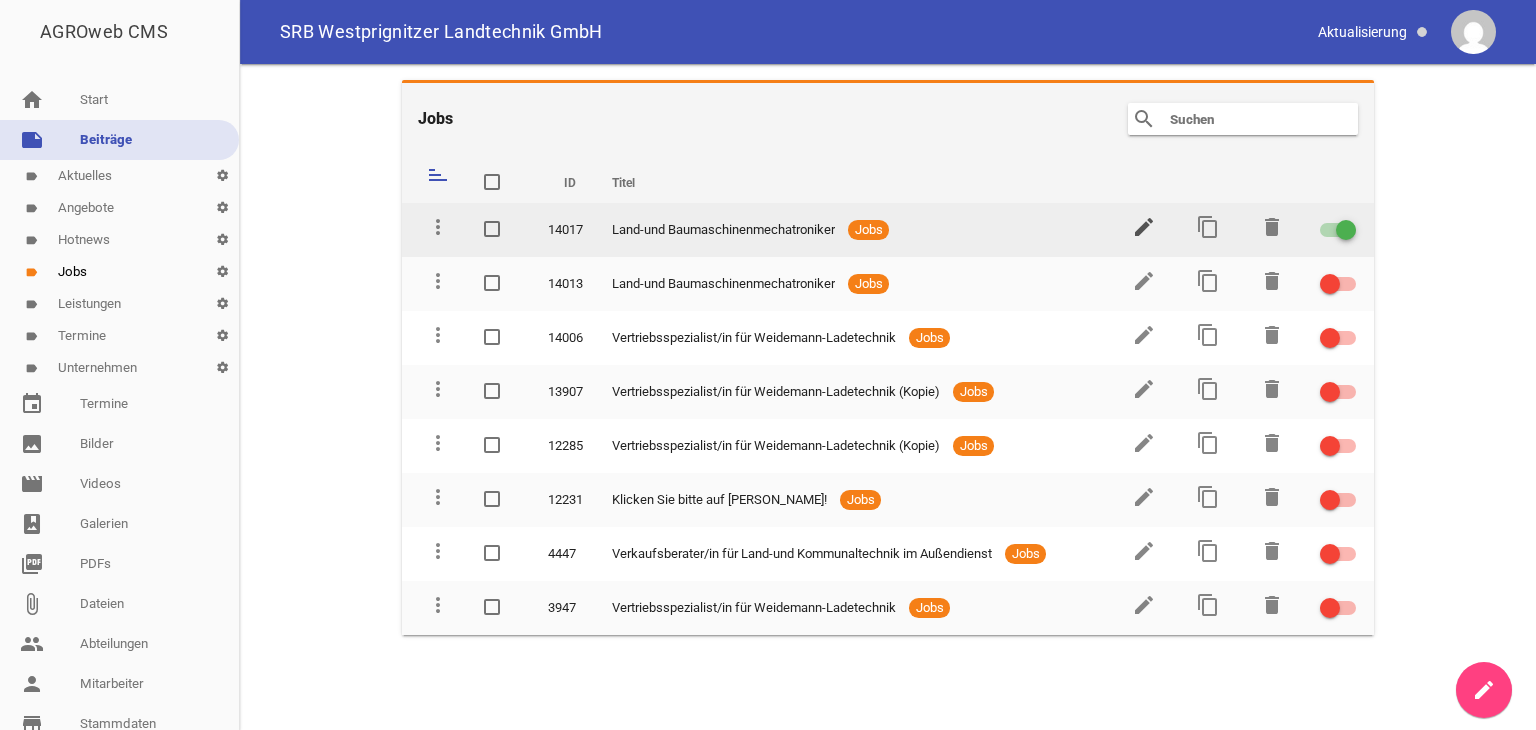 click on "edit" at bounding box center [1144, 227] 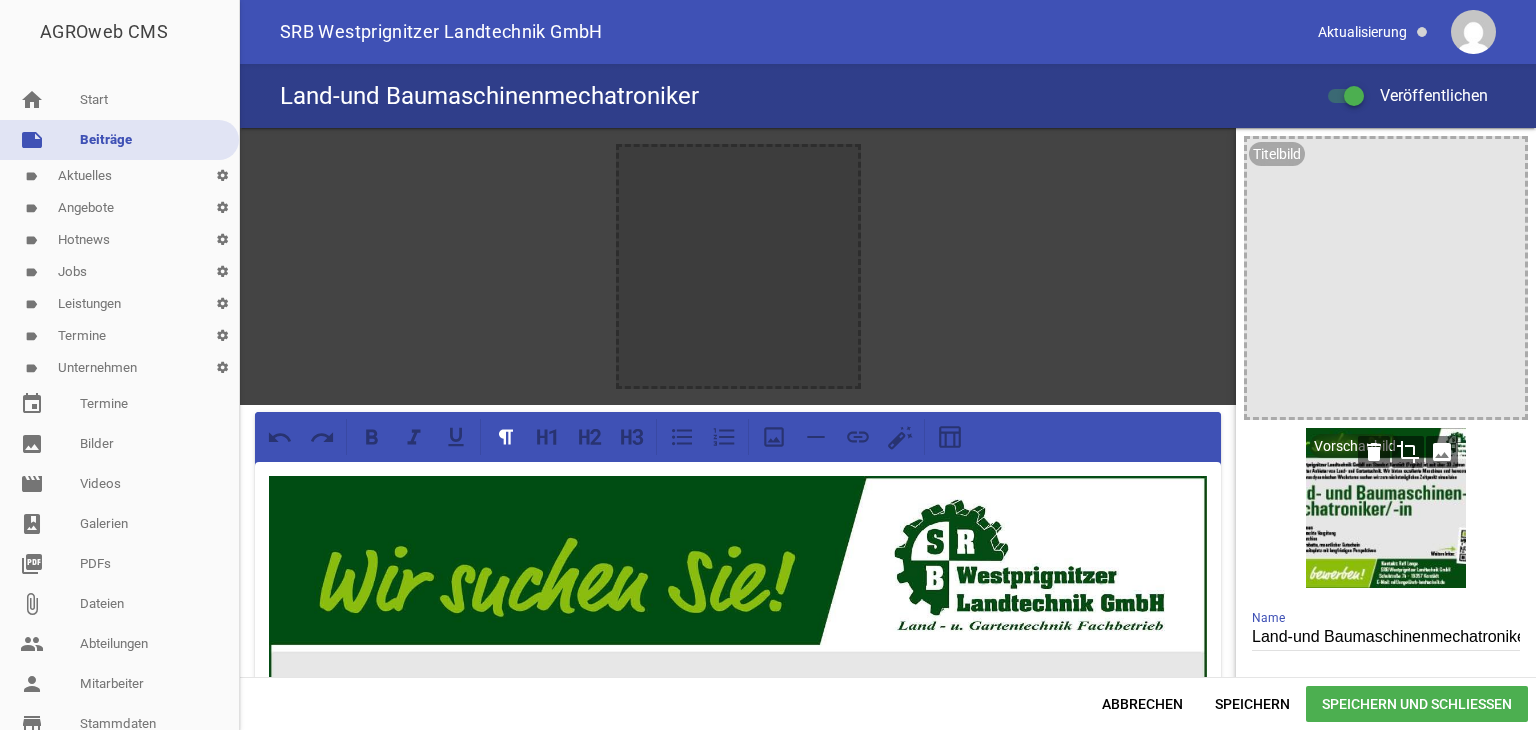 click on "image" at bounding box center (1442, 452) 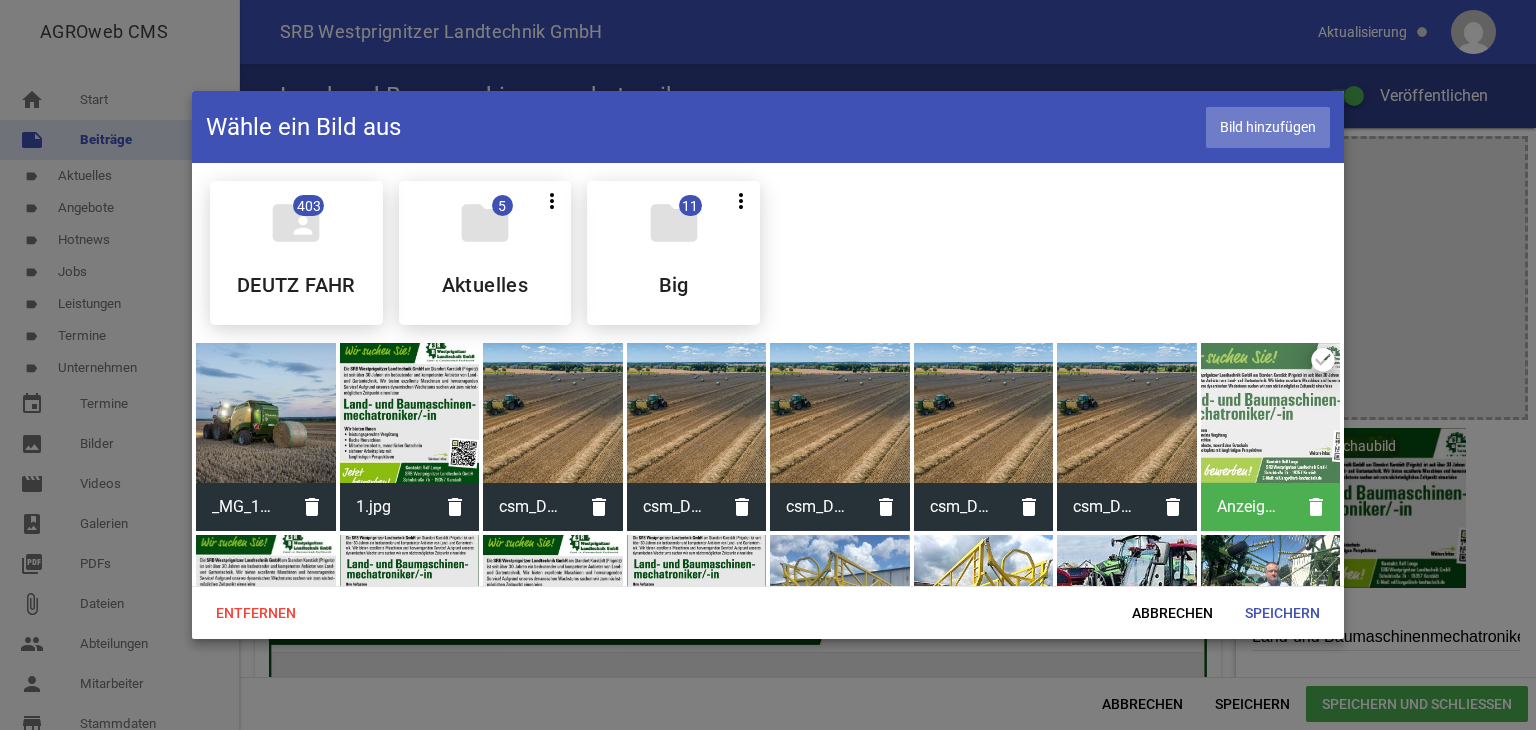 click on "Bild hinzufügen" at bounding box center (1268, 127) 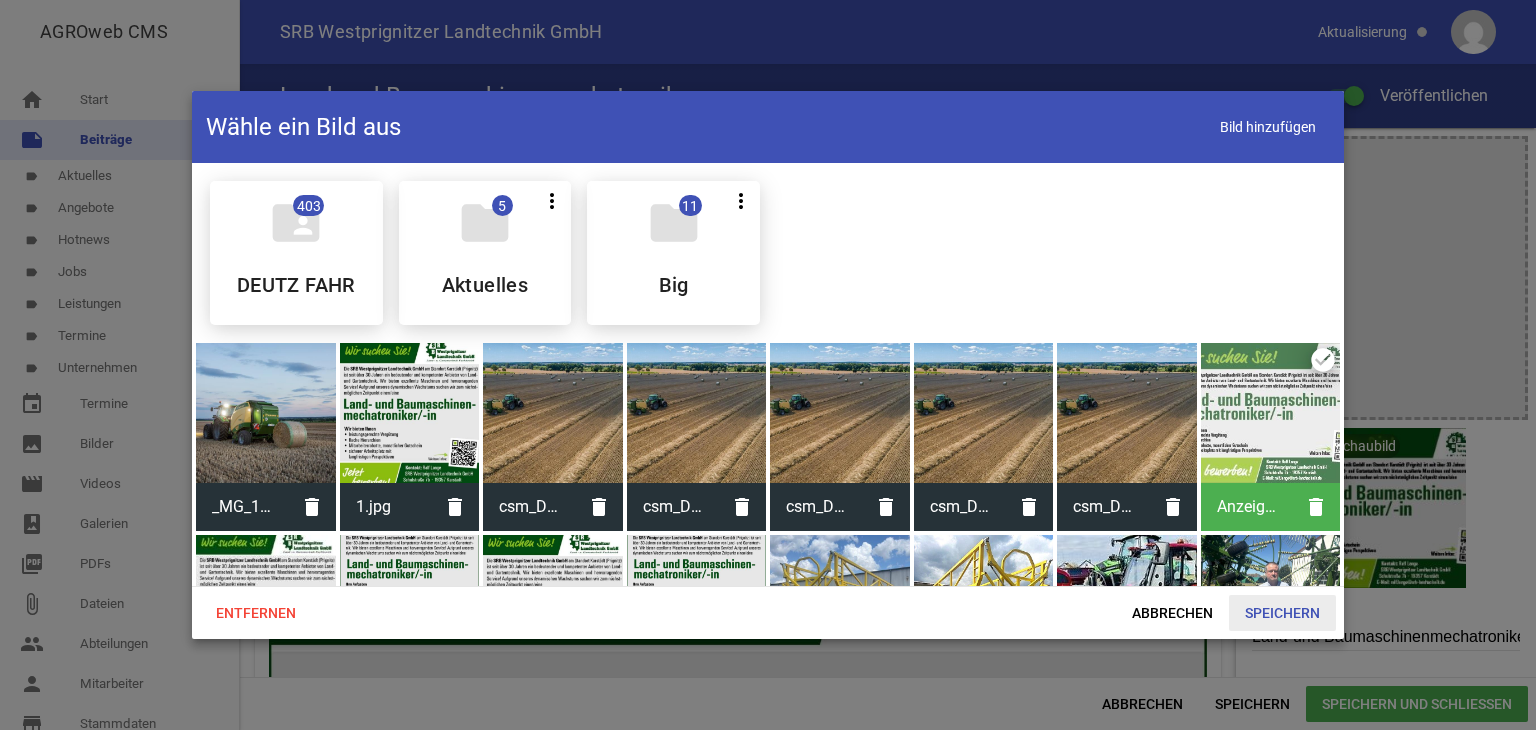 click on "Speichern" at bounding box center [1282, 613] 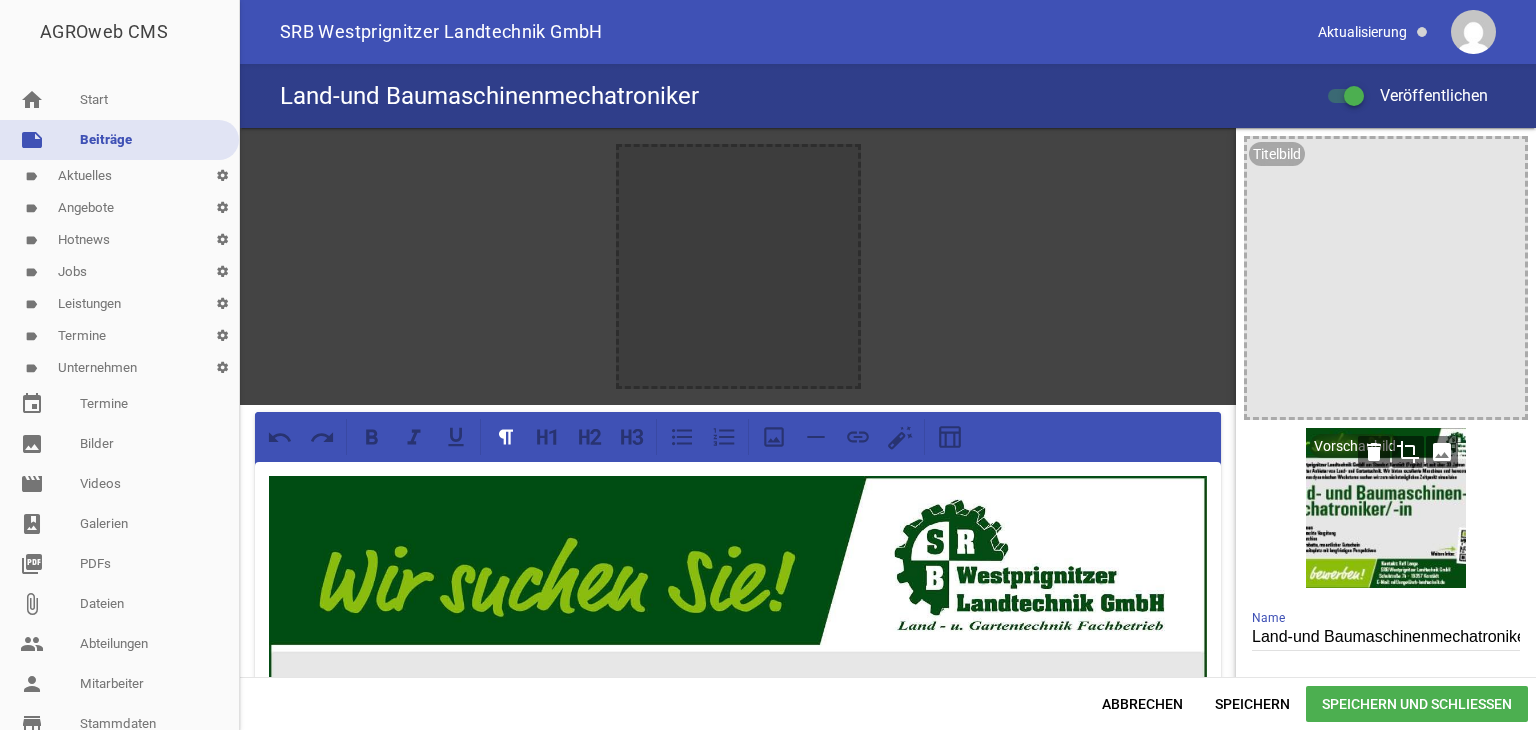 click on "image" at bounding box center (1442, 452) 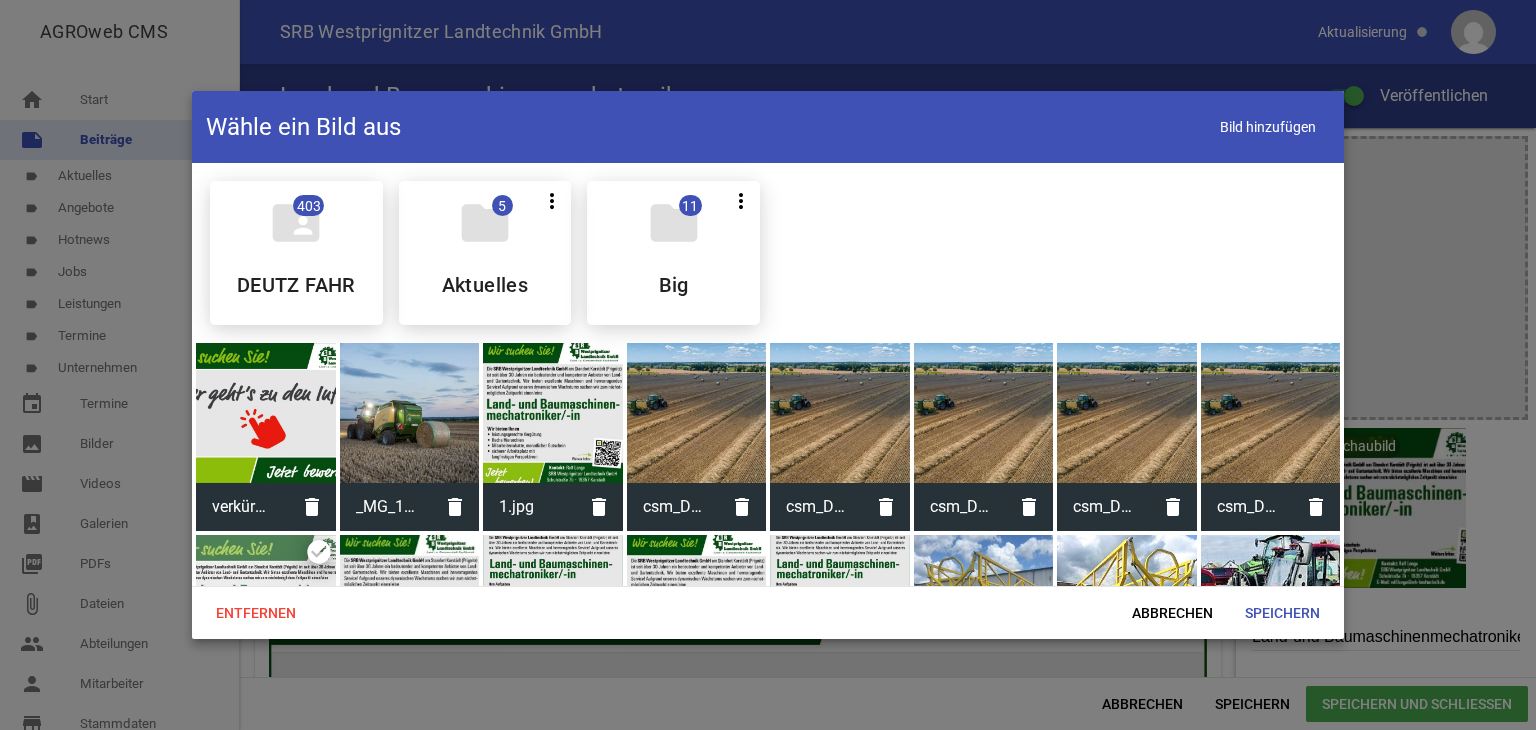 click at bounding box center (266, 413) 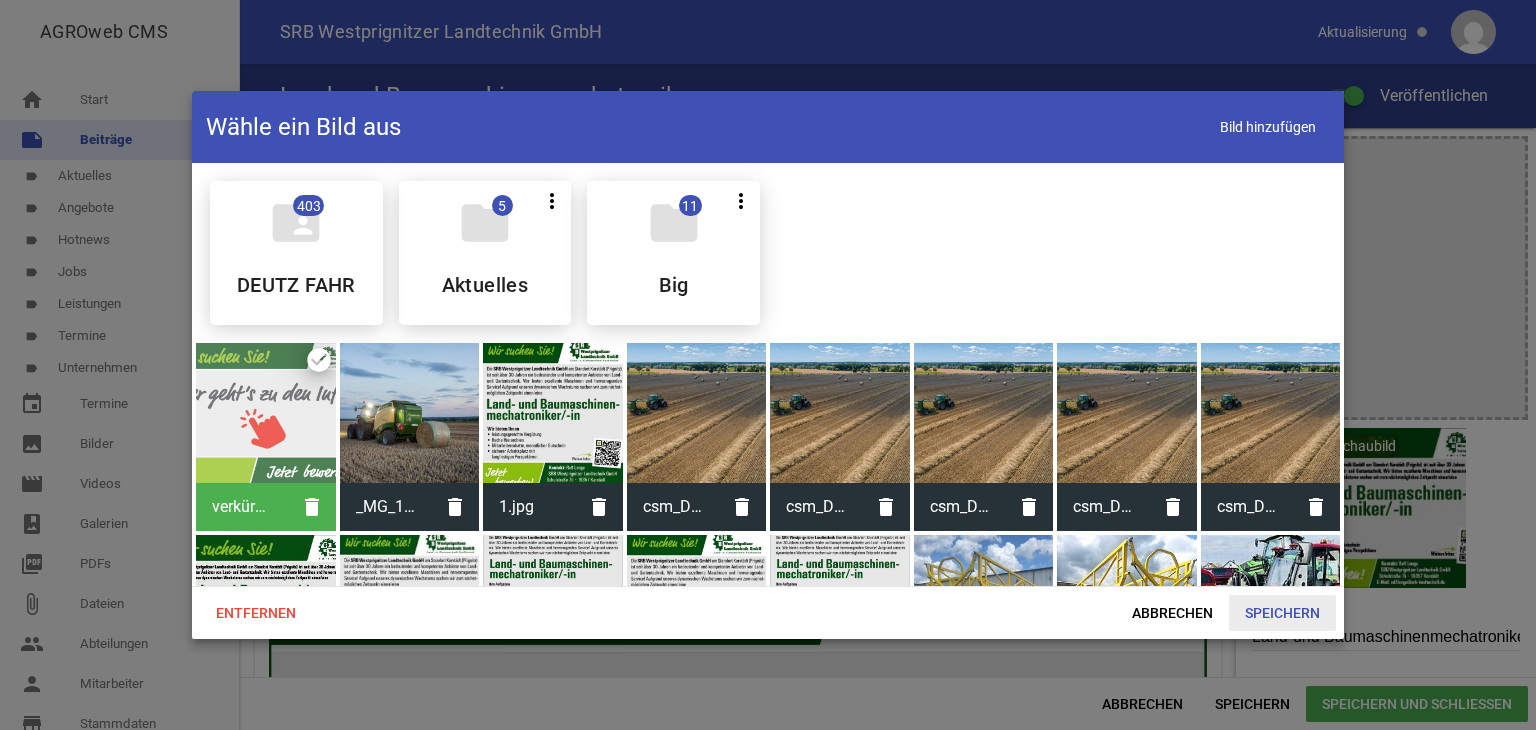 click on "Speichern" at bounding box center (1282, 613) 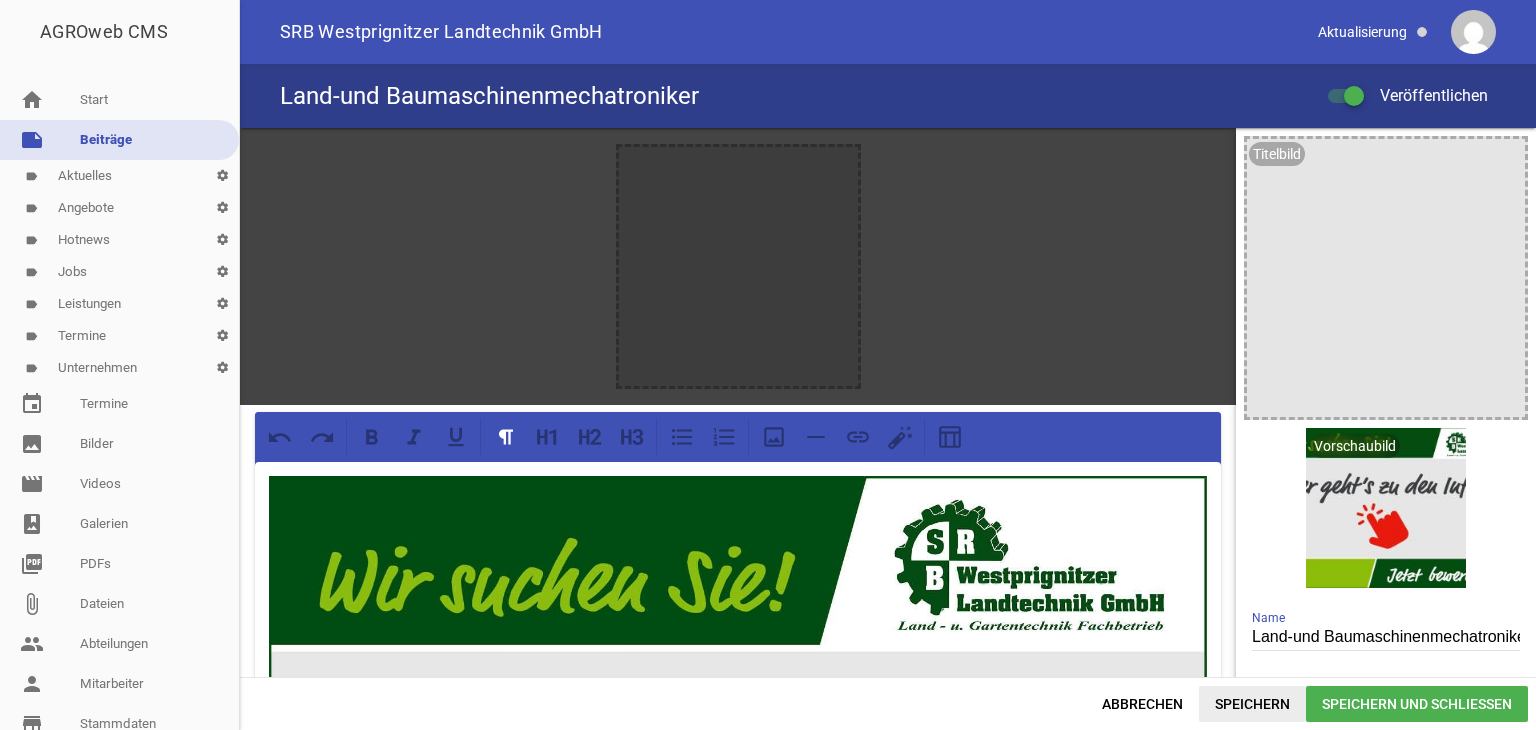click on "Speichern" at bounding box center [1252, 704] 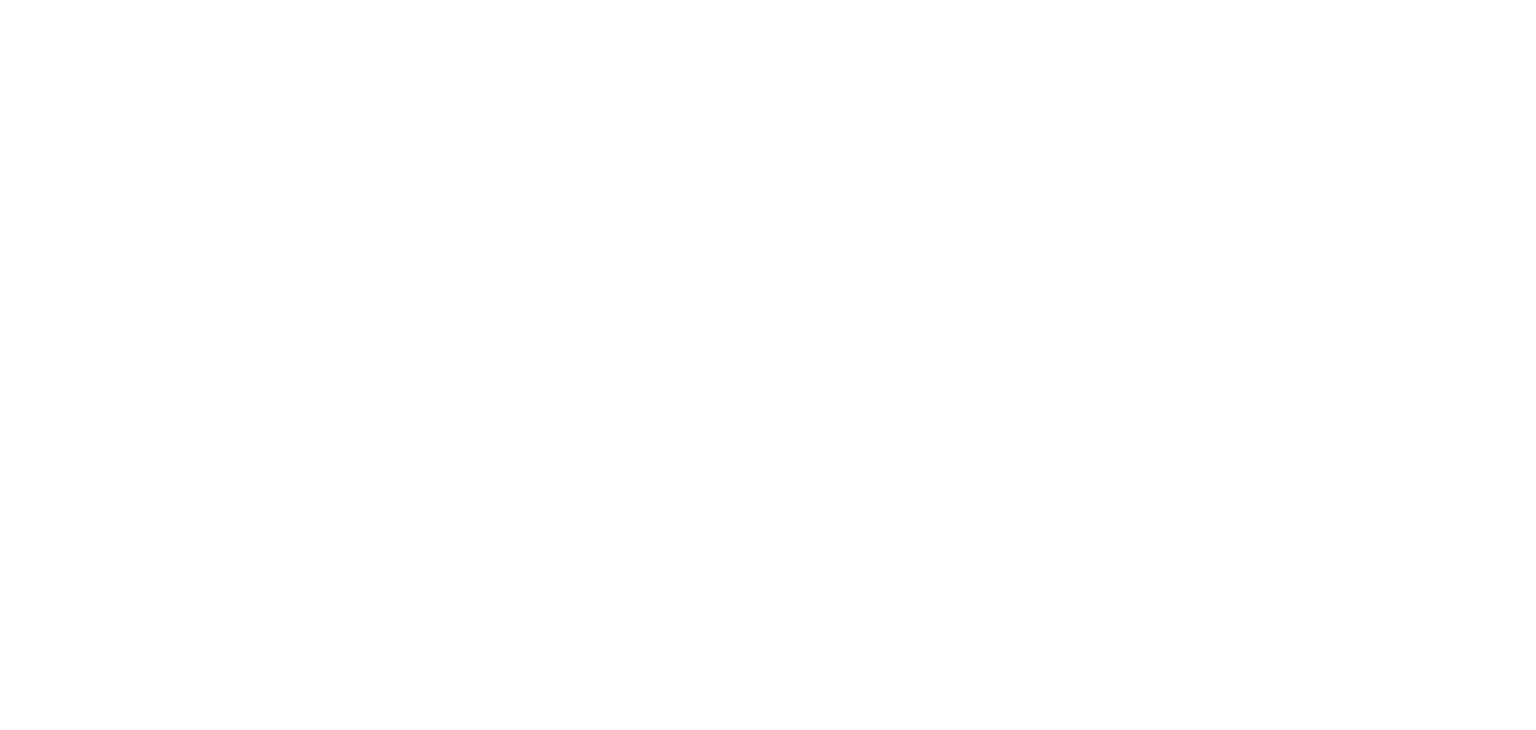 scroll, scrollTop: 0, scrollLeft: 0, axis: both 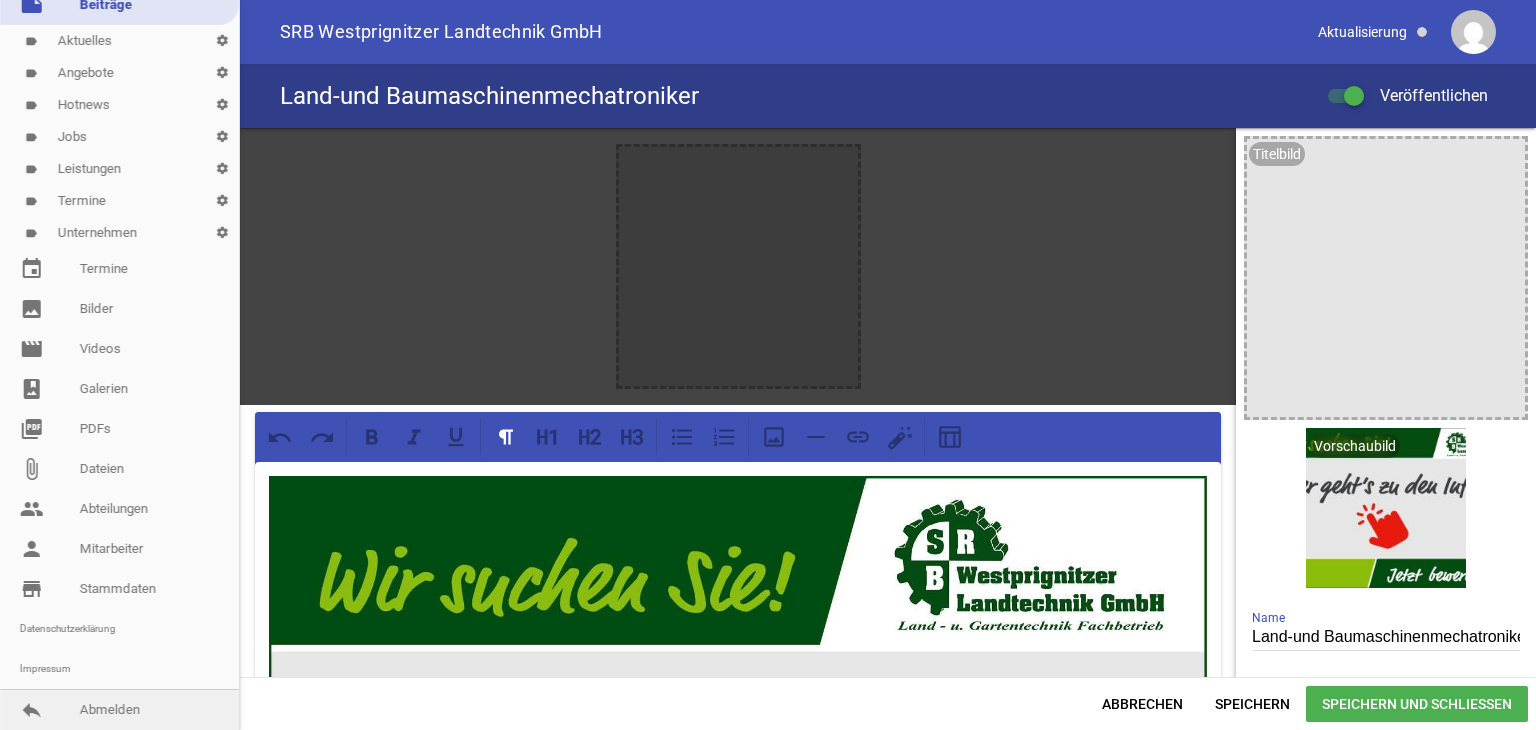 click on "reply  Abmelden" at bounding box center (119, 710) 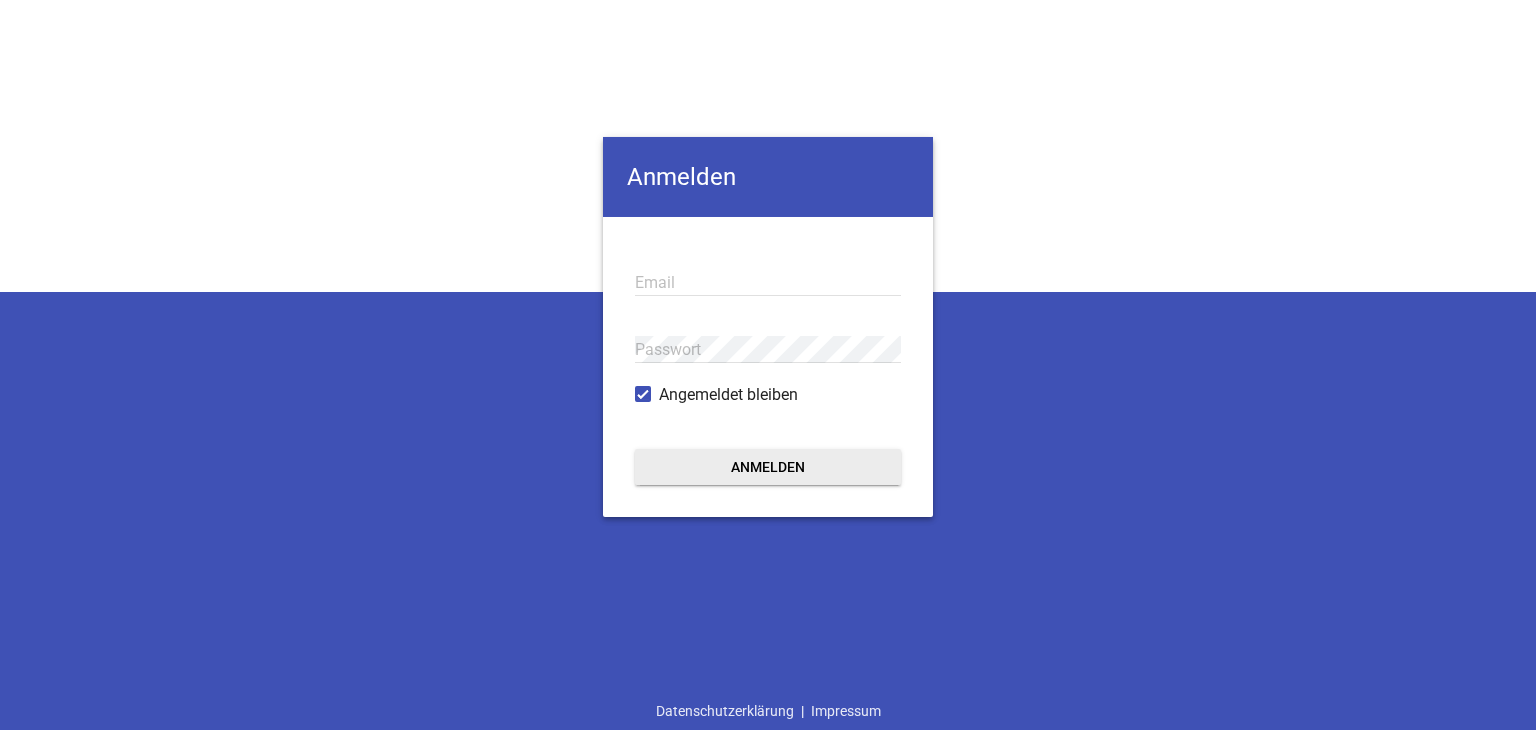 type on "[EMAIL_ADDRESS][PERSON_NAME][DOMAIN_NAME]" 